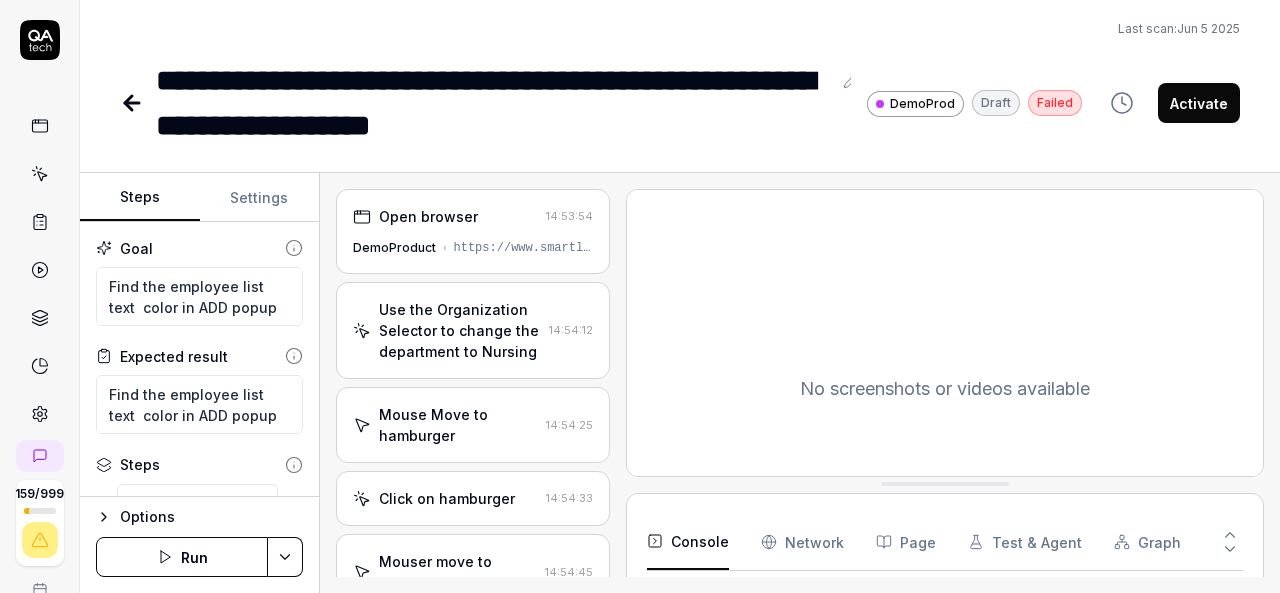 scroll, scrollTop: 0, scrollLeft: 0, axis: both 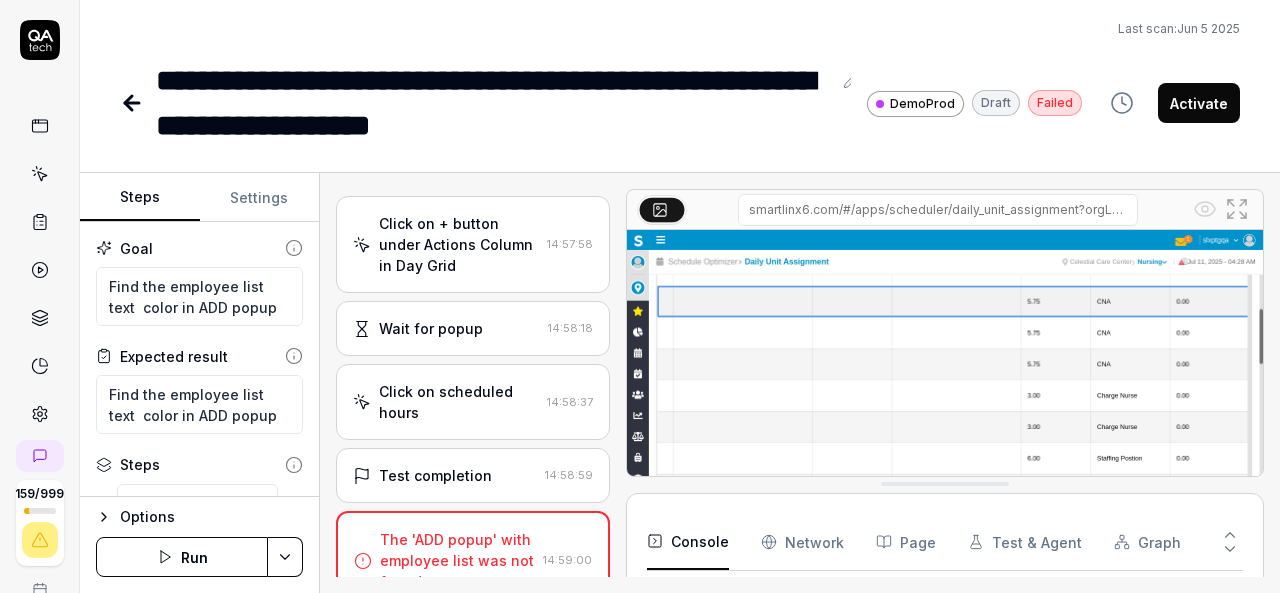click on "The 'ADD popup' with employee list was not found." at bounding box center [457, 560] 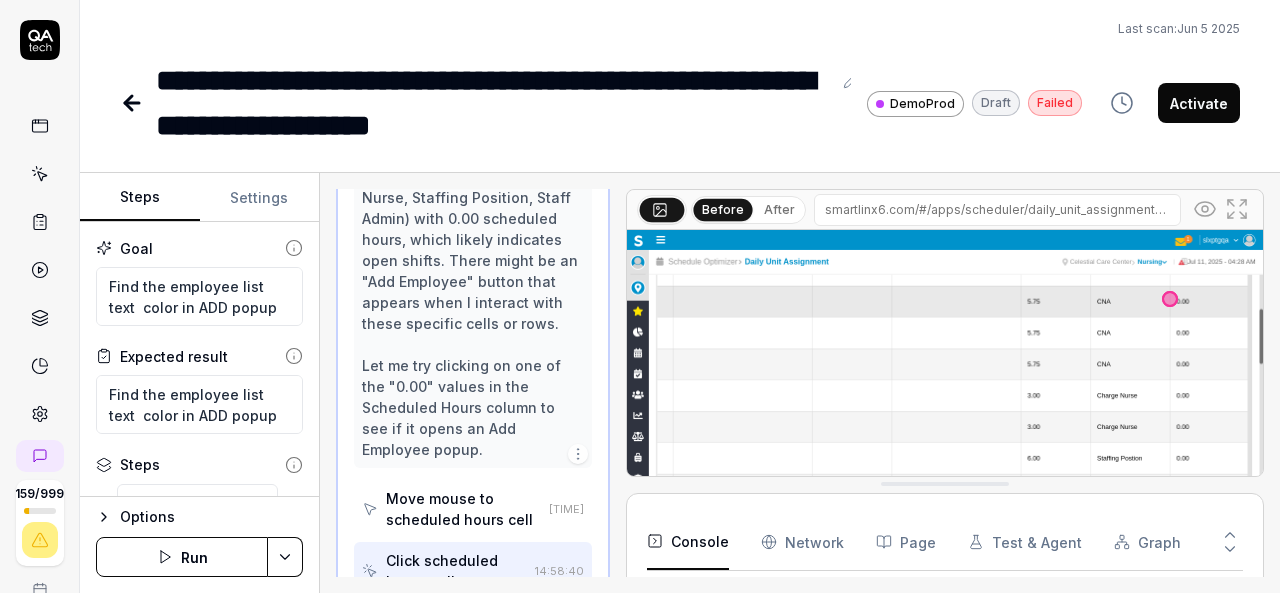 scroll, scrollTop: 2200, scrollLeft: 0, axis: vertical 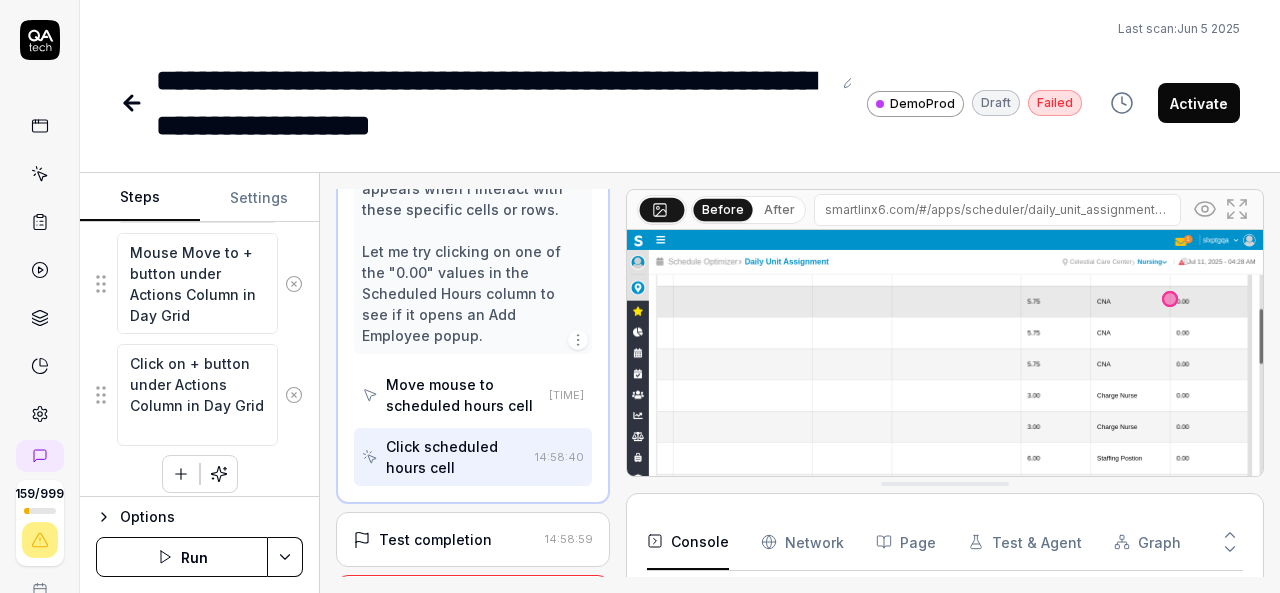 click 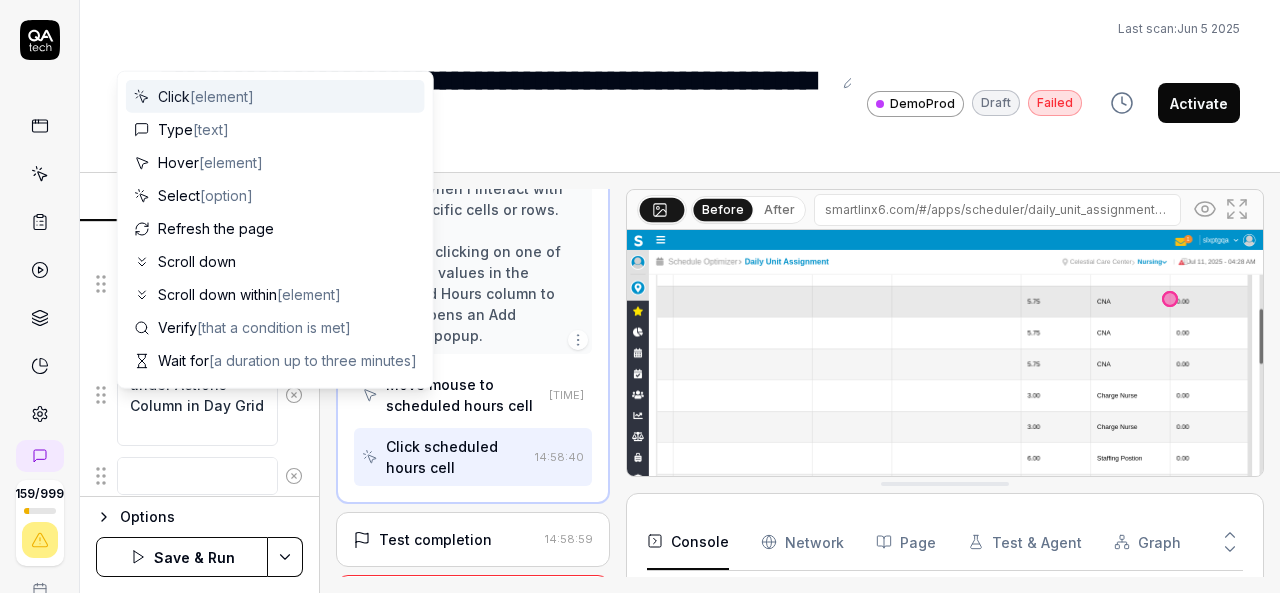 scroll, scrollTop: 0, scrollLeft: 0, axis: both 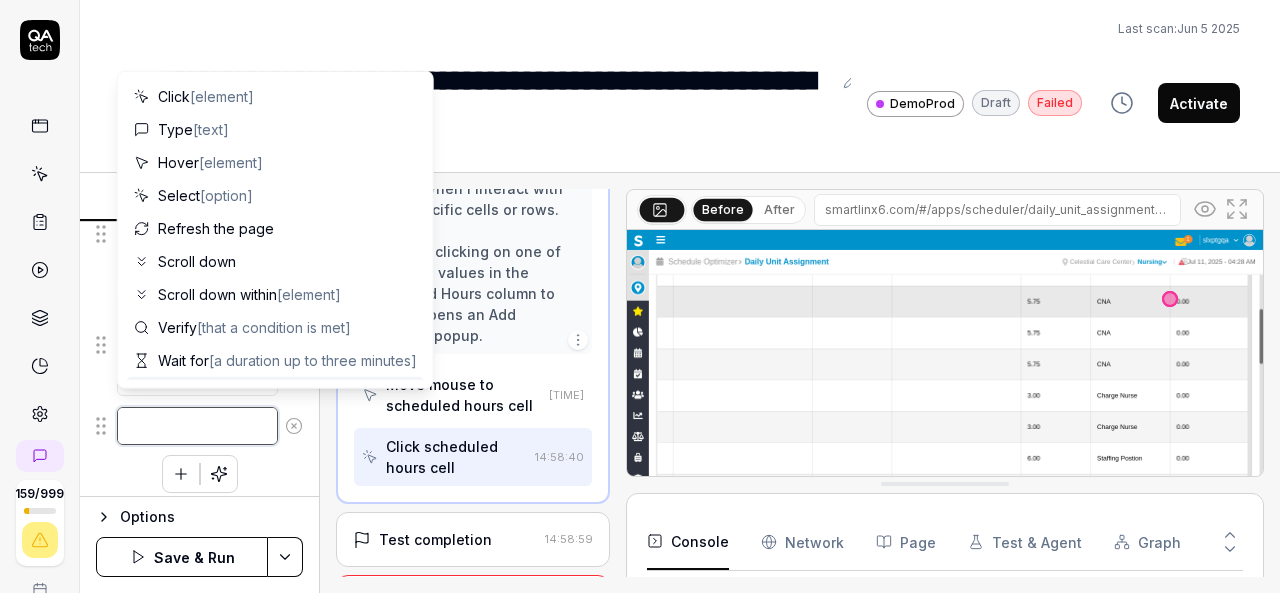 click at bounding box center (197, 426) 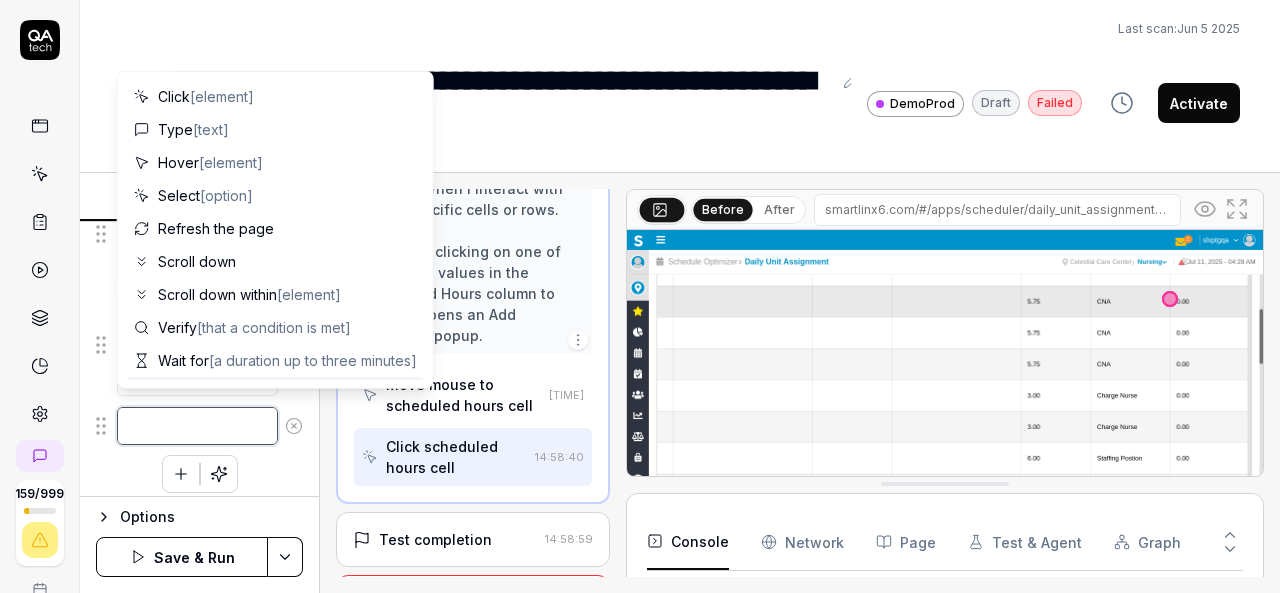 type on "*" 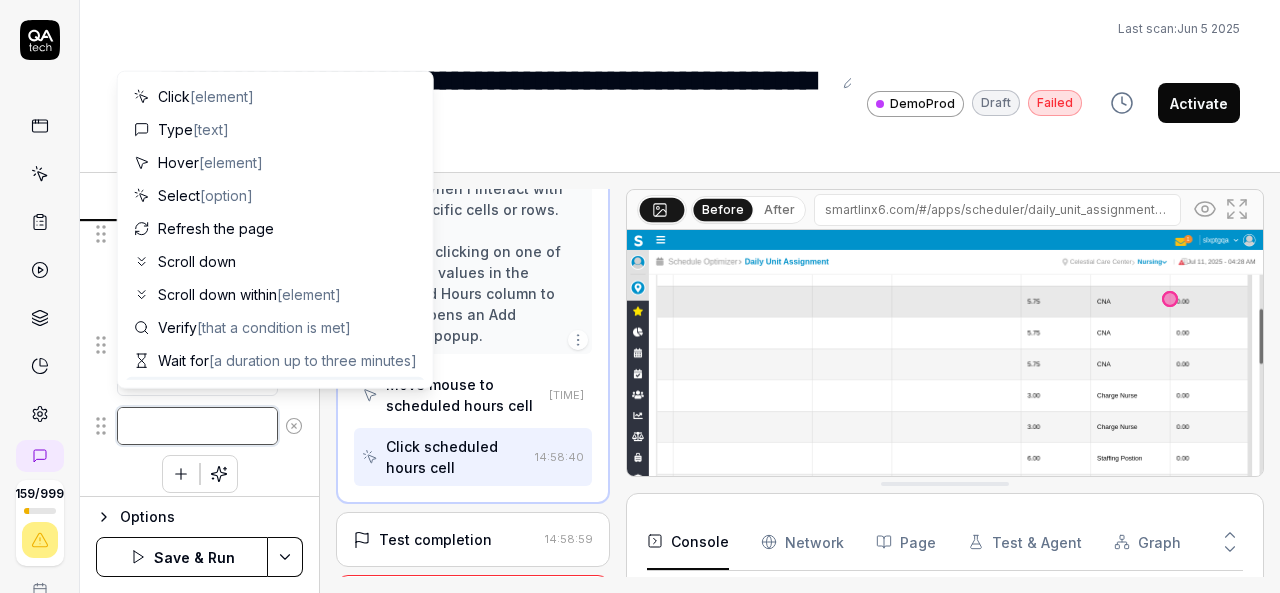 type on "C" 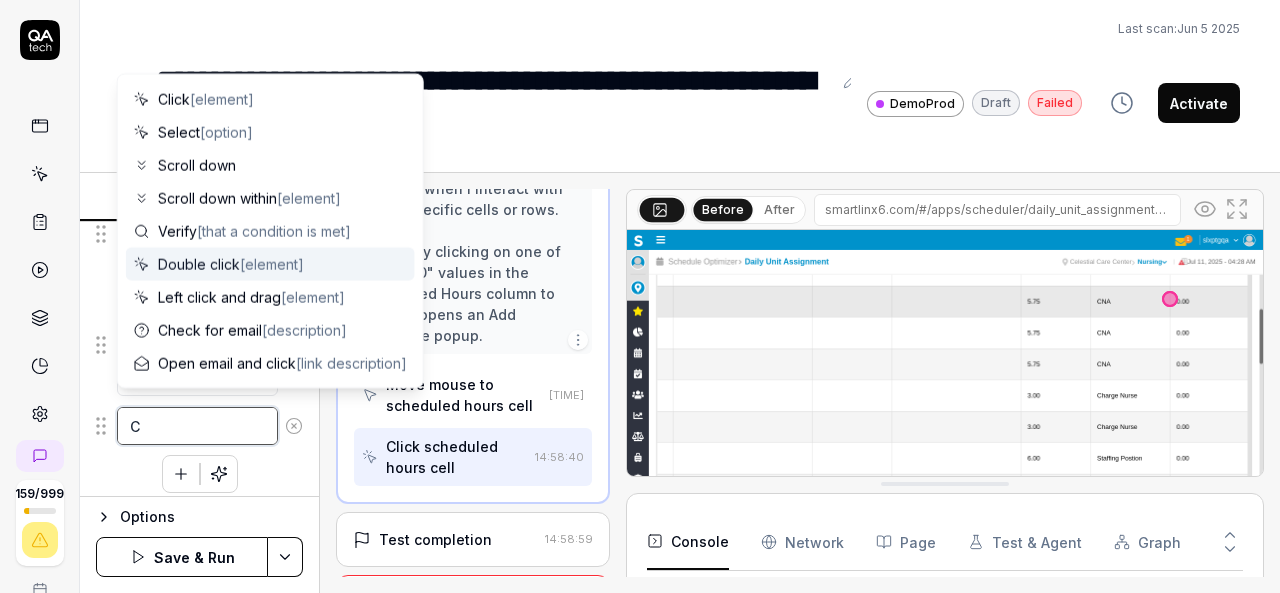 type on "*" 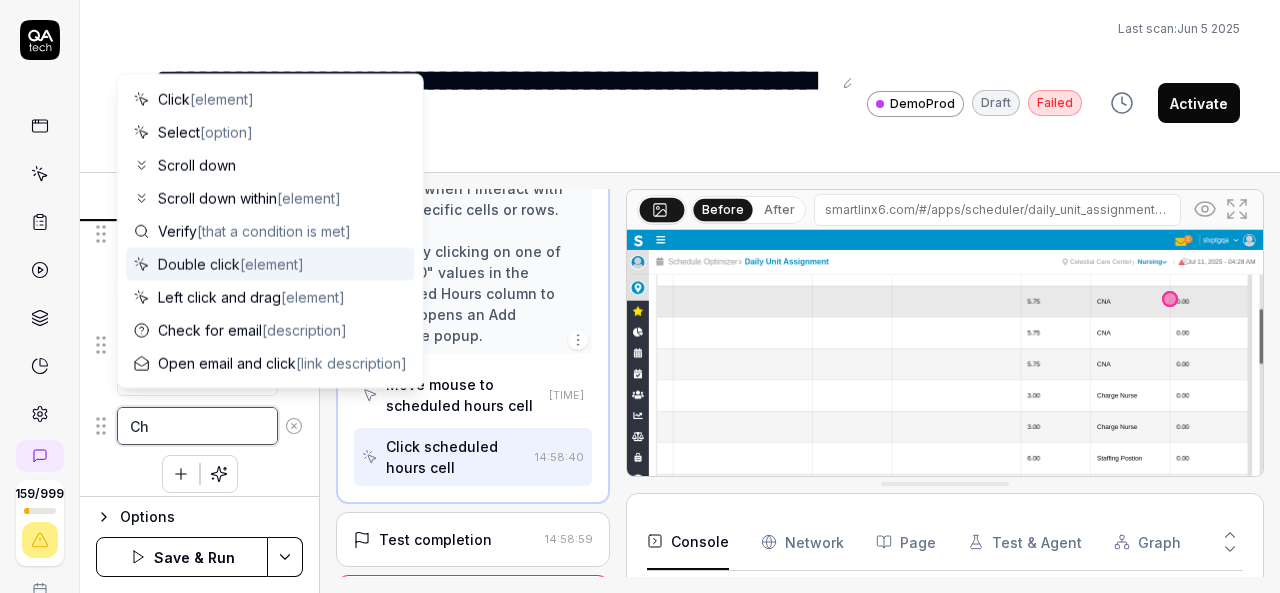 type on "*" 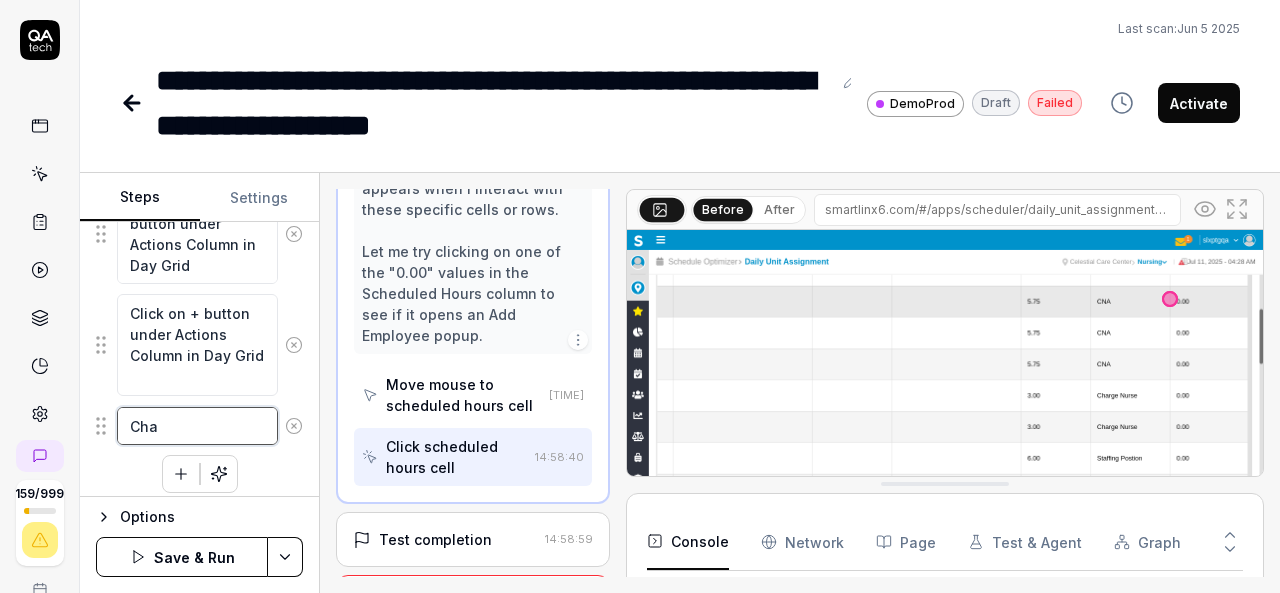 type on "*" 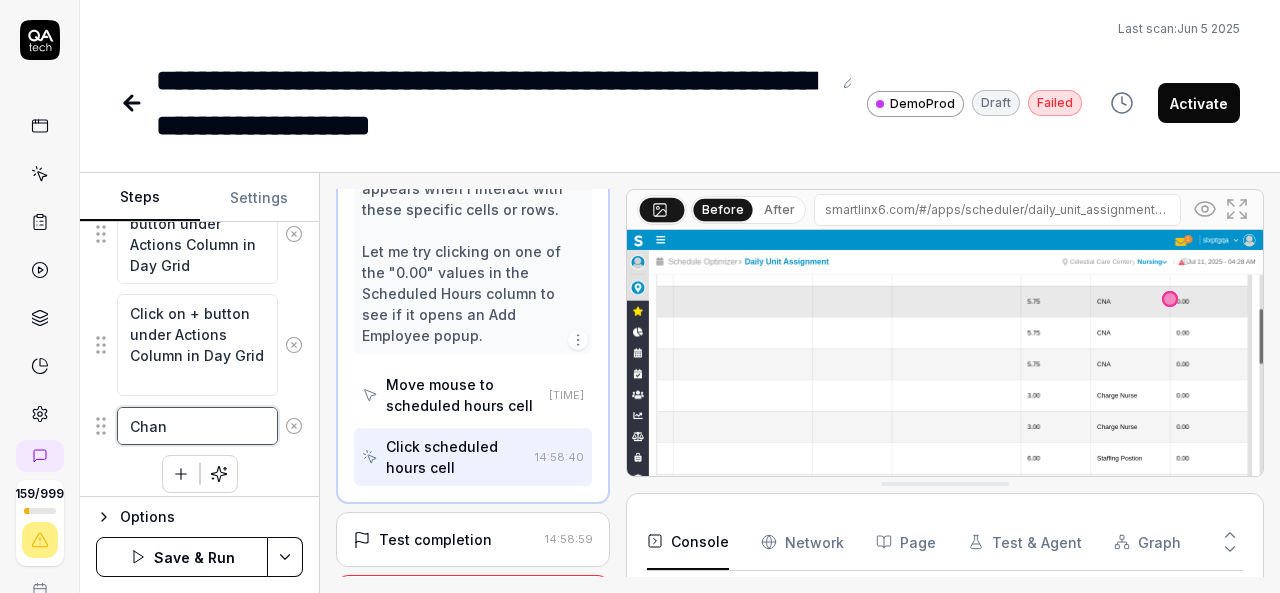 type on "*" 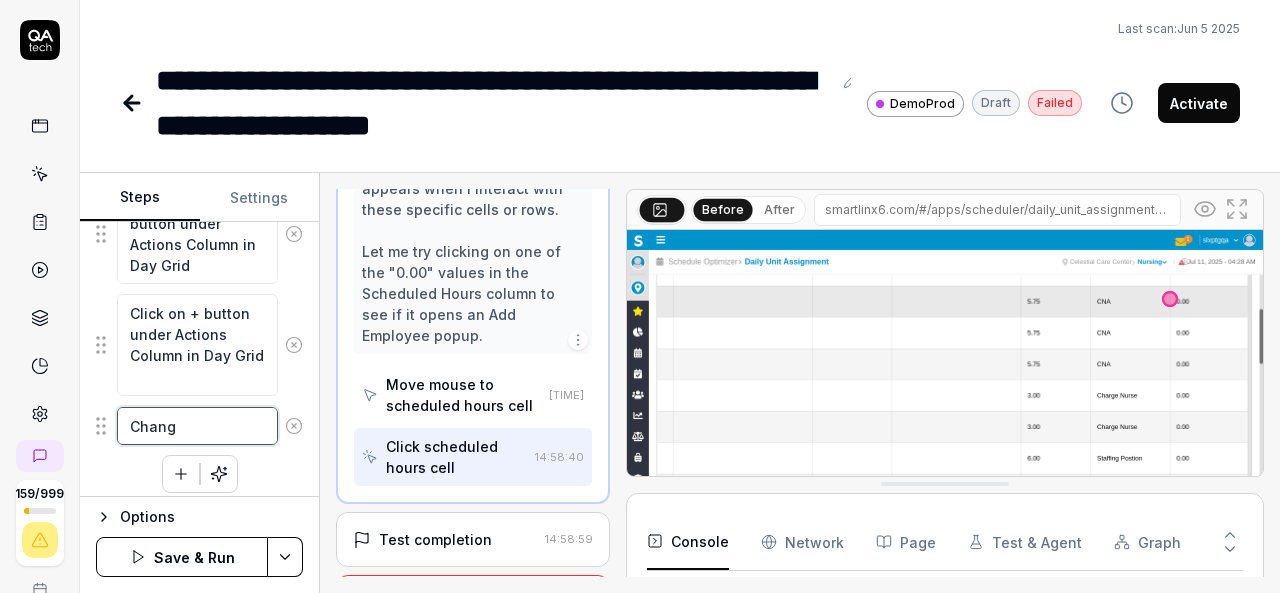 type on "*" 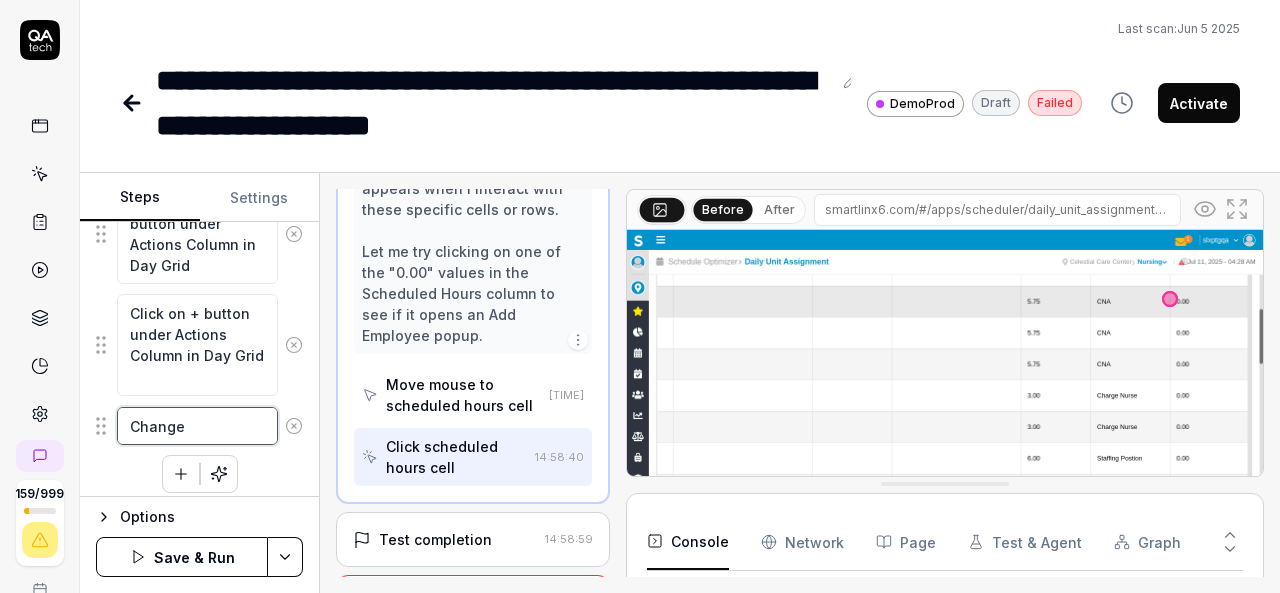 type on "*" 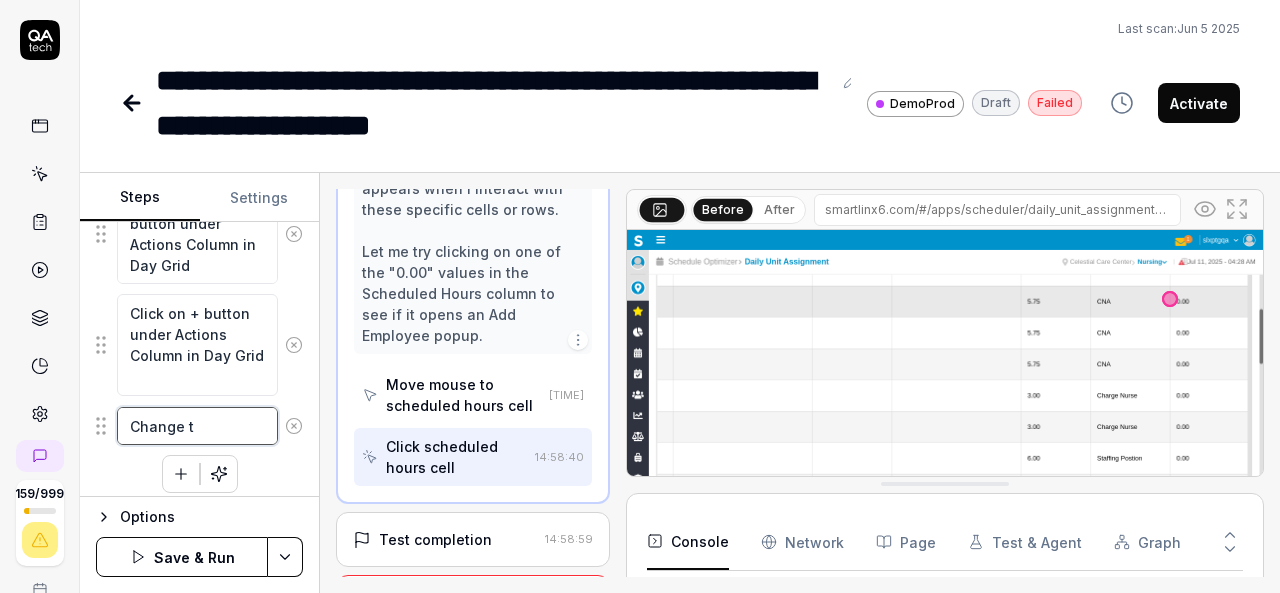 type on "*" 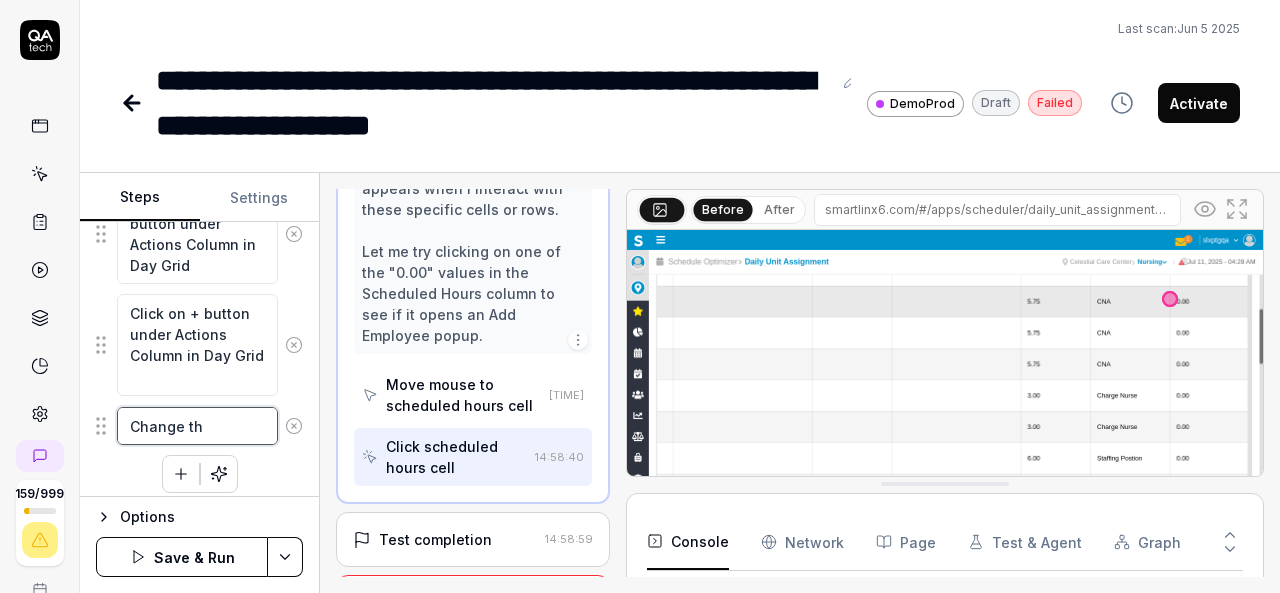 type on "*" 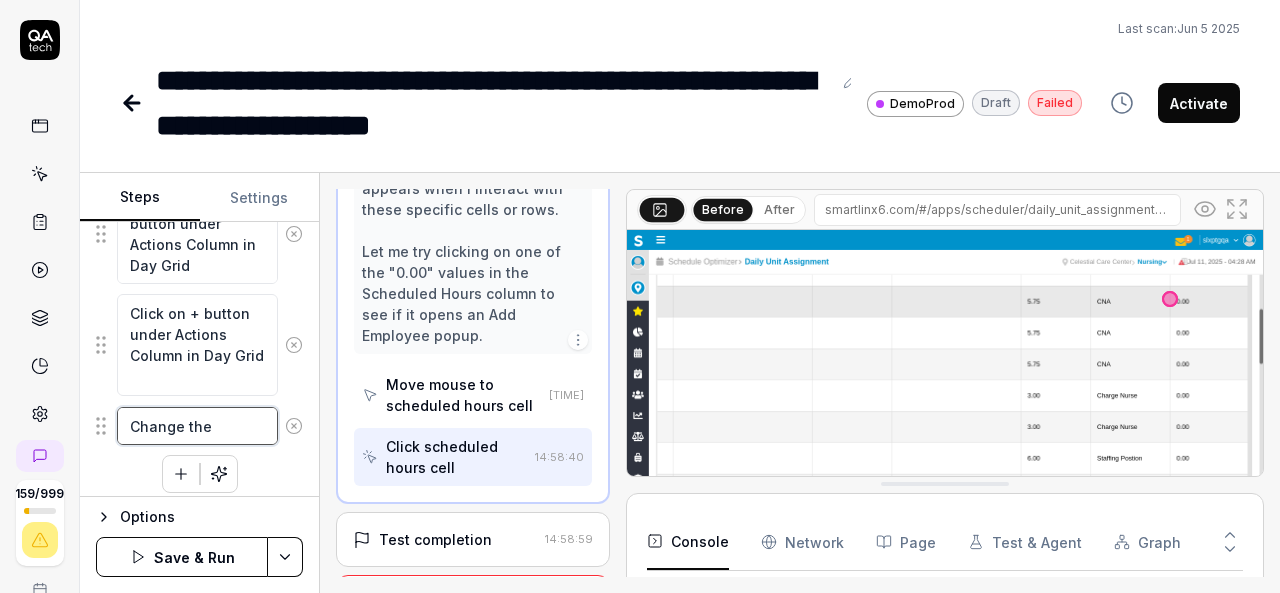 type on "*" 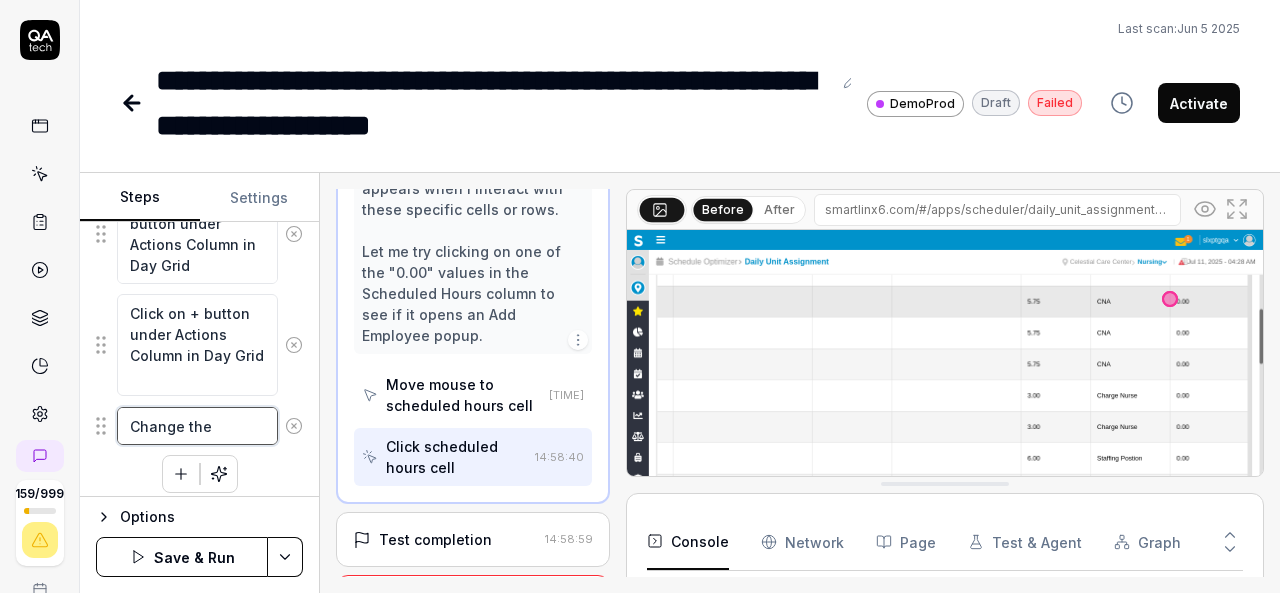 type on "*" 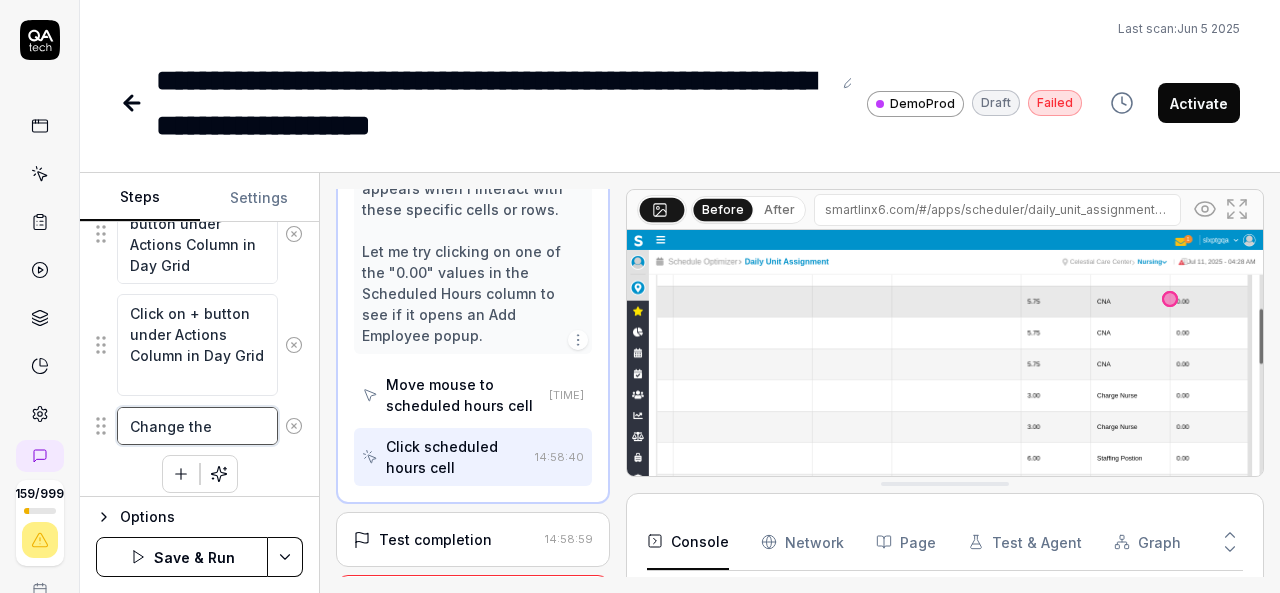 type on "Change the" 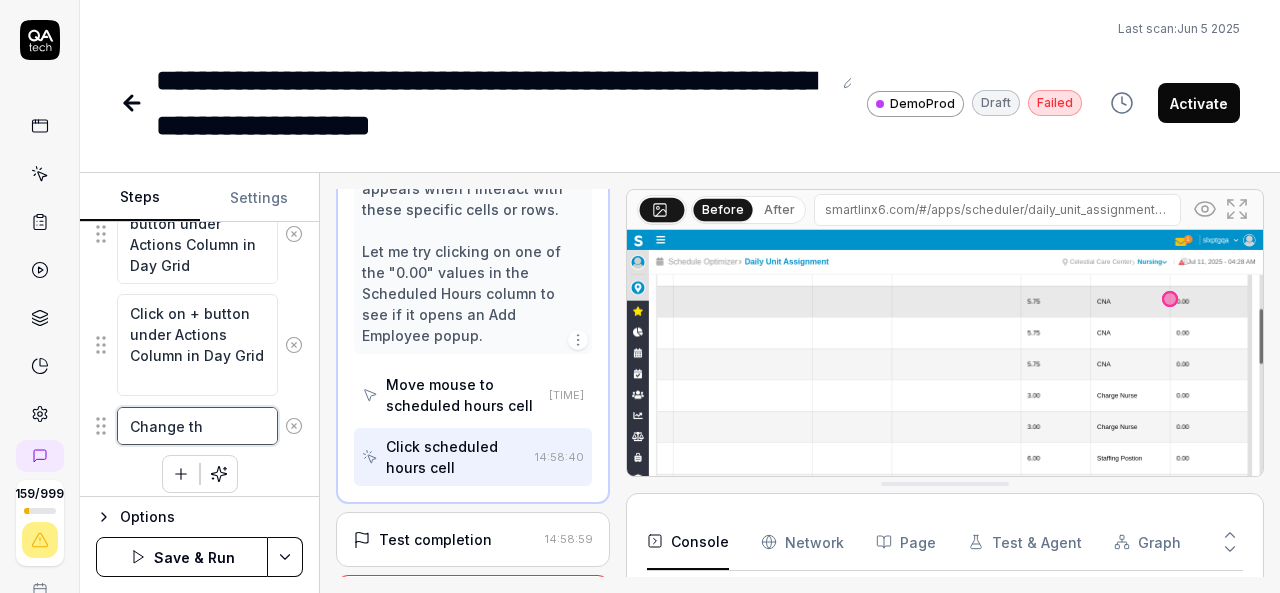 type on "*" 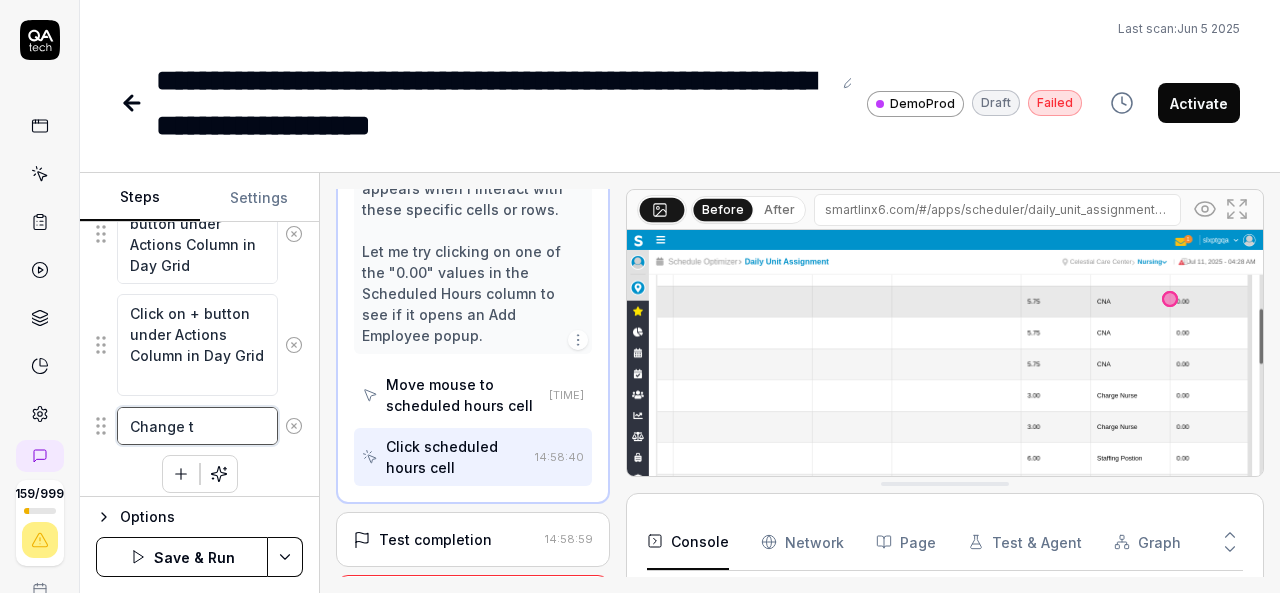 type on "*" 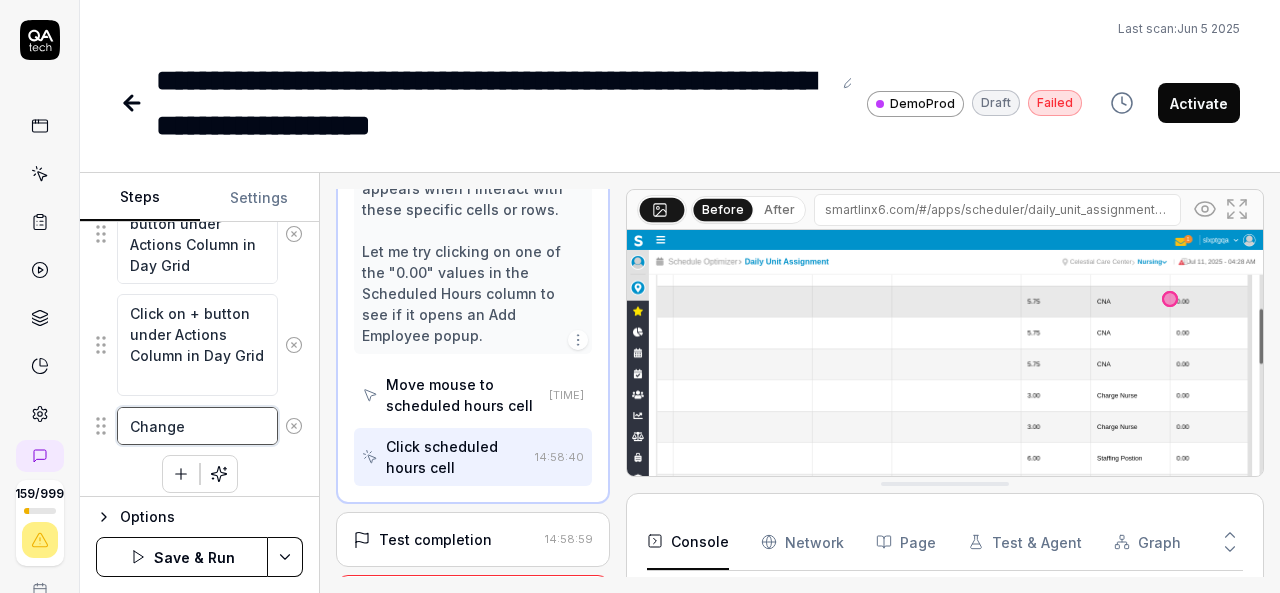 type on "*" 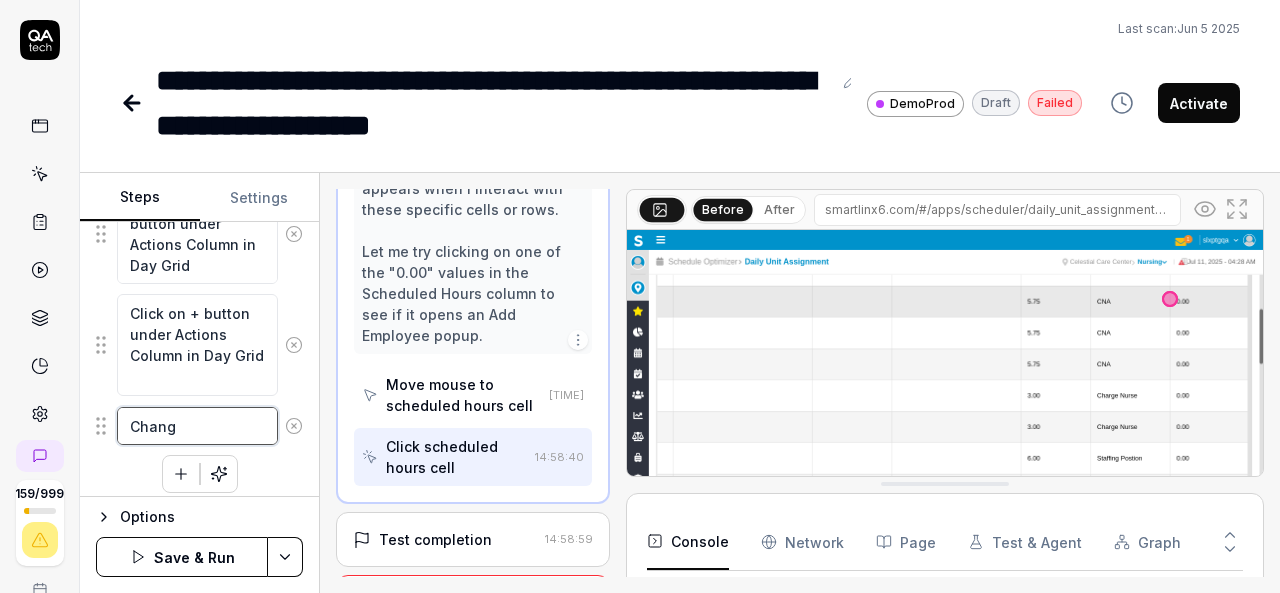 type on "*" 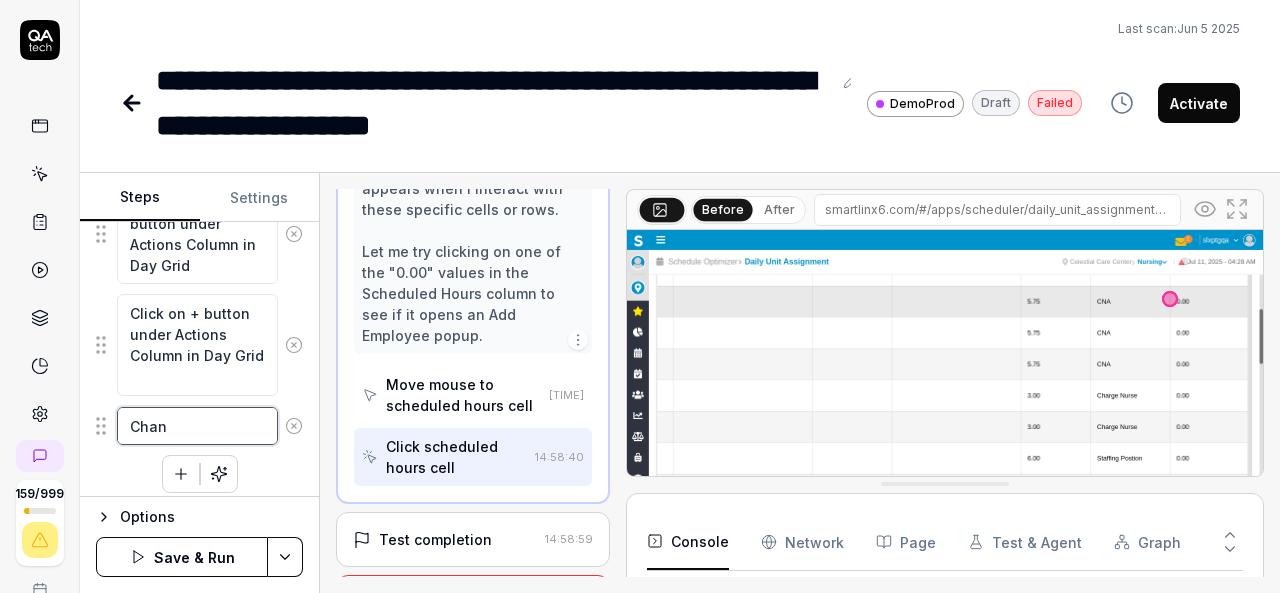 type on "*" 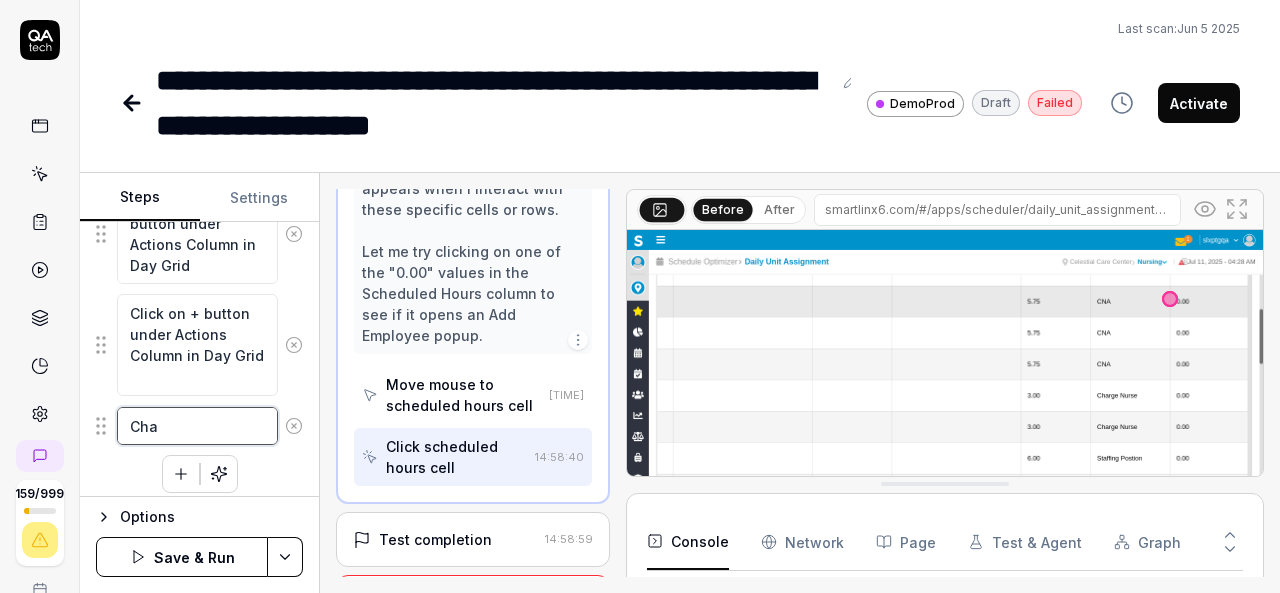 type on "*" 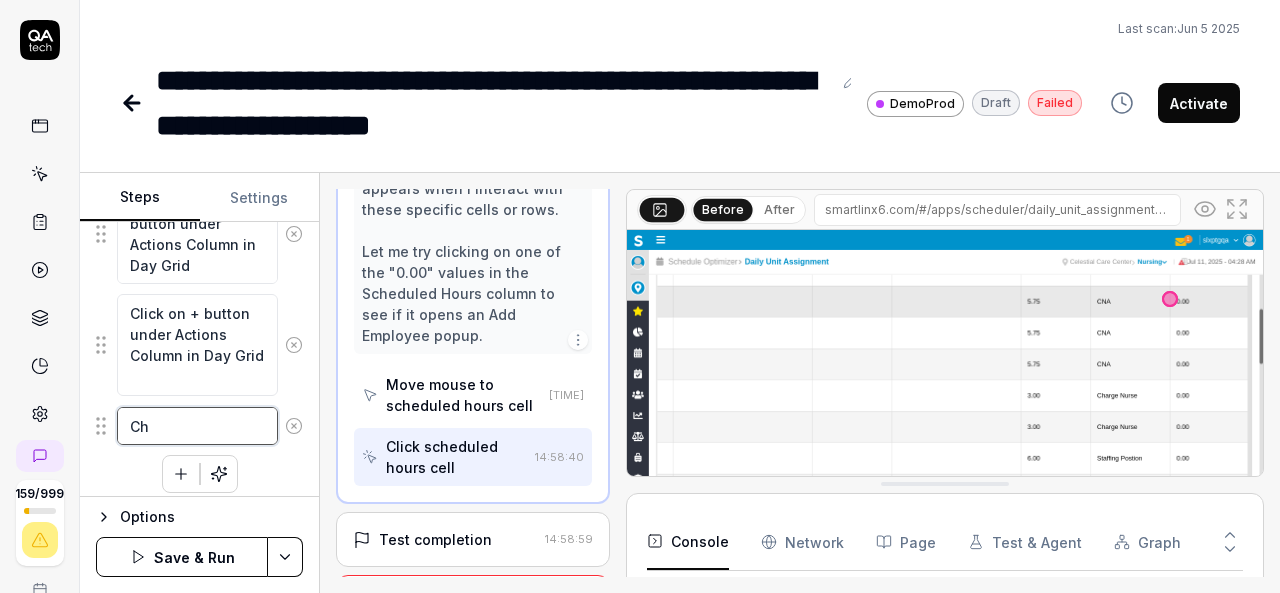 type on "C" 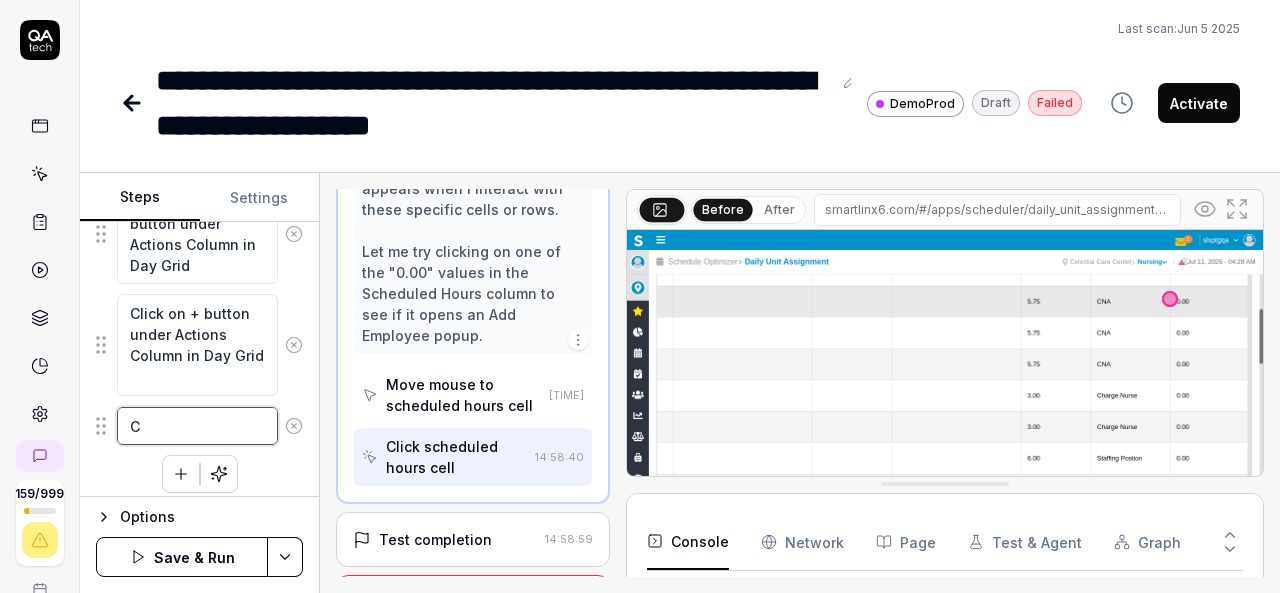 type on "*" 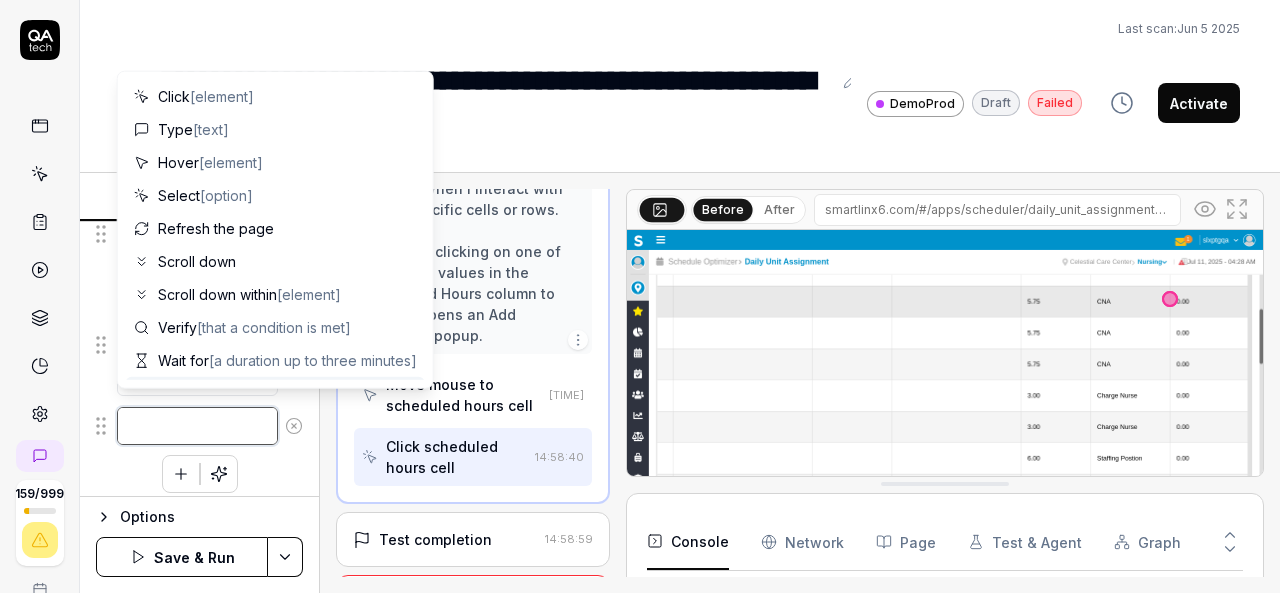 type on "*" 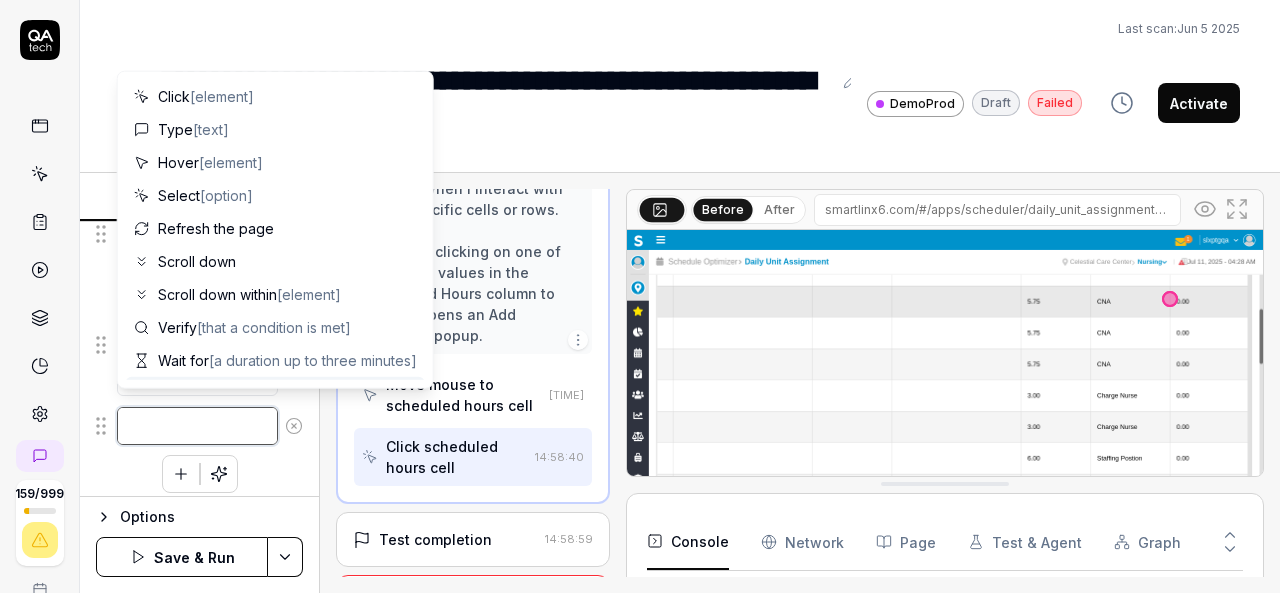 type on "S" 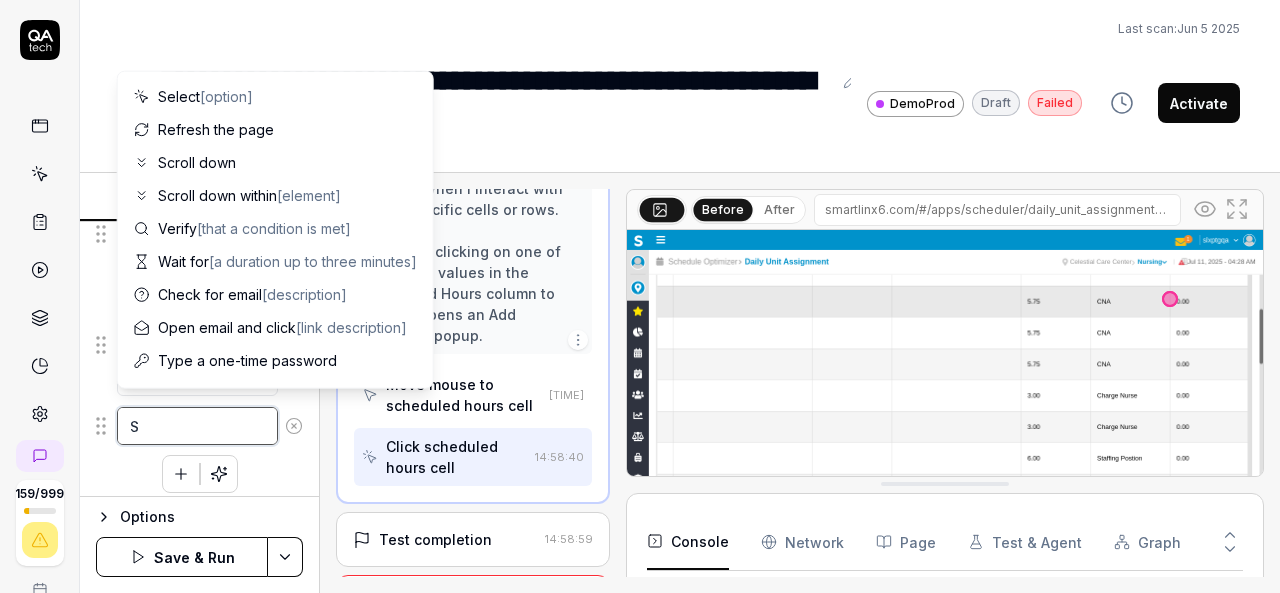 type on "*" 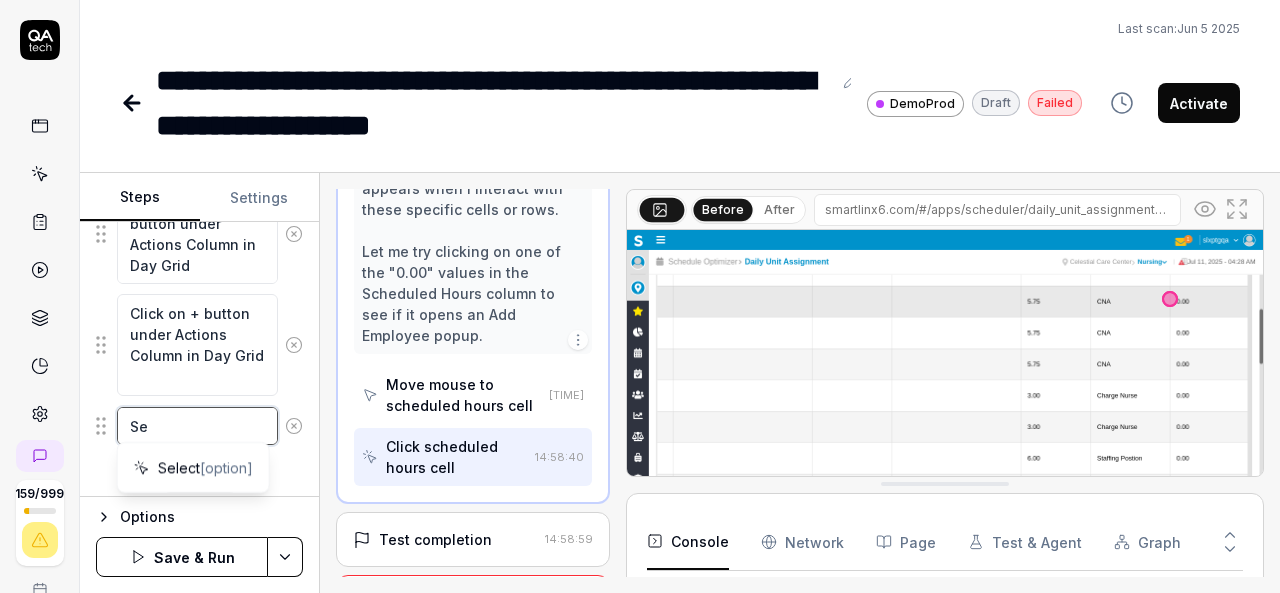 type on "*" 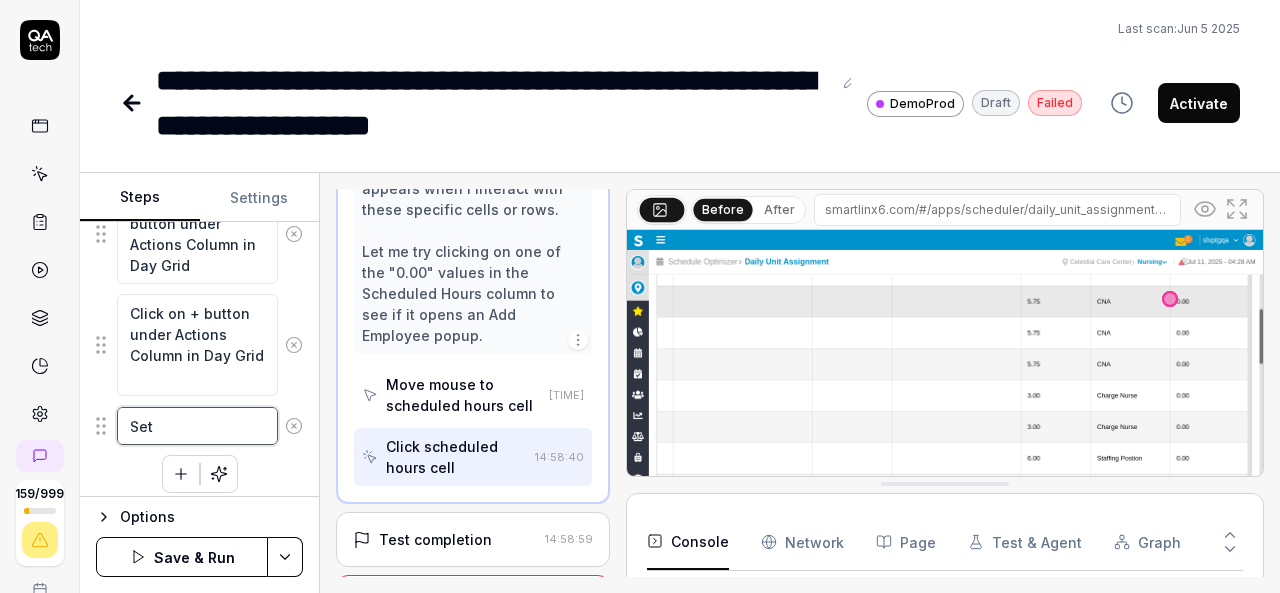 type on "*" 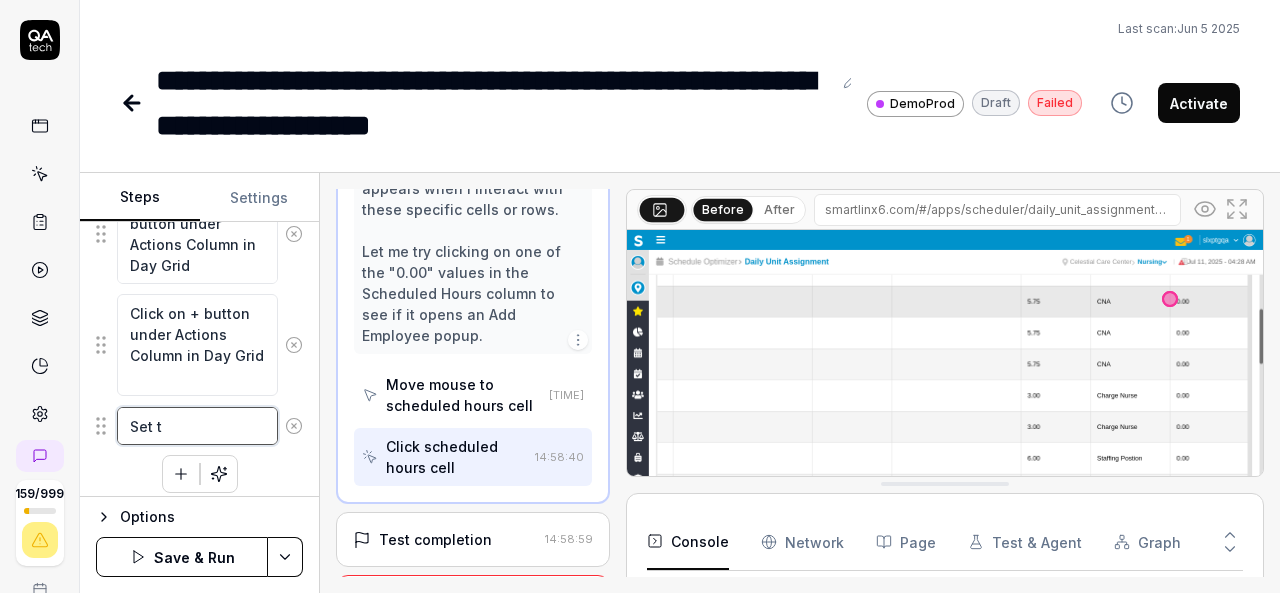 type on "*" 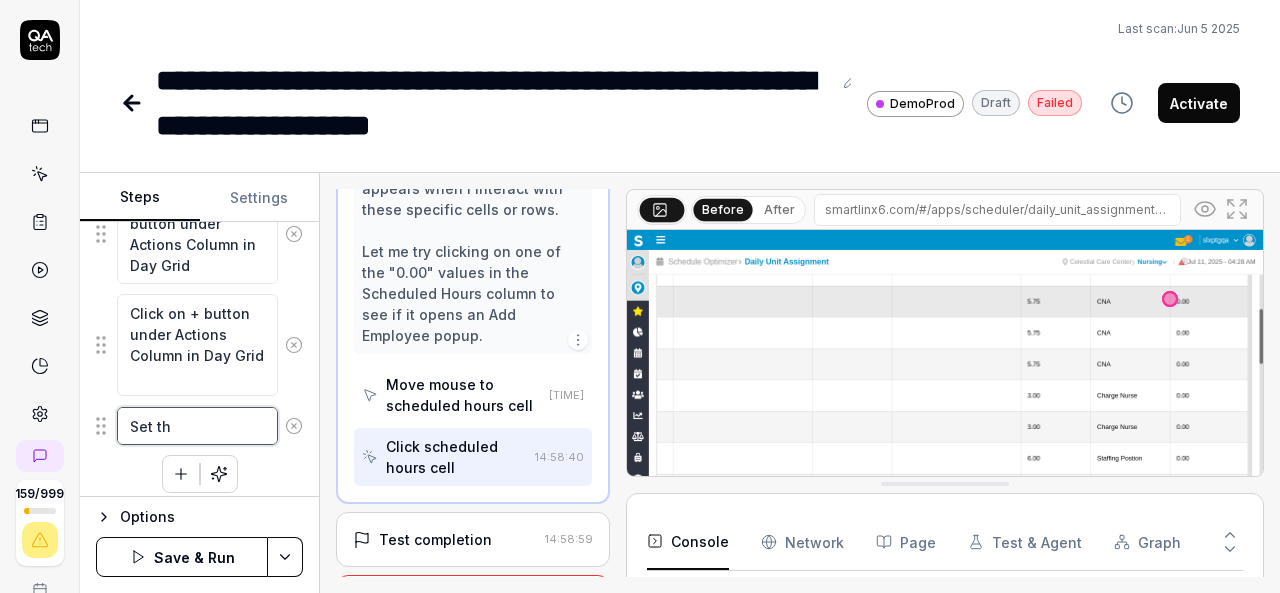 type on "*" 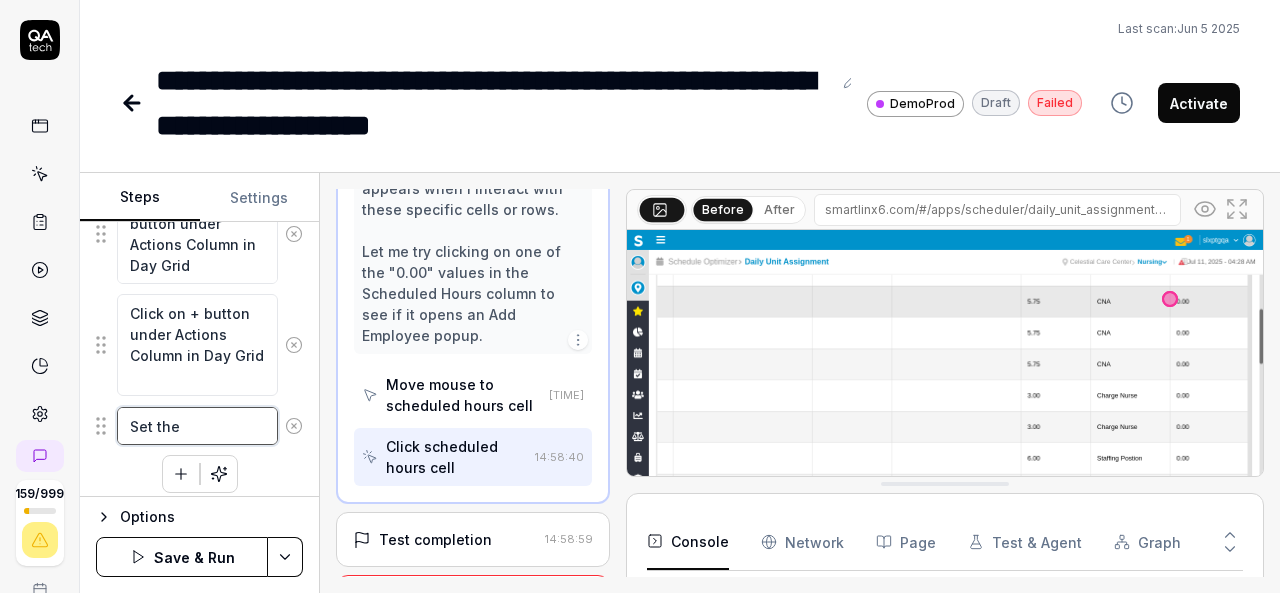 type on "*" 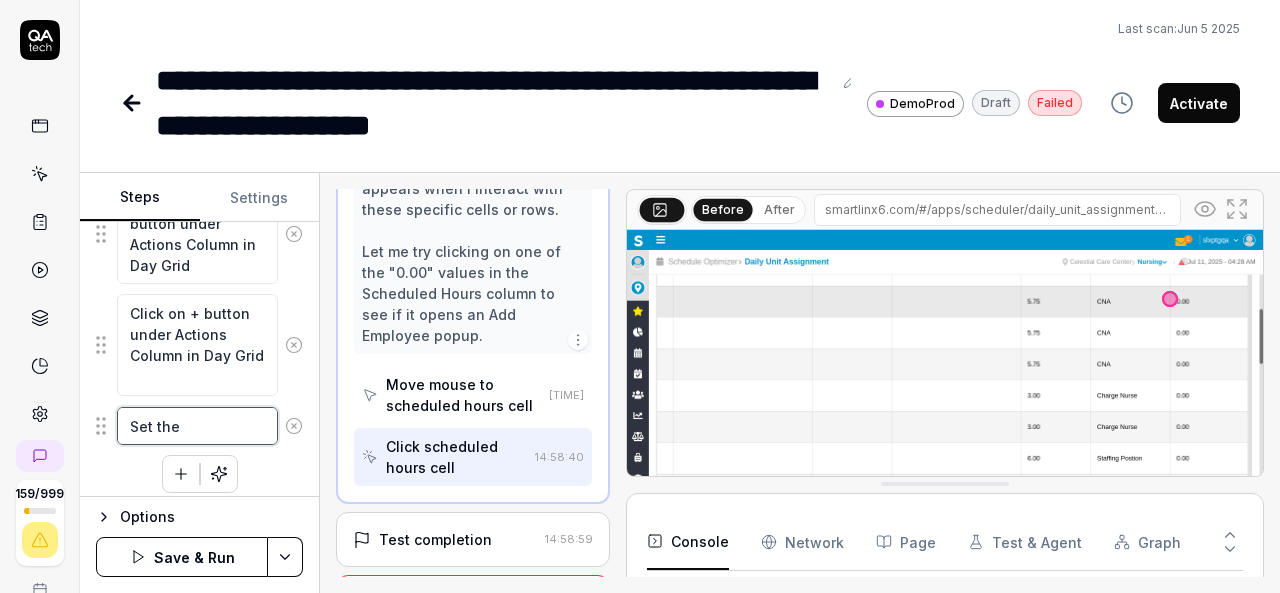 type on "*" 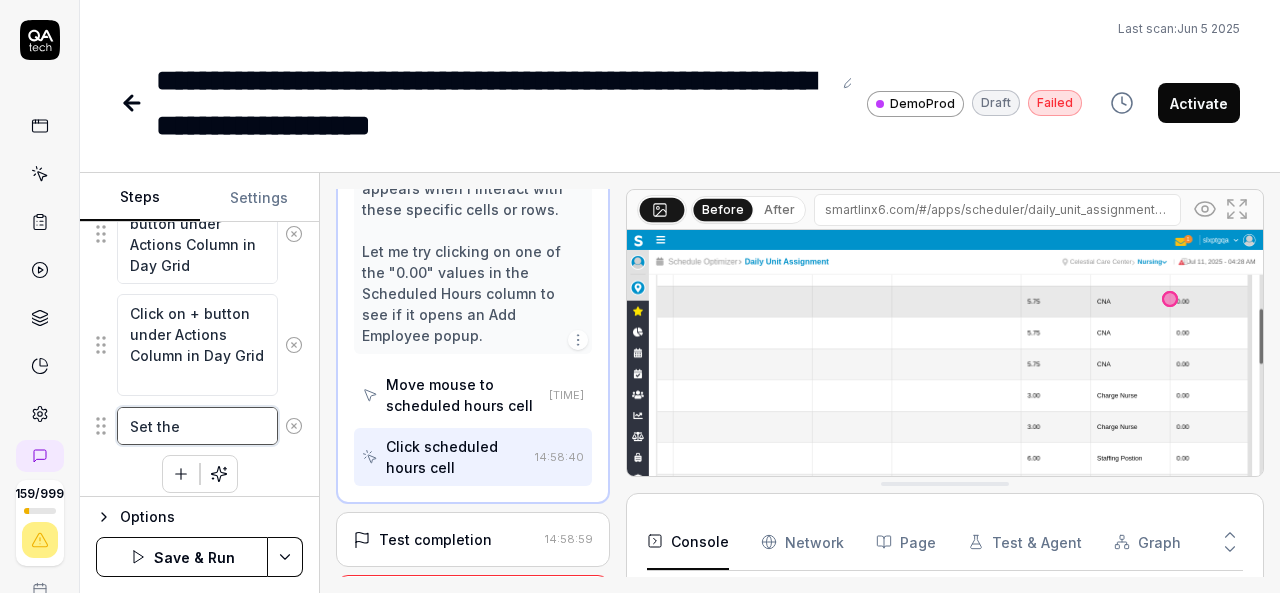 type on "Set the d" 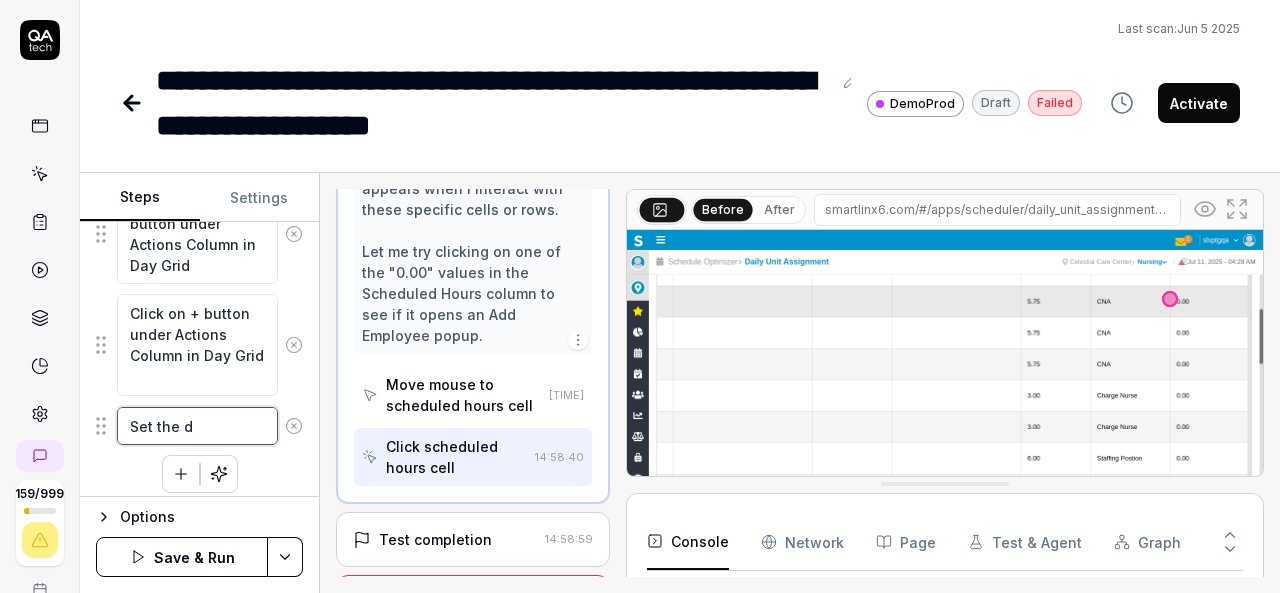 type on "*" 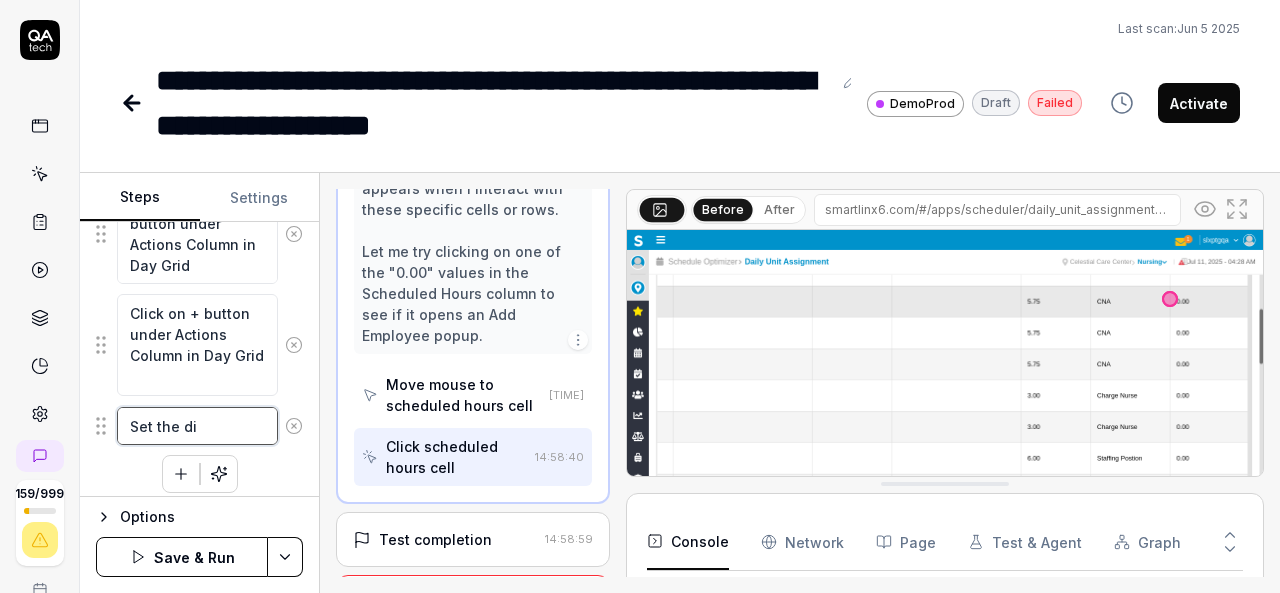 type on "*" 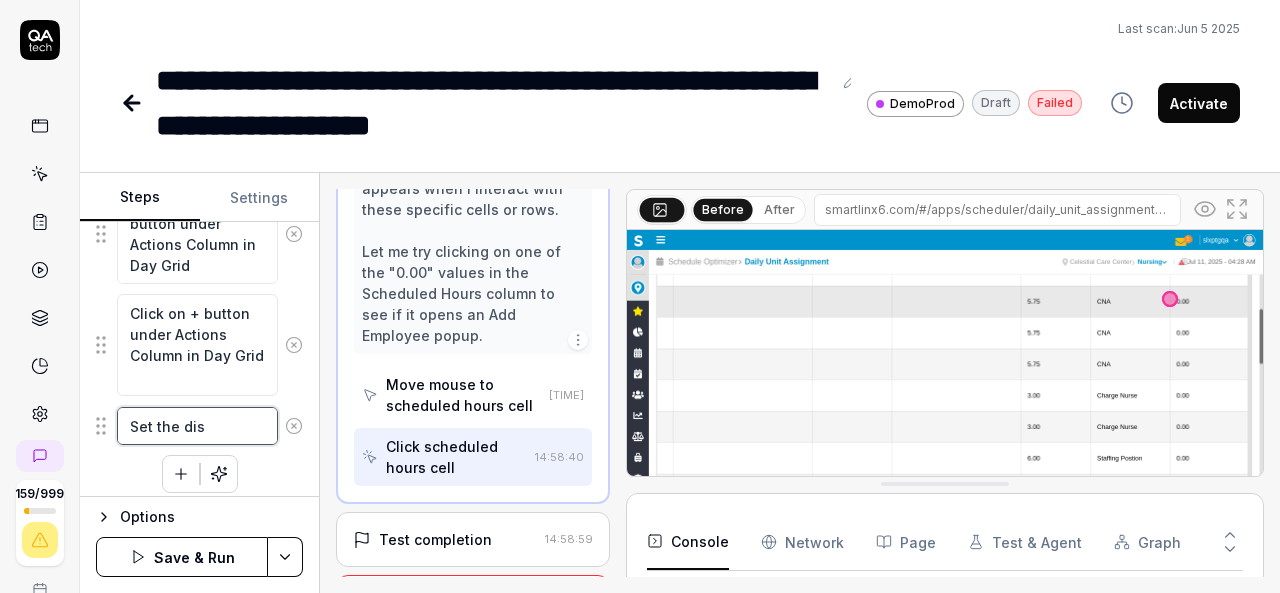 type on "*" 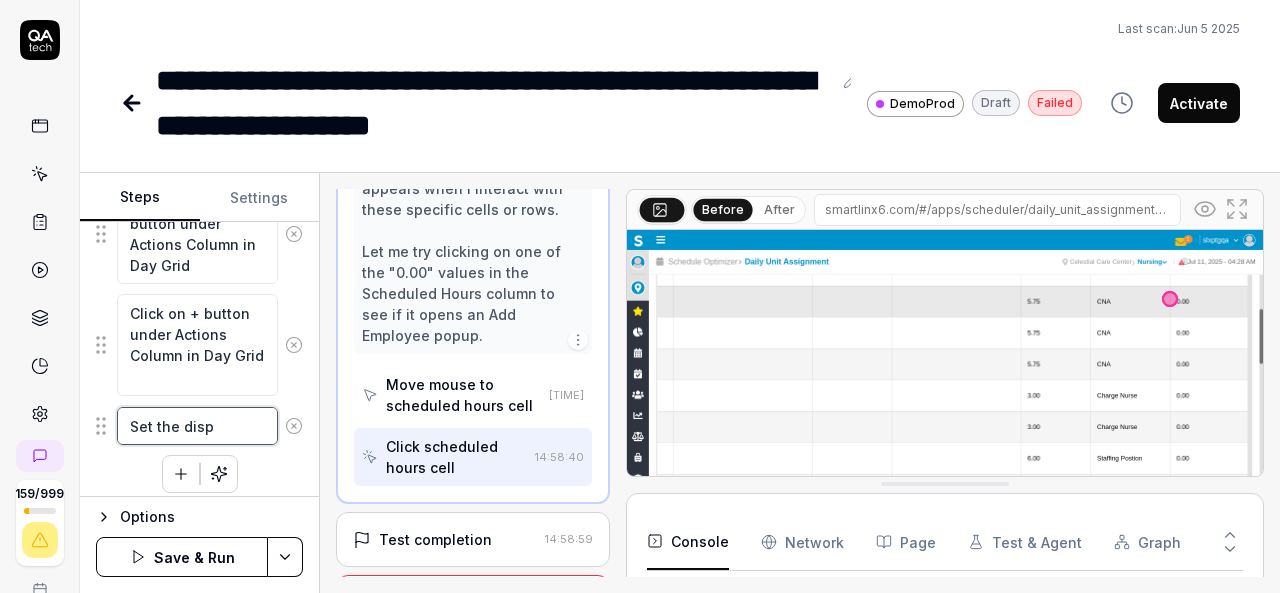 type on "*" 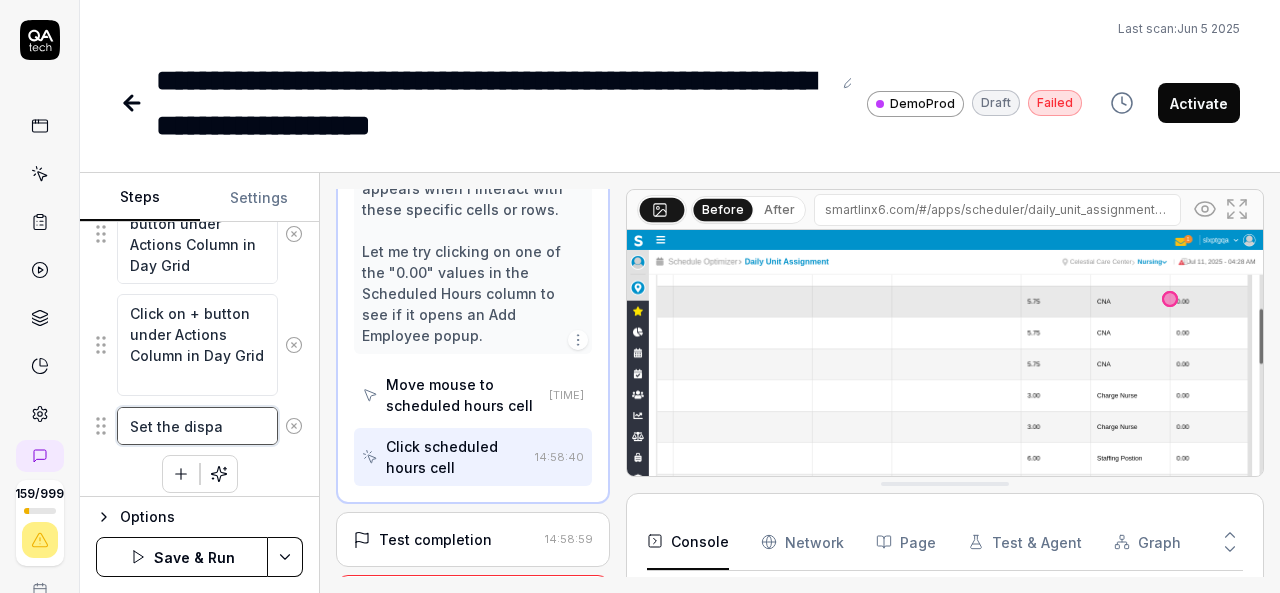 type on "*" 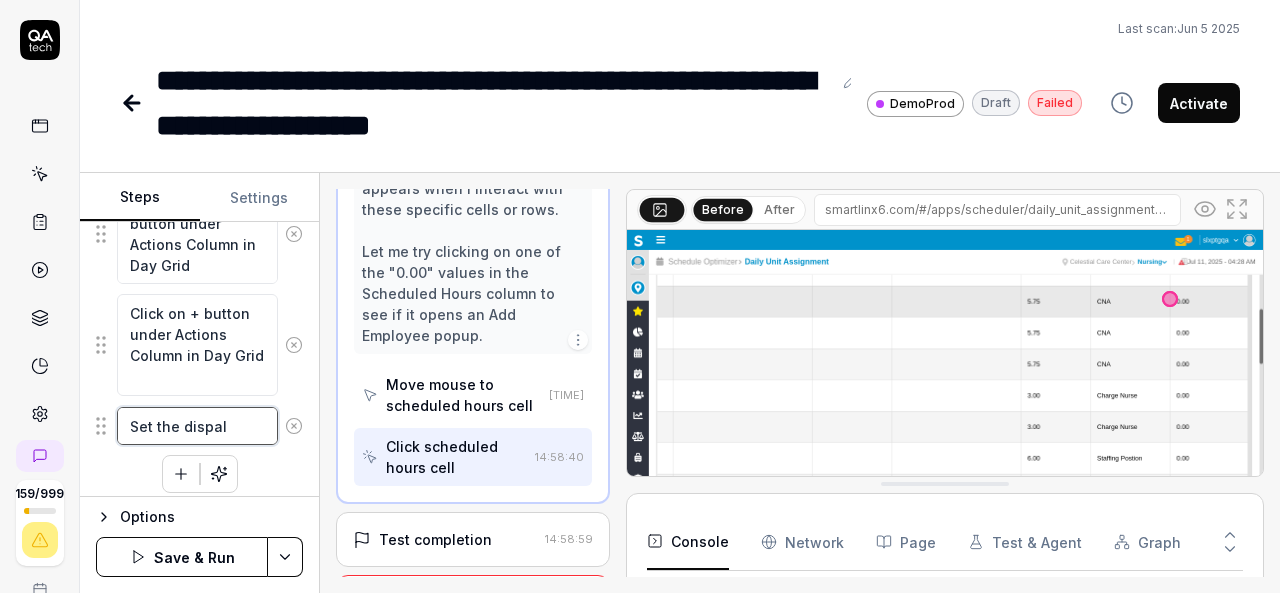 type on "*" 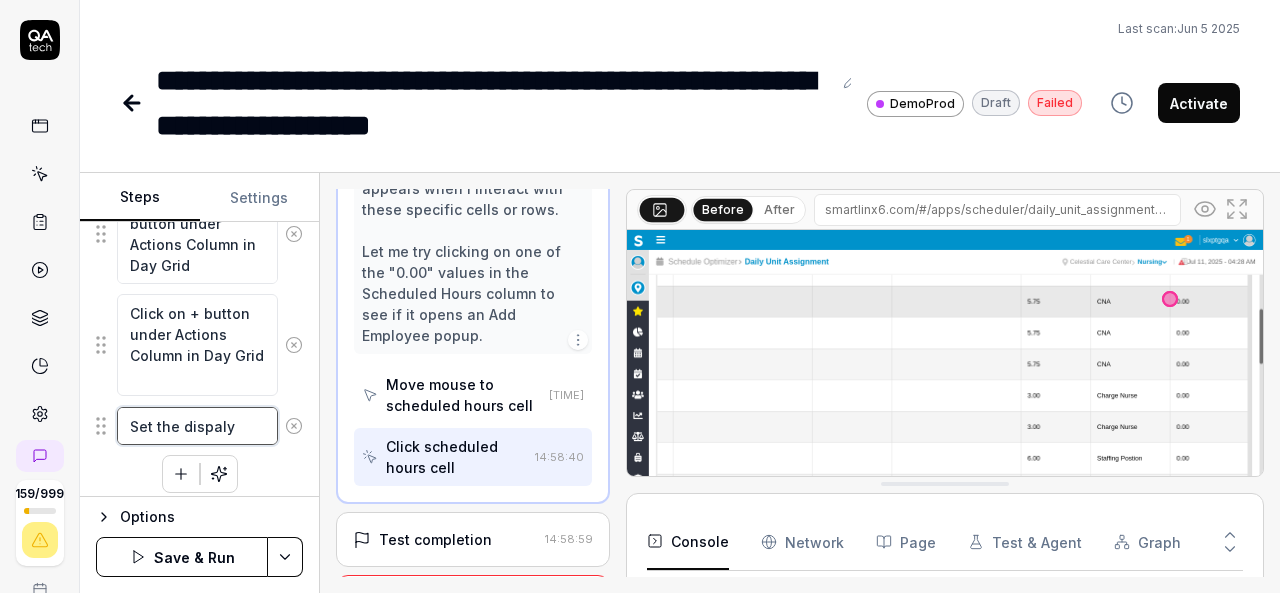 type on "*" 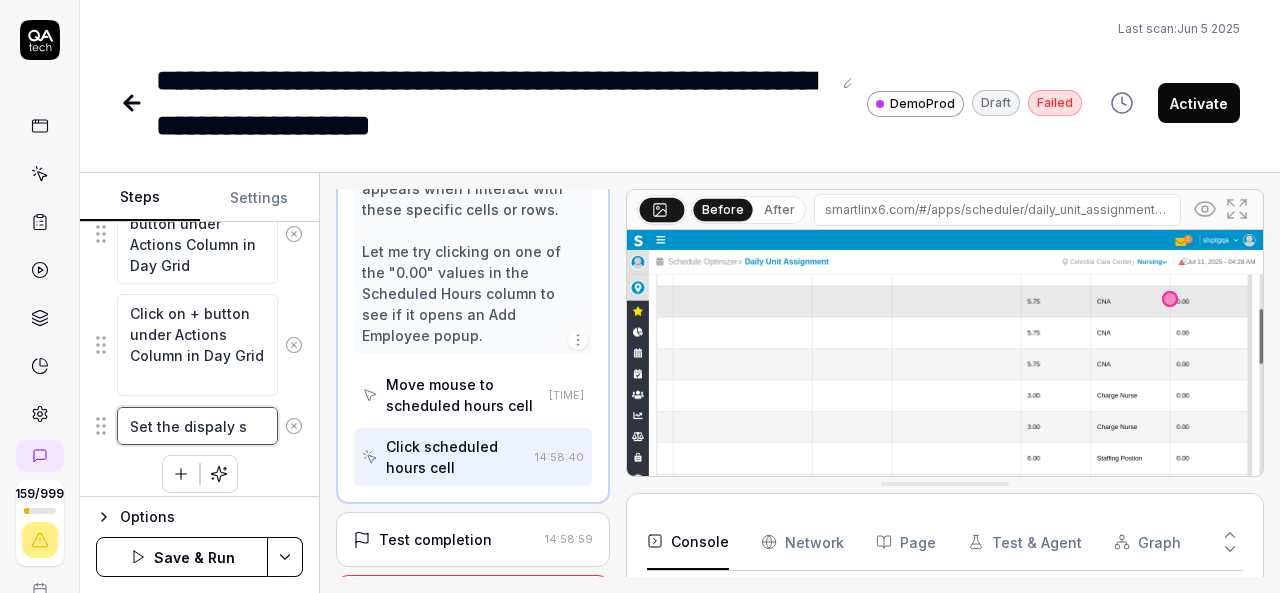 type on "*" 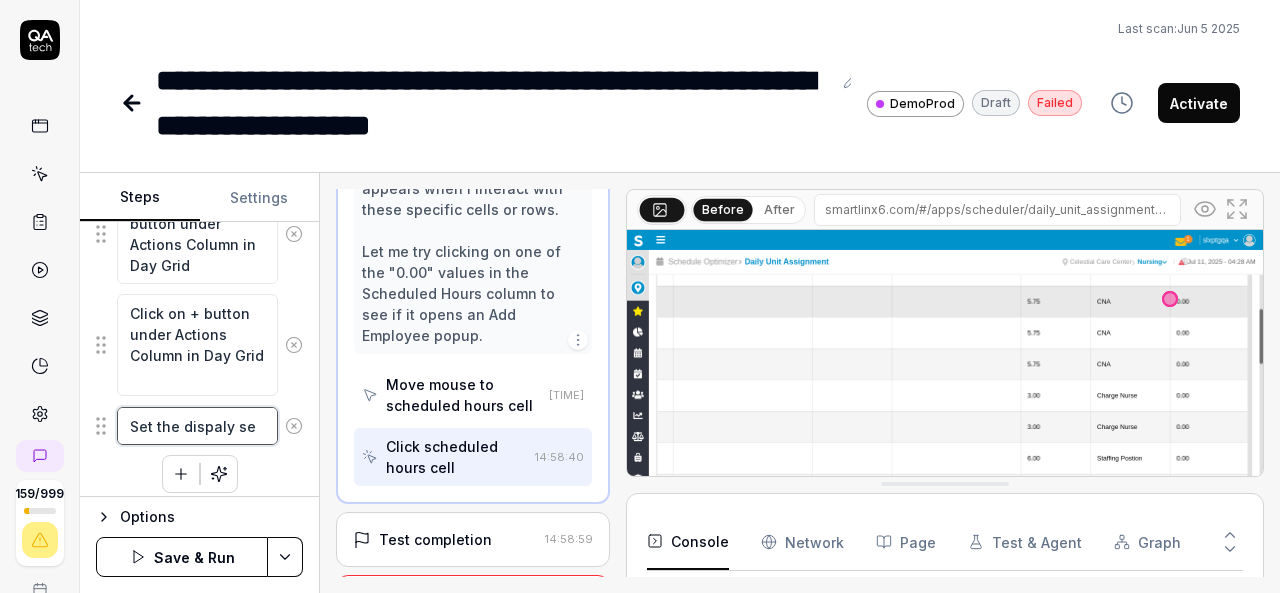 type on "*" 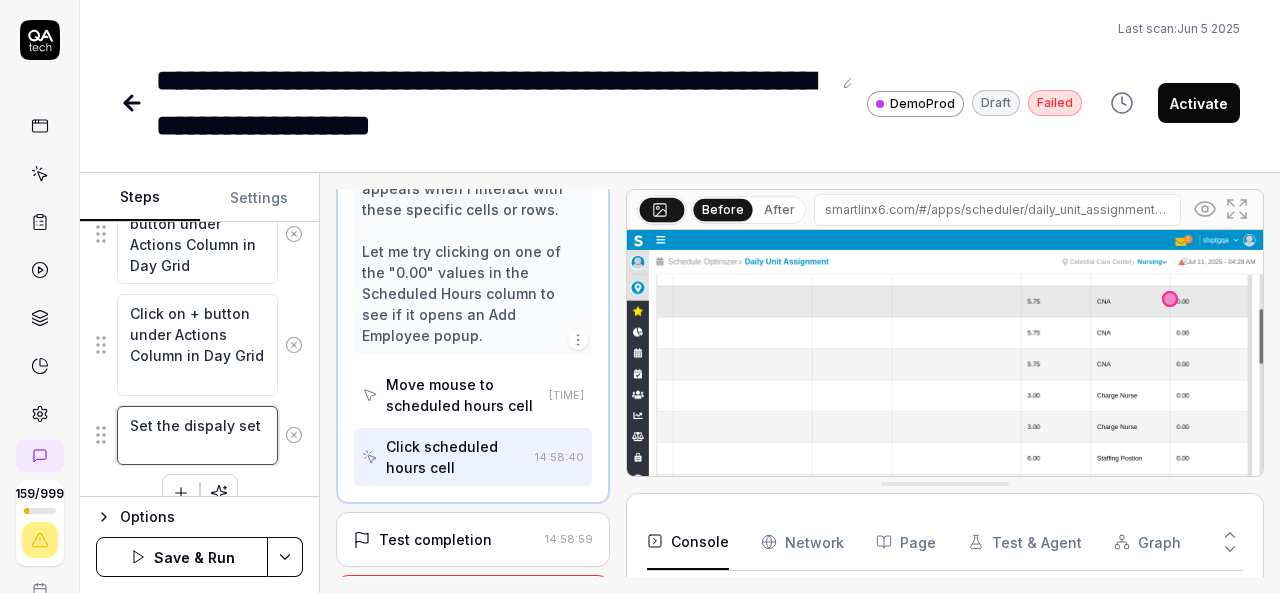 type on "*" 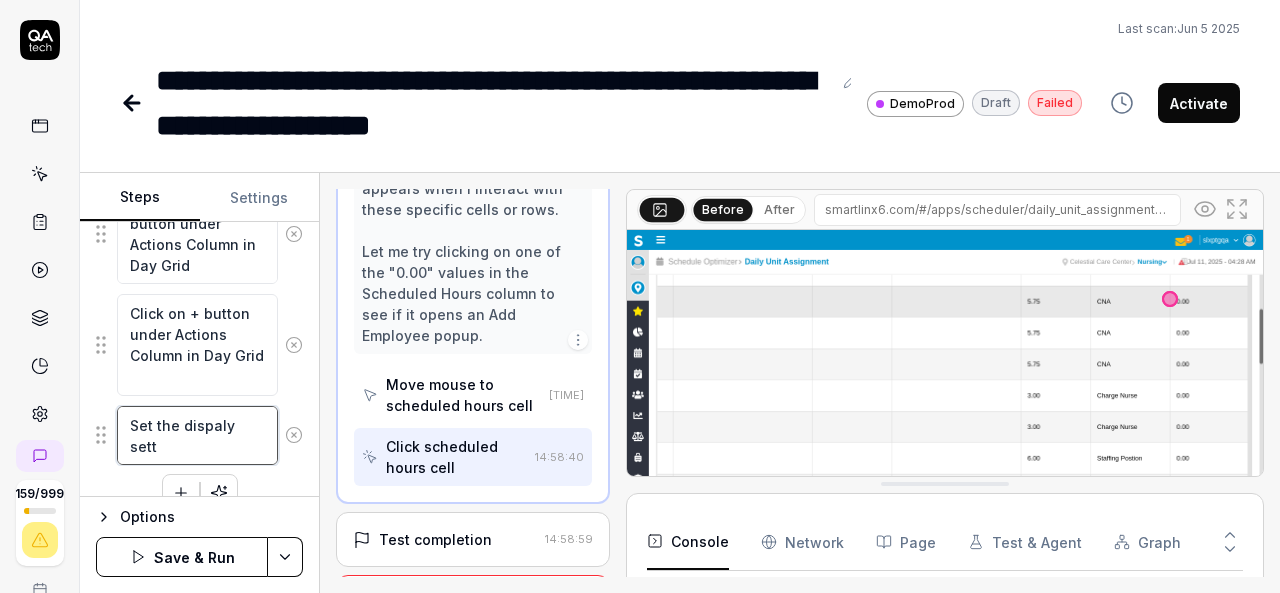 type on "*" 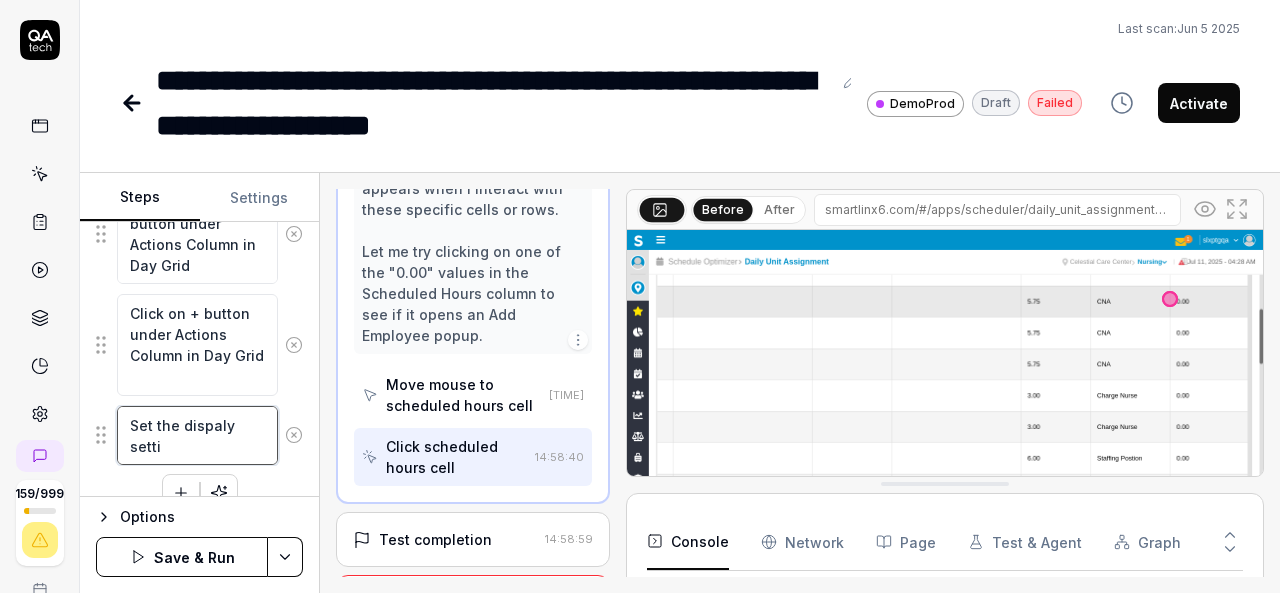 type on "*" 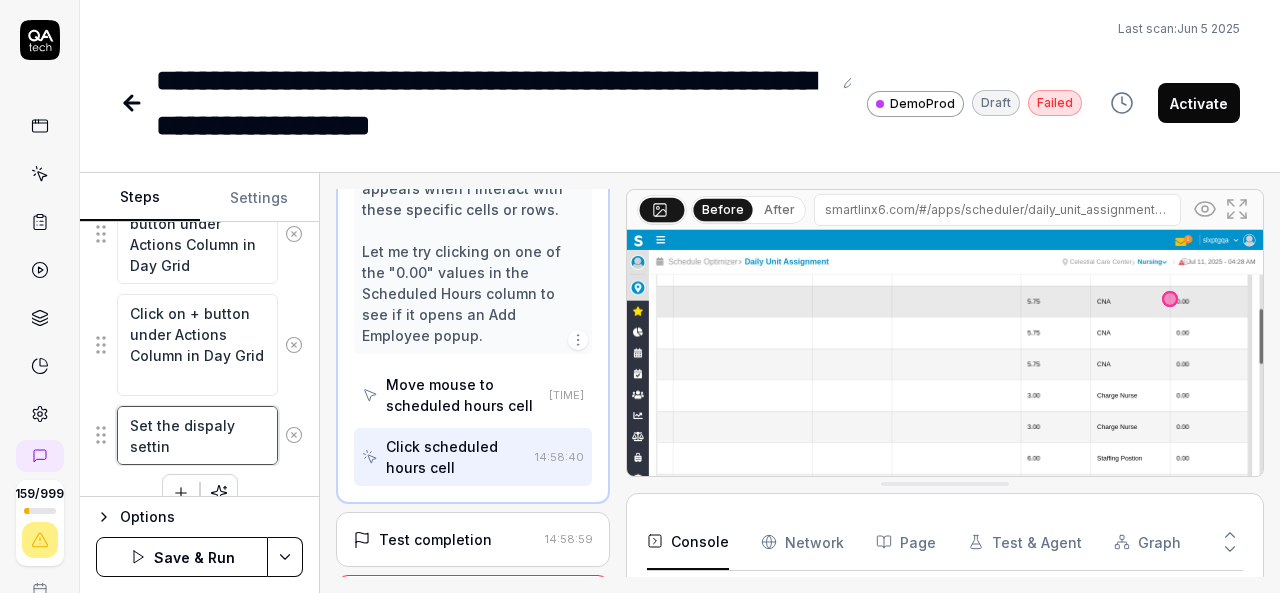 type on "*" 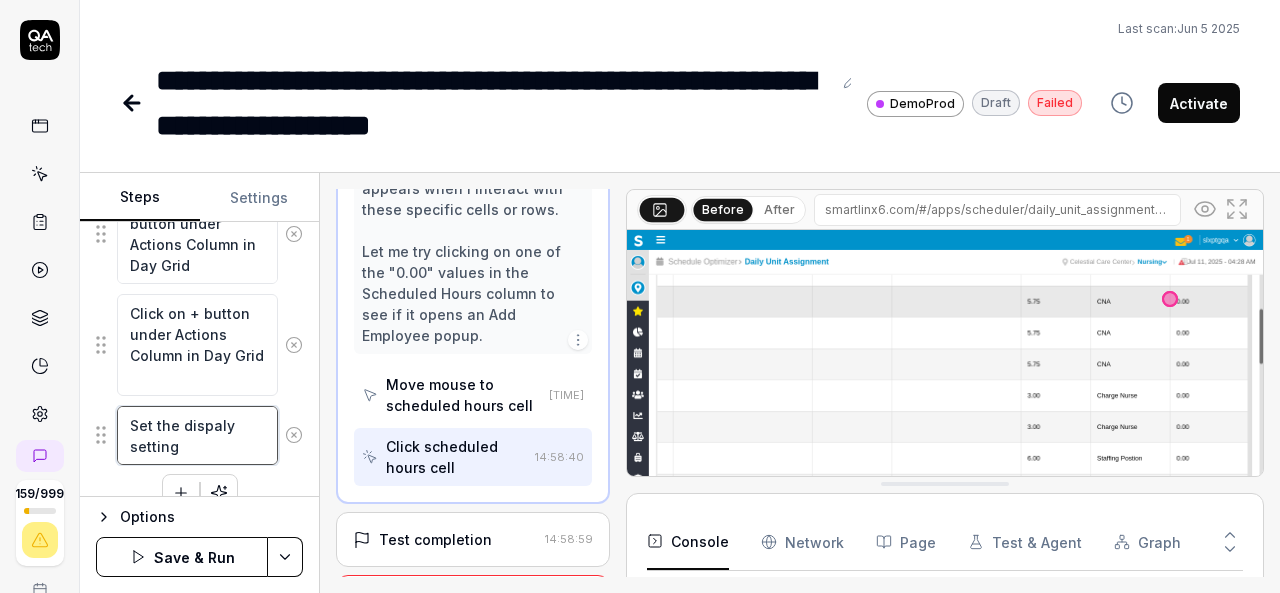 type on "*" 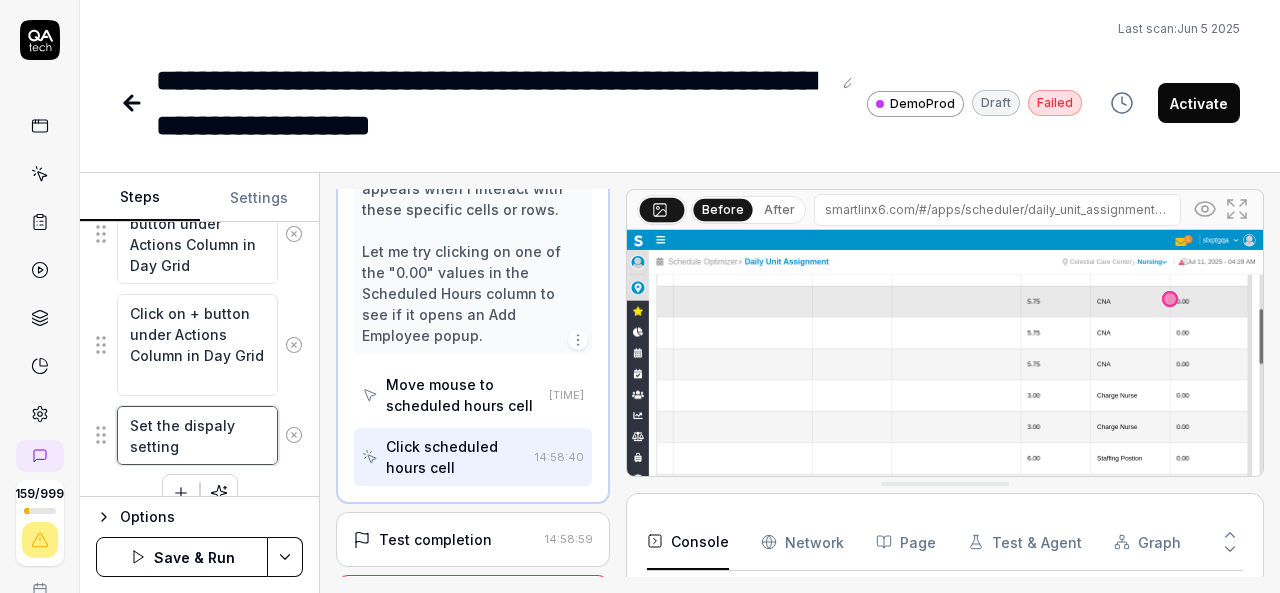 type on "*" 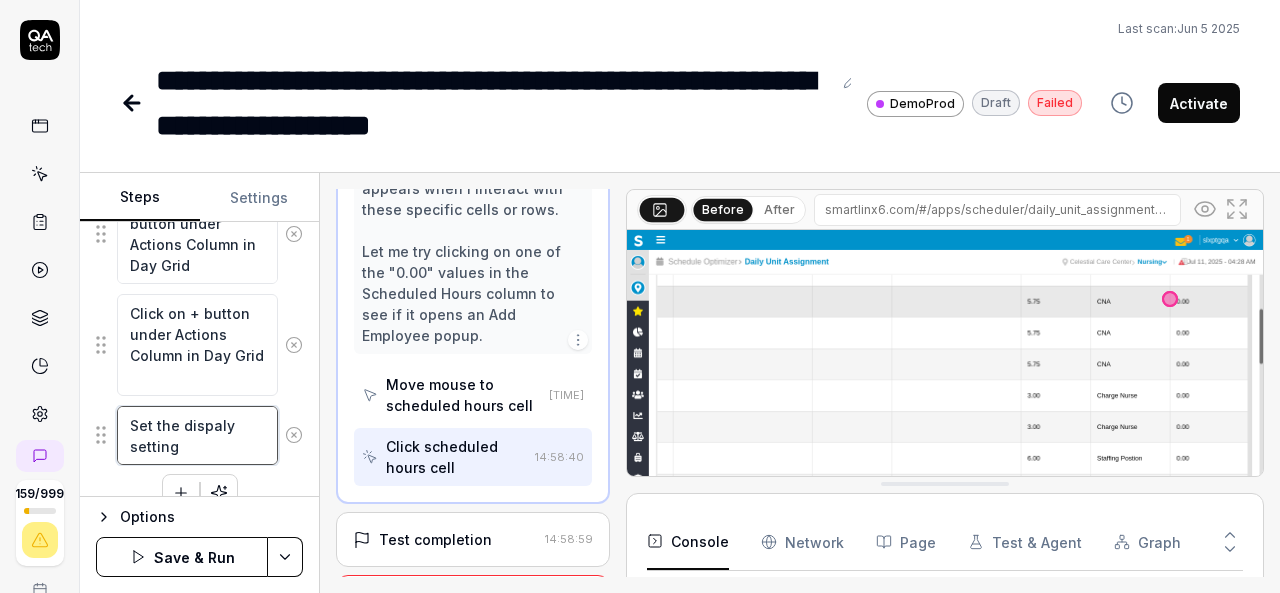 type on "Set the display setting" 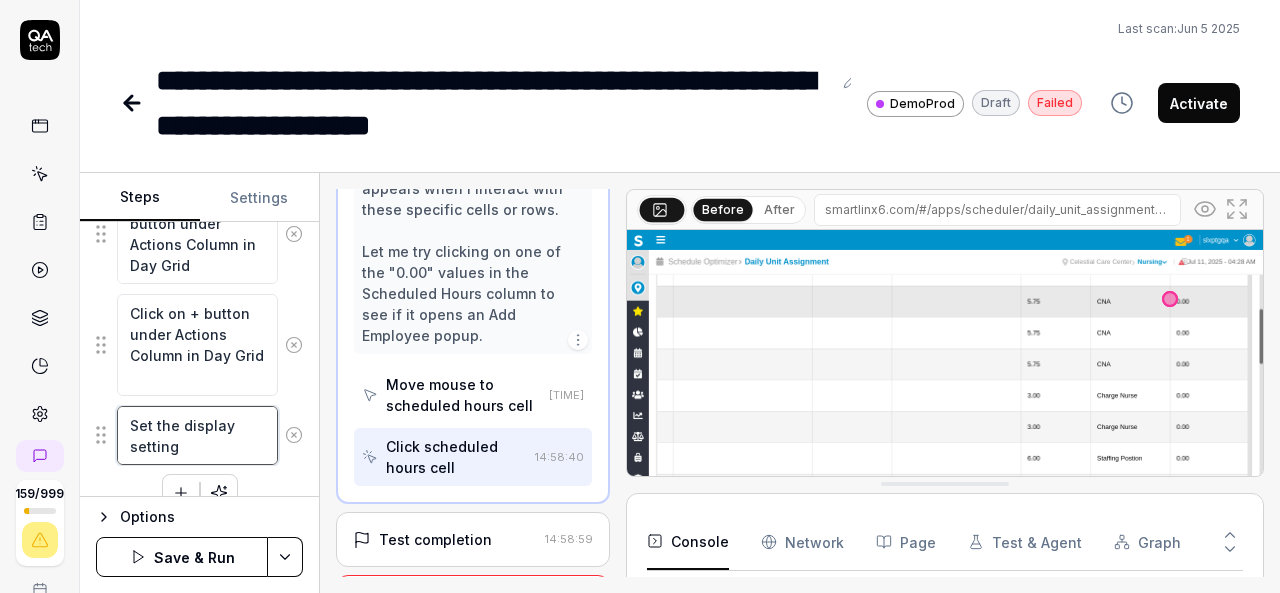 click on "Set the display setting" at bounding box center [197, 435] 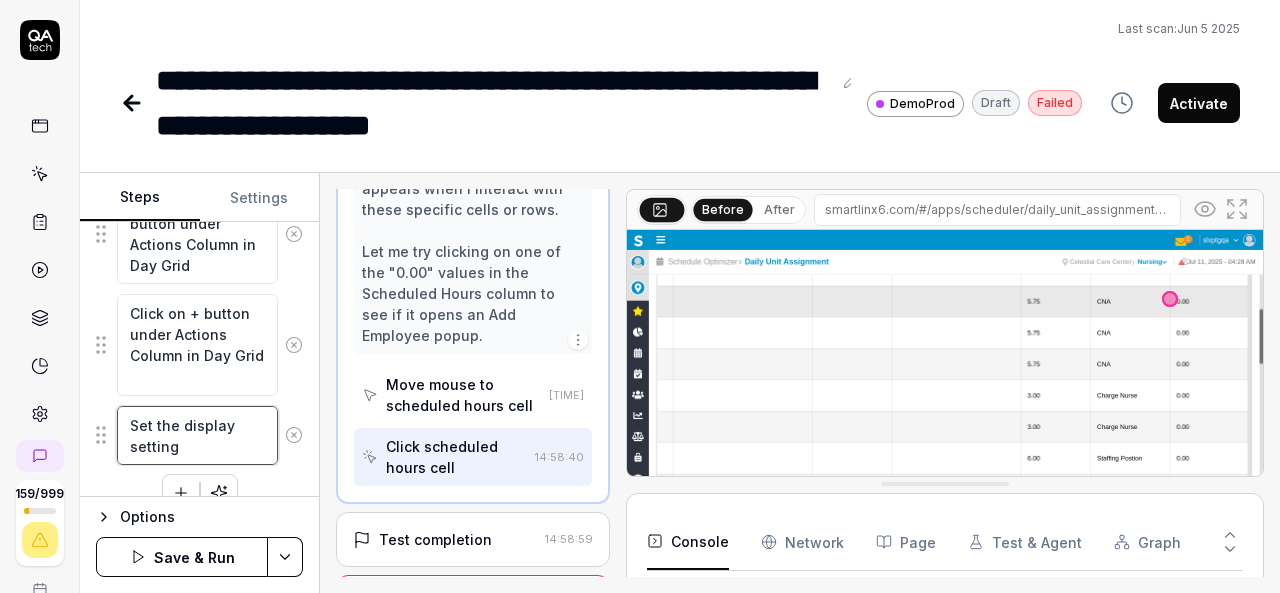 type on "*" 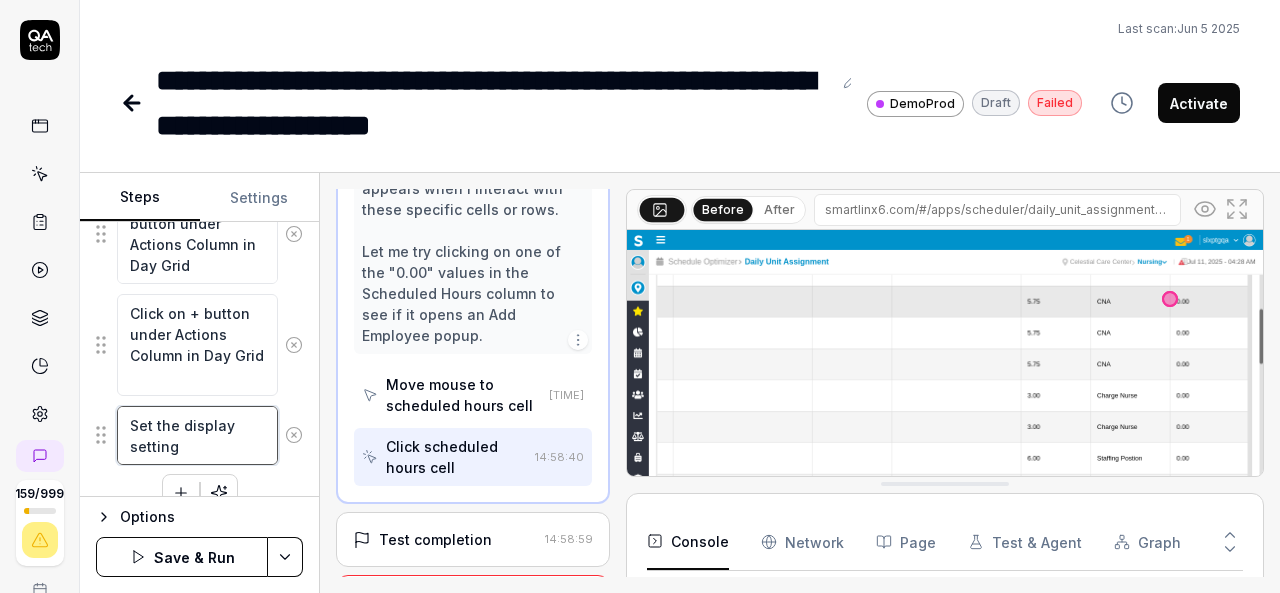 type on "Set the display setting o" 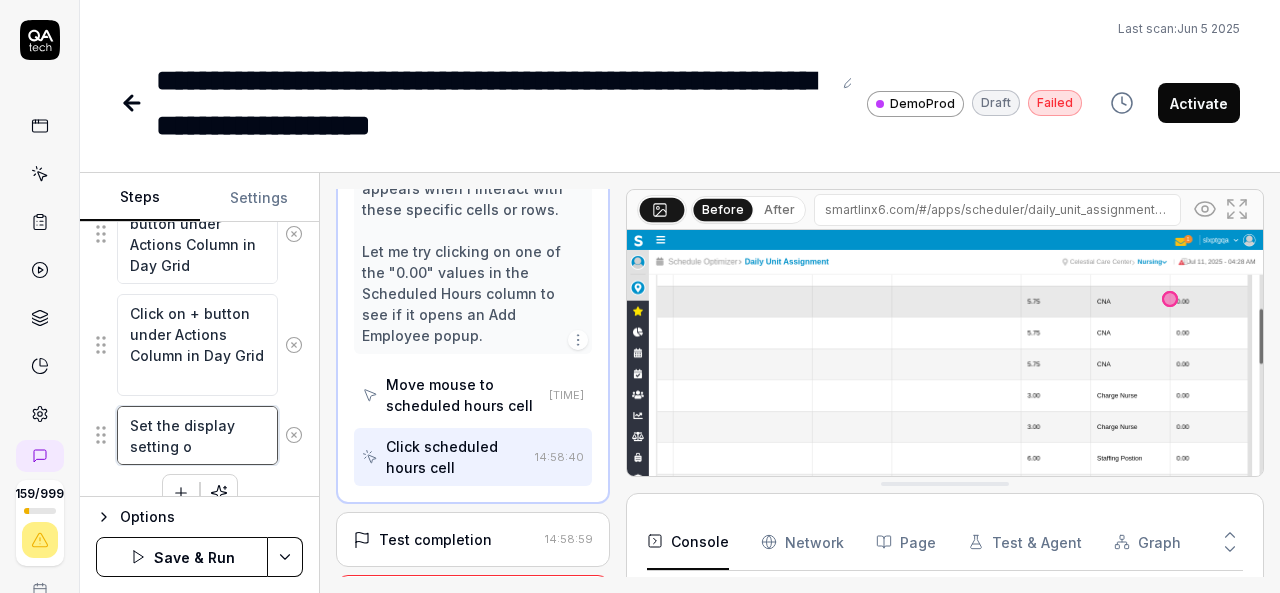 type on "*" 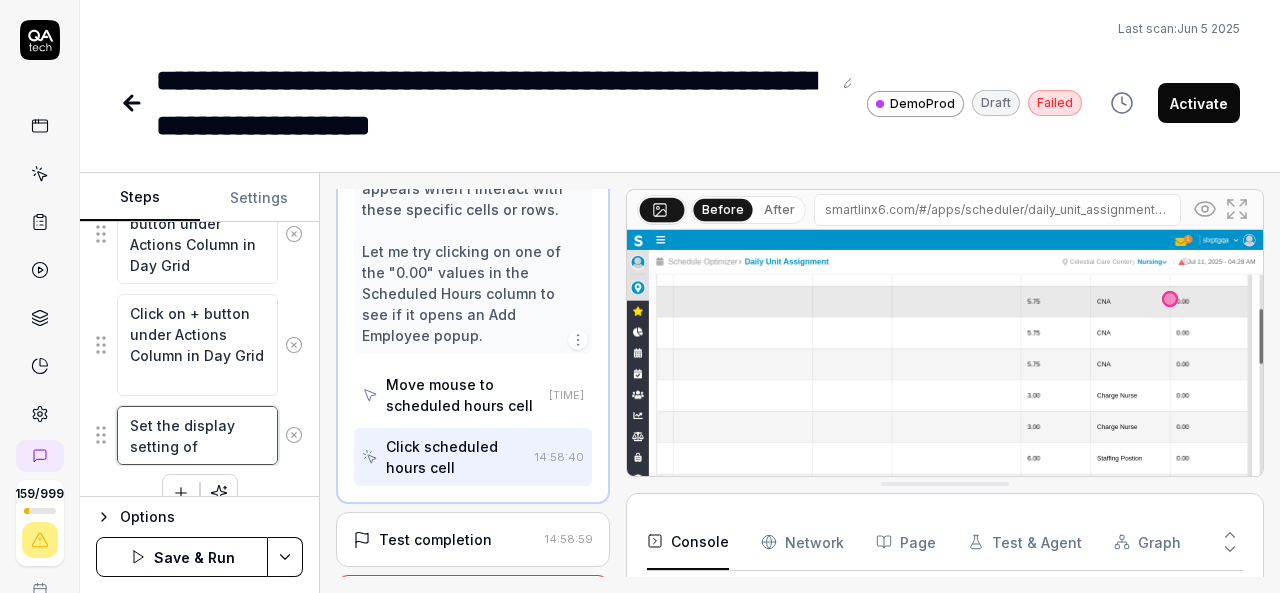 type on "*" 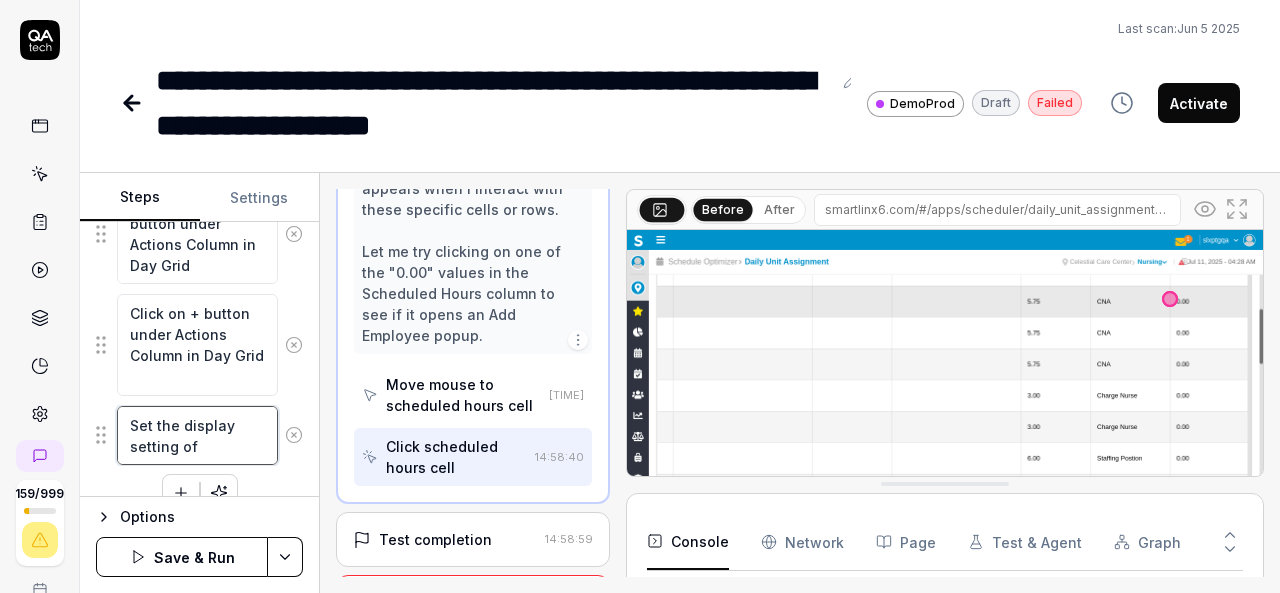 type on "*" 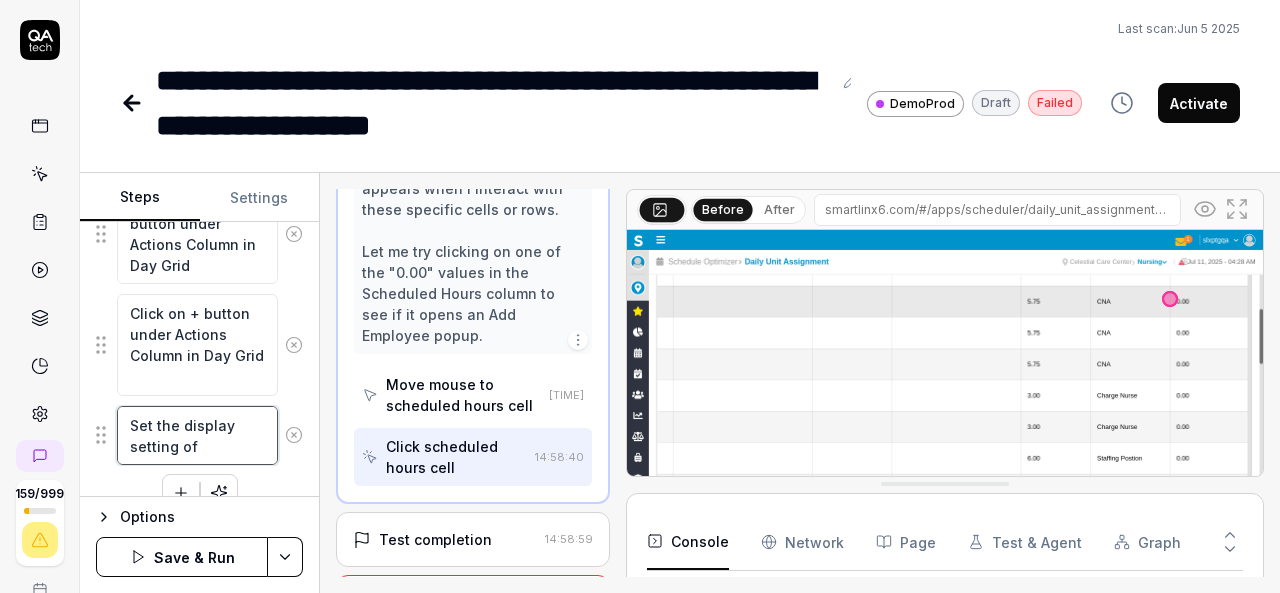 type on "Set the display setting of" 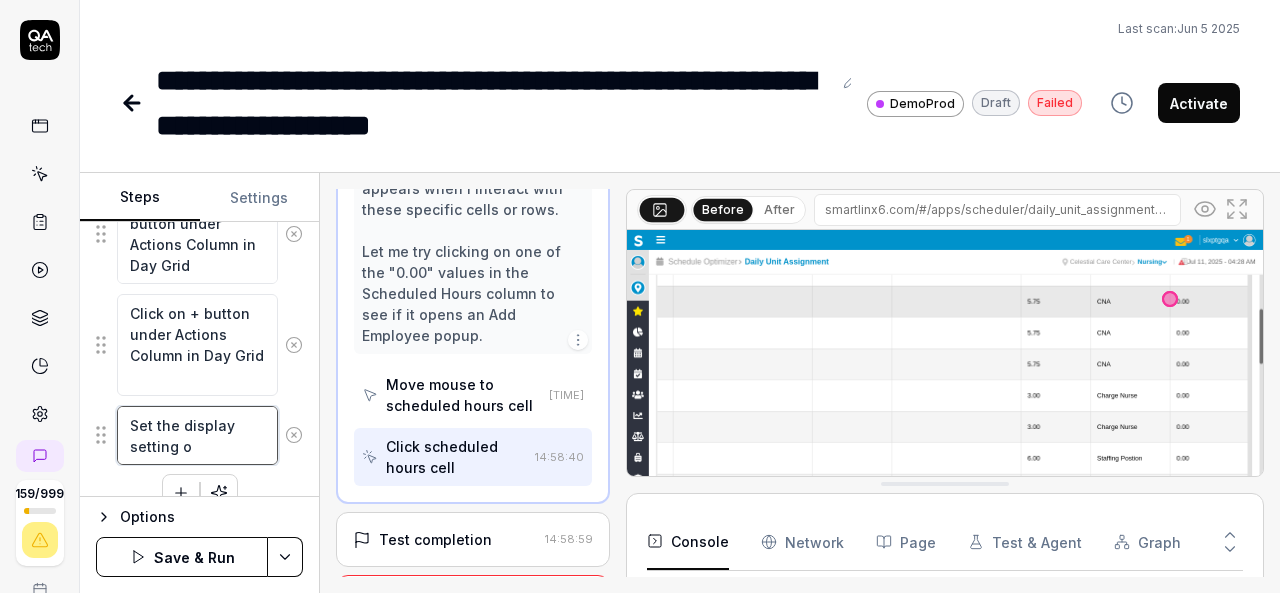 type on "*" 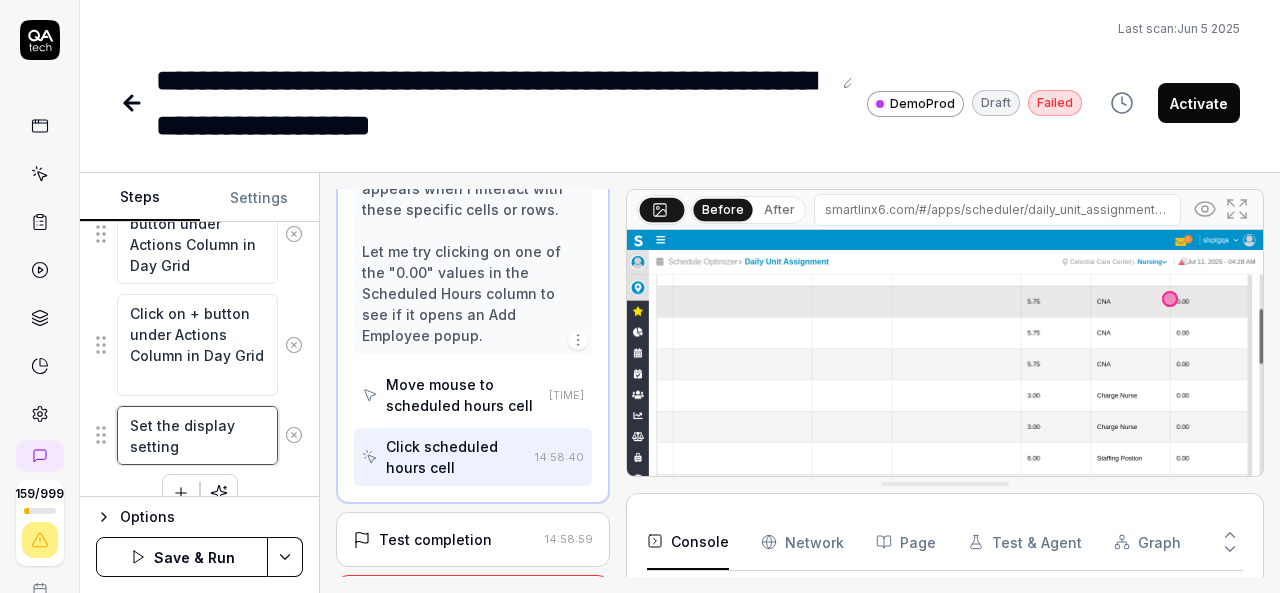 type on "*" 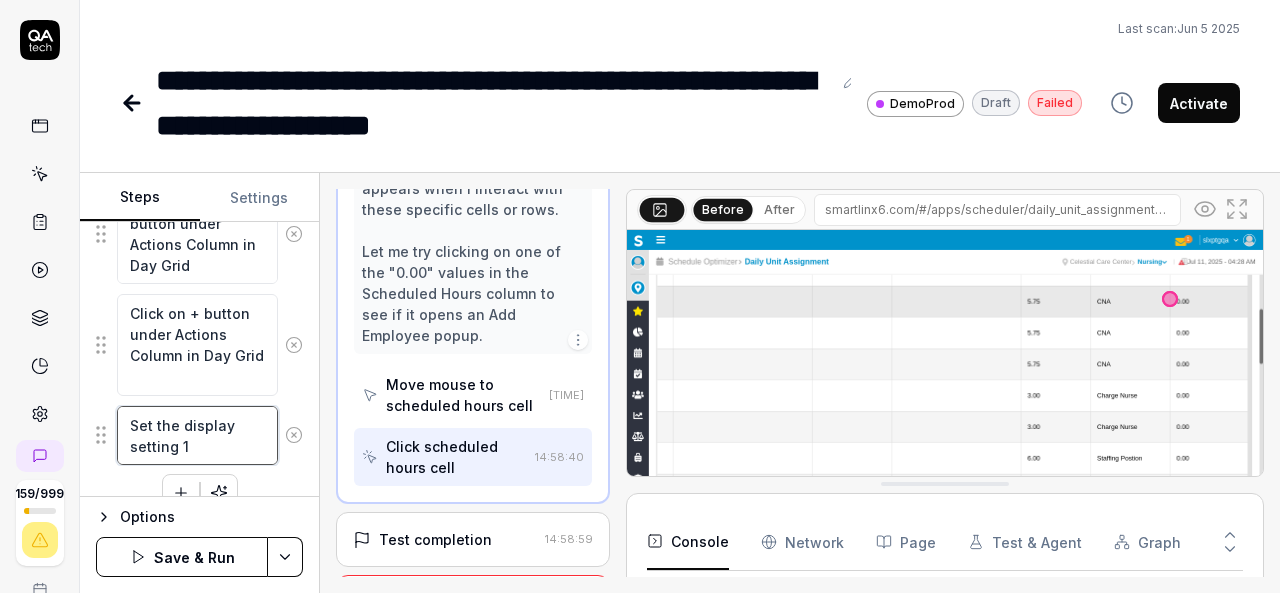type on "*" 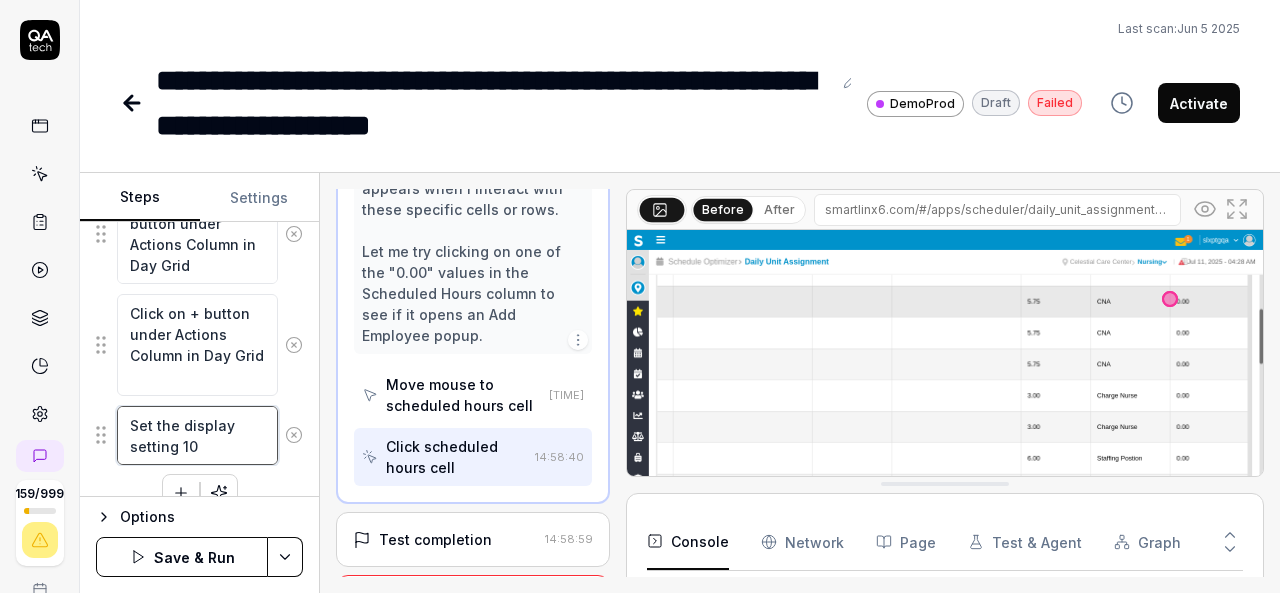 type on "*" 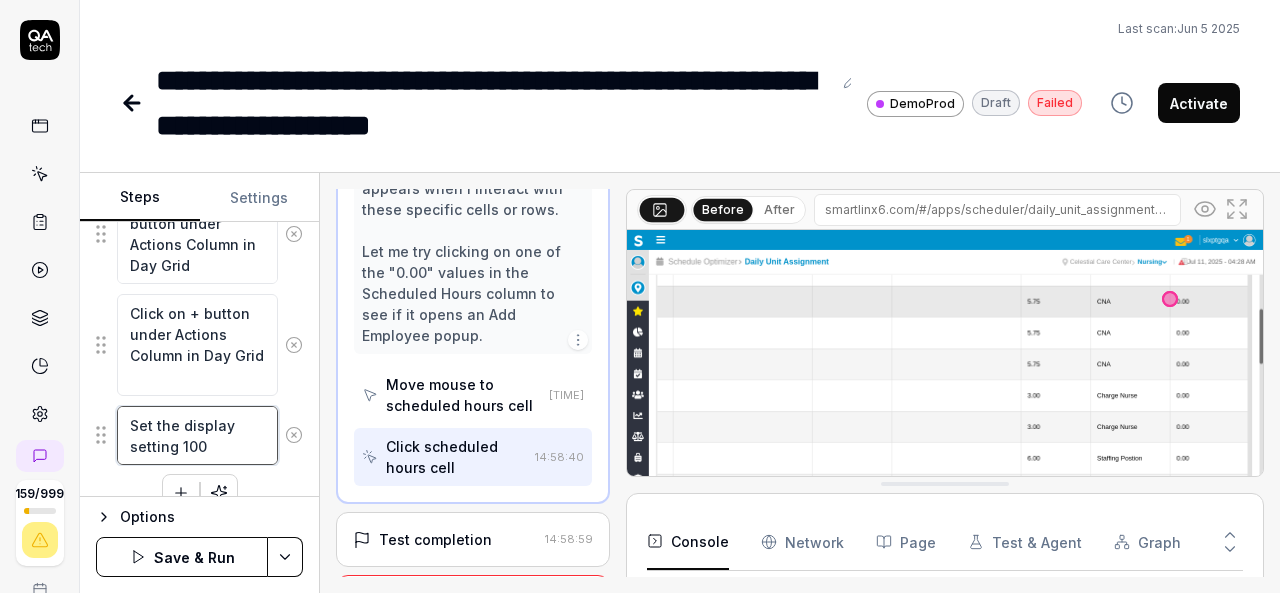 type on "*" 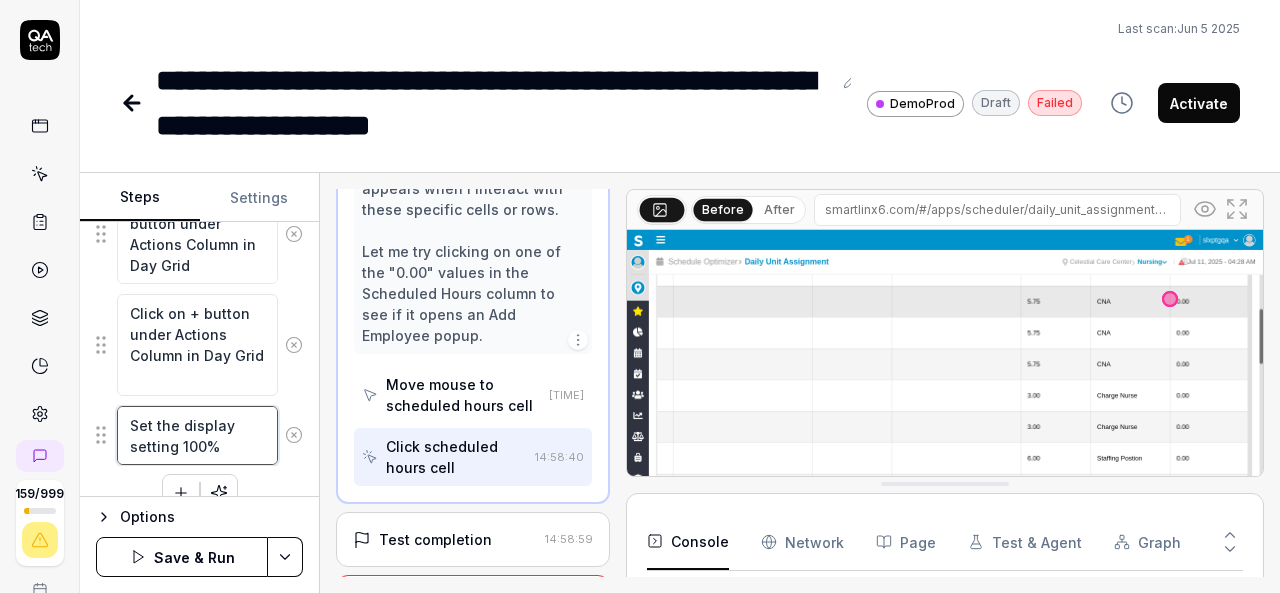 type on "Set the display setting 100%" 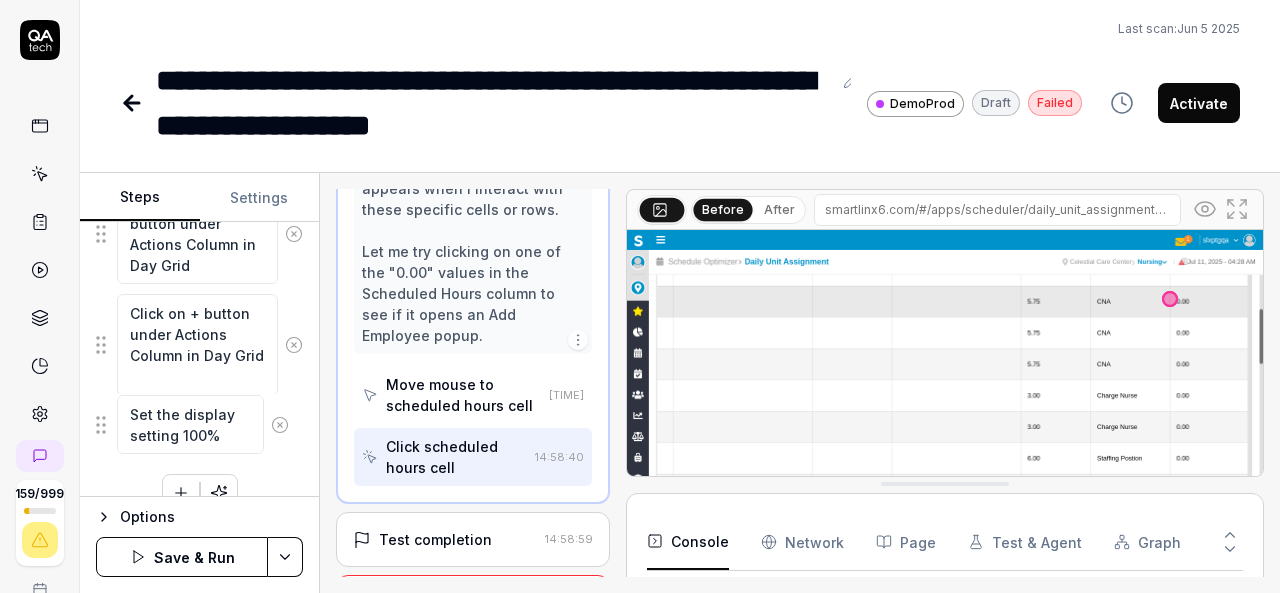 click on "Use the Organization Selector to change the department to Nursing Mouse Move to hamburger Click on hamburger Mouser move to Schedule Optimizer Click on Schedule Optimizer Mouse move to Schedule Click on Schedule Mouse Move to Daily Unit Assignment Click on Daily Unit Assignment Select the record in Day Grid and scroll the right until show the Add Employee green color pulse button in day grid Mouse move to Add Employee green color pulse button in day grid Click on Add Employee button to assign staff to open shifts Mouse move to Action Column in Day Grid right side Mouse Move to + button under Actions Column in Day Grid Click on + button under Actions Column in Day Grid Set the display setting 100% Set the display setting 100%
To pick up a draggable item, press the space bar.
While dragging, use the arrow keys to move the item.
Press space again to drop the item in its new position, or press escape to cancel." at bounding box center [199, -296] 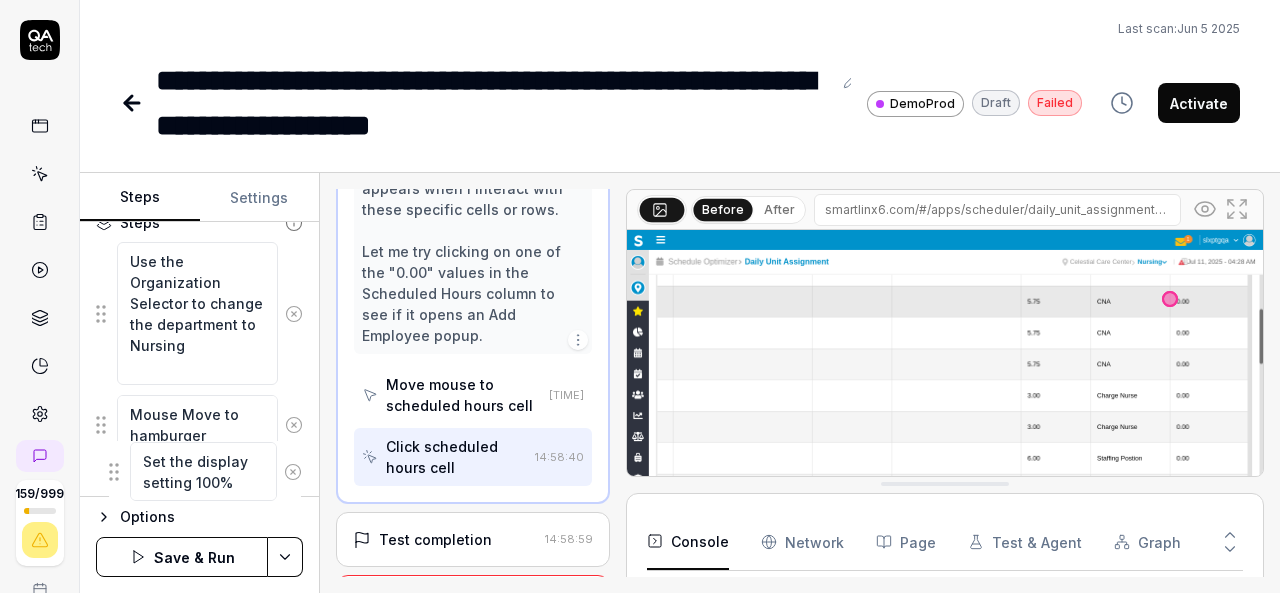 scroll, scrollTop: 300, scrollLeft: 0, axis: vertical 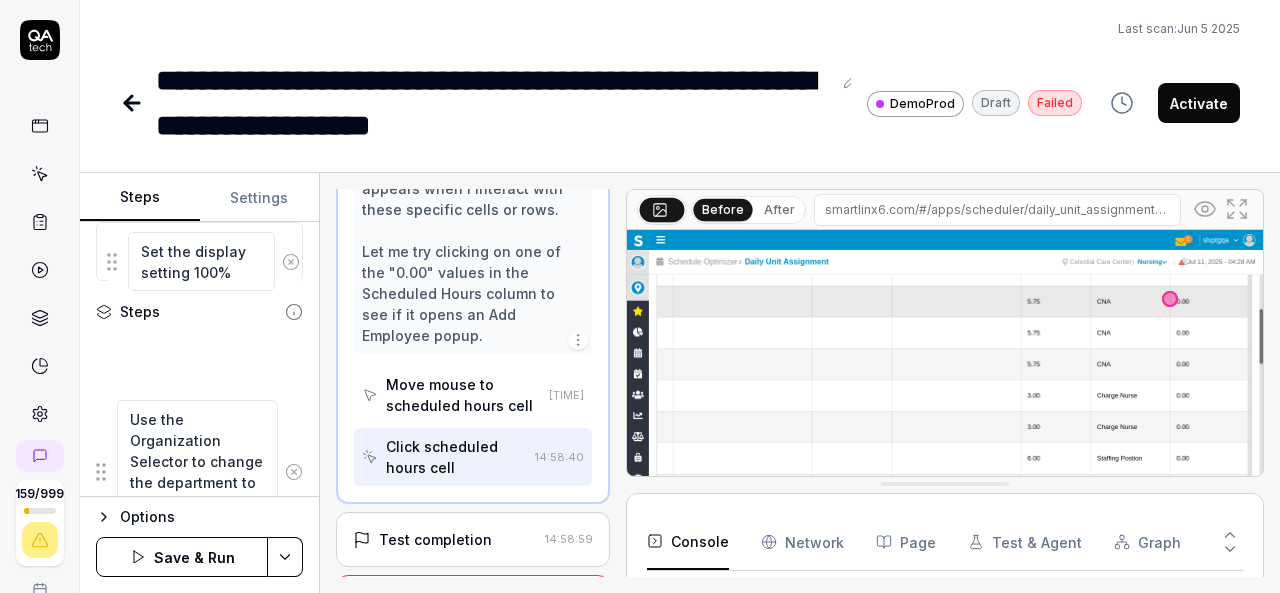 drag, startPoint x: 101, startPoint y: 424, endPoint x: 112, endPoint y: 261, distance: 163.37074 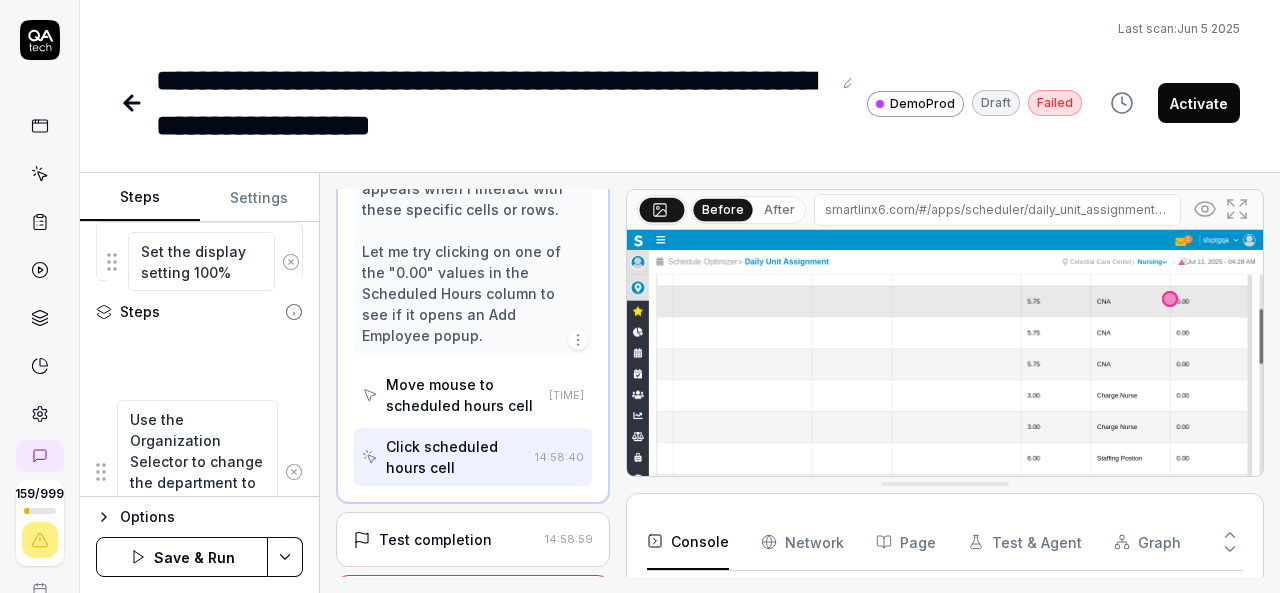 click on "Use the Organization Selector to change the department to Nursing Mouse Move to hamburger Click on hamburger Mouser move to Schedule Optimizer Click on Schedule Optimizer Mouse move to Schedule Click on Schedule Mouse Move to Daily Unit Assignment Click on Daily Unit Assignment Select the record in Day Grid and scroll the right until show the Add Employee green color pulse button in day grid Mouse move to Add Employee green color pulse button in day grid Click on Add Employee button to assign staff to open shifts Mouse move to Action Column in Day Grid right side Mouse Move to + button under Actions Column in Day Grid Click on + button under Actions Column in Day Grid Set the display setting 100% Set the display setting 100%
To pick up a draggable item, press the space bar.
While dragging, use the arrow keys to move the item.
Press space again to drop the item in its new position, or press escape to cancel." at bounding box center (199, 1091) 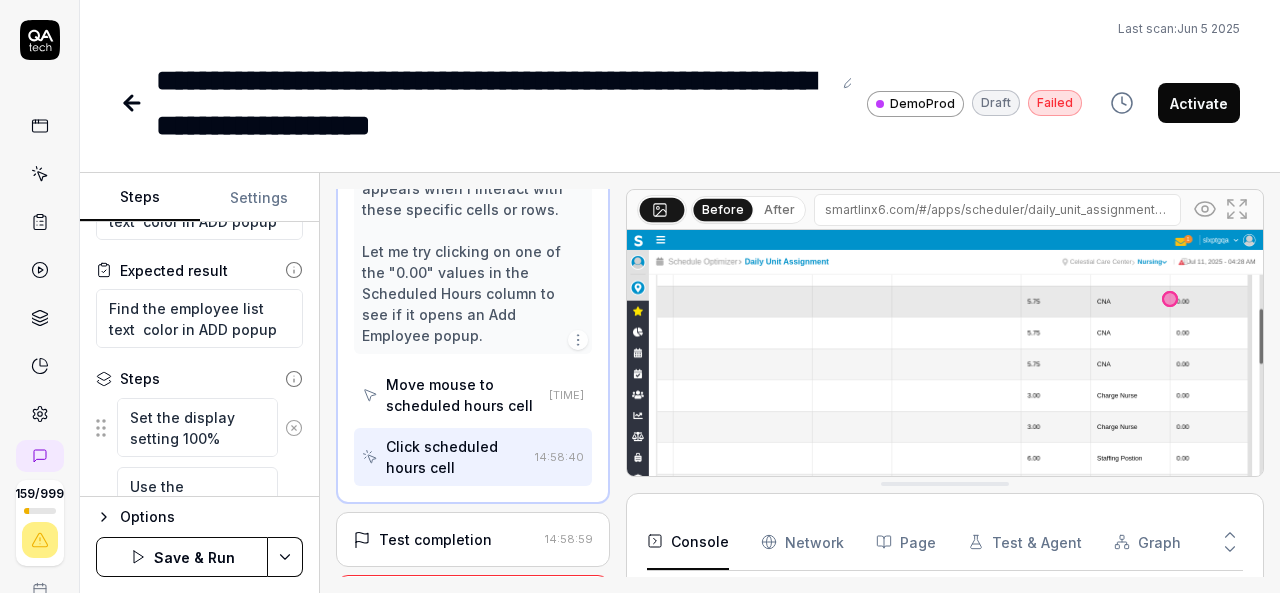 scroll, scrollTop: 78, scrollLeft: 0, axis: vertical 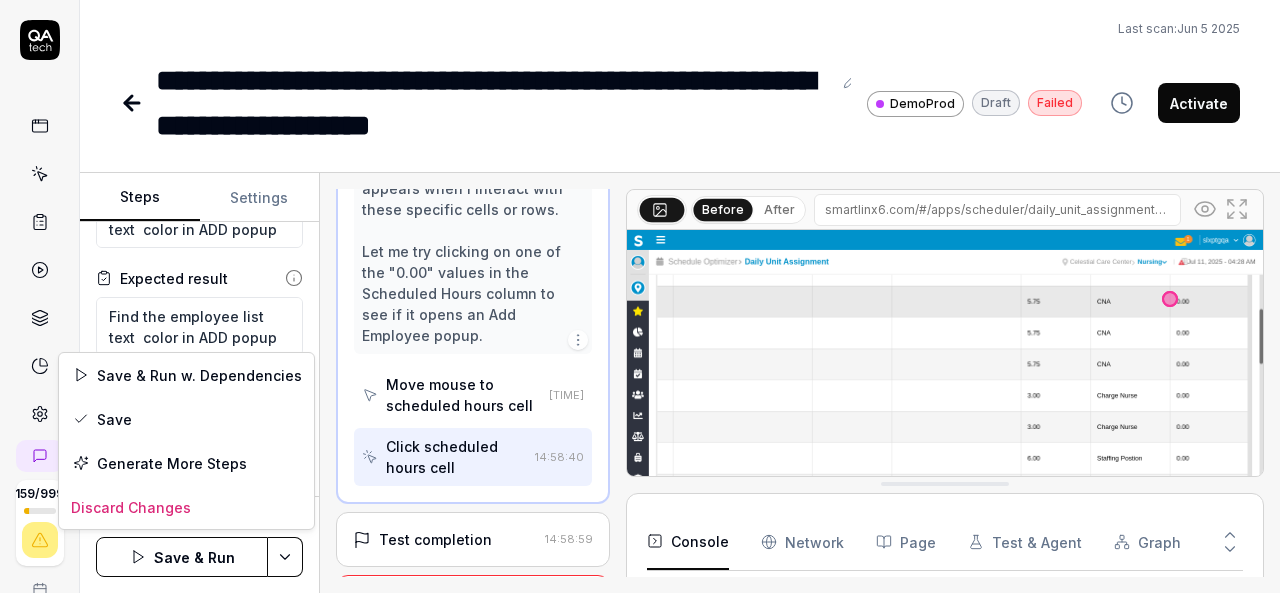 click on "**********" at bounding box center [640, 296] 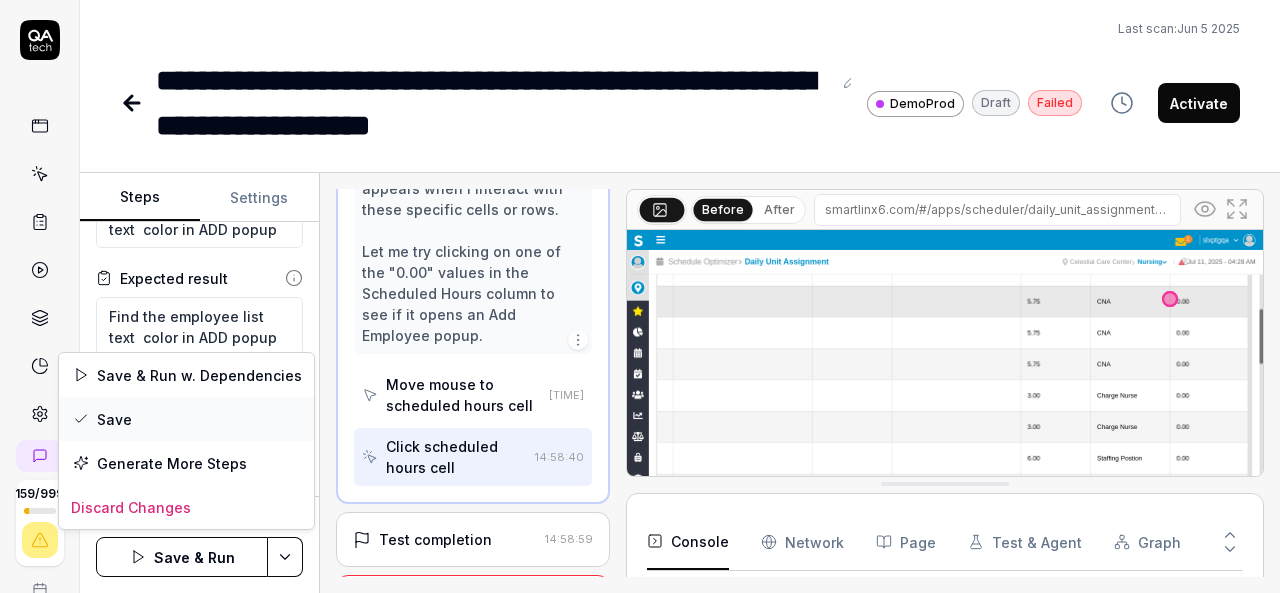 click on "Save" at bounding box center [186, 419] 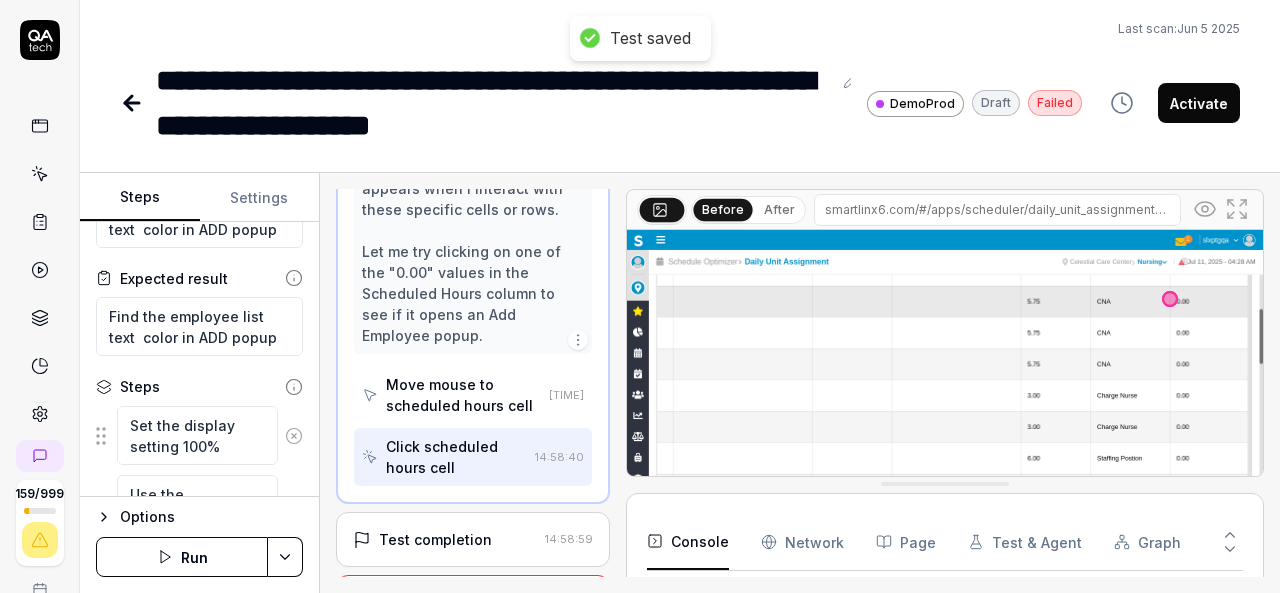 type on "*" 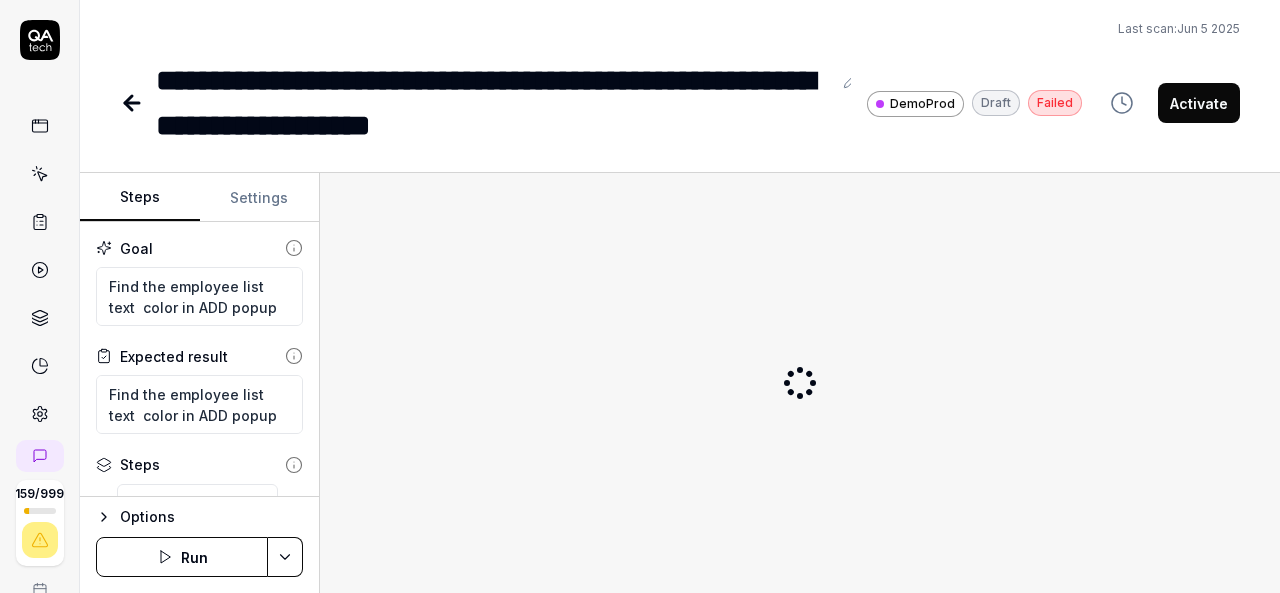 scroll, scrollTop: 0, scrollLeft: 0, axis: both 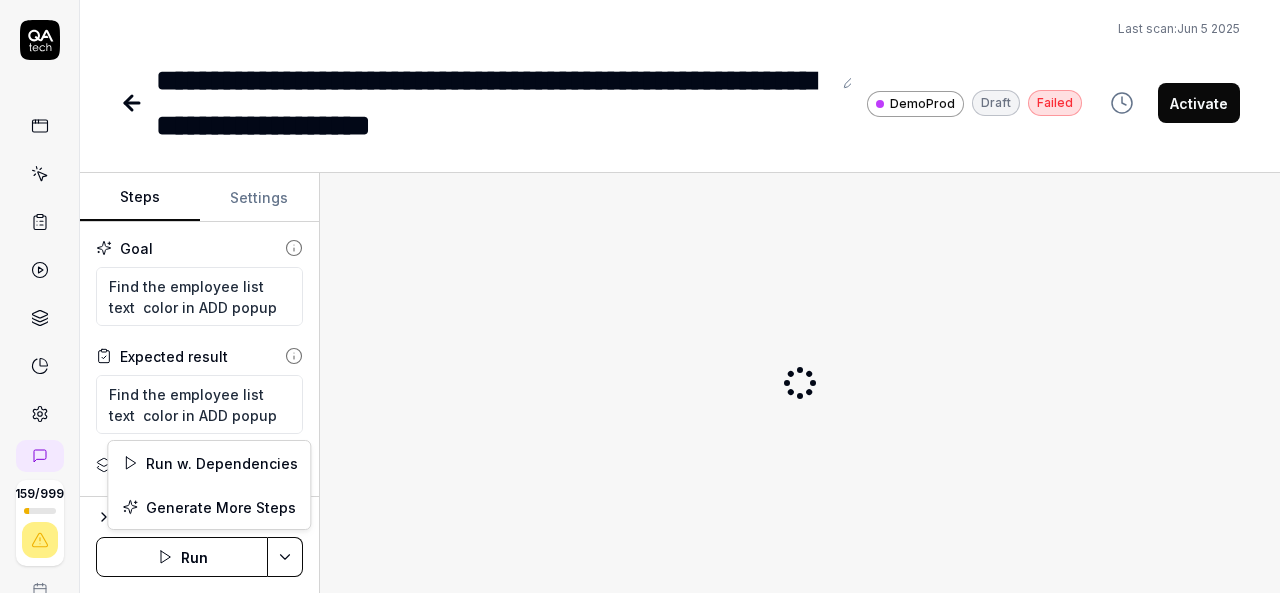 click on "**********" at bounding box center (640, 296) 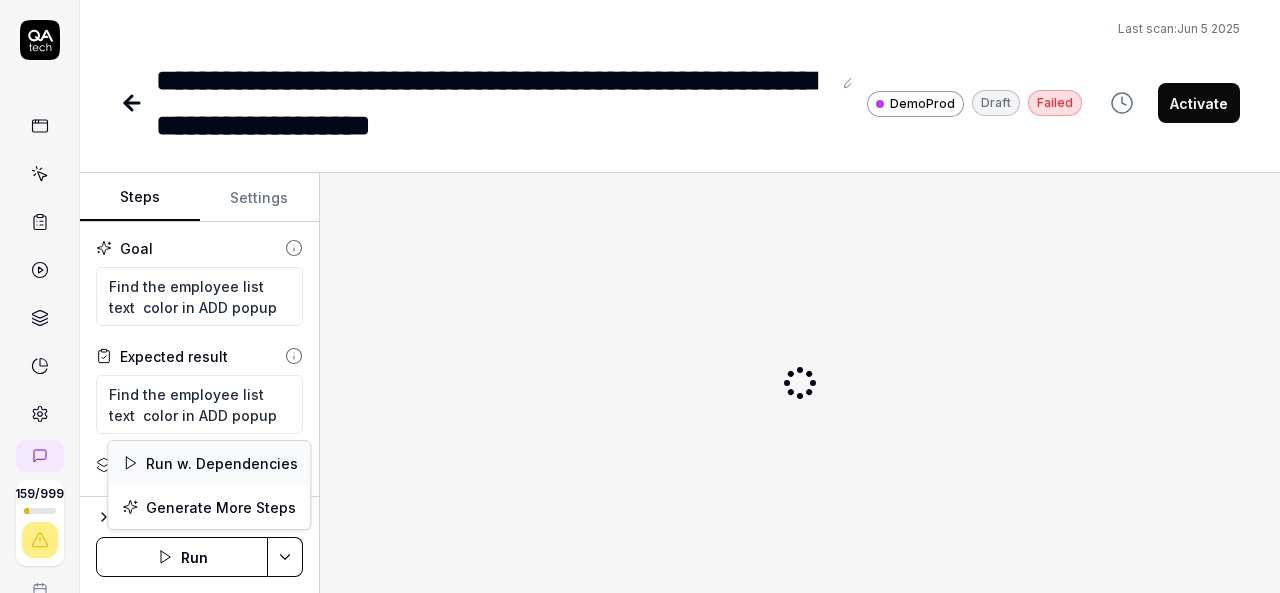 click on "Run w. Dependencies" at bounding box center [209, 463] 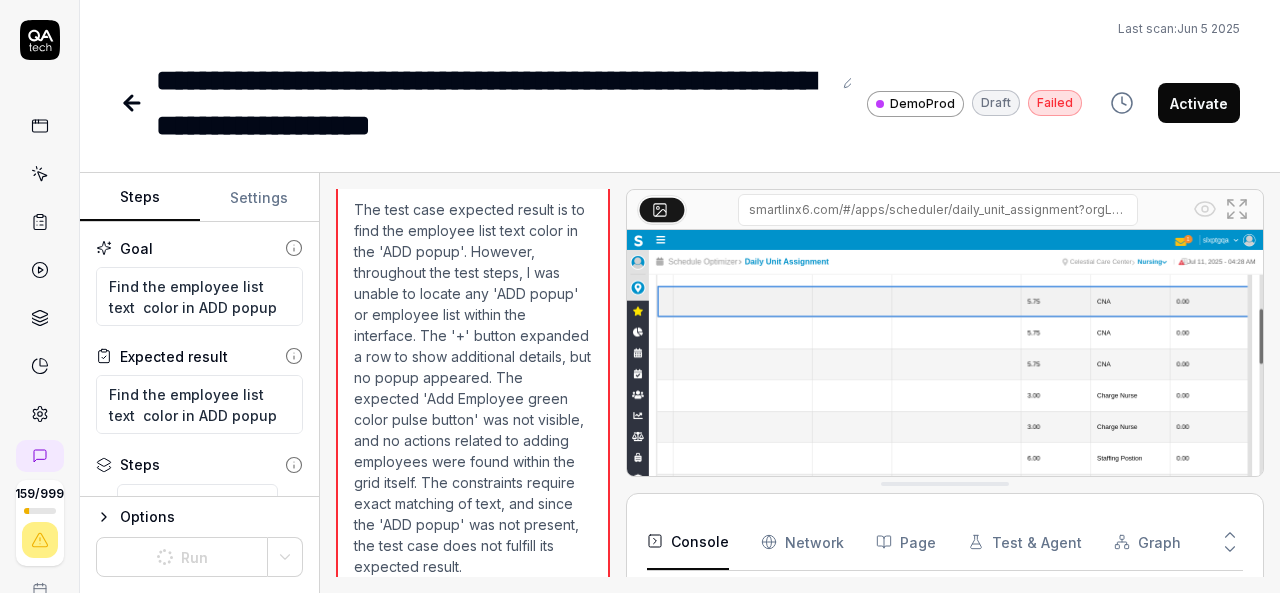 scroll, scrollTop: 1740, scrollLeft: 0, axis: vertical 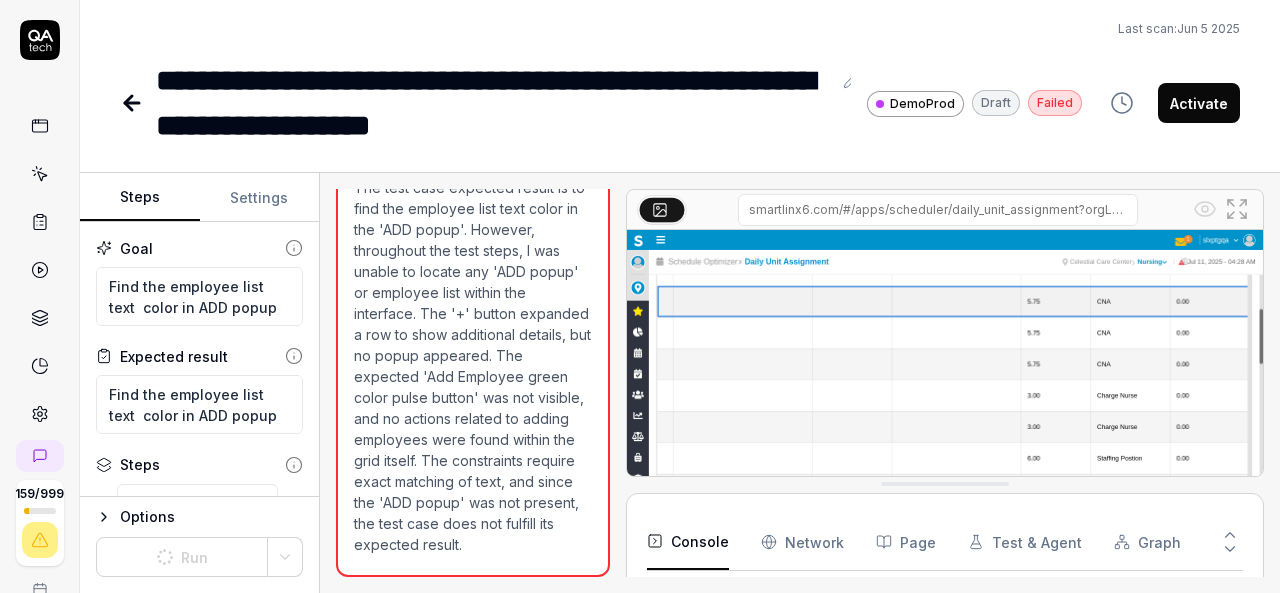 type on "*" 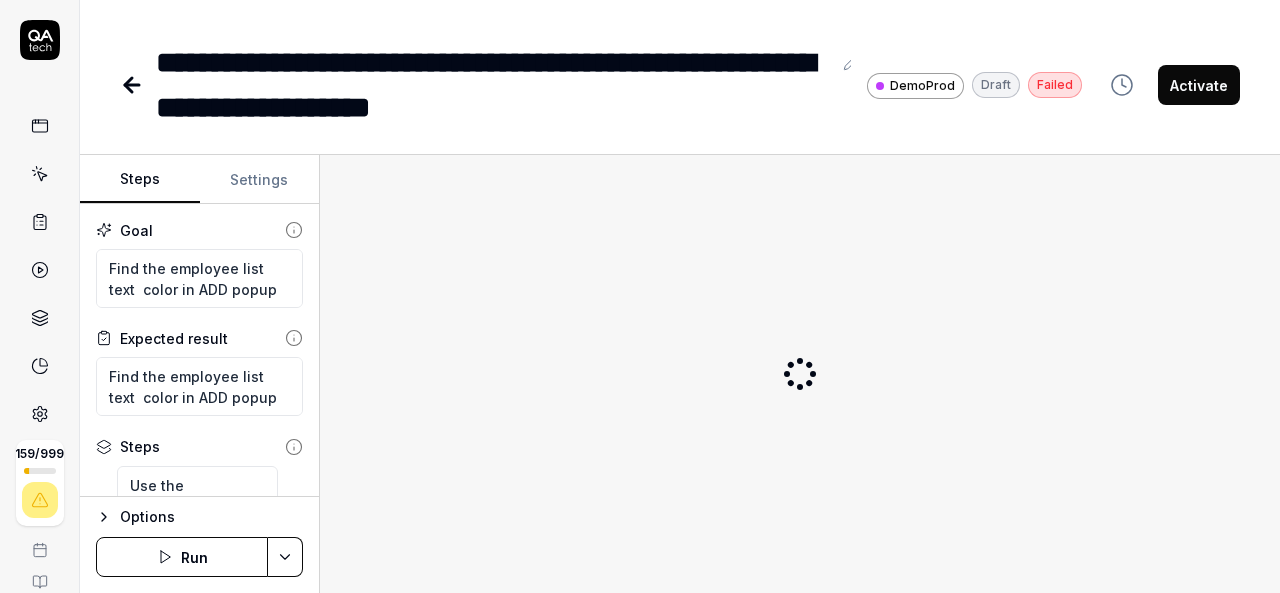 scroll, scrollTop: 0, scrollLeft: 0, axis: both 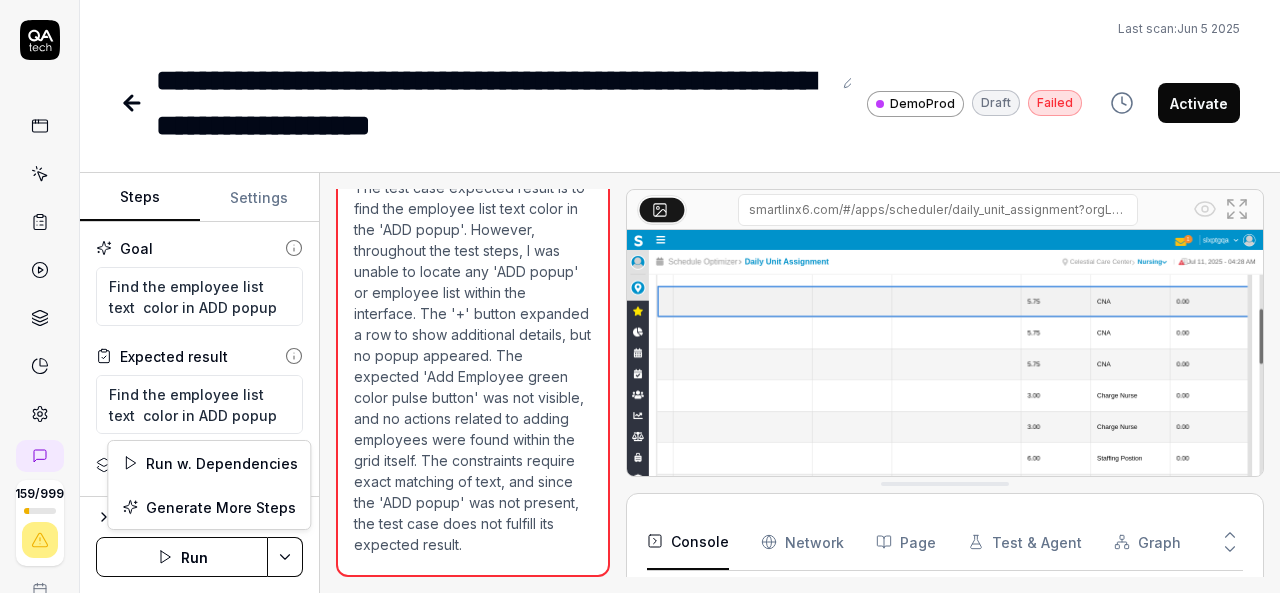 click on "**********" at bounding box center [640, 296] 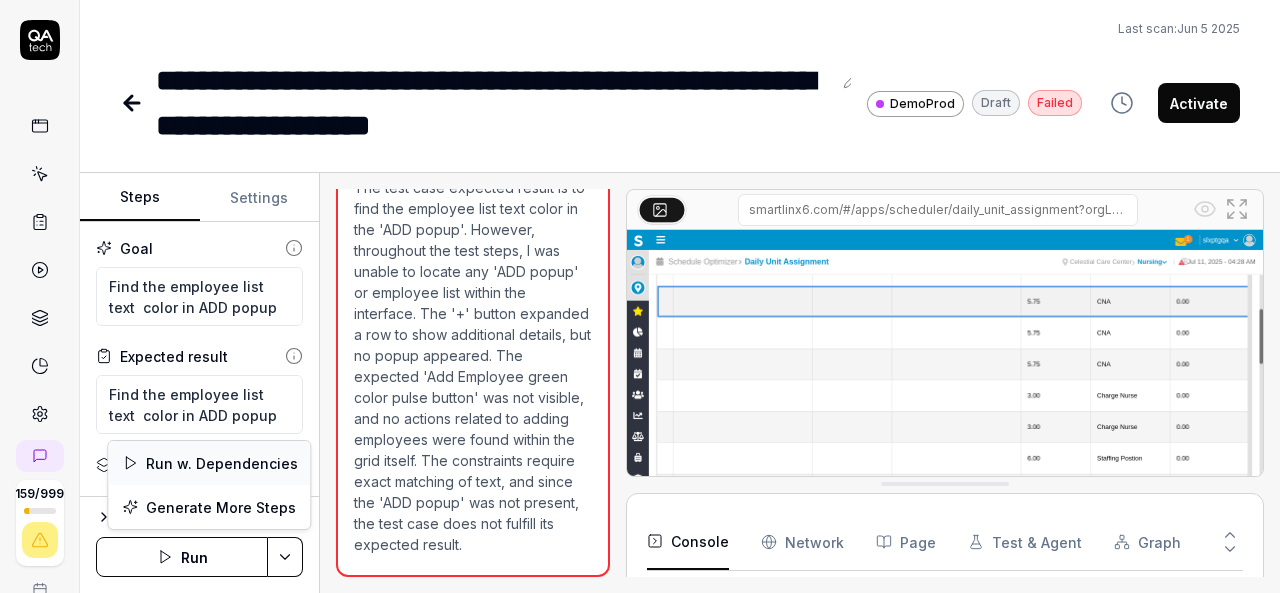click on "Run w. Dependencies" at bounding box center [209, 463] 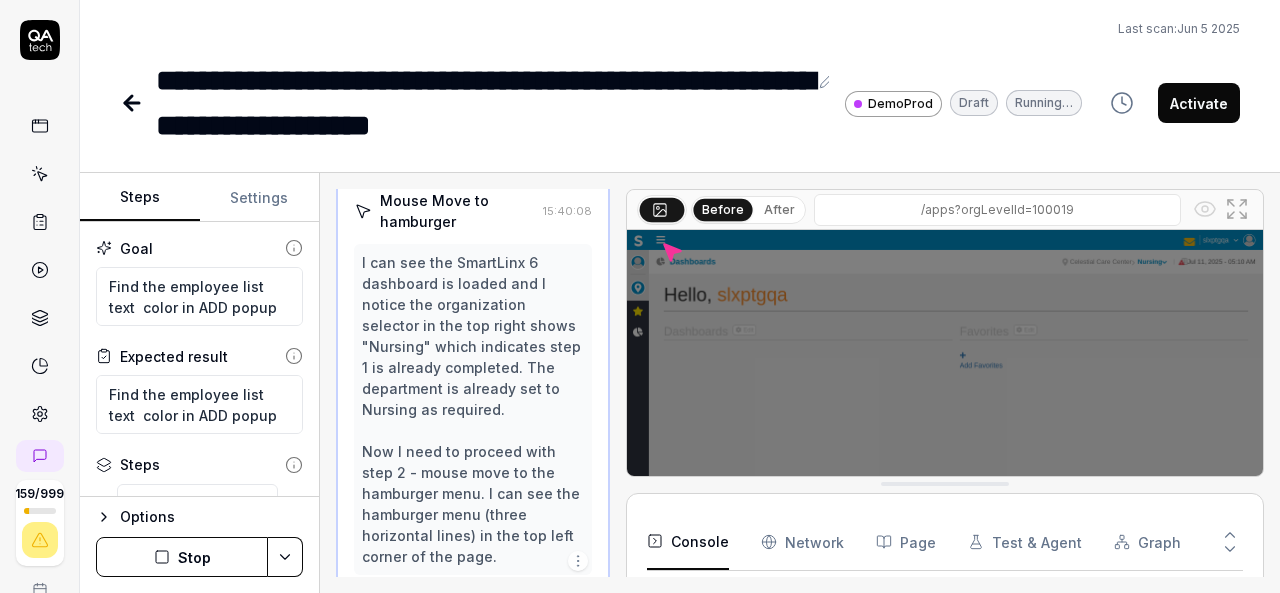 scroll, scrollTop: 258, scrollLeft: 0, axis: vertical 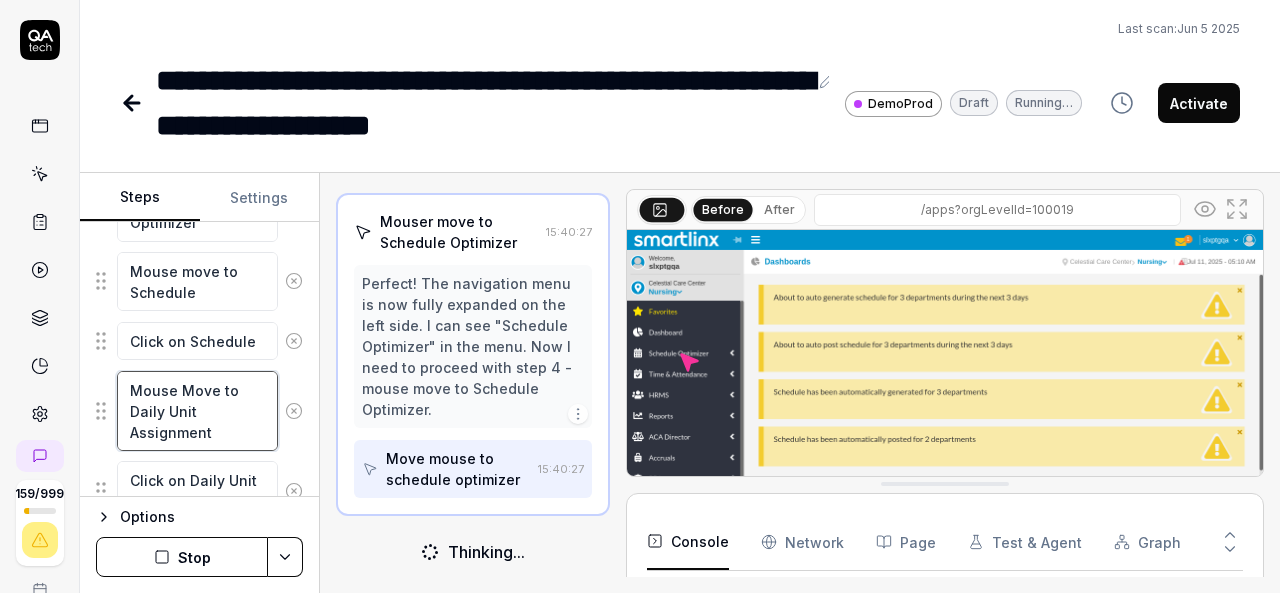 click on "Mouse Move to Daily Unit Assignment" at bounding box center [197, 411] 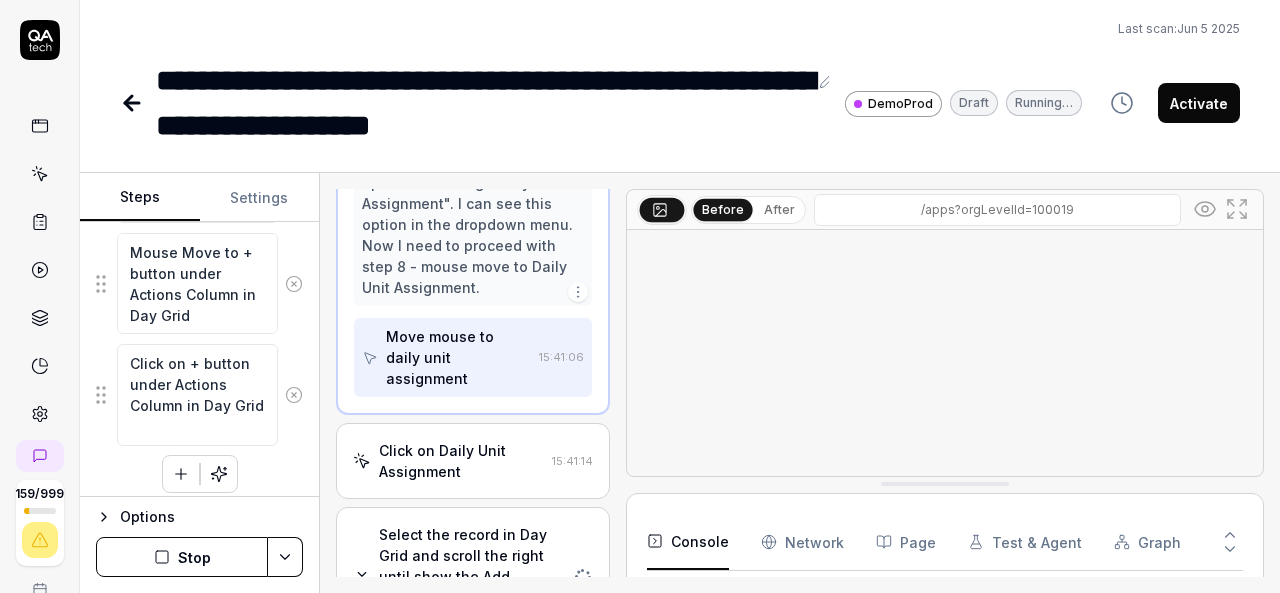 scroll, scrollTop: 798, scrollLeft: 0, axis: vertical 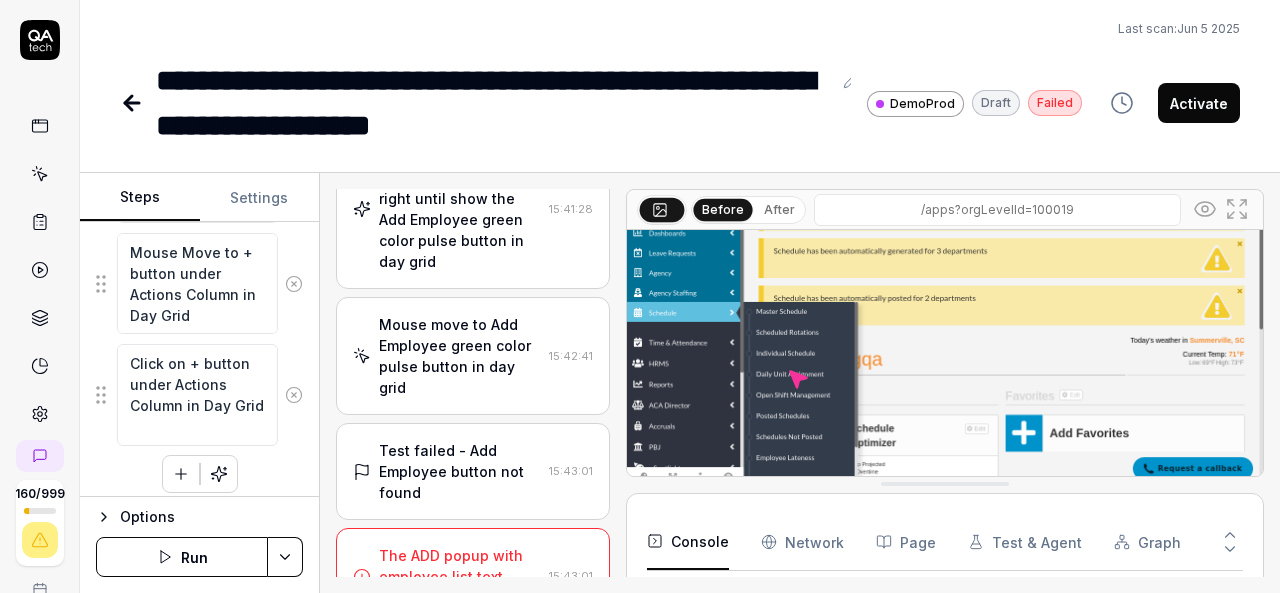 click on "Test failed - Add Employee button not found" at bounding box center (460, 471) 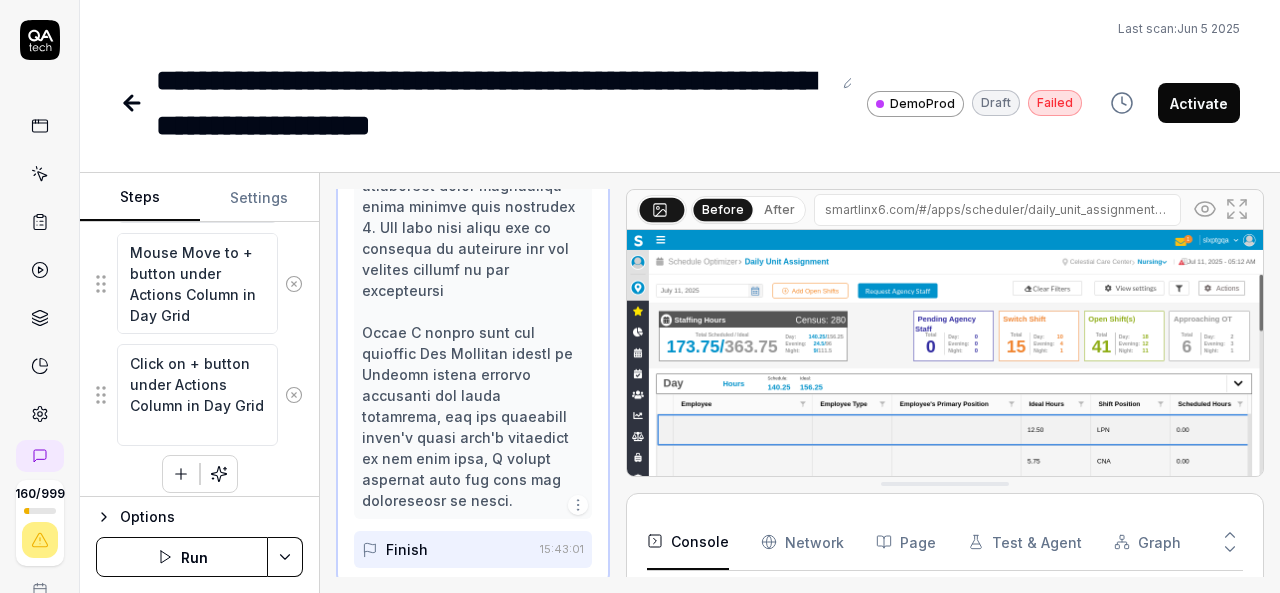 scroll, scrollTop: 1973, scrollLeft: 0, axis: vertical 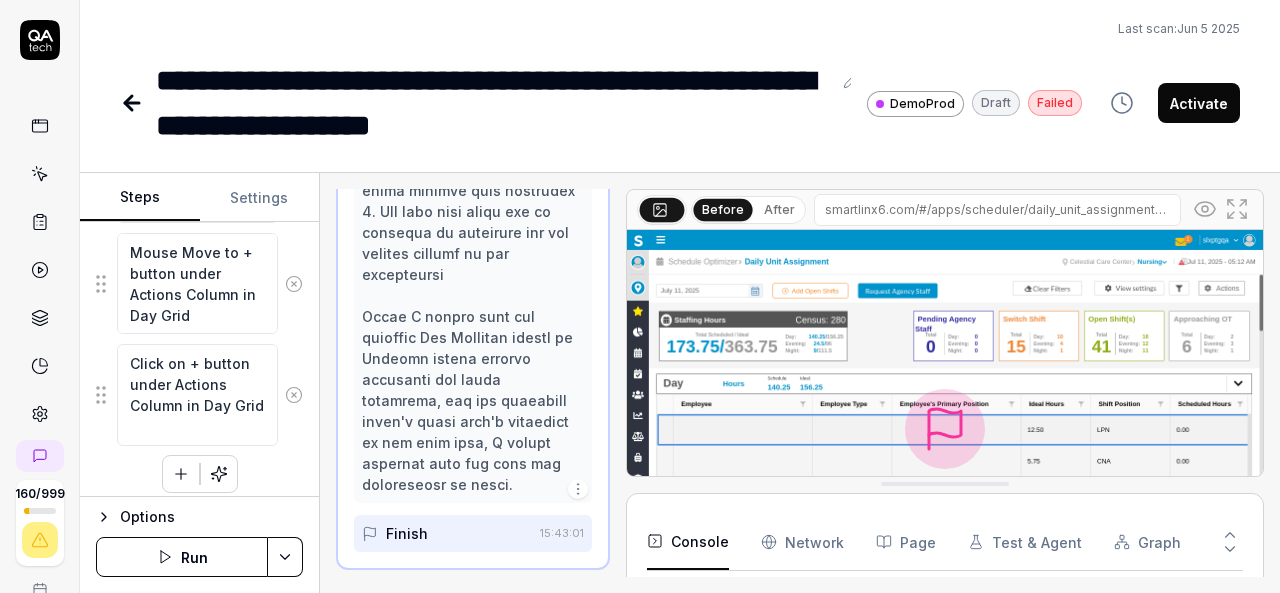 click at bounding box center (181, 474) 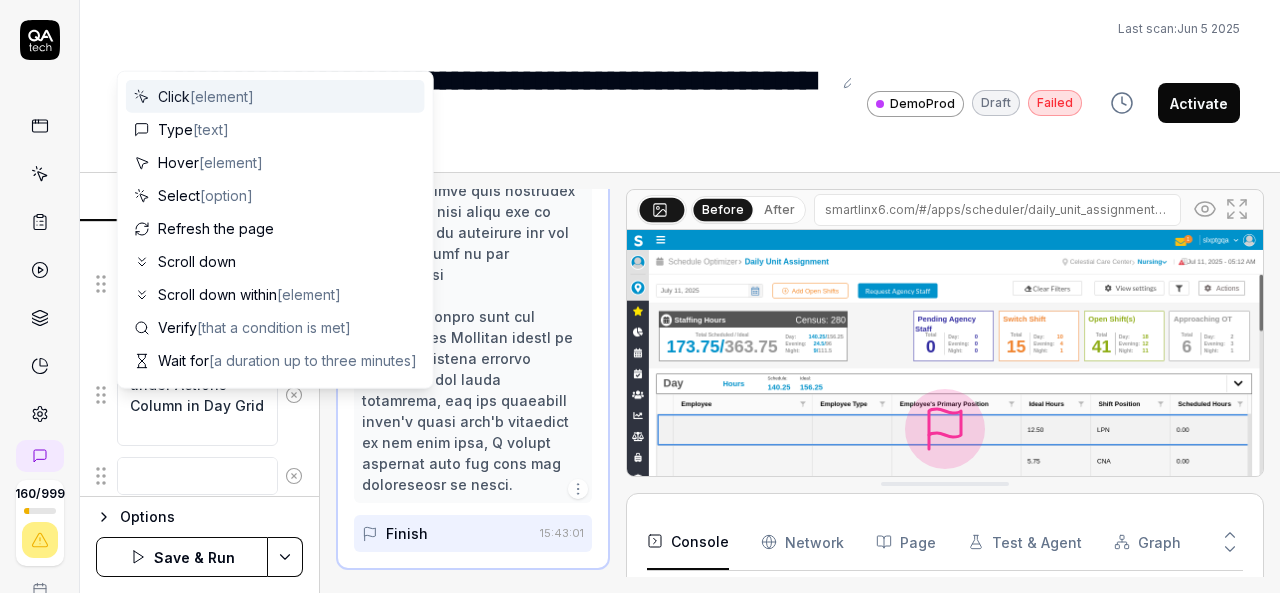 scroll, scrollTop: 0, scrollLeft: 0, axis: both 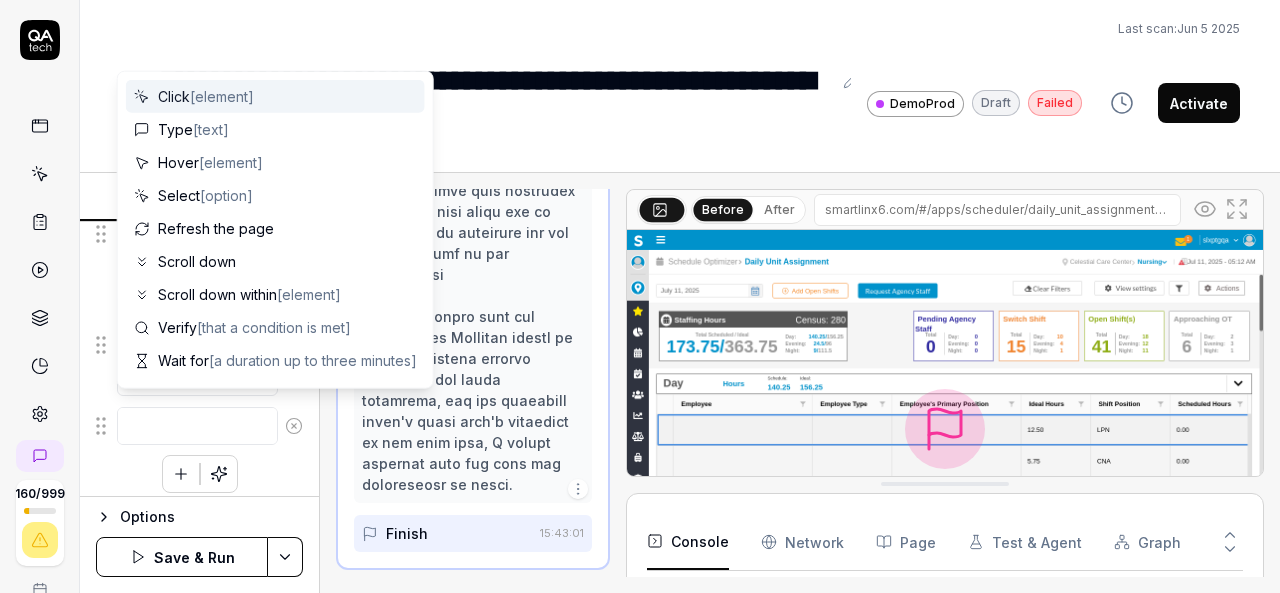 click at bounding box center [197, 426] 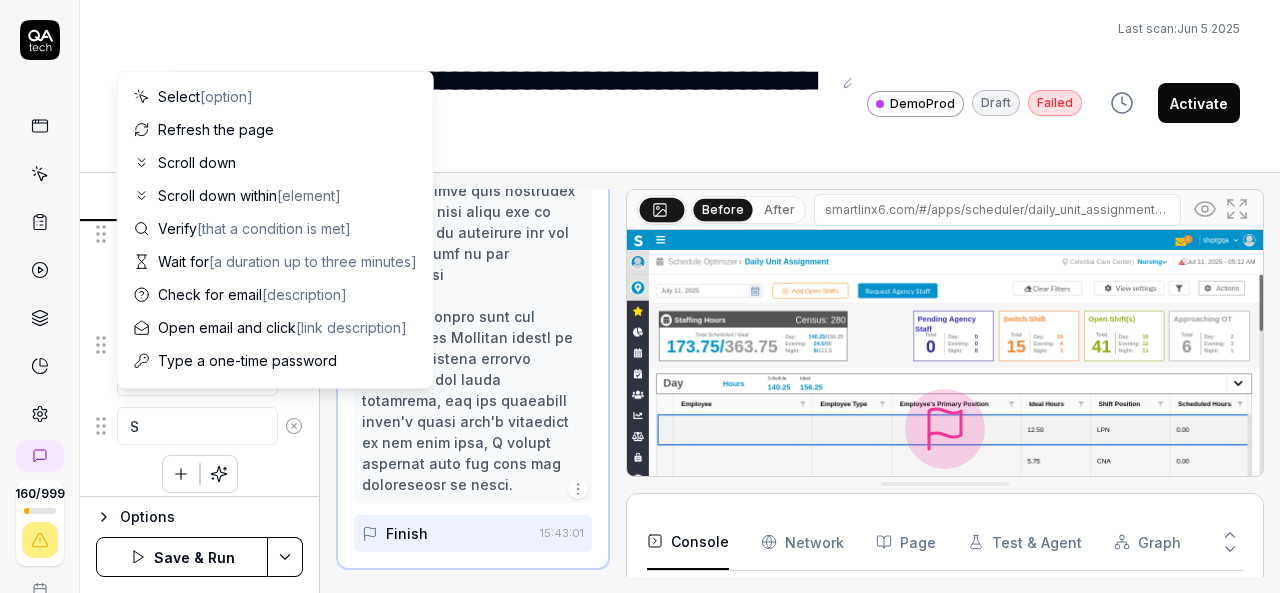 type on "*" 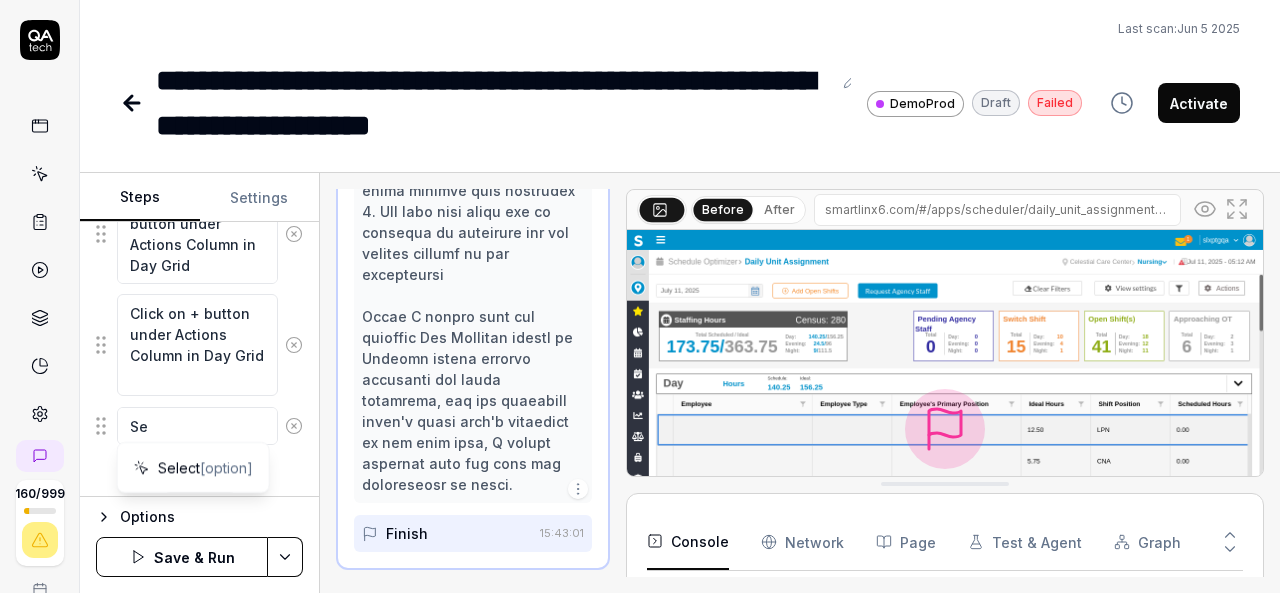 type on "*" 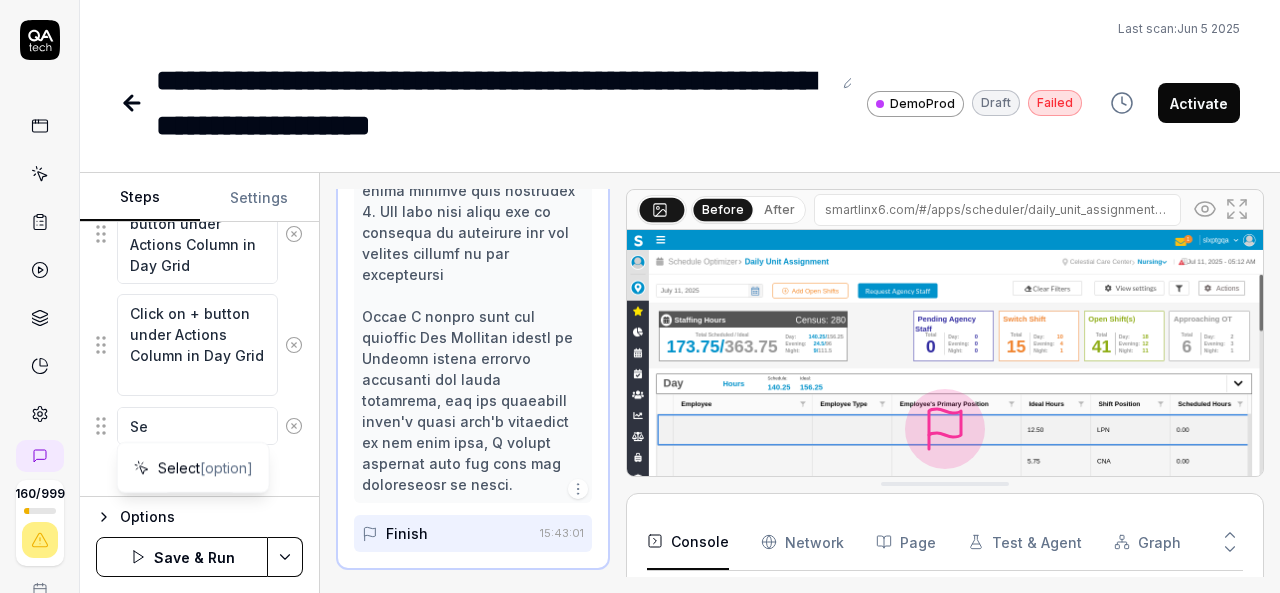 type on "Set" 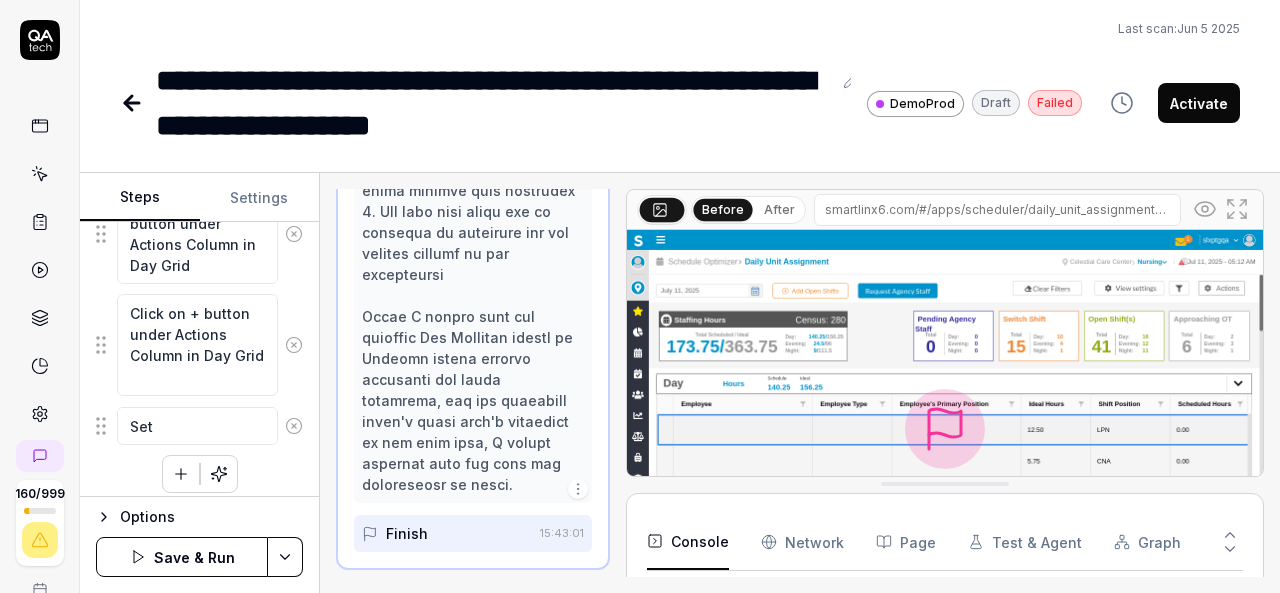 type on "*" 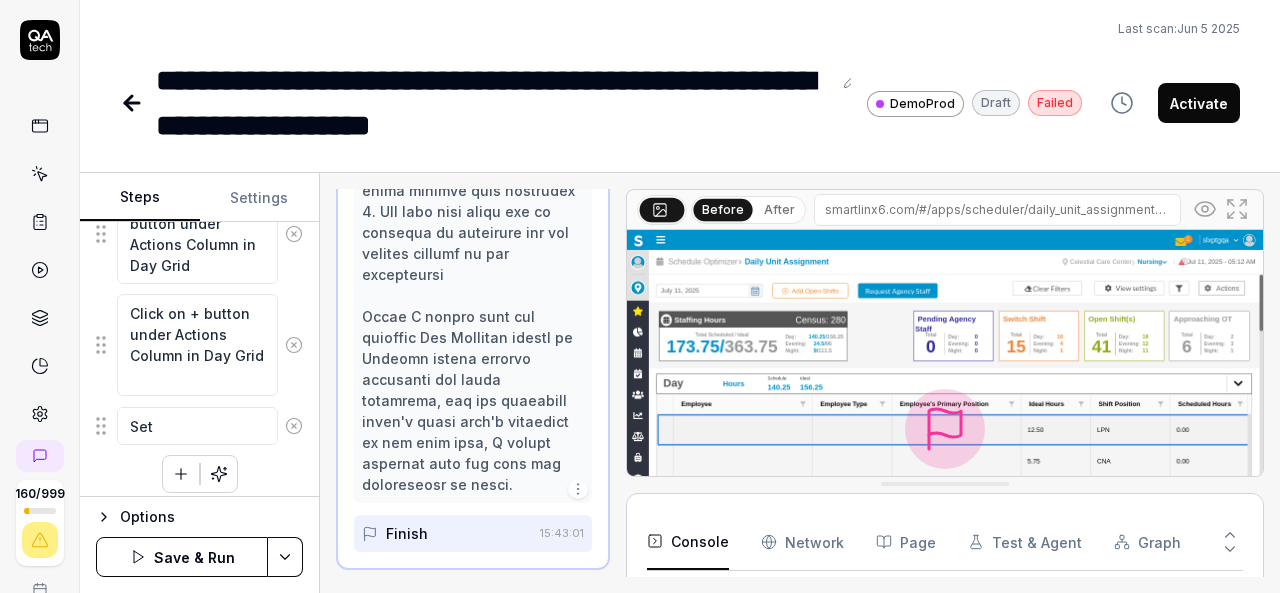 type on "Se" 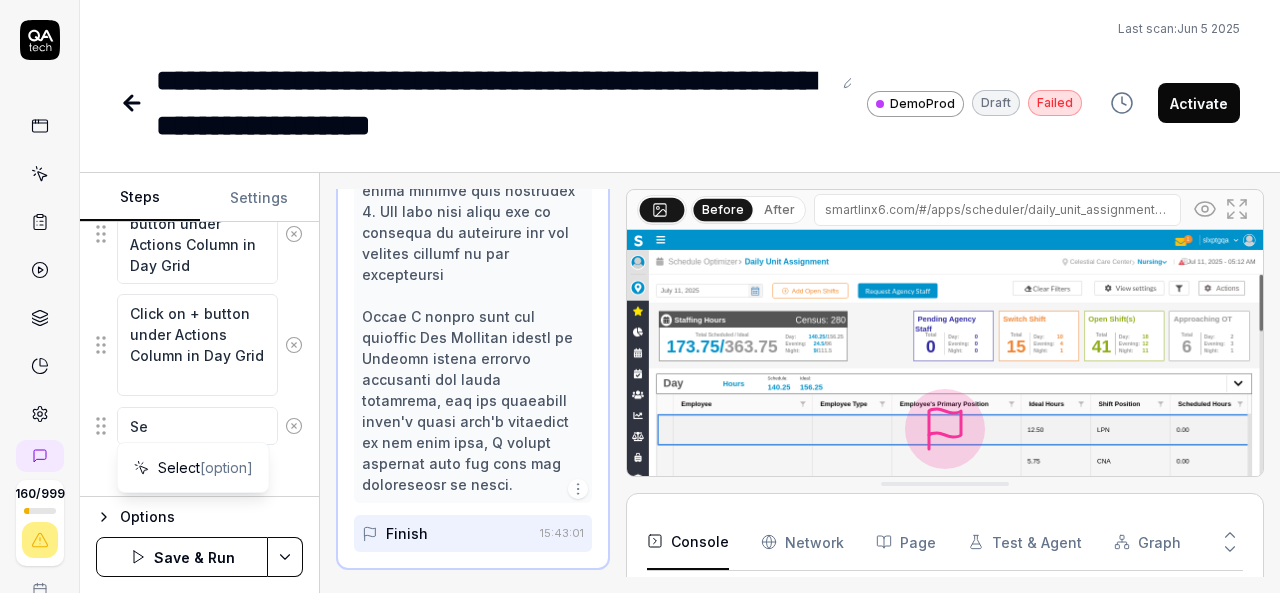 type on "*" 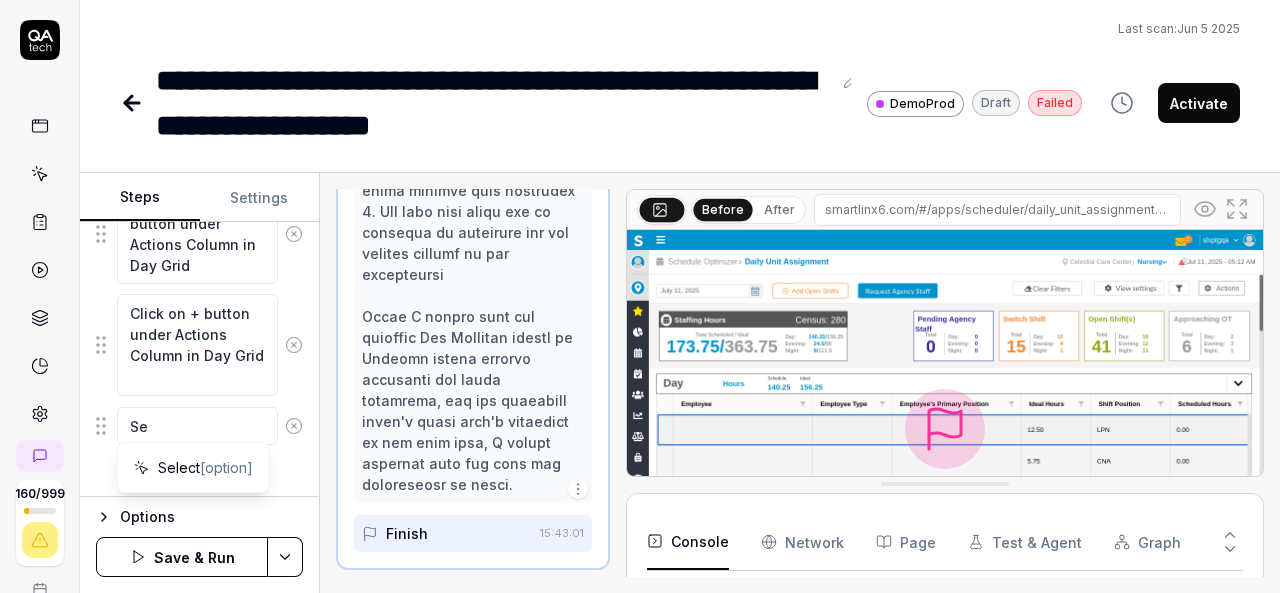 type on "S" 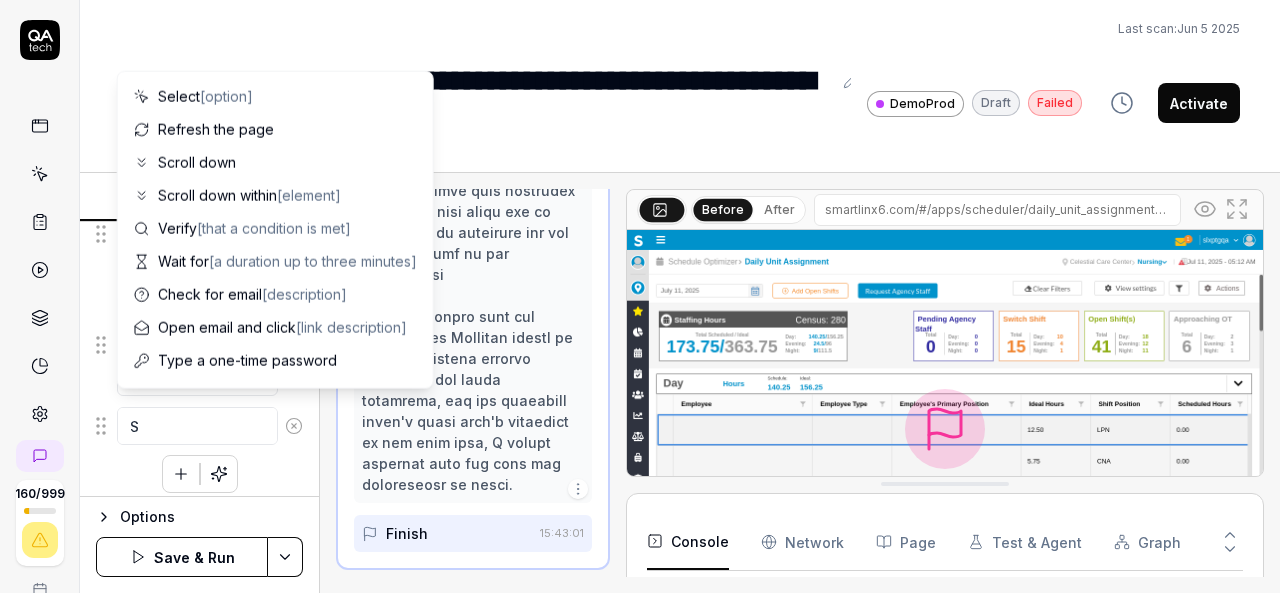 type 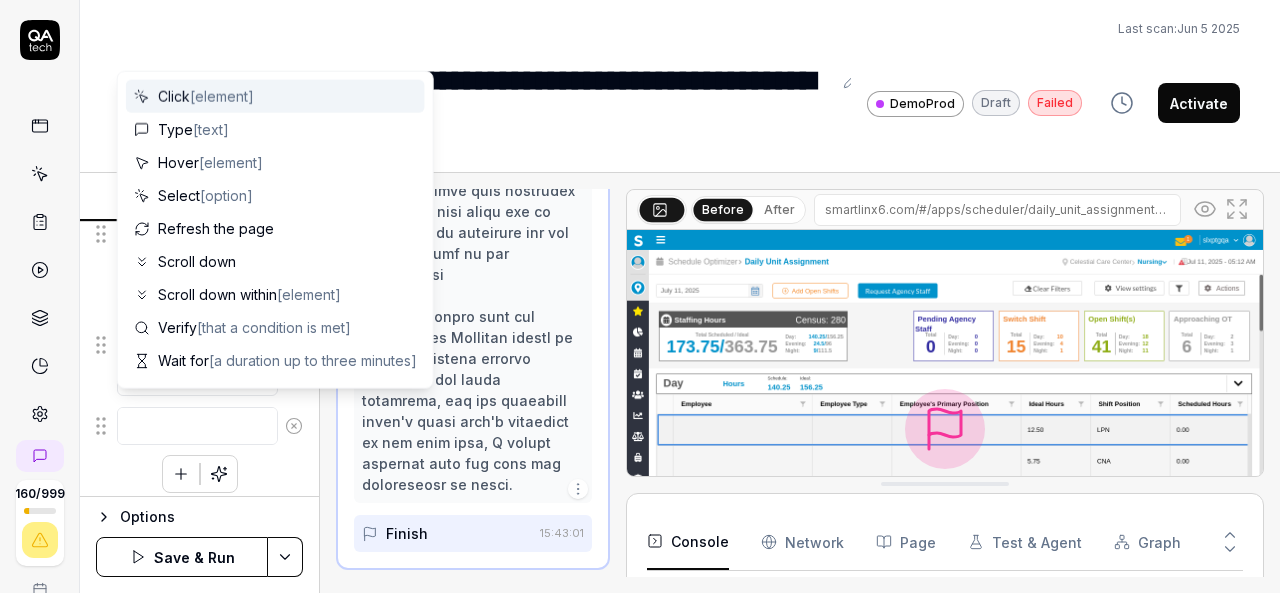 type on "*" 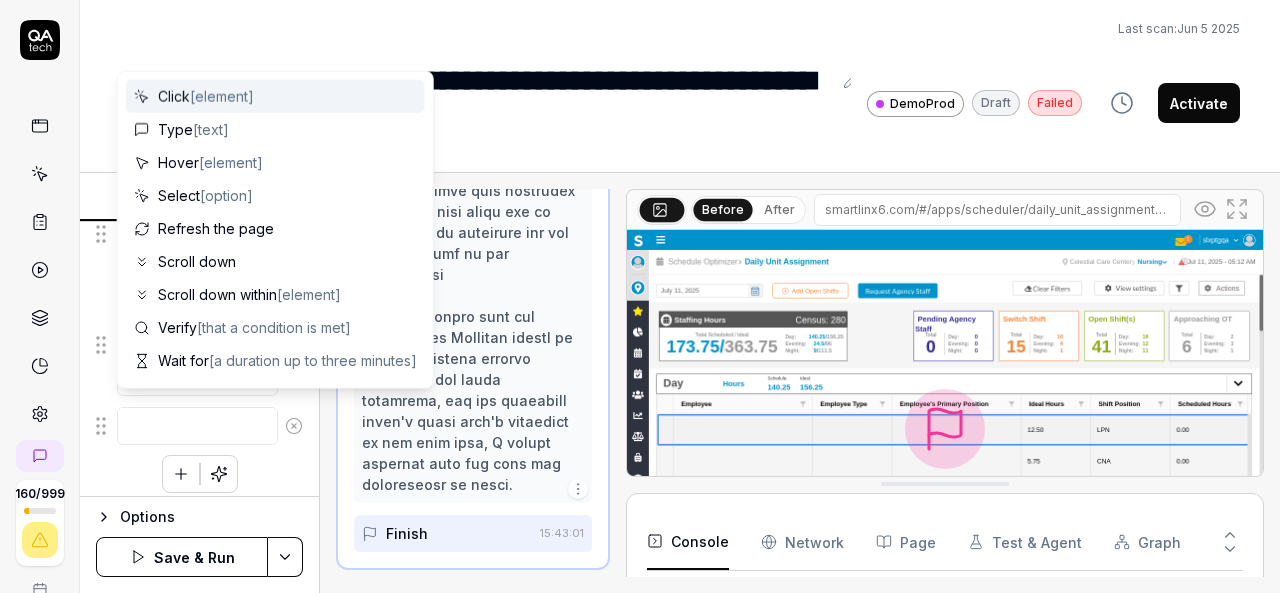 type on "D" 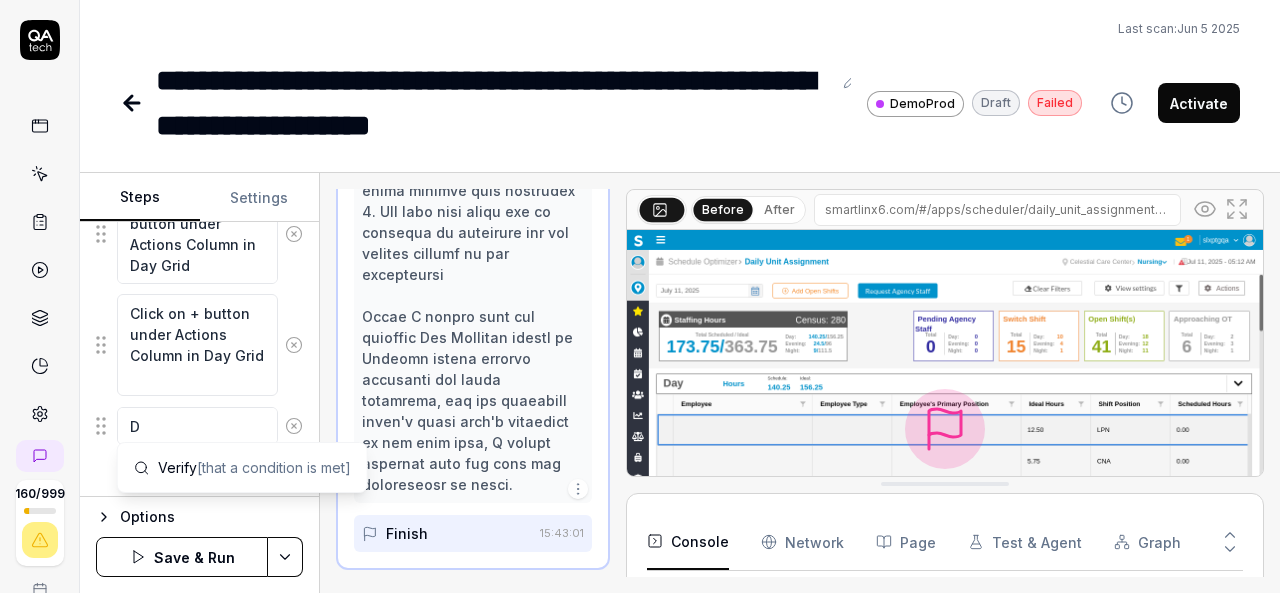 type on "*" 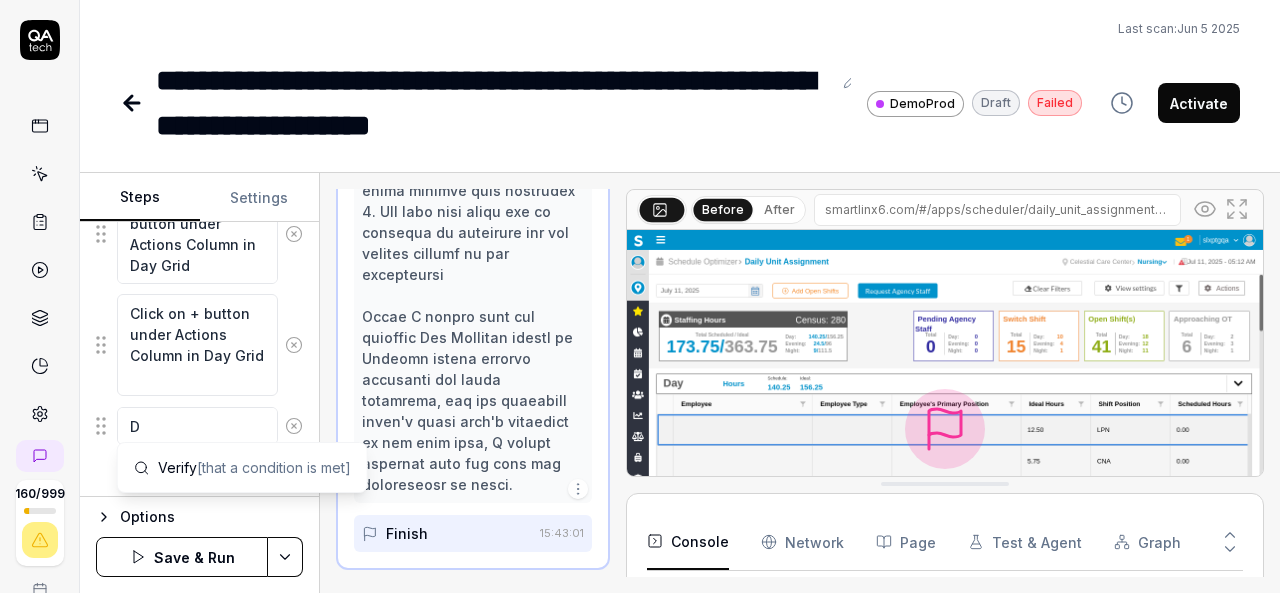 type on "Di" 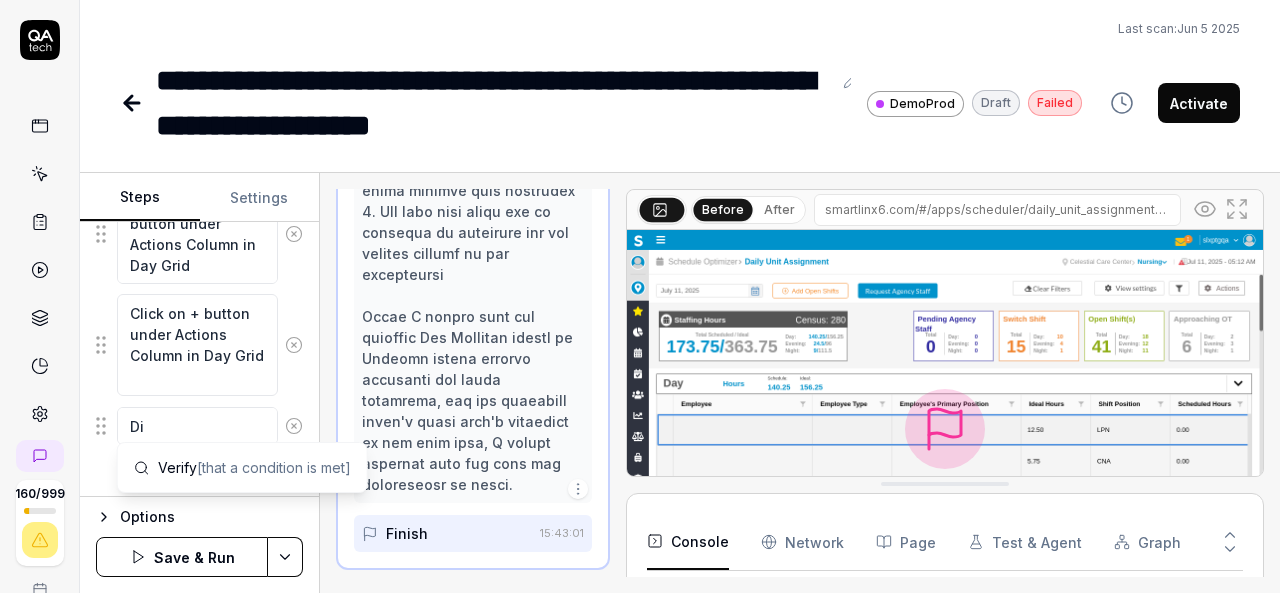 type on "*" 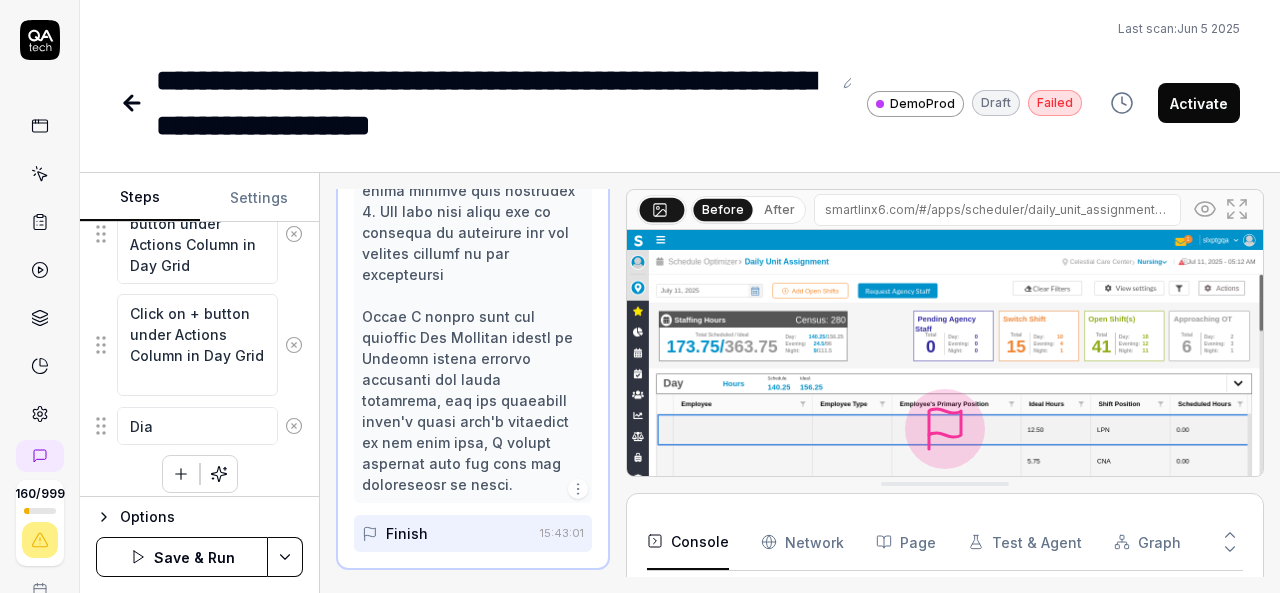 type on "*" 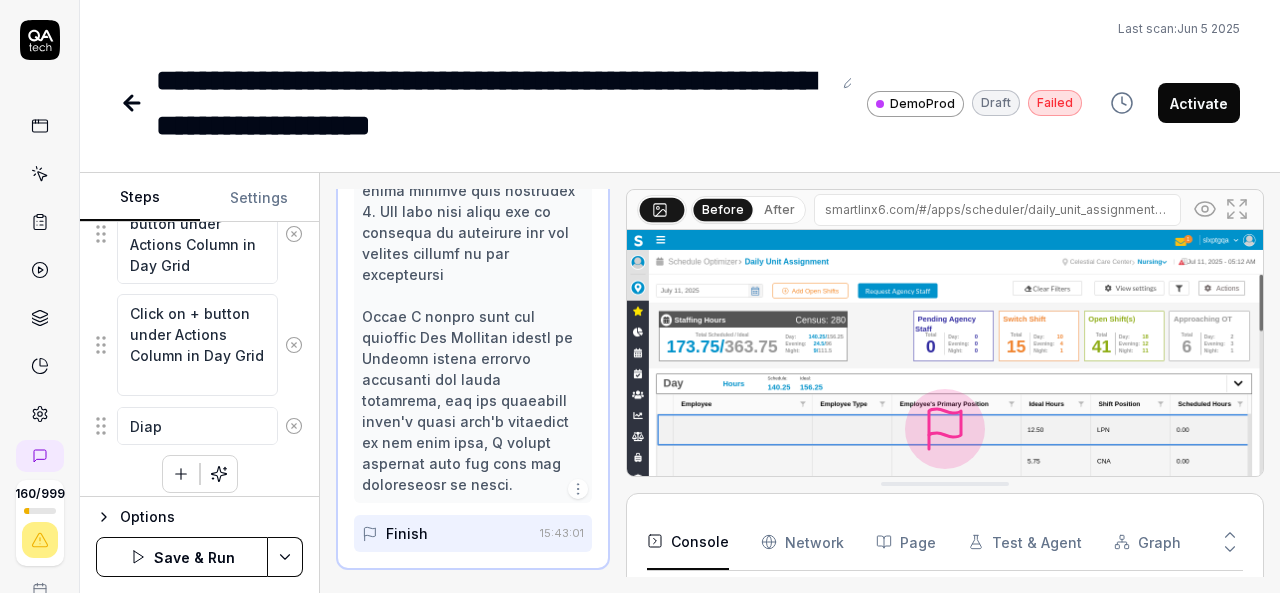 type on "*" 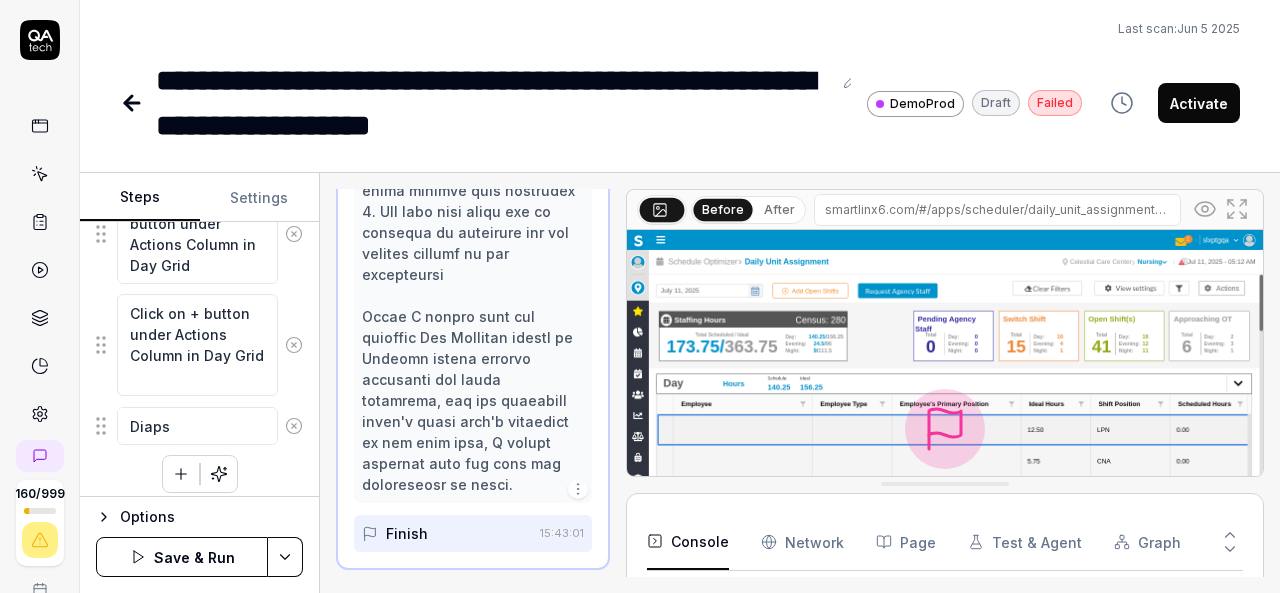 type on "*" 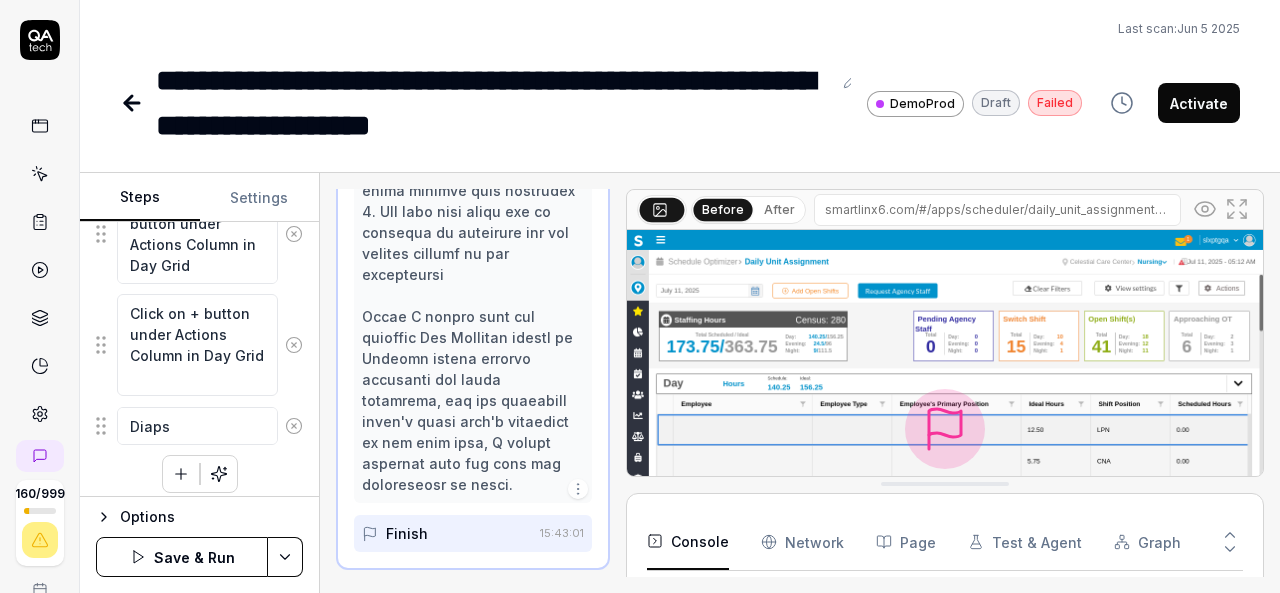 type on "Diap" 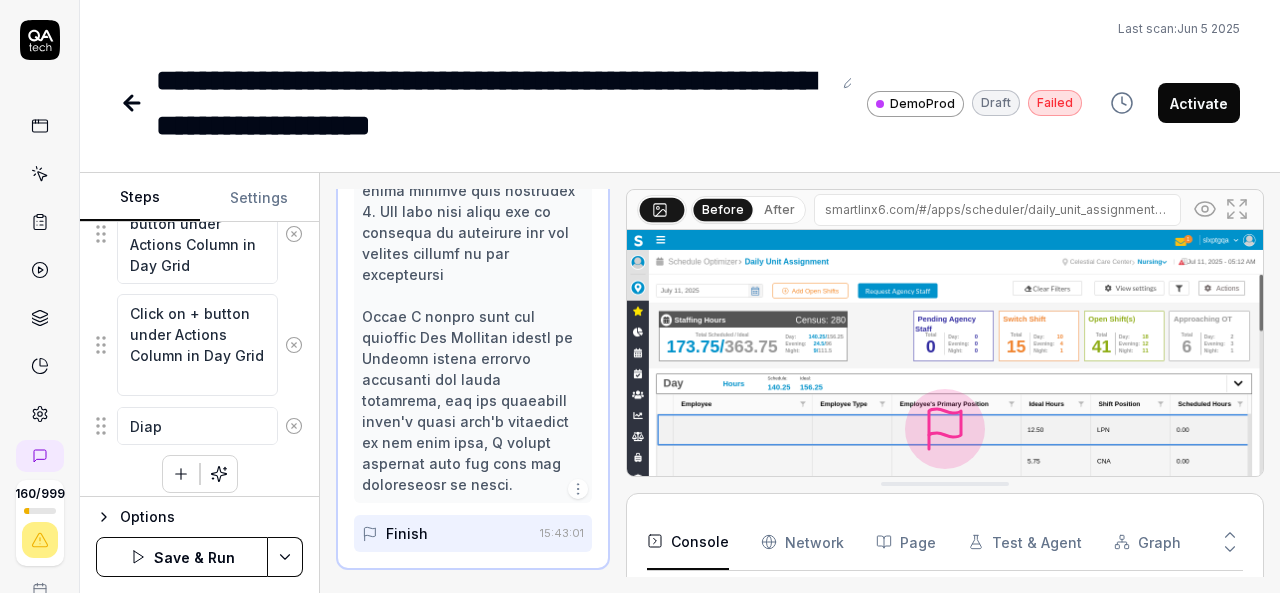 type on "*" 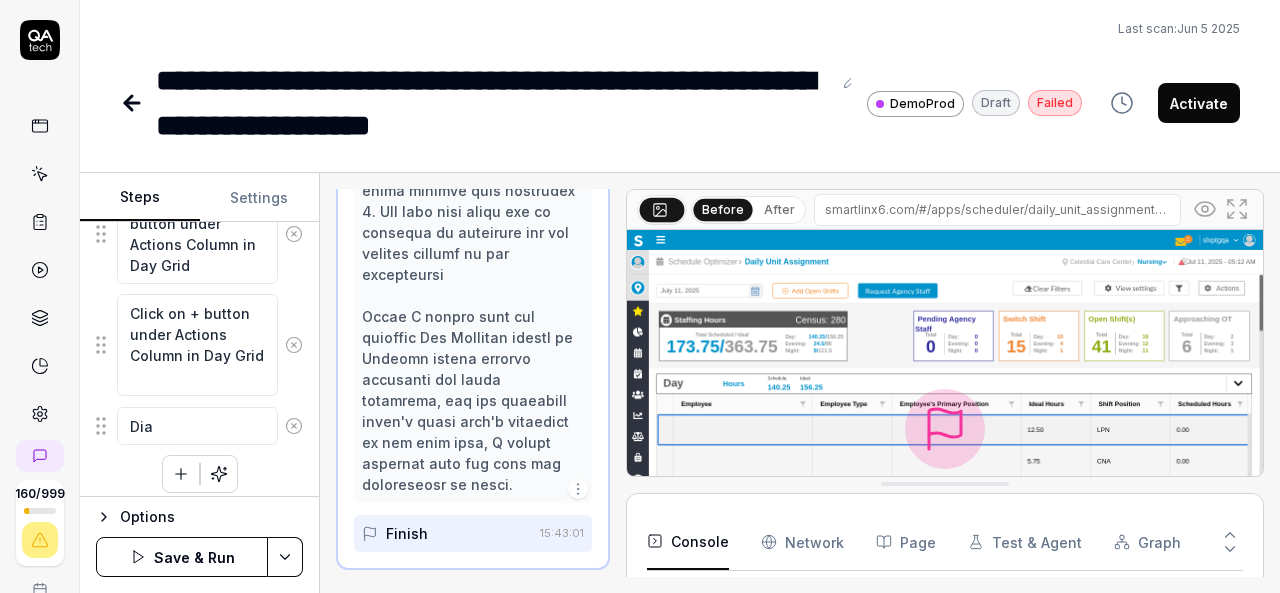 type on "*" 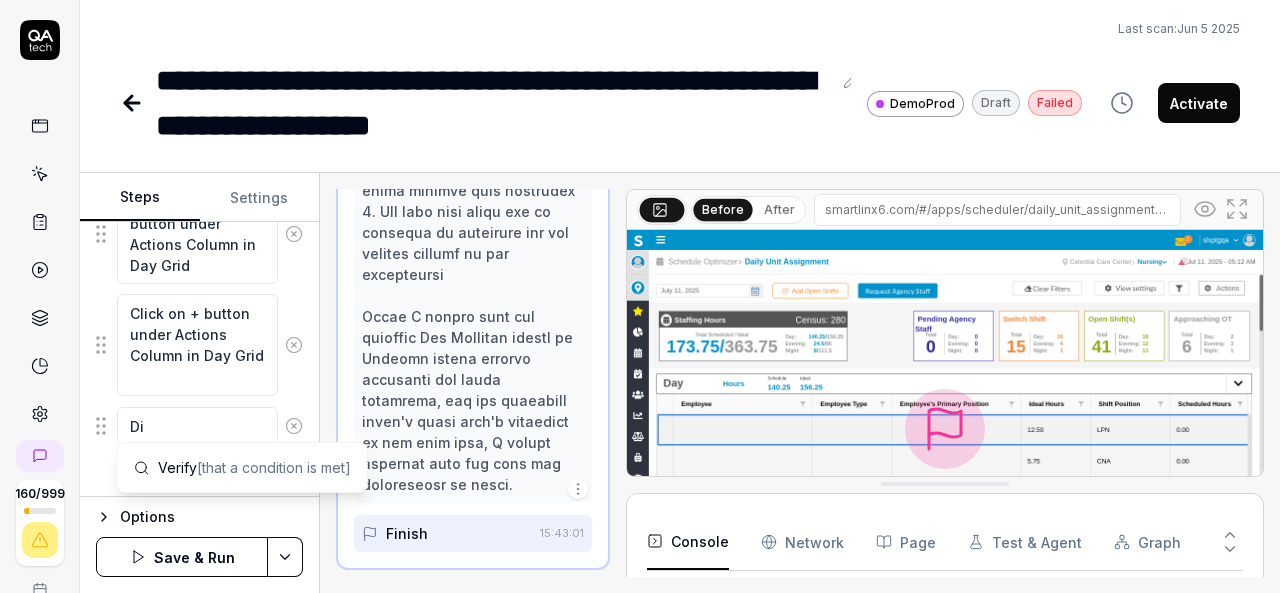 type on "*" 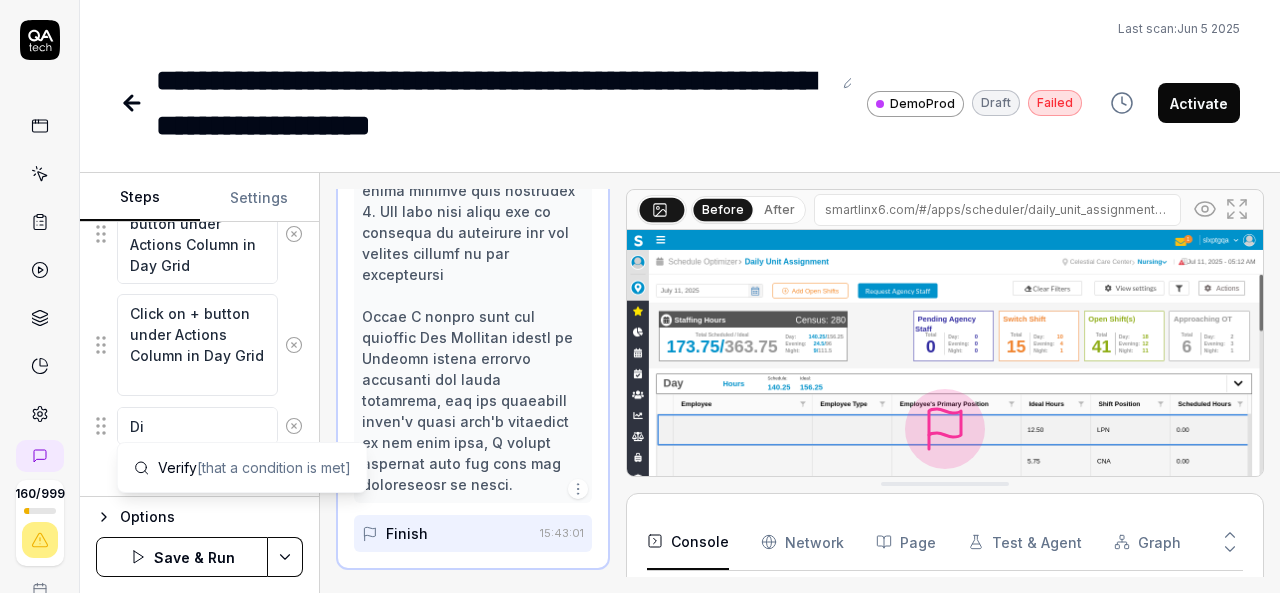 type on "Dis" 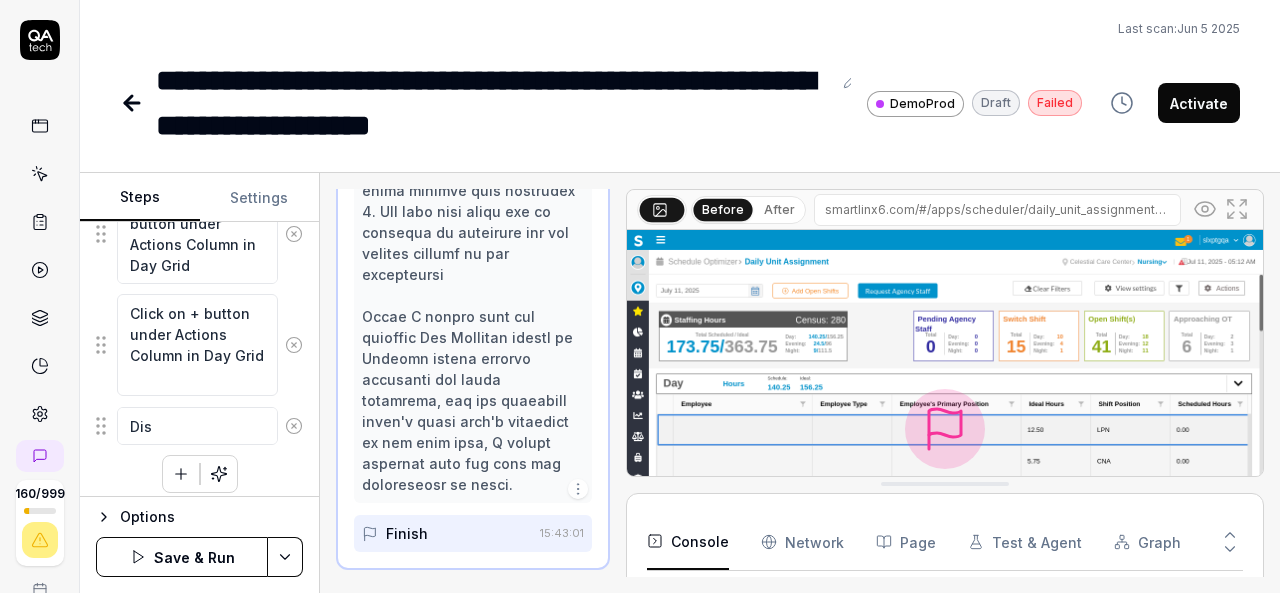 type on "*" 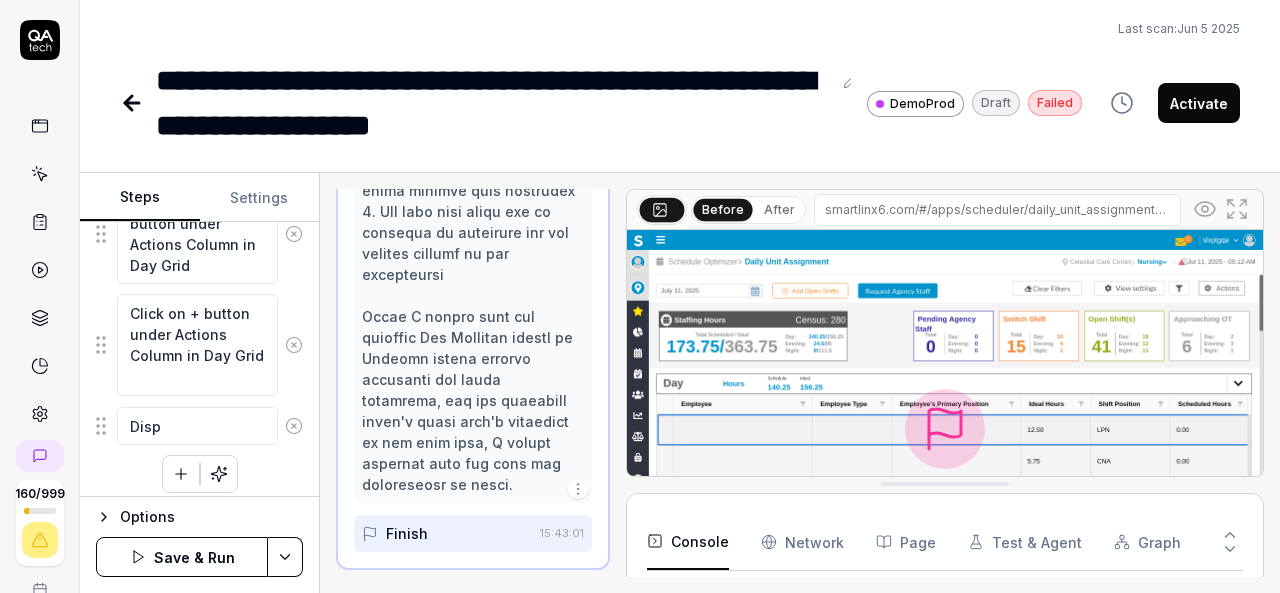 type on "*" 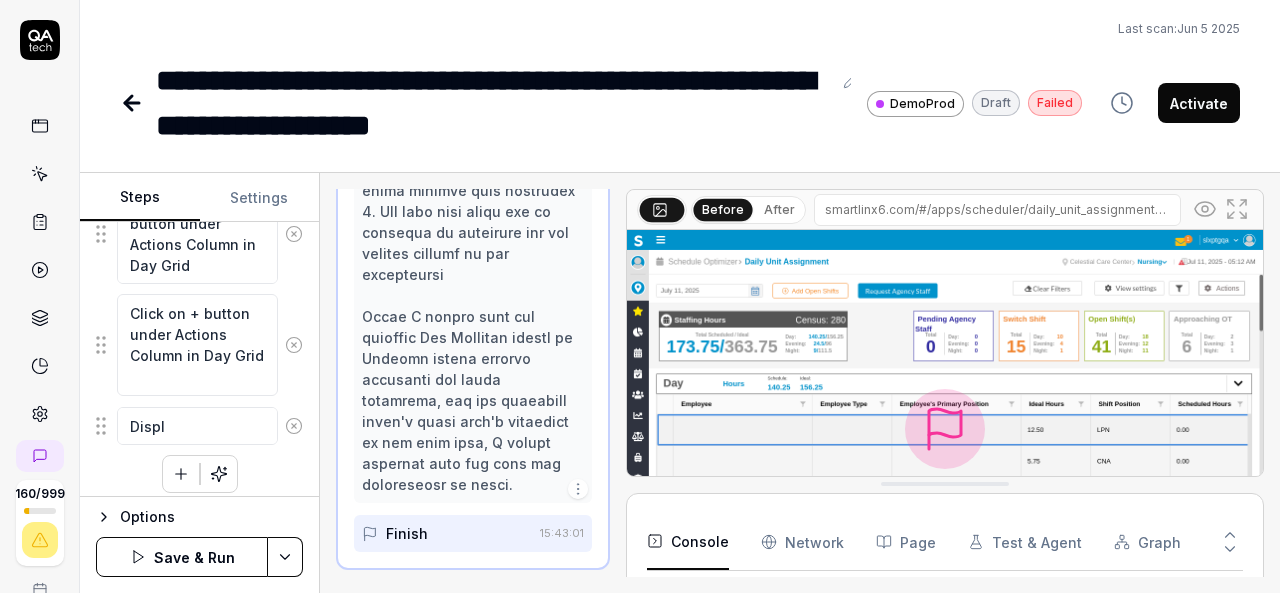 type on "*" 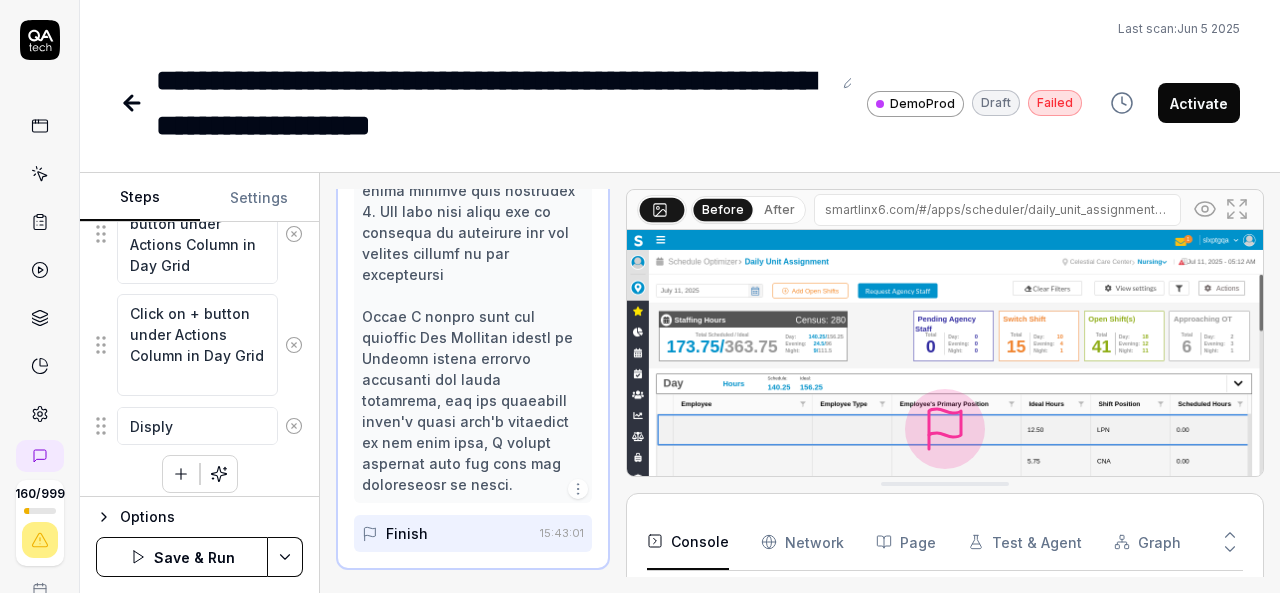 type on "*" 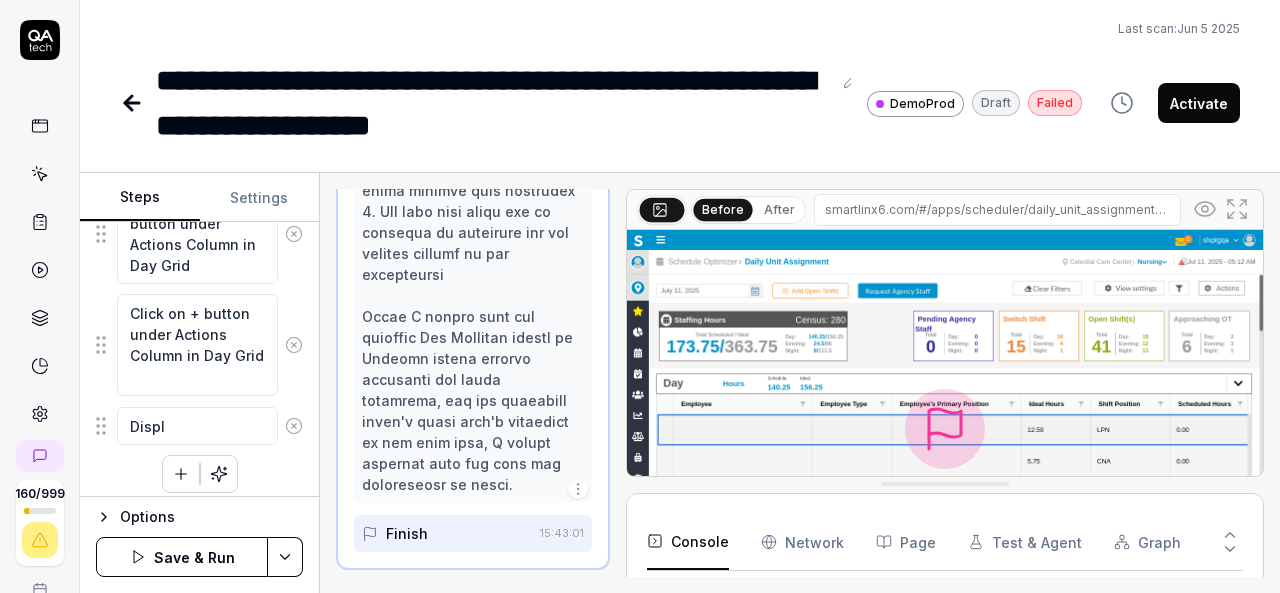 type on "*" 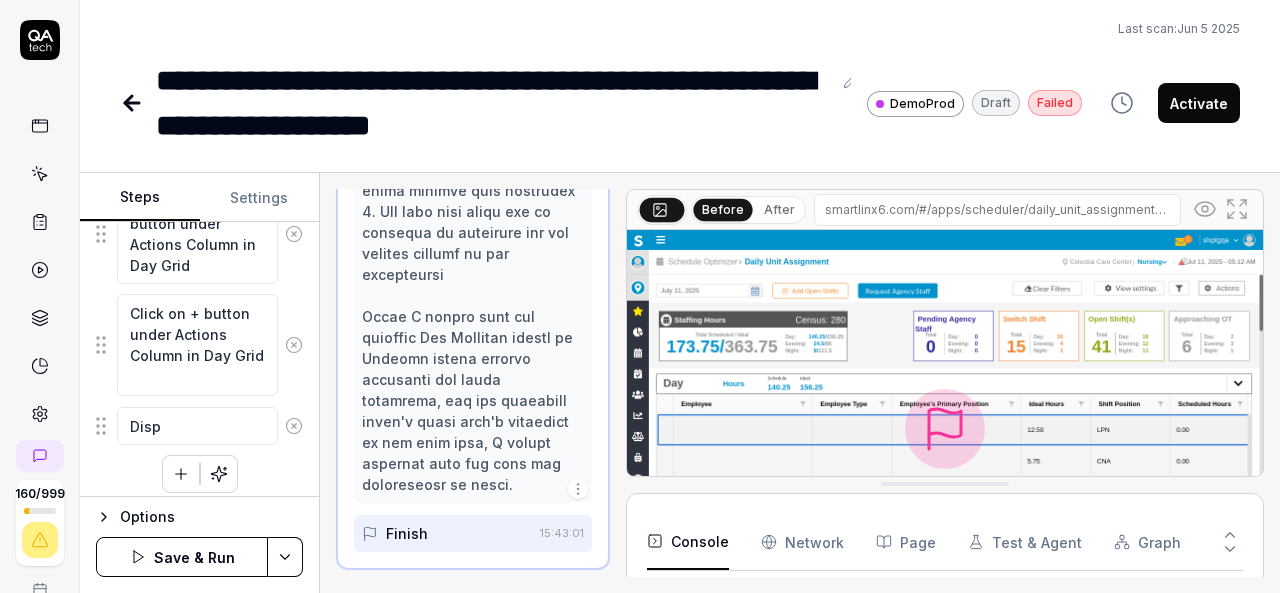 type on "*" 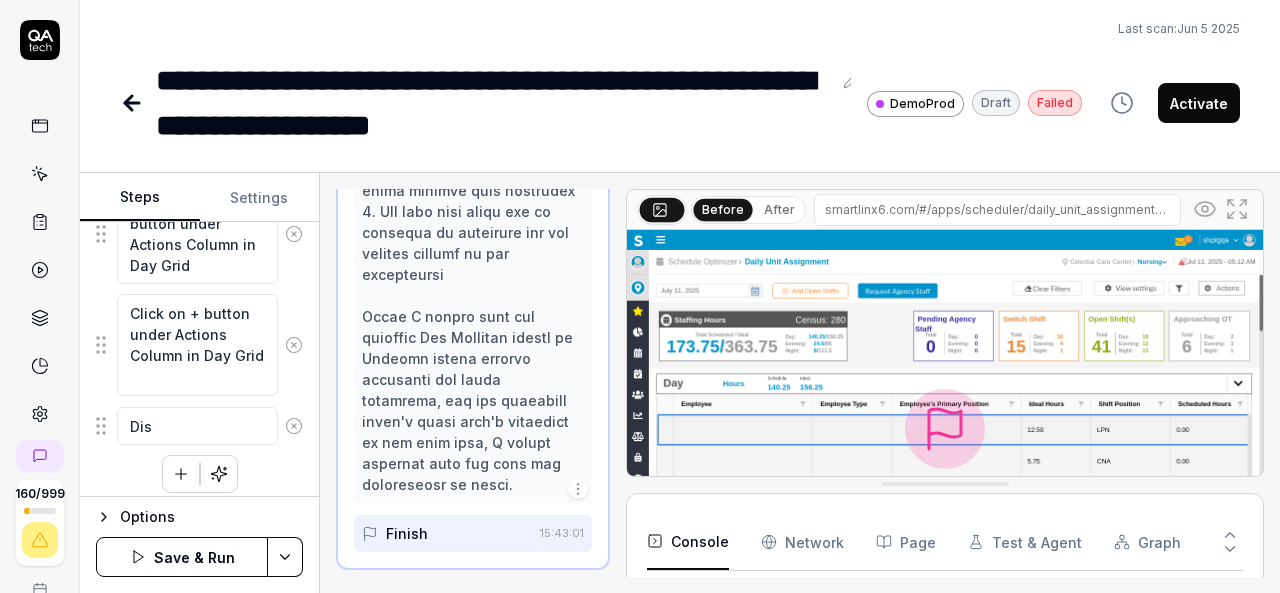 type on "*" 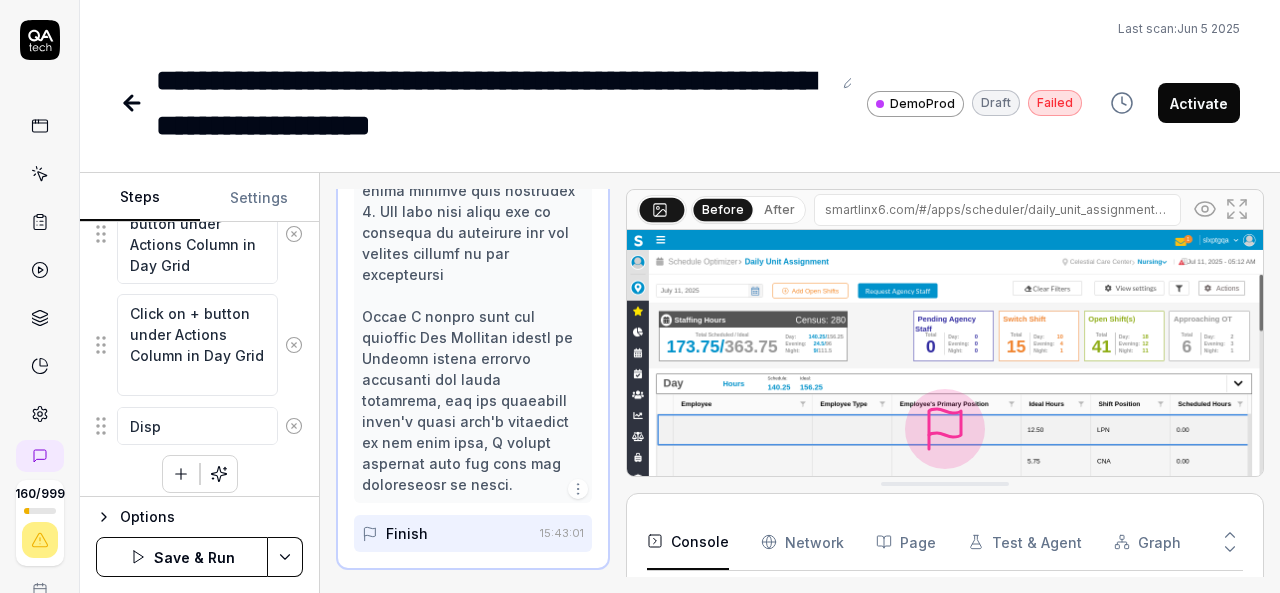 type on "*" 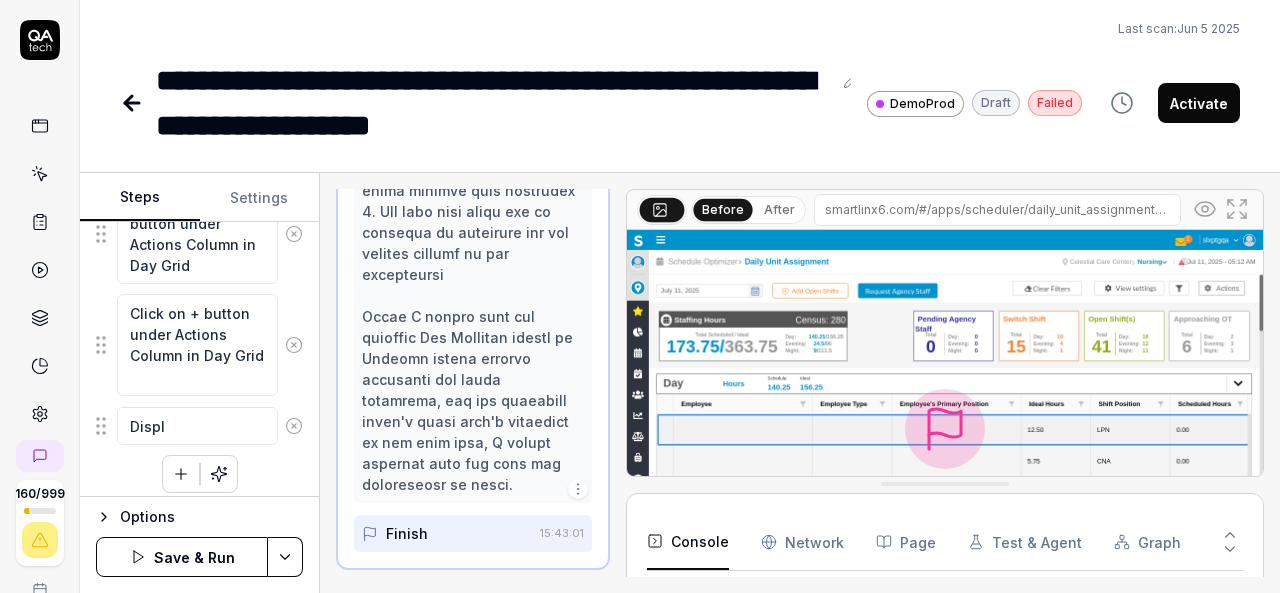 type on "*" 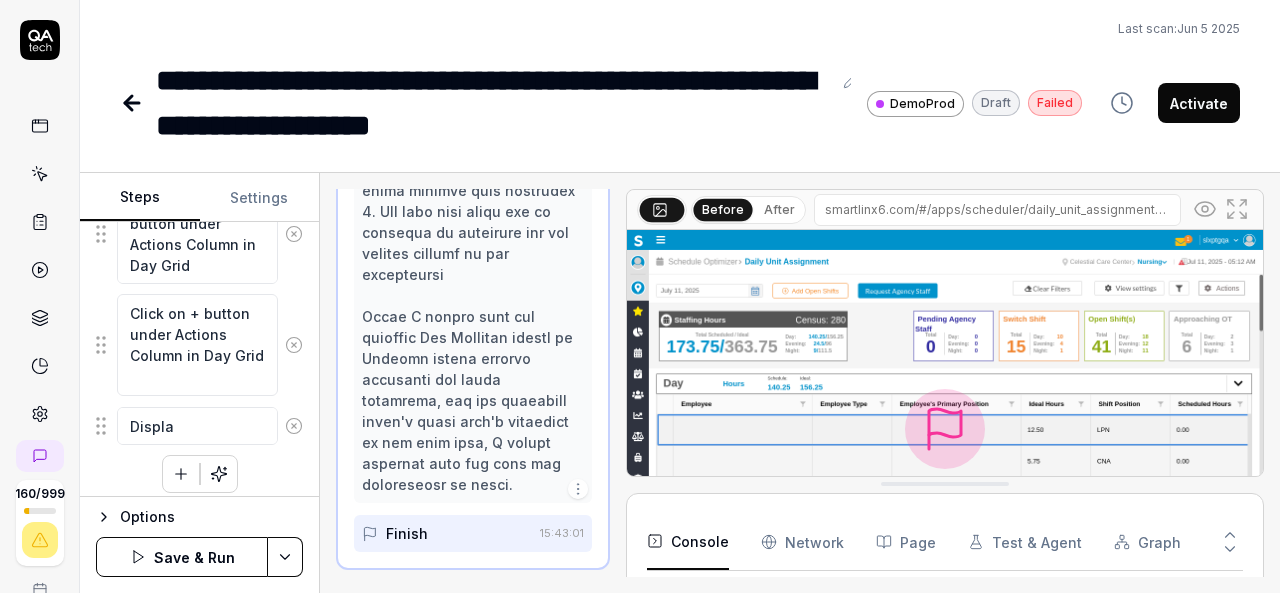 type on "*" 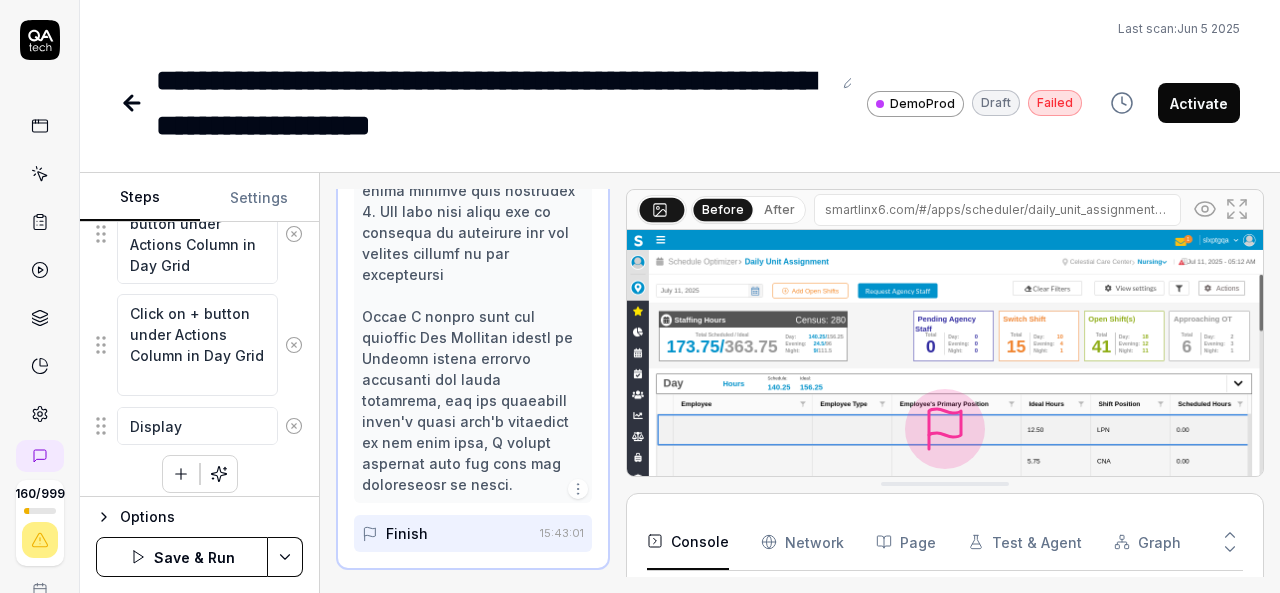 type on "*" 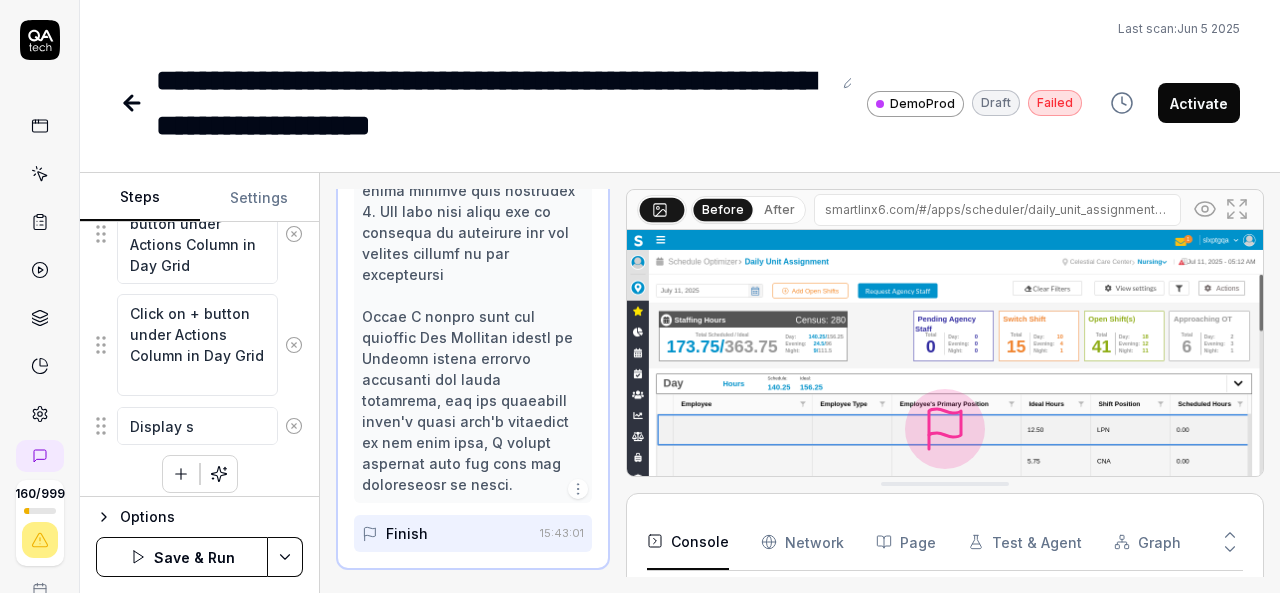 type on "*" 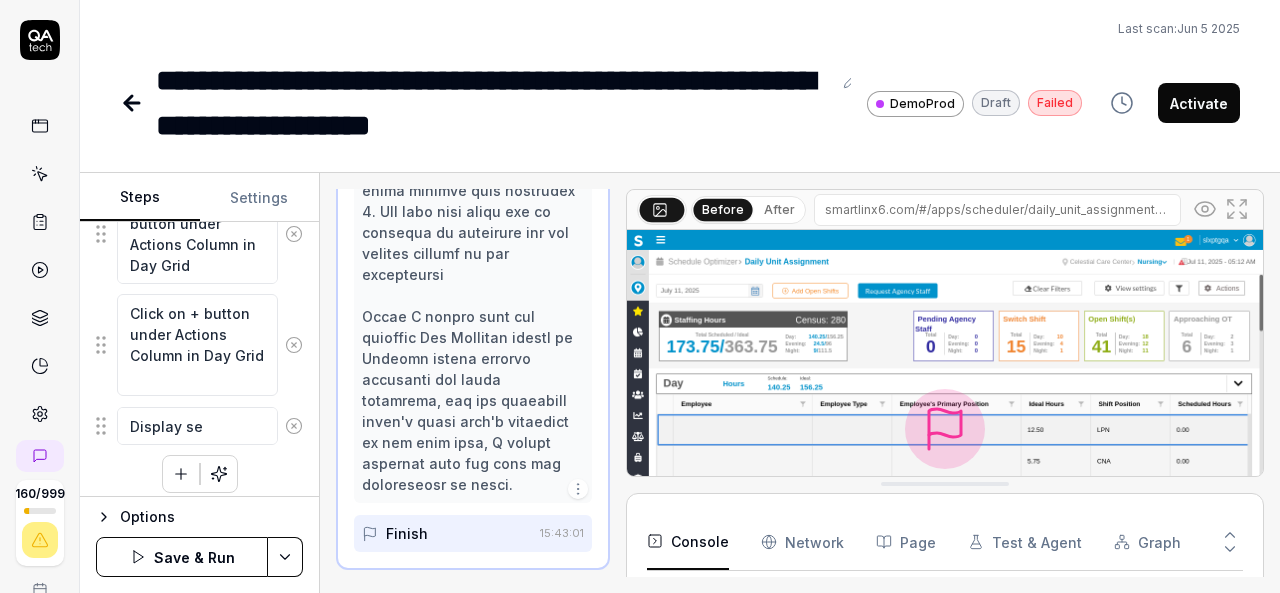 type on "*" 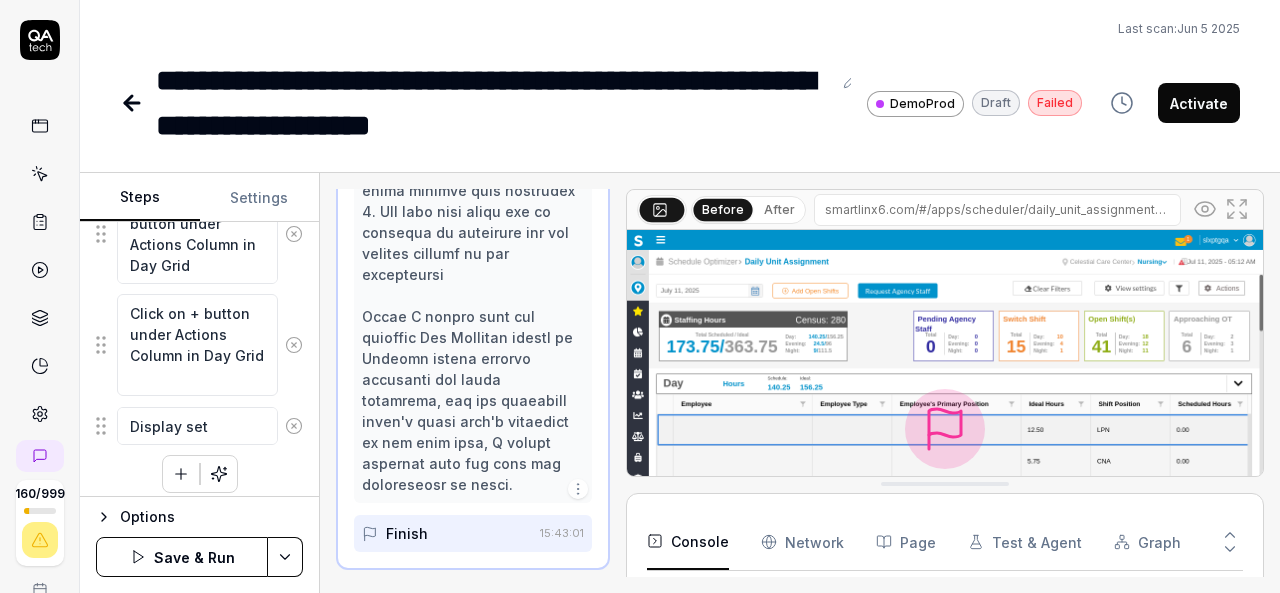 type on "*" 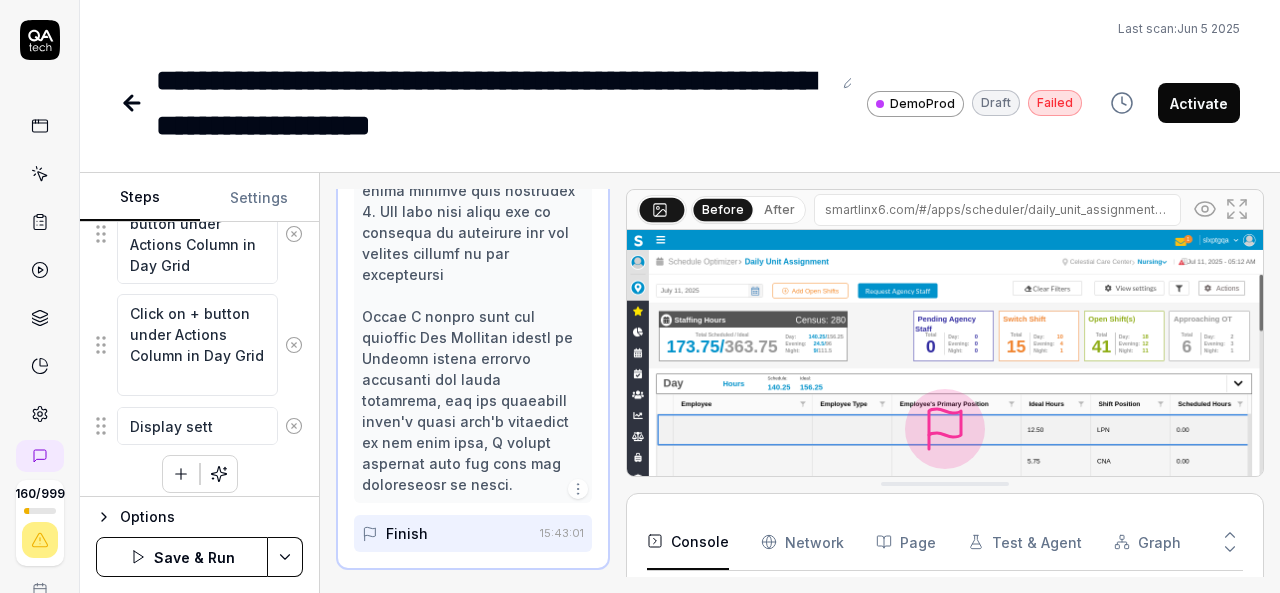 type on "*" 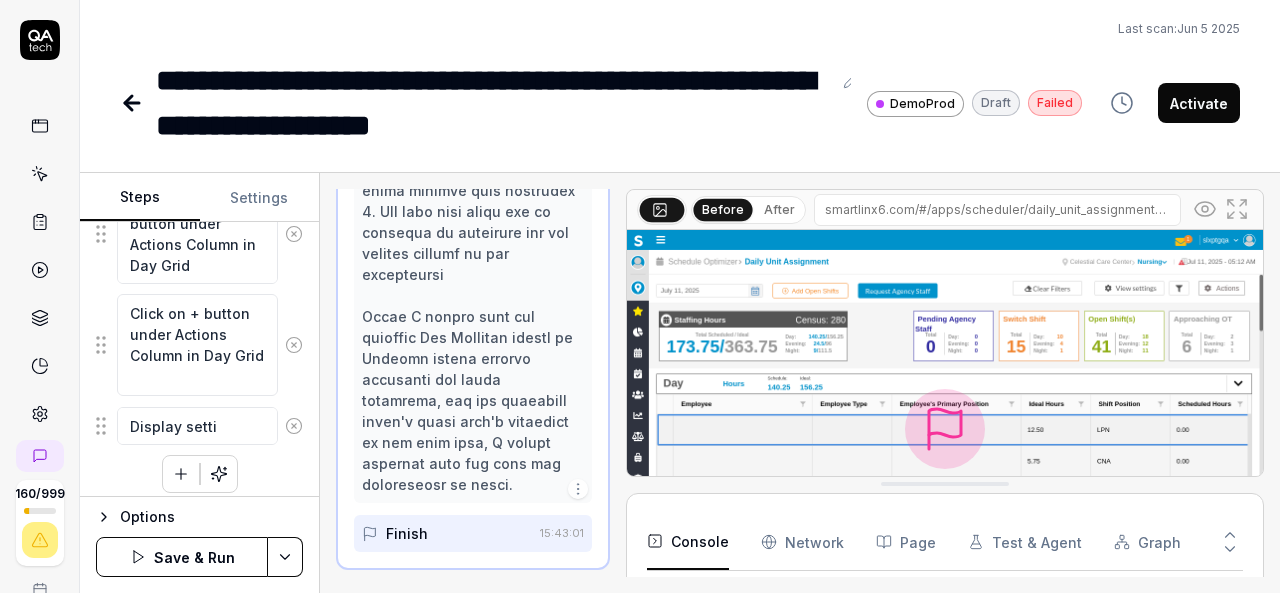 type on "*" 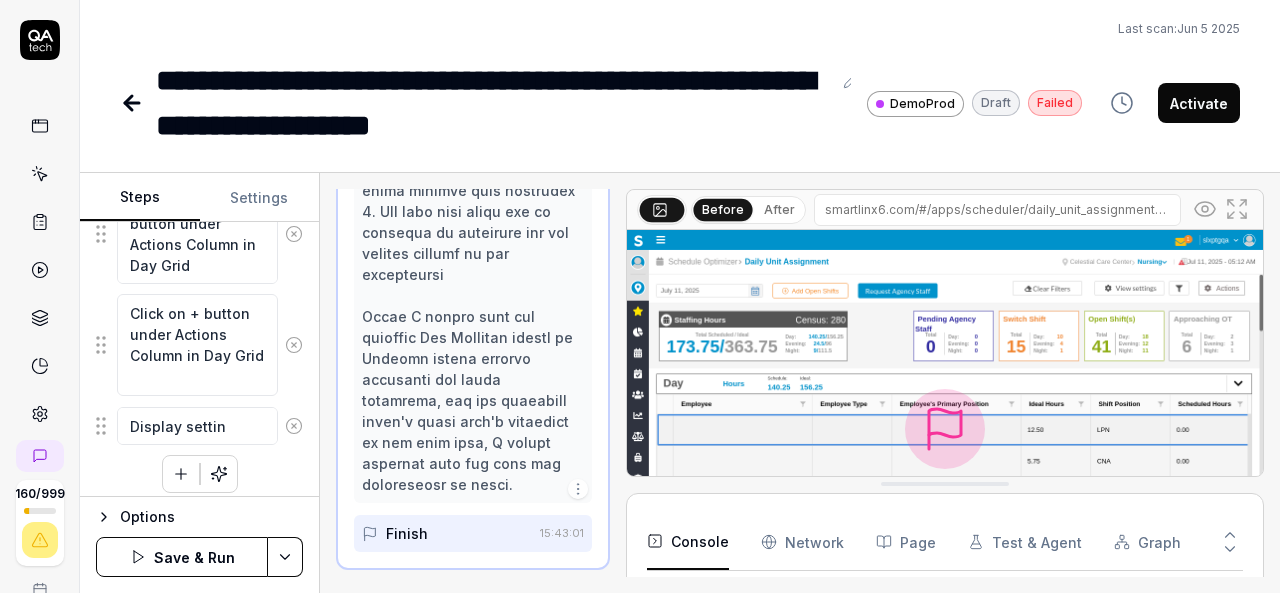 type on "*" 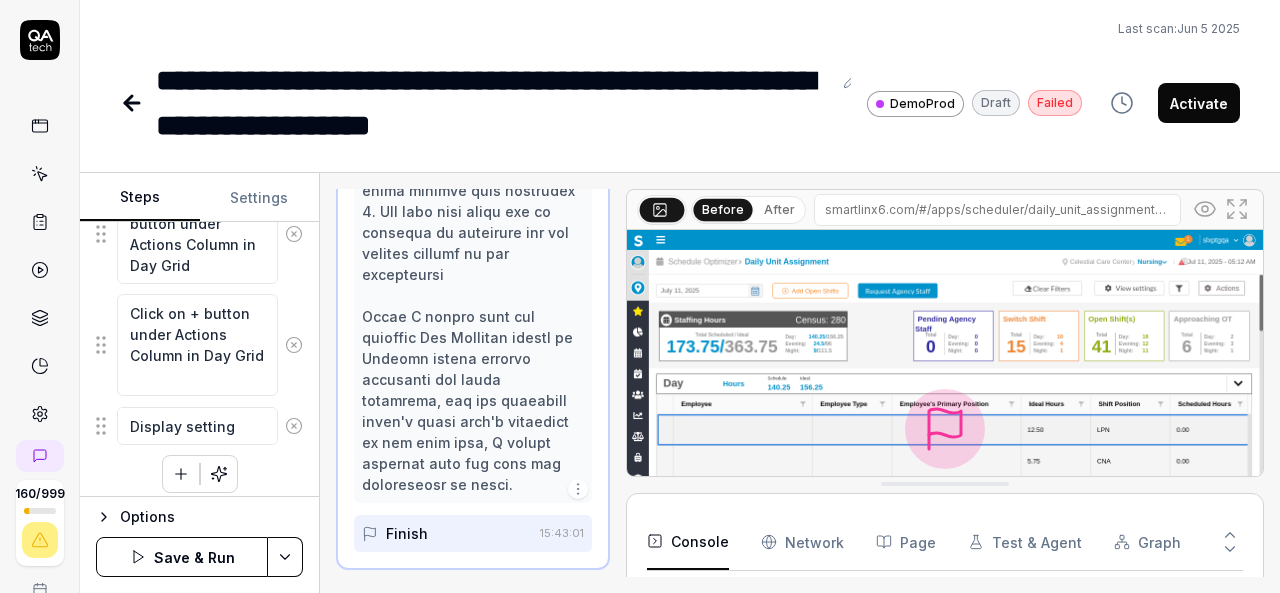 type on "*" 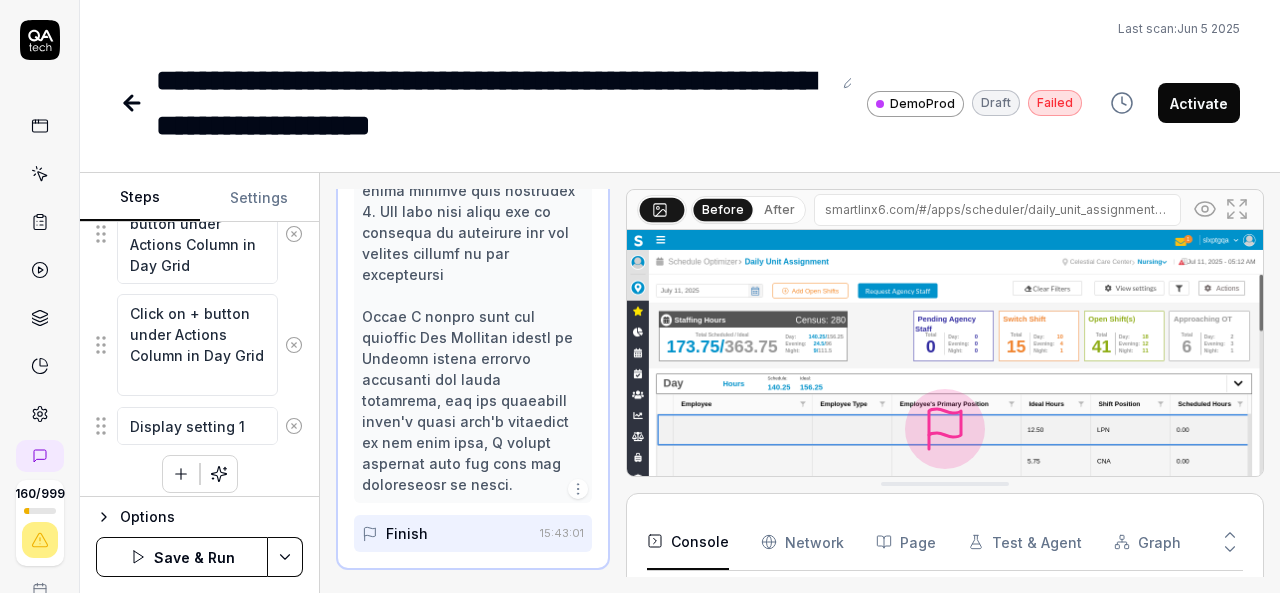 type on "*" 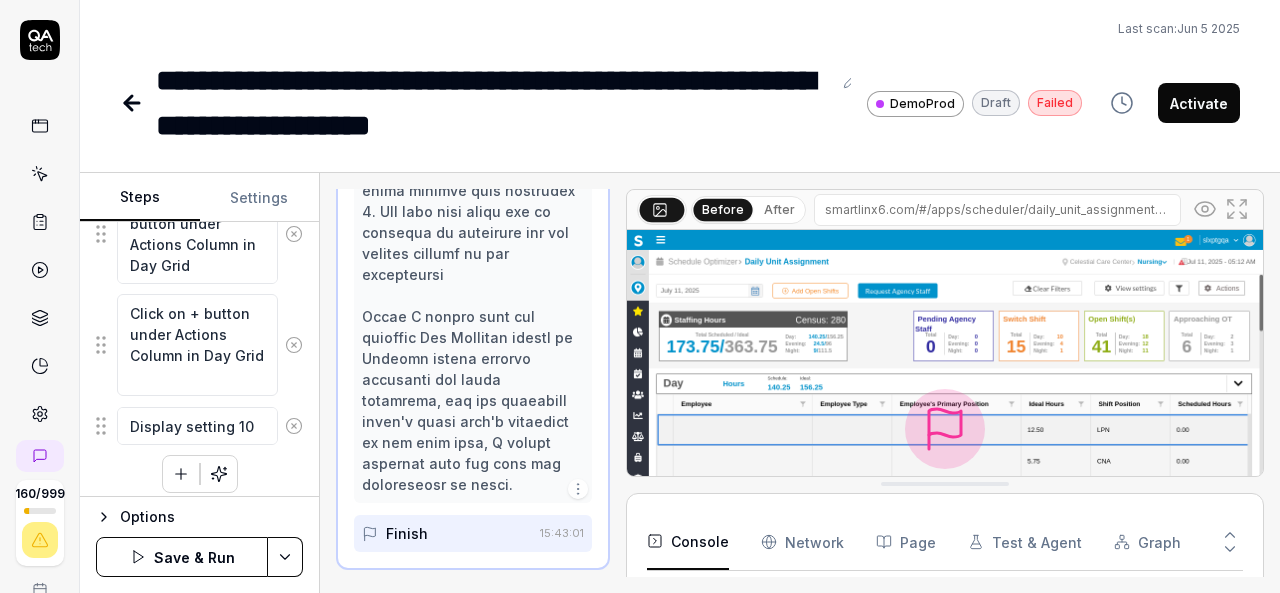type on "*" 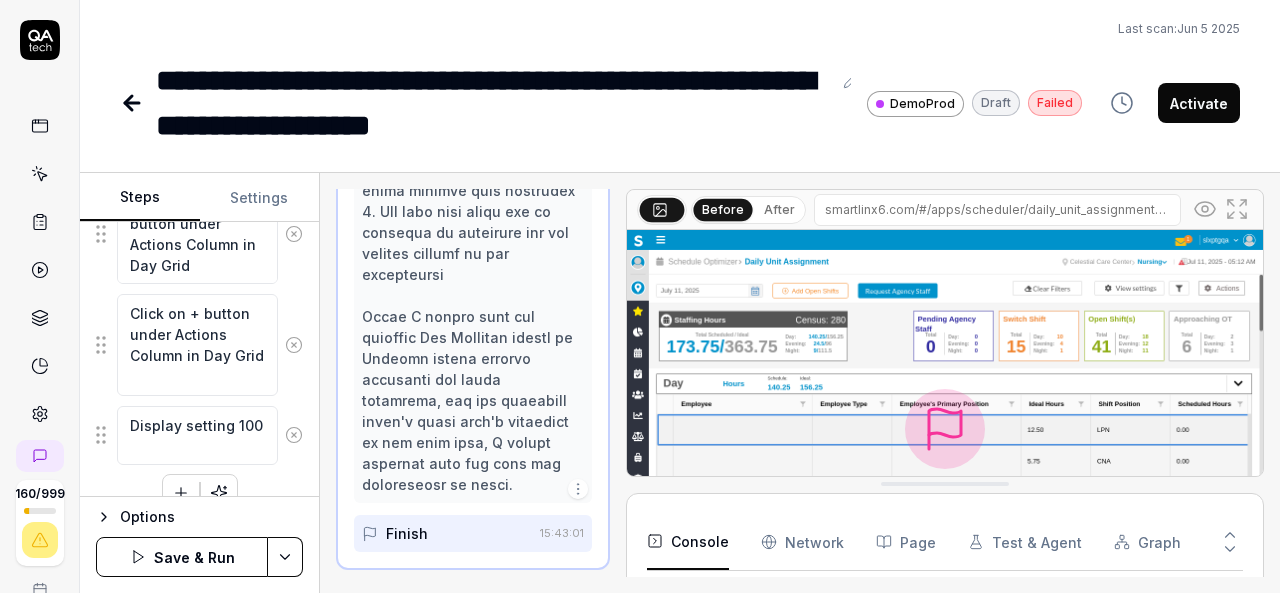 type on "*" 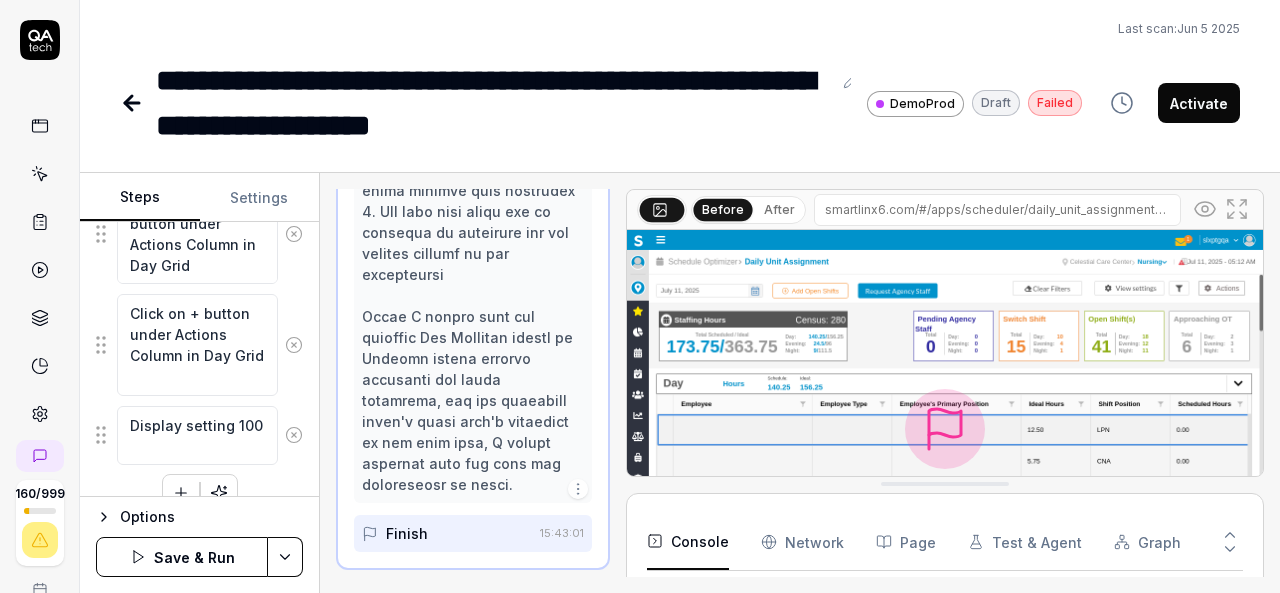 type on "Display setting 100" 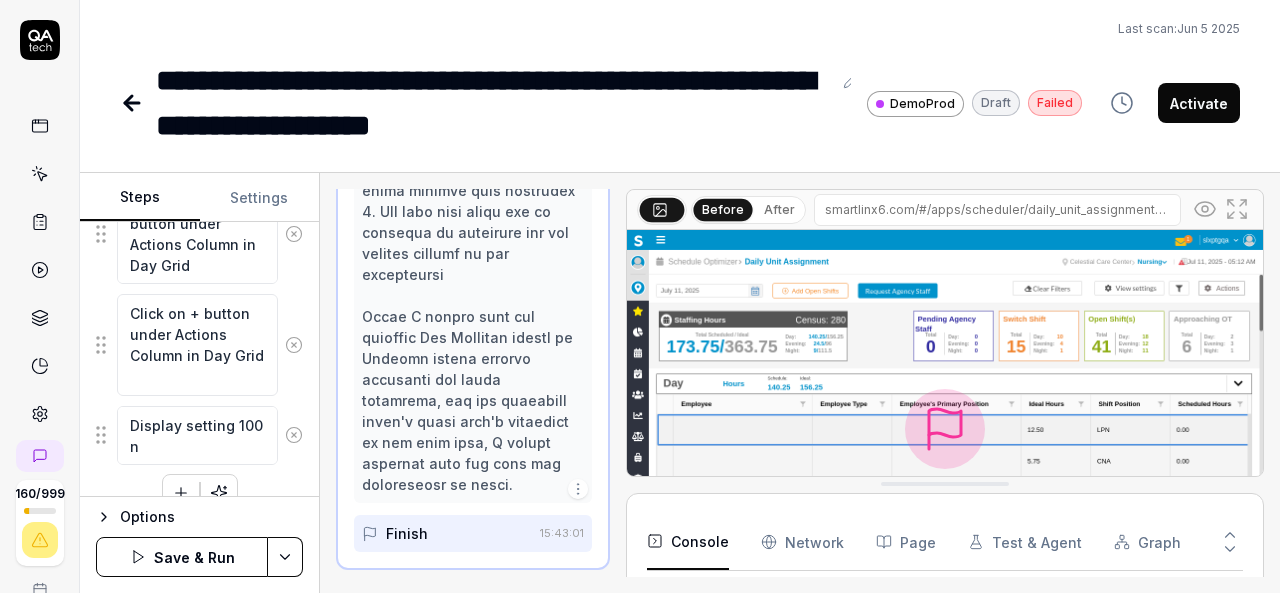 type on "*" 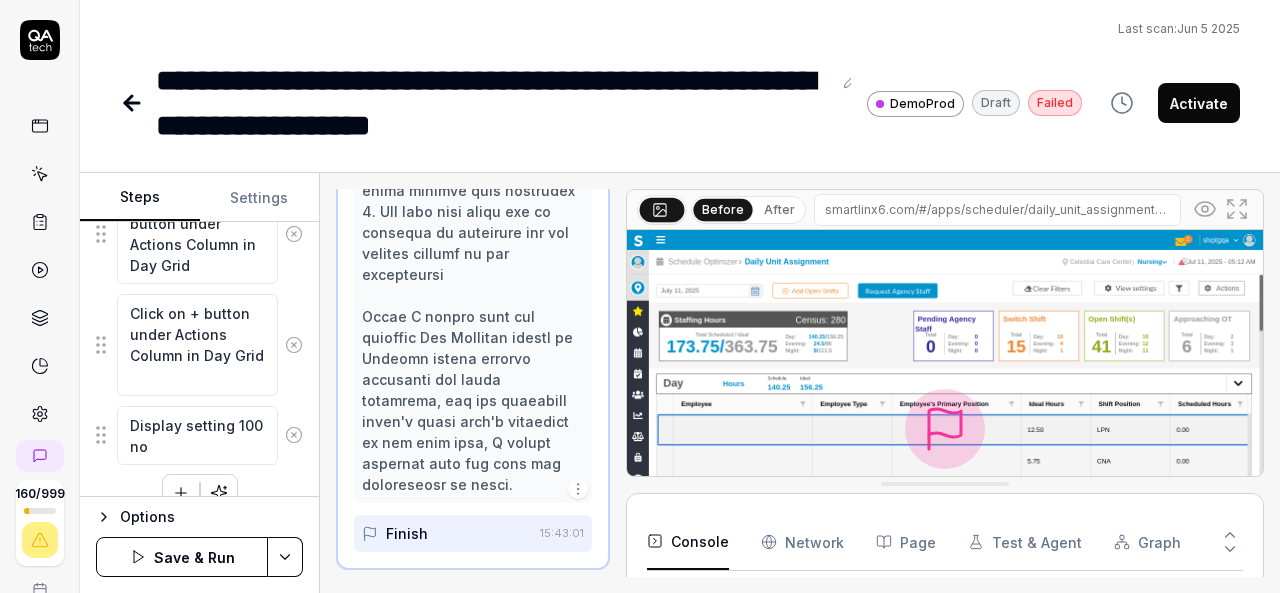 type on "*" 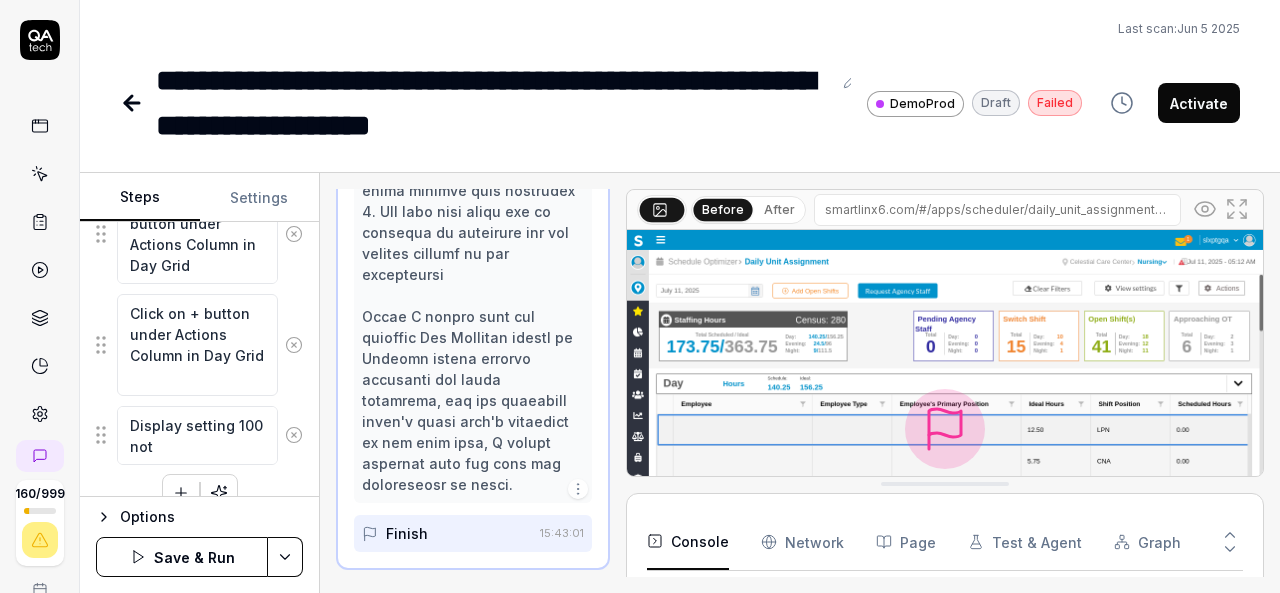 type on "*" 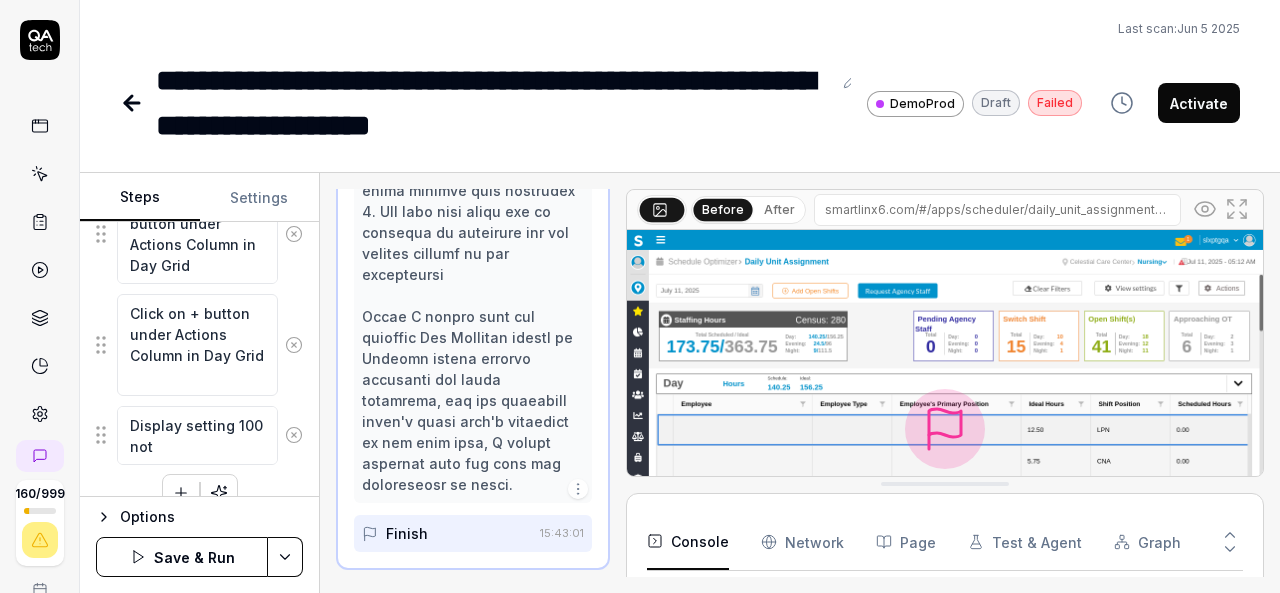 type on "*" 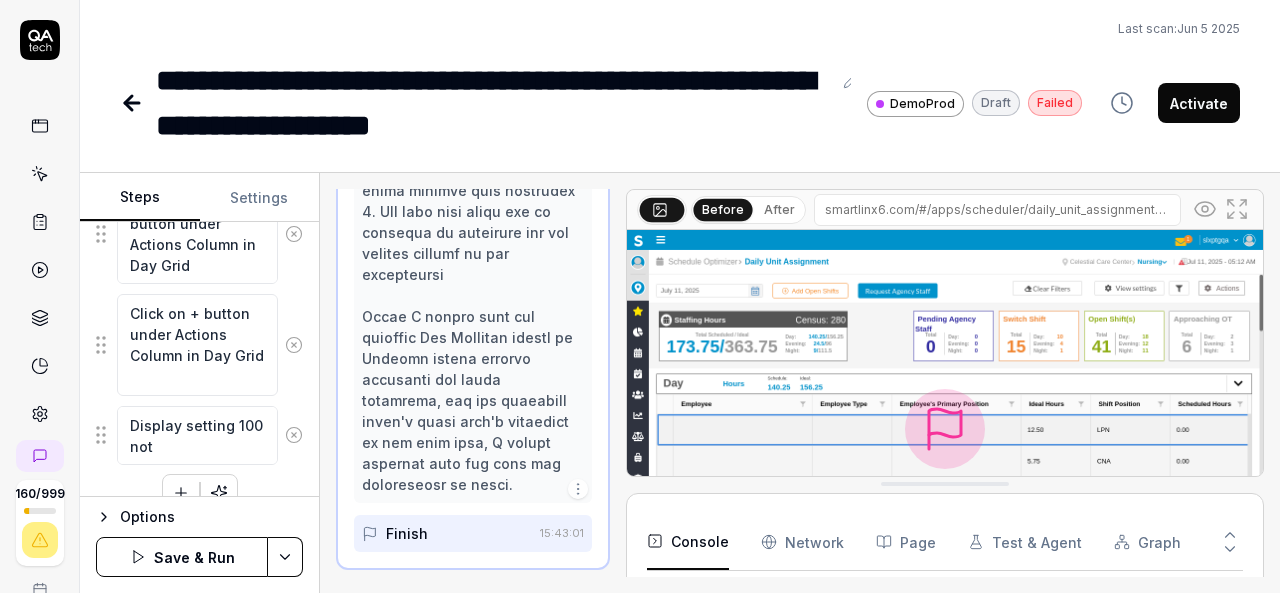 type on "Display setting 100 not" 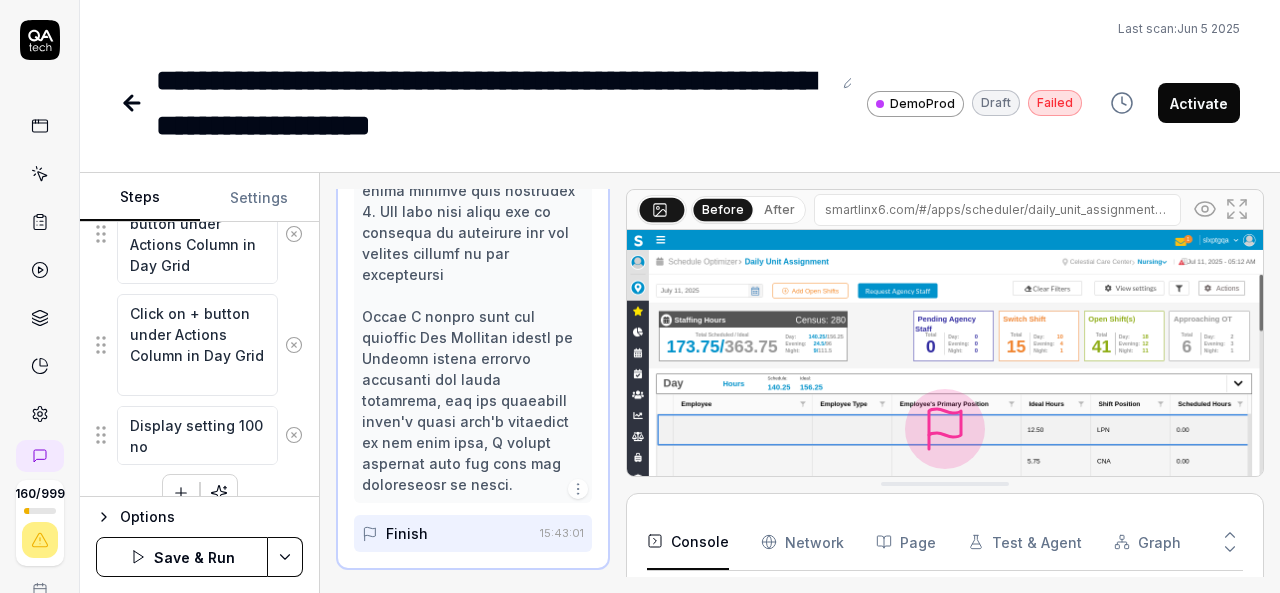 type on "*" 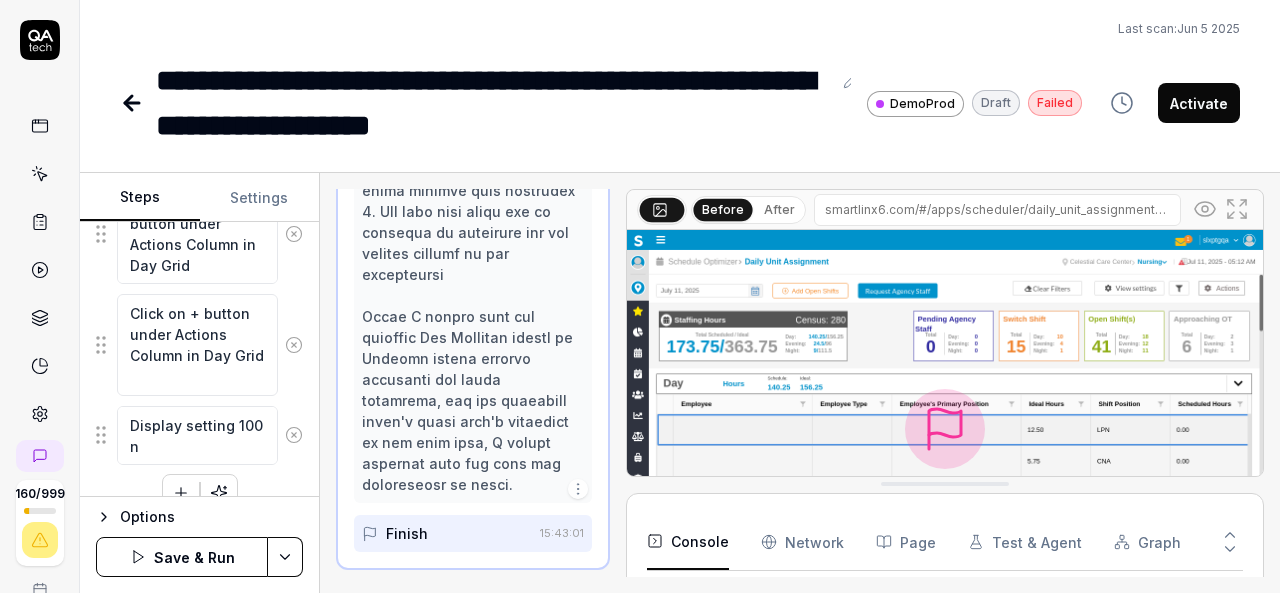 type on "*" 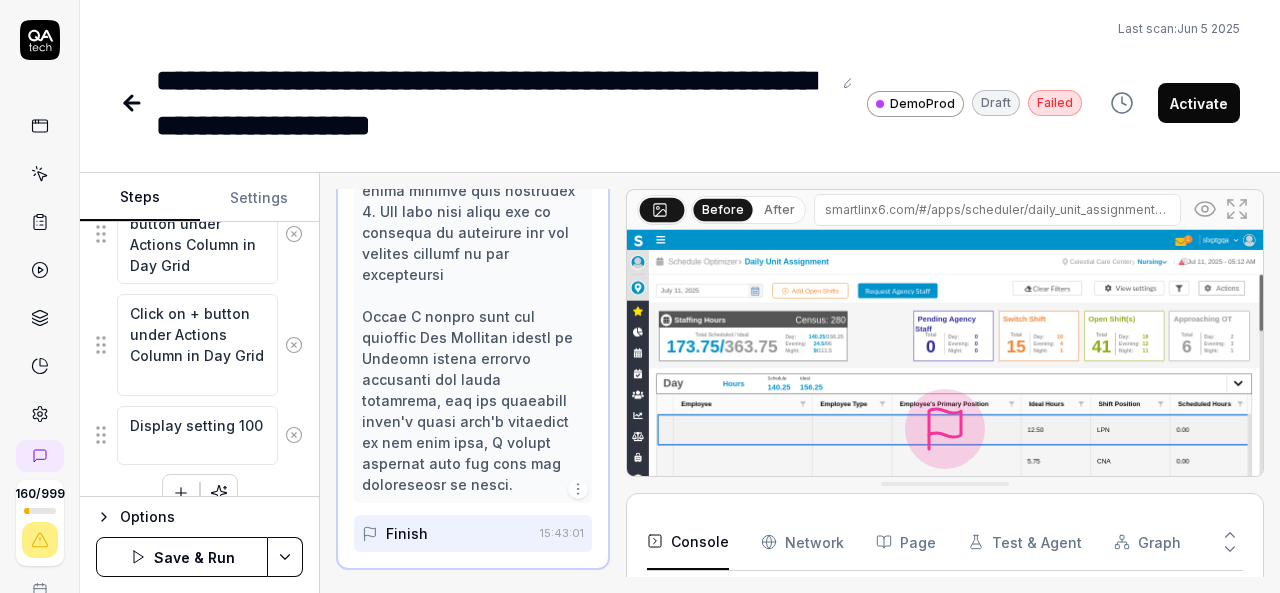 type on "*" 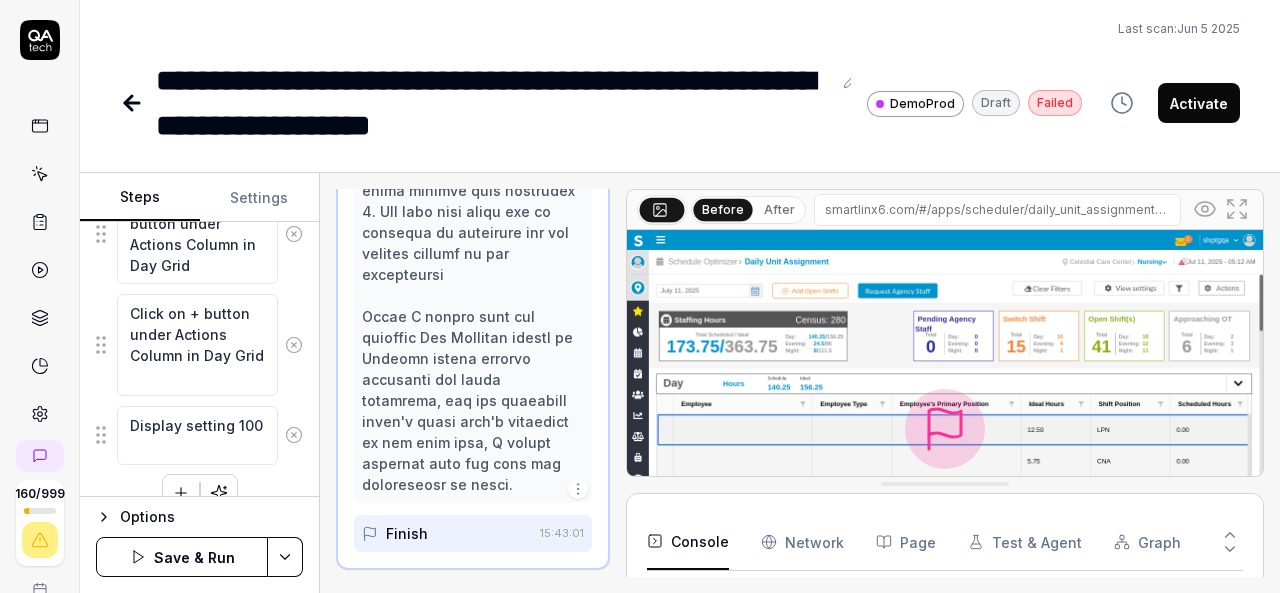 type on "*" 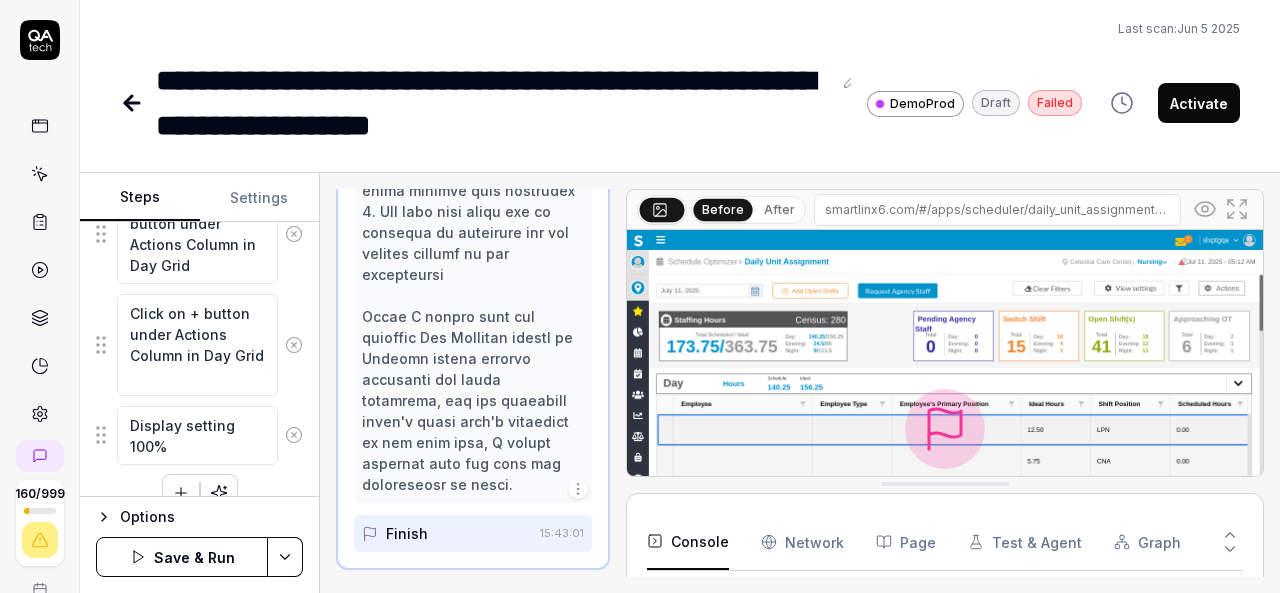 type on "Display setting 100%" 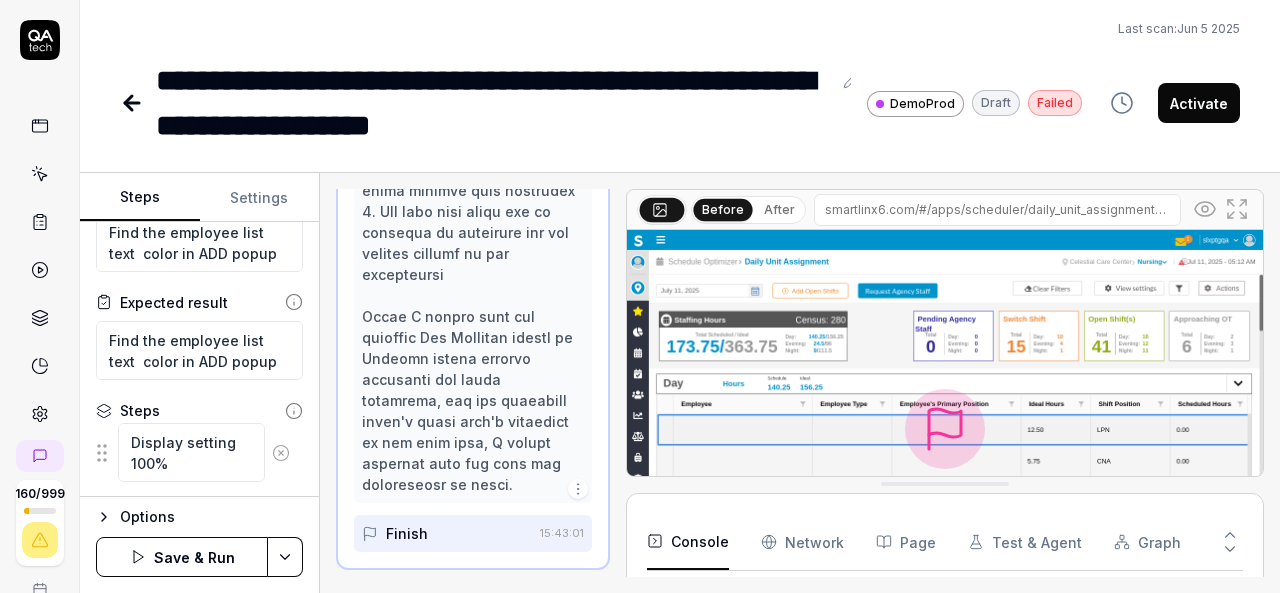 scroll, scrollTop: 67, scrollLeft: 0, axis: vertical 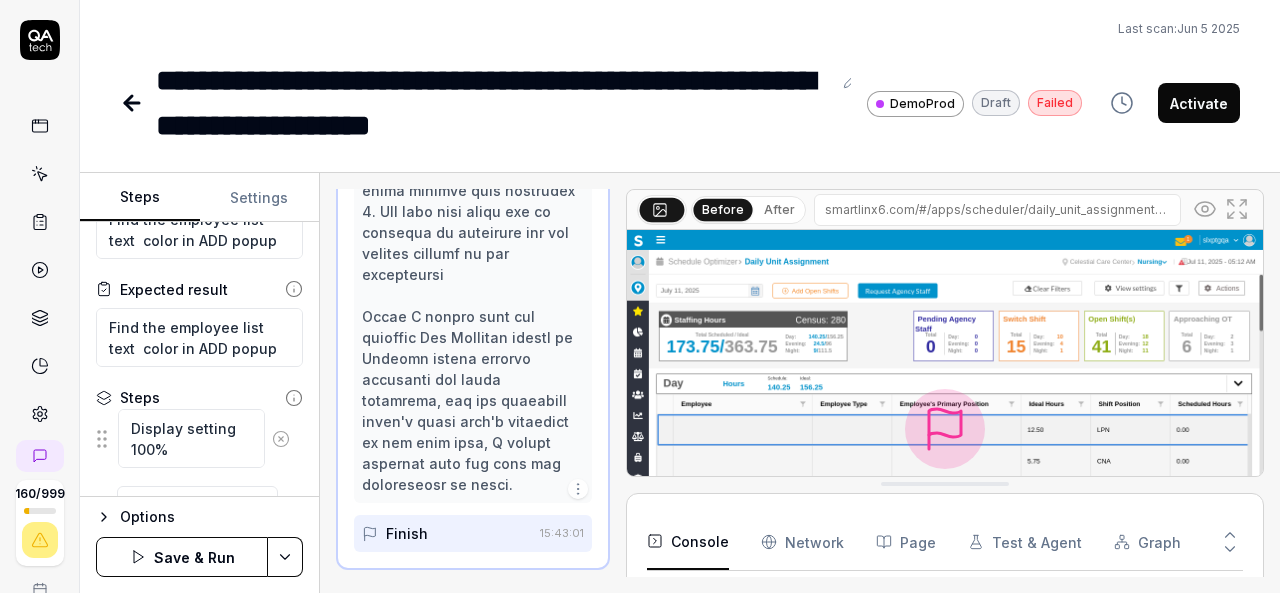 drag, startPoint x: 103, startPoint y: 419, endPoint x: 104, endPoint y: 432, distance: 13.038404 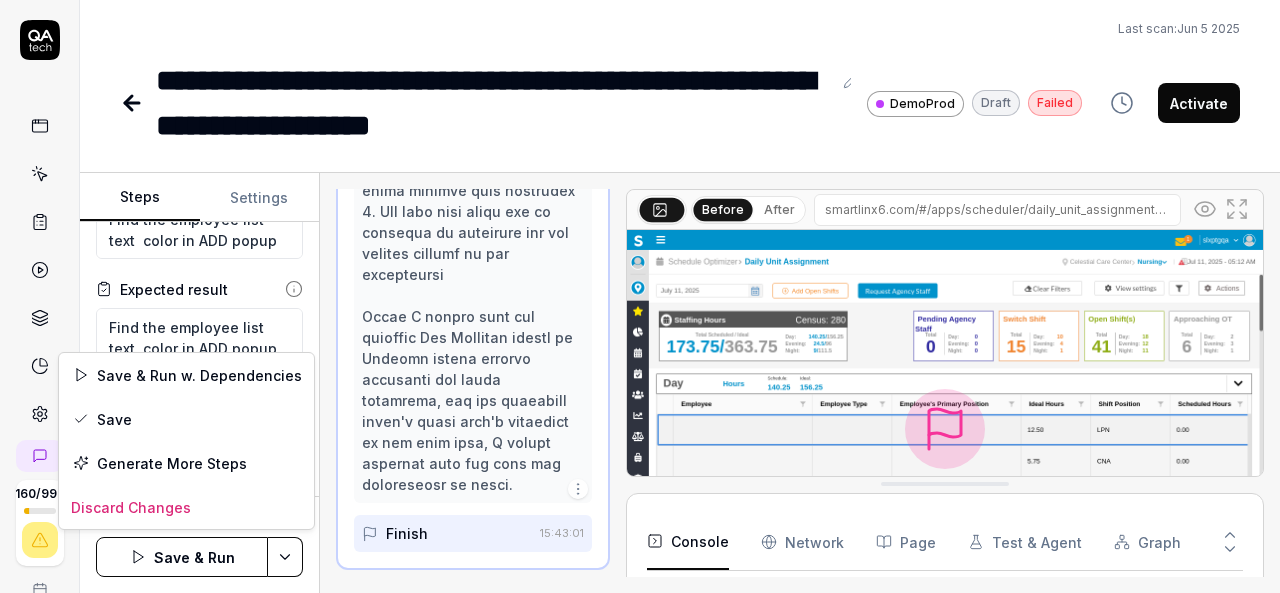 click on "**********" at bounding box center (640, 296) 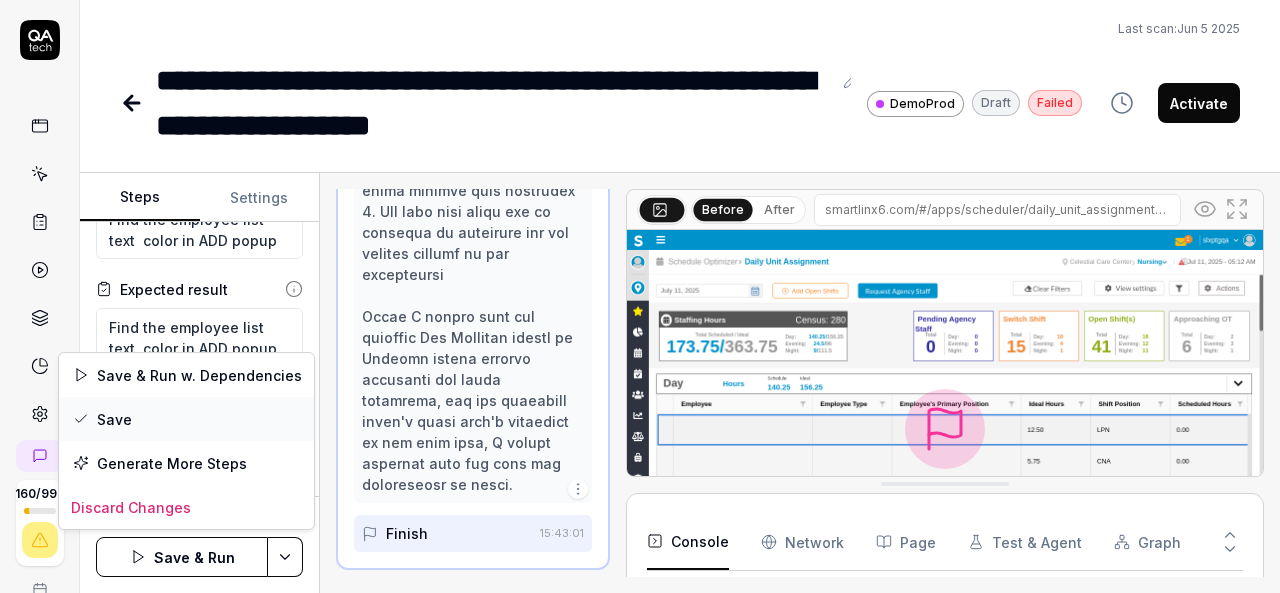 click on "Save" at bounding box center (186, 419) 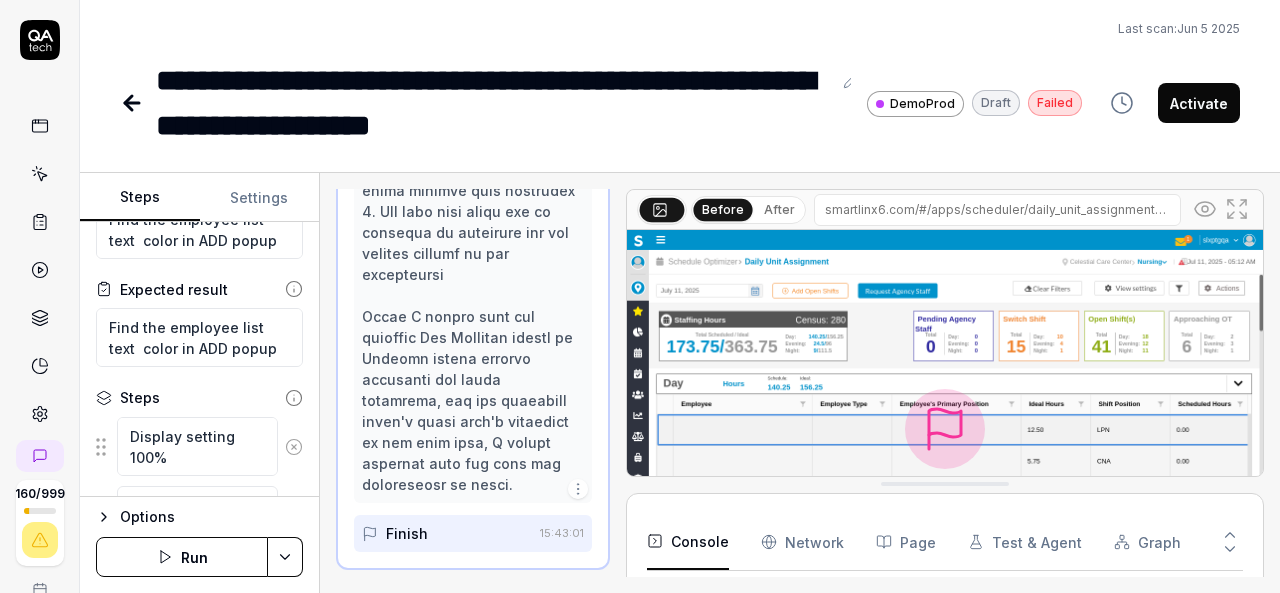 click on "Run" at bounding box center (182, 557) 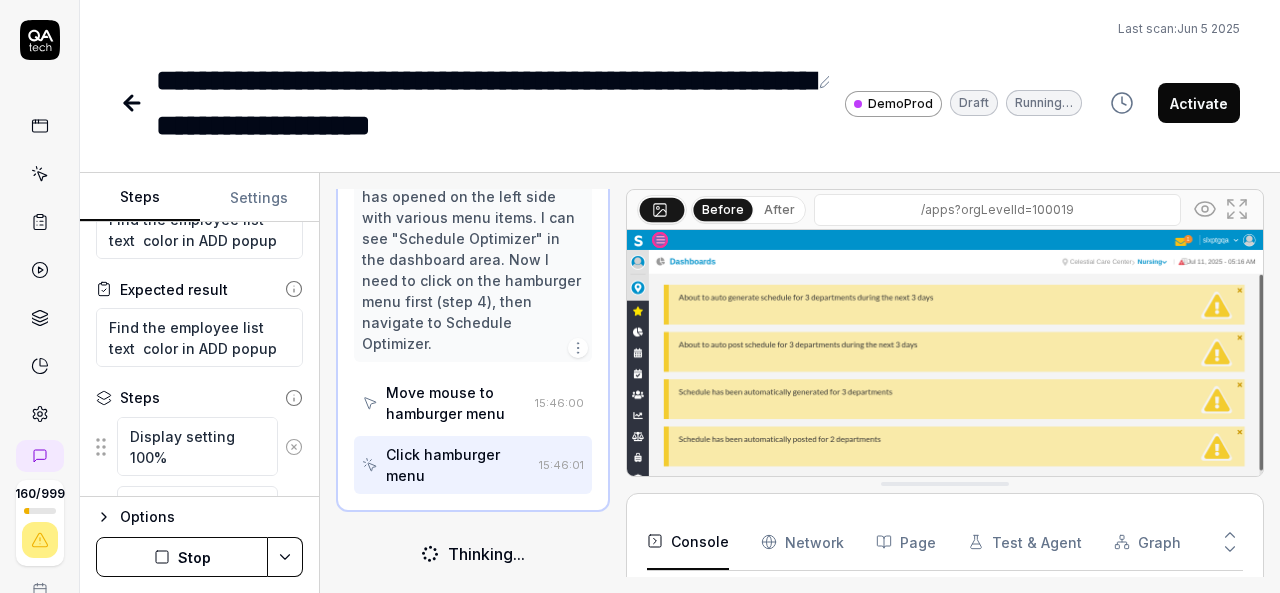 scroll, scrollTop: 257, scrollLeft: 0, axis: vertical 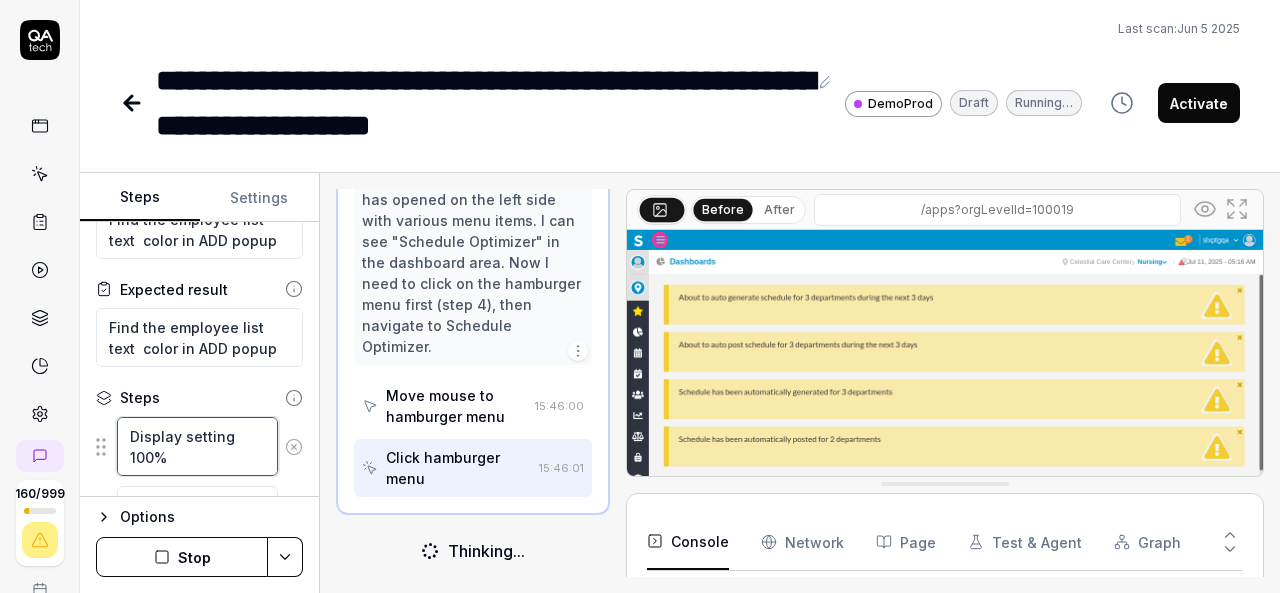 click on "Display setting 100%" at bounding box center (197, 446) 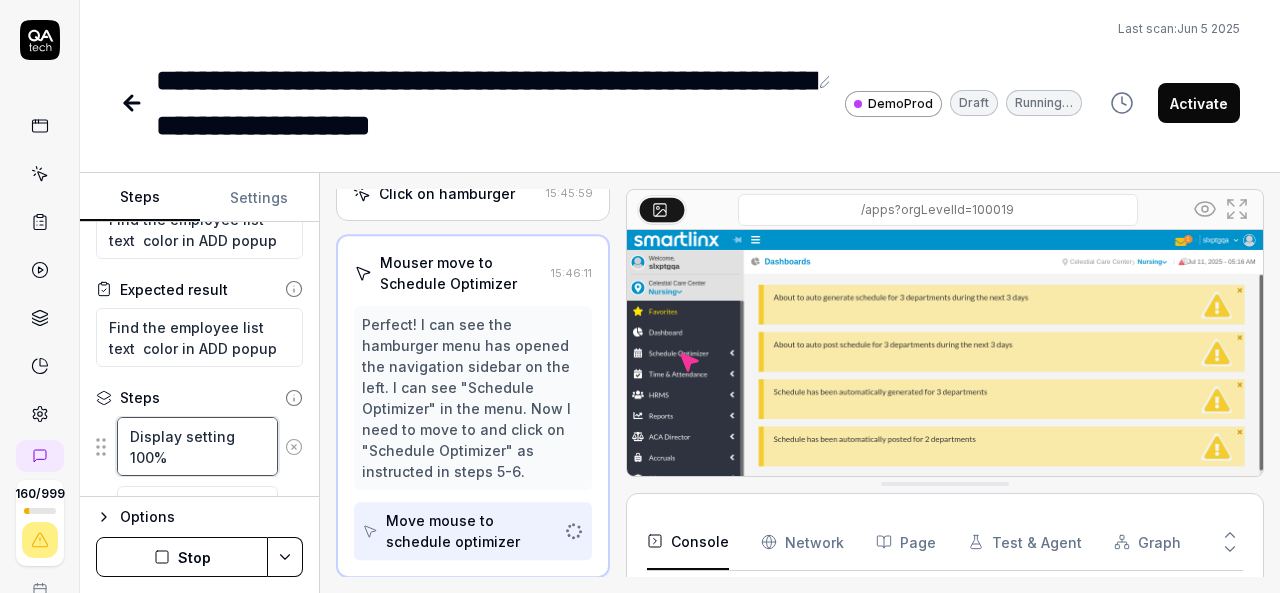 scroll, scrollTop: 193, scrollLeft: 0, axis: vertical 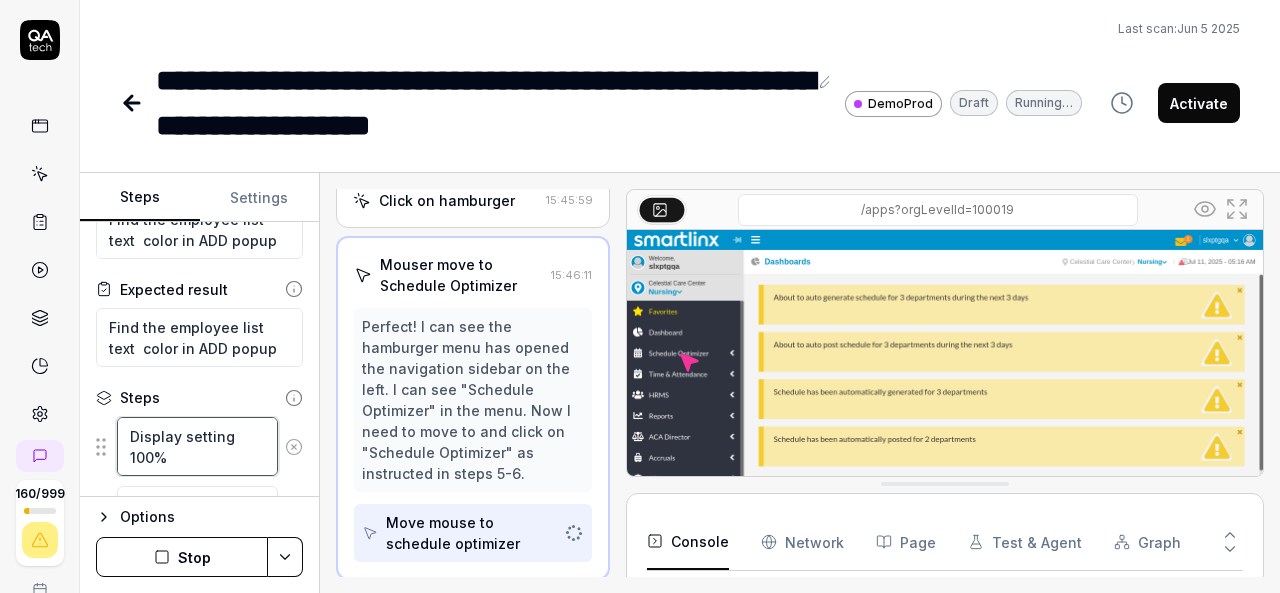 type on "*" 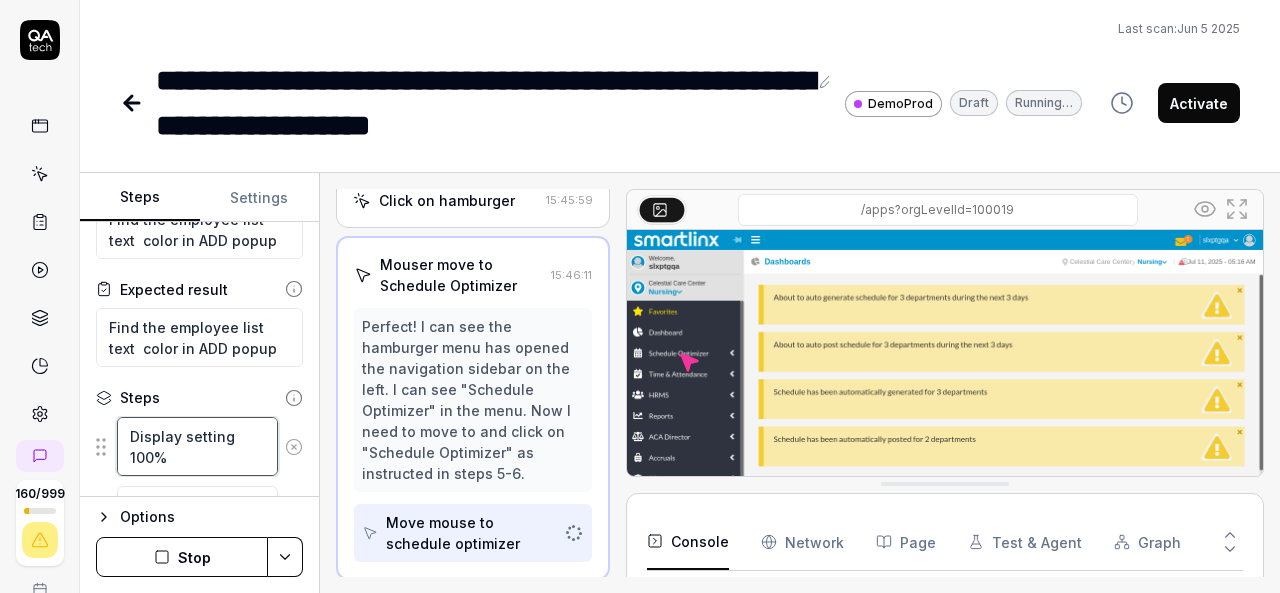type on "Display setting 100" 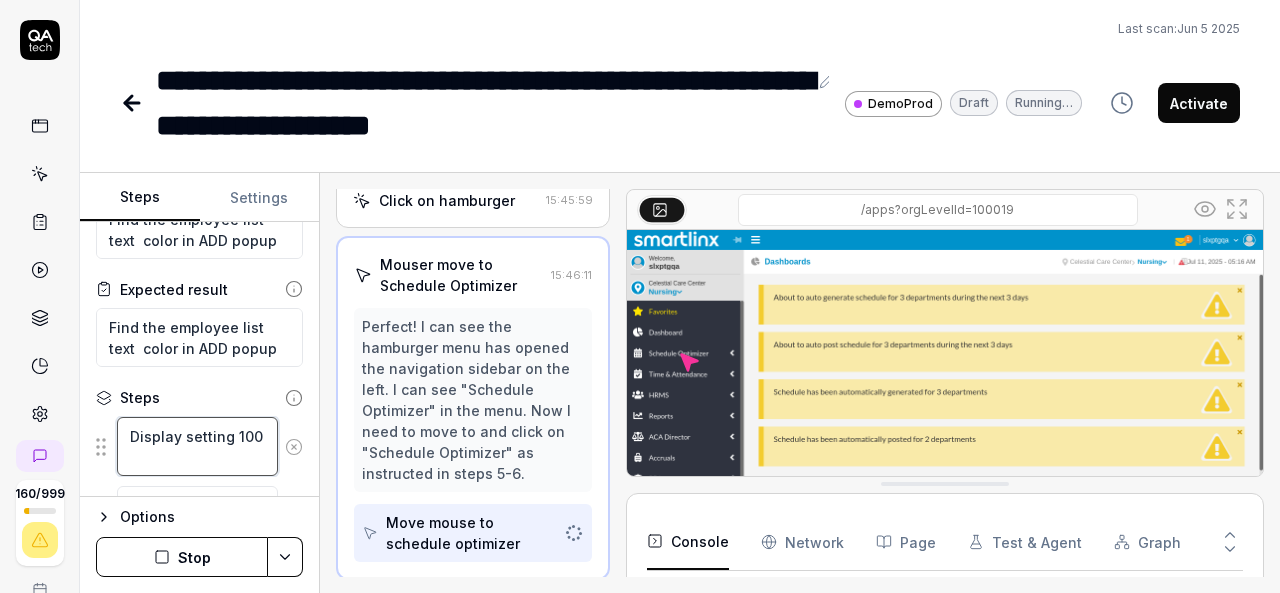 type on "*" 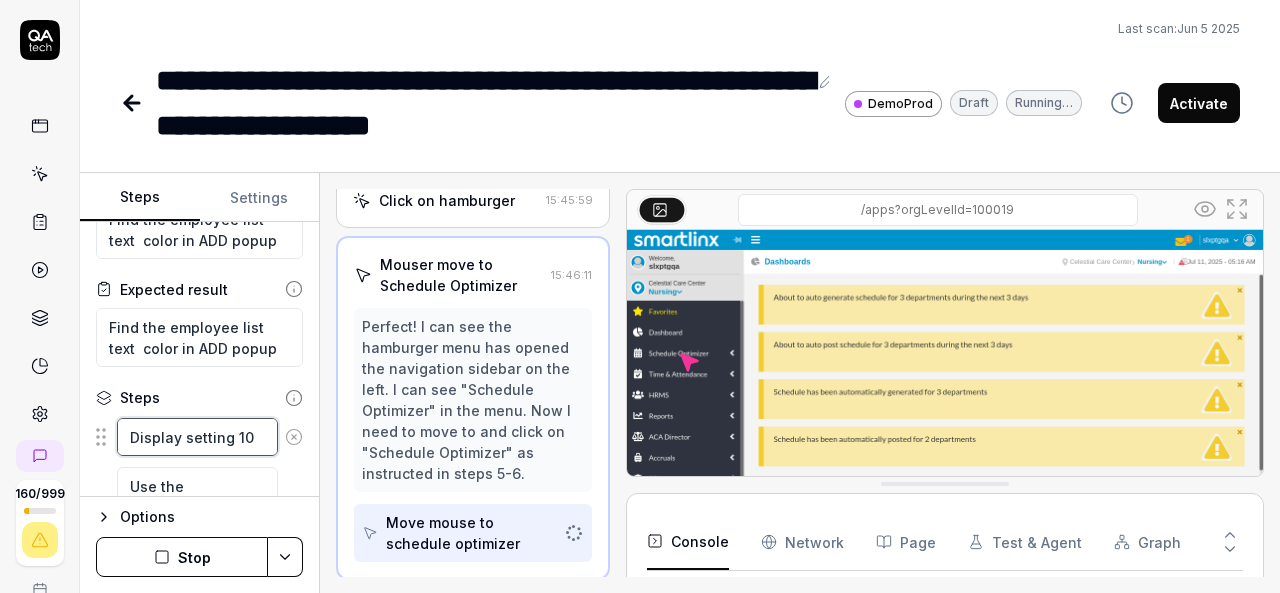type on "Display setting 1" 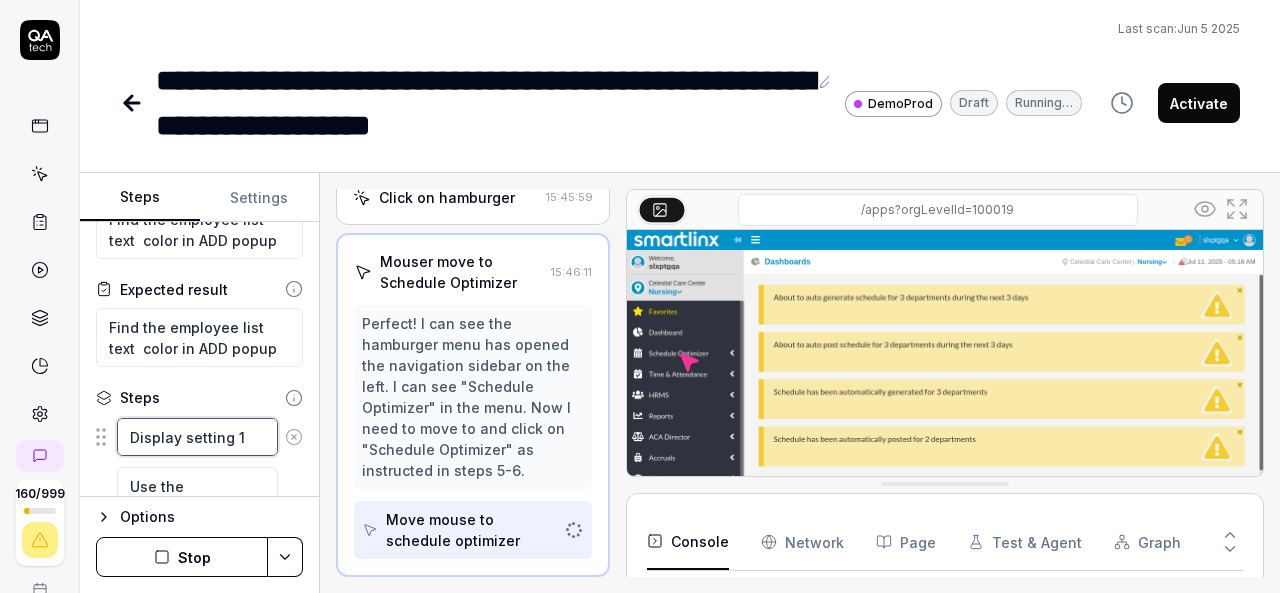 type on "*" 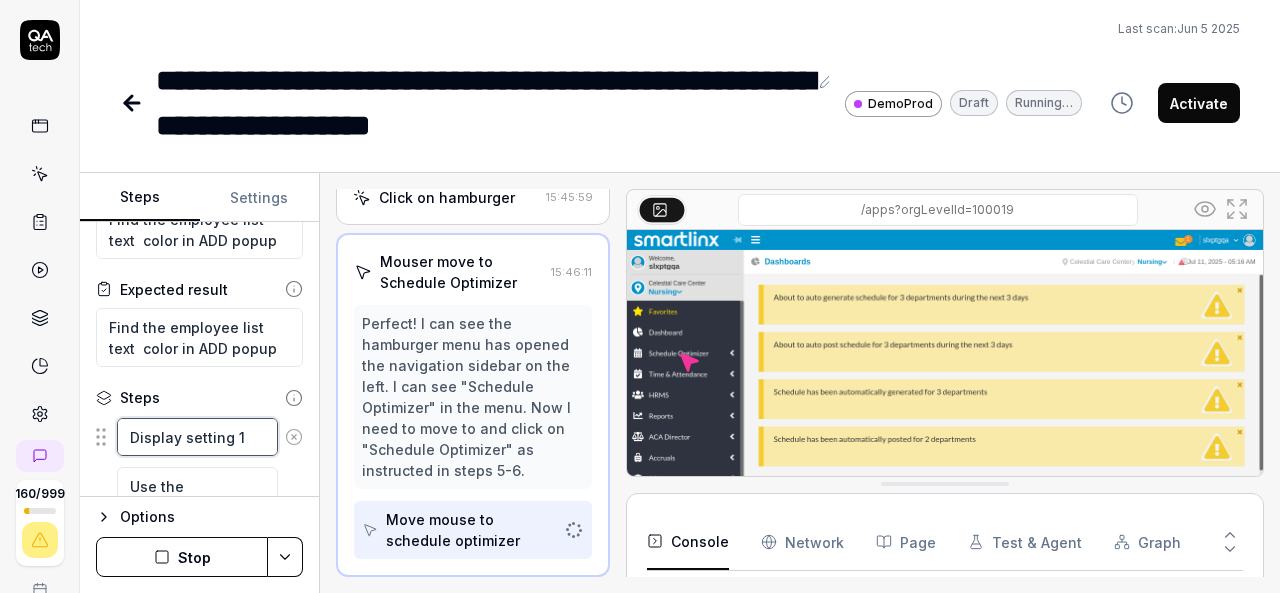 type on "Display setting" 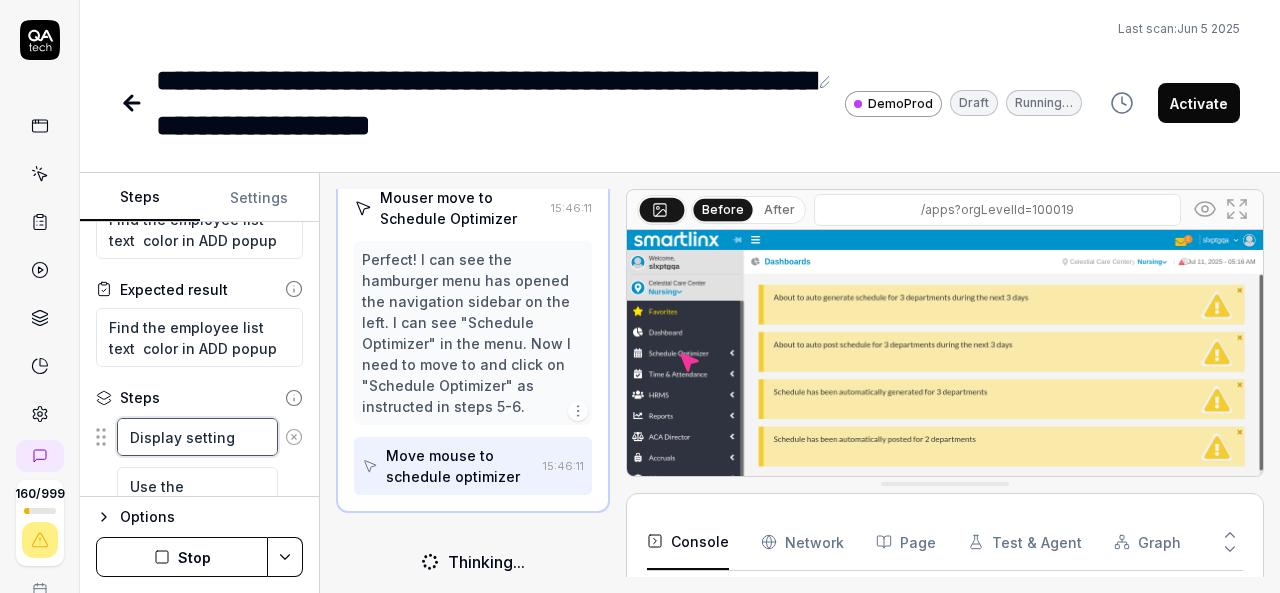 type on "*" 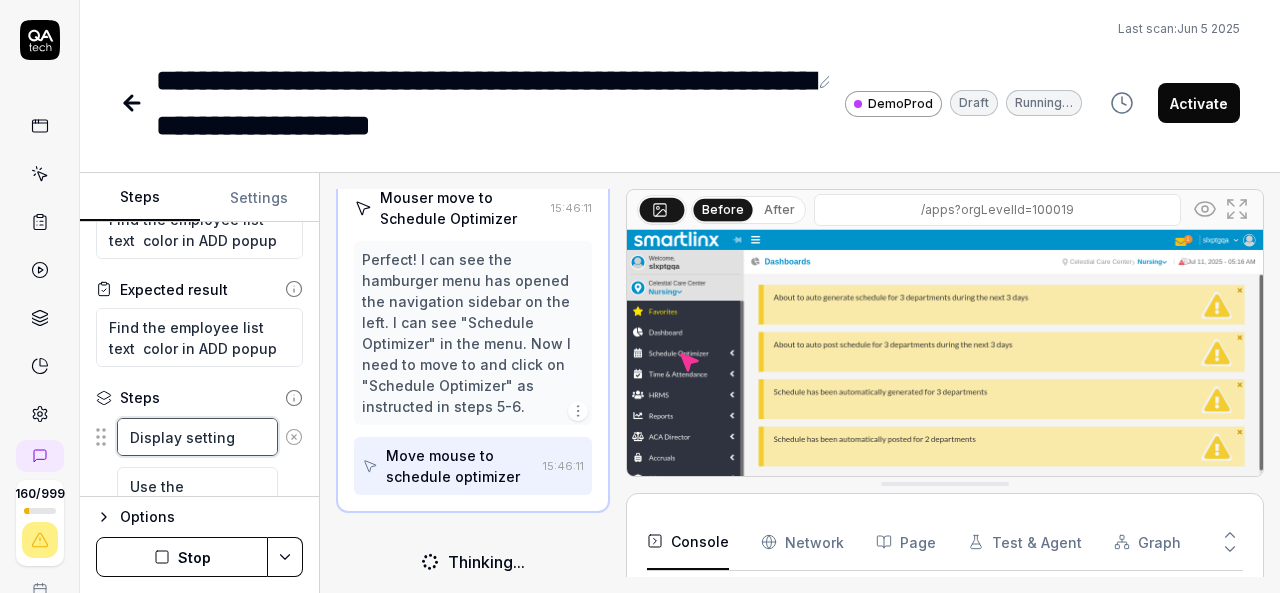 type on "Display setting" 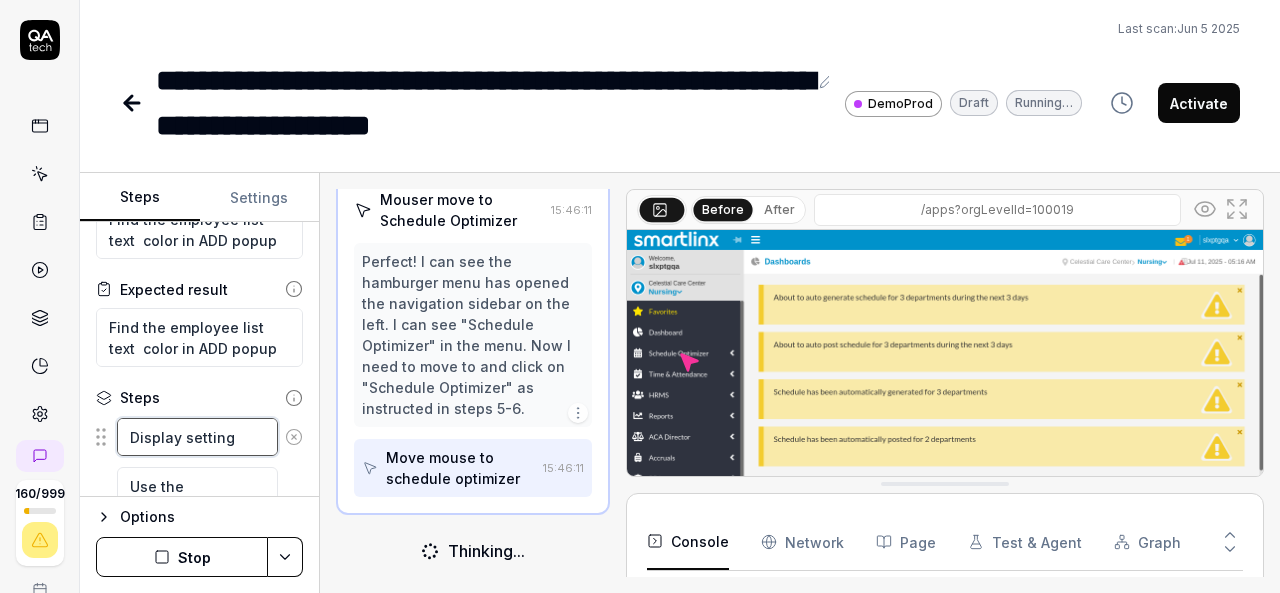 scroll, scrollTop: 257, scrollLeft: 0, axis: vertical 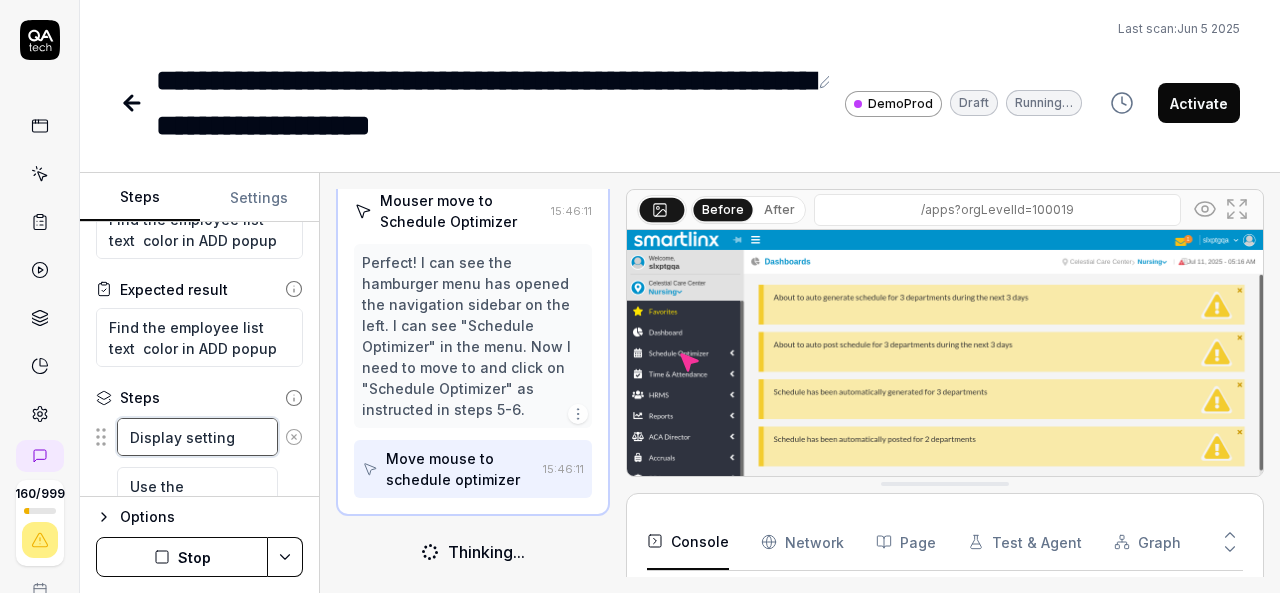 type on "*" 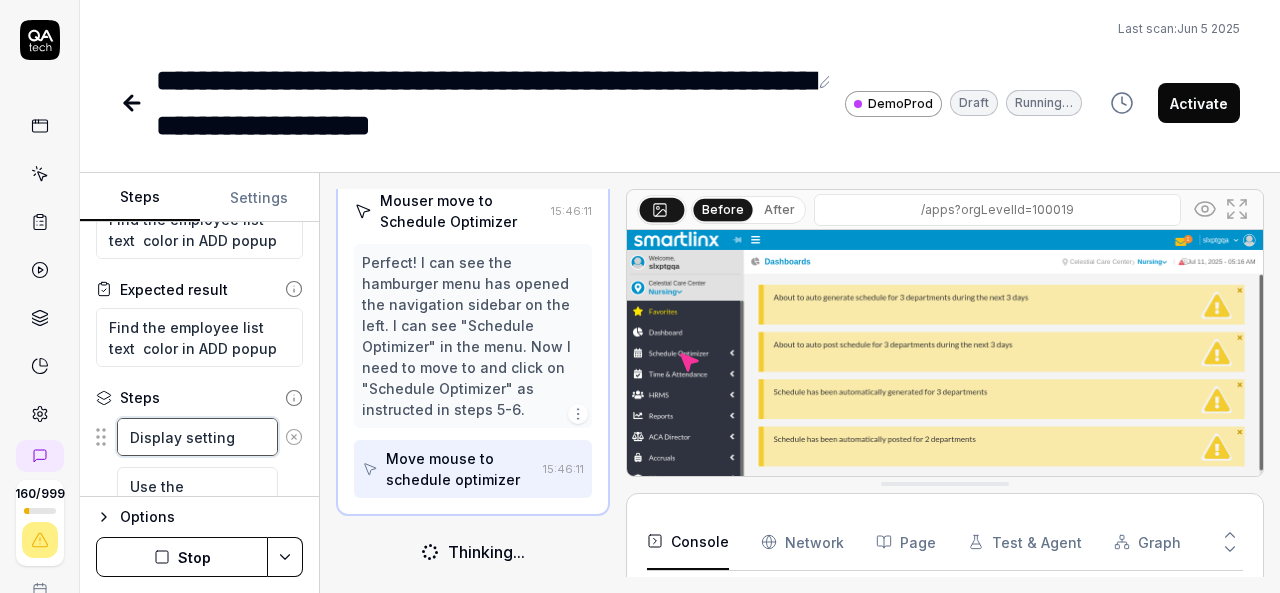 type on "Display settin" 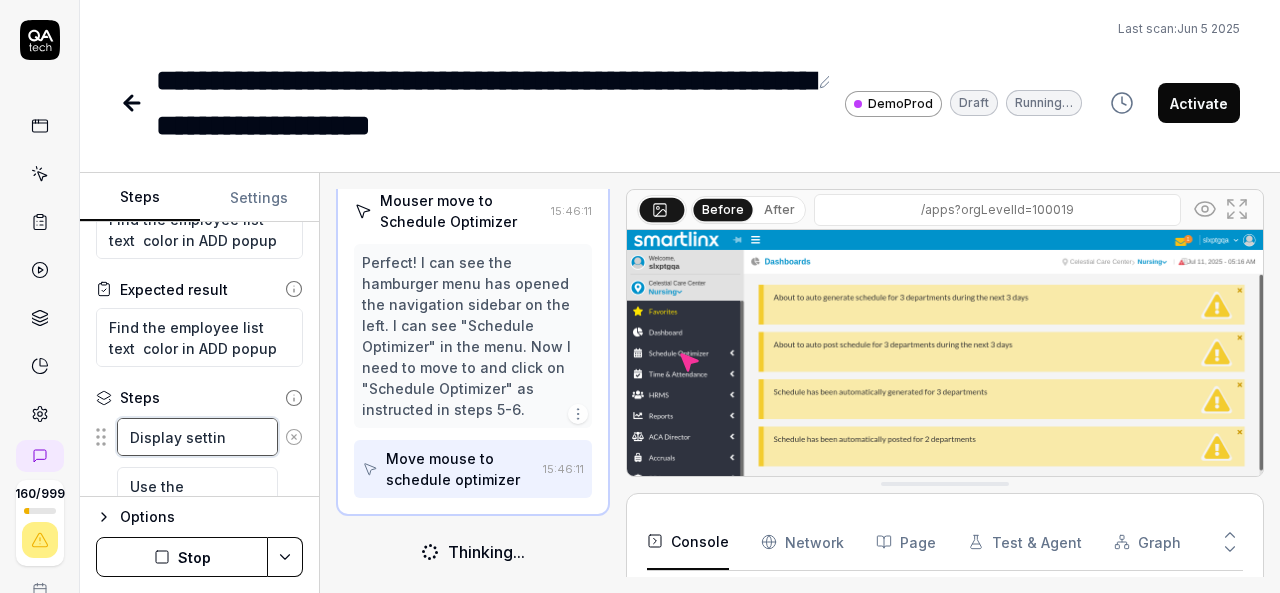 type on "*" 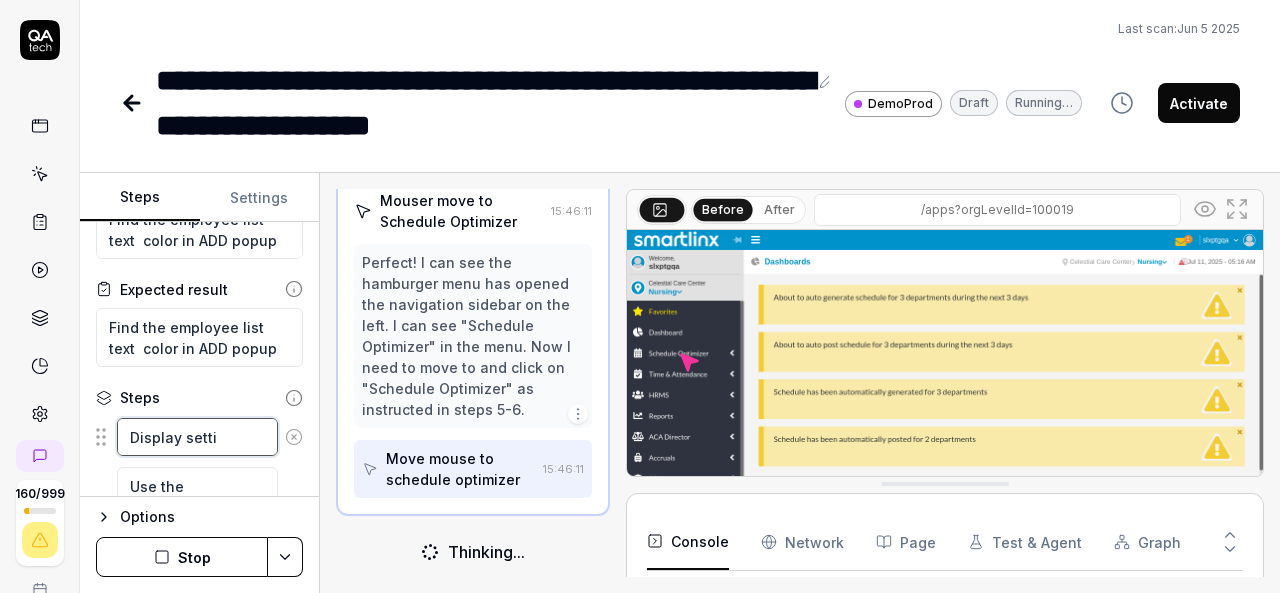 type on "*" 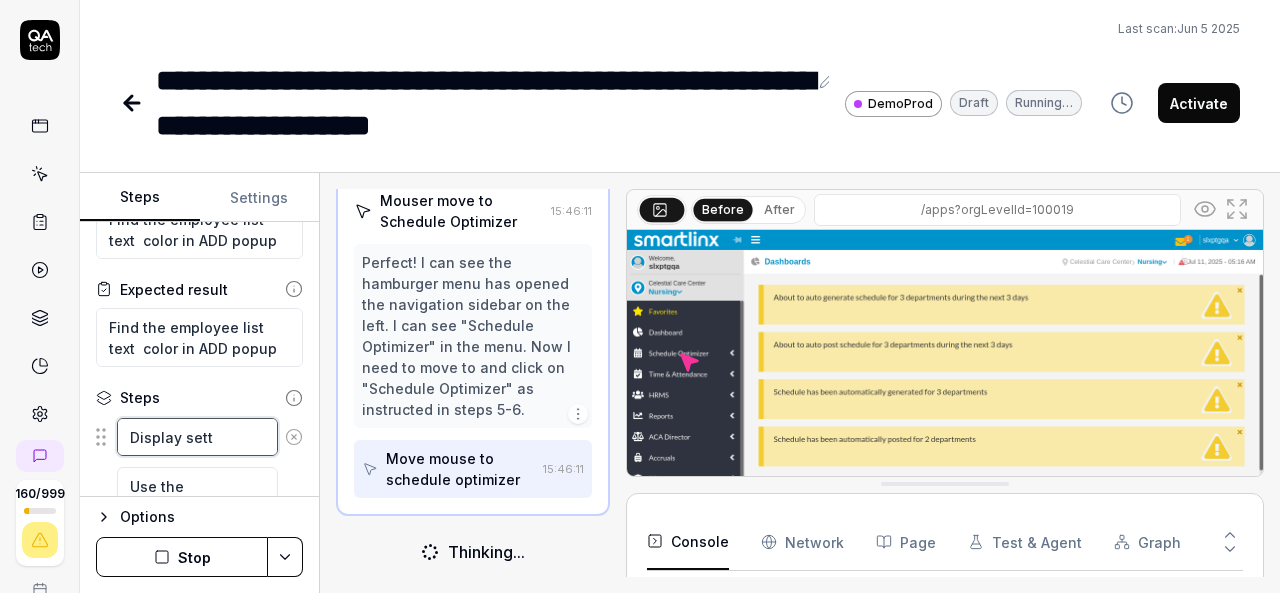 type on "*" 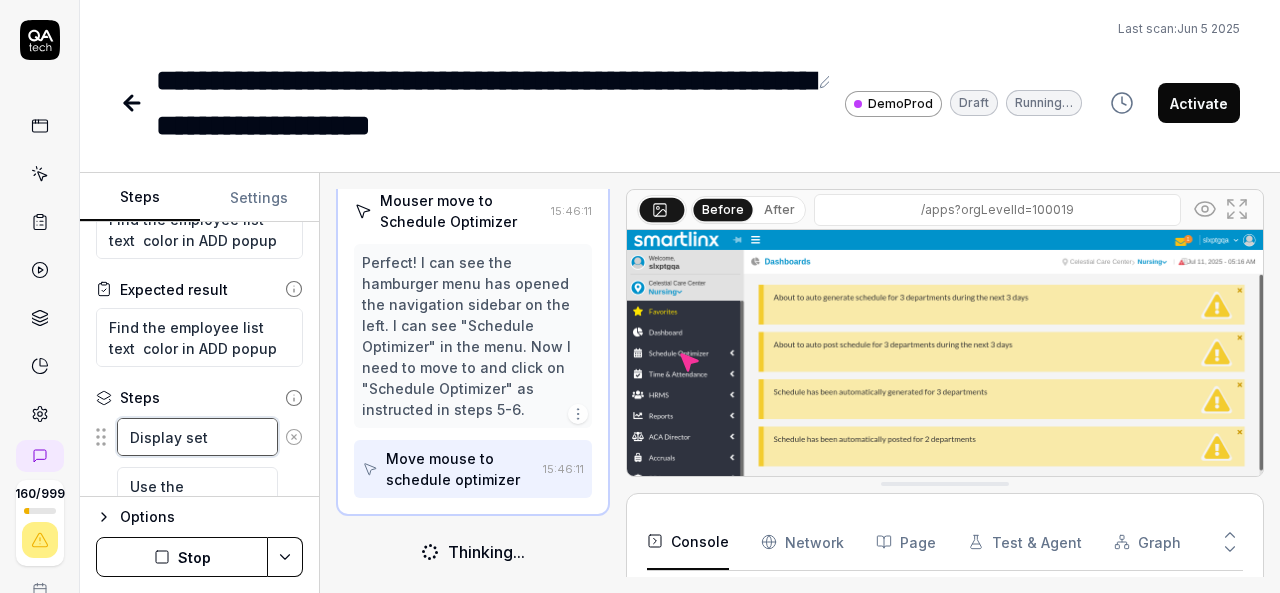 type on "*" 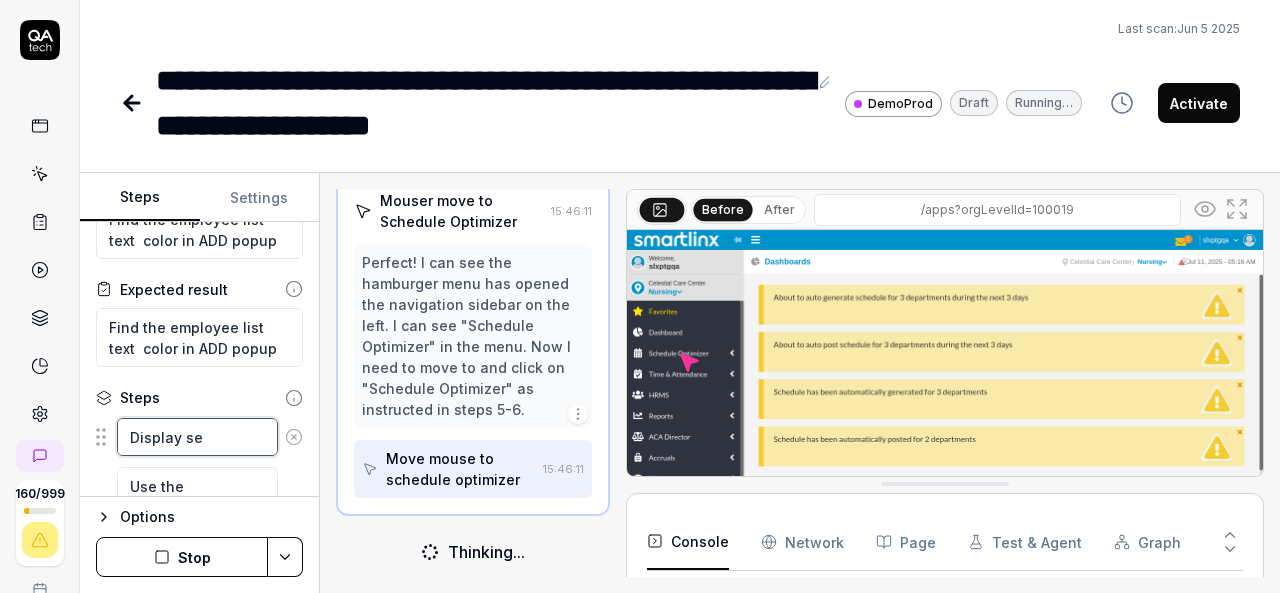 type on "*" 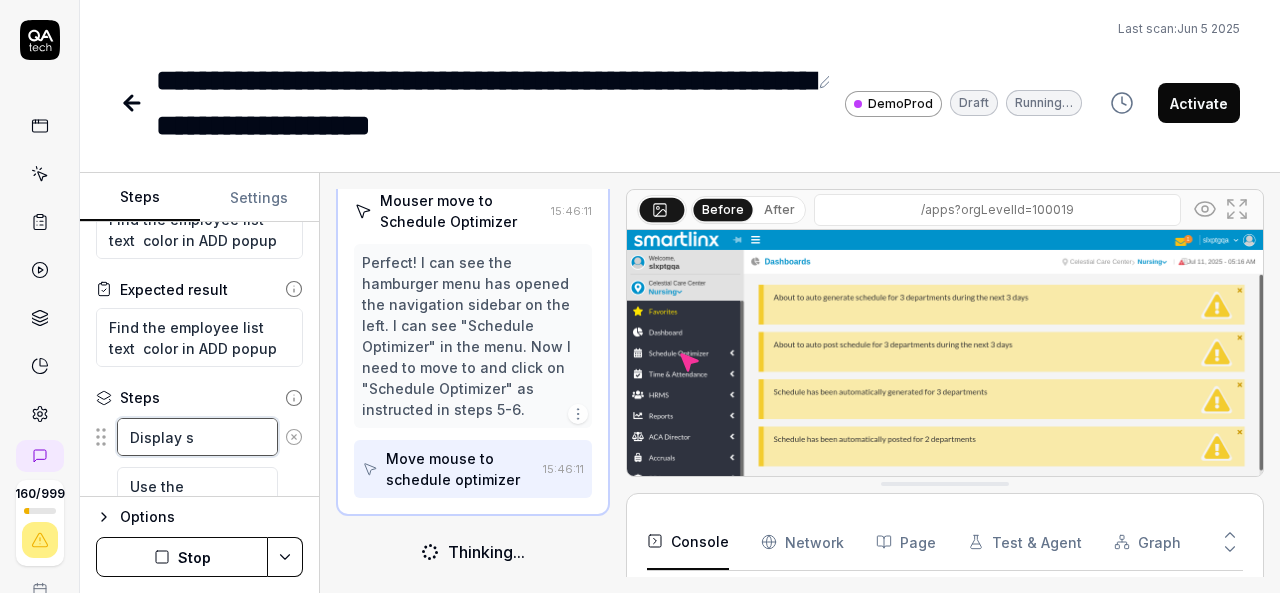 type on "*" 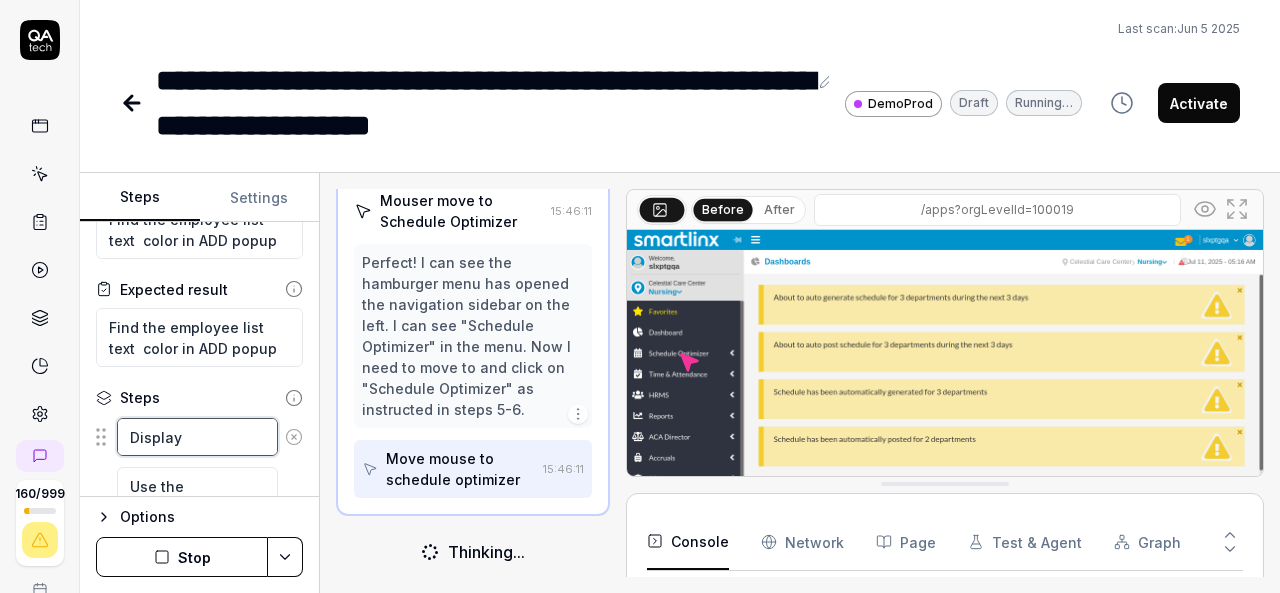 type on "*" 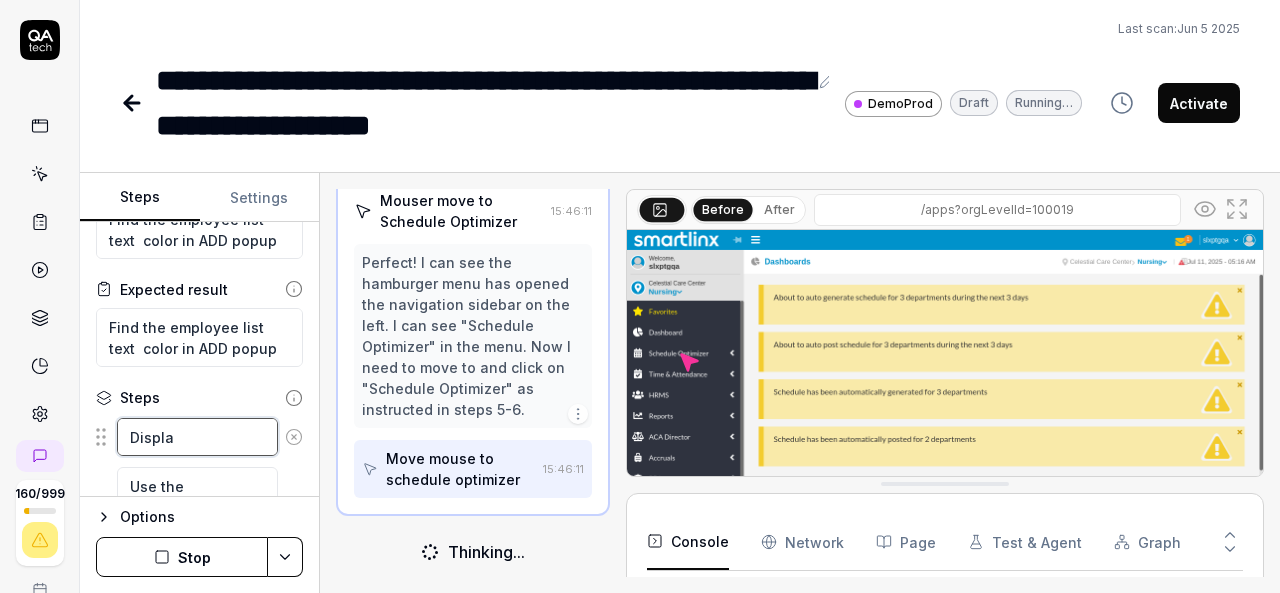 type on "*" 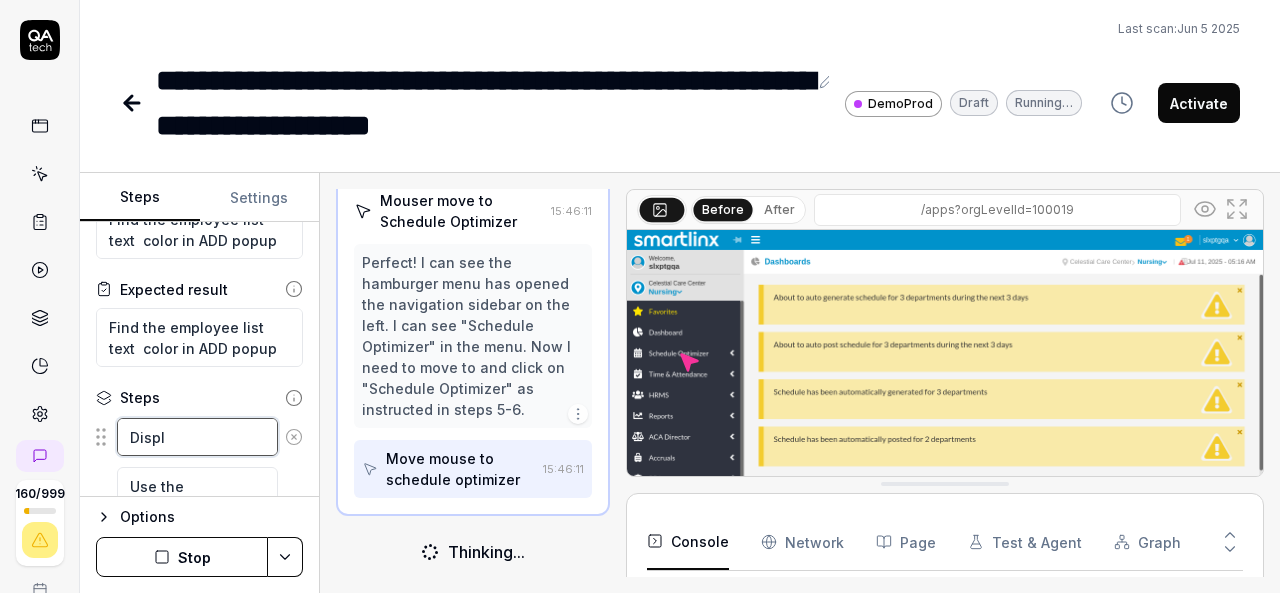 type on "*" 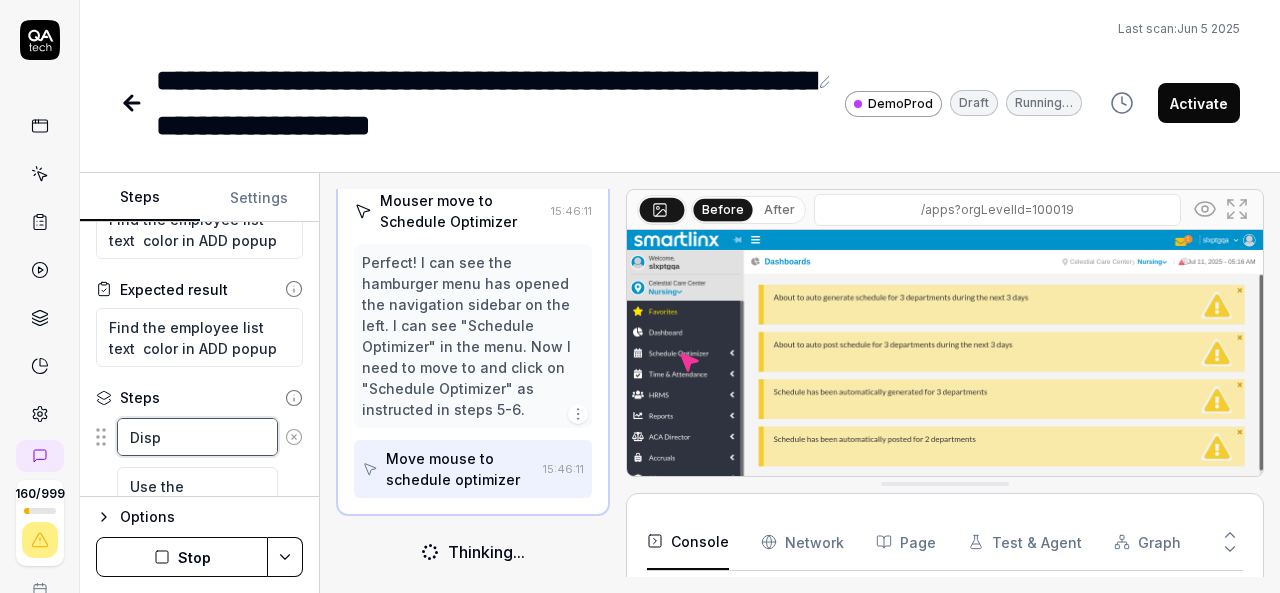 type on "*" 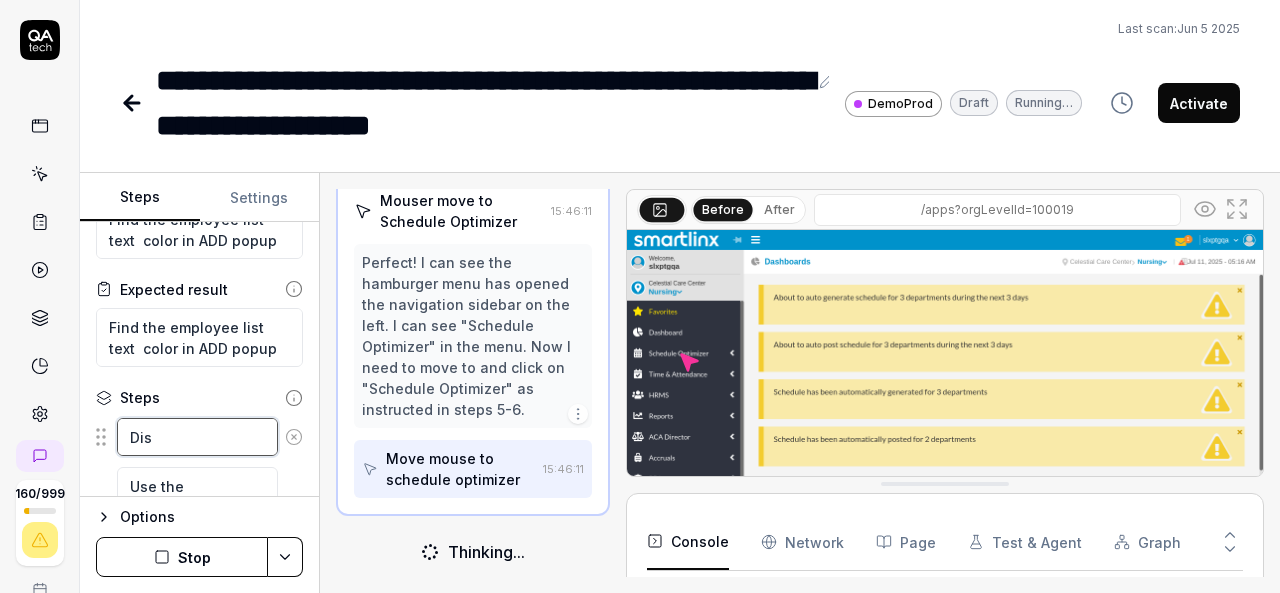 type on "*" 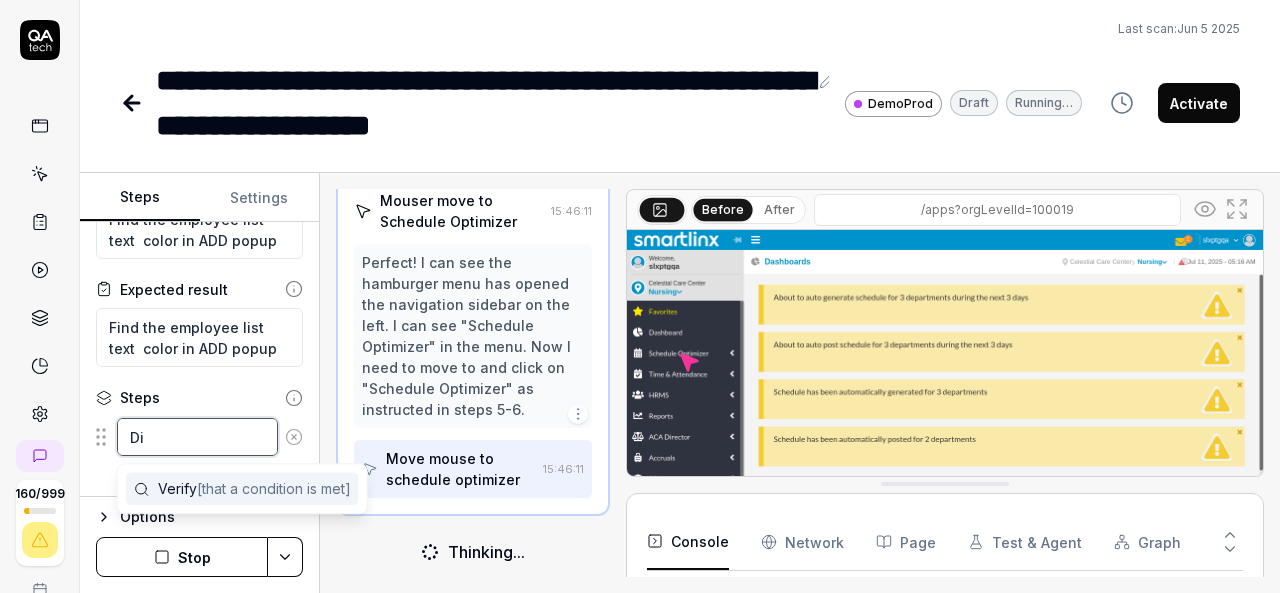 type on "*" 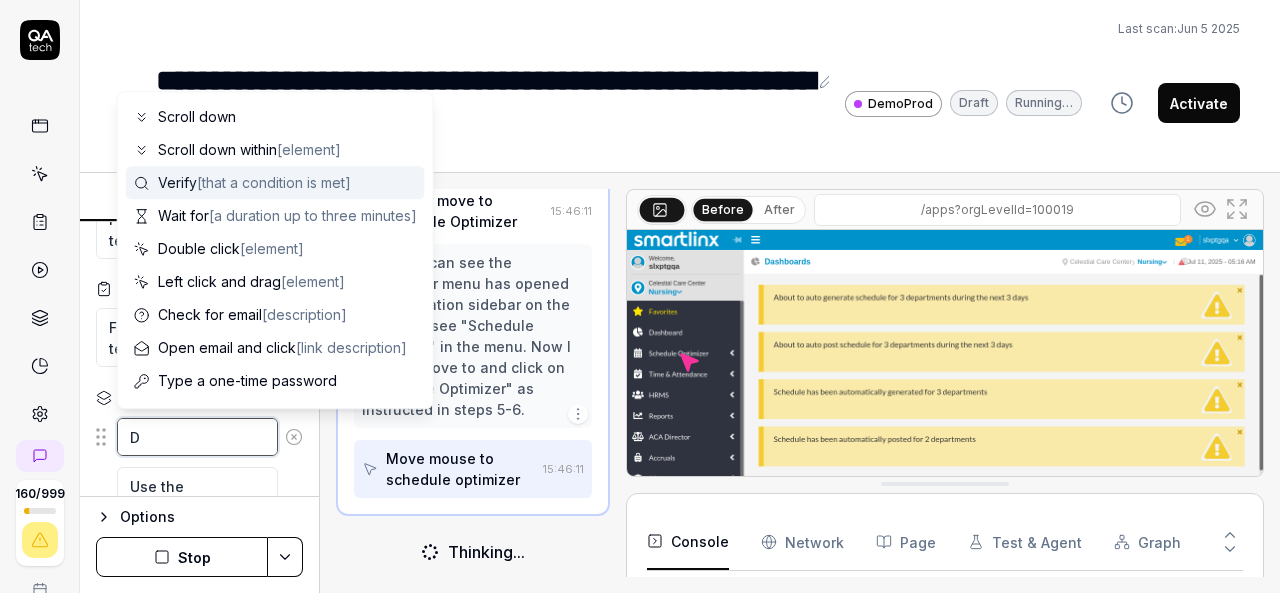 type 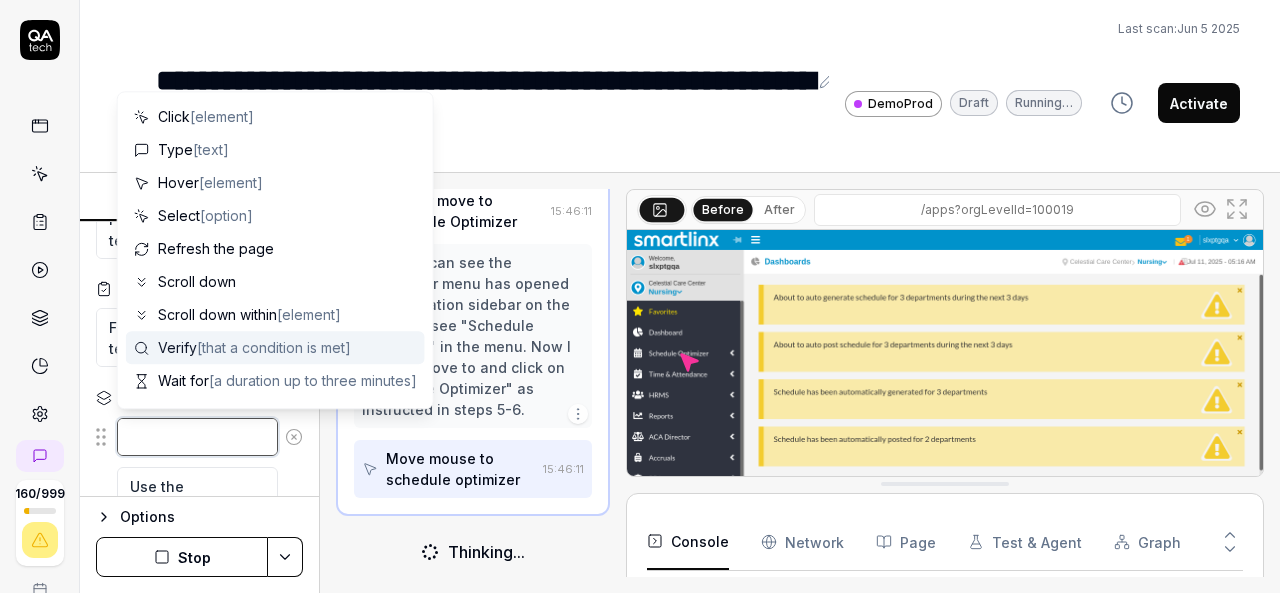 type on "*" 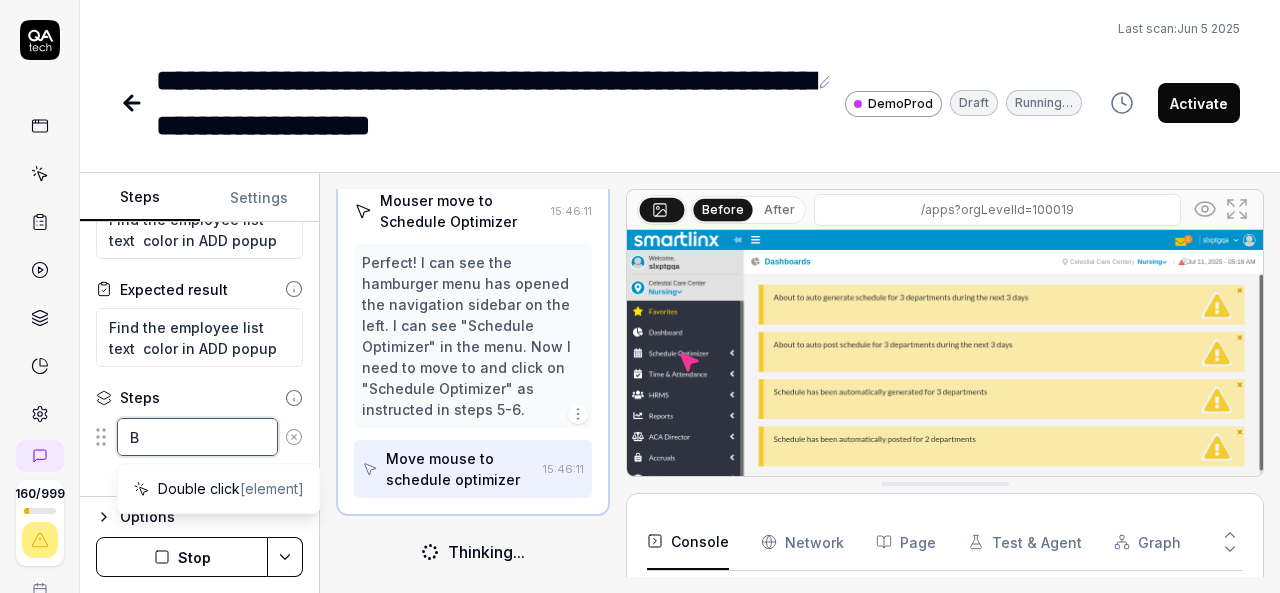 type on "*" 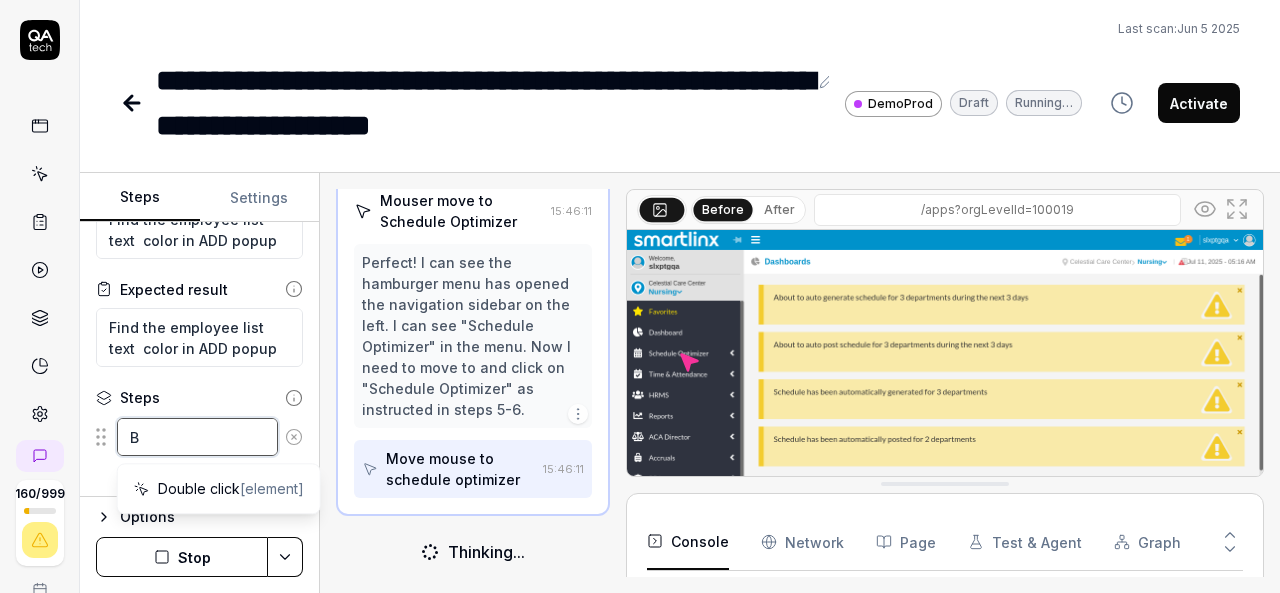 type on "Br" 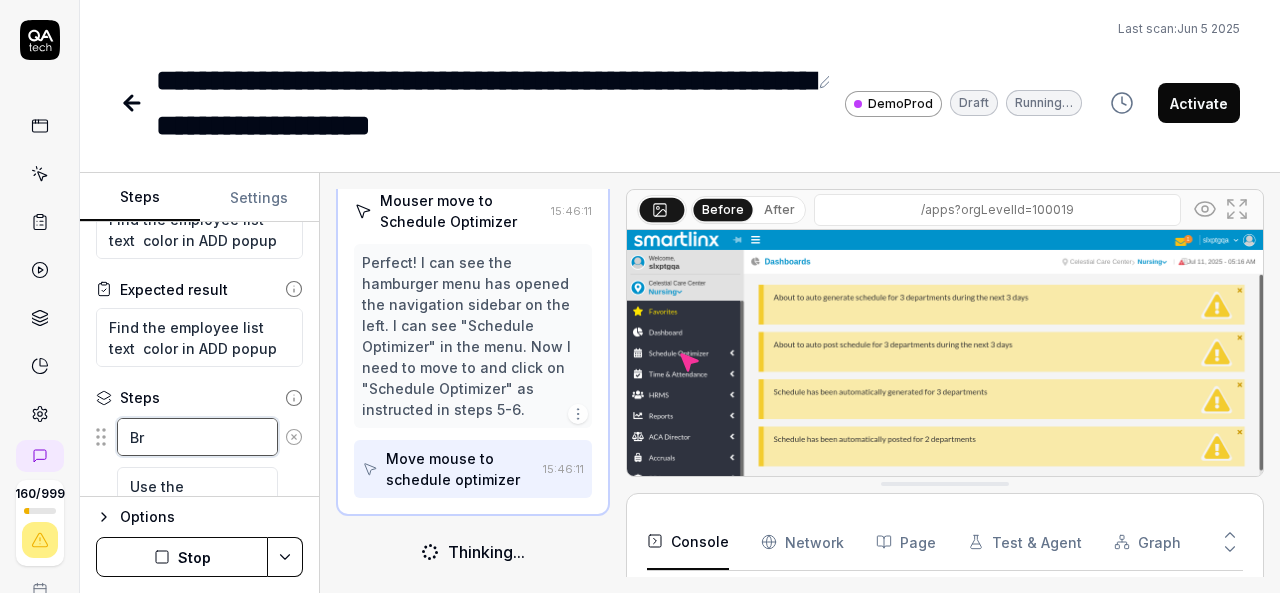 type on "*" 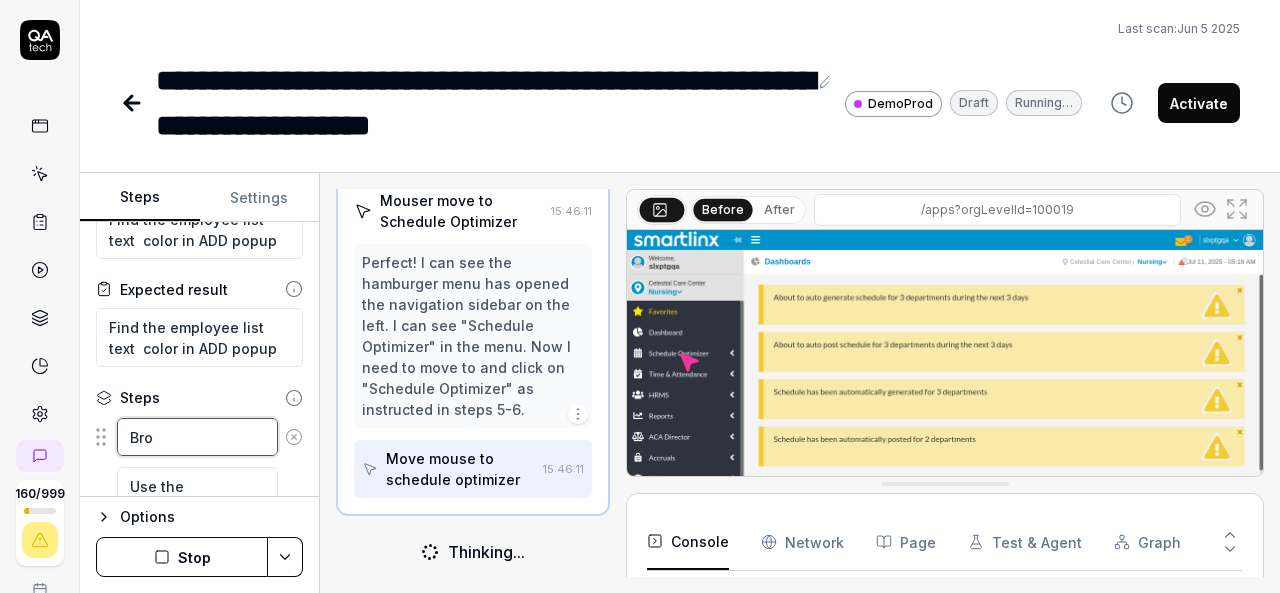 type on "*" 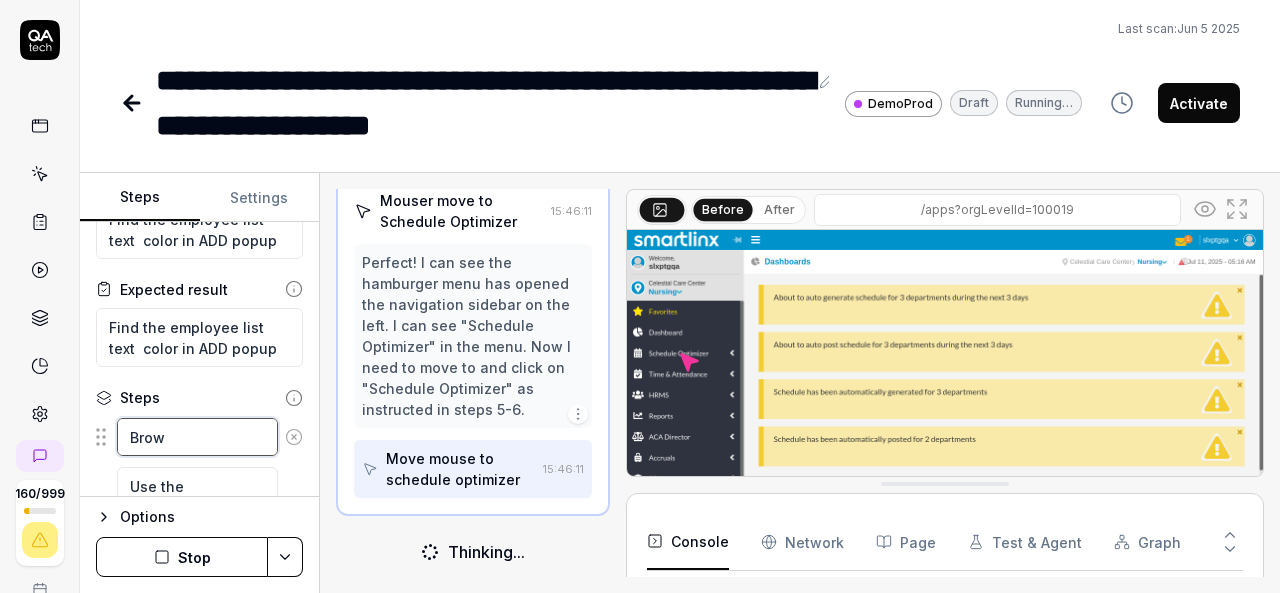 type on "*" 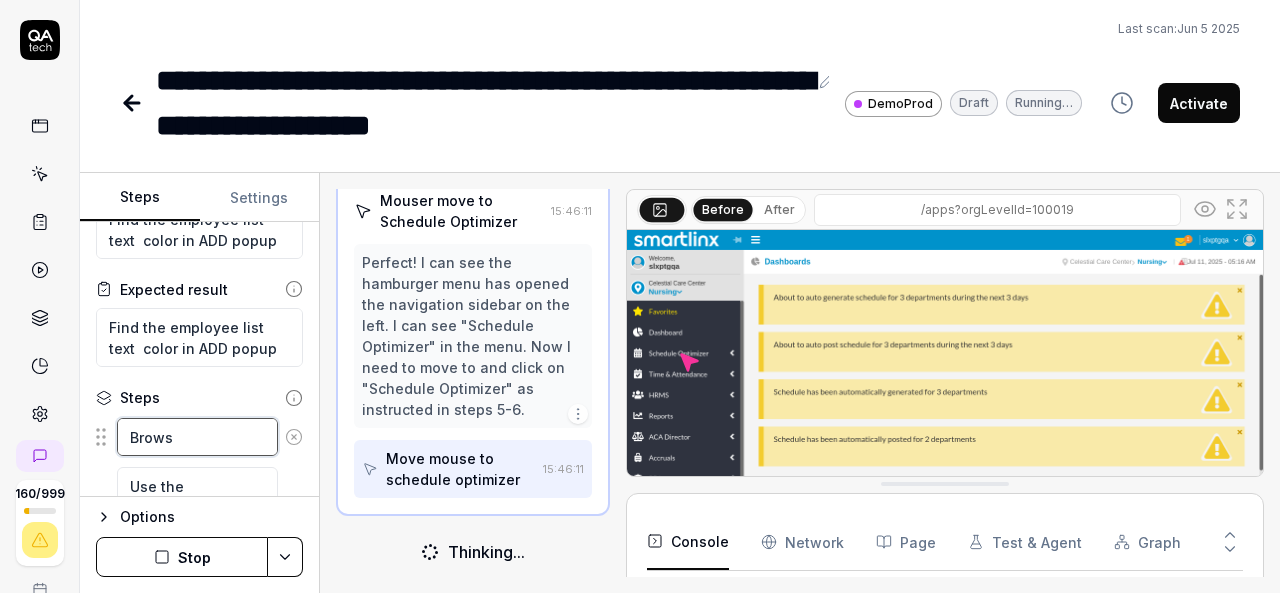 type on "*" 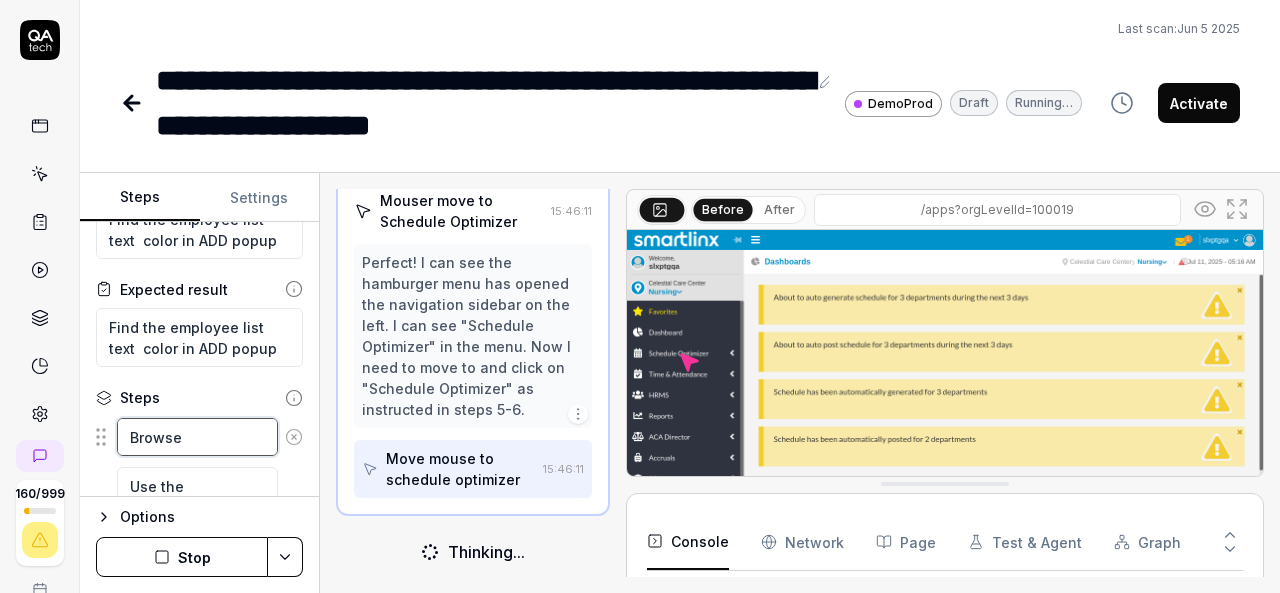 type on "*" 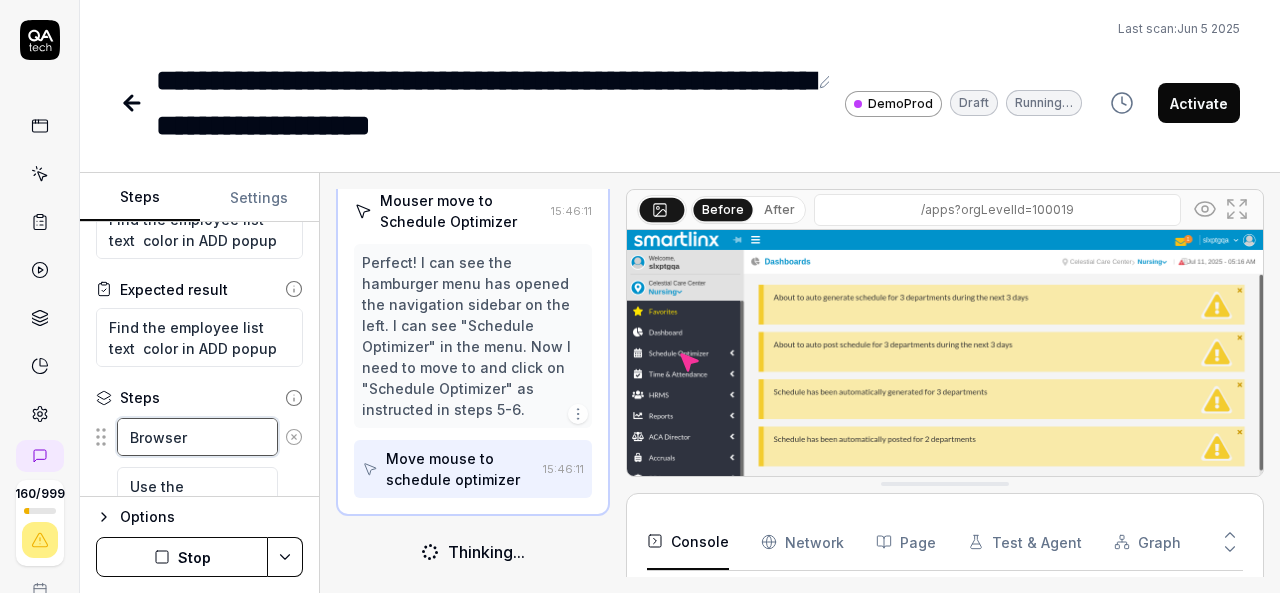 type on "*" 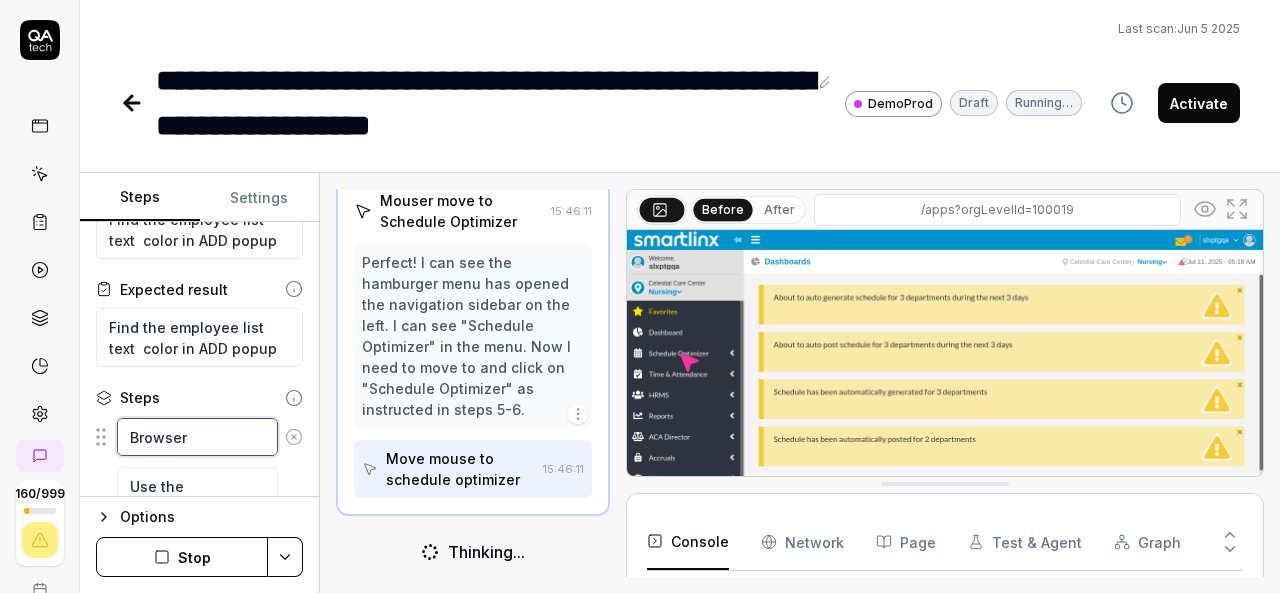 type on "*" 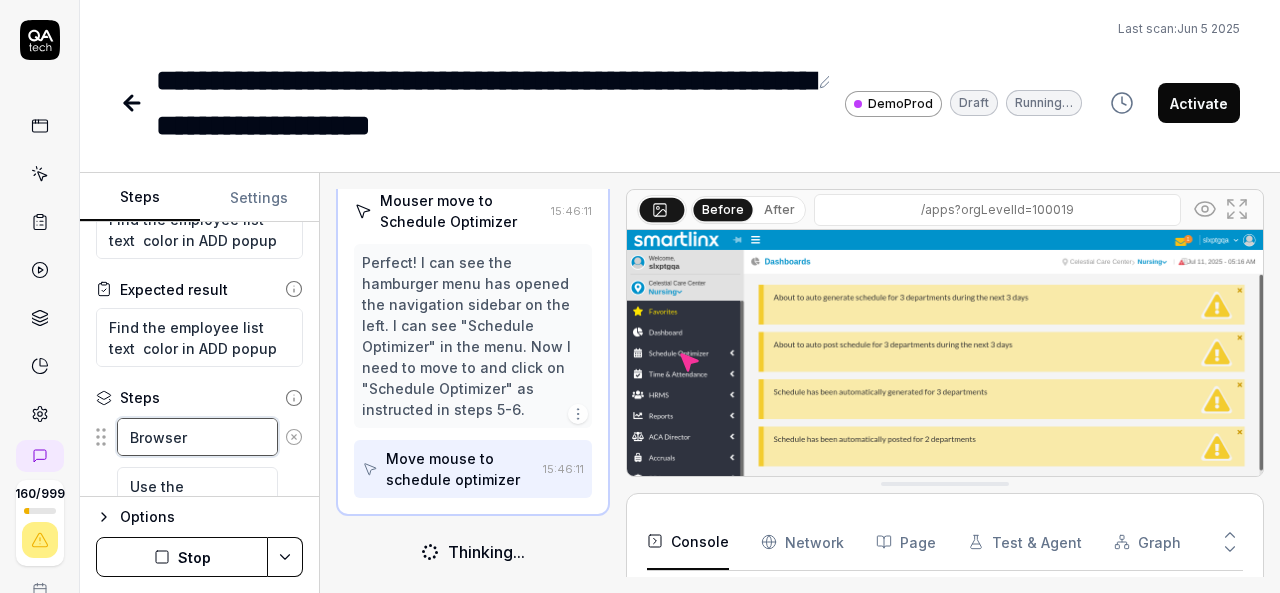 type on "Browser z" 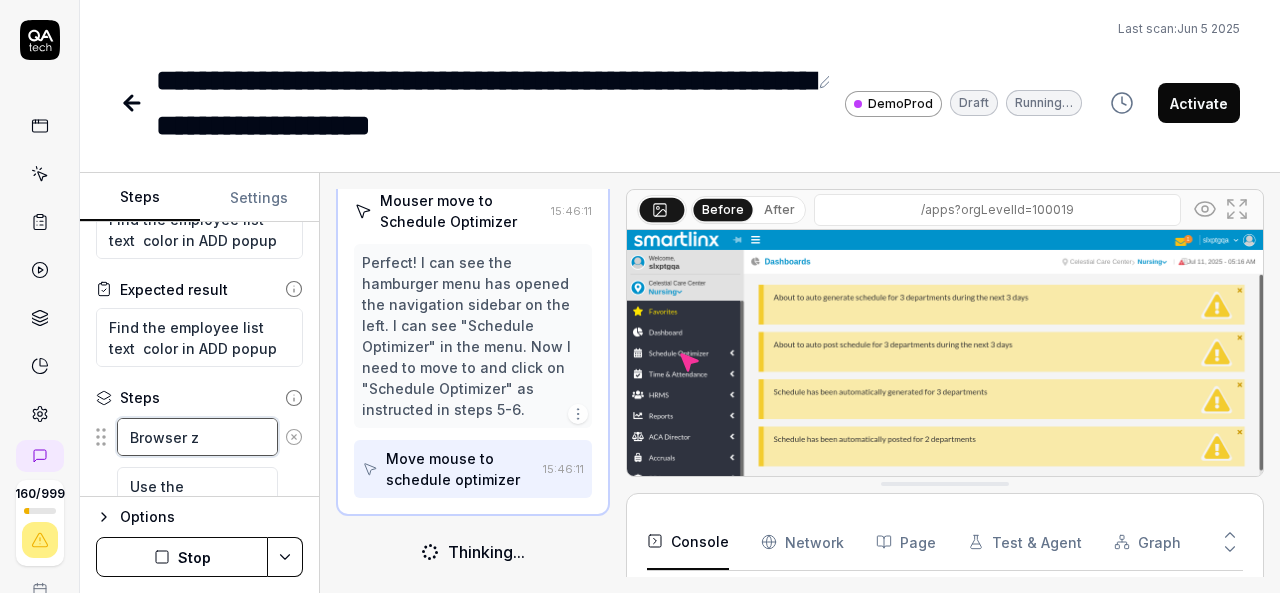 type on "*" 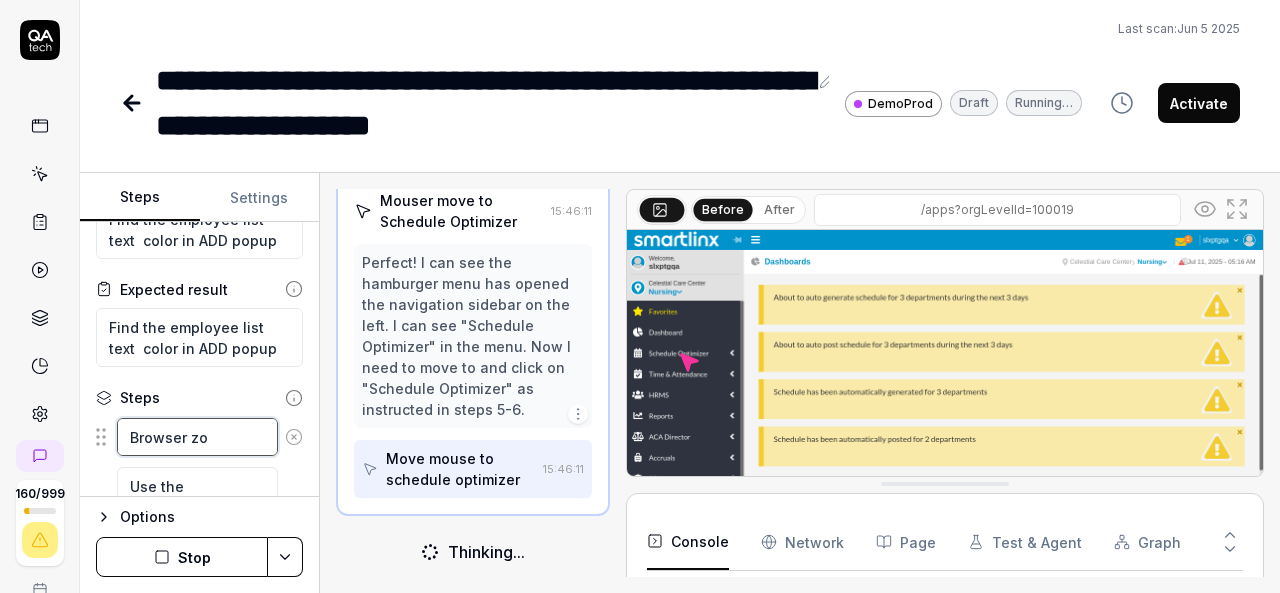 type on "*" 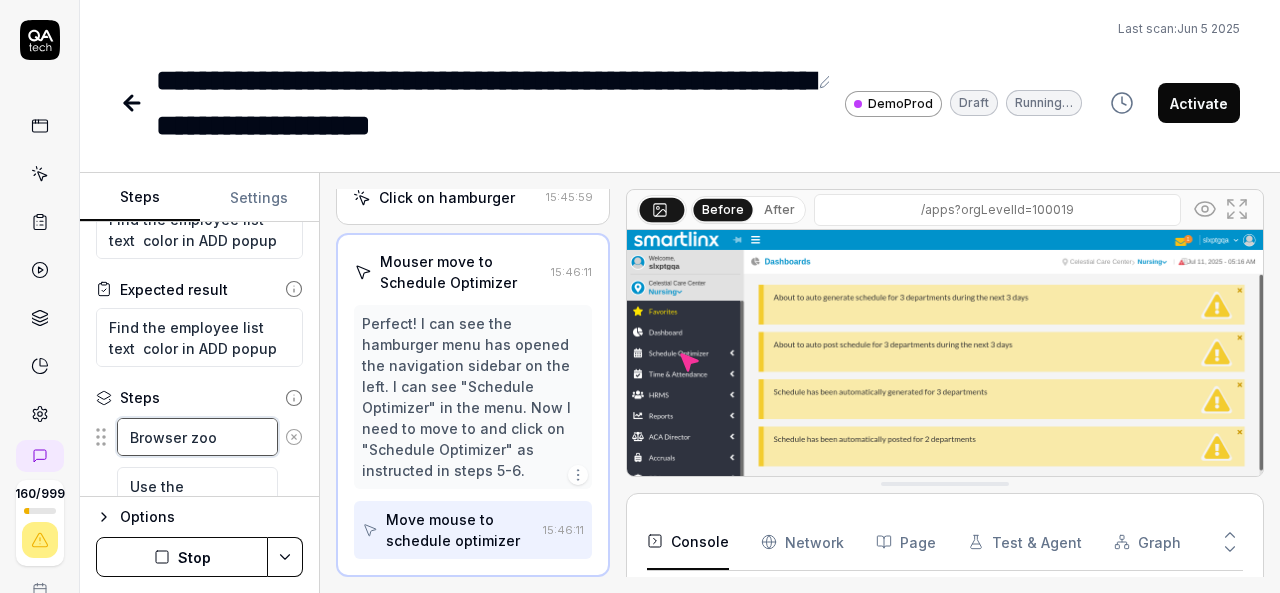 scroll, scrollTop: 0, scrollLeft: 0, axis: both 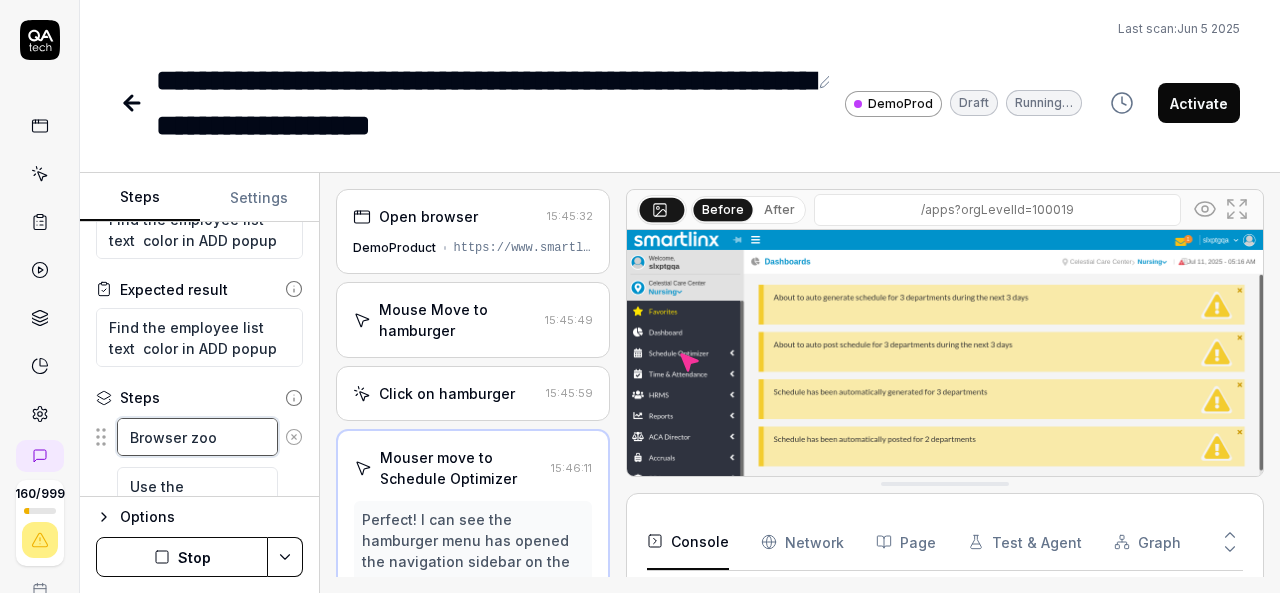 type on "*" 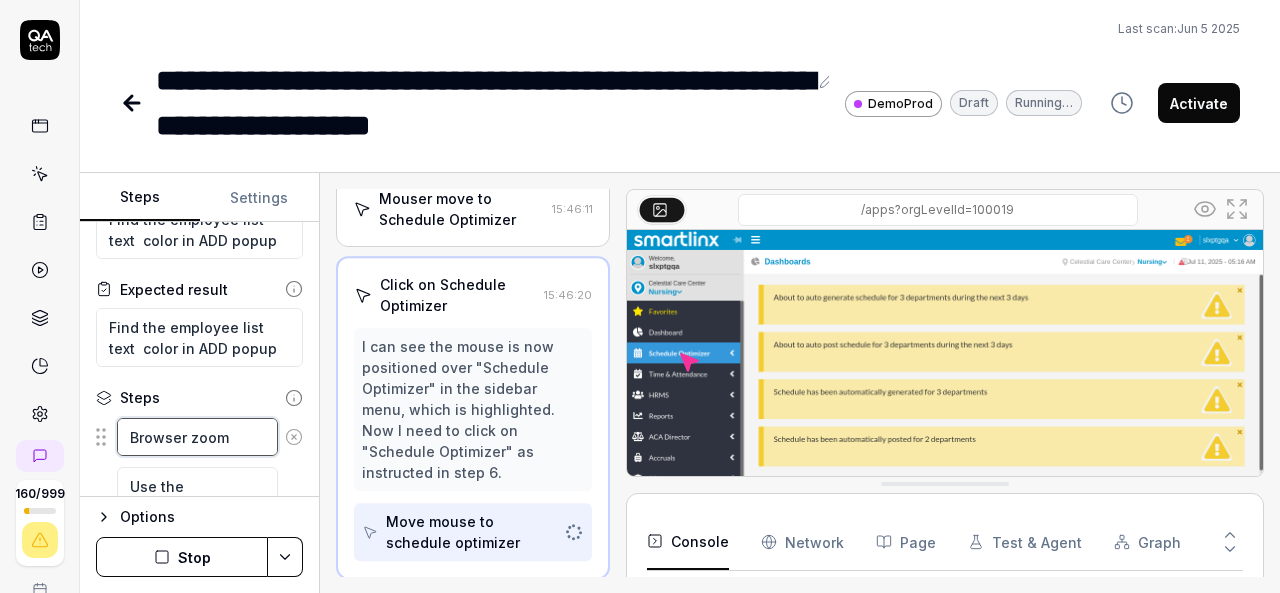 scroll, scrollTop: 256, scrollLeft: 0, axis: vertical 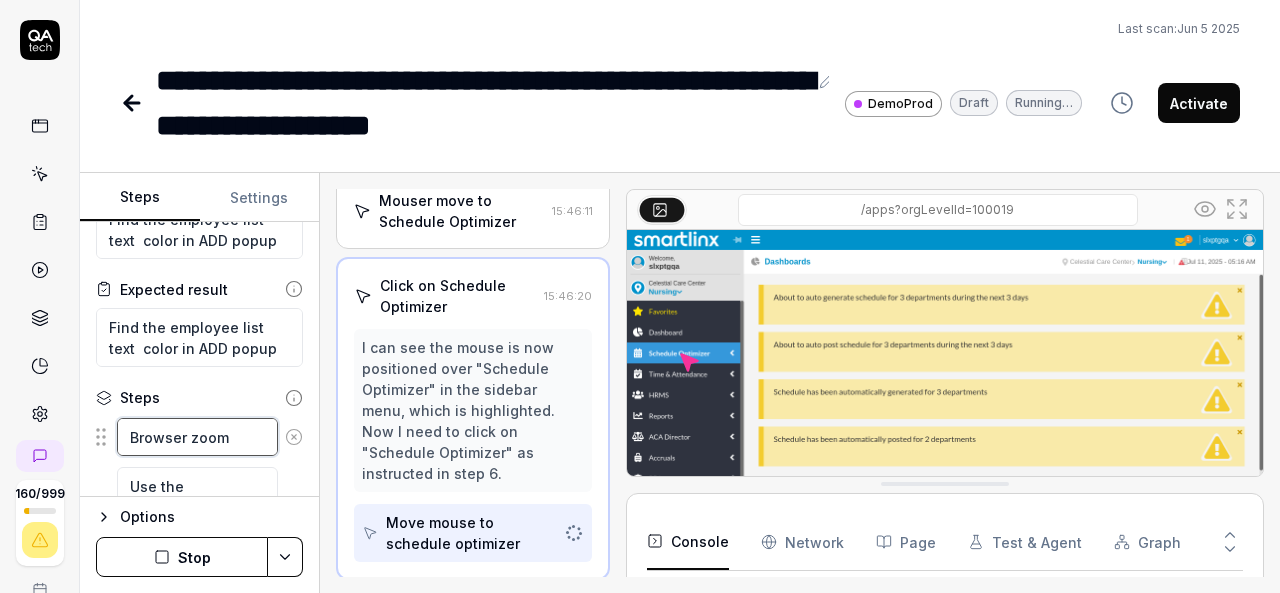 type on "*" 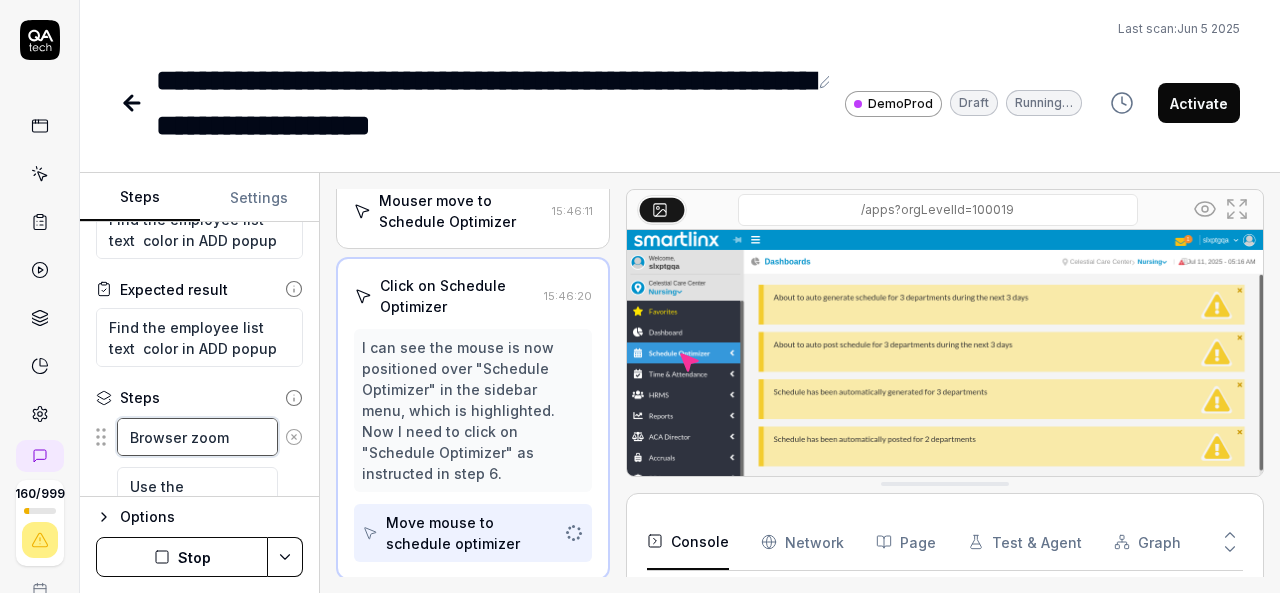 type on "Browser zoom" 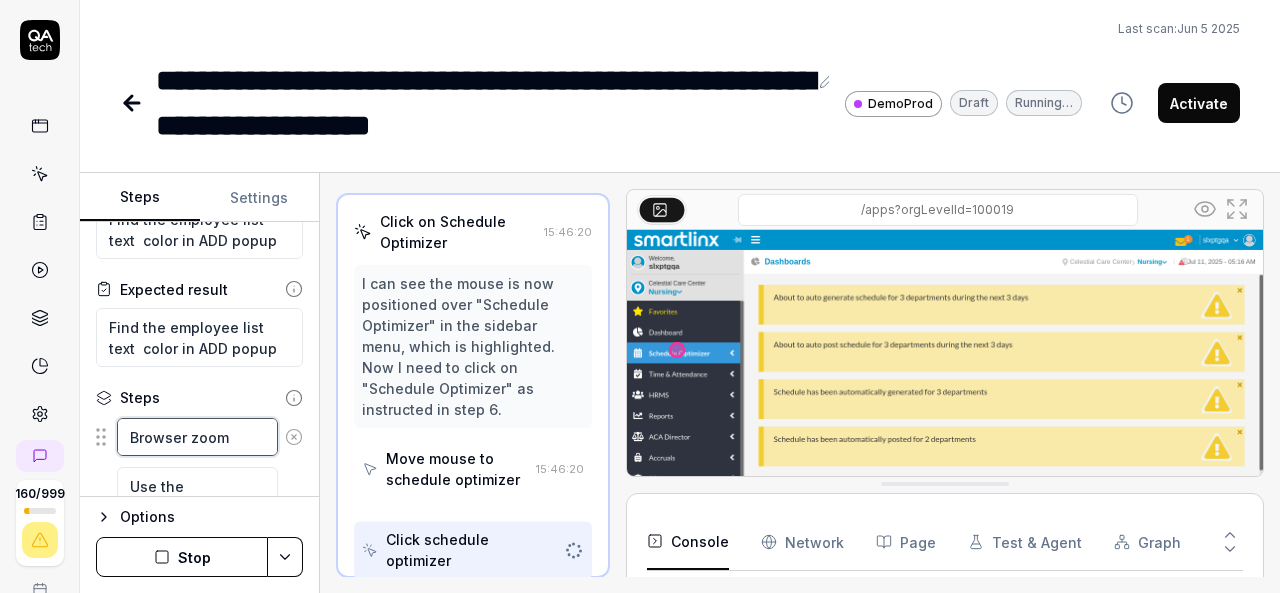 scroll, scrollTop: 318, scrollLeft: 0, axis: vertical 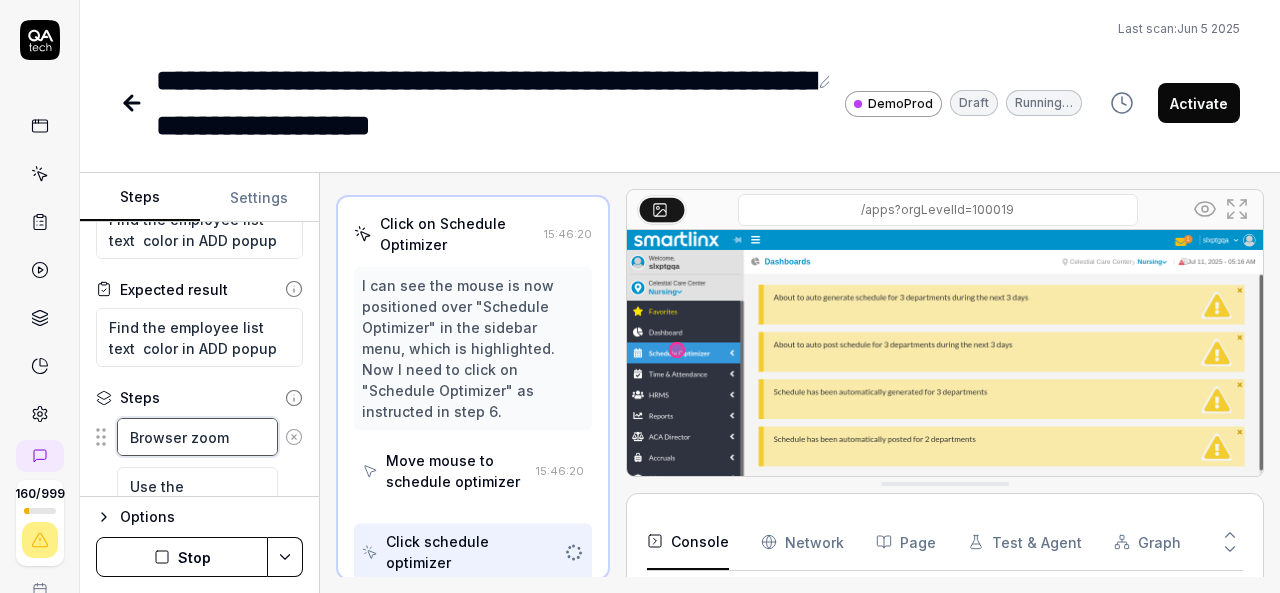 type on "*" 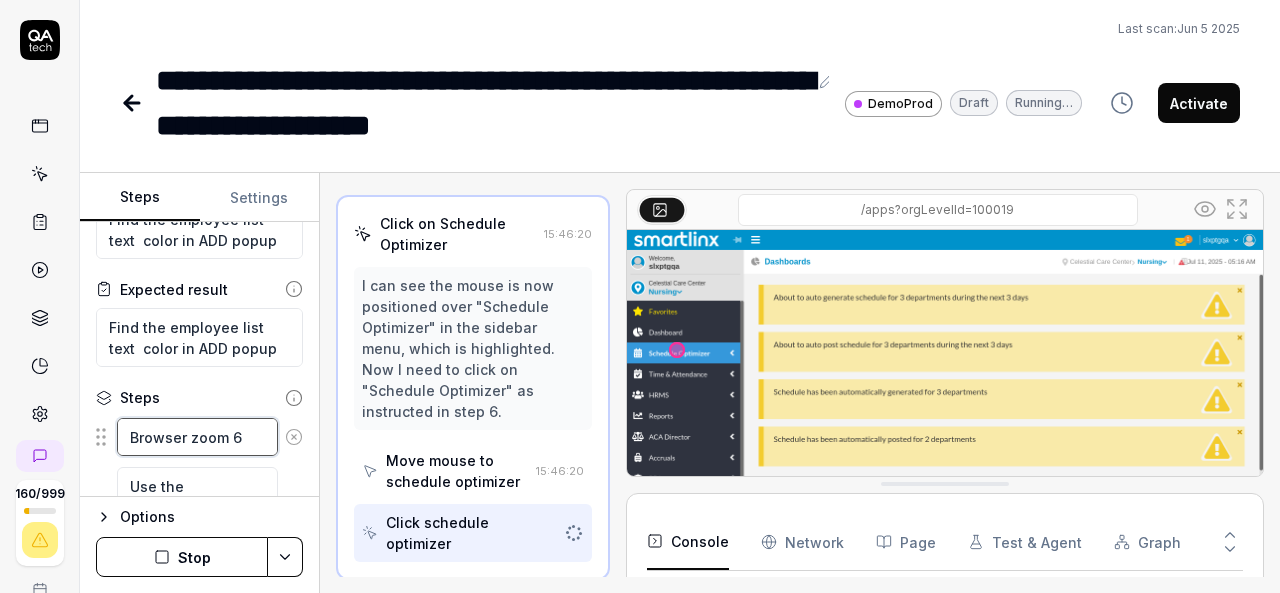 type on "*" 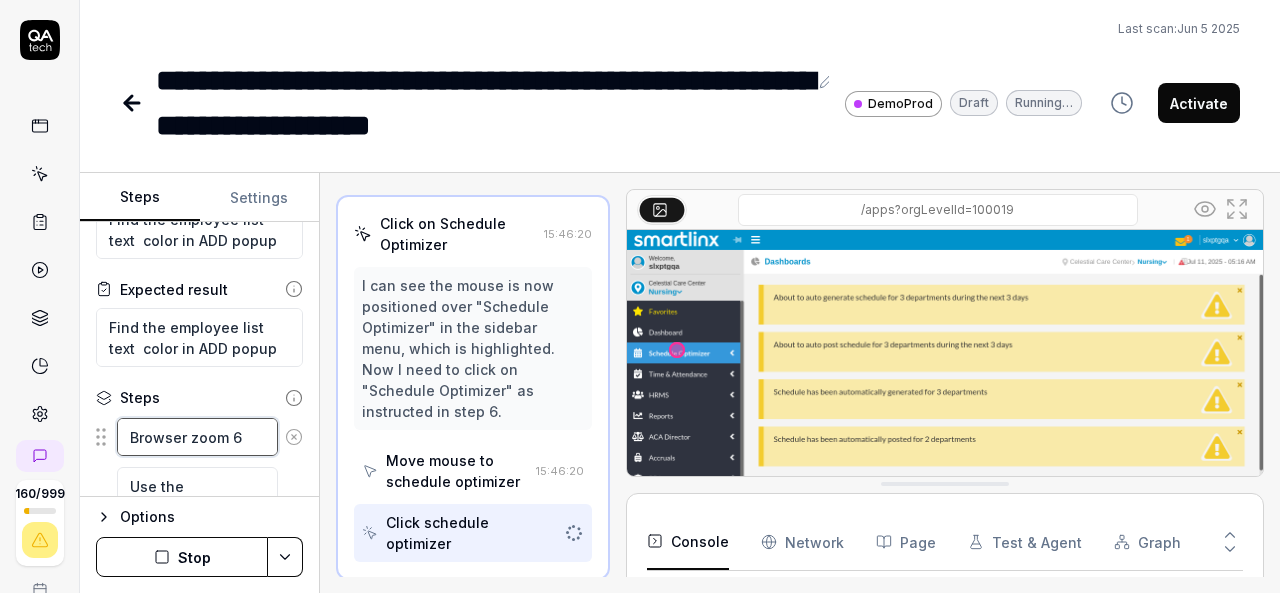 type on "Browser zoom 64" 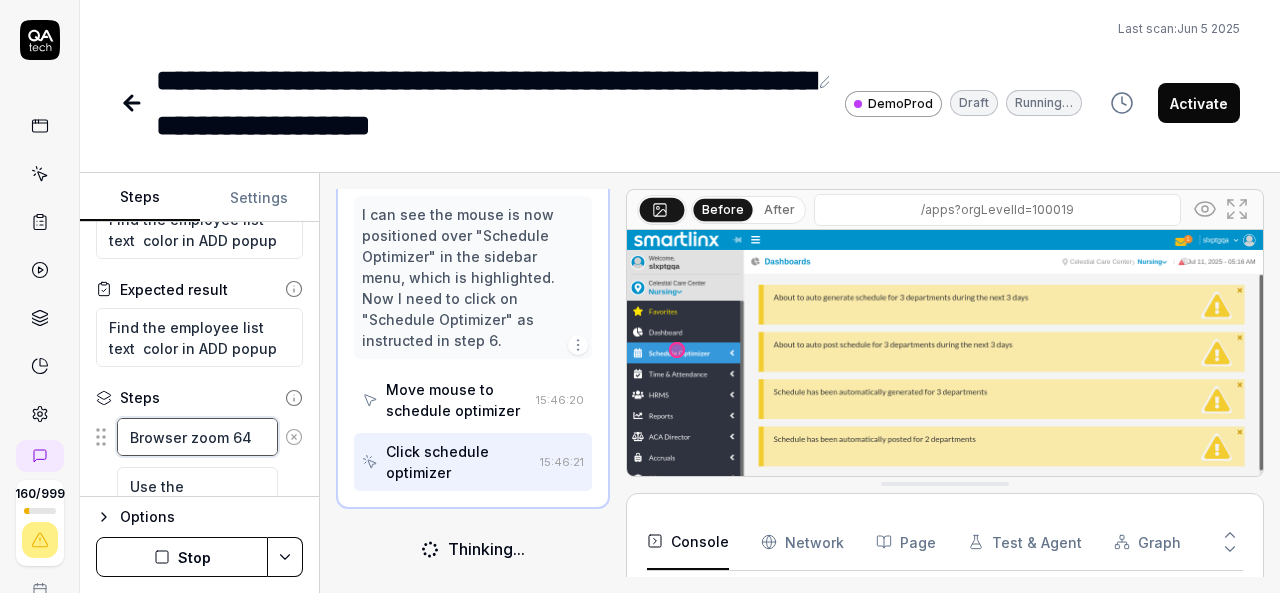 scroll, scrollTop: 382, scrollLeft: 0, axis: vertical 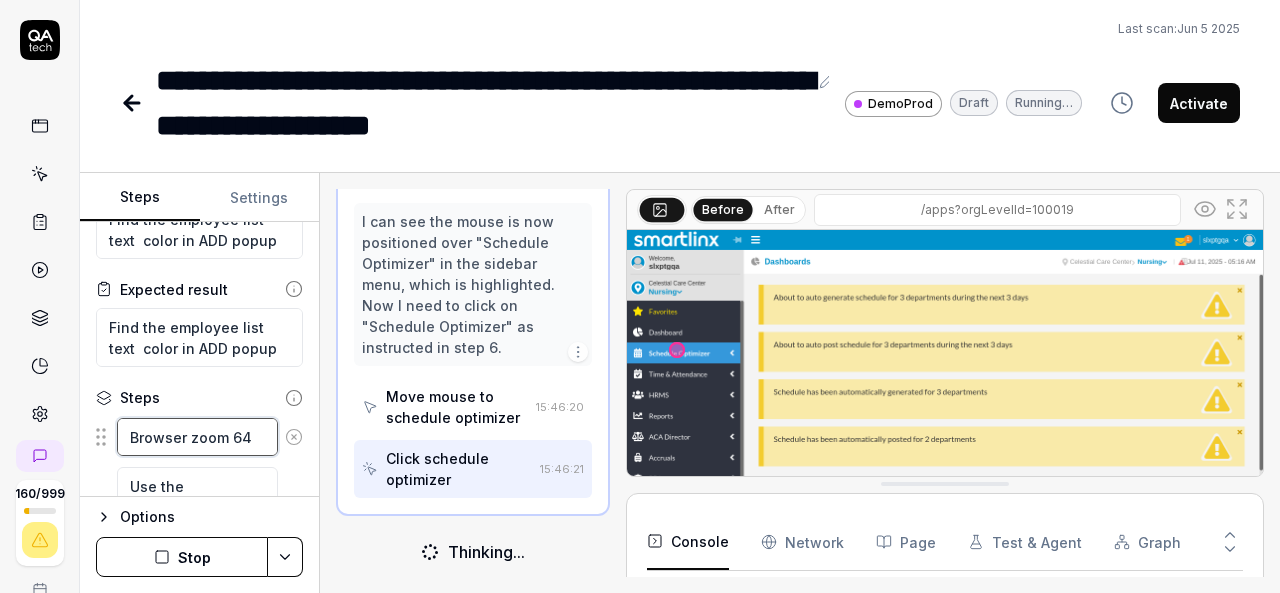 type on "*" 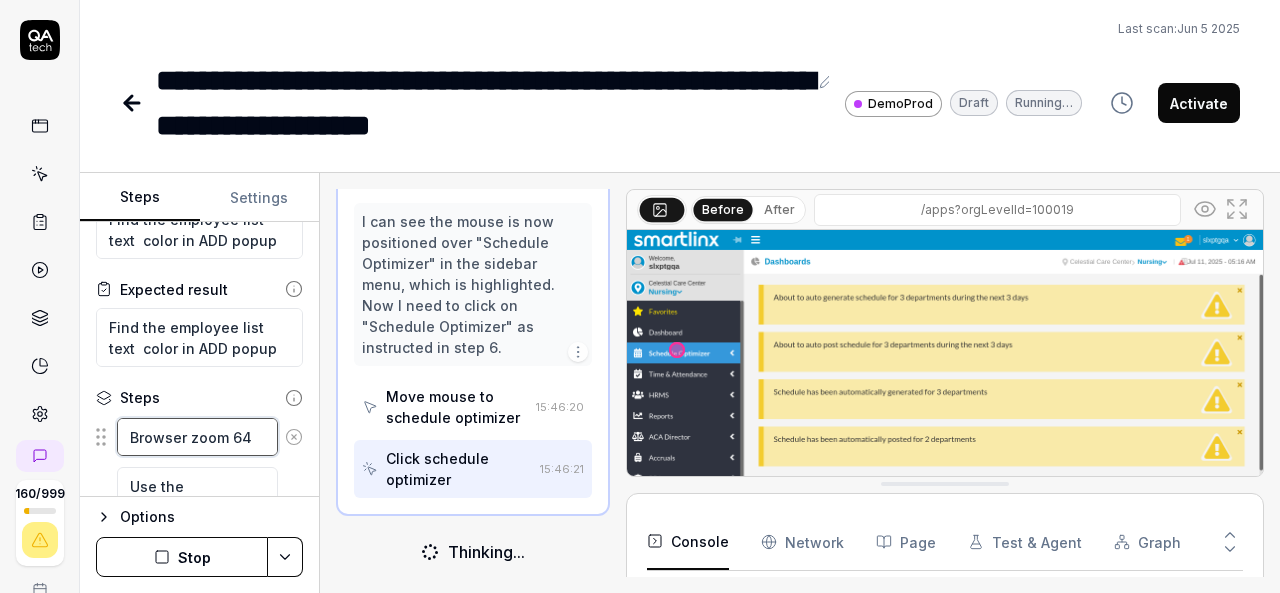 type on "Browser zoom 6" 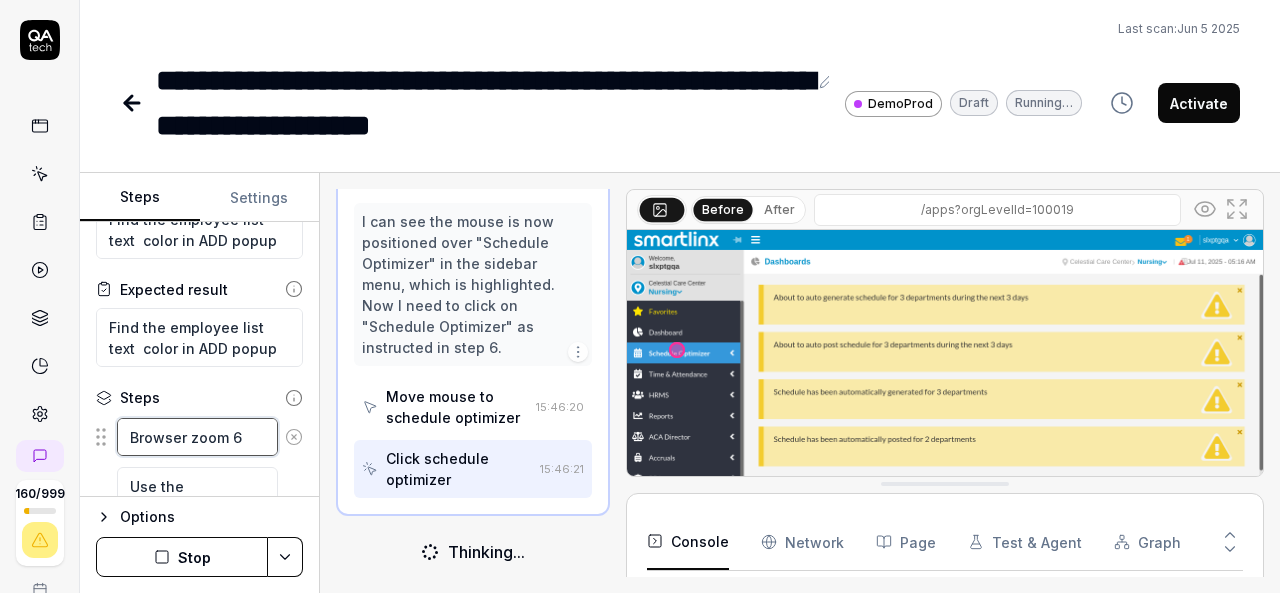 type on "*" 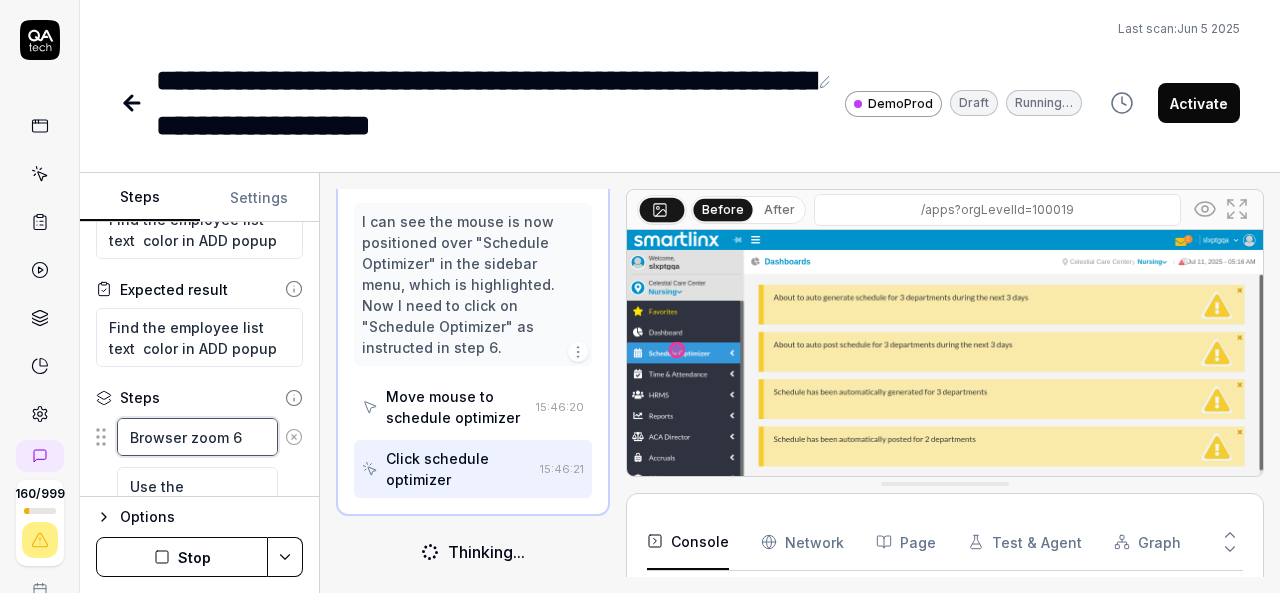 type on "Browser zoom 67" 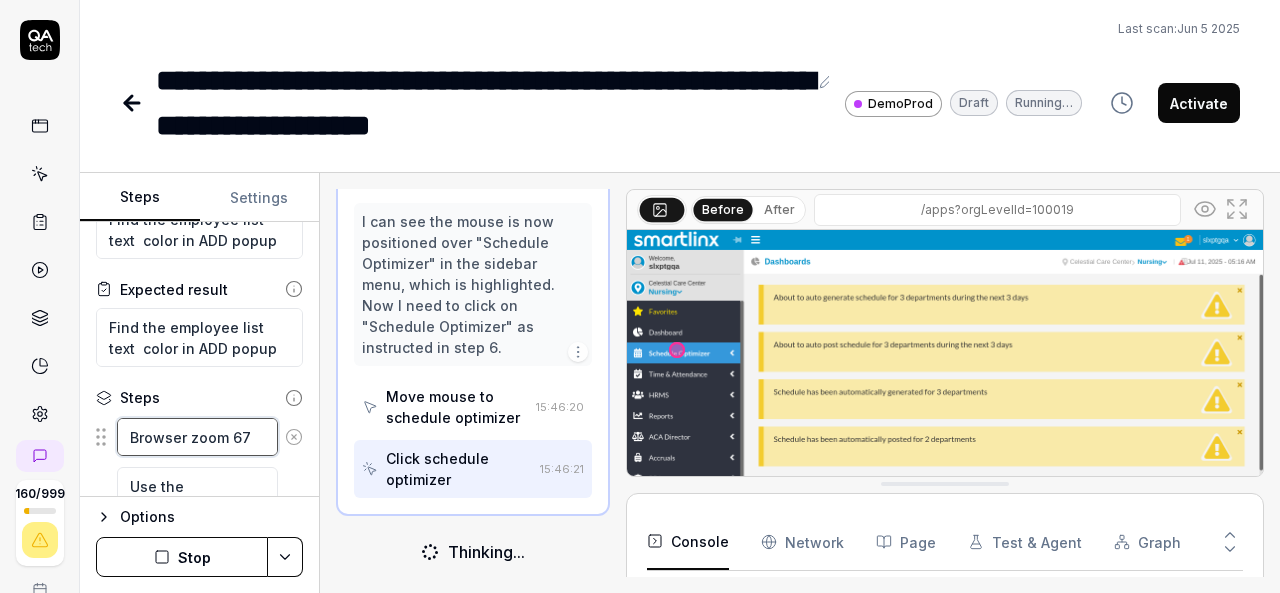 type on "*" 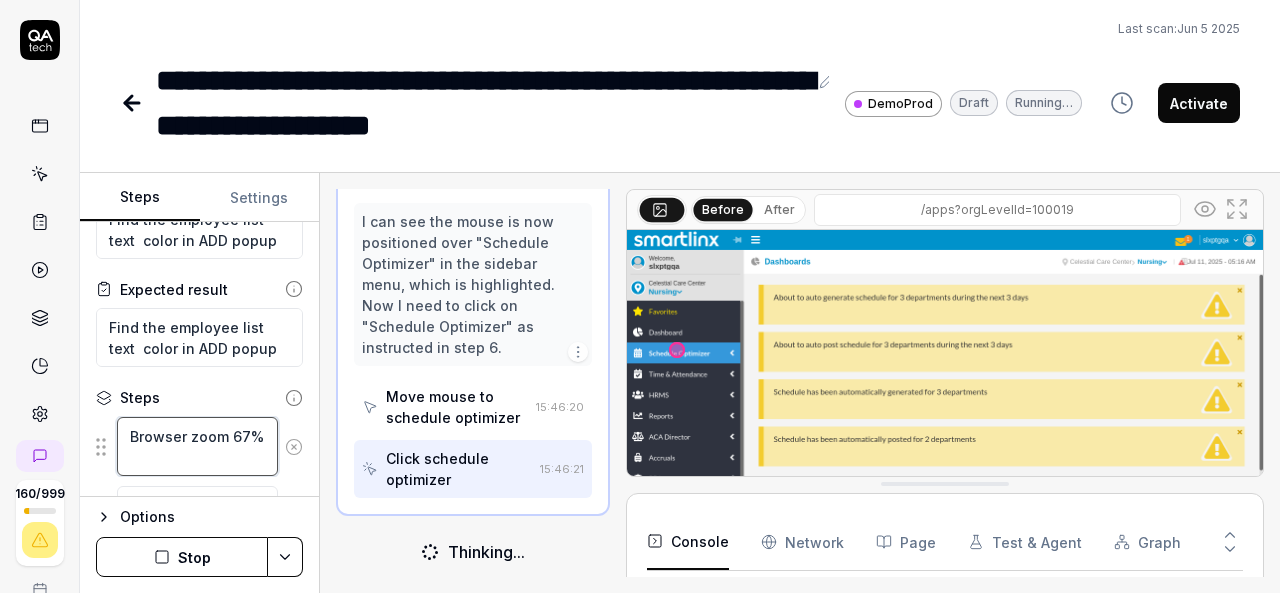 type on "Browser zoom 67%" 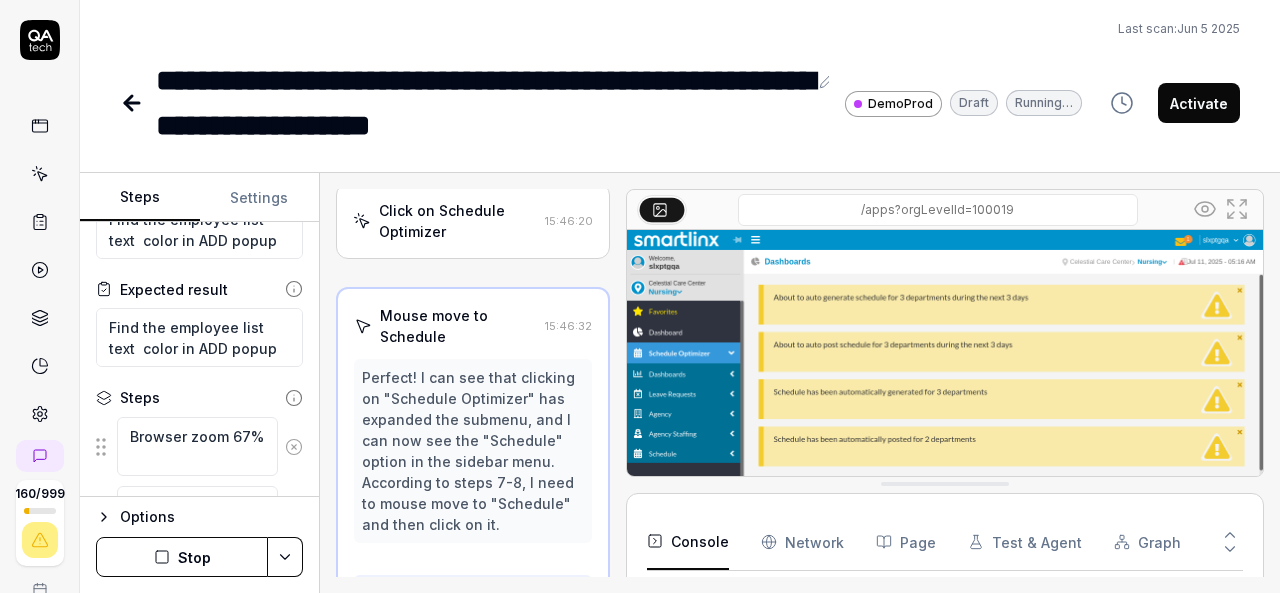 click on "Stop" at bounding box center (182, 557) 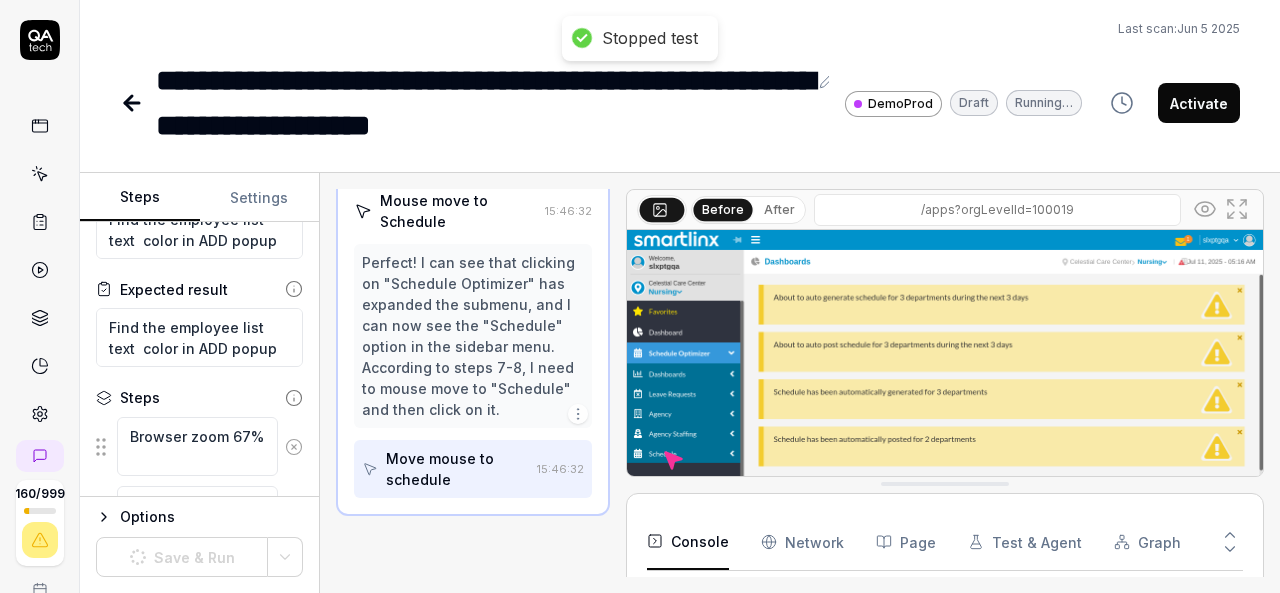 scroll, scrollTop: 424, scrollLeft: 0, axis: vertical 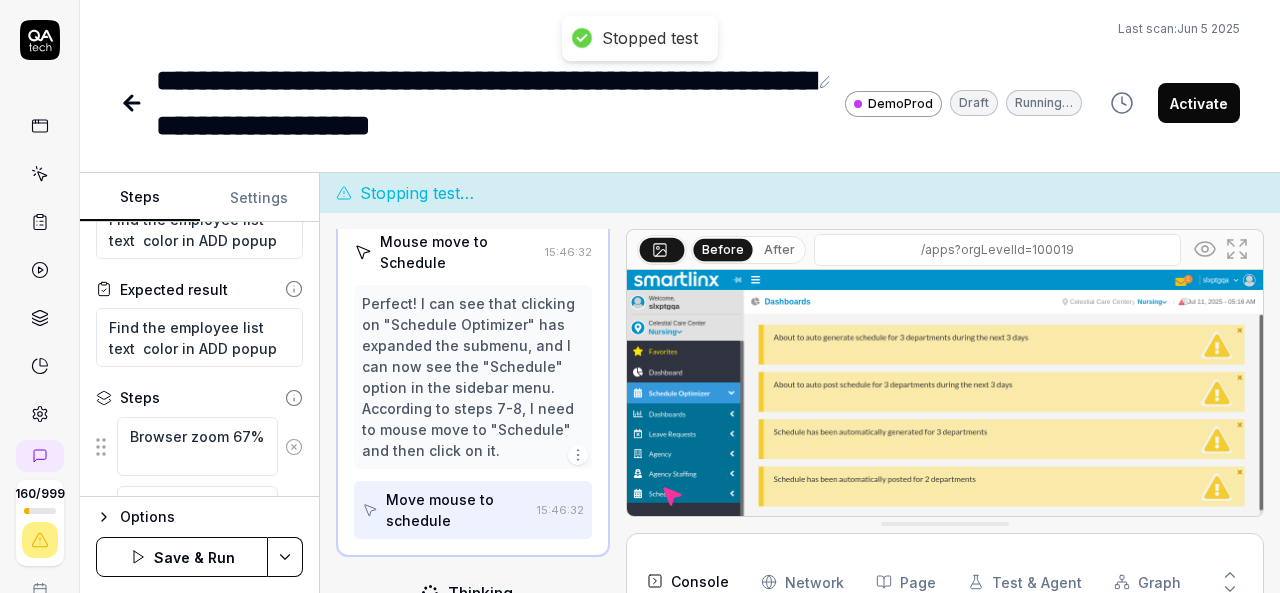 click on "Save & Run" at bounding box center (182, 557) 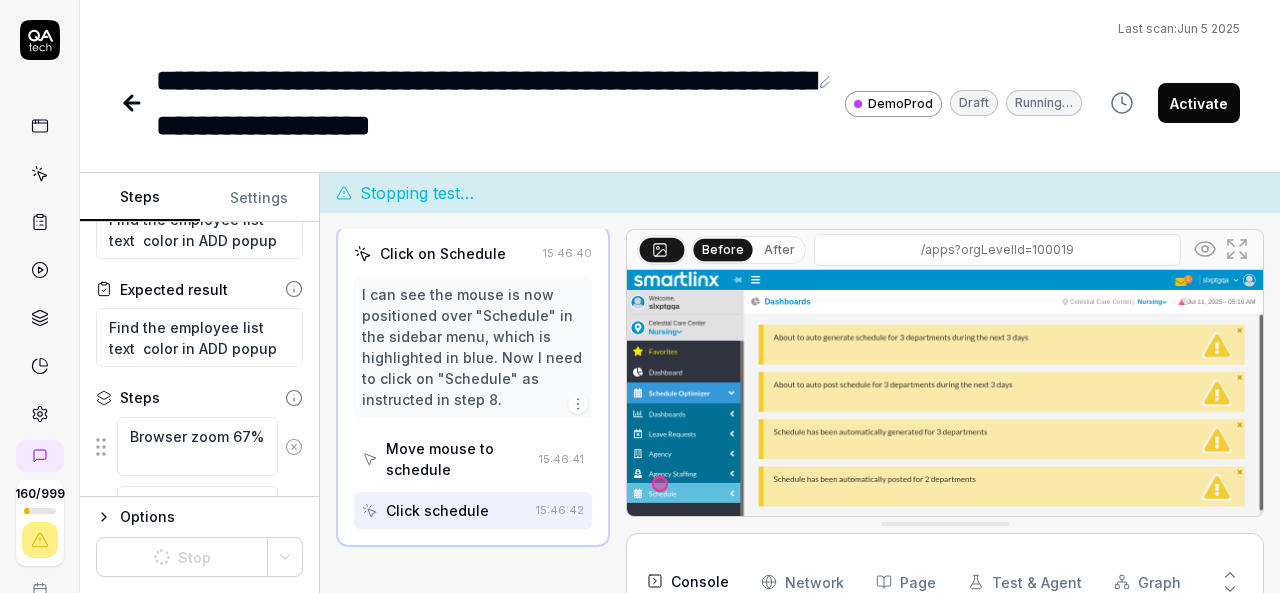 scroll, scrollTop: 495, scrollLeft: 0, axis: vertical 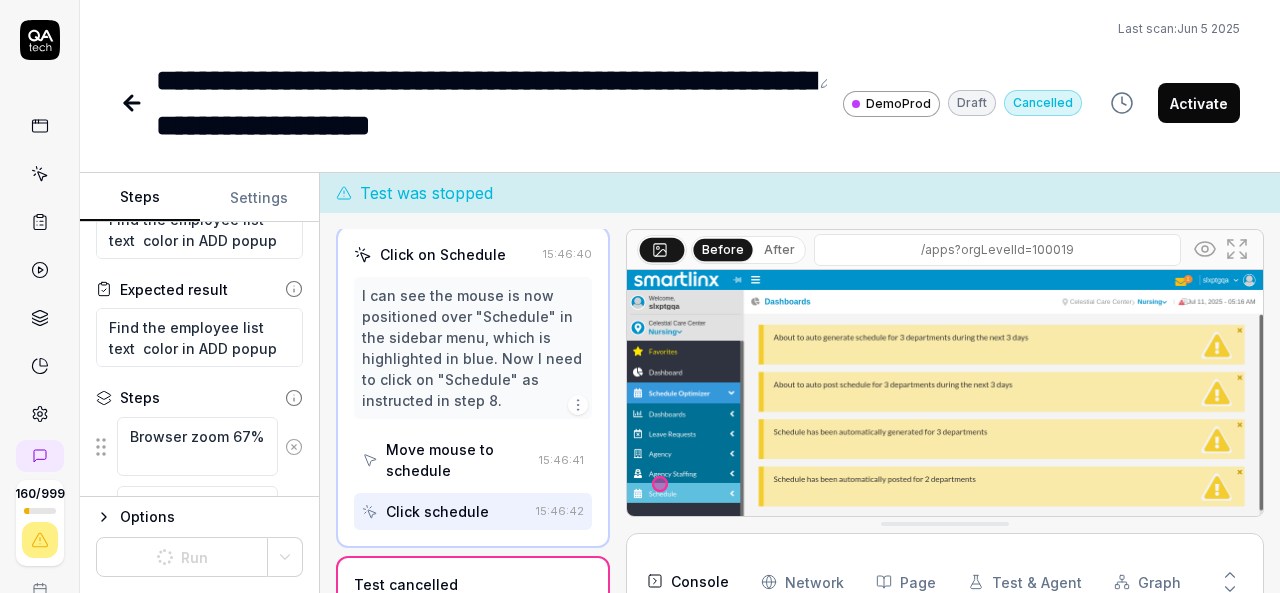type on "*" 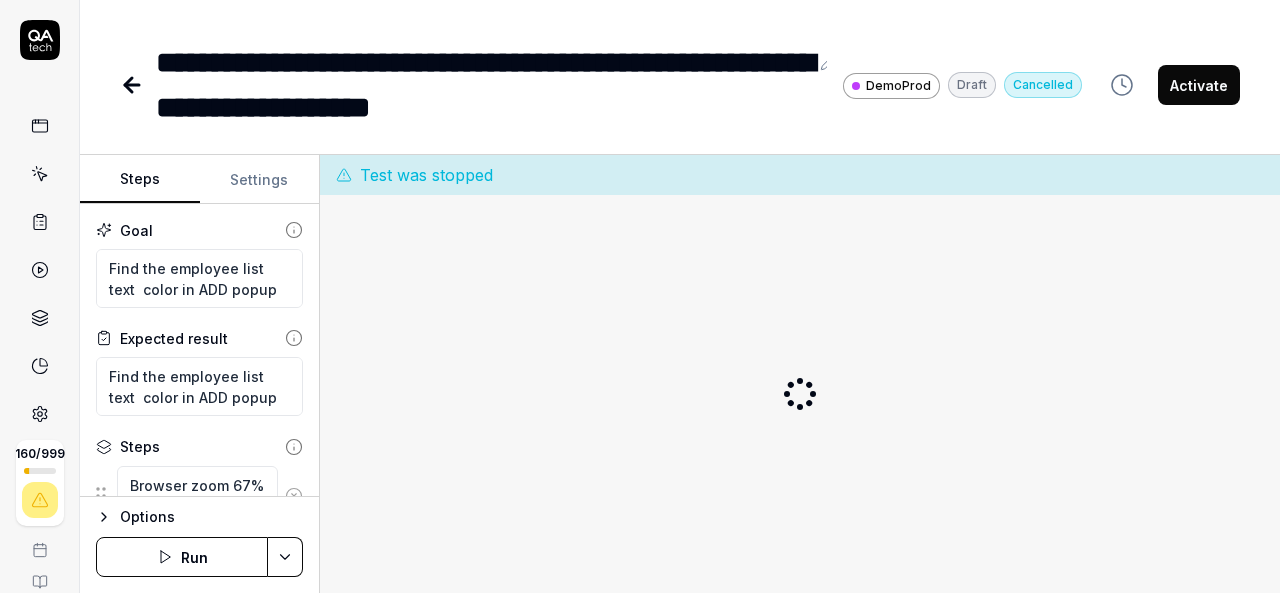 scroll, scrollTop: 0, scrollLeft: 0, axis: both 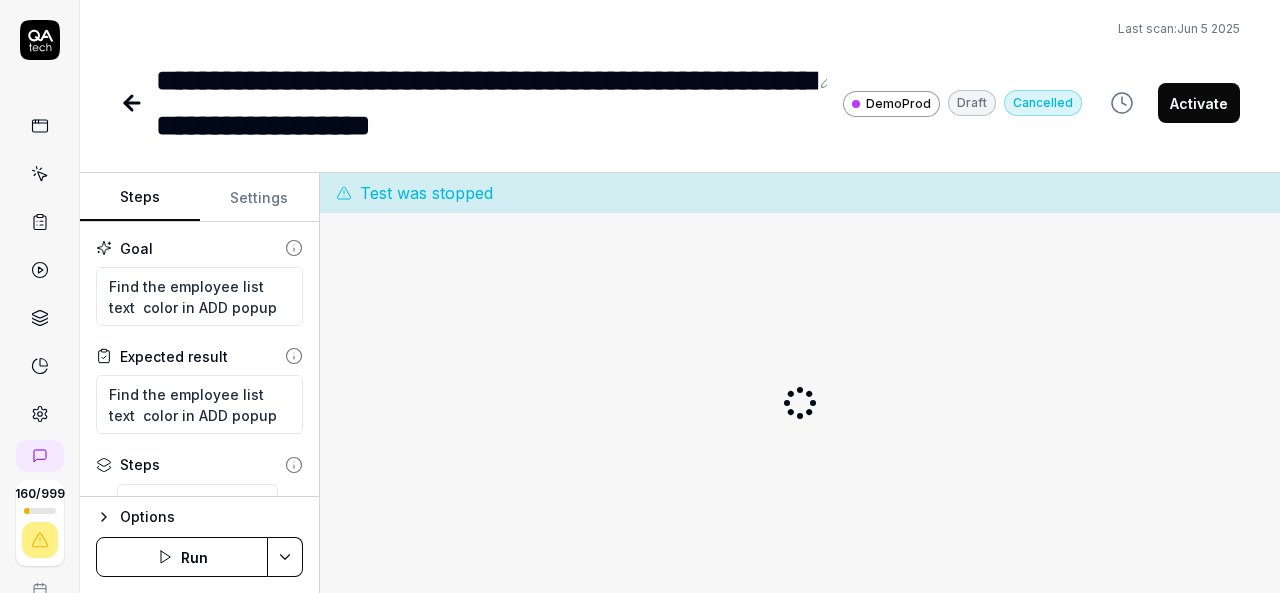 click on "Run" at bounding box center (182, 557) 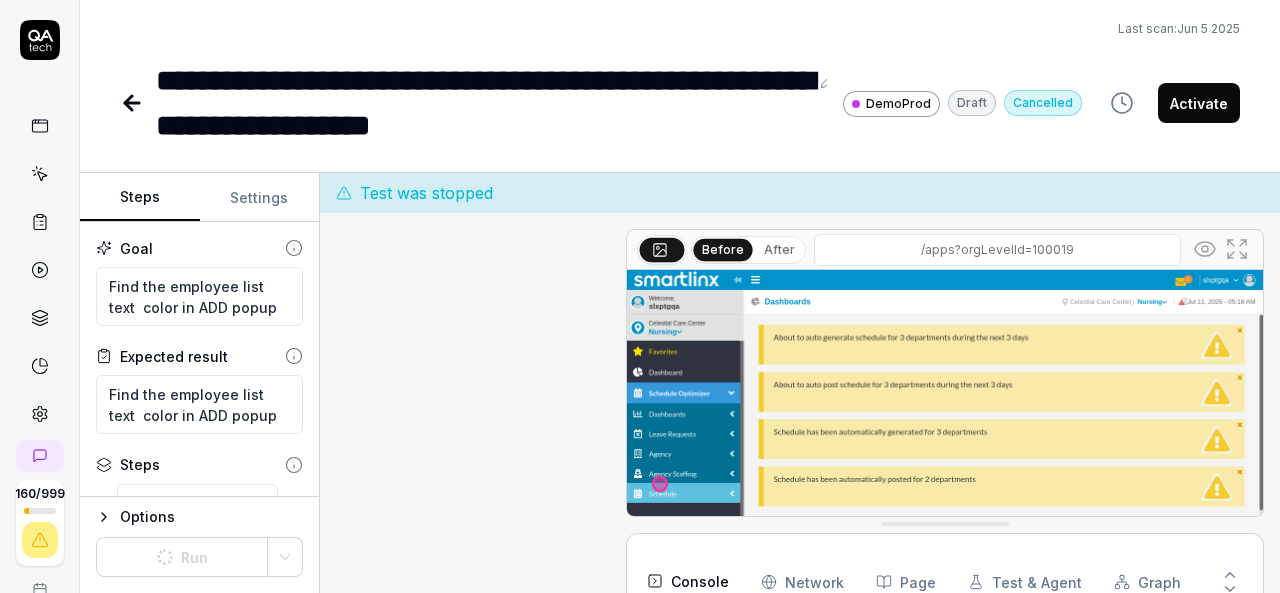 scroll, scrollTop: 441, scrollLeft: 0, axis: vertical 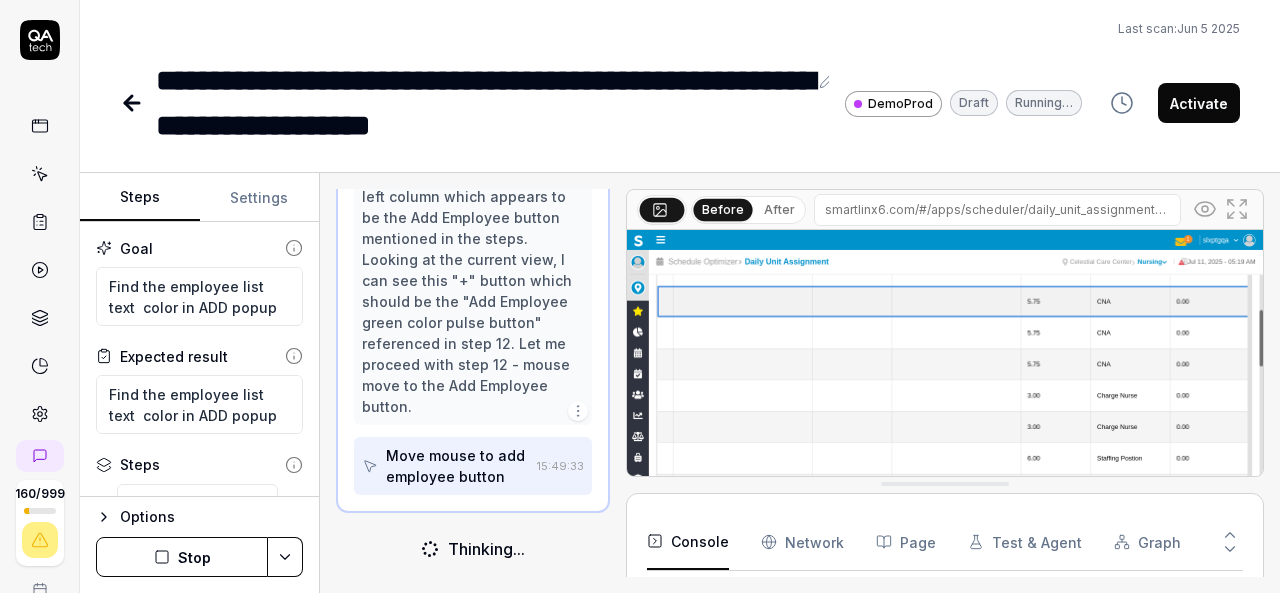 click on "Move mouse to add employee button" at bounding box center (457, 466) 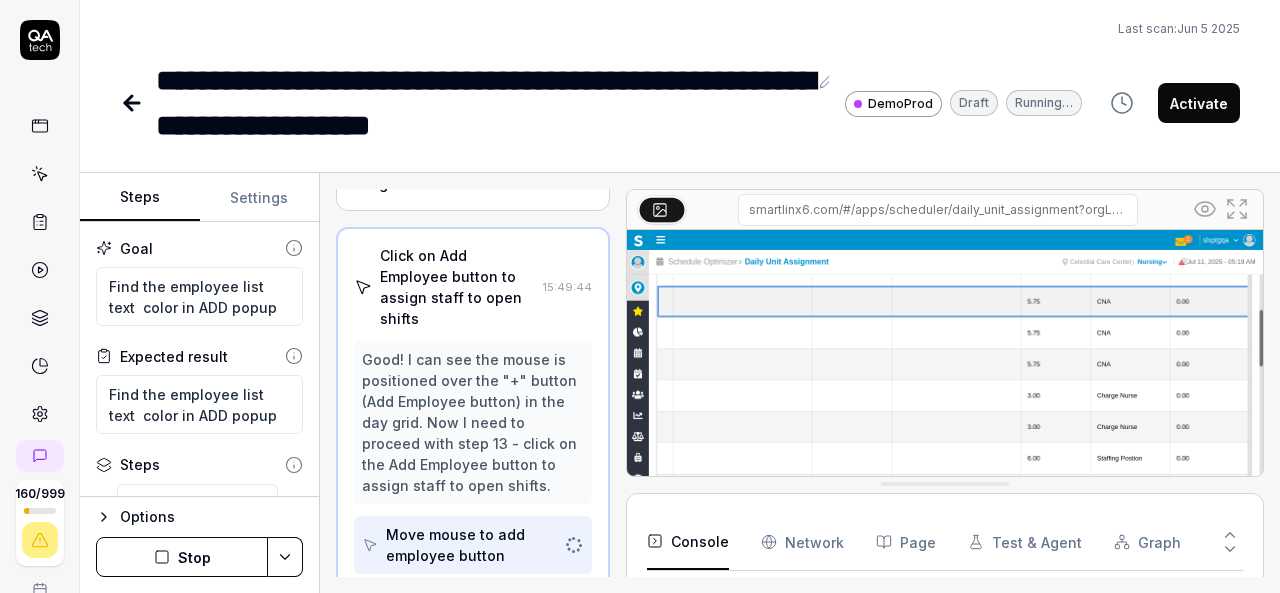 scroll, scrollTop: 1048, scrollLeft: 0, axis: vertical 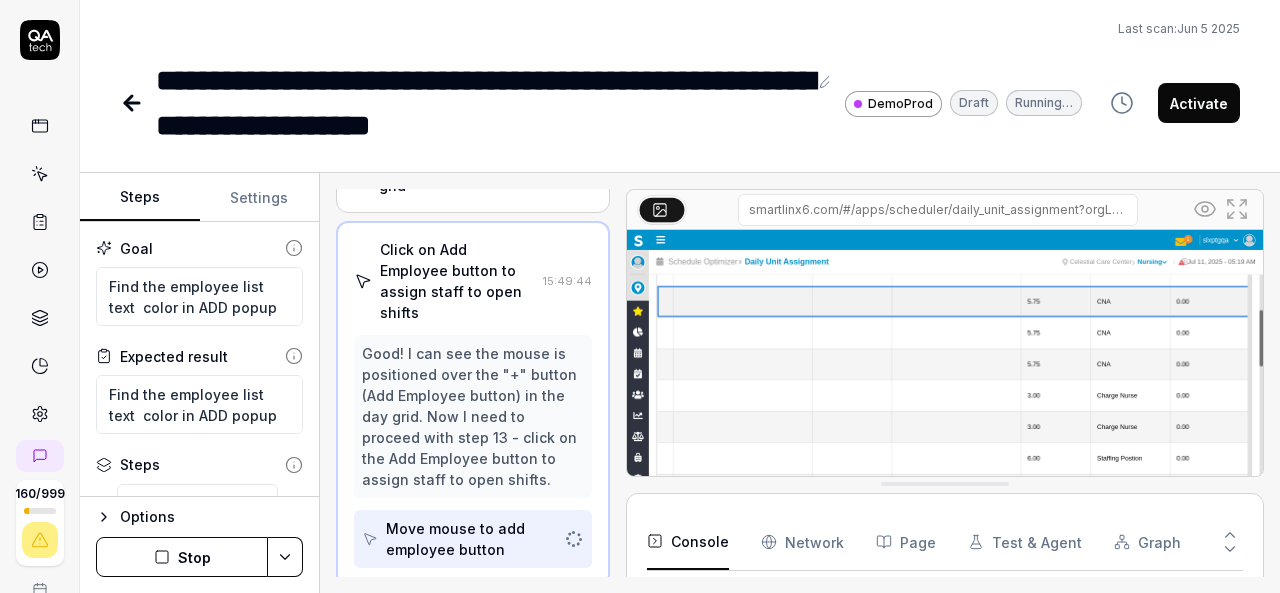 click 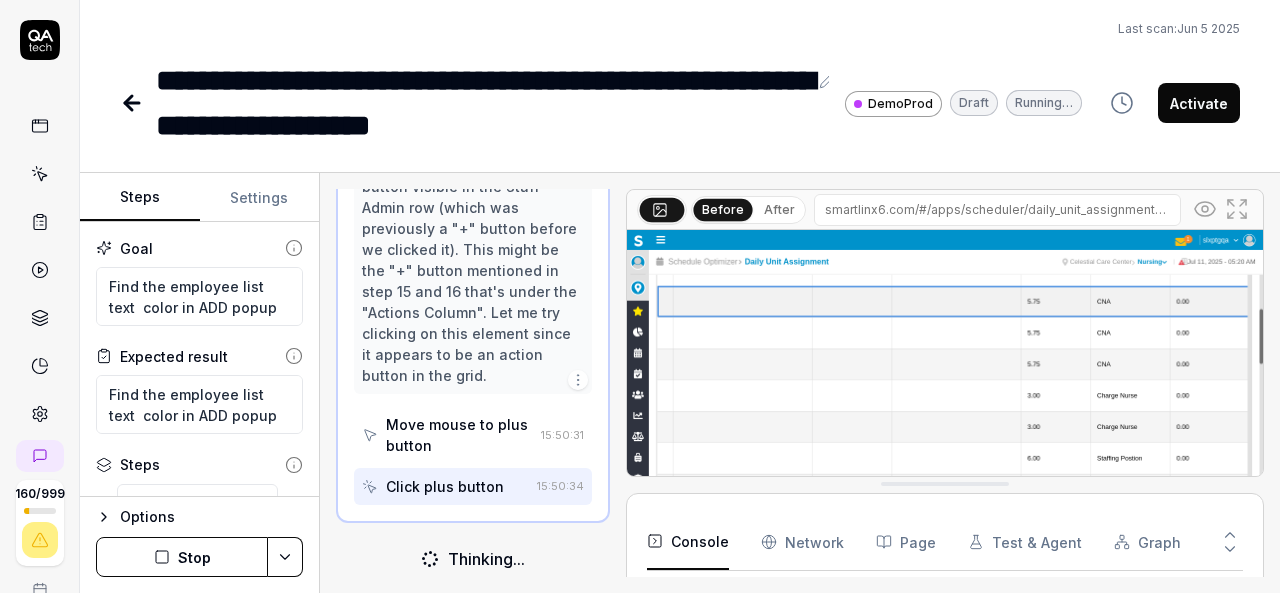 scroll, scrollTop: 1656, scrollLeft: 0, axis: vertical 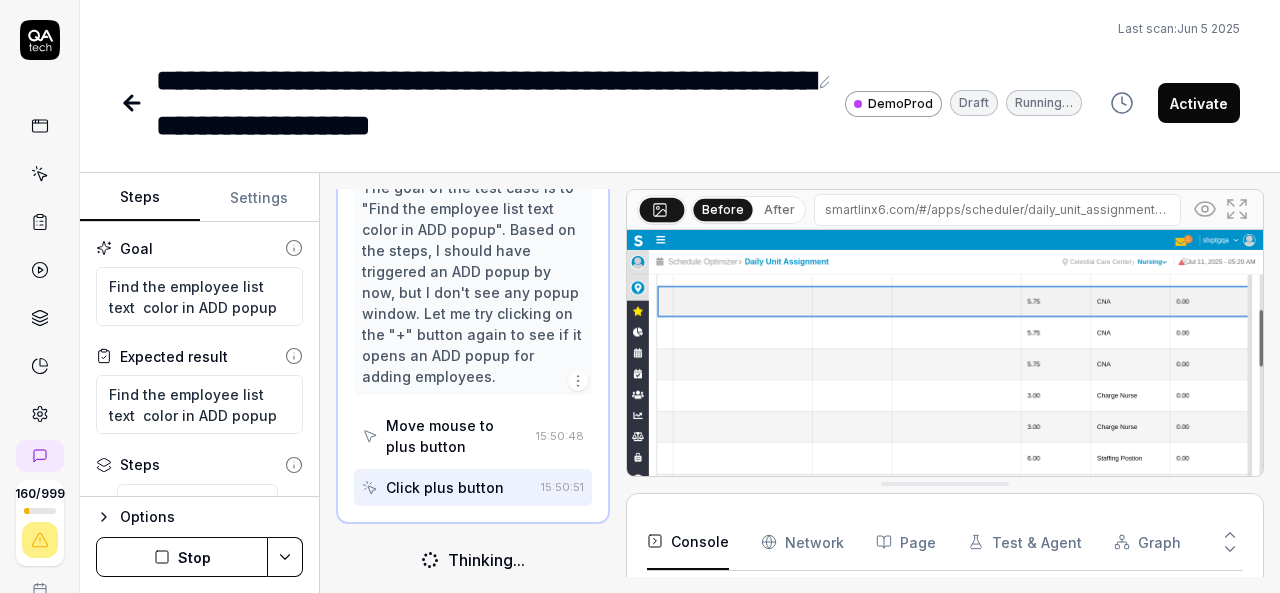 click on "Stop" at bounding box center [182, 557] 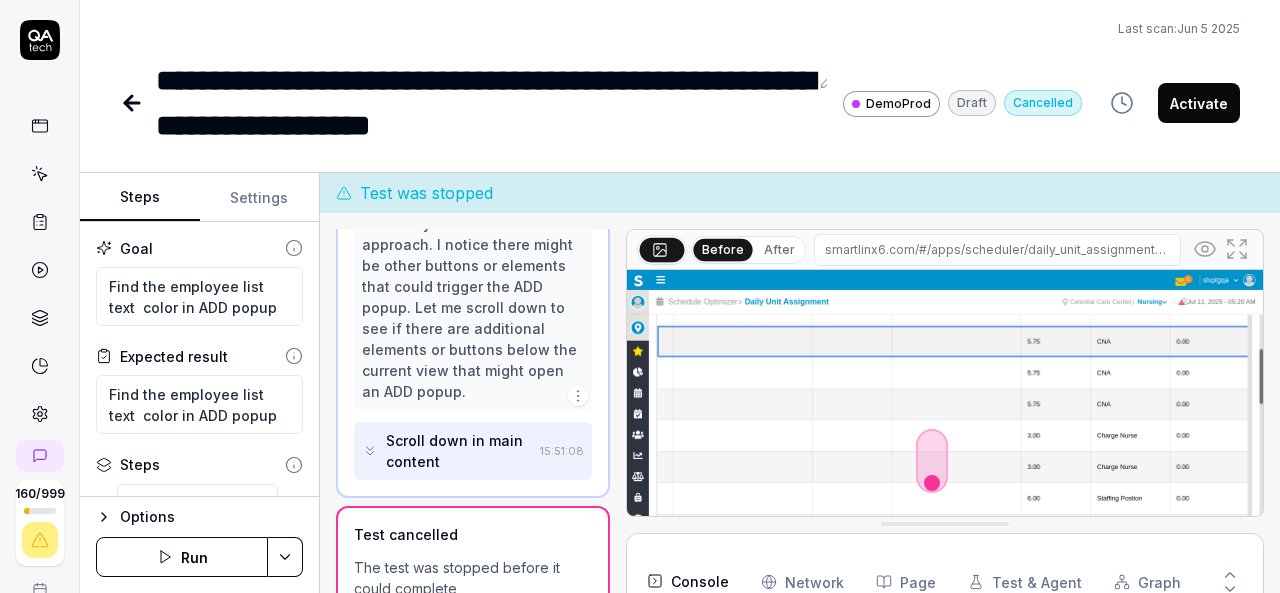 scroll, scrollTop: 2026, scrollLeft: 0, axis: vertical 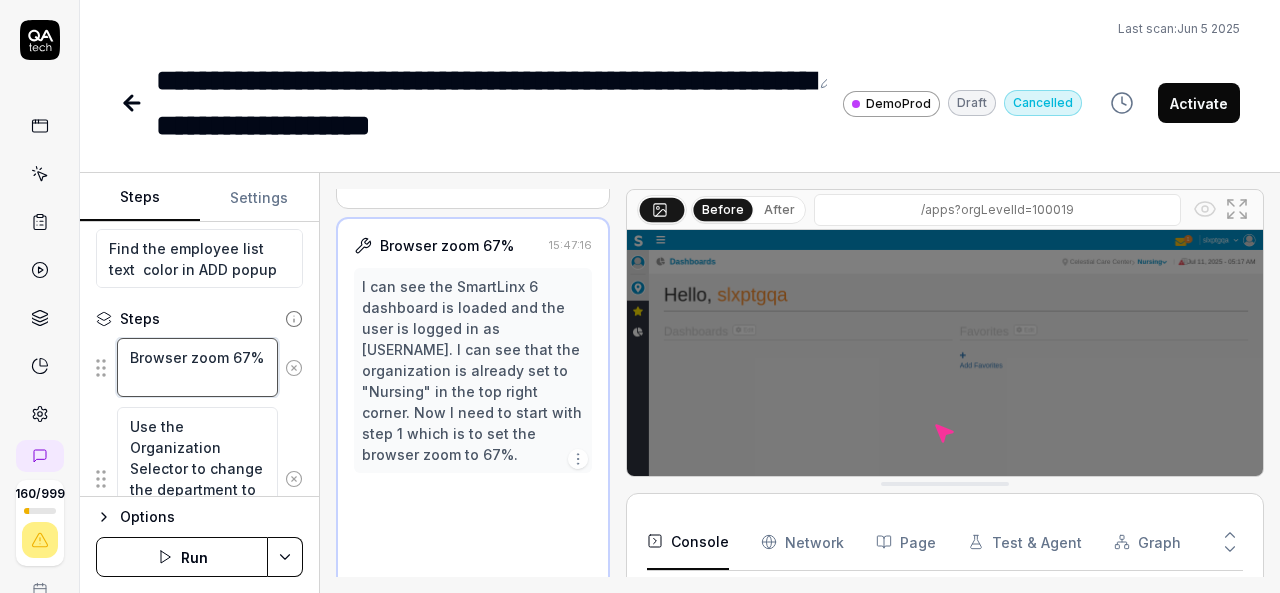 click on "Browser zoom 67%" at bounding box center [197, 367] 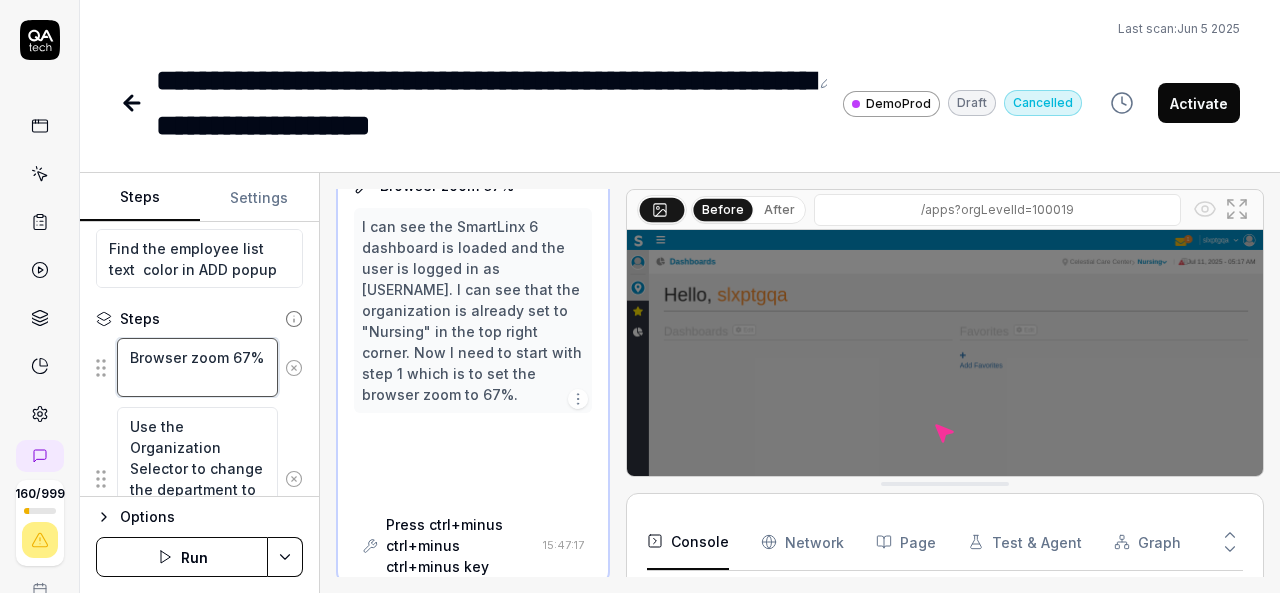 scroll, scrollTop: 130, scrollLeft: 0, axis: vertical 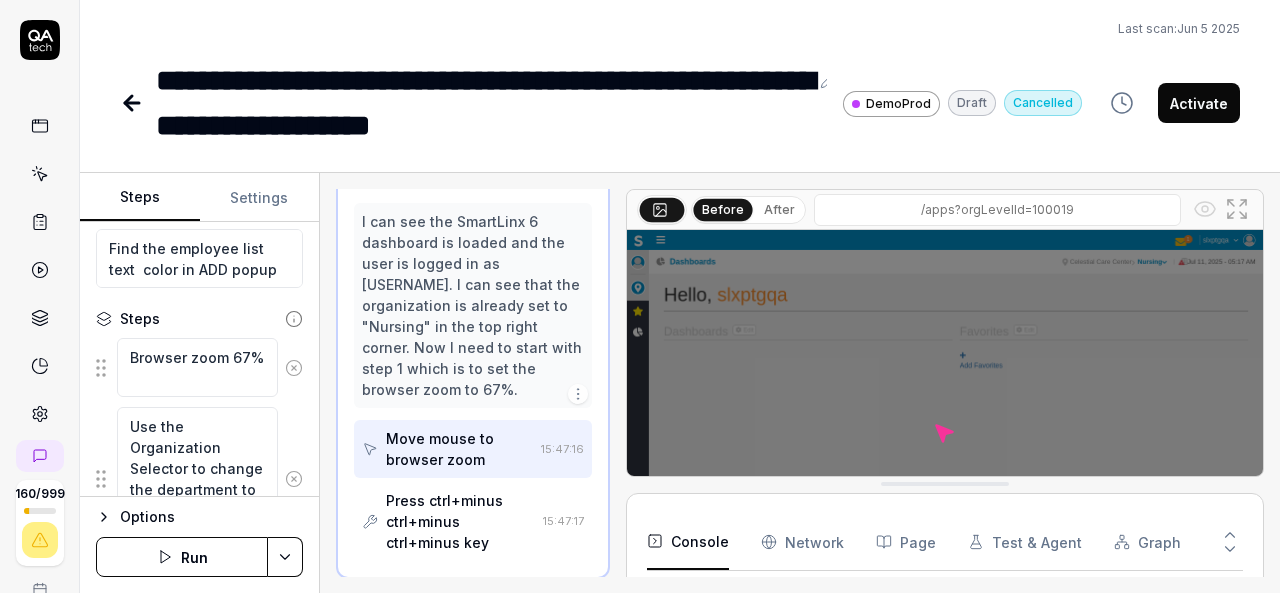click on "Press ctrl+minus ctrl+minus ctrl+minus key" at bounding box center [460, 521] 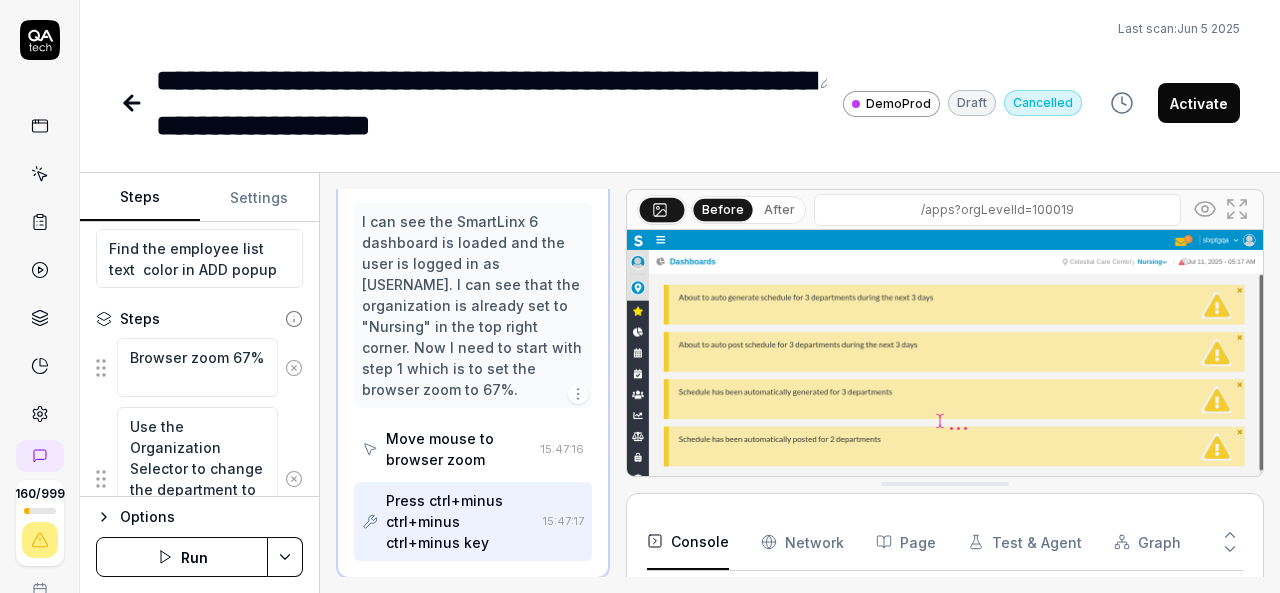 click on "Move mouse to browser zoom" at bounding box center [459, 449] 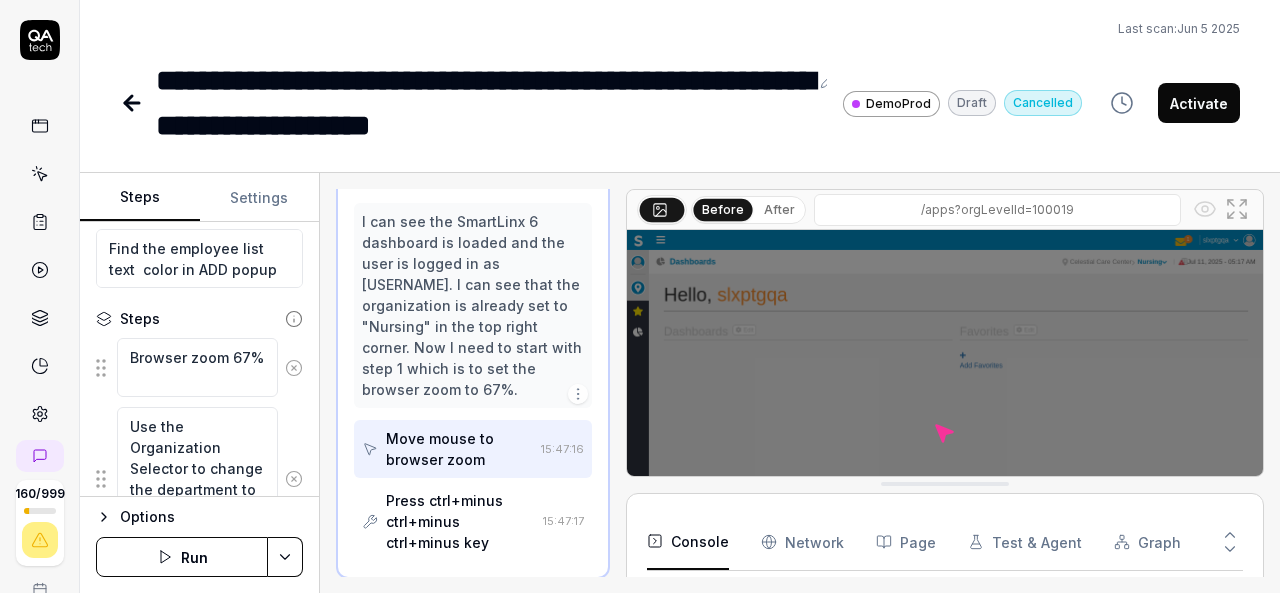 click on "Press ctrl+minus ctrl+minus ctrl+minus key" at bounding box center [460, 521] 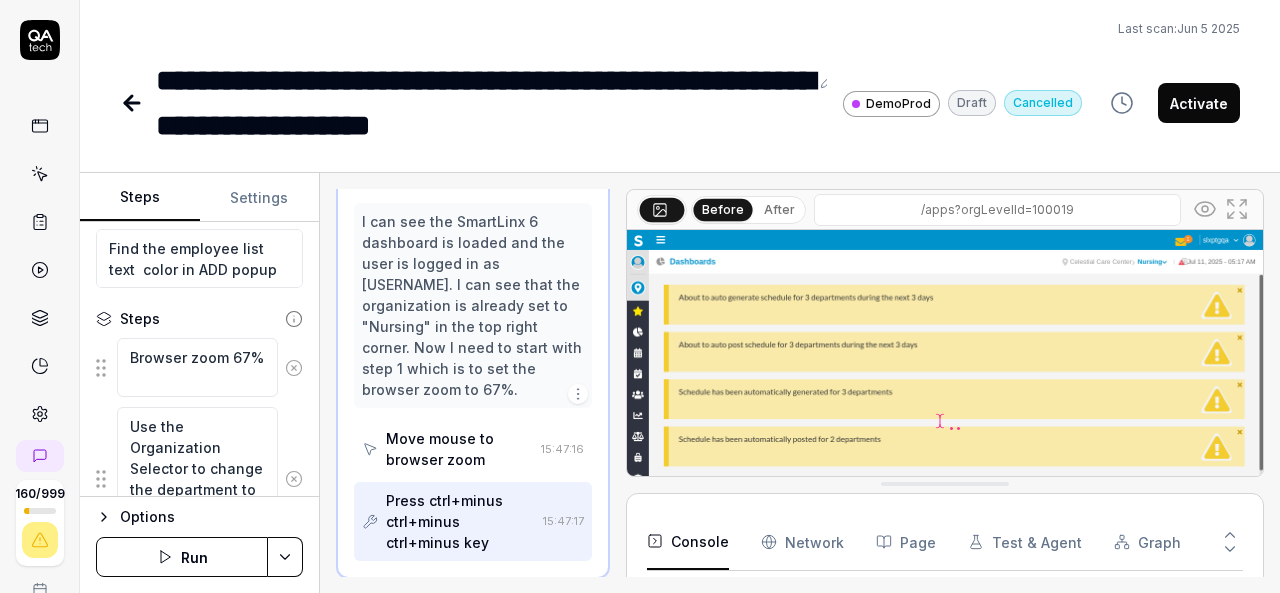 click at bounding box center [945, 429] 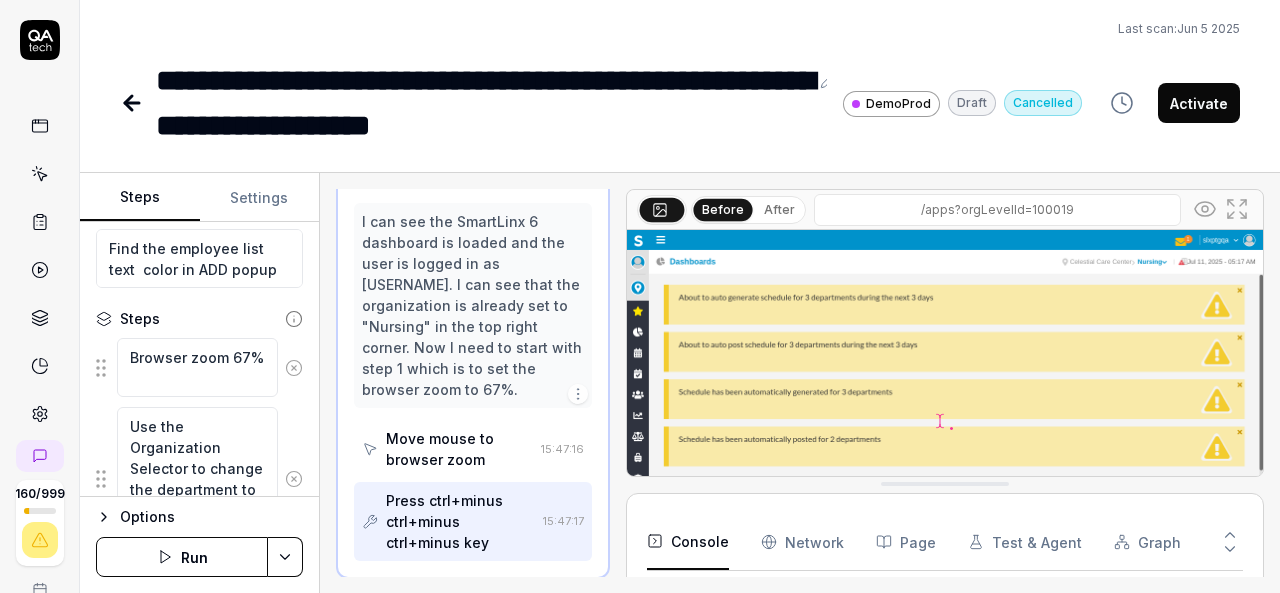 drag, startPoint x: 463, startPoint y: 540, endPoint x: 430, endPoint y: 474, distance: 73.790245 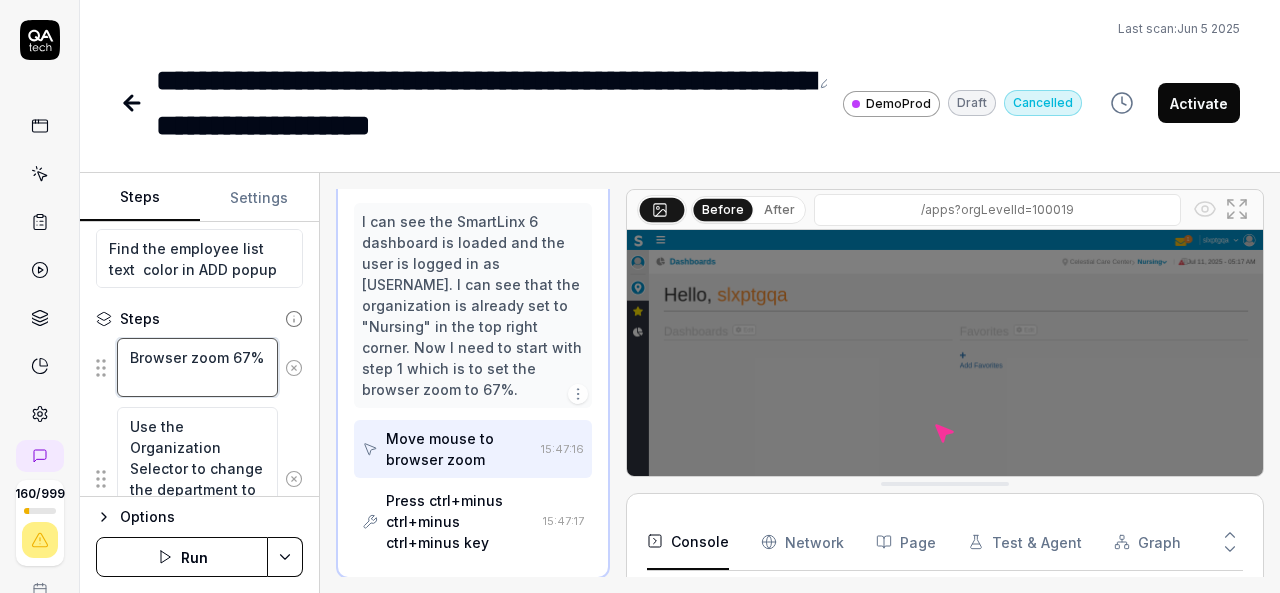 click on "Browser zoom 67%" at bounding box center [197, 367] 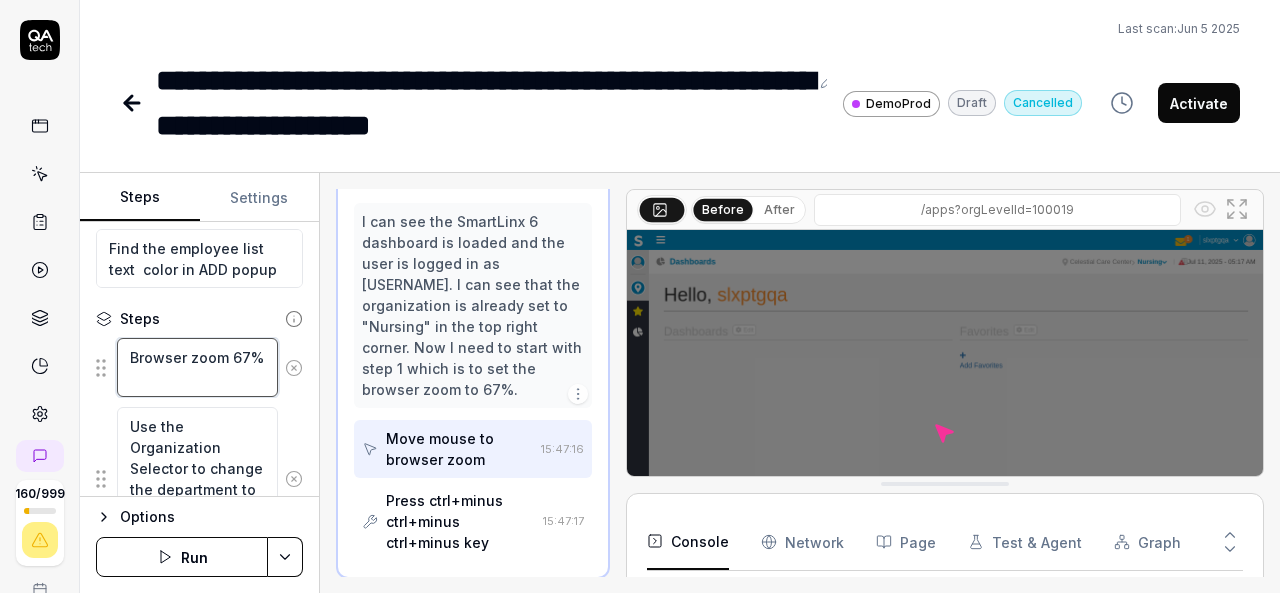 type on "*" 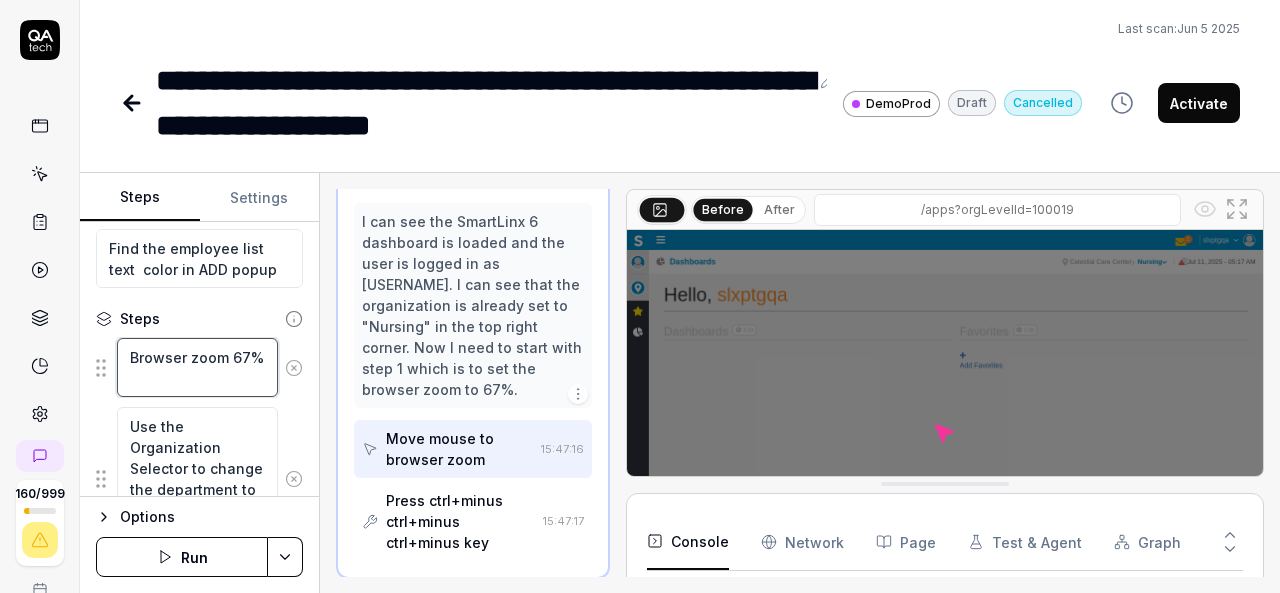 type on "Browser zoom 6%" 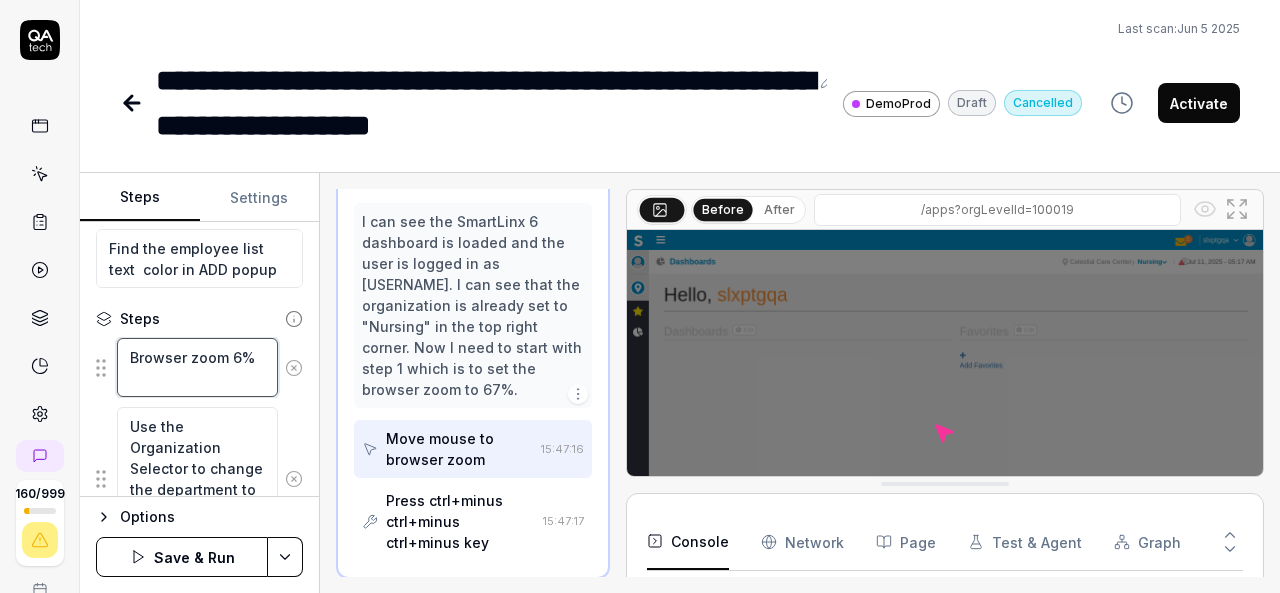 type on "*" 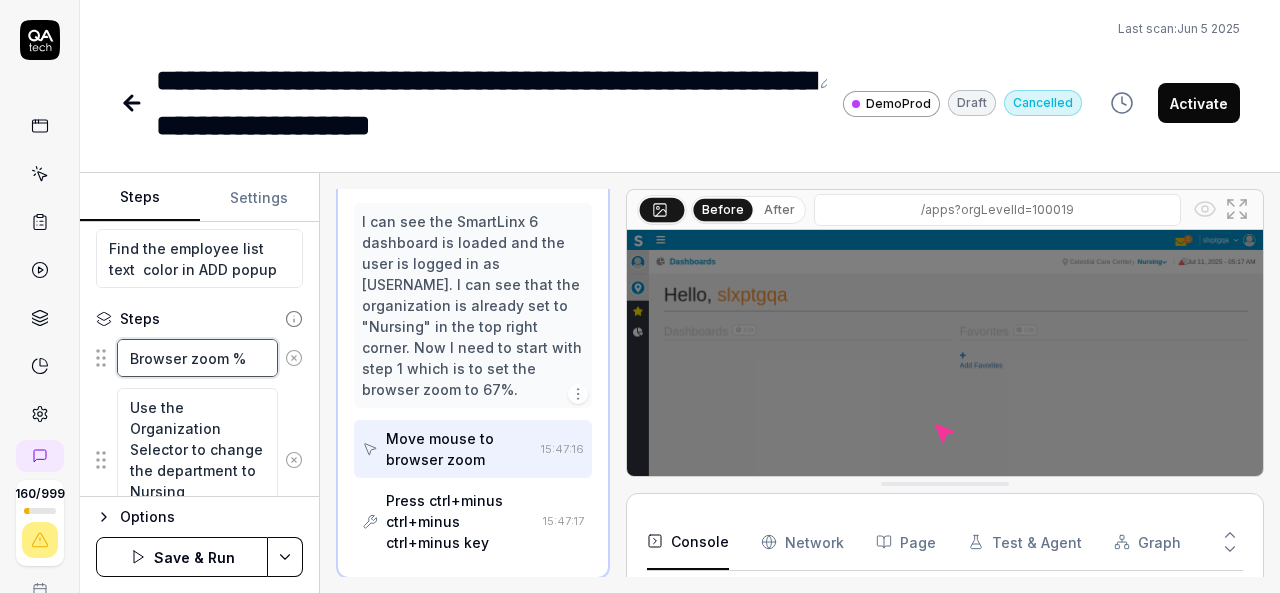 type on "*" 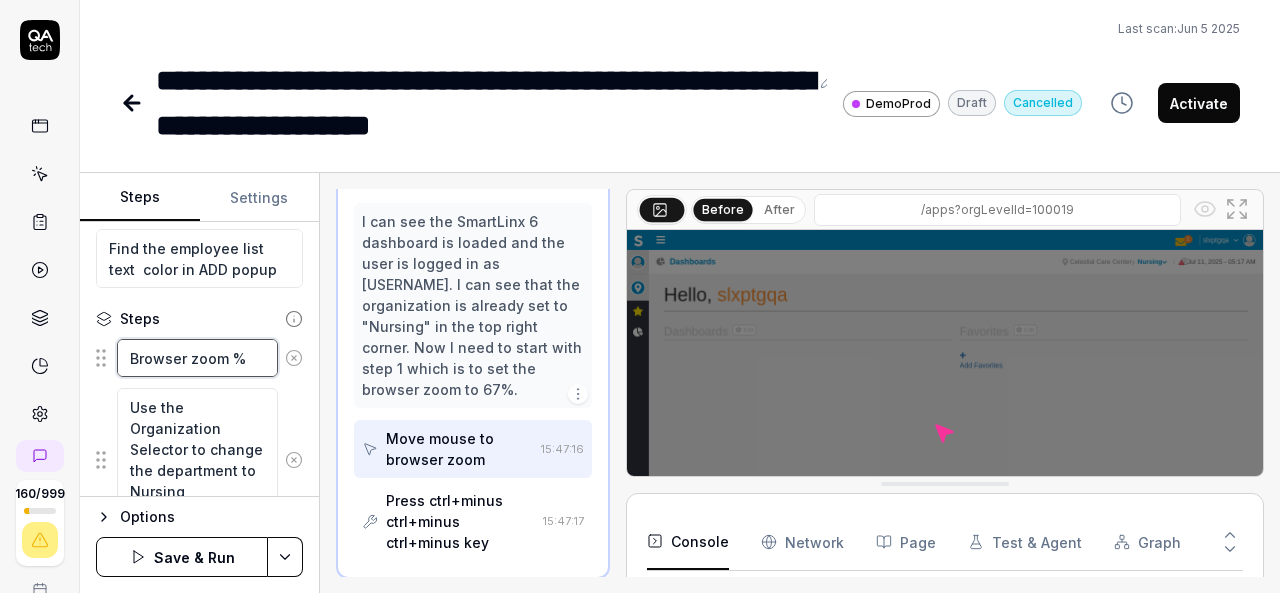 type on "Browser zoom 5%" 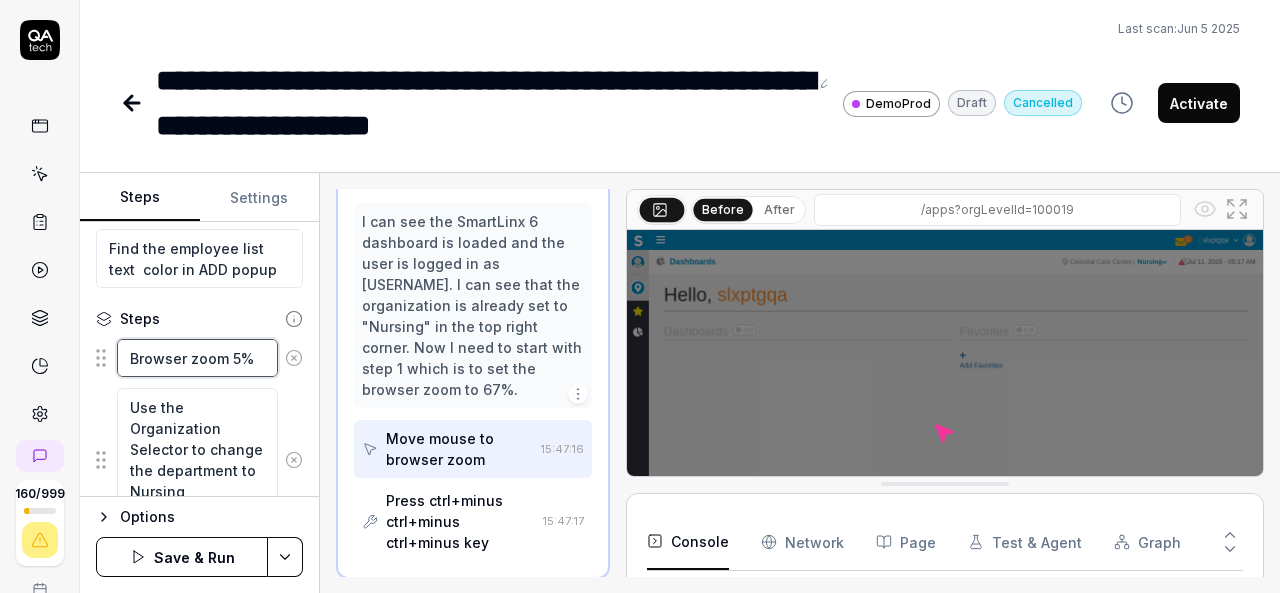 type on "*" 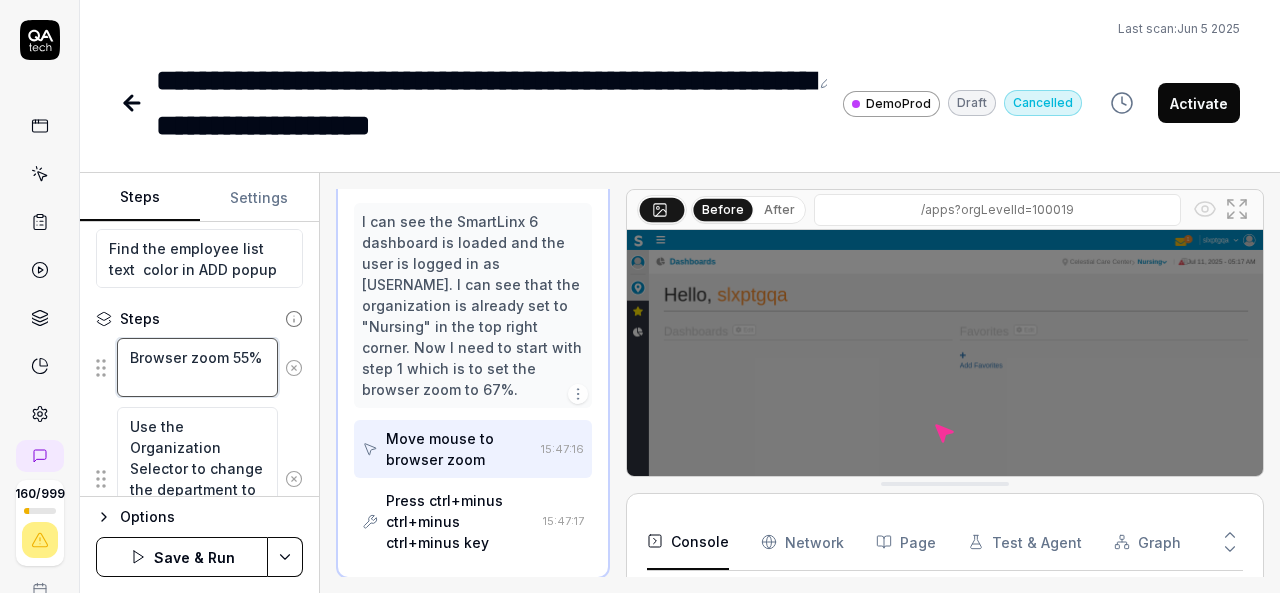 type on "Browser zoom 55%" 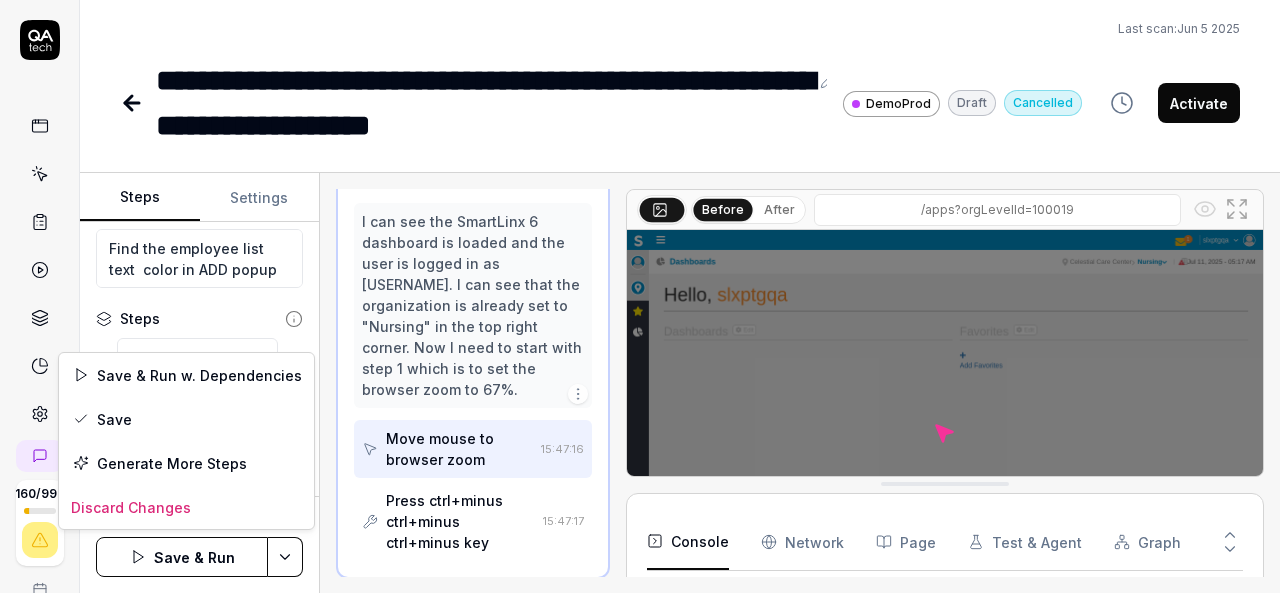 click on "**********" at bounding box center (640, 296) 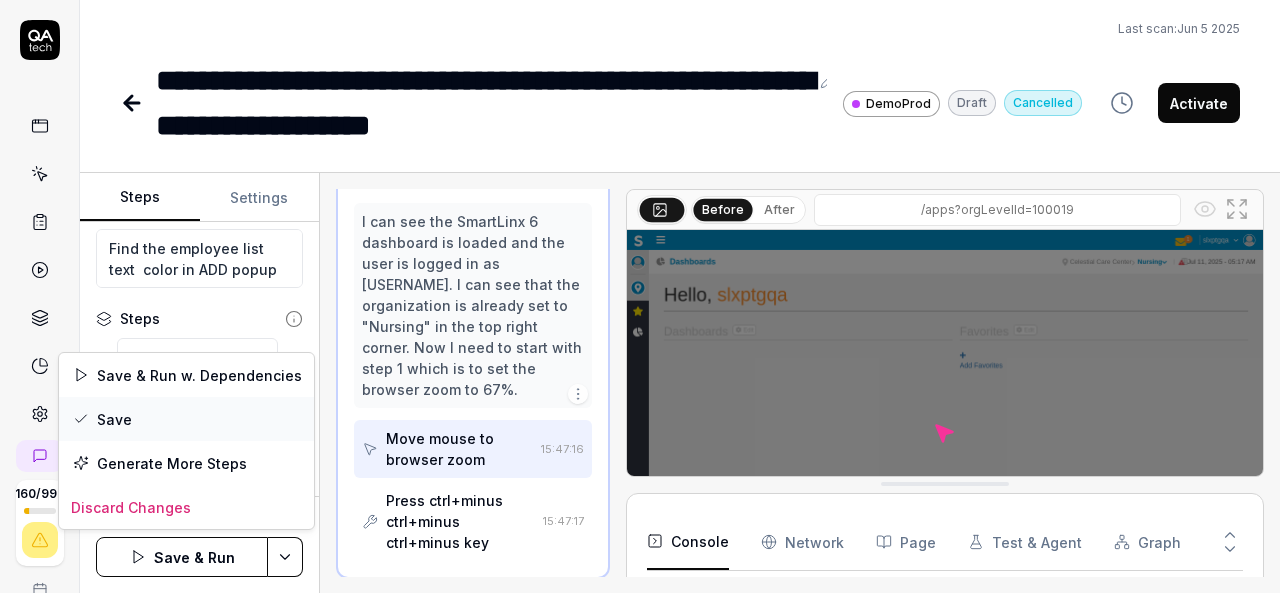 click on "Save" at bounding box center (186, 419) 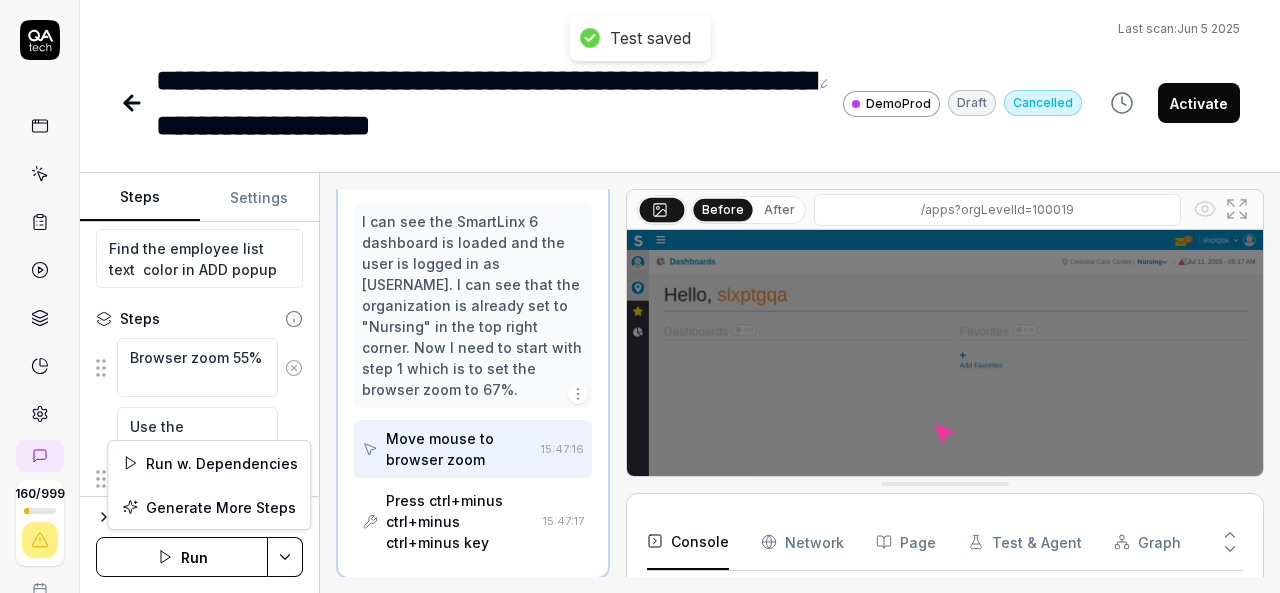 click on "**********" at bounding box center [640, 296] 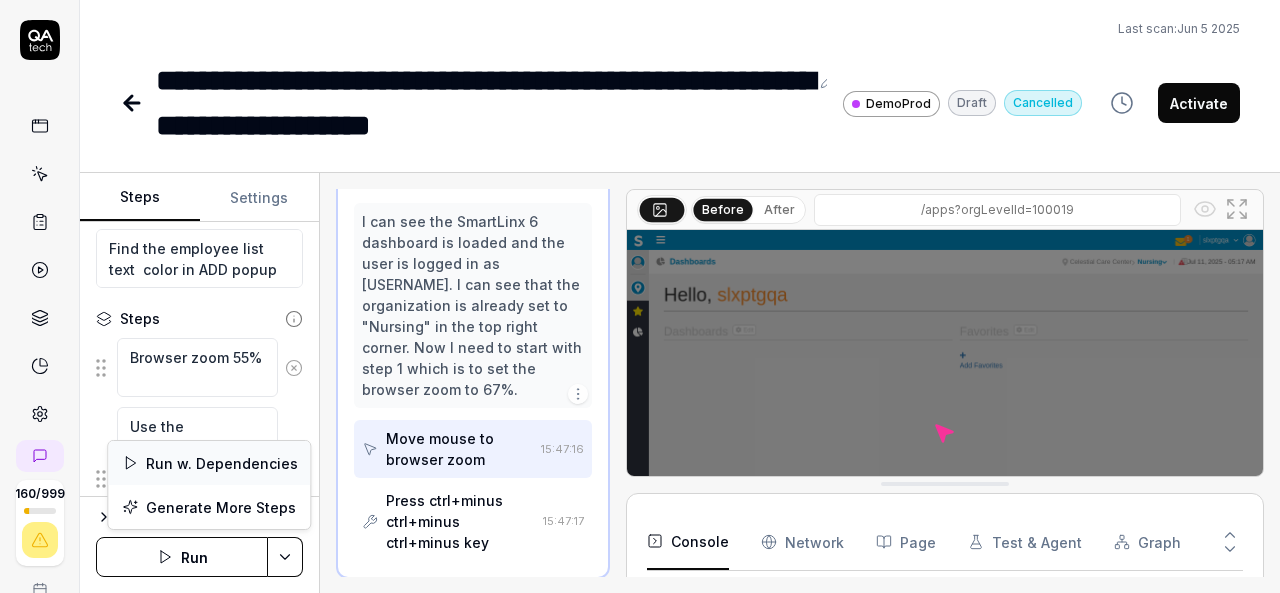 click on "Run w. Dependencies" at bounding box center [209, 463] 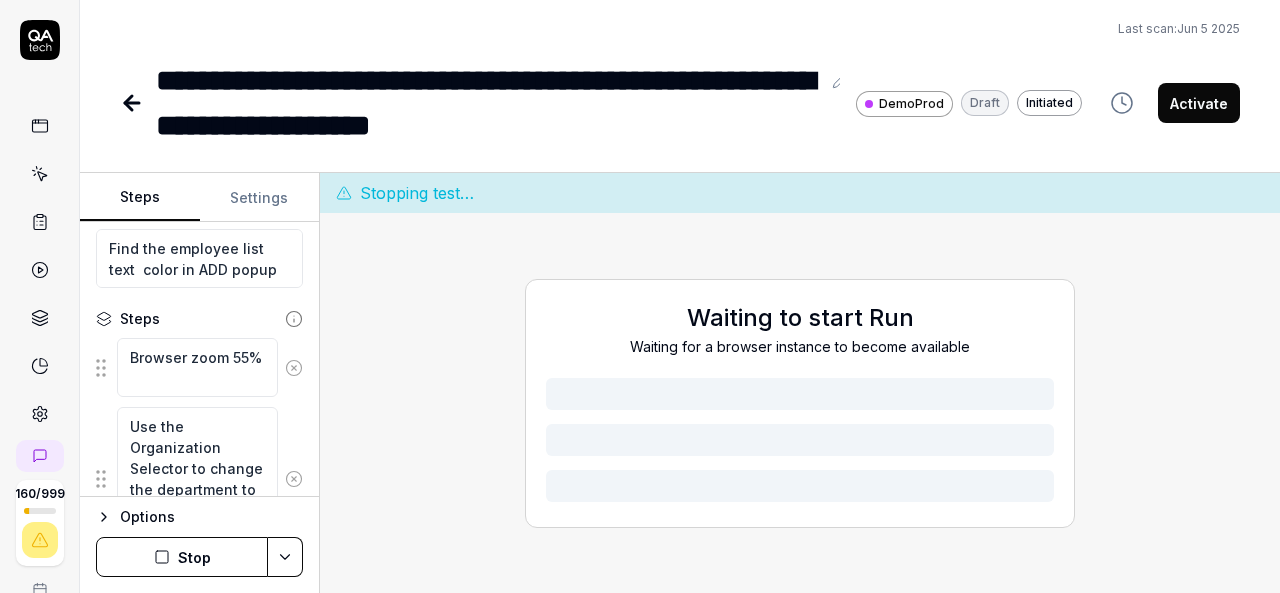 scroll, scrollTop: 0, scrollLeft: 0, axis: both 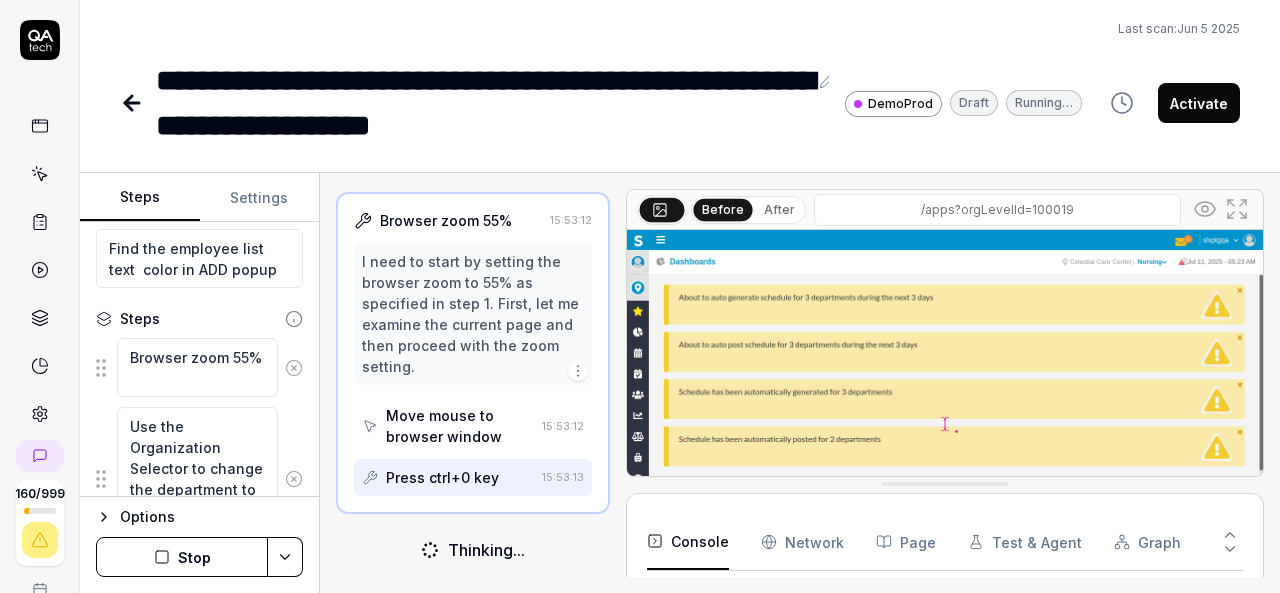 click 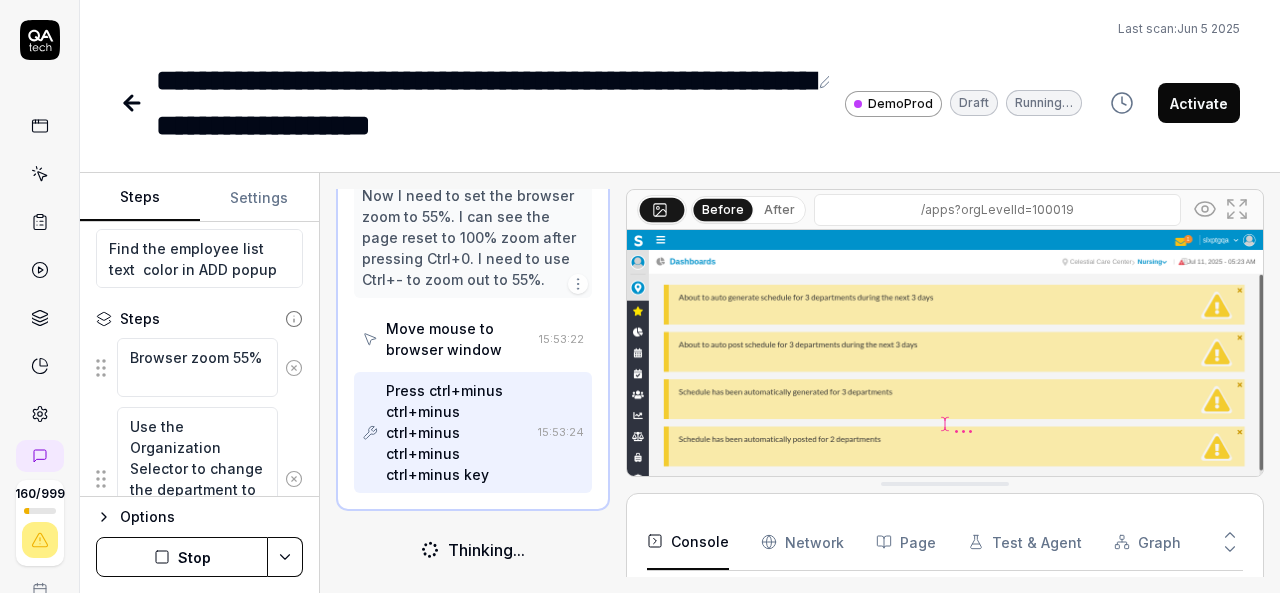 scroll, scrollTop: 418, scrollLeft: 0, axis: vertical 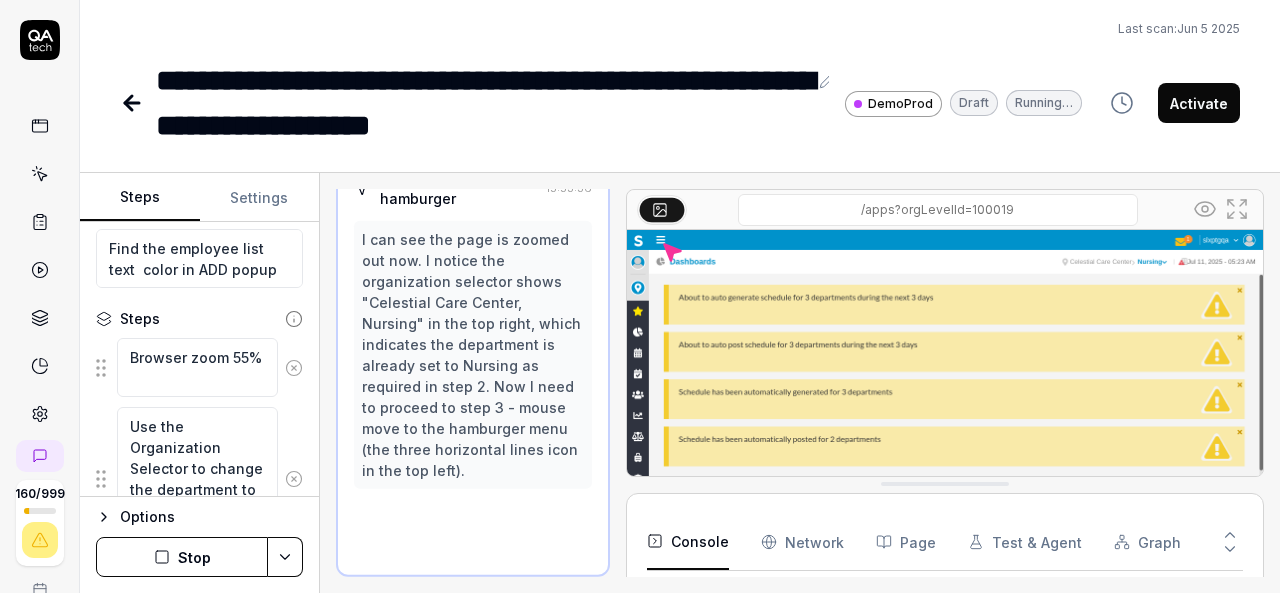 click at bounding box center [945, 429] 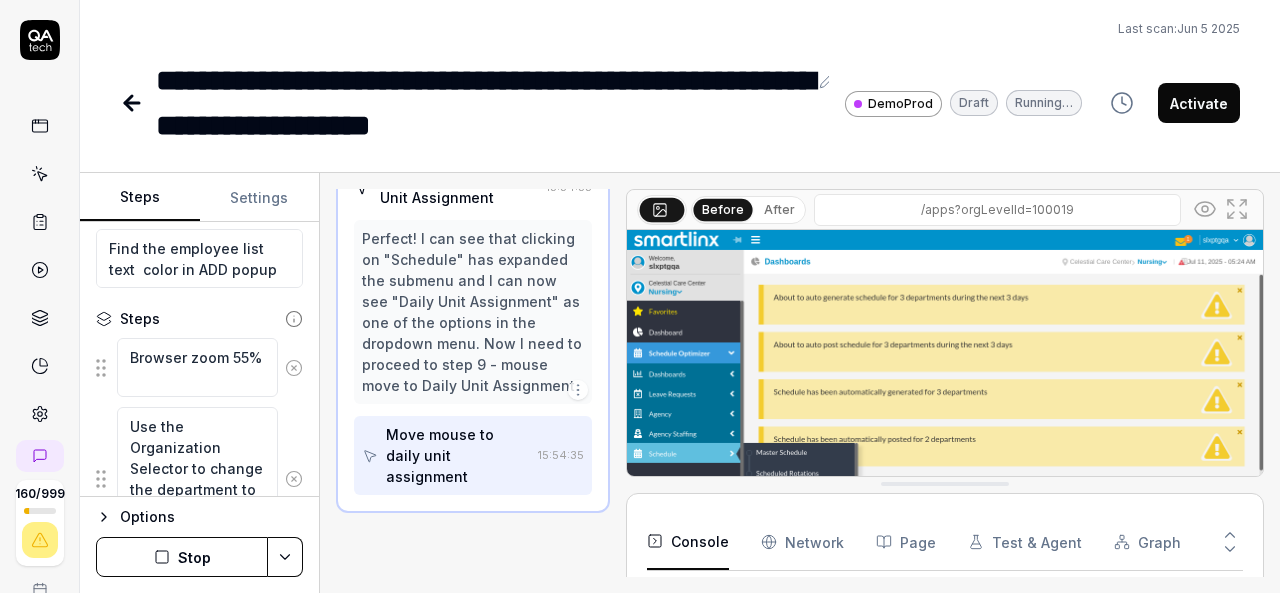 scroll, scrollTop: 674, scrollLeft: 0, axis: vertical 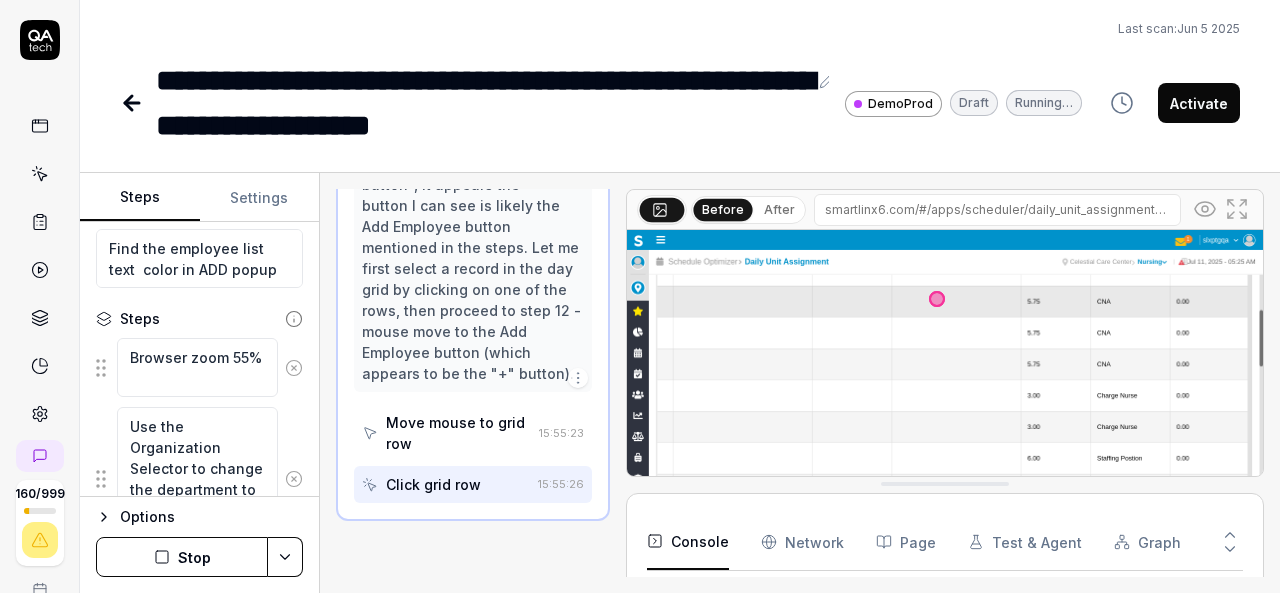 click at bounding box center (945, 429) 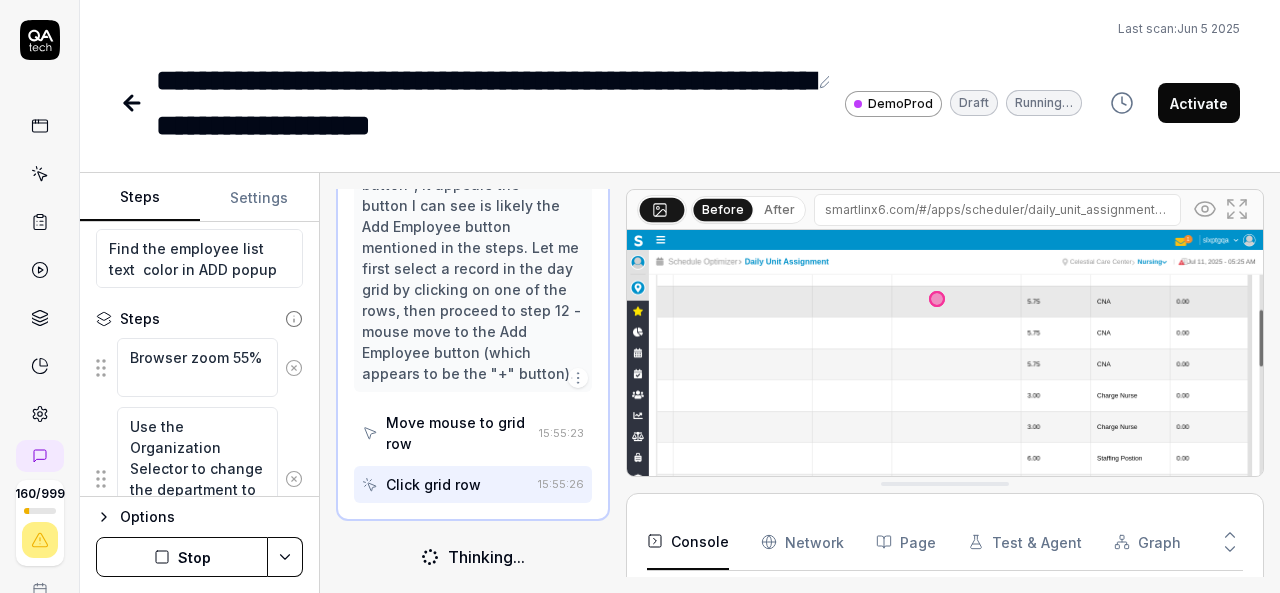 click at bounding box center (945, 429) 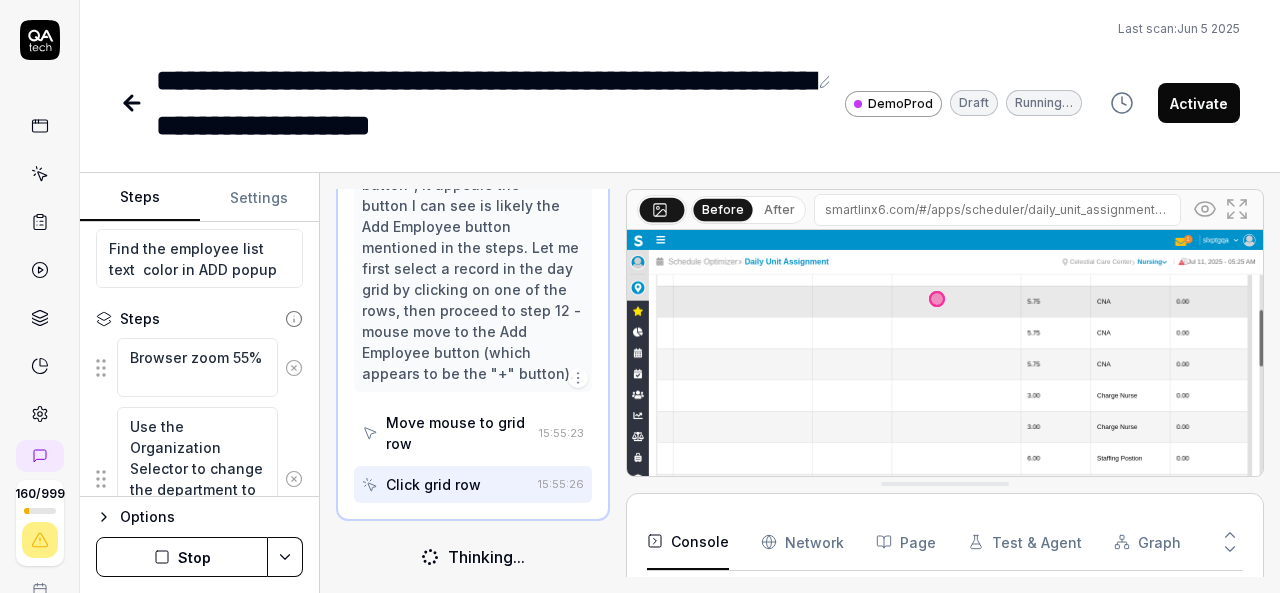 click at bounding box center [945, 429] 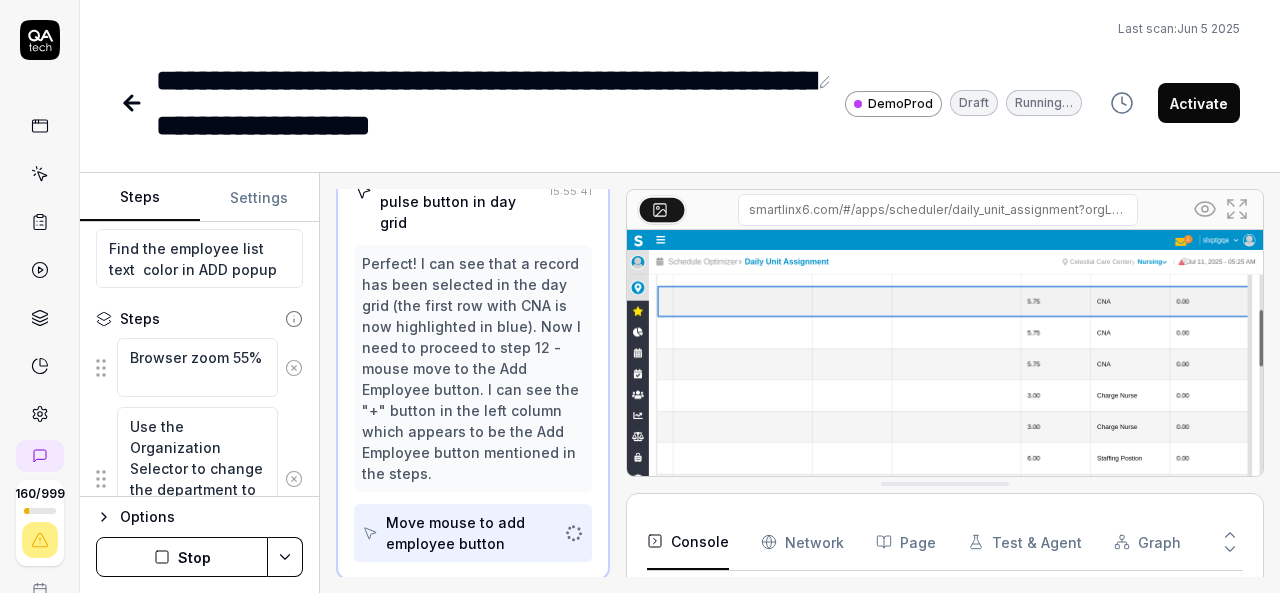 scroll, scrollTop: 1007, scrollLeft: 0, axis: vertical 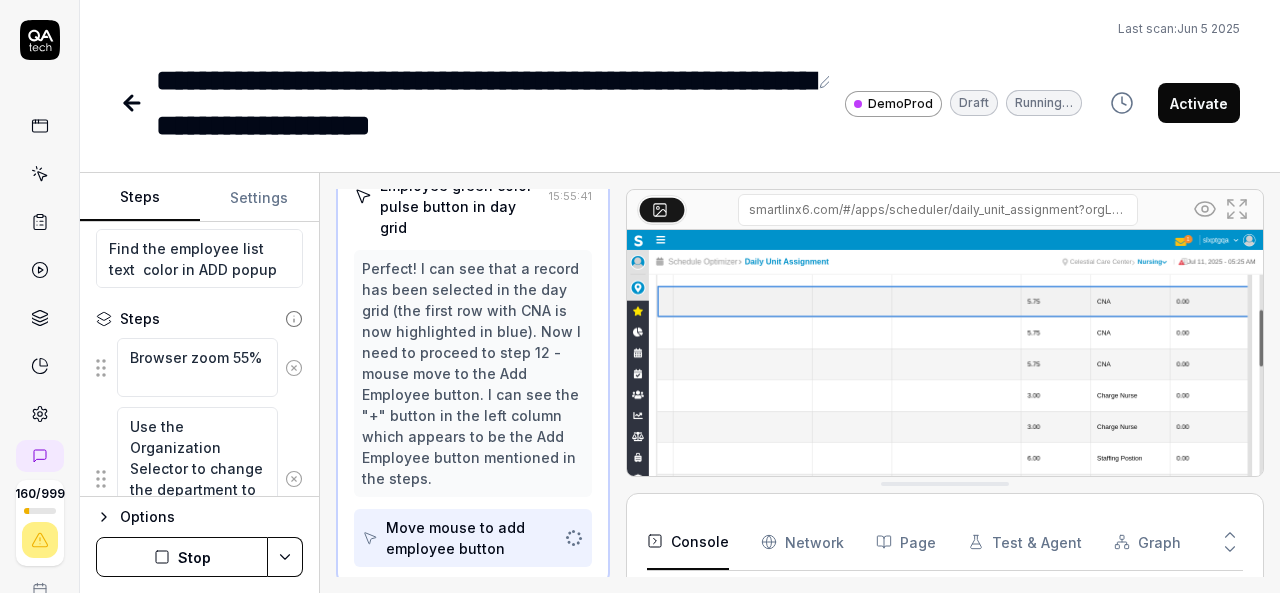 drag, startPoint x: 1104, startPoint y: 373, endPoint x: 1230, endPoint y: 209, distance: 206.81392 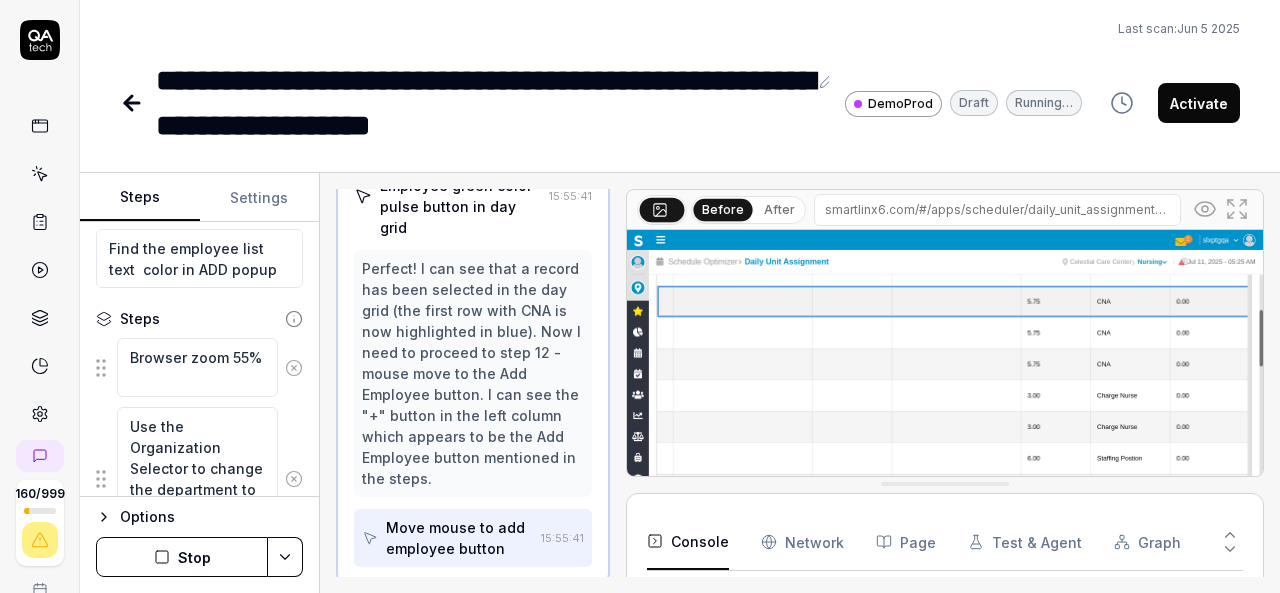 click 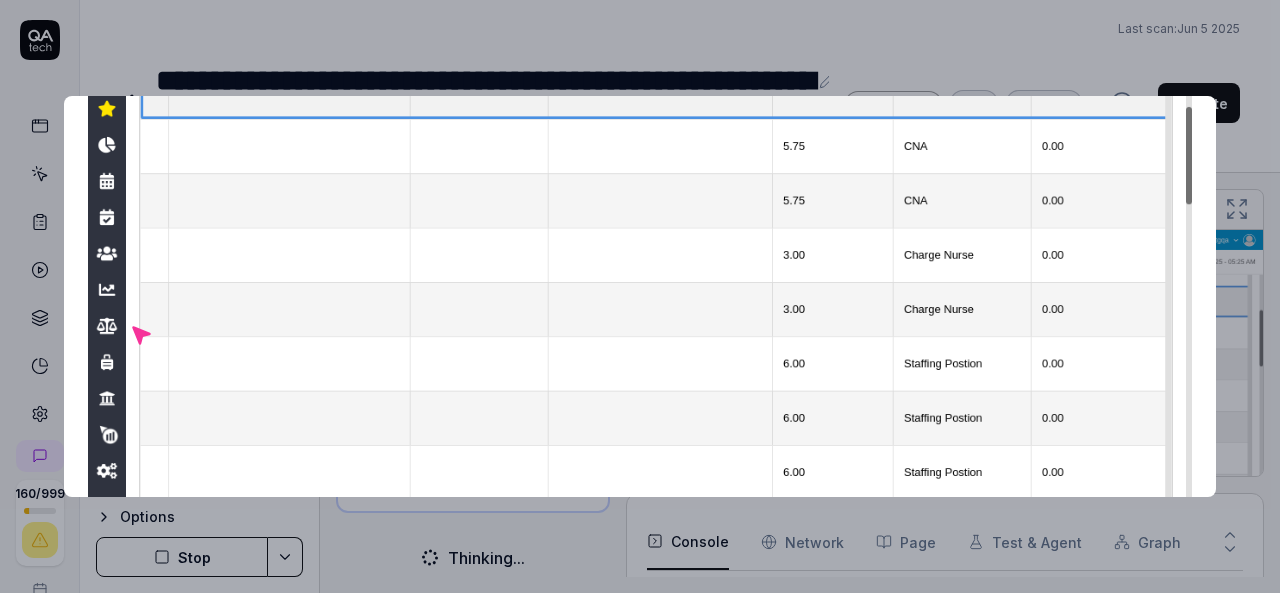 scroll, scrollTop: 1071, scrollLeft: 0, axis: vertical 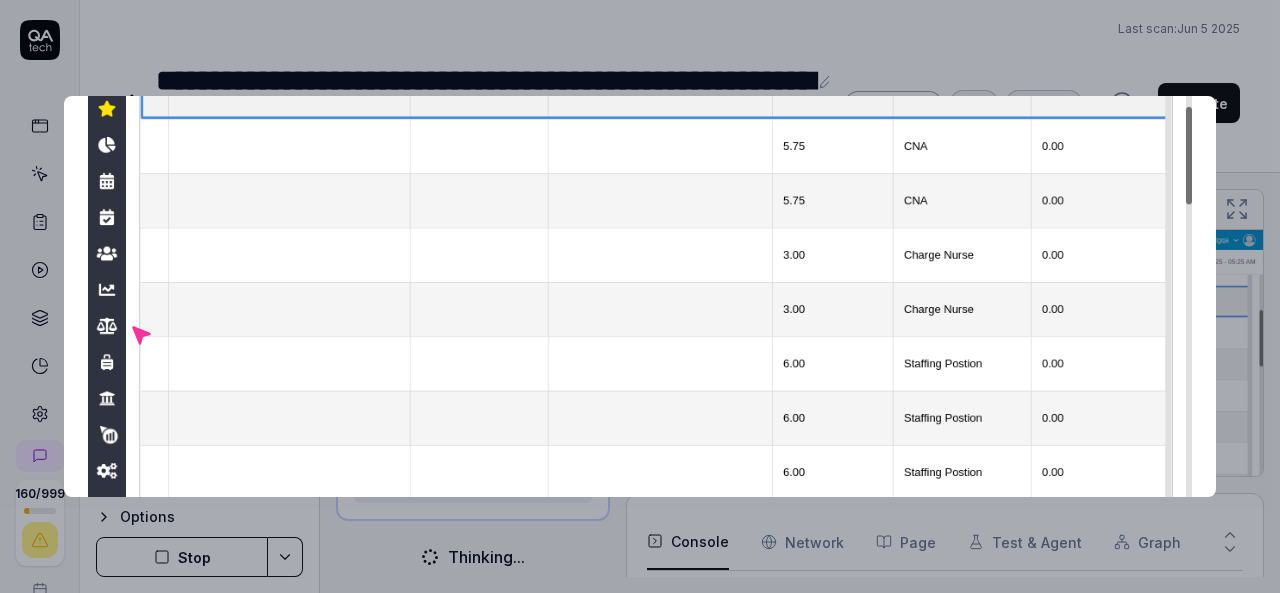 click at bounding box center (640, 313) 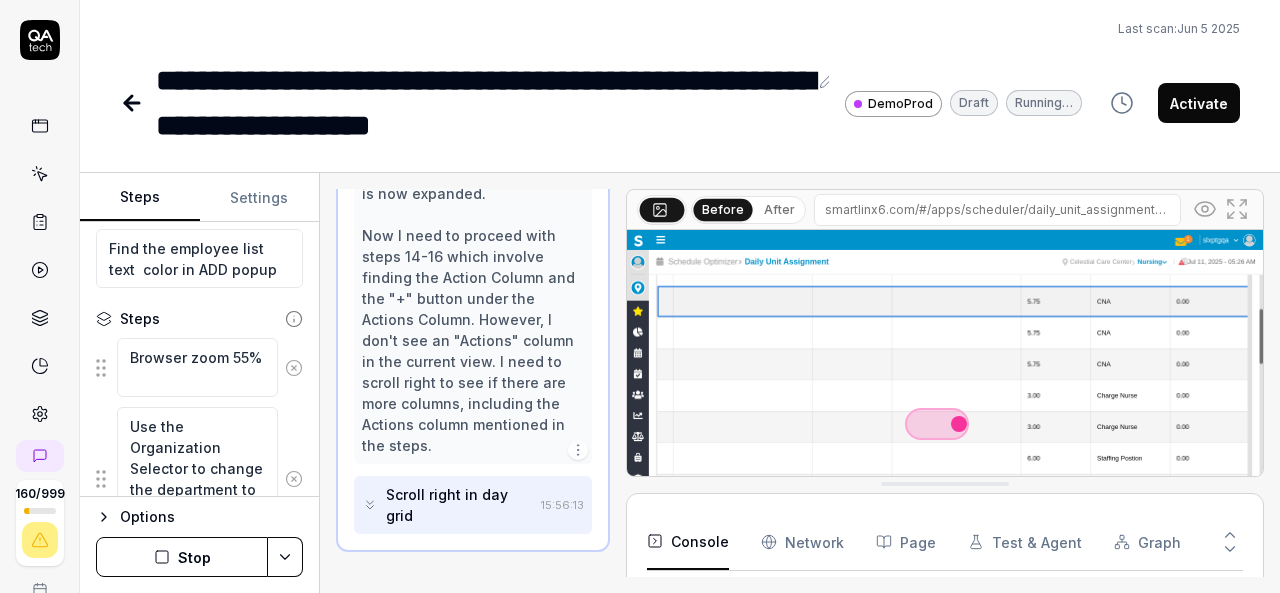 scroll, scrollTop: 1532, scrollLeft: 0, axis: vertical 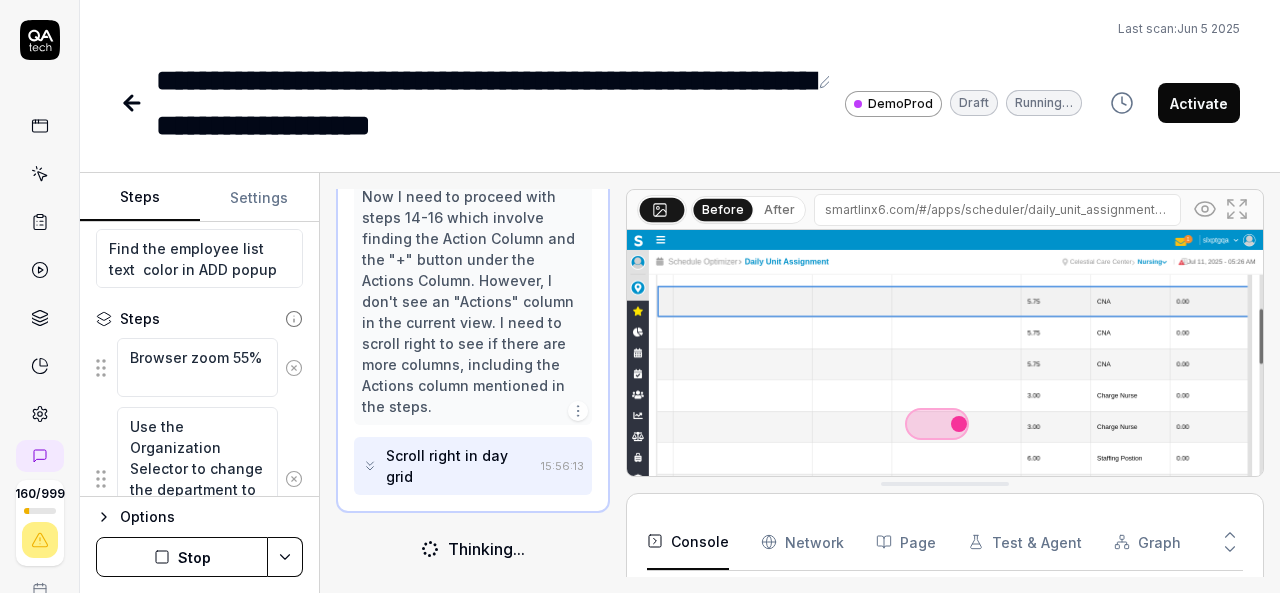click at bounding box center [945, 429] 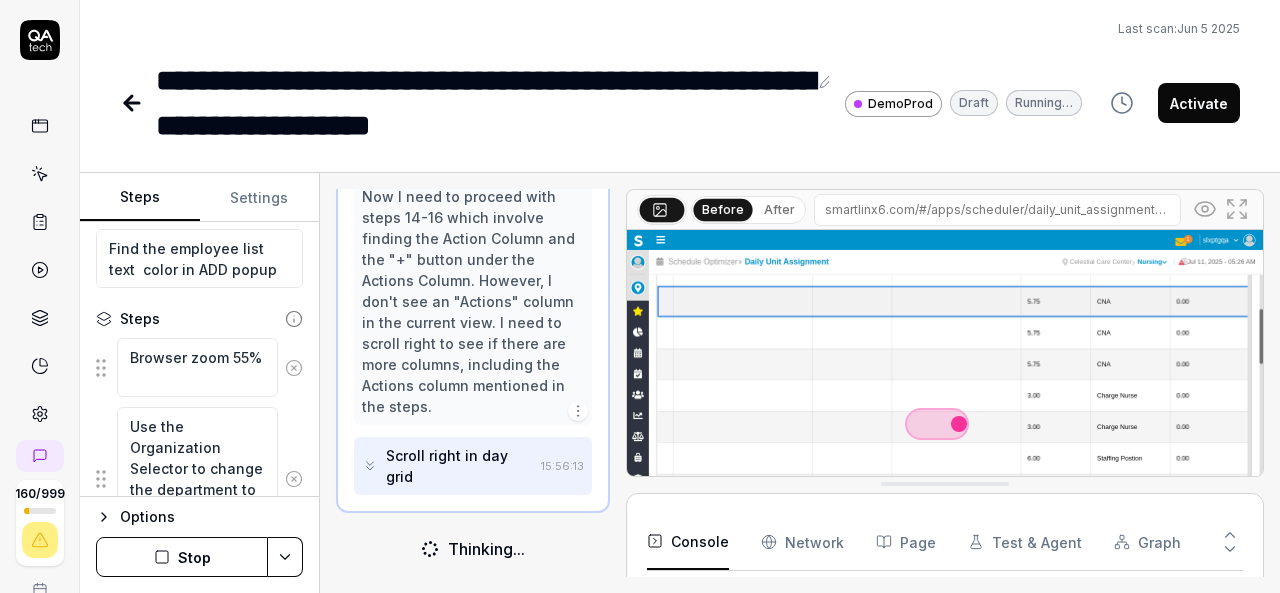 click 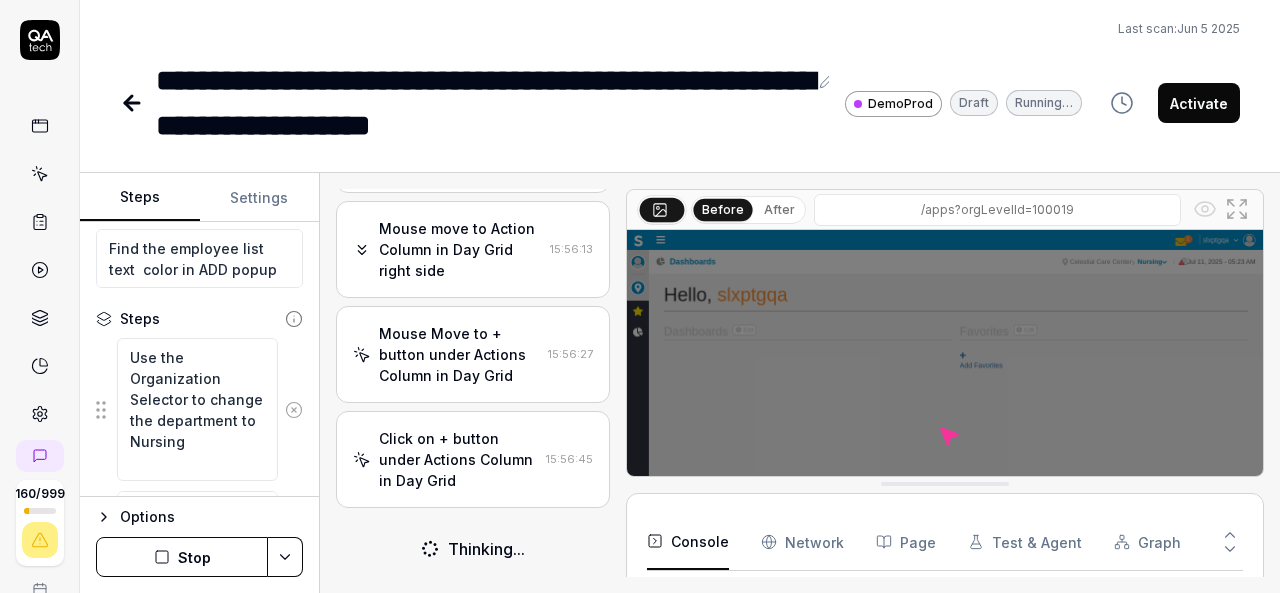 scroll, scrollTop: 1773, scrollLeft: 0, axis: vertical 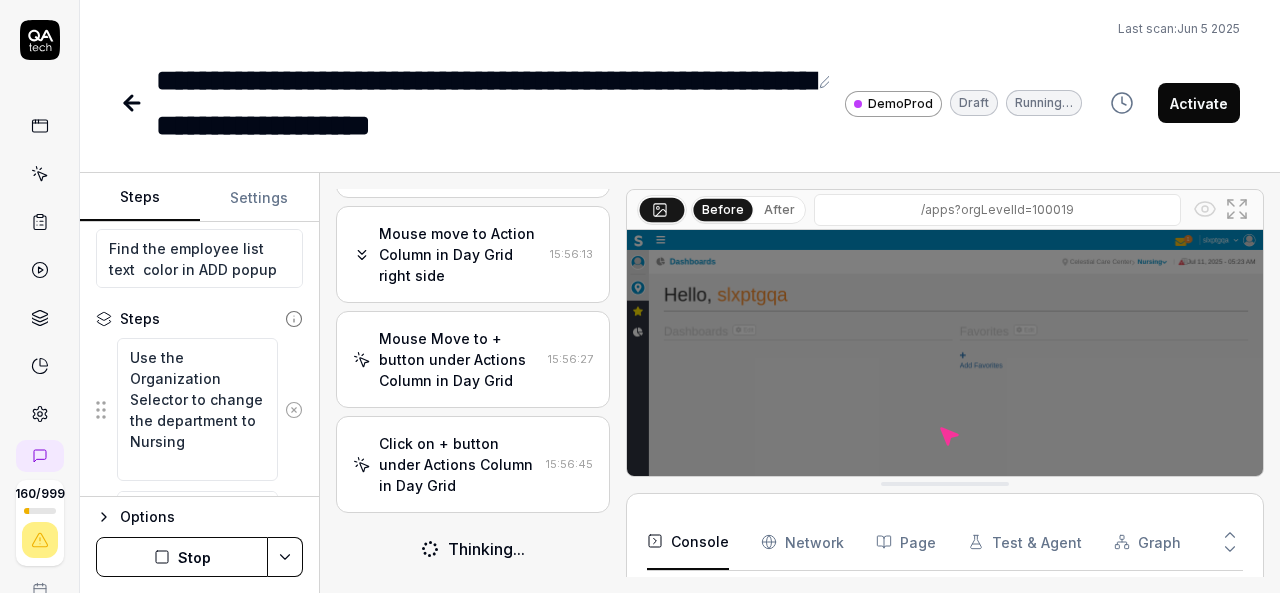 click on "Stop" at bounding box center [182, 557] 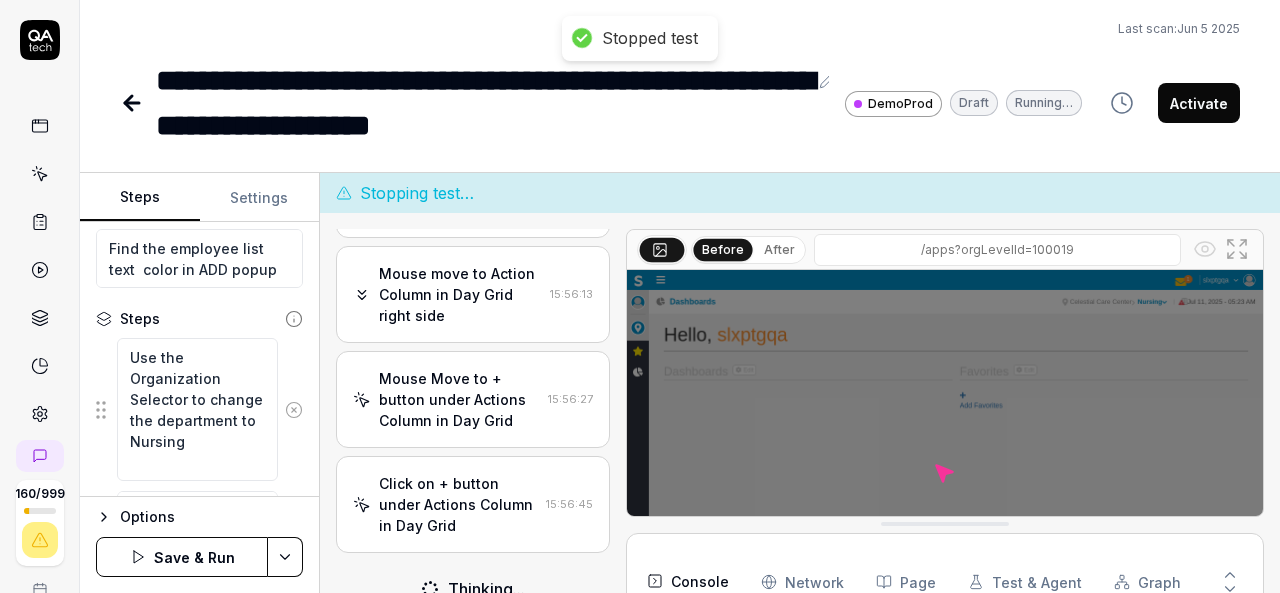 click on "Click on + button under Actions Column in Day Grid  15:56:45" at bounding box center [473, 504] 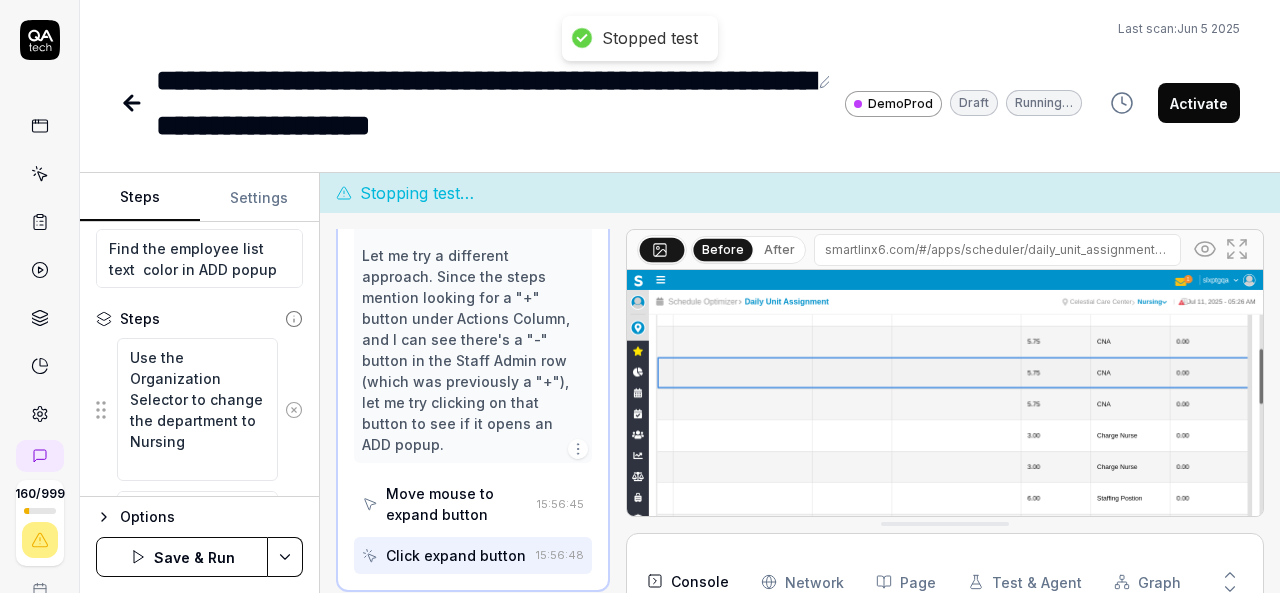 scroll, scrollTop: 1759, scrollLeft: 0, axis: vertical 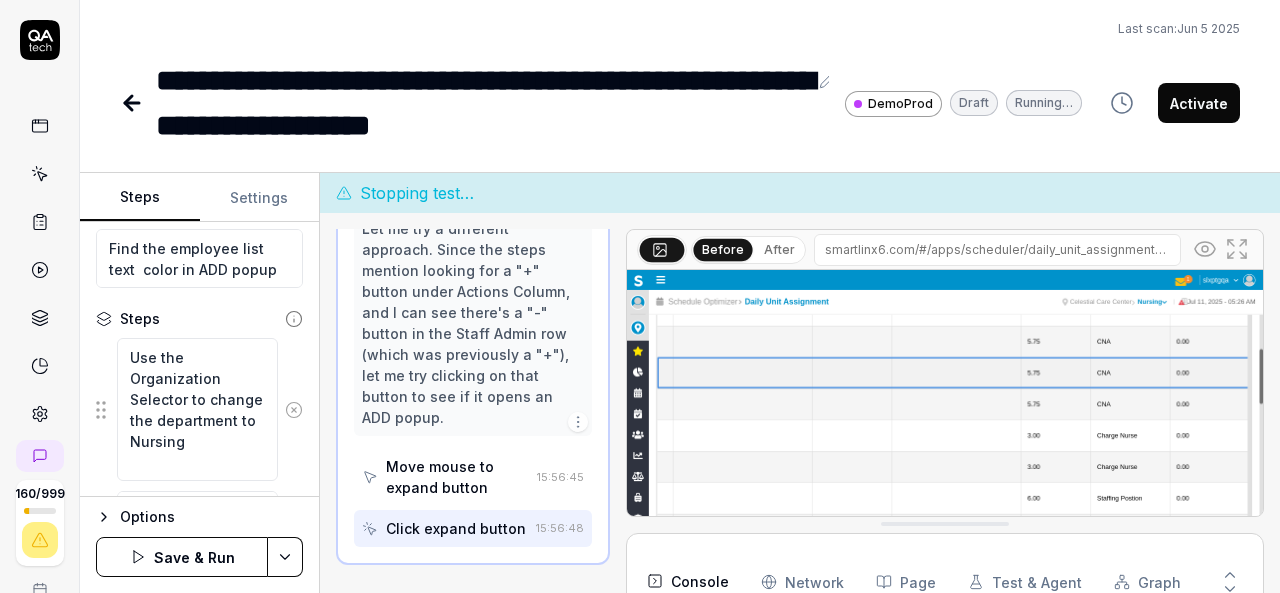 click on "Move mouse to expand button" at bounding box center (457, 477) 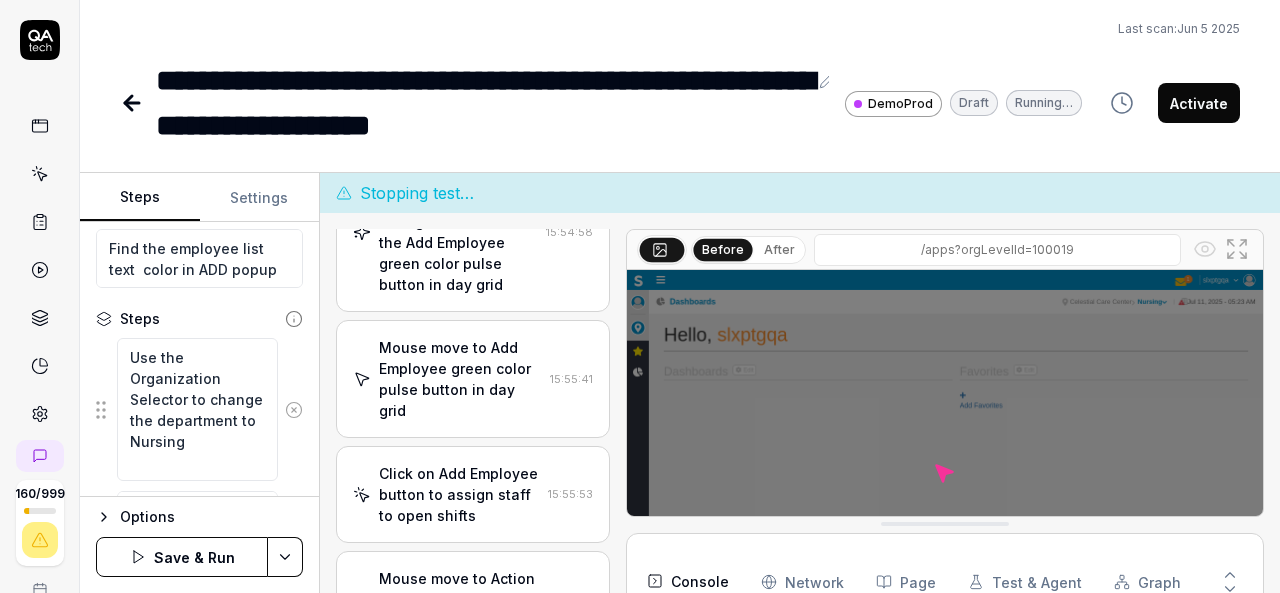 scroll, scrollTop: 1814, scrollLeft: 0, axis: vertical 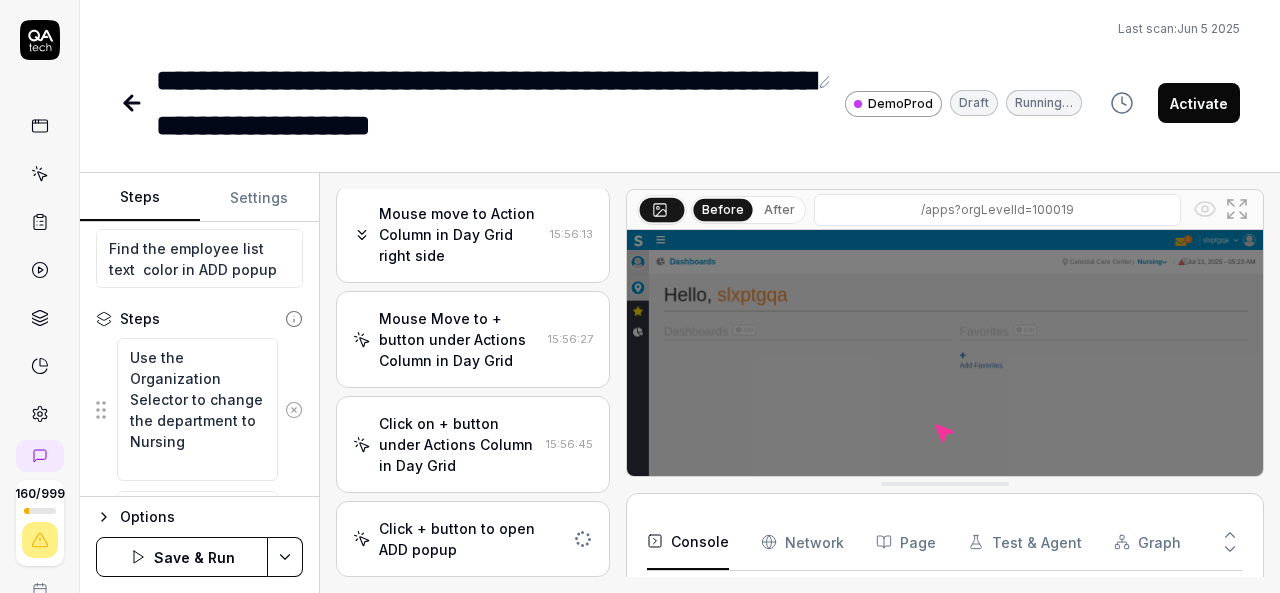 click on "Click + button to open ADD popup" at bounding box center [472, 539] 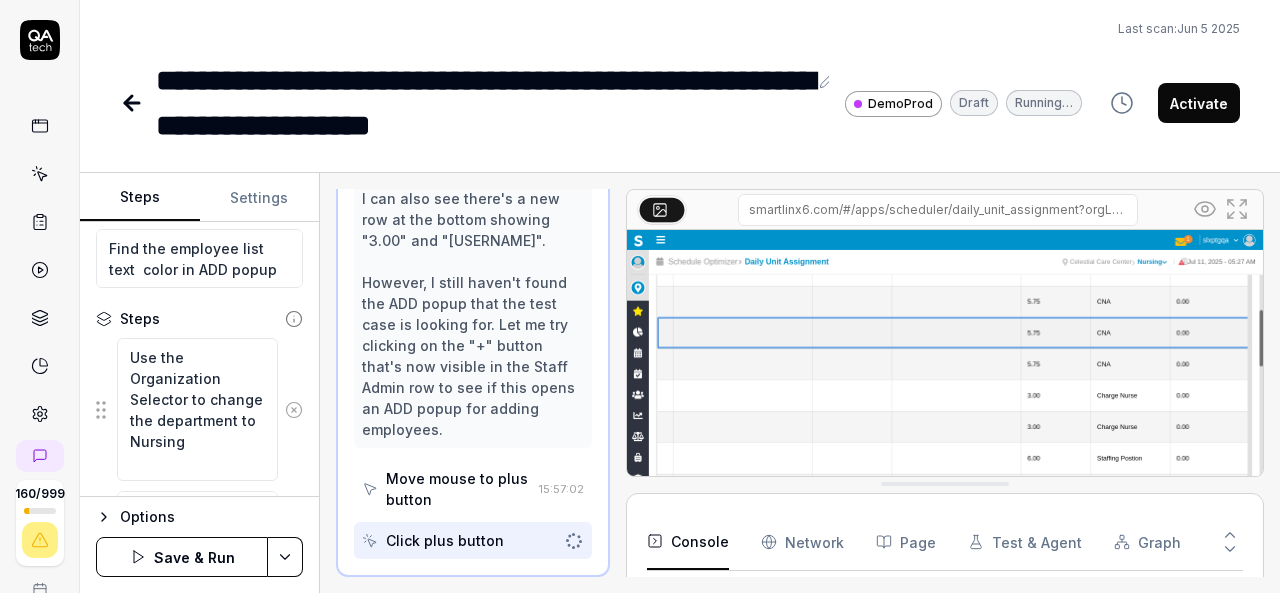 scroll, scrollTop: 1696, scrollLeft: 0, axis: vertical 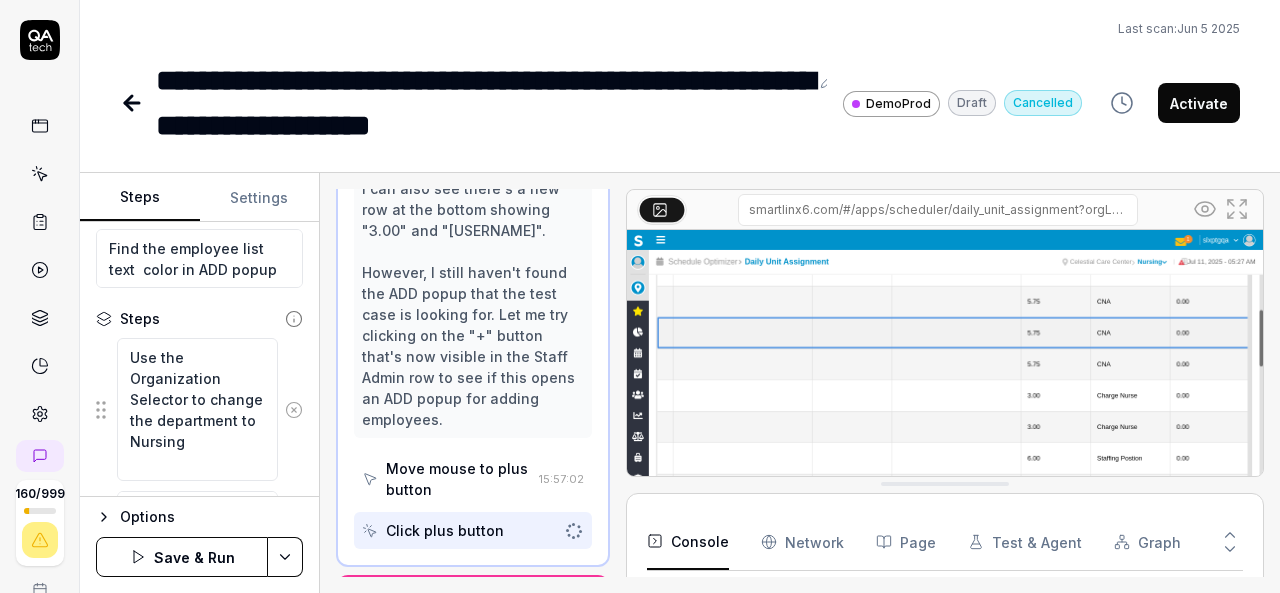 click on "Click plus button" at bounding box center (445, 530) 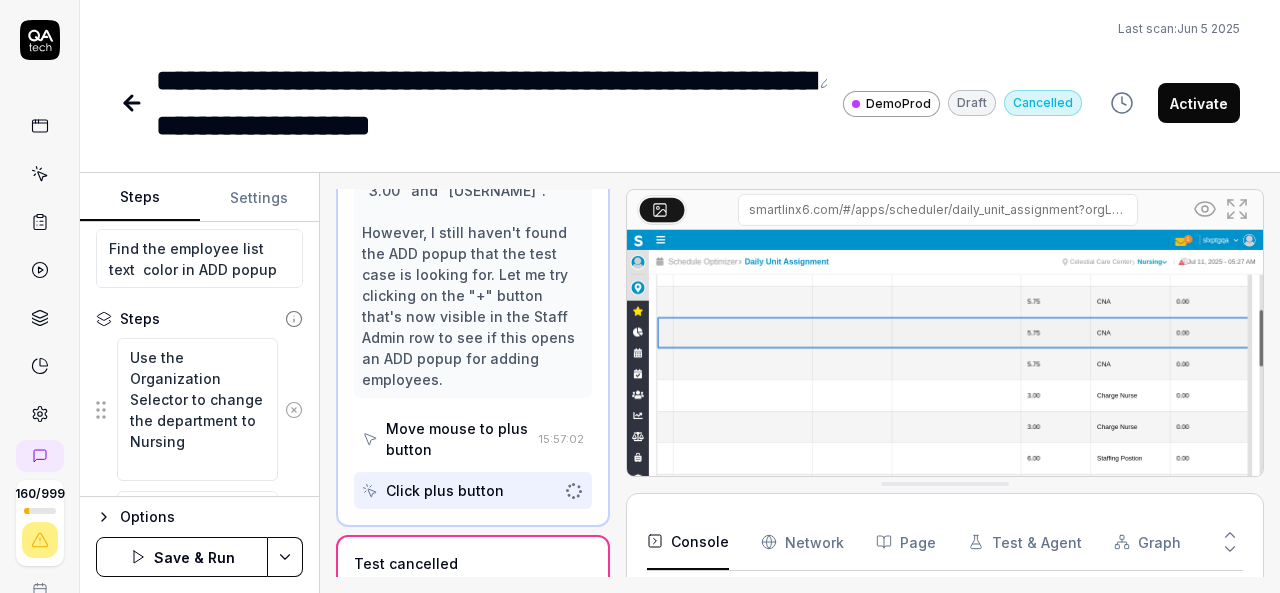 scroll, scrollTop: 1814, scrollLeft: 0, axis: vertical 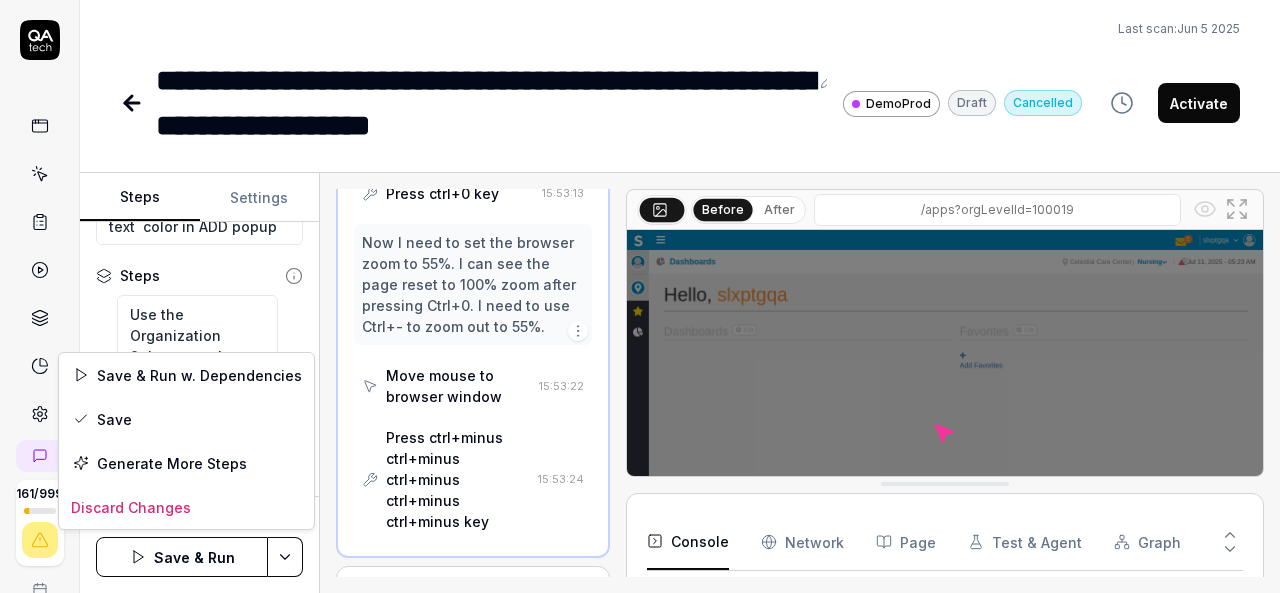 click on "**********" at bounding box center (640, 296) 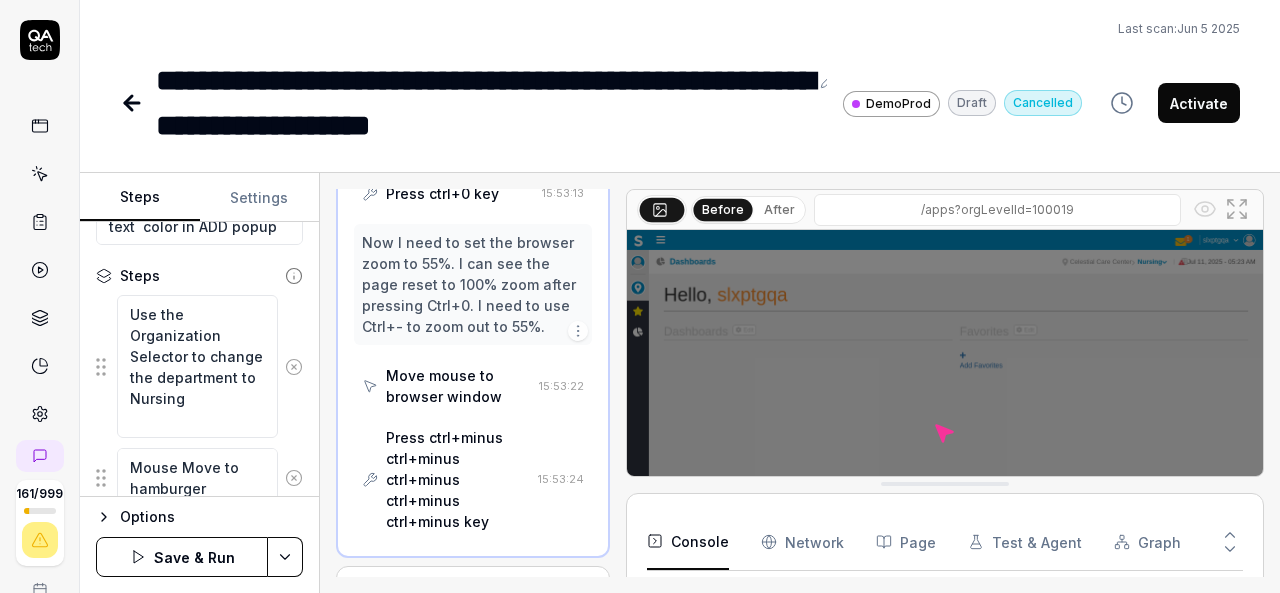 click on "**********" at bounding box center [640, 296] 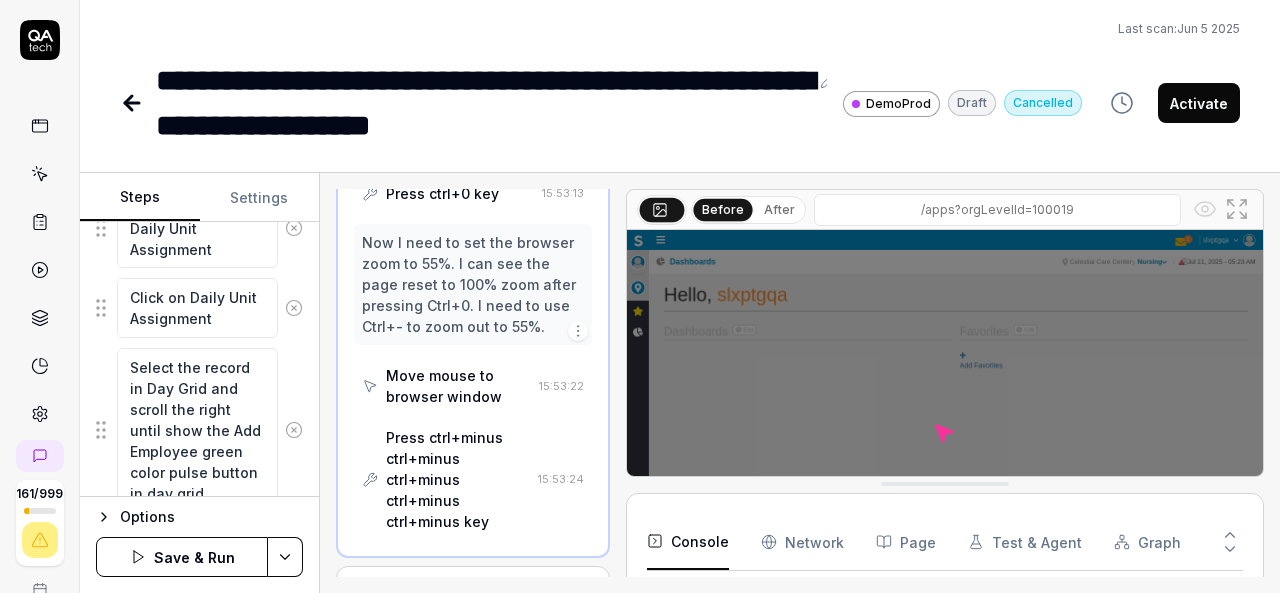 scroll, scrollTop: 893, scrollLeft: 0, axis: vertical 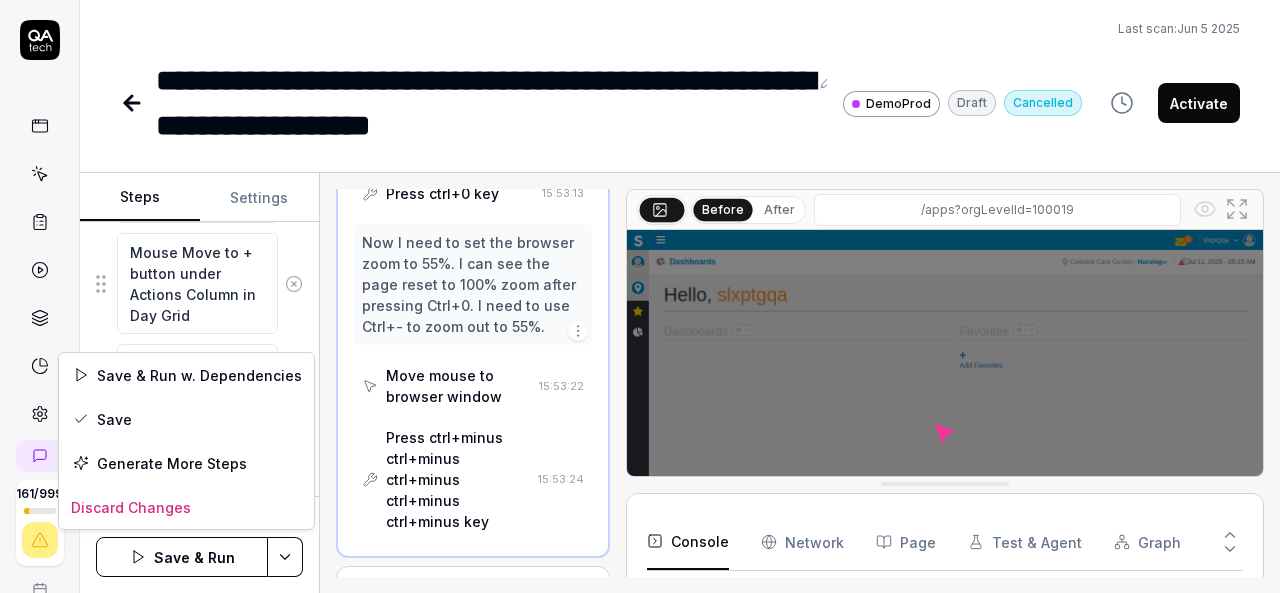click on "**********" at bounding box center (640, 296) 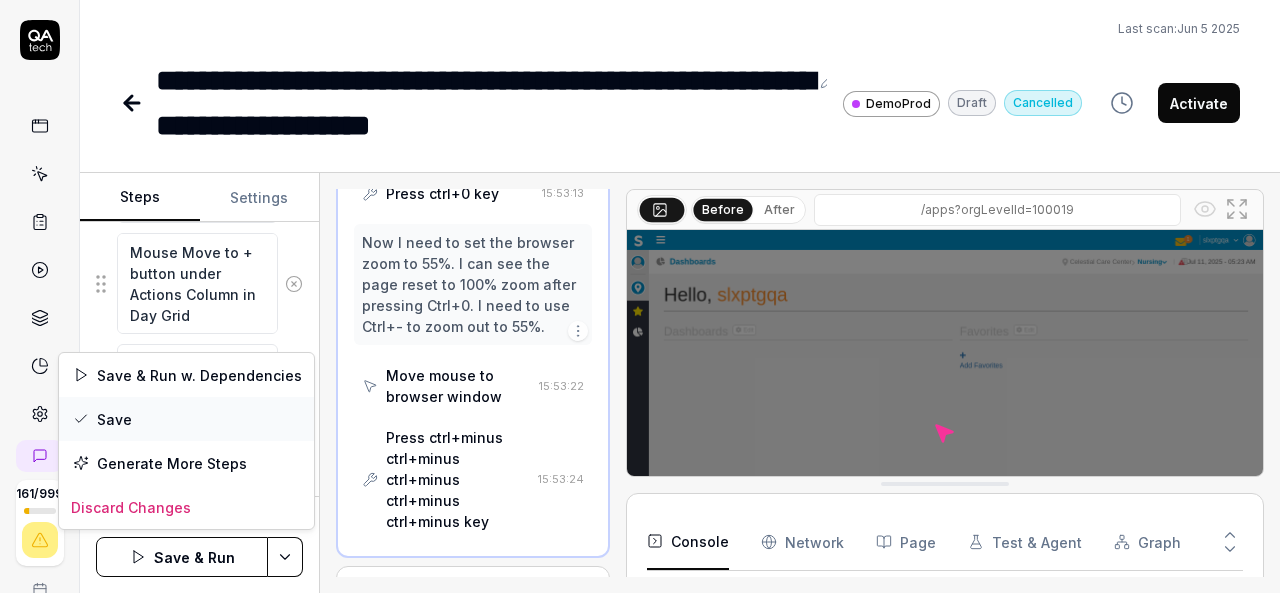 click on "Save" at bounding box center (186, 419) 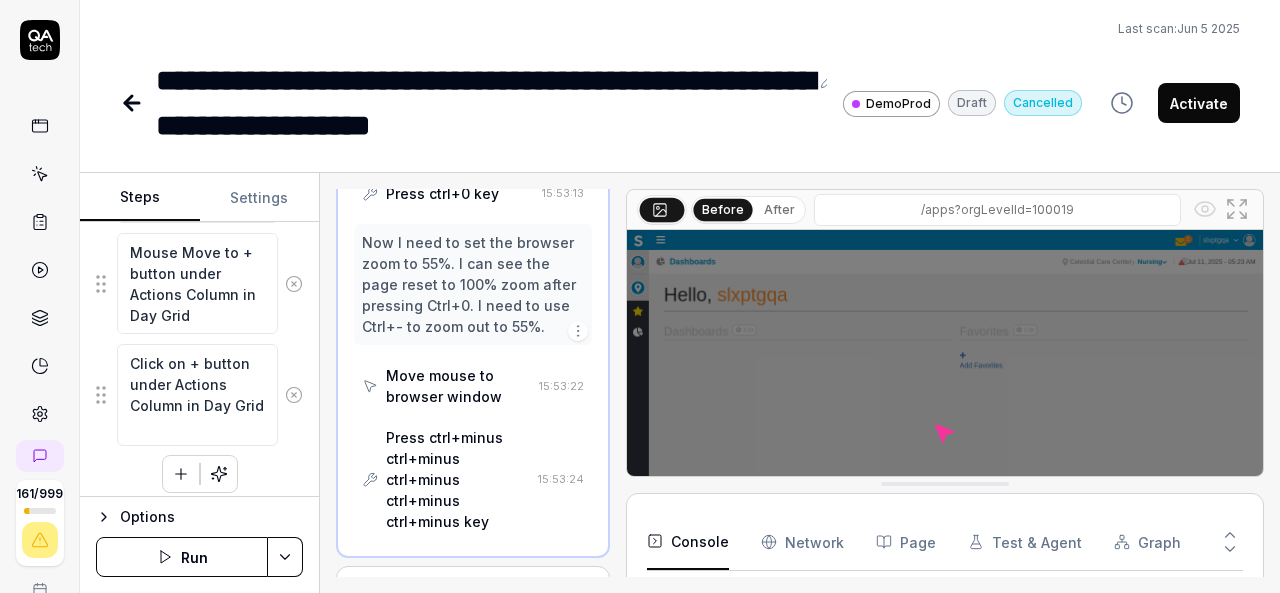 click on "Run" at bounding box center (182, 557) 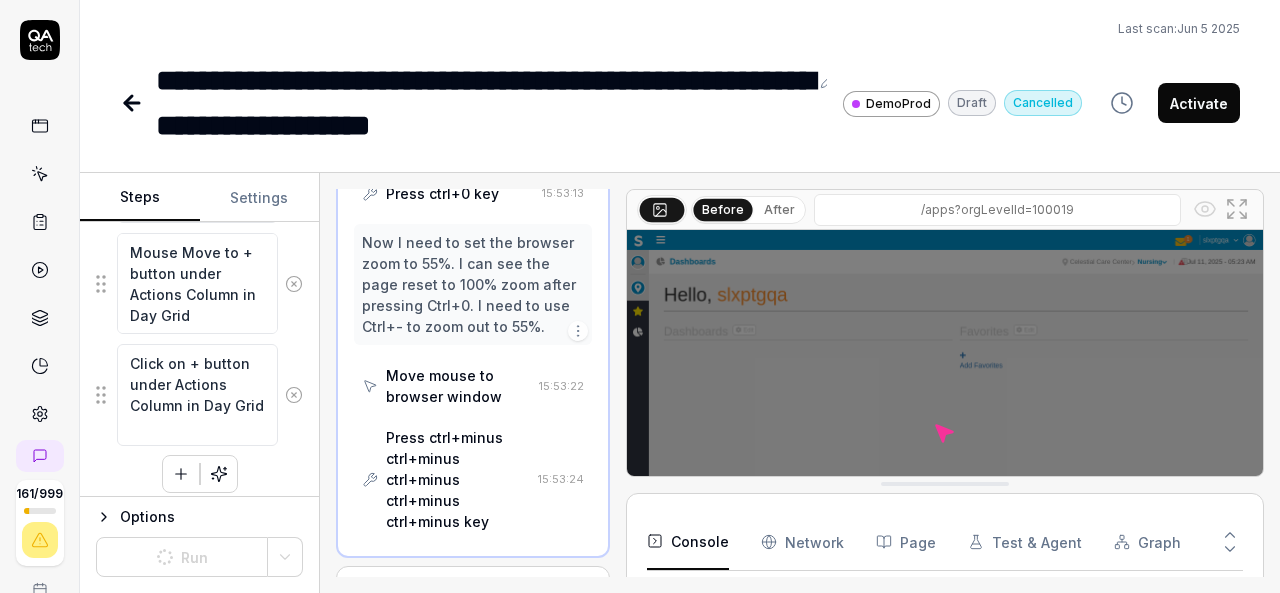 type on "*" 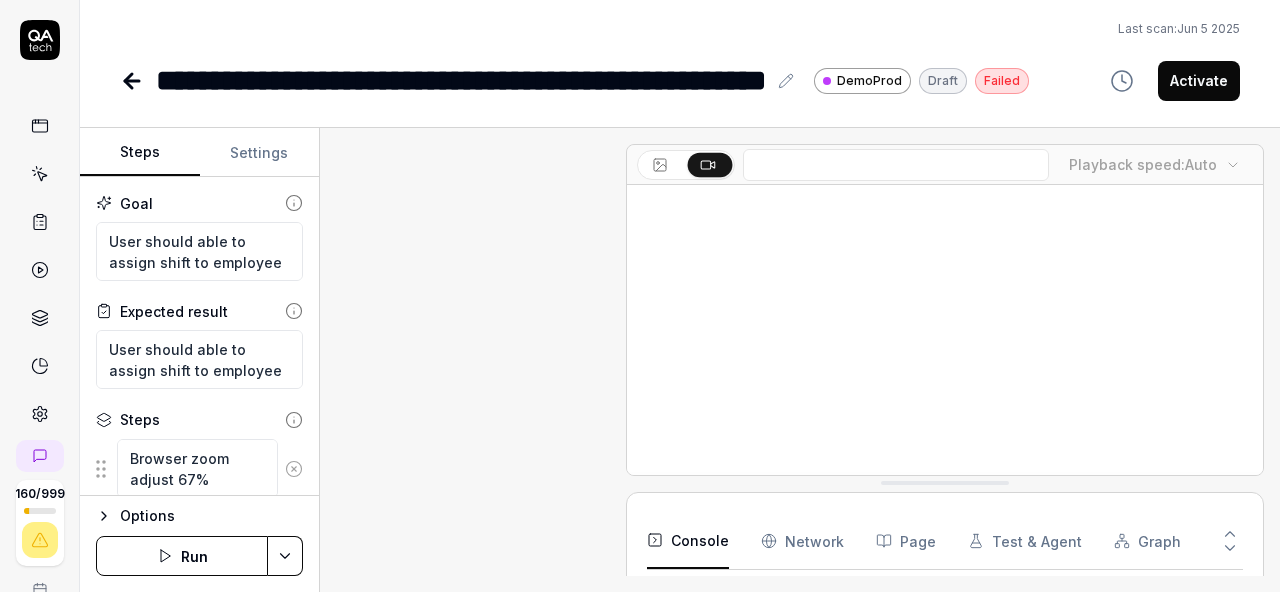 type on "*" 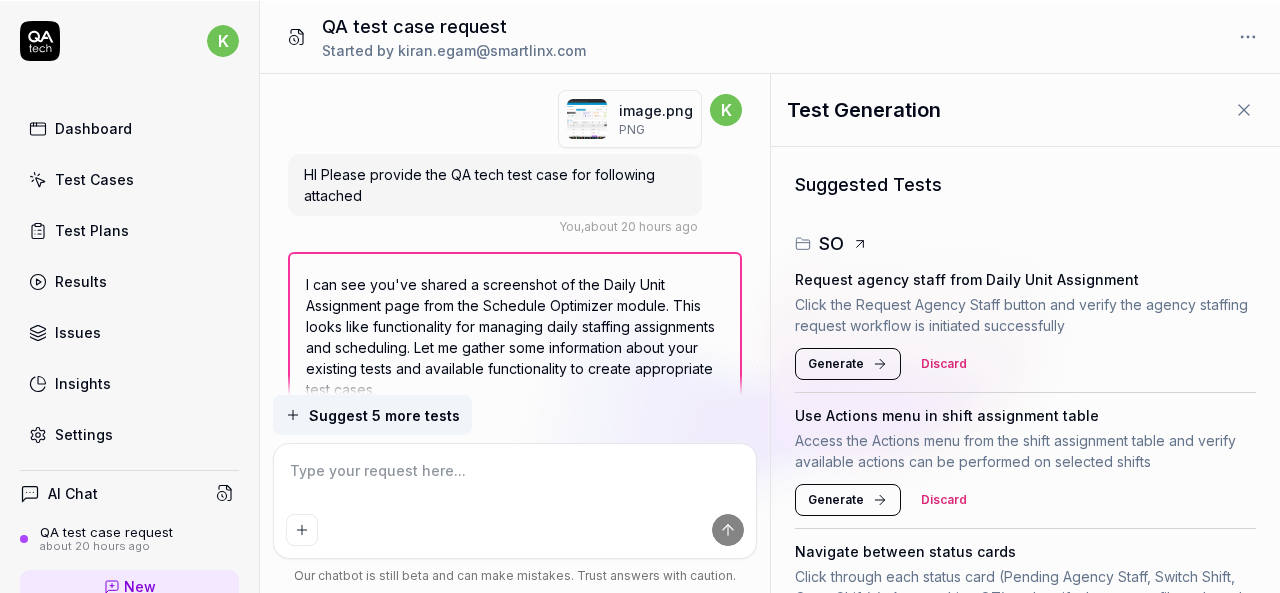 scroll, scrollTop: 0, scrollLeft: 0, axis: both 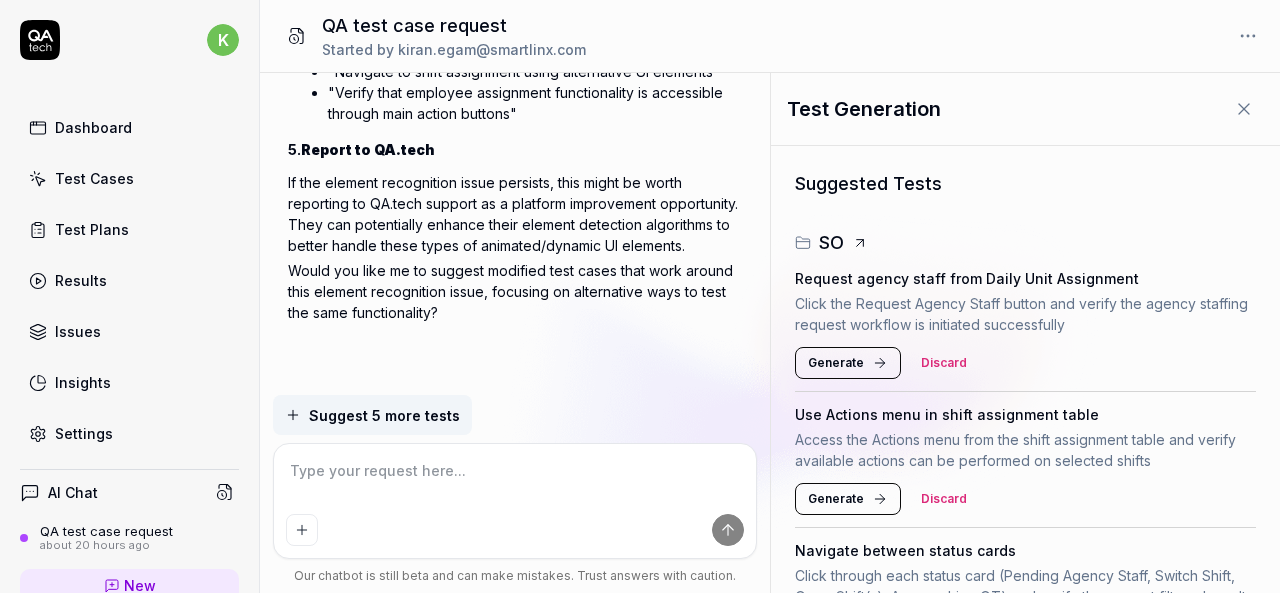 type on "*" 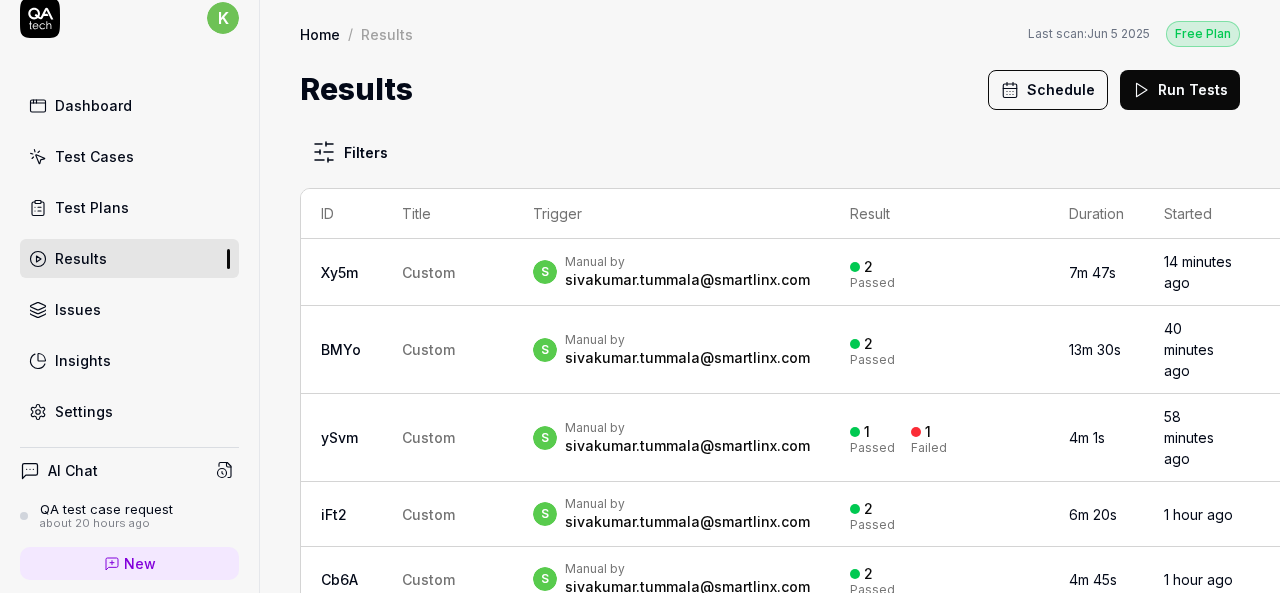 scroll, scrollTop: 28, scrollLeft: 0, axis: vertical 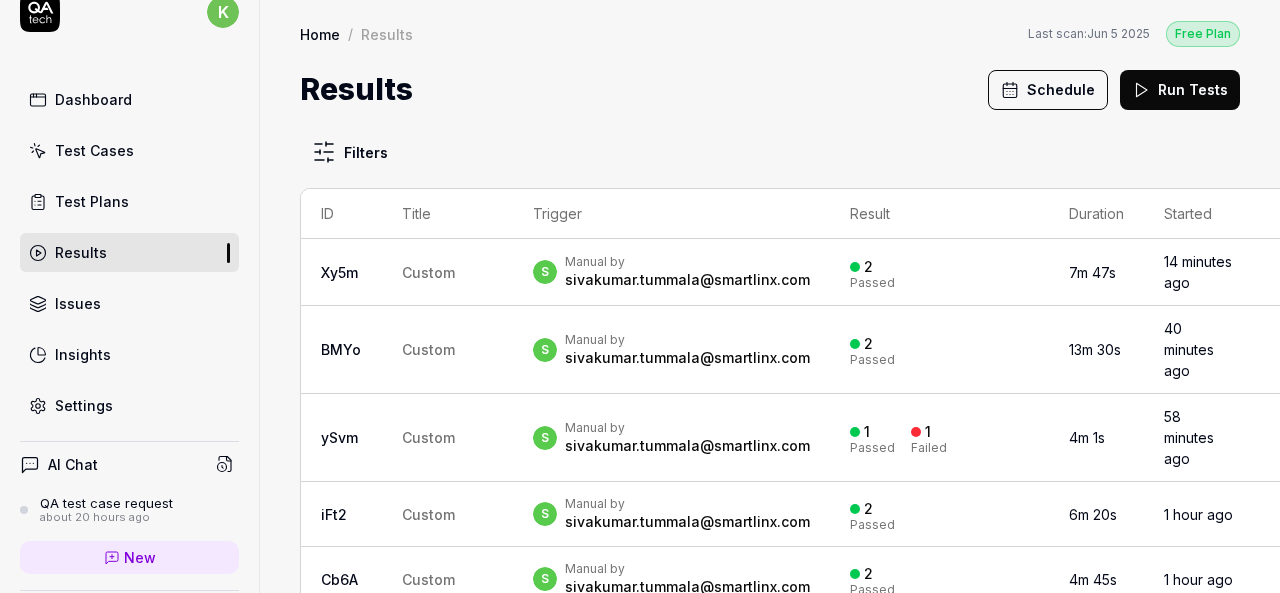 click on "Test Plans" at bounding box center (92, 201) 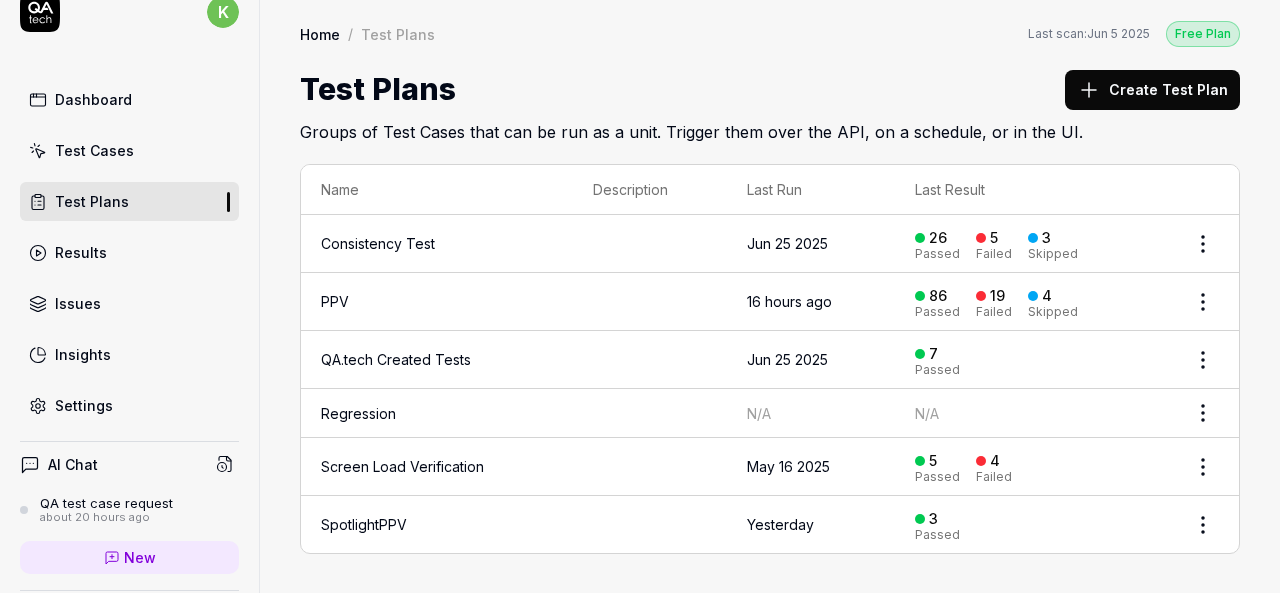 click at bounding box center (650, 302) 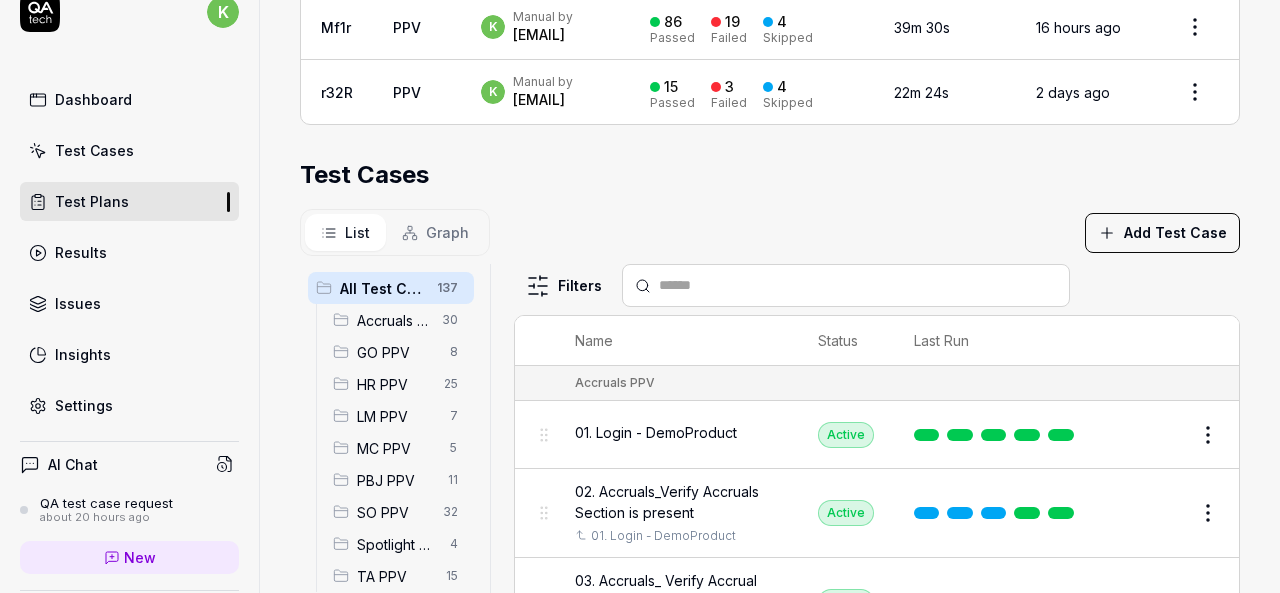 scroll, scrollTop: 746, scrollLeft: 0, axis: vertical 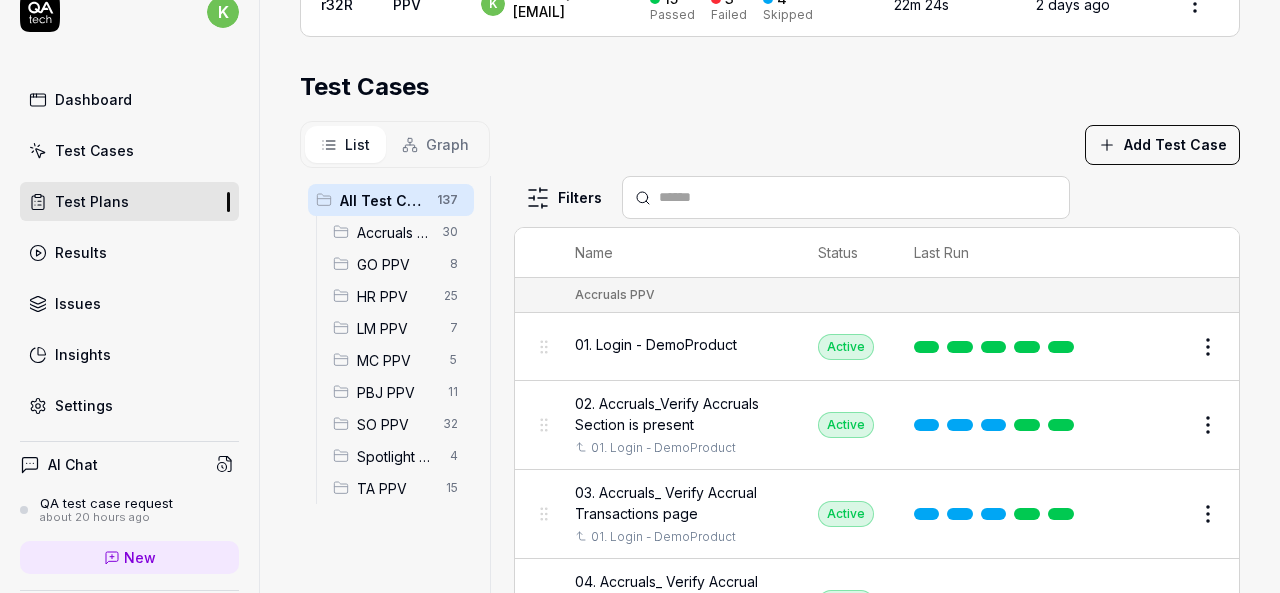 click on "SO PPV" at bounding box center [394, 424] 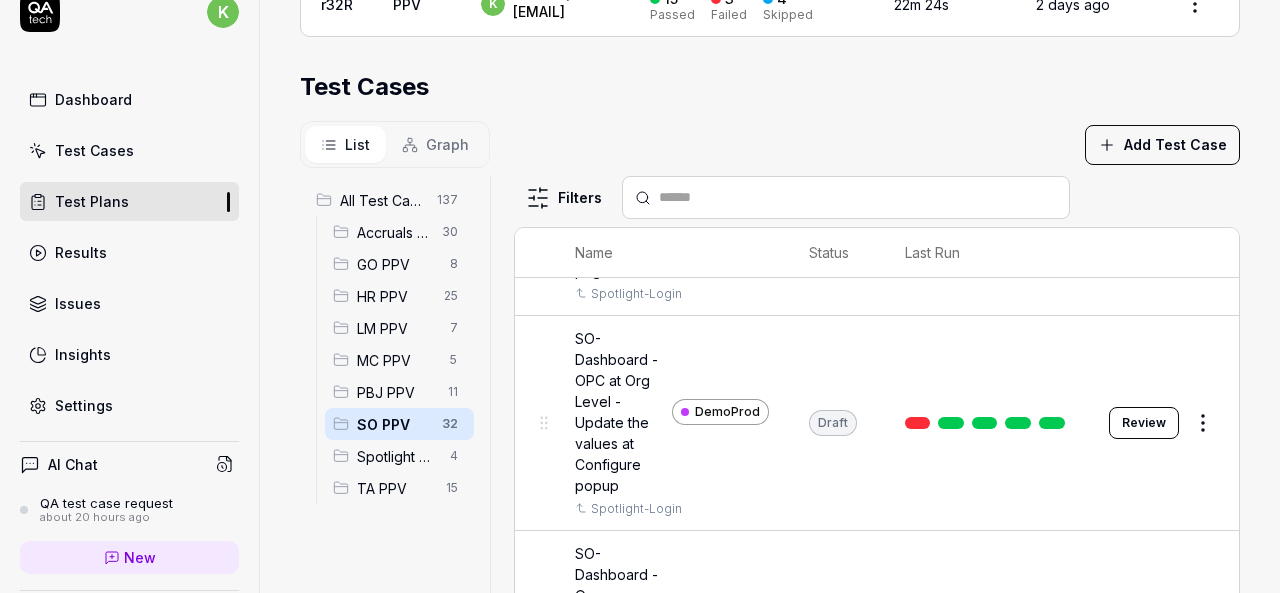 scroll, scrollTop: 1036, scrollLeft: 0, axis: vertical 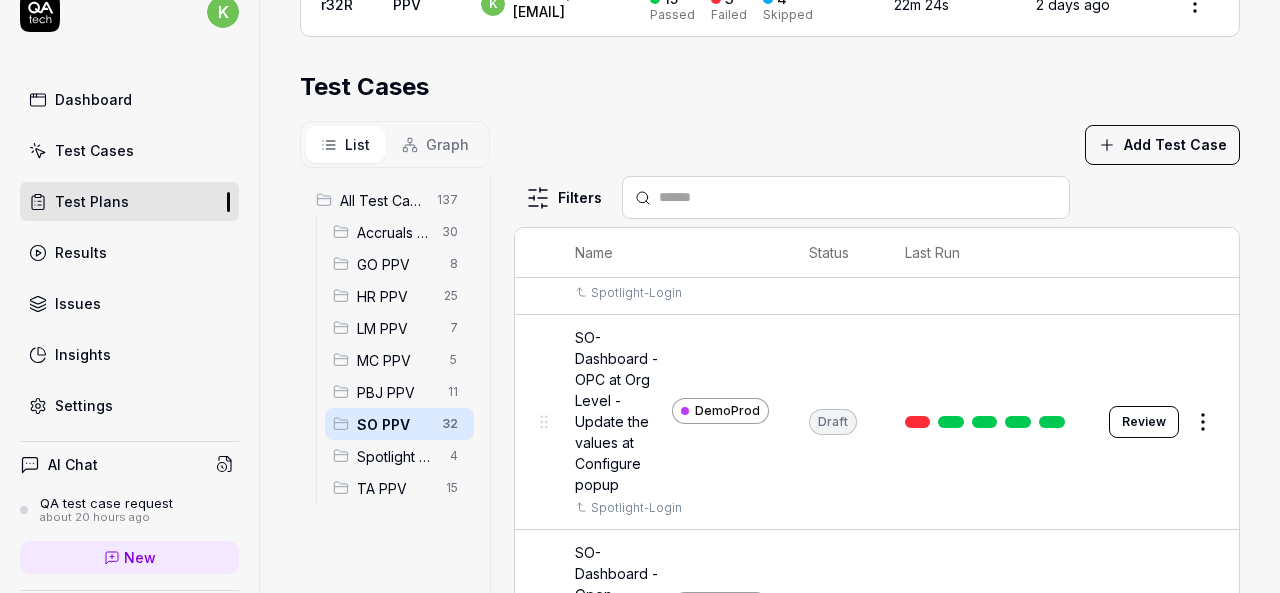 click at bounding box center (987, 422) 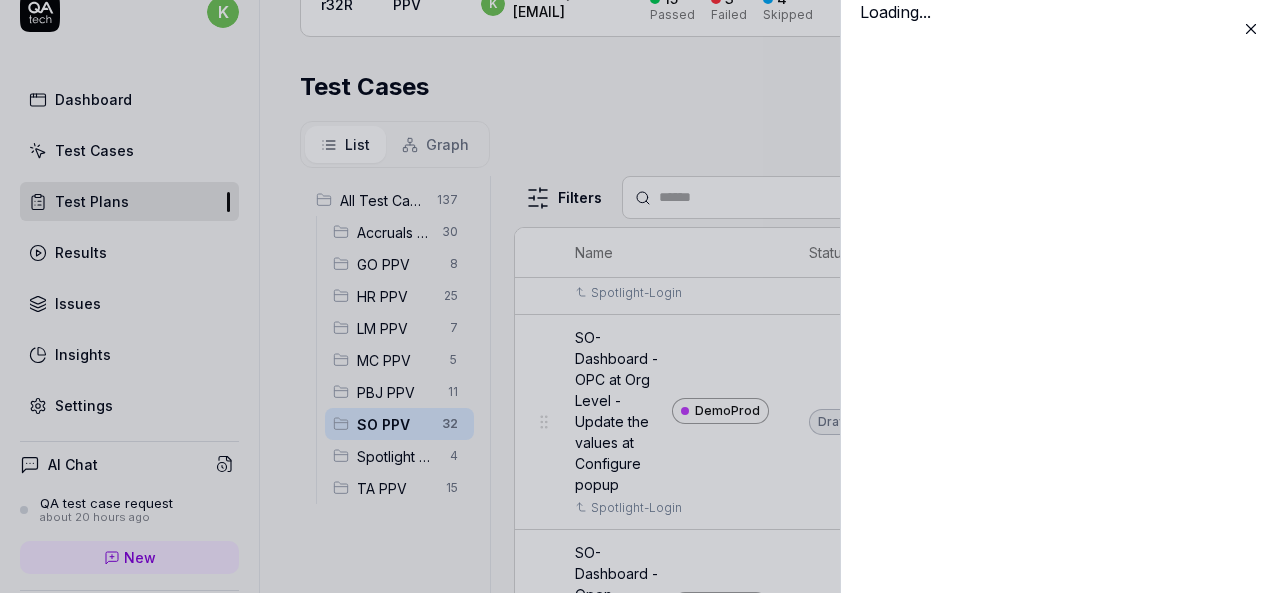 click at bounding box center [640, 296] 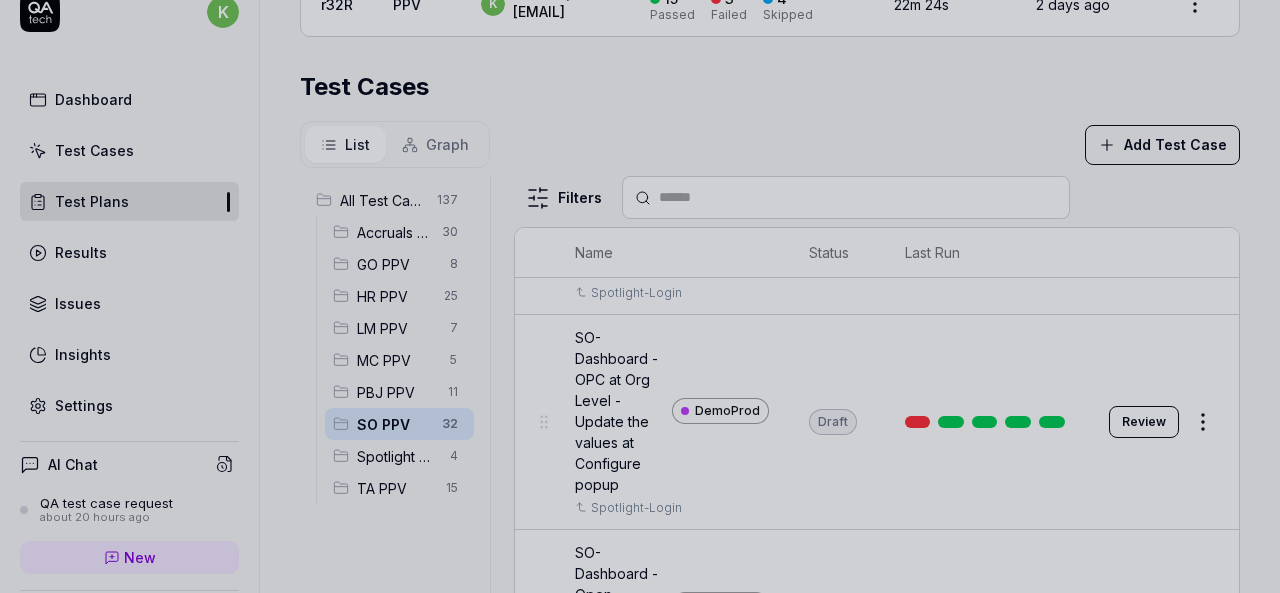 click at bounding box center (640, 296) 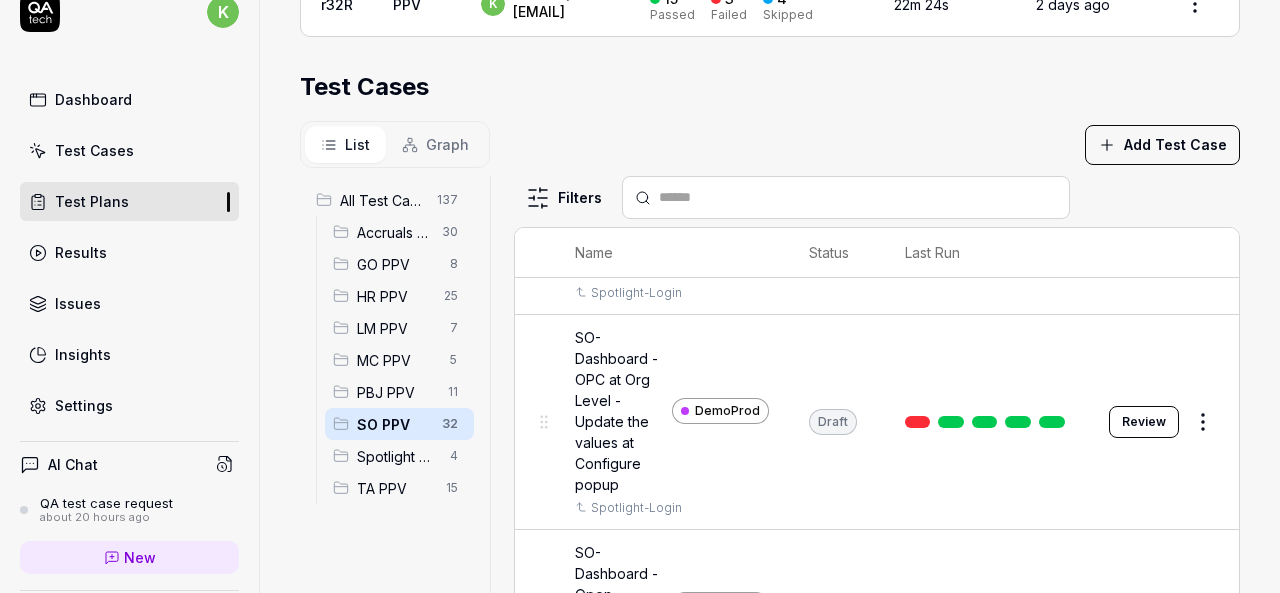click on "SO-Dashboard - OPC at  Org Level -Update the values at Configure popup" at bounding box center [619, 411] 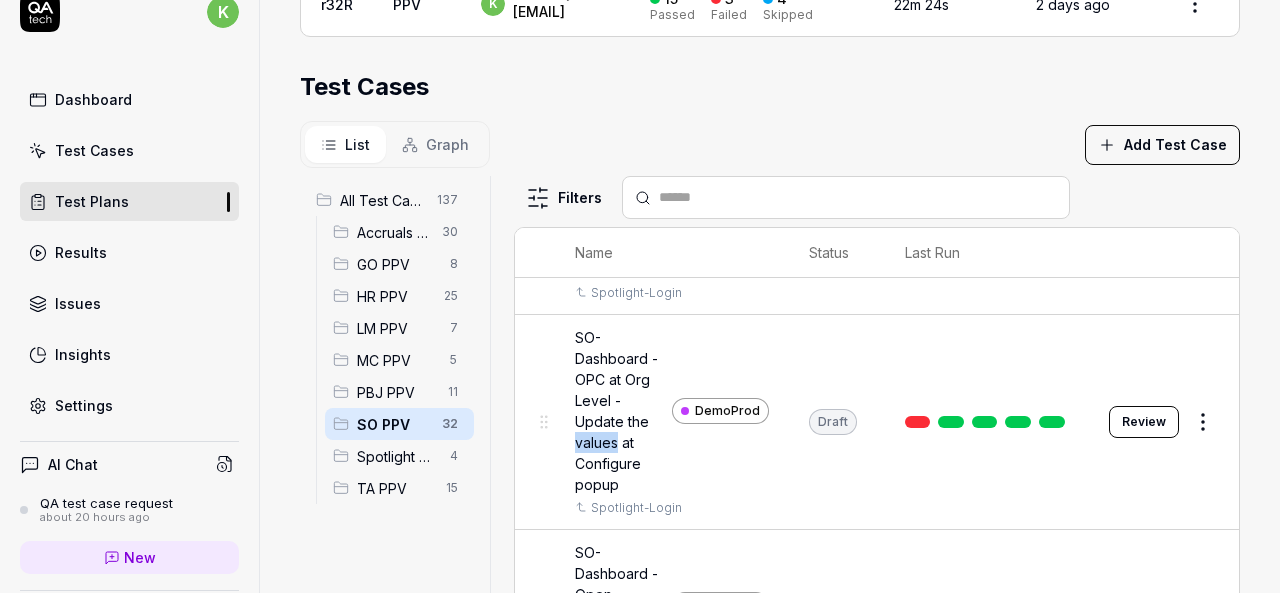 click on "SO-Dashboard - OPC at  Org Level -Update the values at Configure popup" at bounding box center [619, 411] 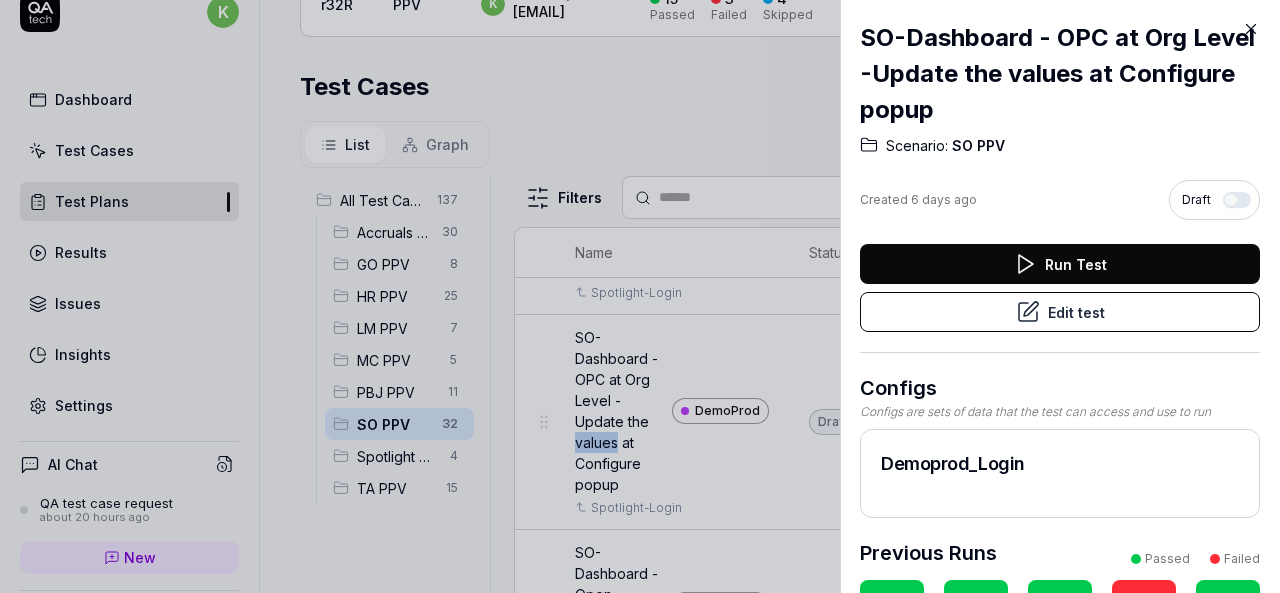 click 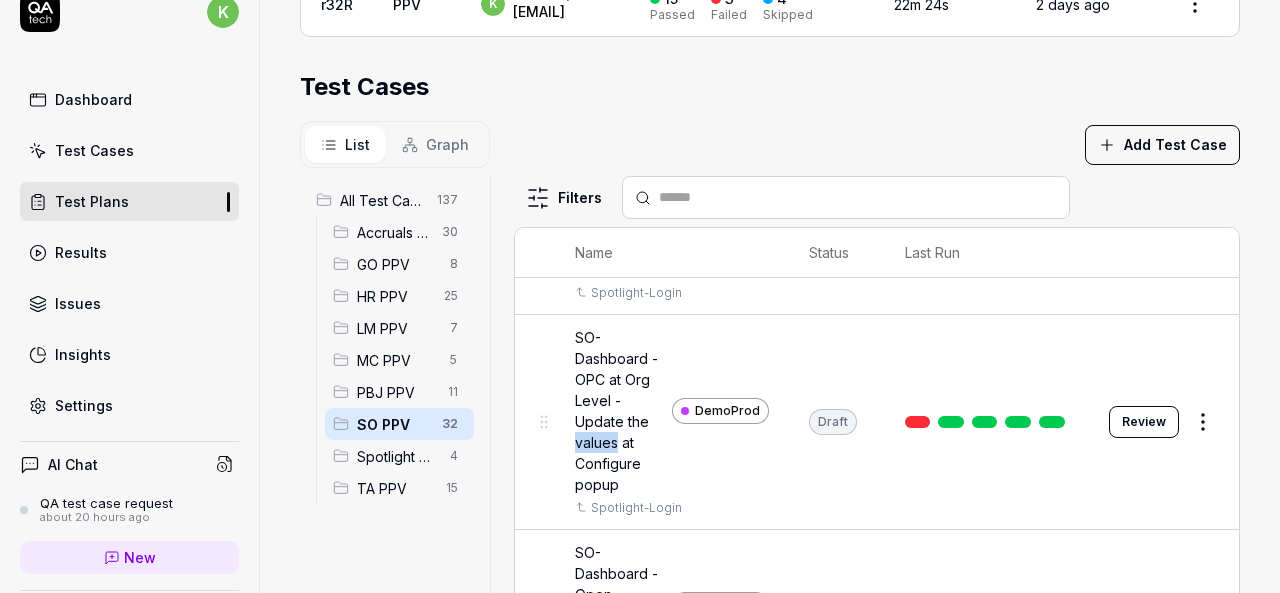 click at bounding box center [1052, 422] 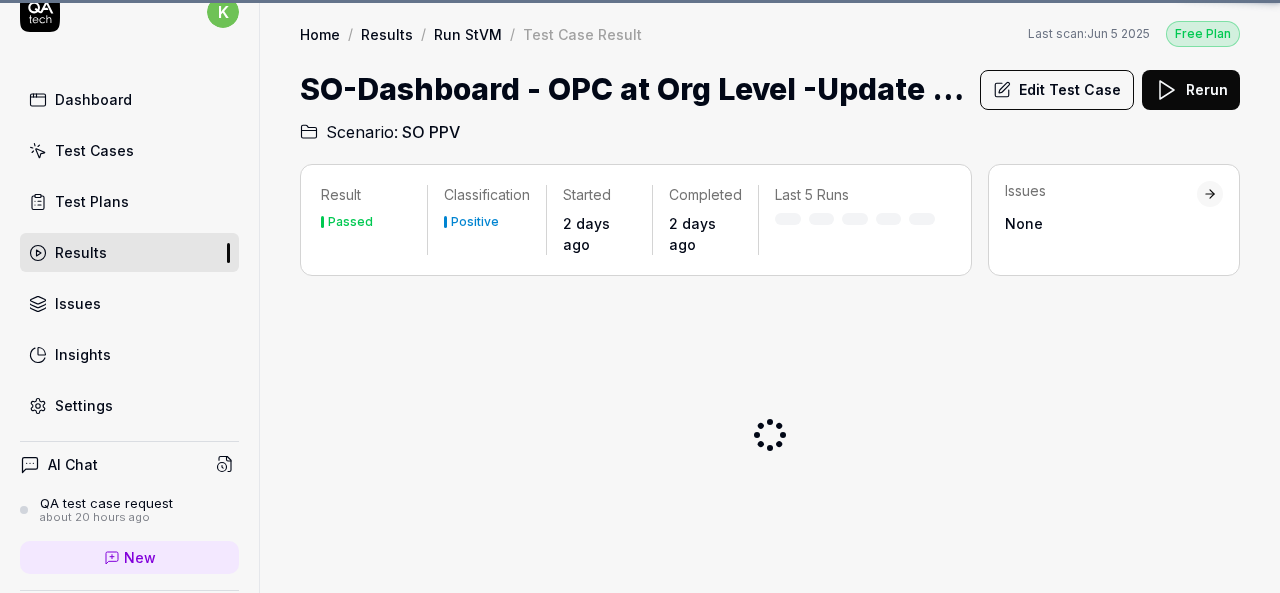 scroll, scrollTop: 0, scrollLeft: 0, axis: both 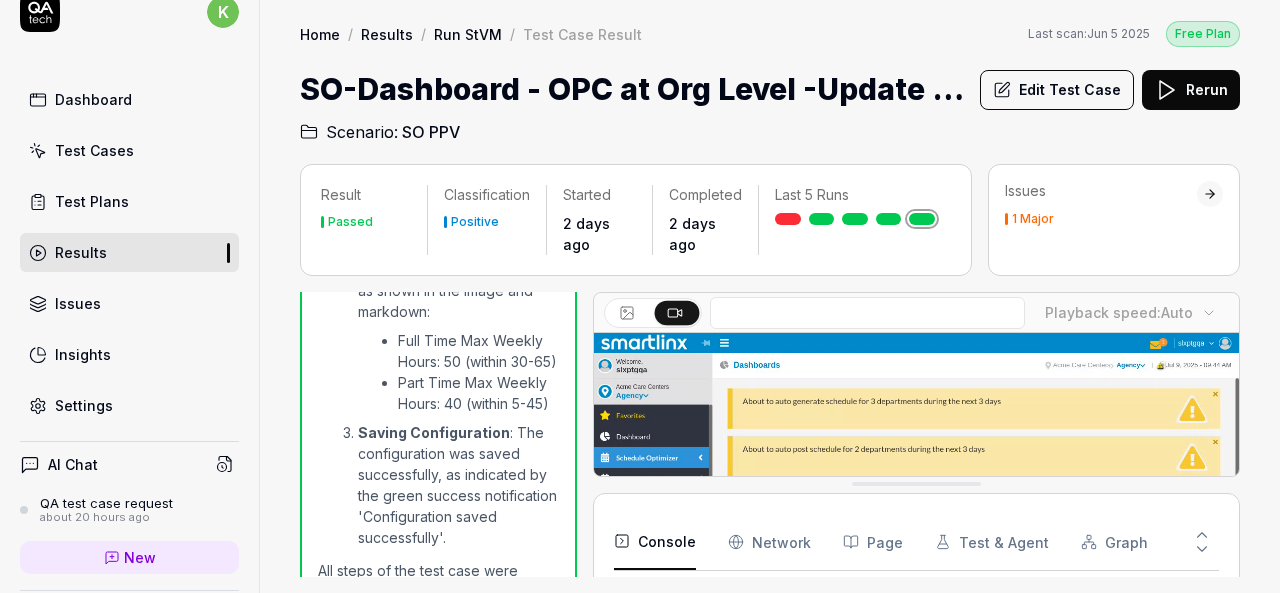 click on "Part Time Max Weekly Hours: 40 (within 5-45)" at bounding box center (478, 393) 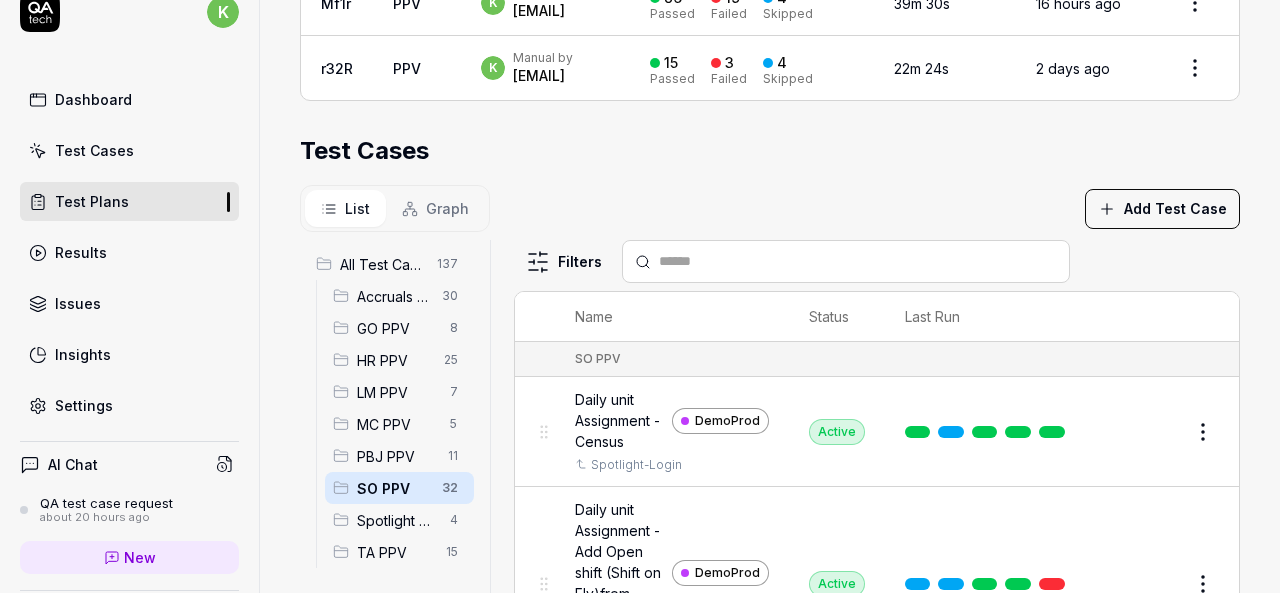 scroll, scrollTop: 683, scrollLeft: 0, axis: vertical 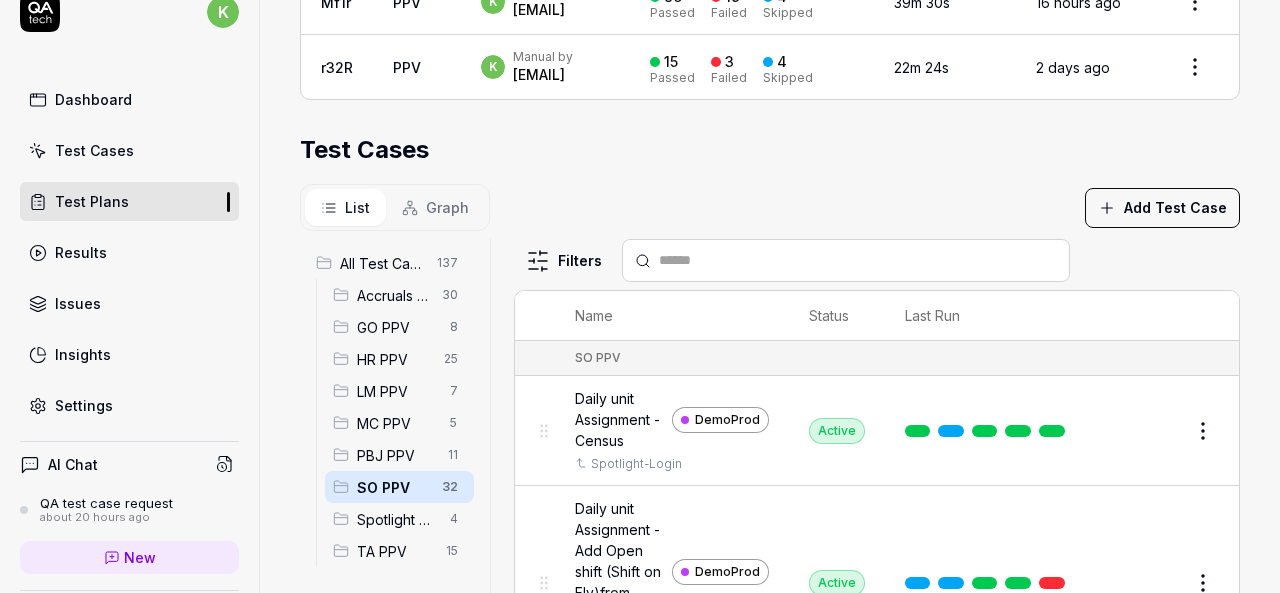 click on "Spotlight PPV" at bounding box center (397, 519) 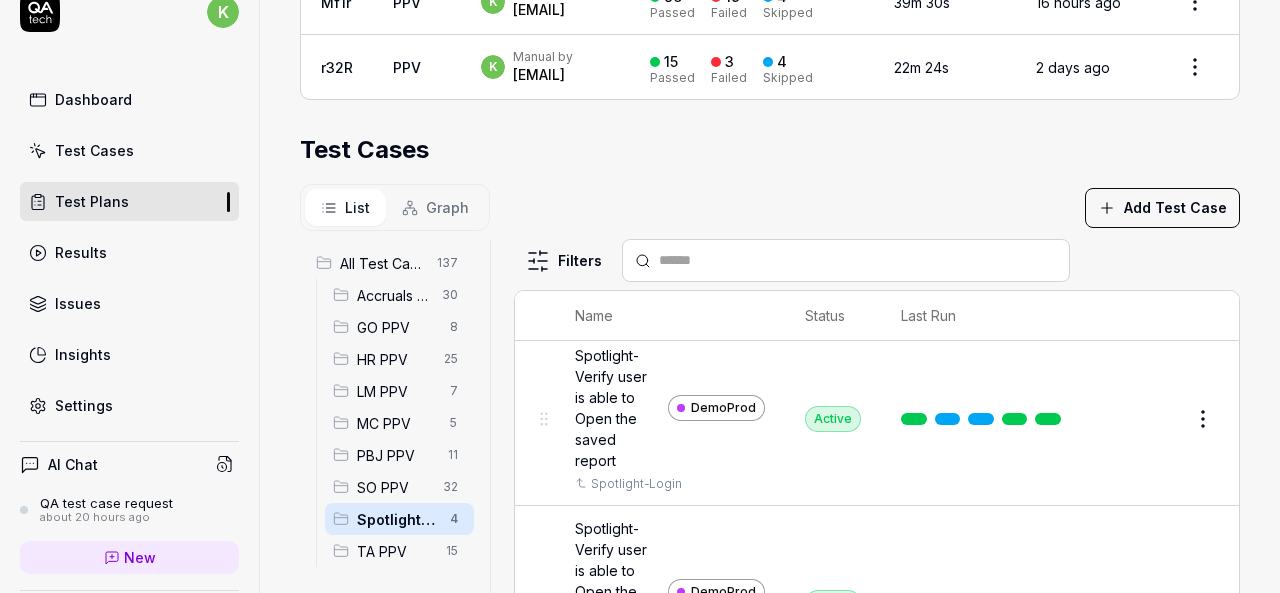 scroll, scrollTop: 324, scrollLeft: 0, axis: vertical 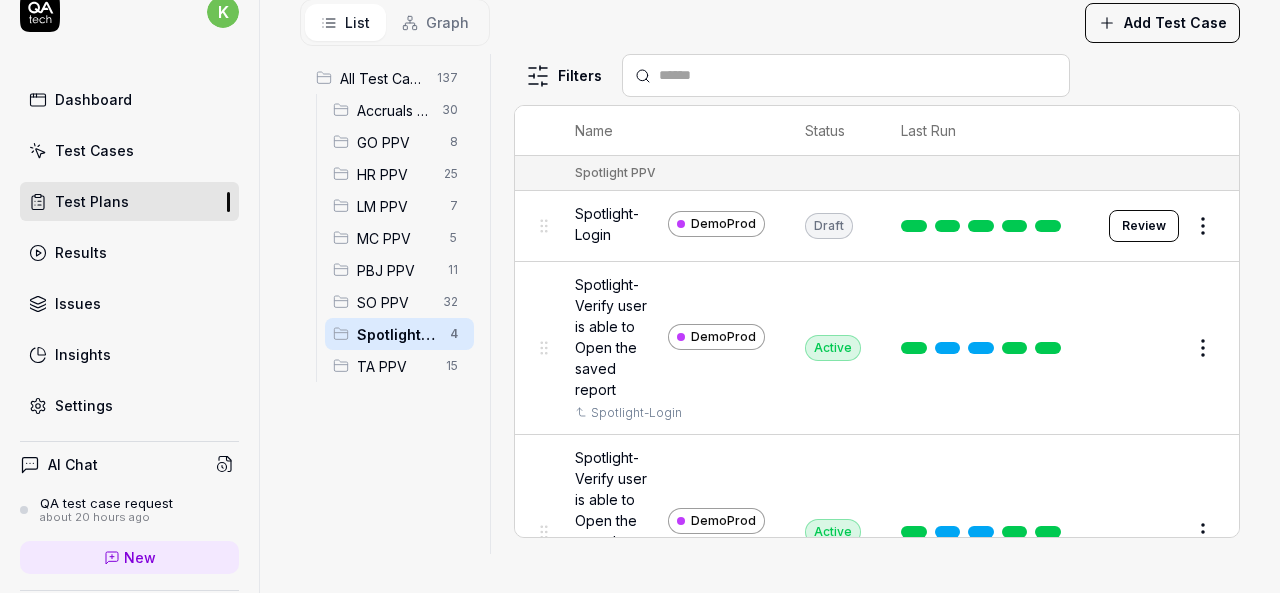 click on "SO PPV" at bounding box center (394, 302) 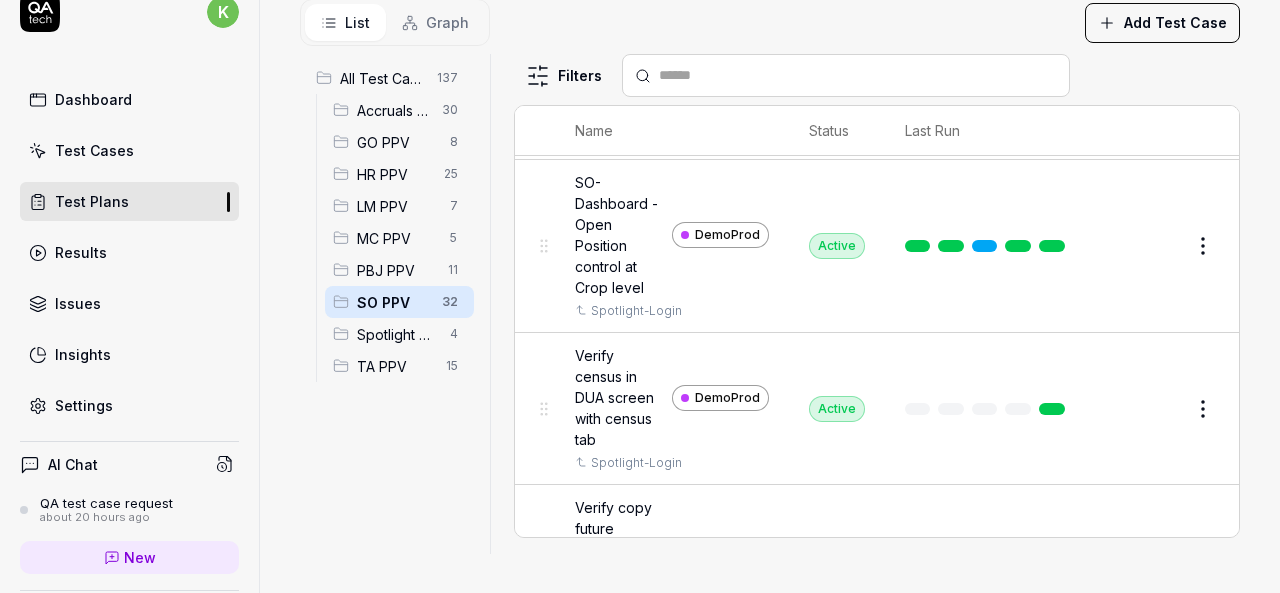 scroll, scrollTop: 1584, scrollLeft: 0, axis: vertical 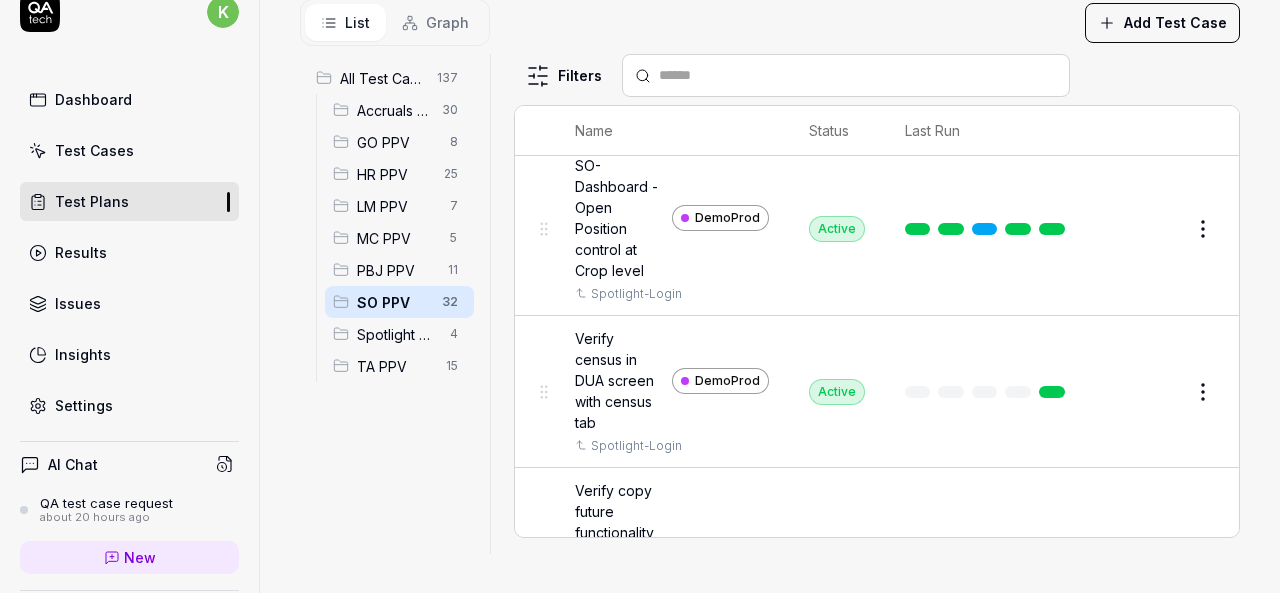 click at bounding box center [987, 229] 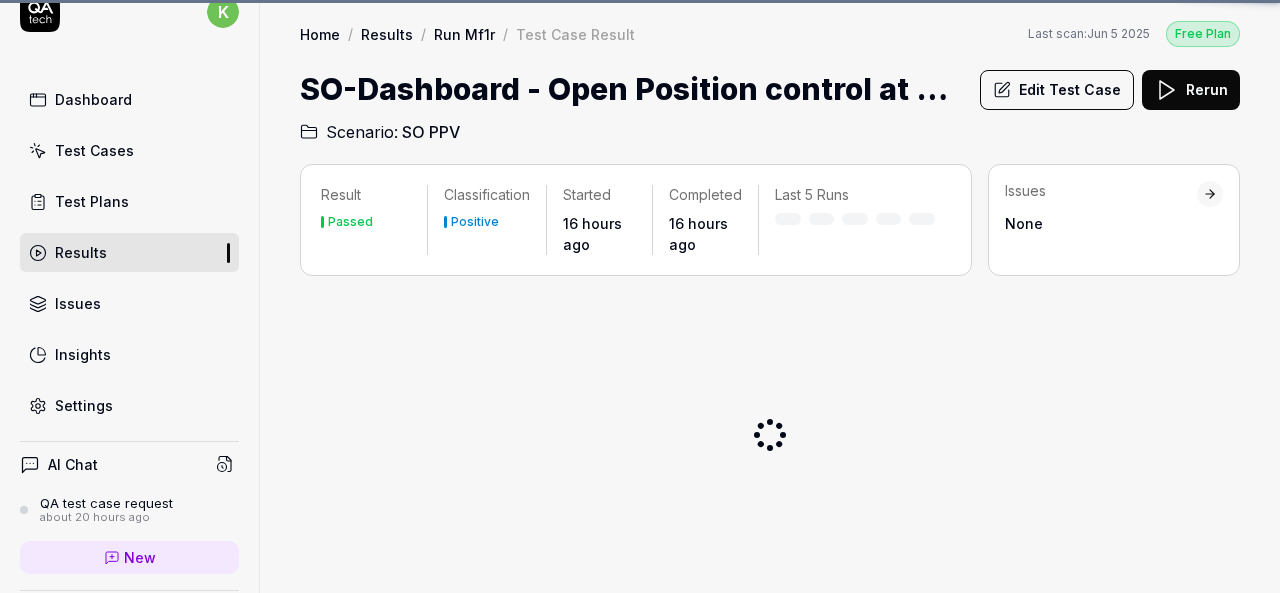 scroll, scrollTop: 0, scrollLeft: 0, axis: both 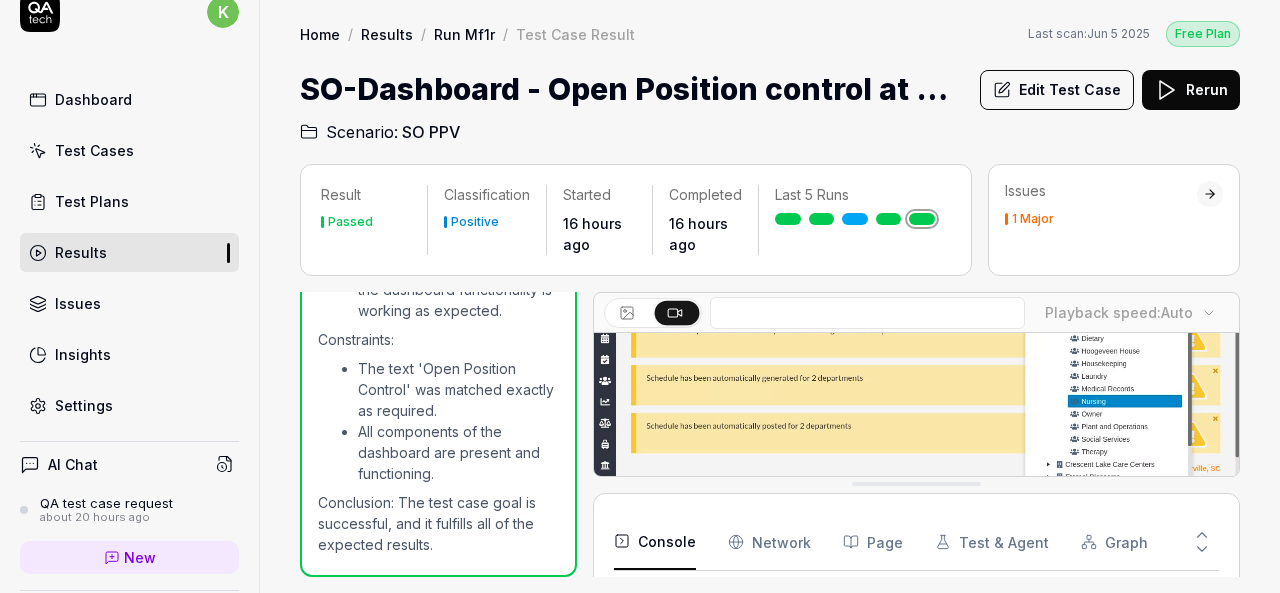 click at bounding box center (916, 415) 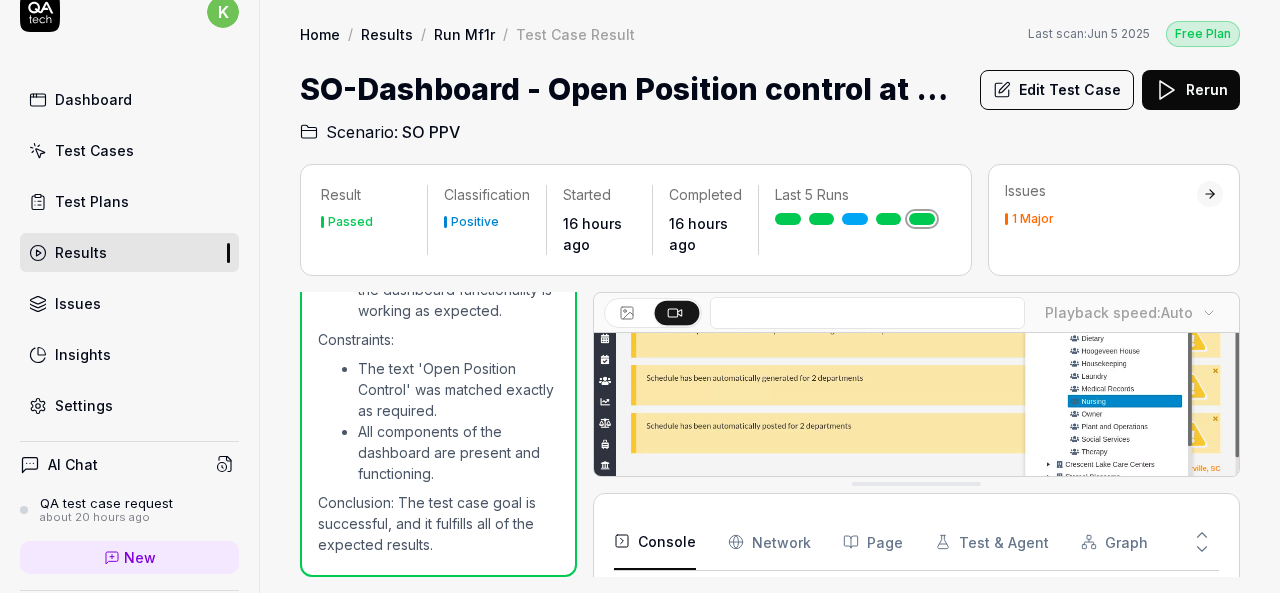 click at bounding box center (916, 415) 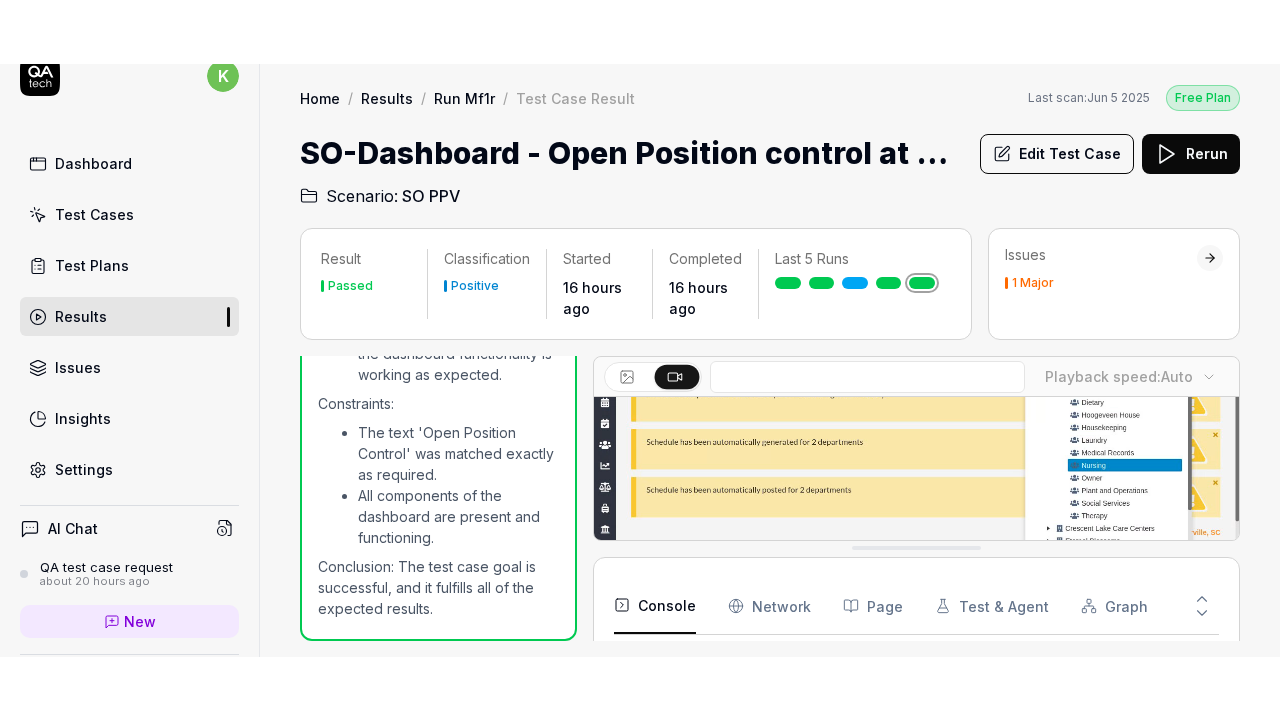 scroll, scrollTop: 0, scrollLeft: 0, axis: both 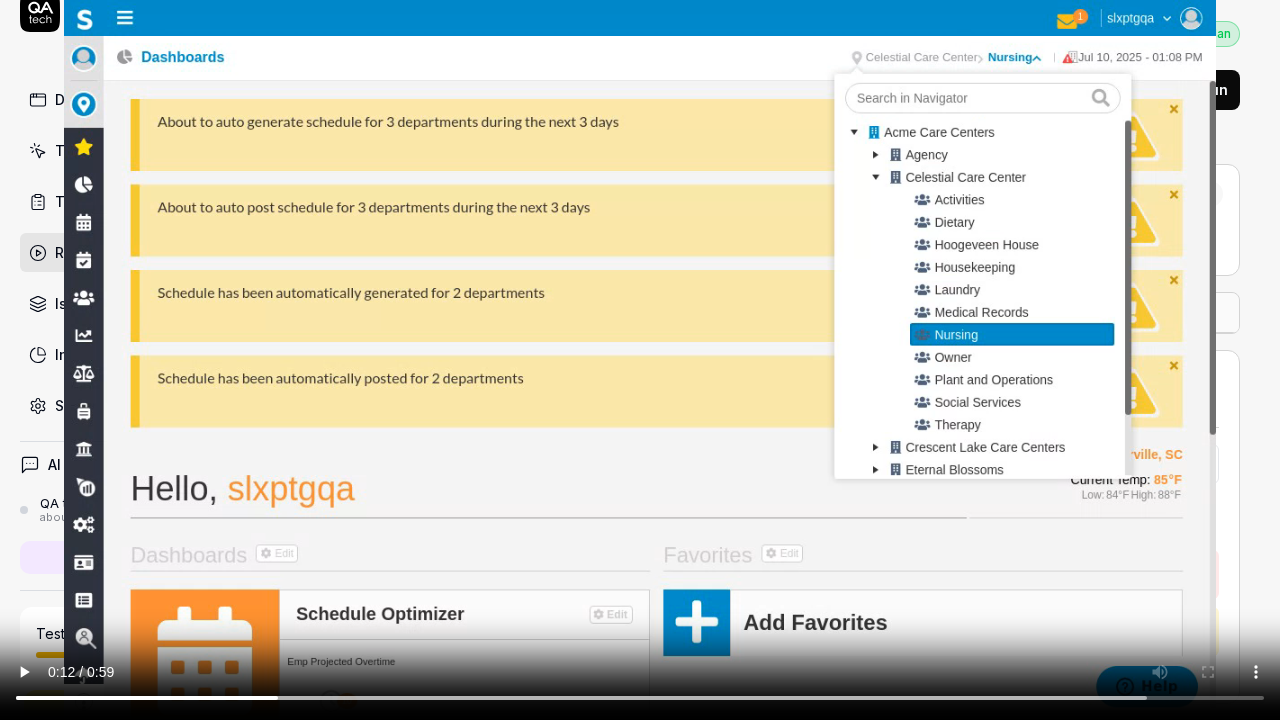 type 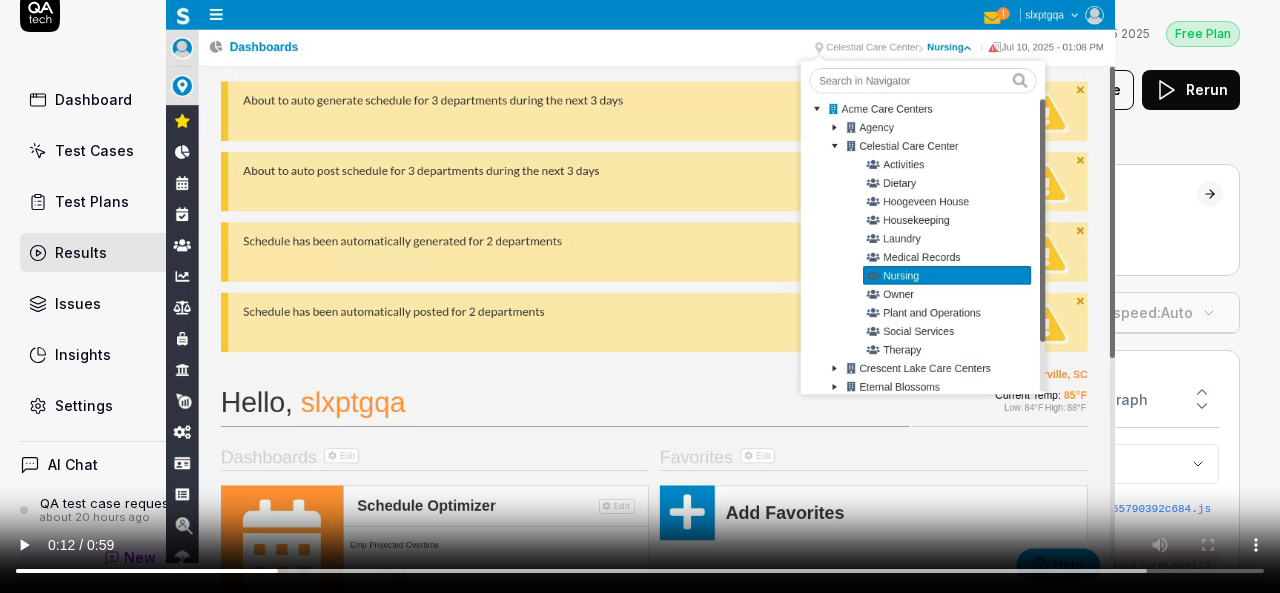 scroll, scrollTop: 211, scrollLeft: 0, axis: vertical 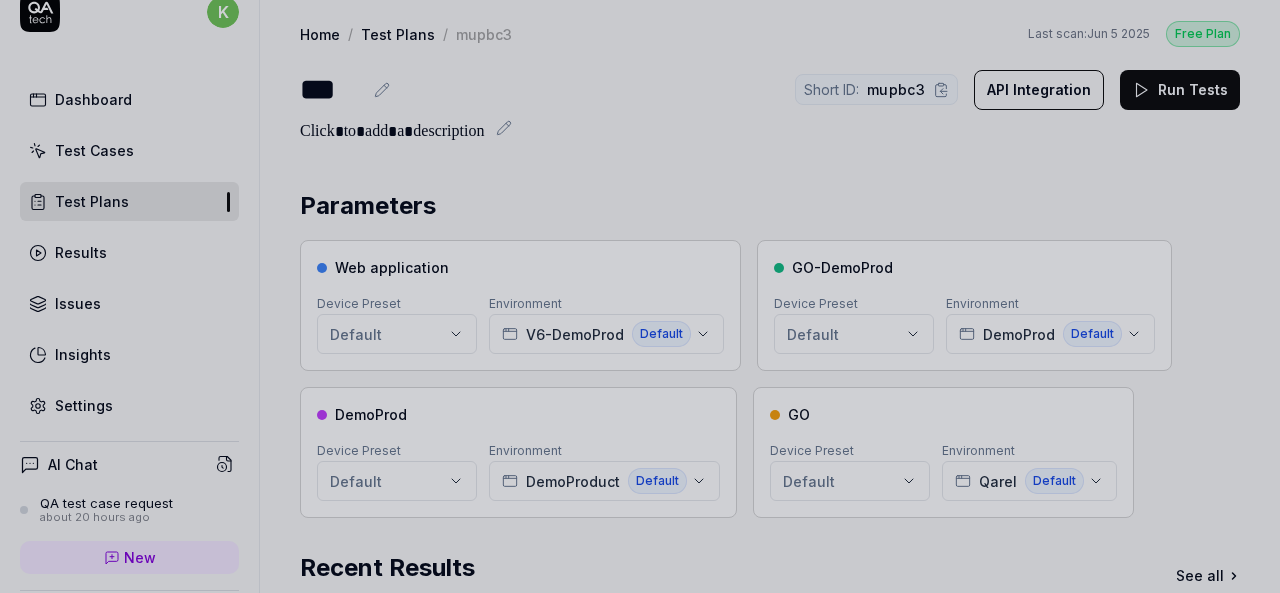 click at bounding box center [640, 296] 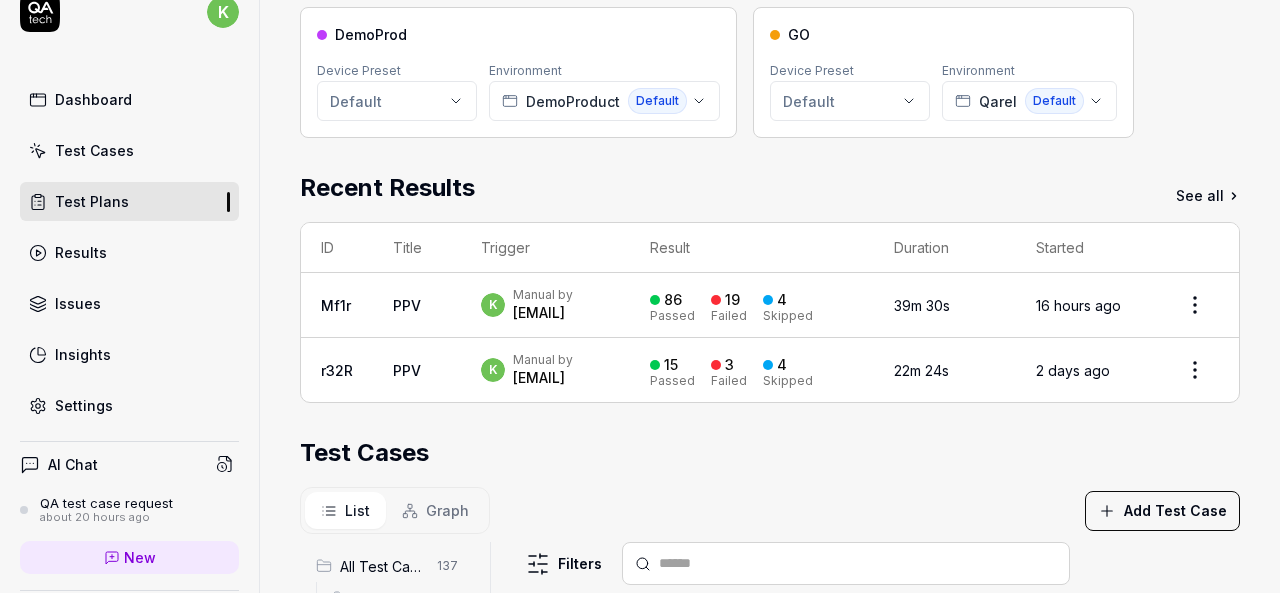scroll, scrollTop: 387, scrollLeft: 0, axis: vertical 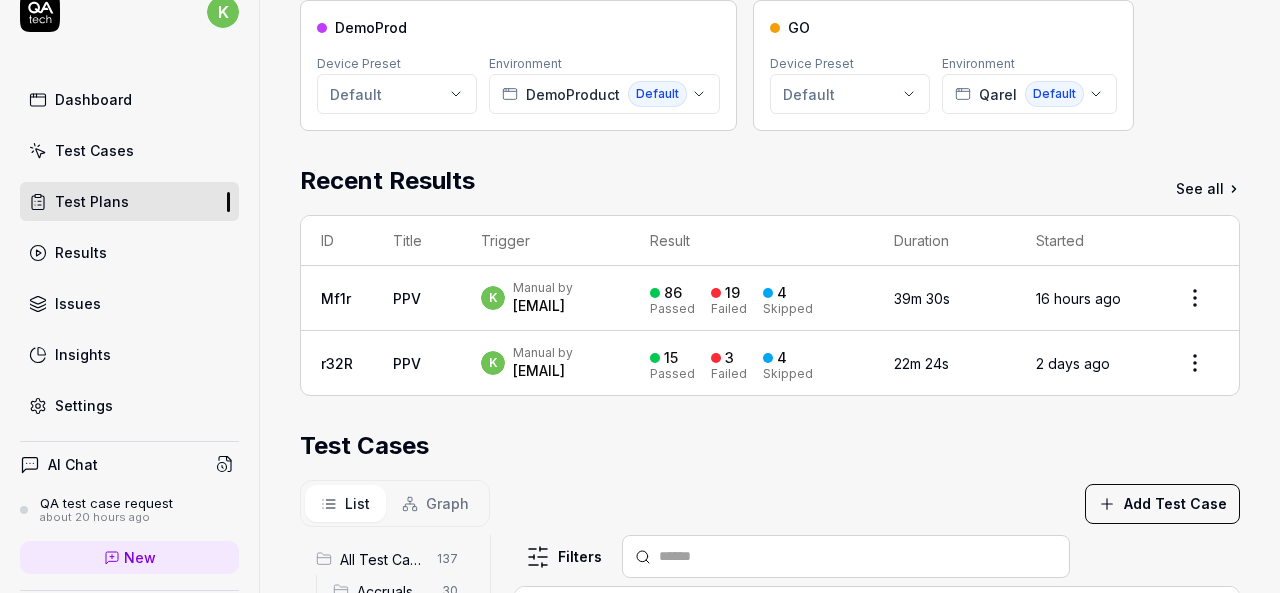 click on "86" at bounding box center (673, 293) 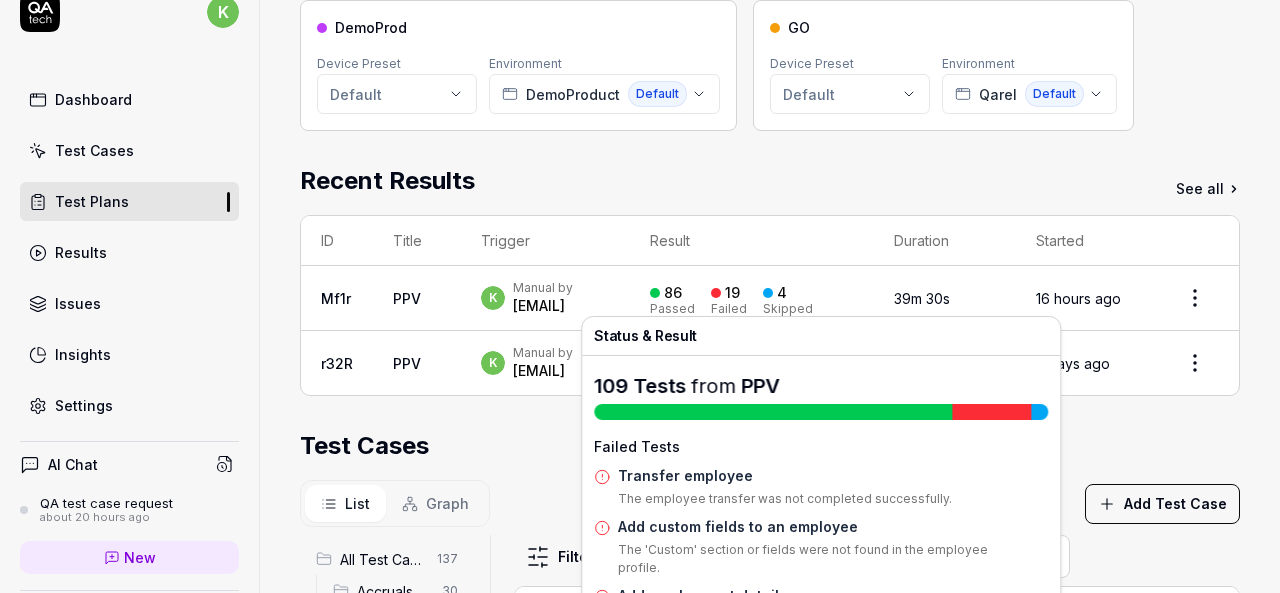 click on "19" at bounding box center [732, 293] 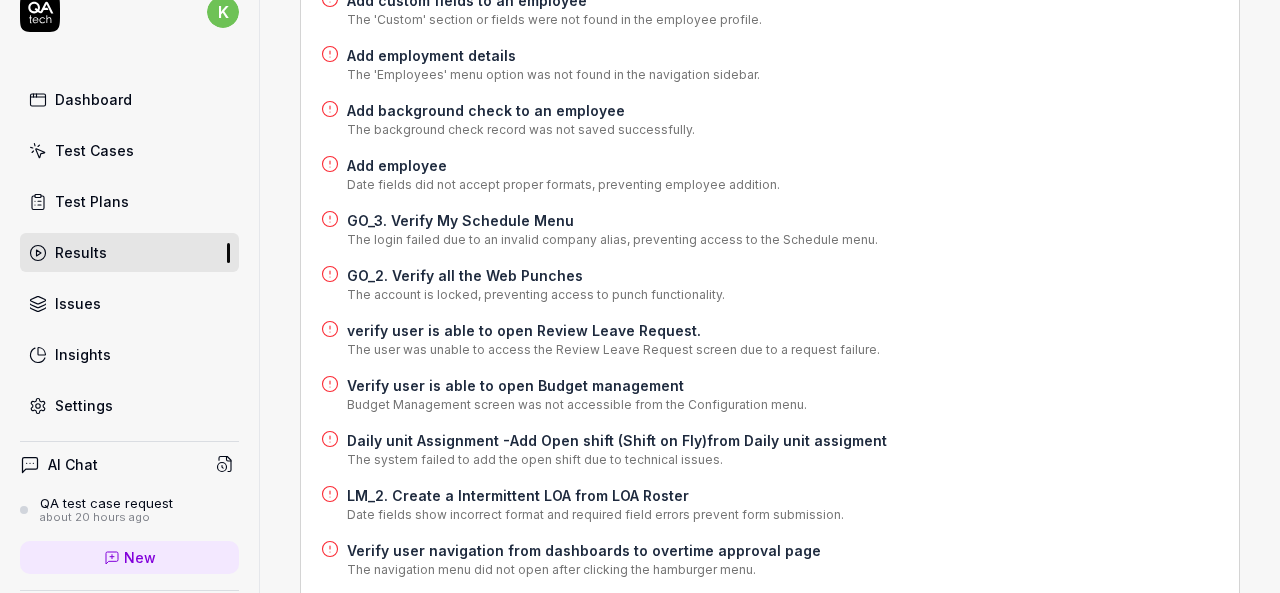scroll, scrollTop: 458, scrollLeft: 0, axis: vertical 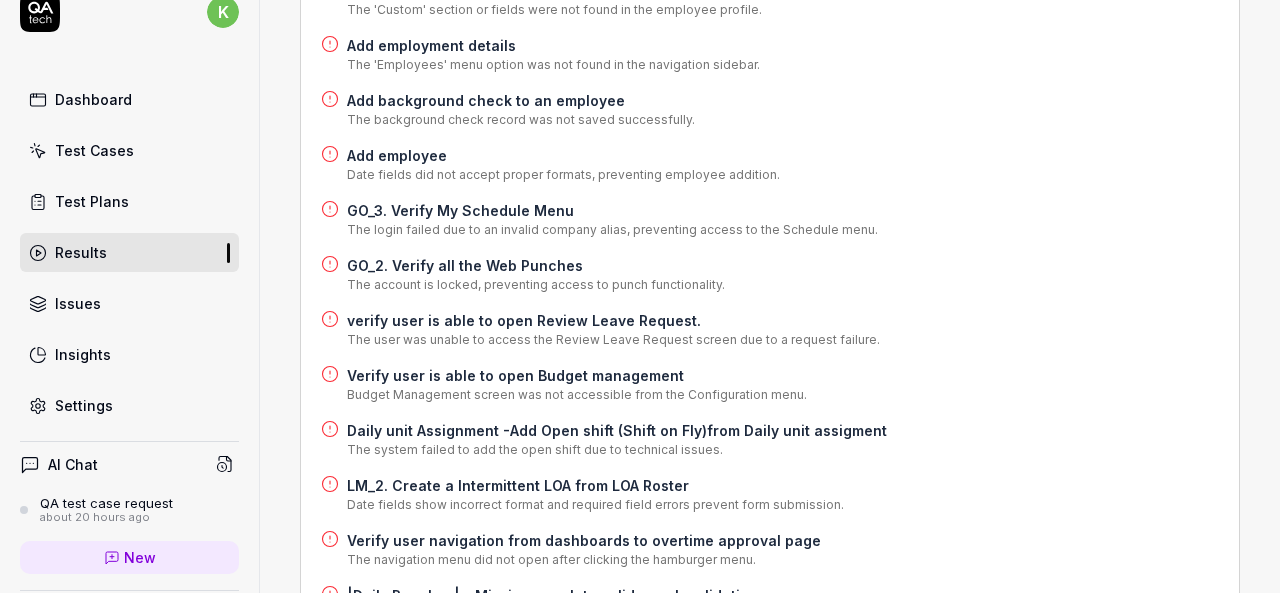 click on "The system failed to add the open shift due to technical issues." at bounding box center (617, 450) 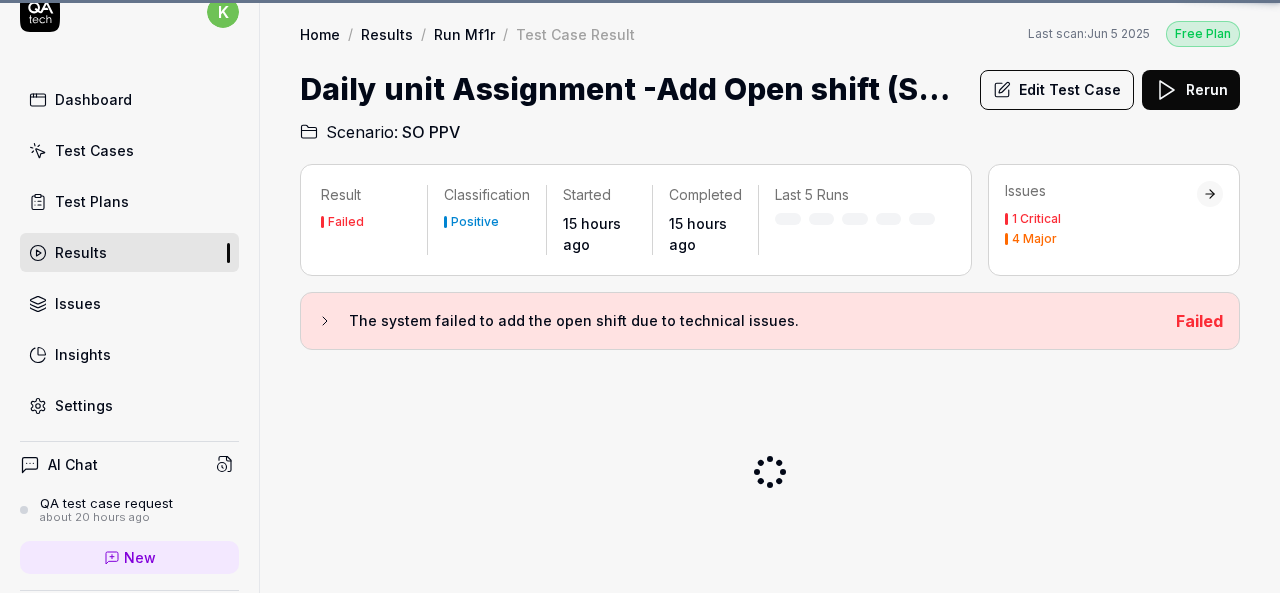 scroll, scrollTop: 0, scrollLeft: 0, axis: both 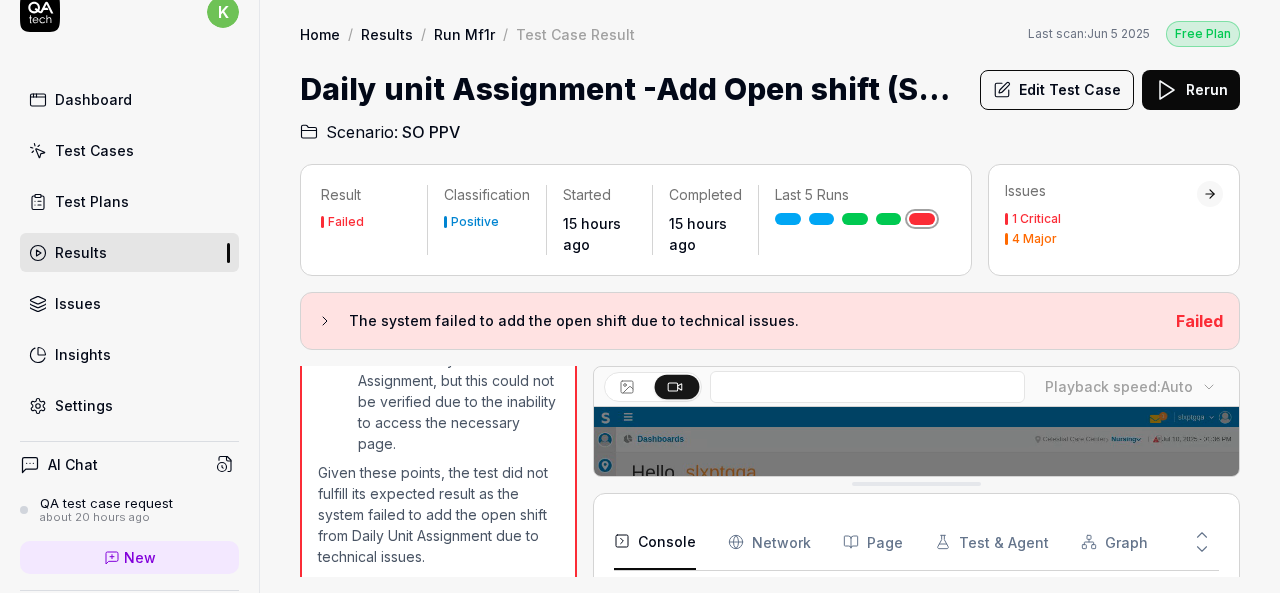 click on "Given these points, the test did not fulfill its expected result as the system failed to add the open shift from Daily Unit Assignment due to technical issues." at bounding box center (438, 514) 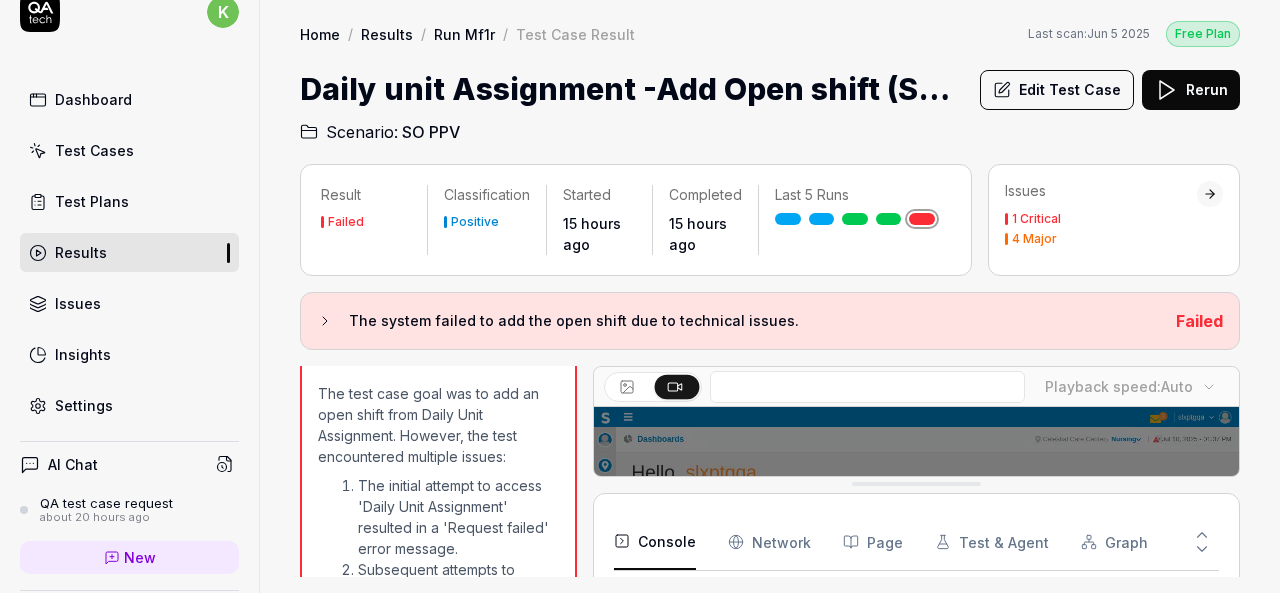 scroll, scrollTop: 1196, scrollLeft: 0, axis: vertical 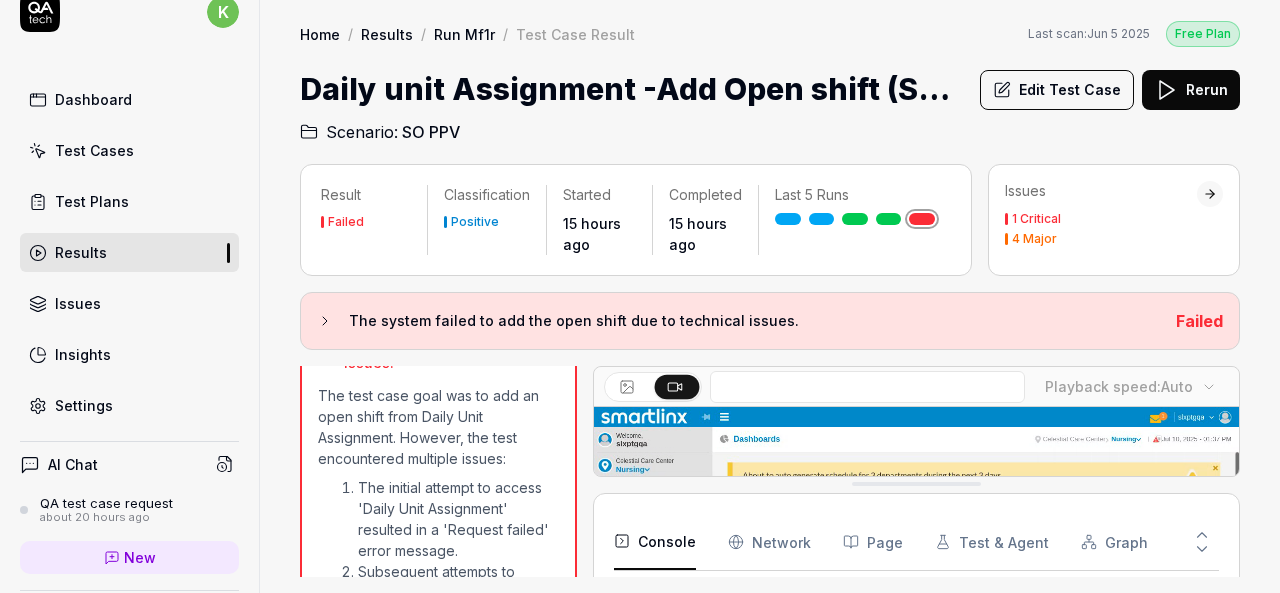click at bounding box center (916, 608) 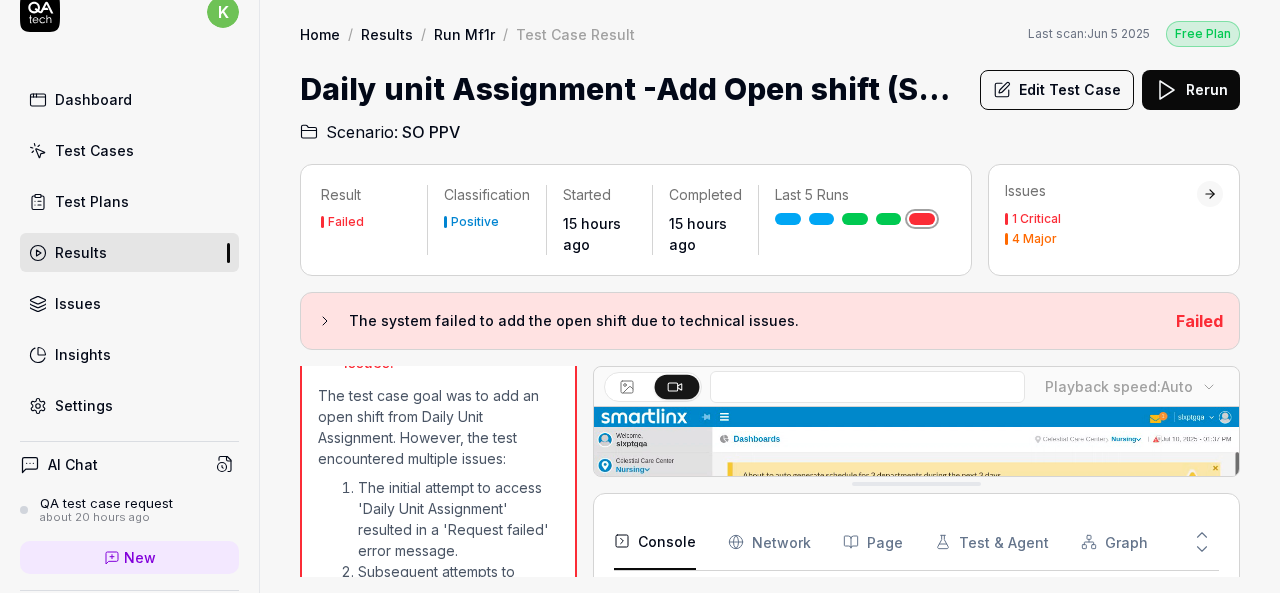 click at bounding box center (916, 608) 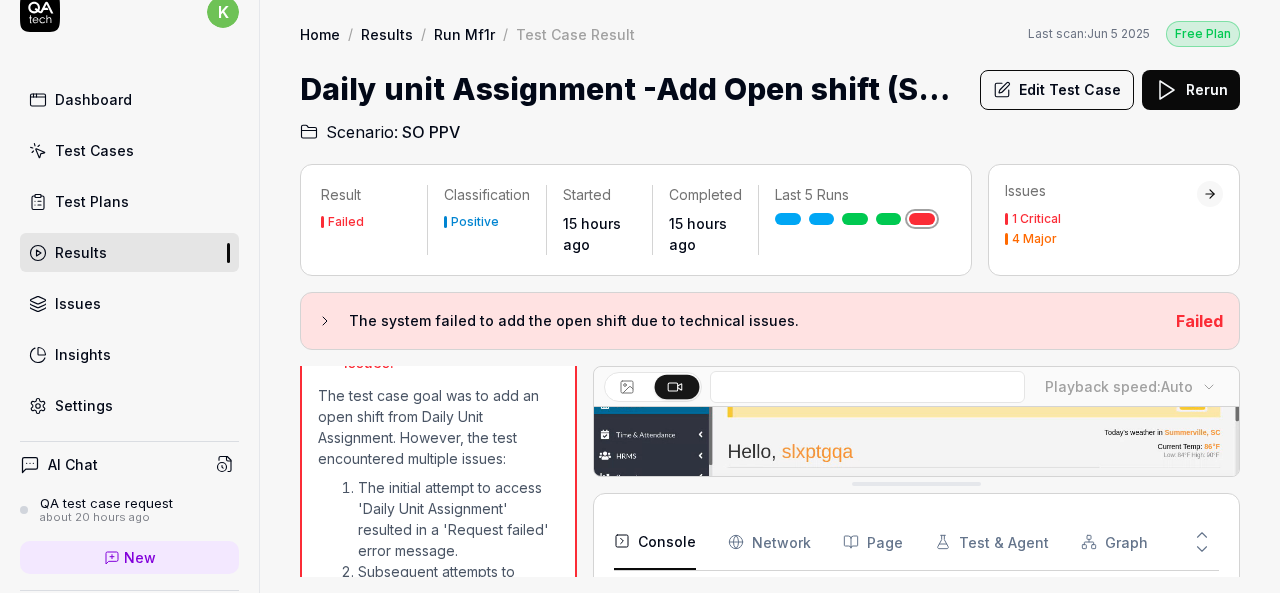 scroll, scrollTop: 236, scrollLeft: 0, axis: vertical 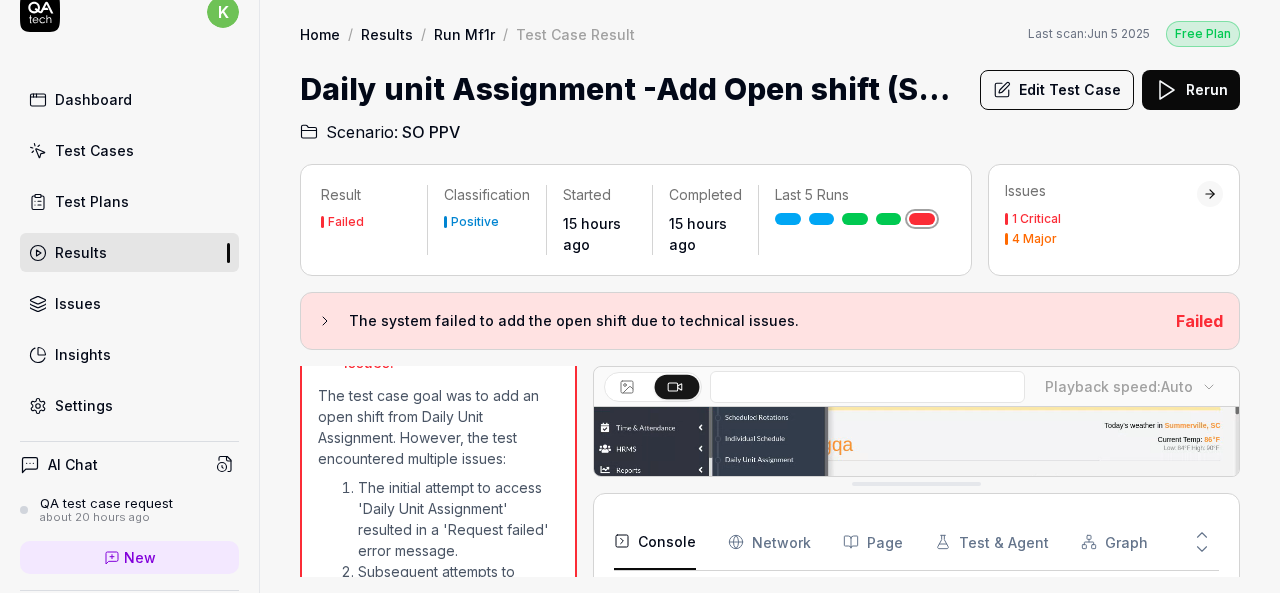 click on "Rerun" at bounding box center (1191, 90) 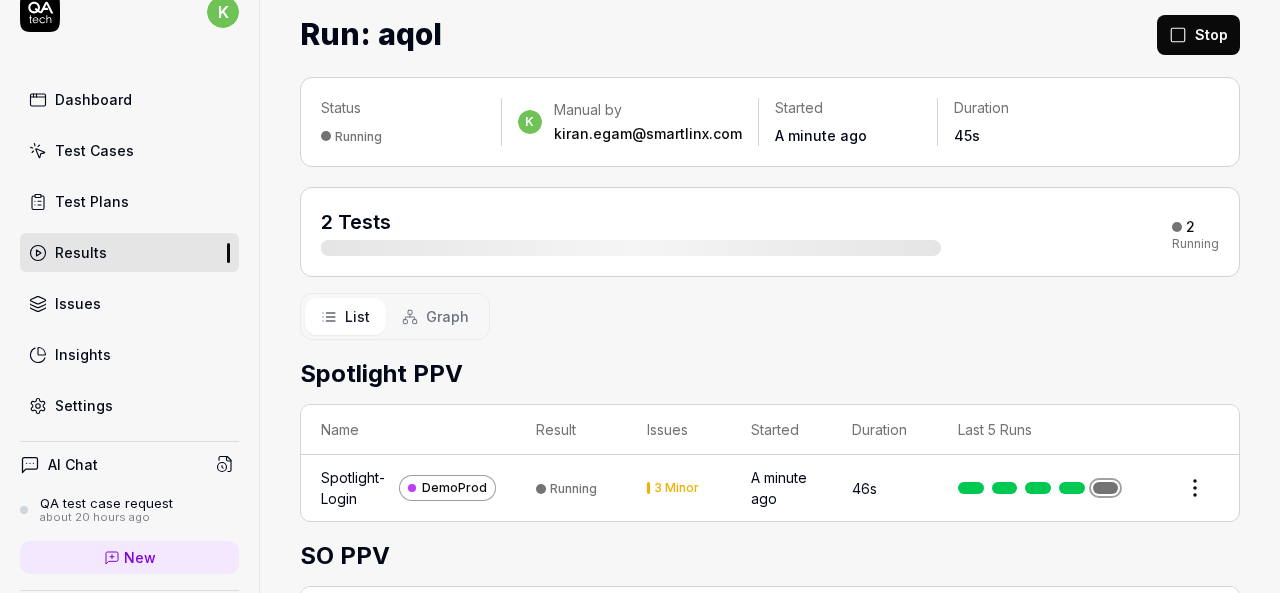 scroll, scrollTop: 0, scrollLeft: 0, axis: both 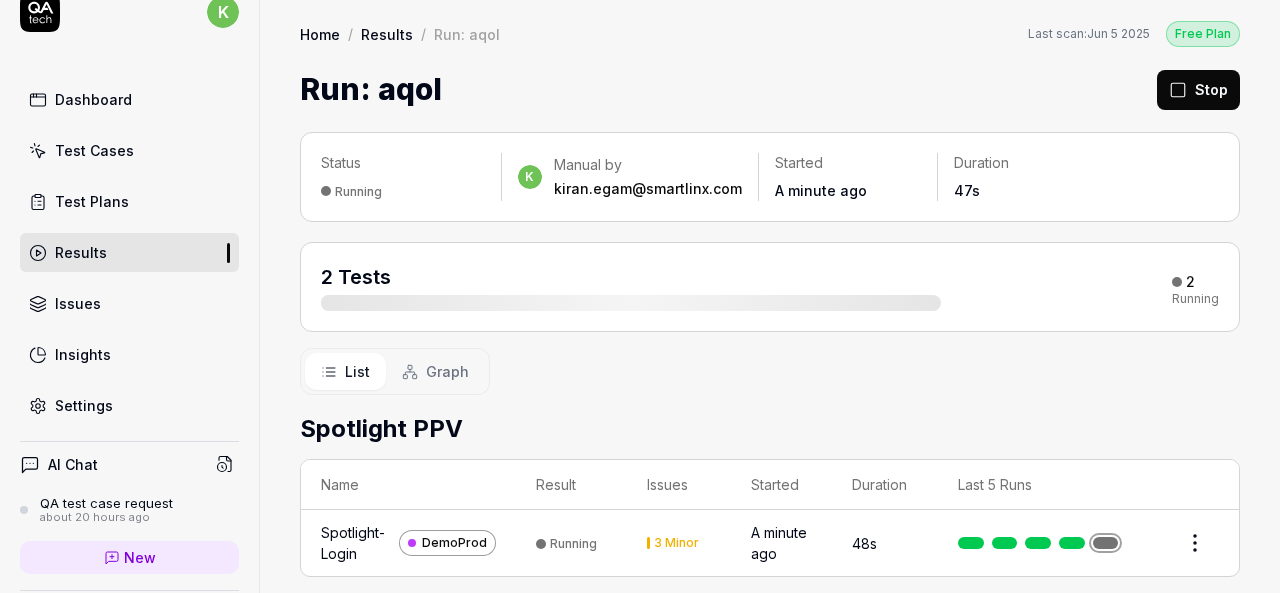 click on "Run: aqoI Stop" at bounding box center (770, 89) 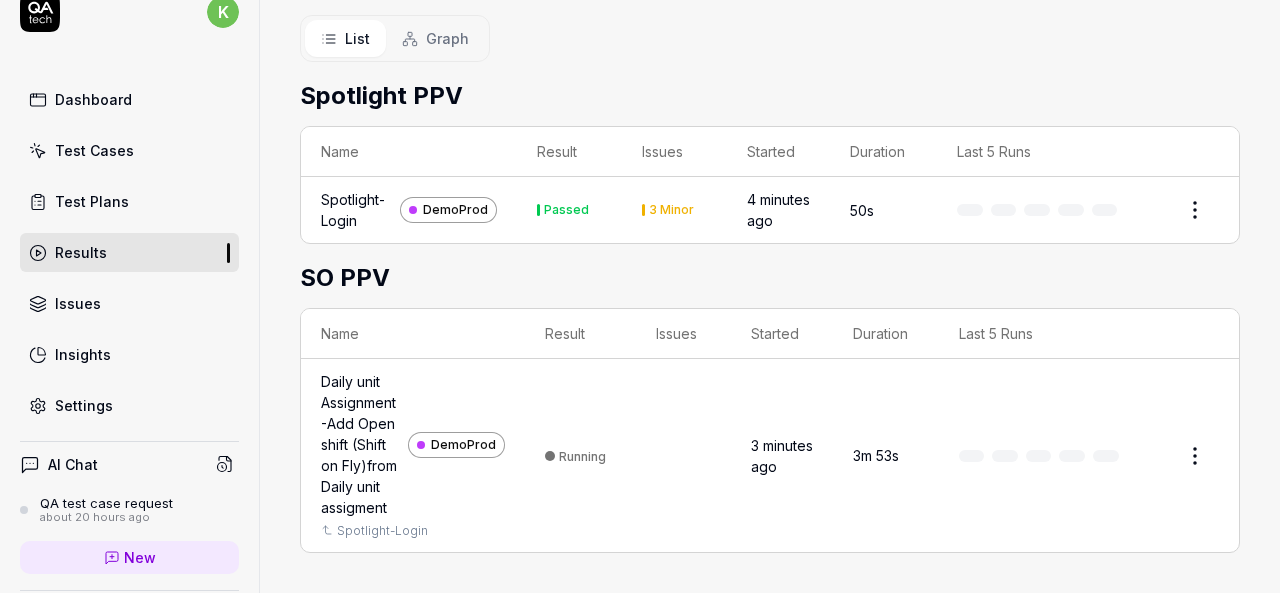 scroll, scrollTop: 459, scrollLeft: 0, axis: vertical 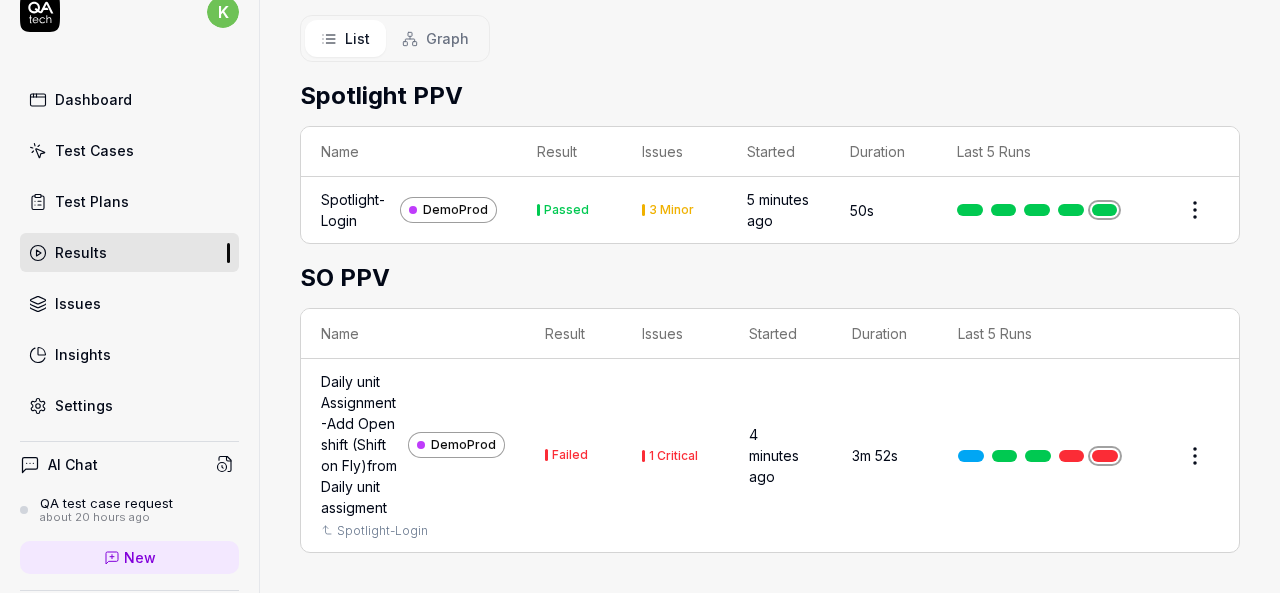 click on "Daily unit Assignment -Add Open shift (Shift on Fly)from Daily unit assigment" at bounding box center (360, 444) 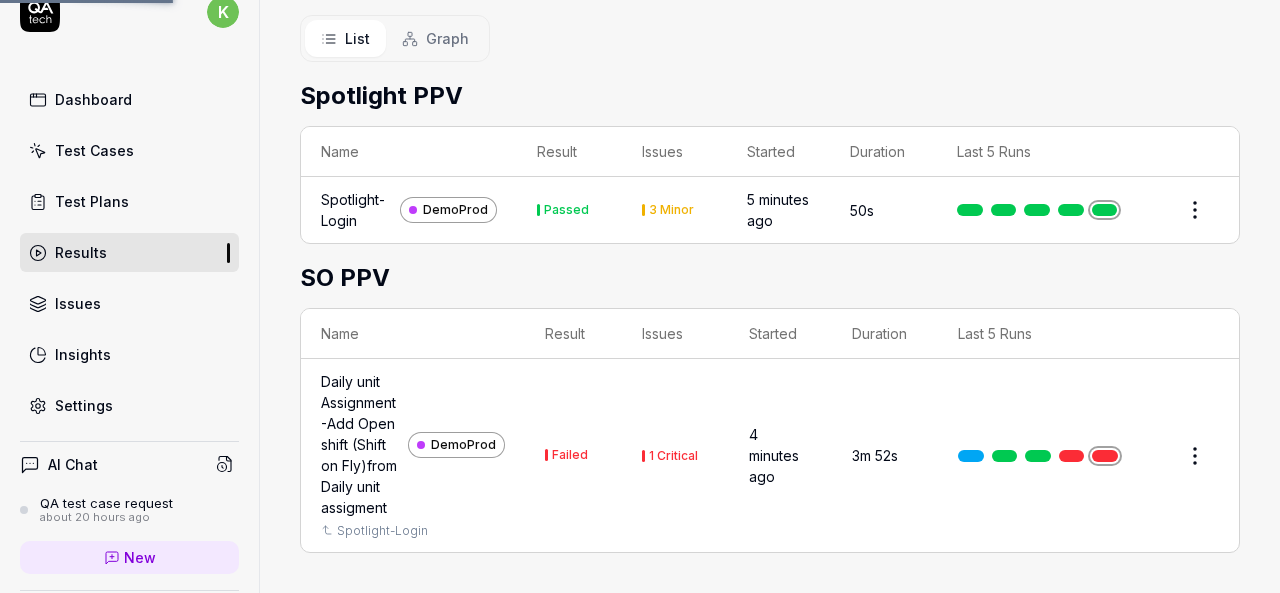 scroll, scrollTop: 0, scrollLeft: 0, axis: both 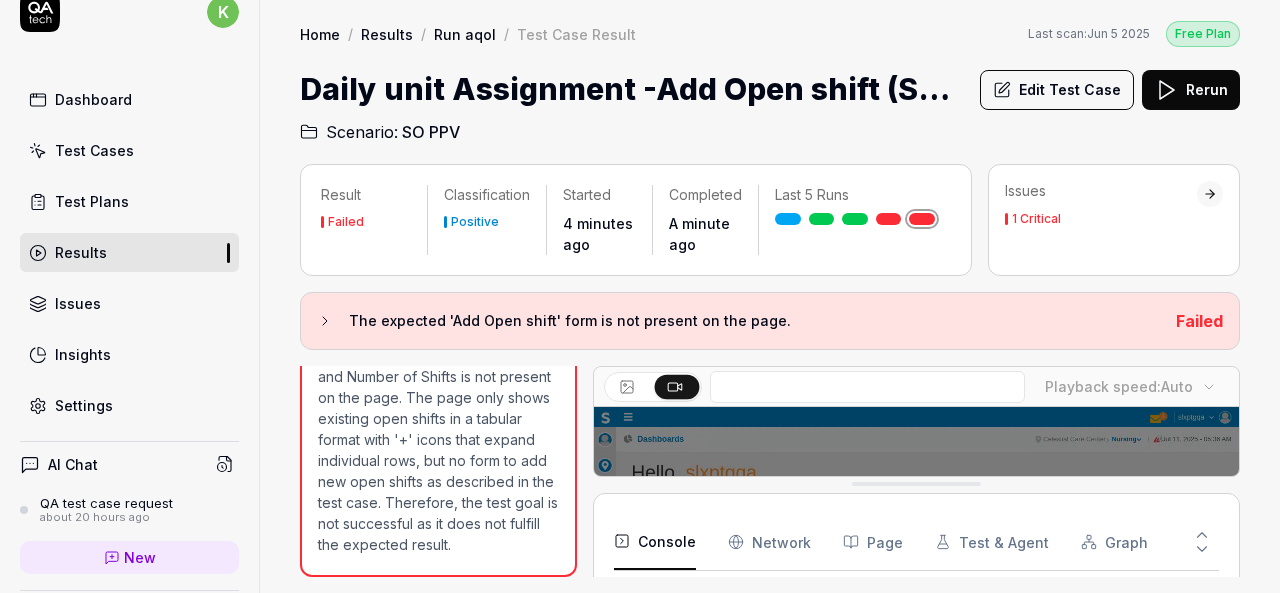 click at bounding box center [916, 608] 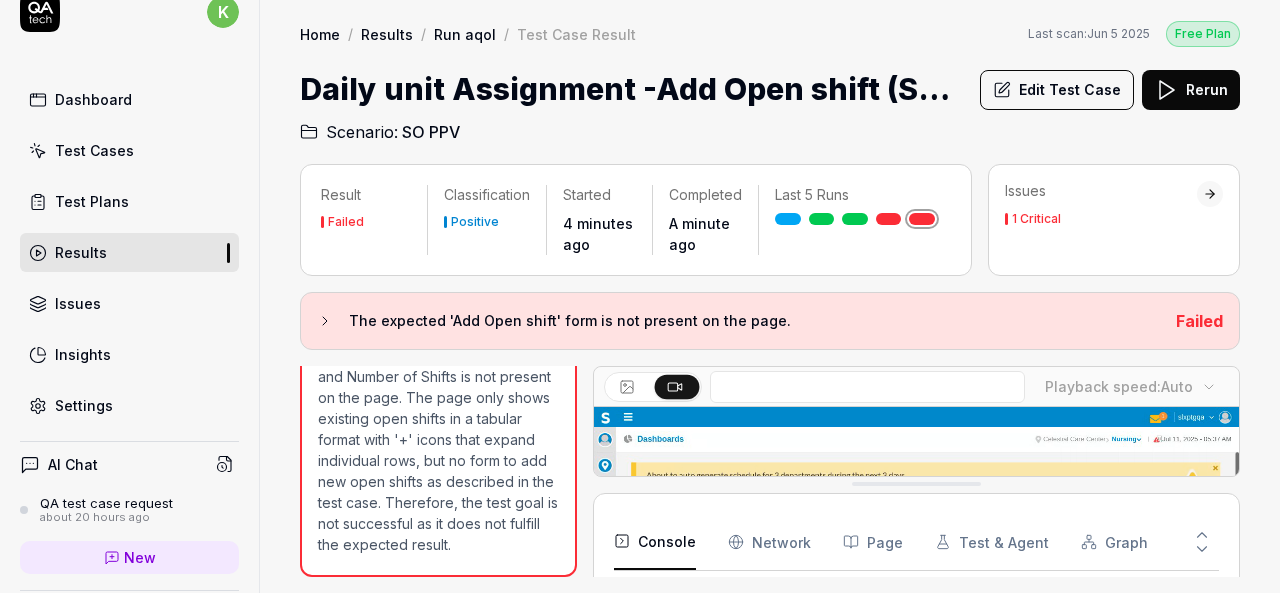 click at bounding box center [916, 608] 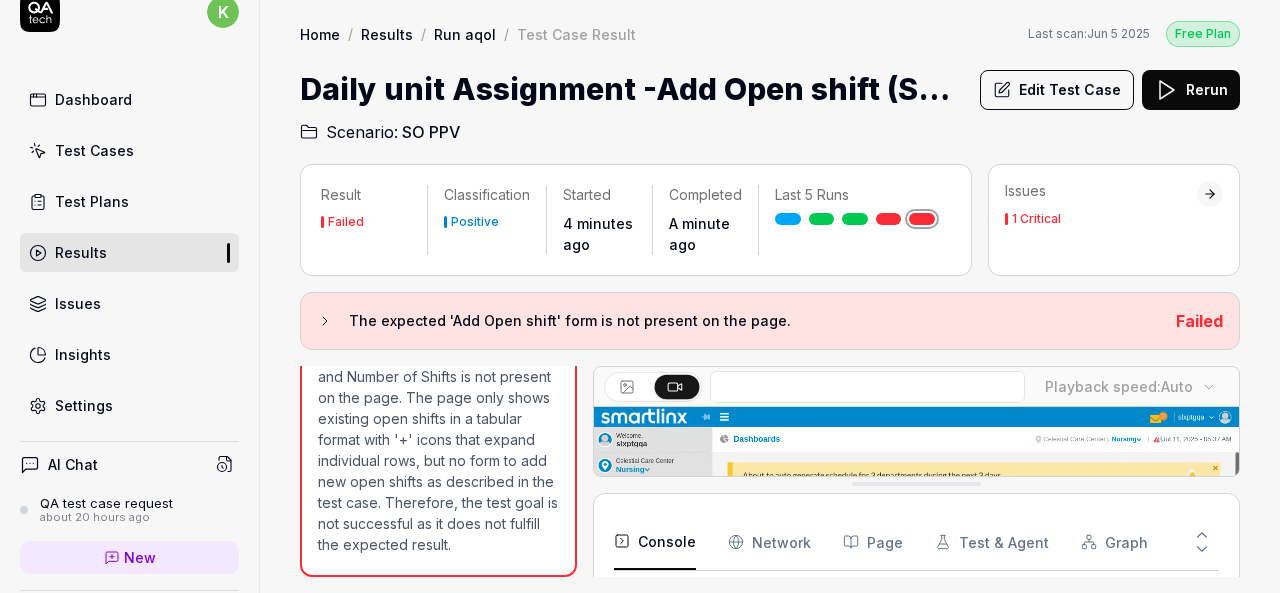 click at bounding box center (916, 608) 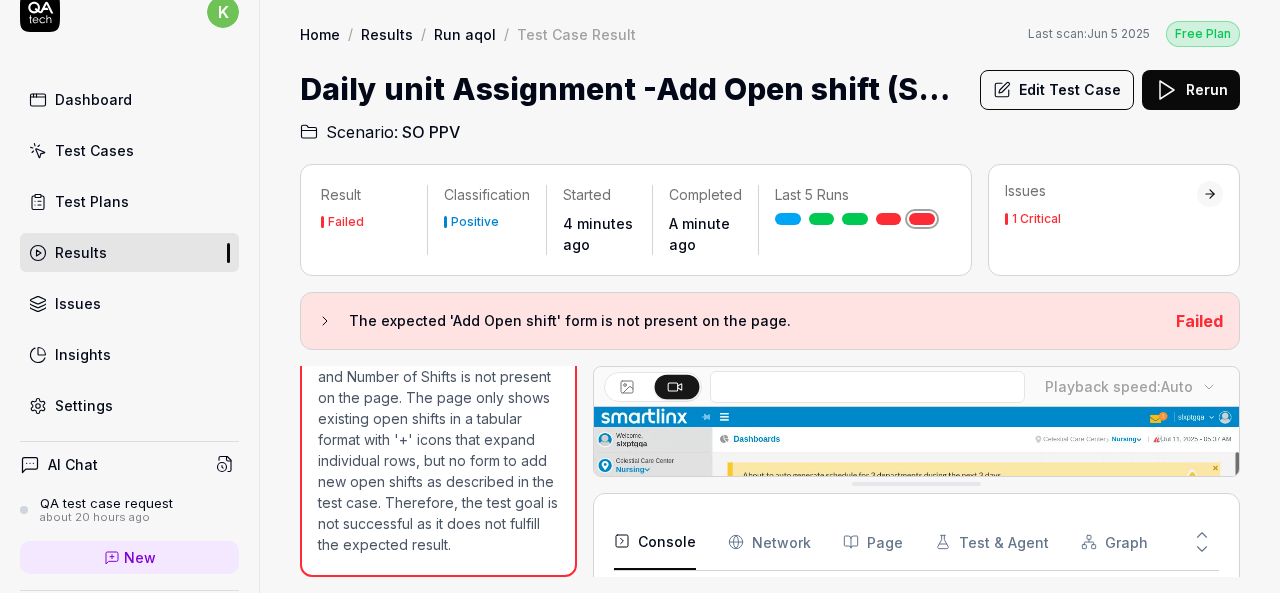 scroll, scrollTop: 1286, scrollLeft: 0, axis: vertical 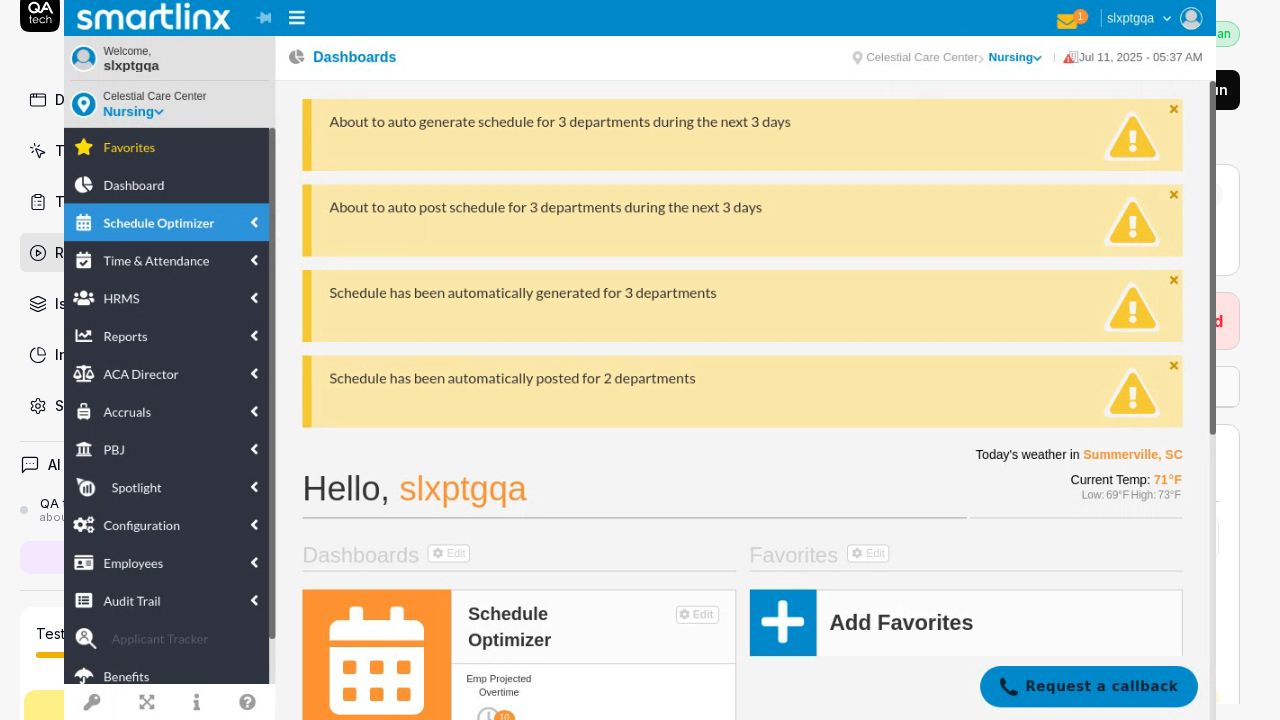 click at bounding box center (640, 360) 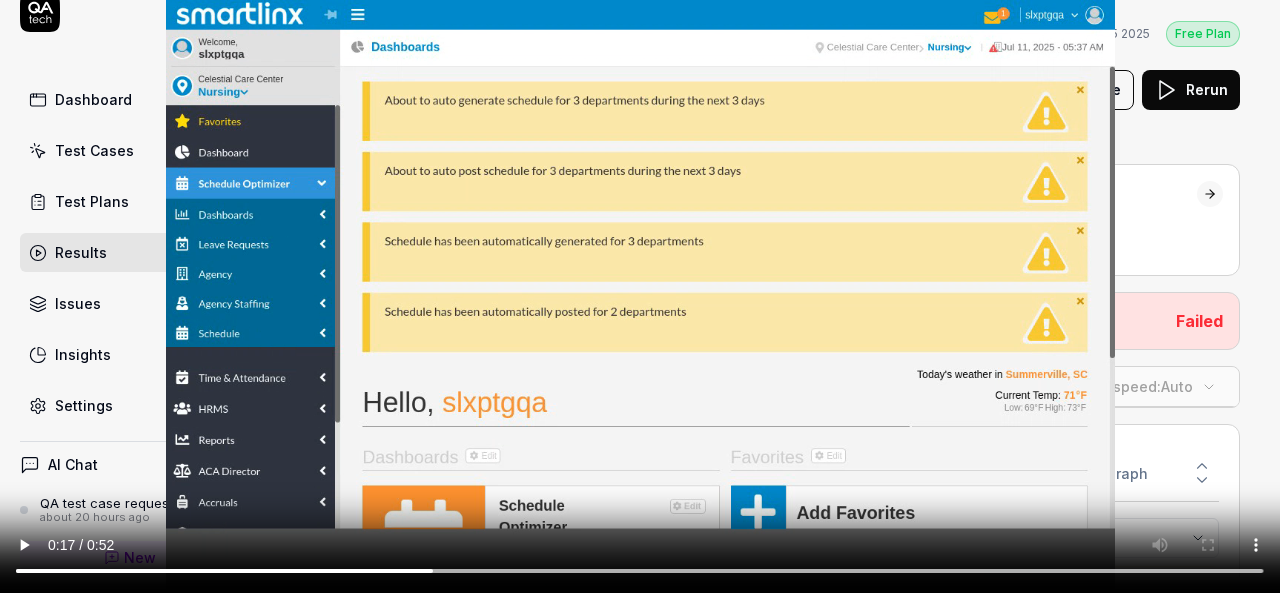 scroll, scrollTop: 266, scrollLeft: 0, axis: vertical 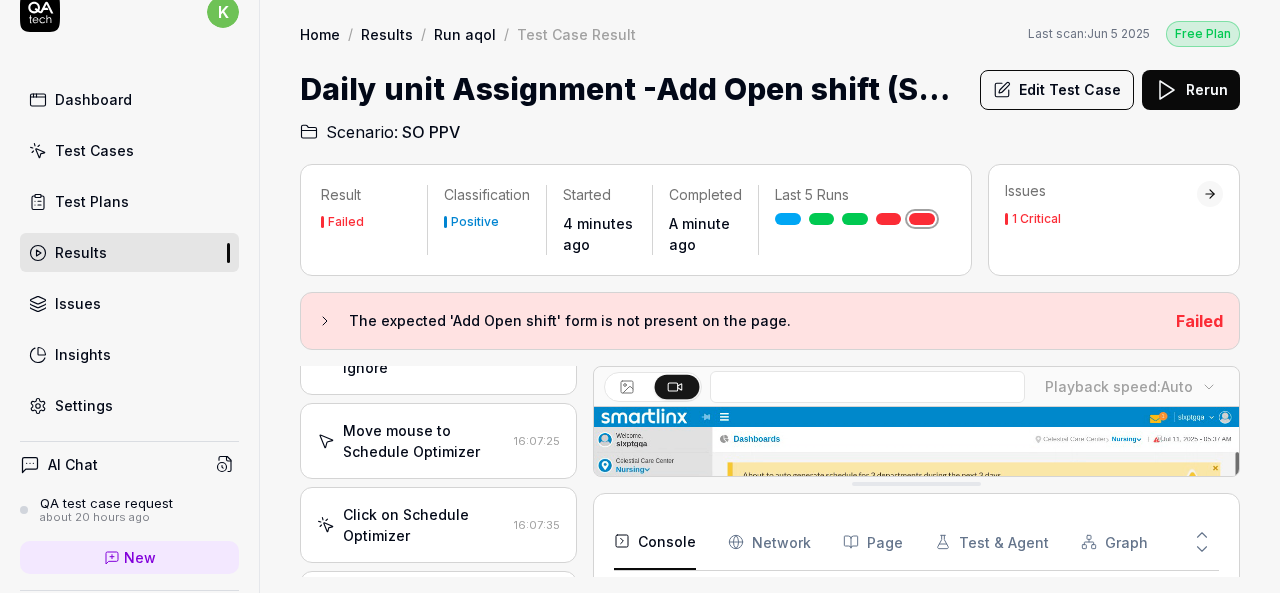 click on "Edit Test Case" at bounding box center [1057, 90] 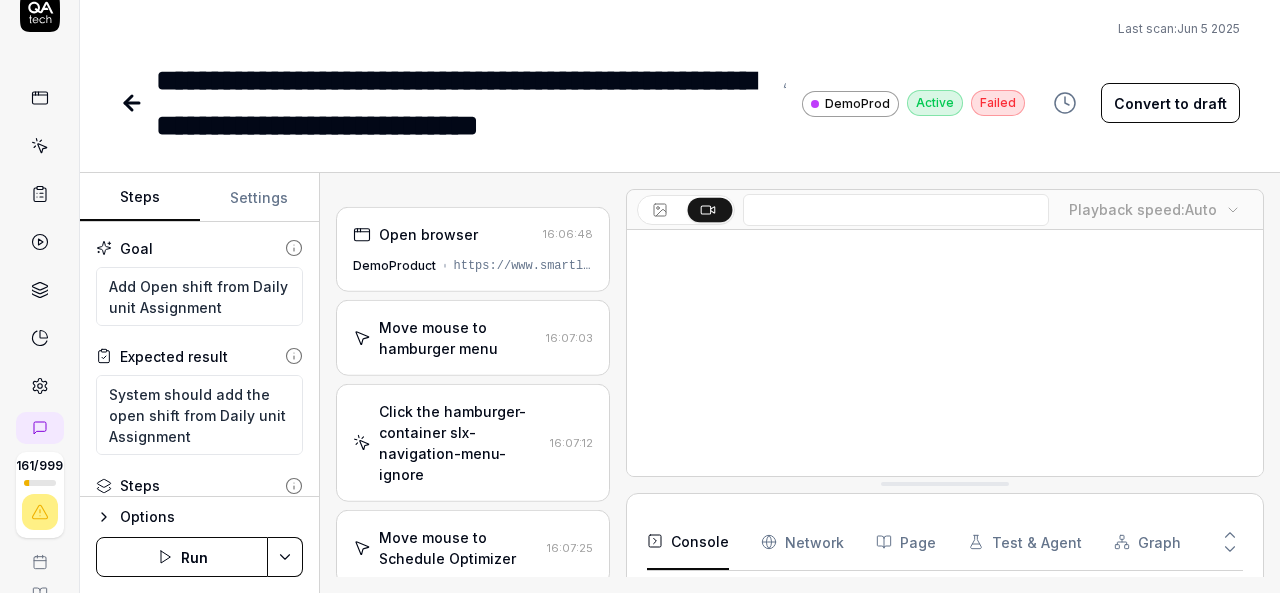 scroll, scrollTop: 32, scrollLeft: 0, axis: vertical 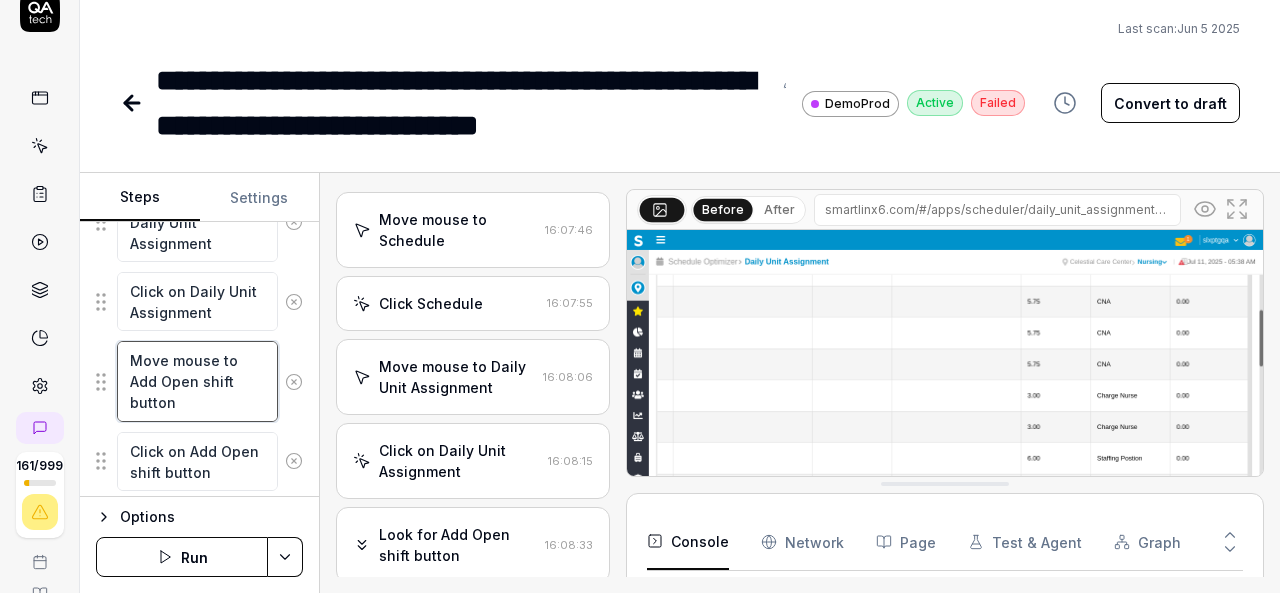 click on "Move mouse to Add Open shift button" at bounding box center (197, 381) 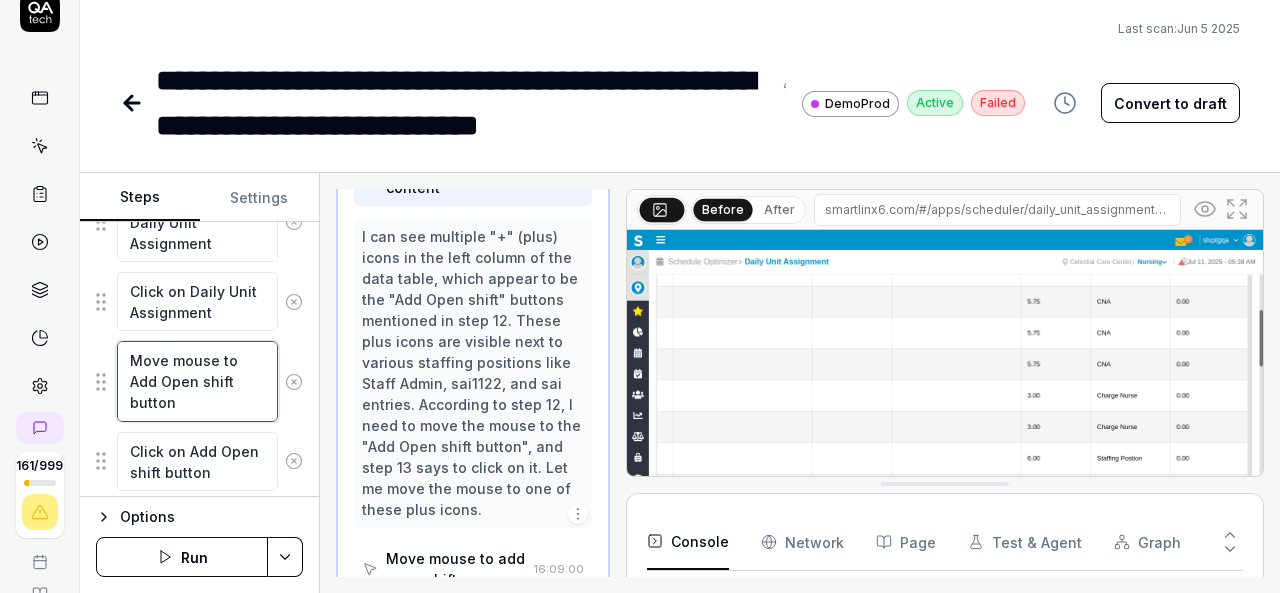 scroll, scrollTop: 1358, scrollLeft: 0, axis: vertical 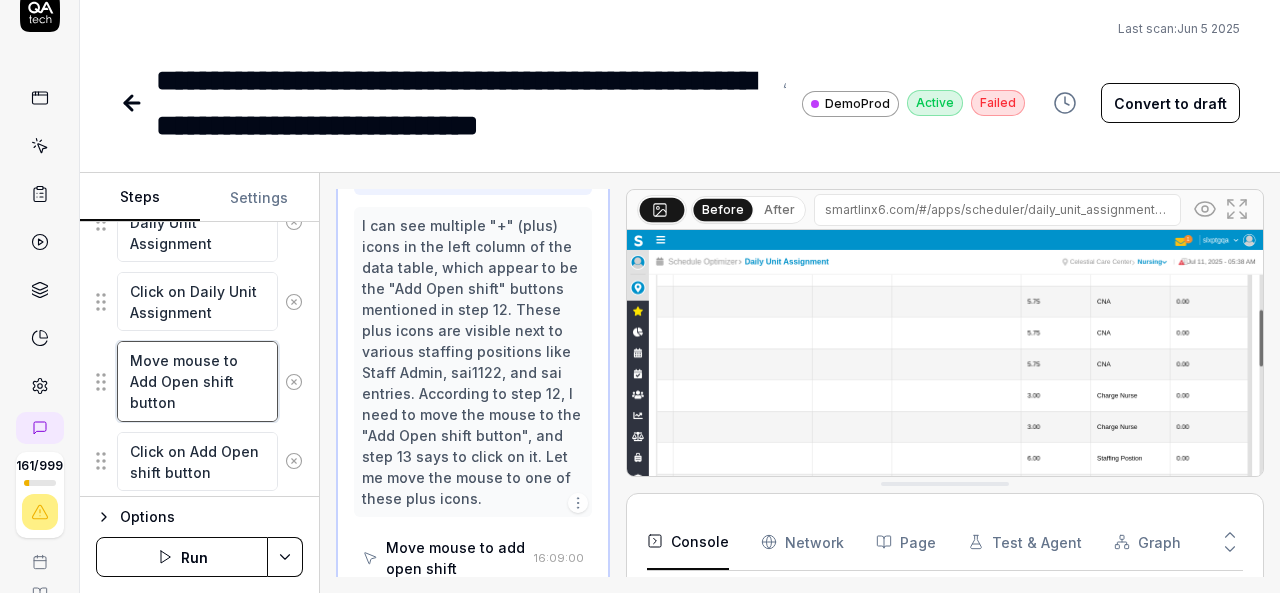 type on "*" 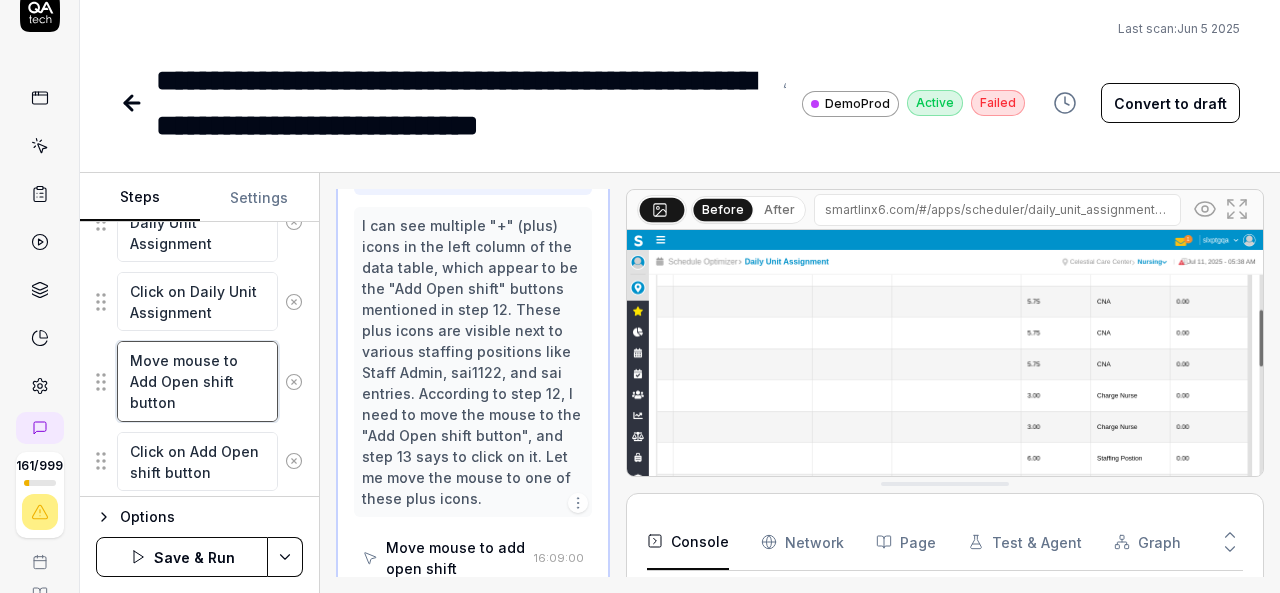 type on "*" 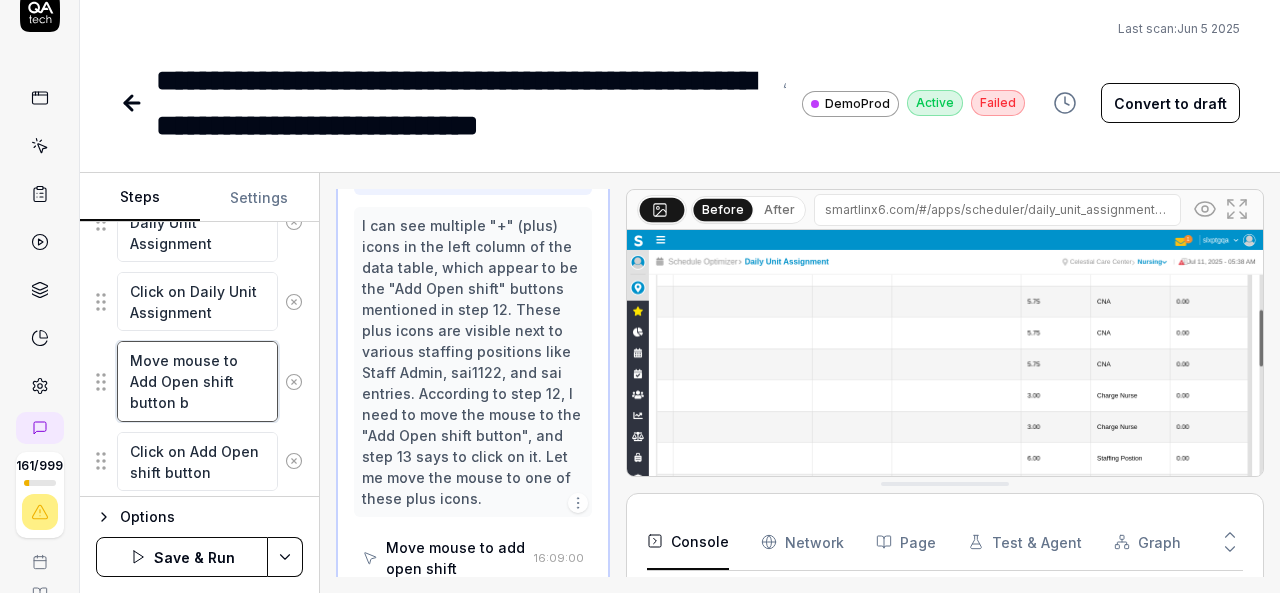 type on "*" 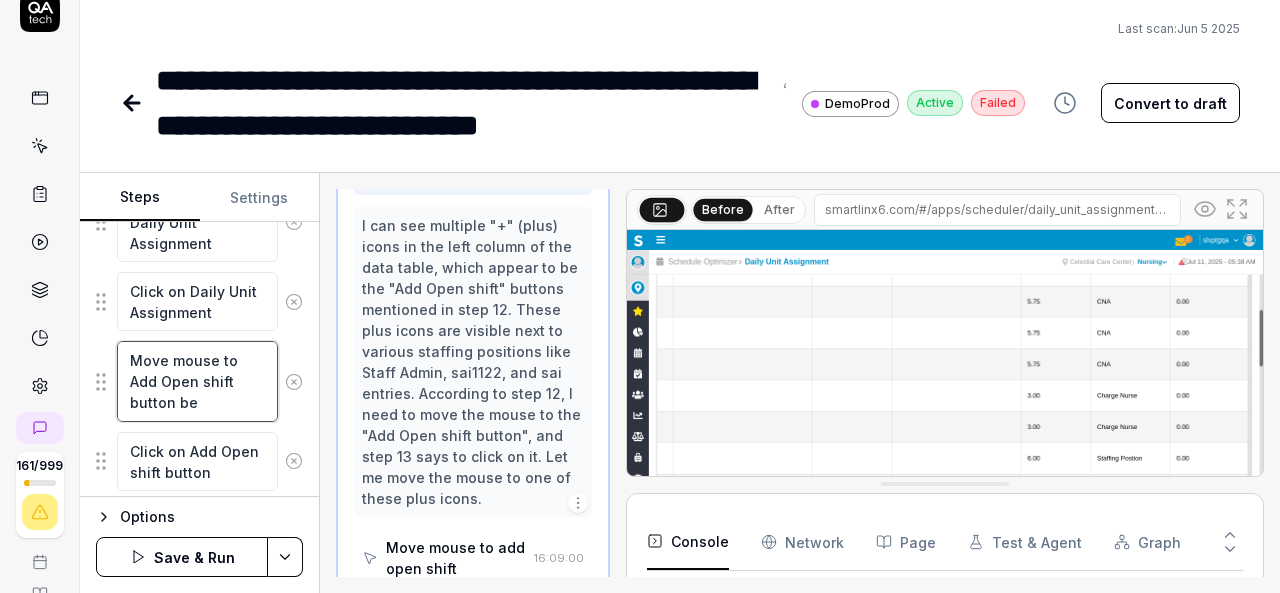 type on "*" 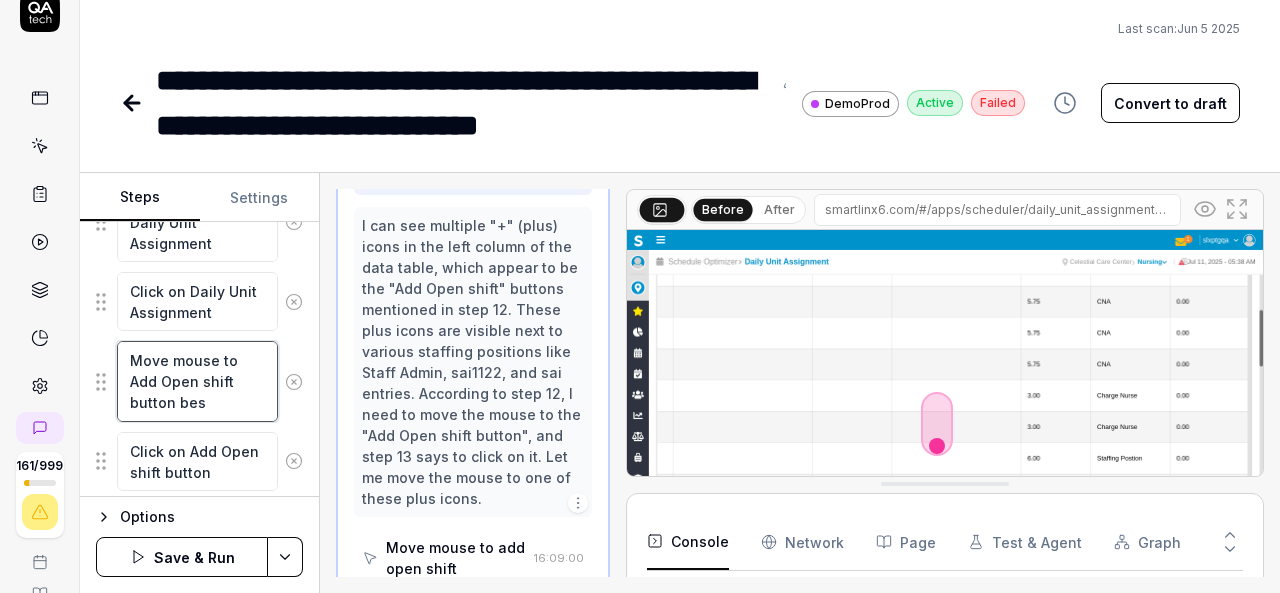 type on "*" 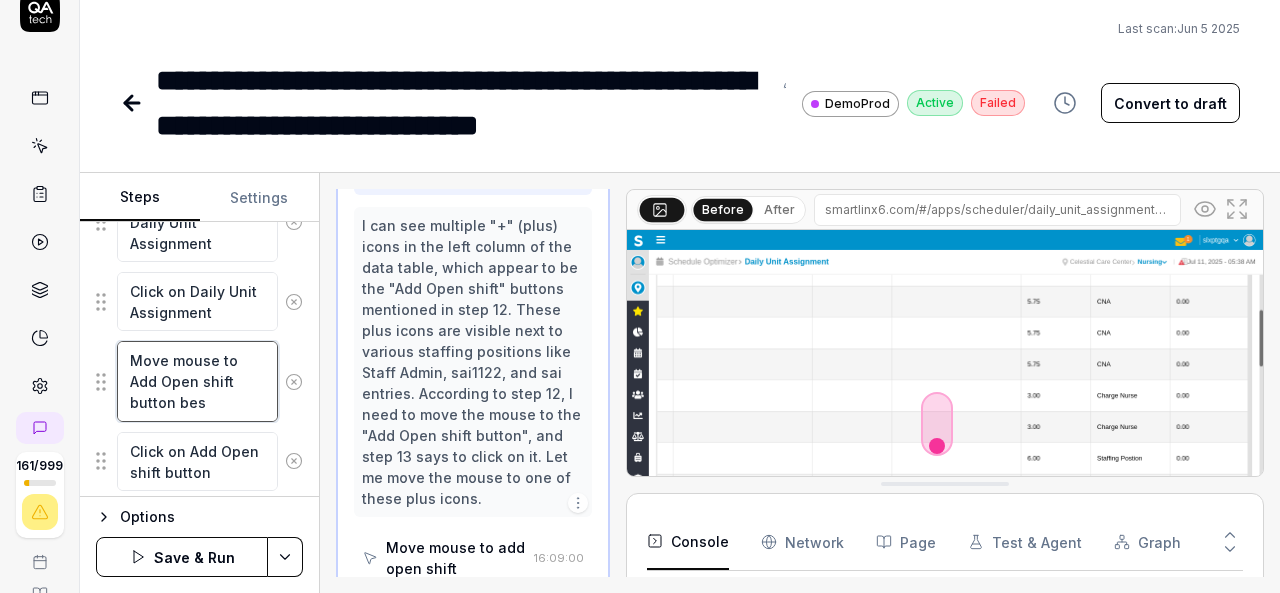 type on "Move mouse to Add Open shift button be" 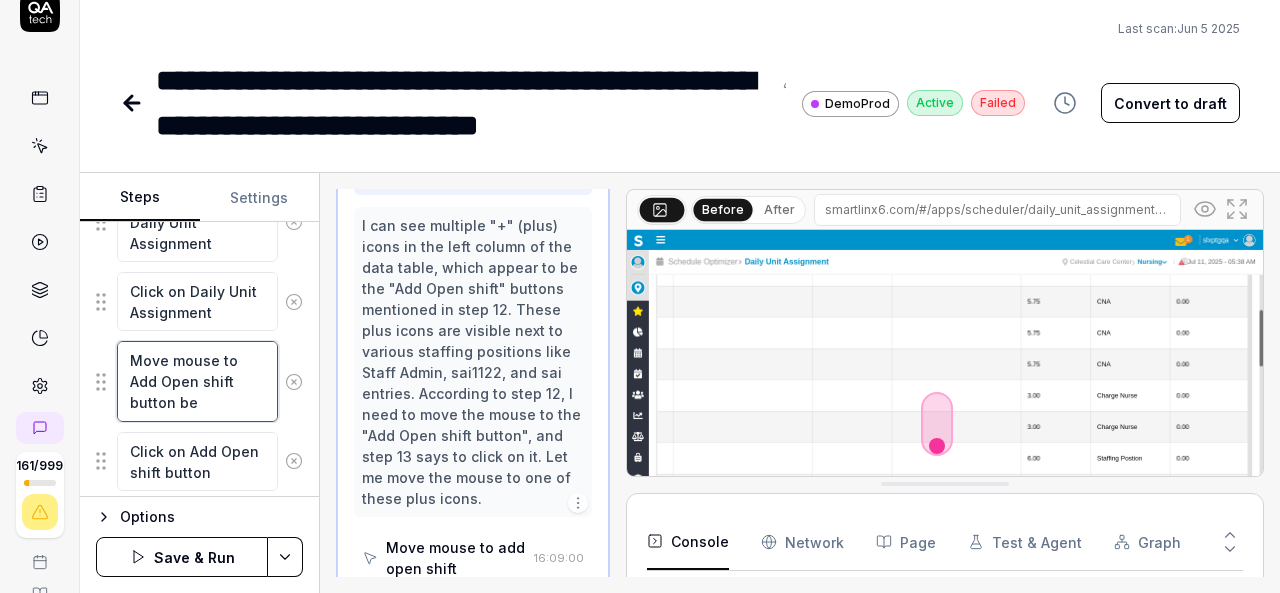 type on "*" 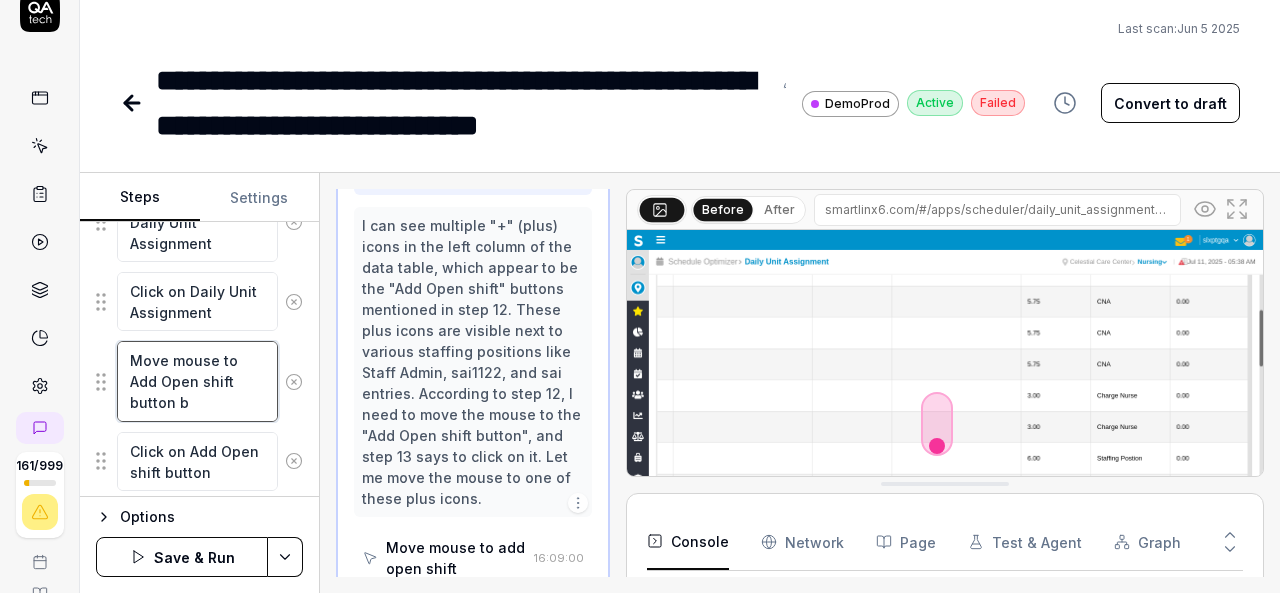 type on "*" 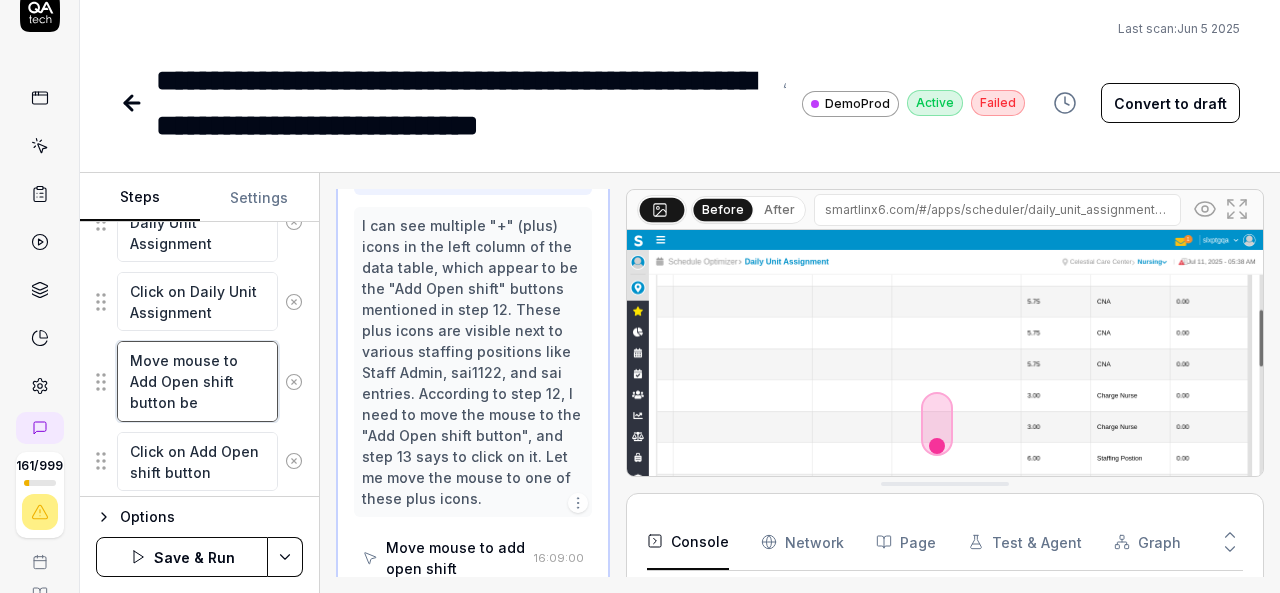 type on "*" 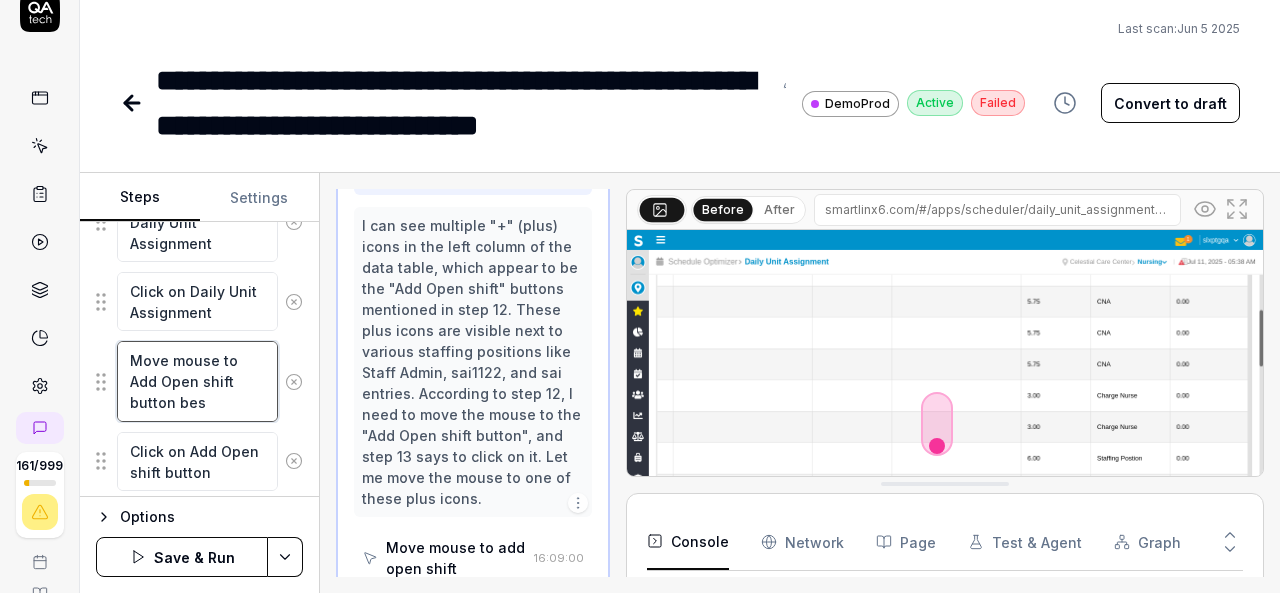 type on "*" 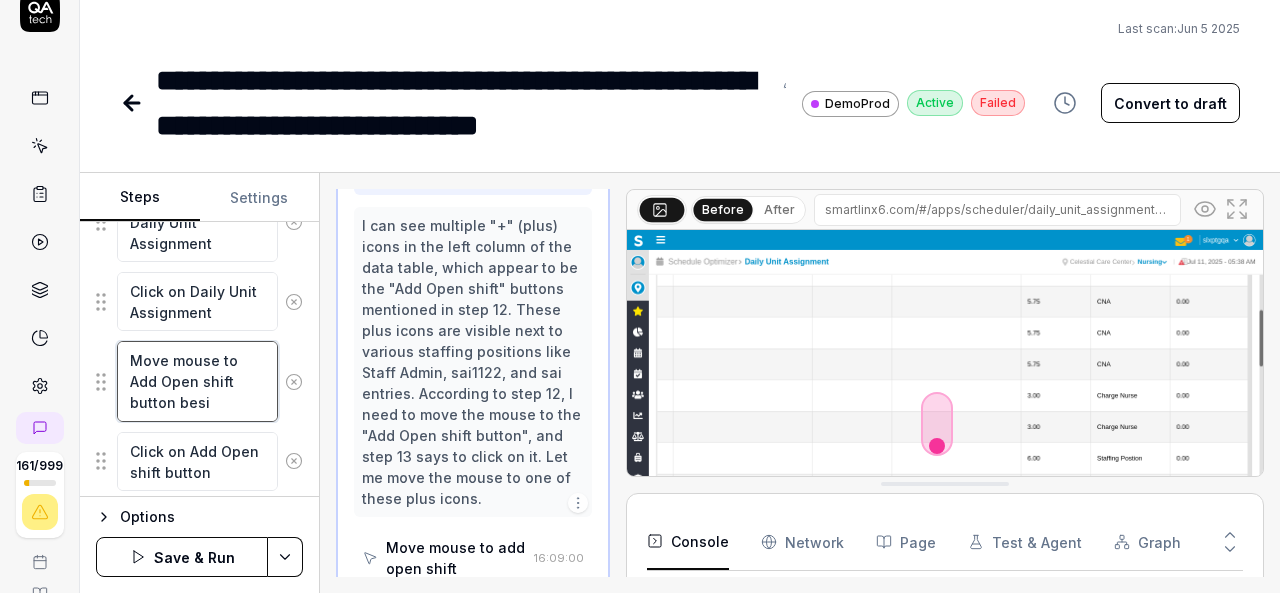 type on "*" 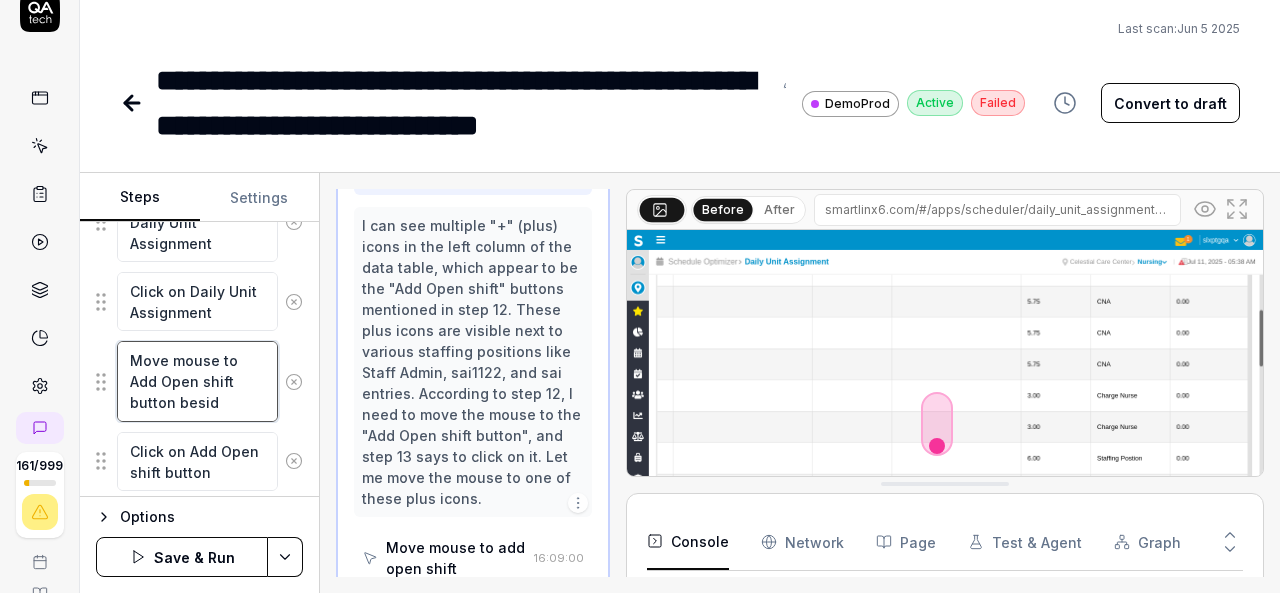 type on "*" 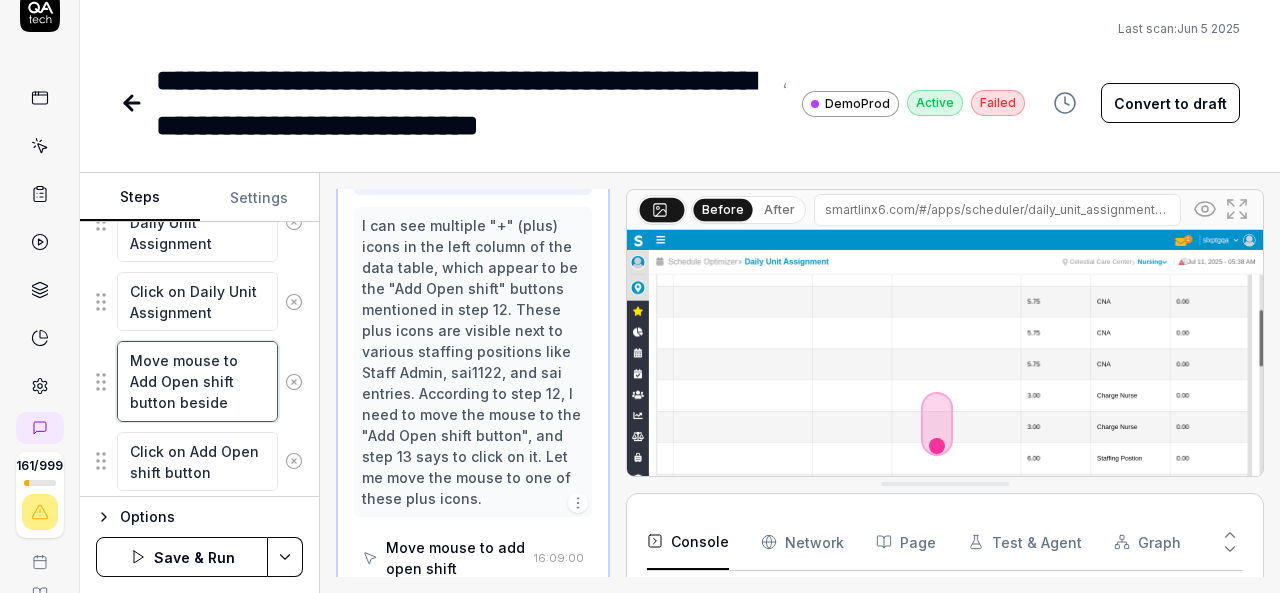 type on "*" 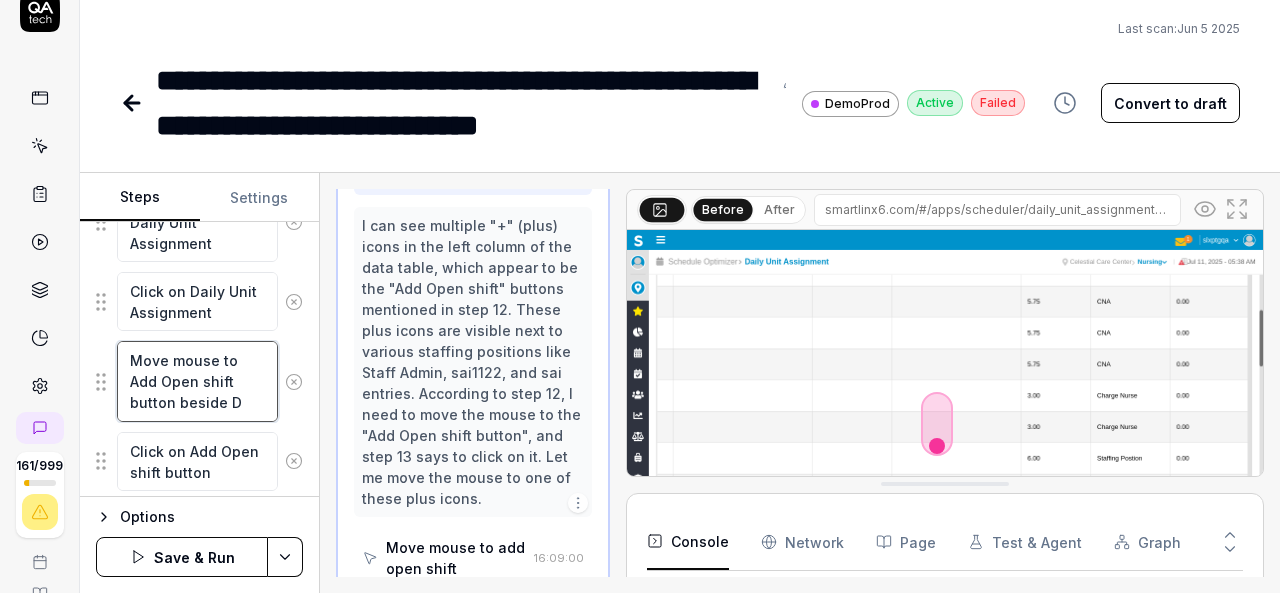 type on "*" 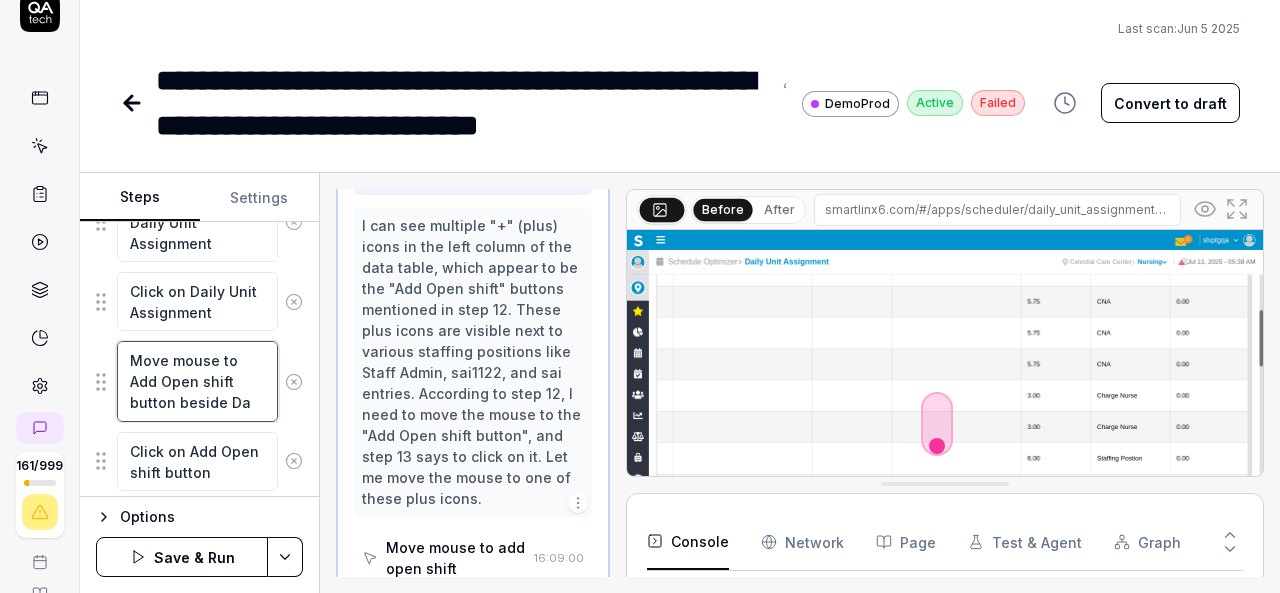 type on "*" 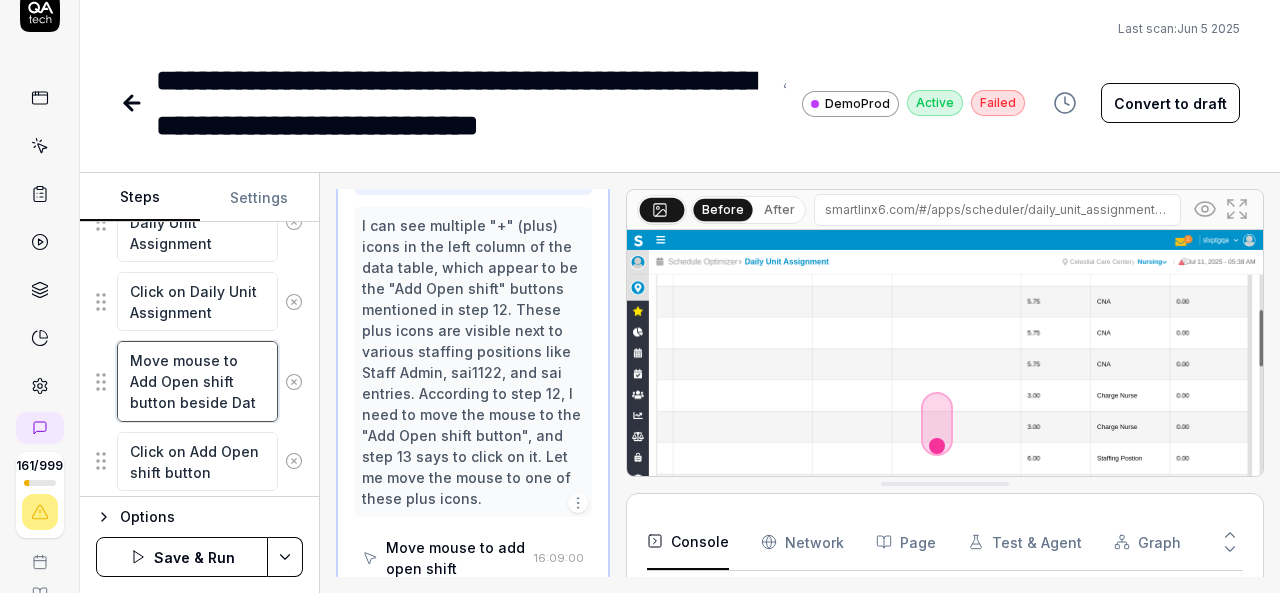 type on "*" 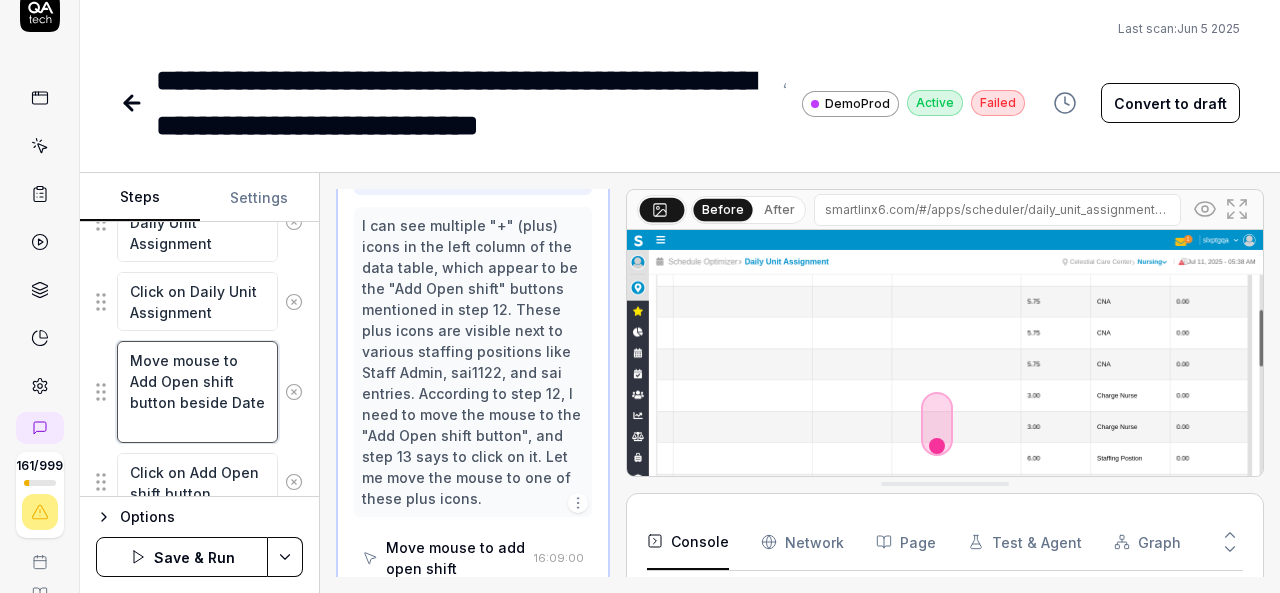 type on "*" 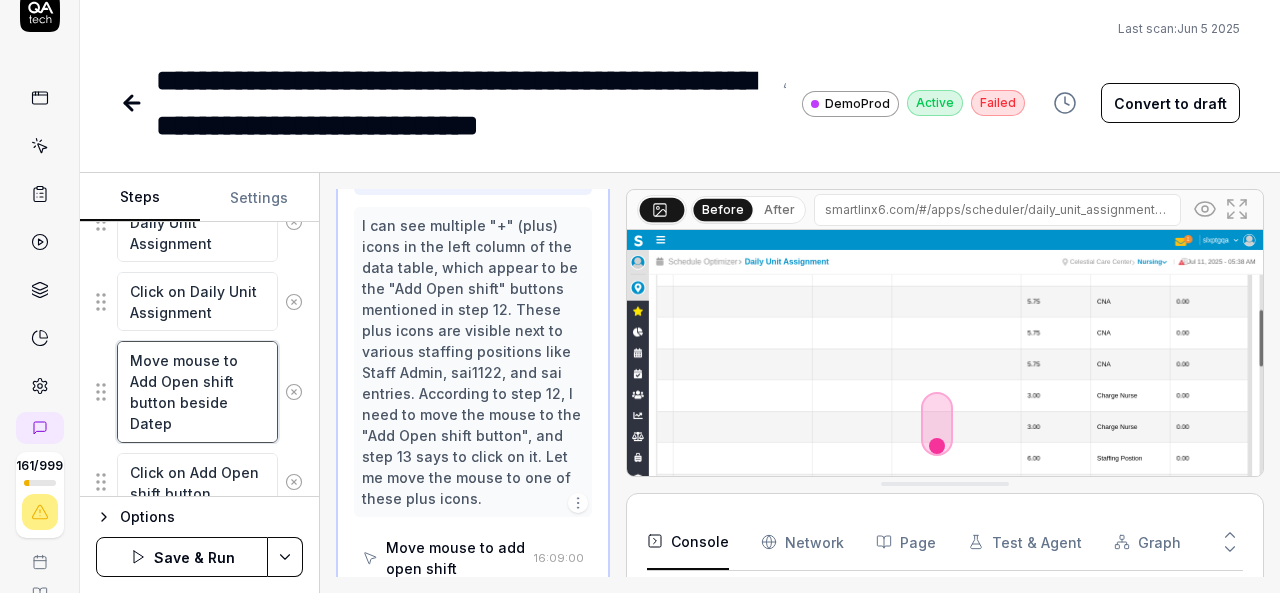type on "*" 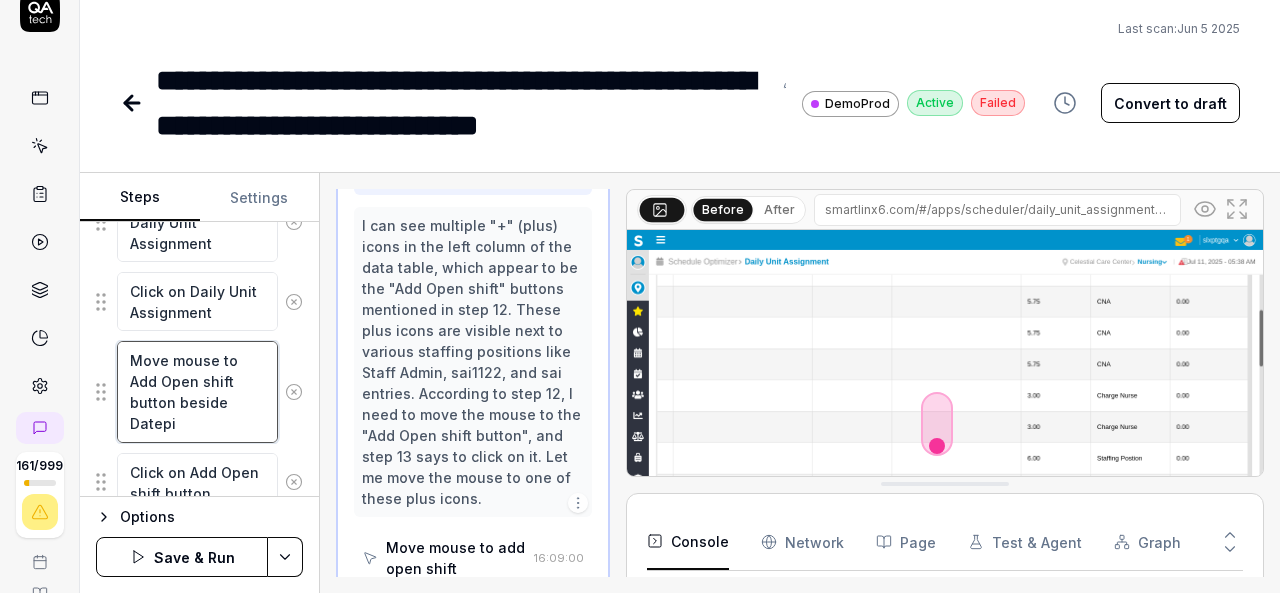 type on "*" 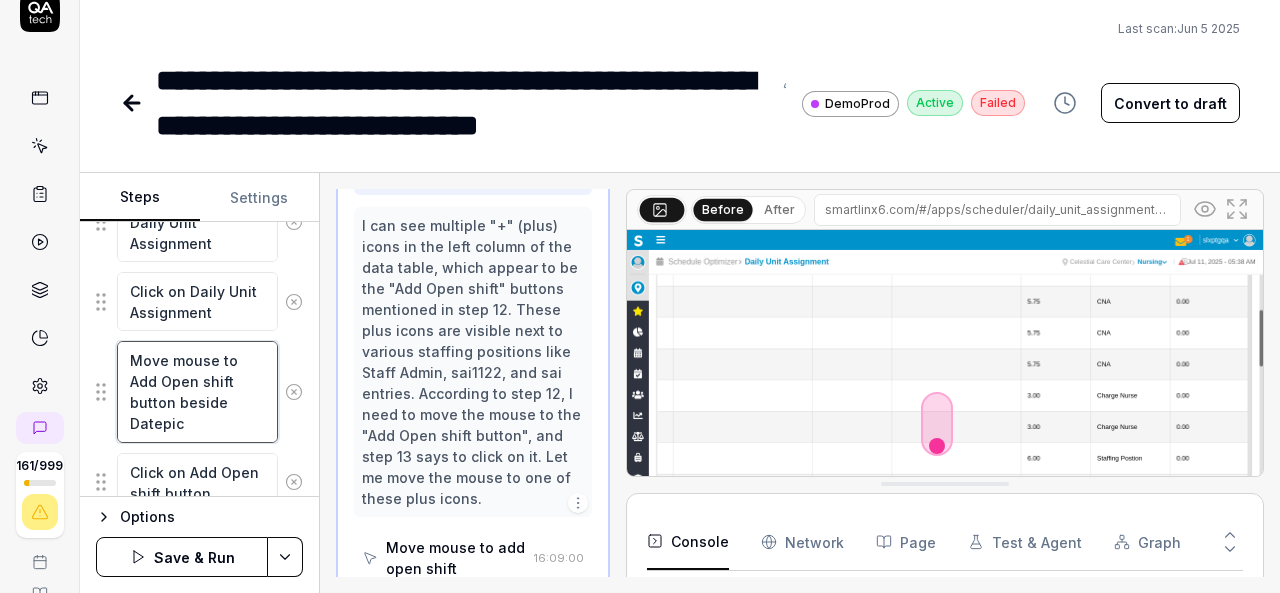 type on "*" 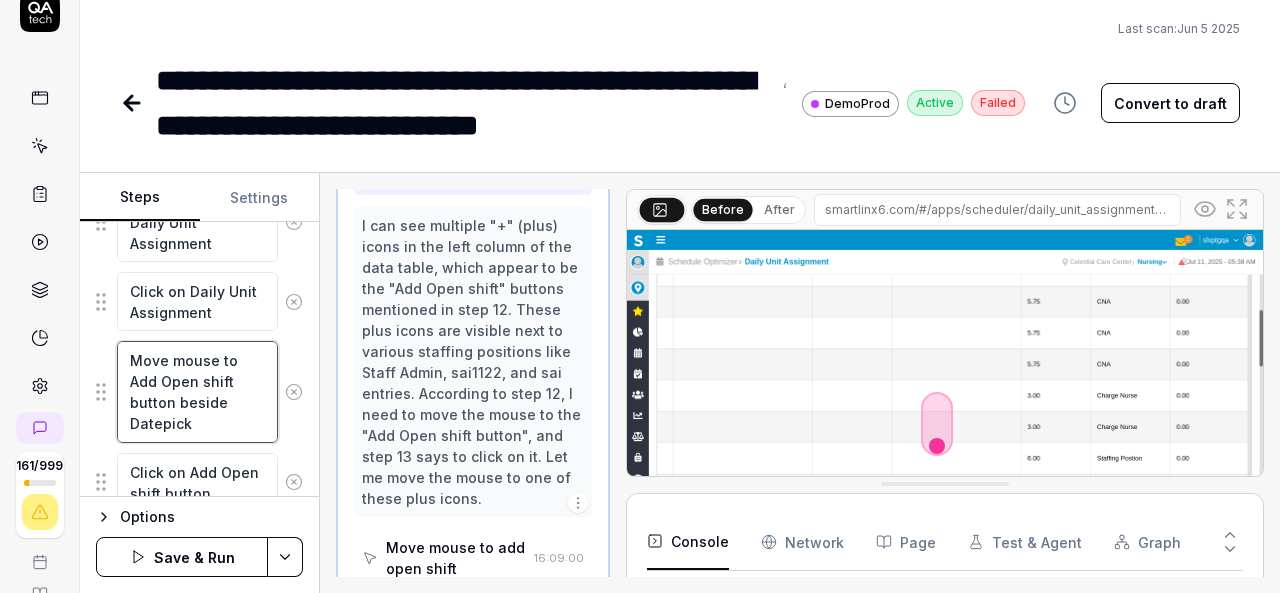 type on "*" 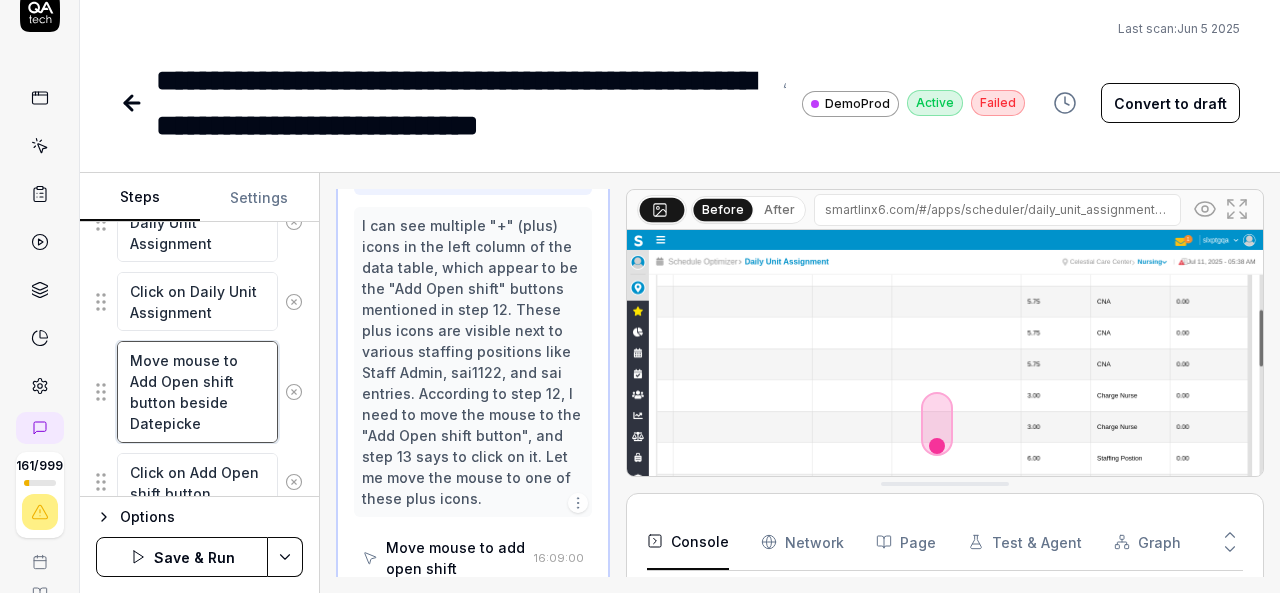 type on "*" 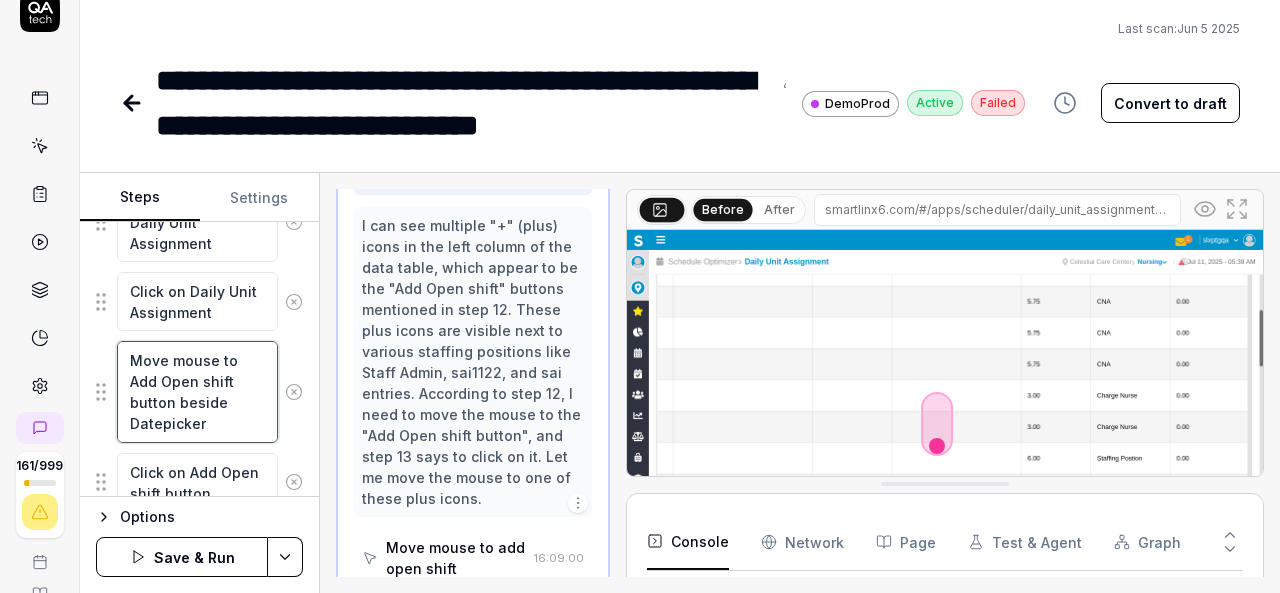 click on "Move mouse to Add Open shift button beside Datepicker" at bounding box center [197, 391] 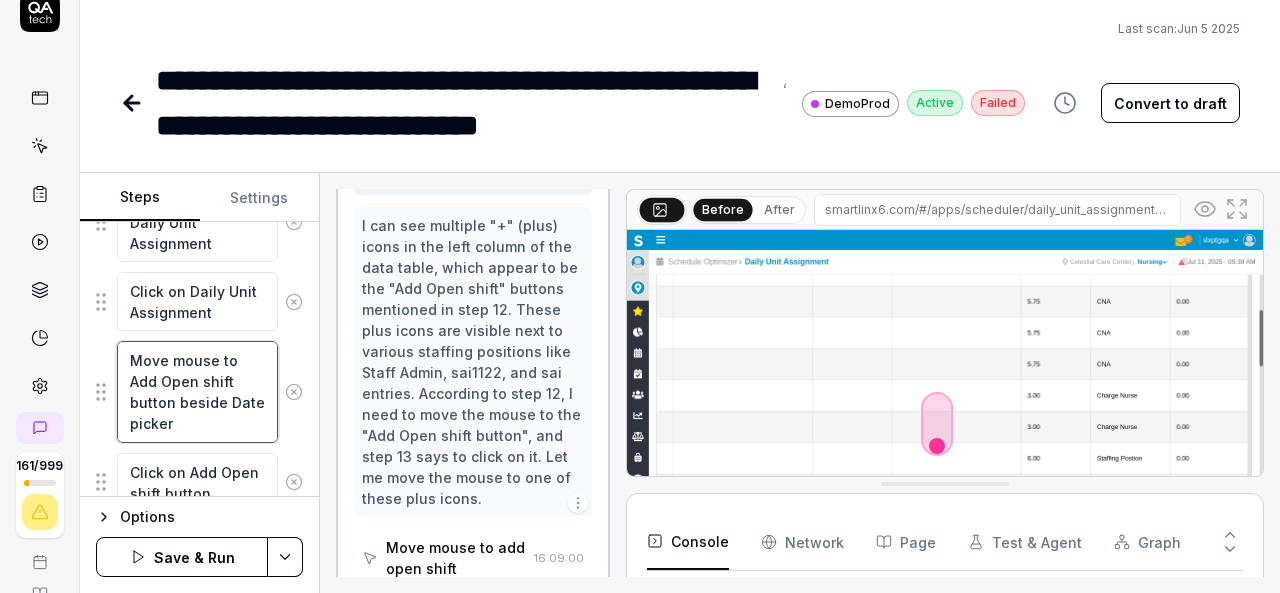 click on "Move mouse to Add Open shift button beside Date picker" at bounding box center [197, 391] 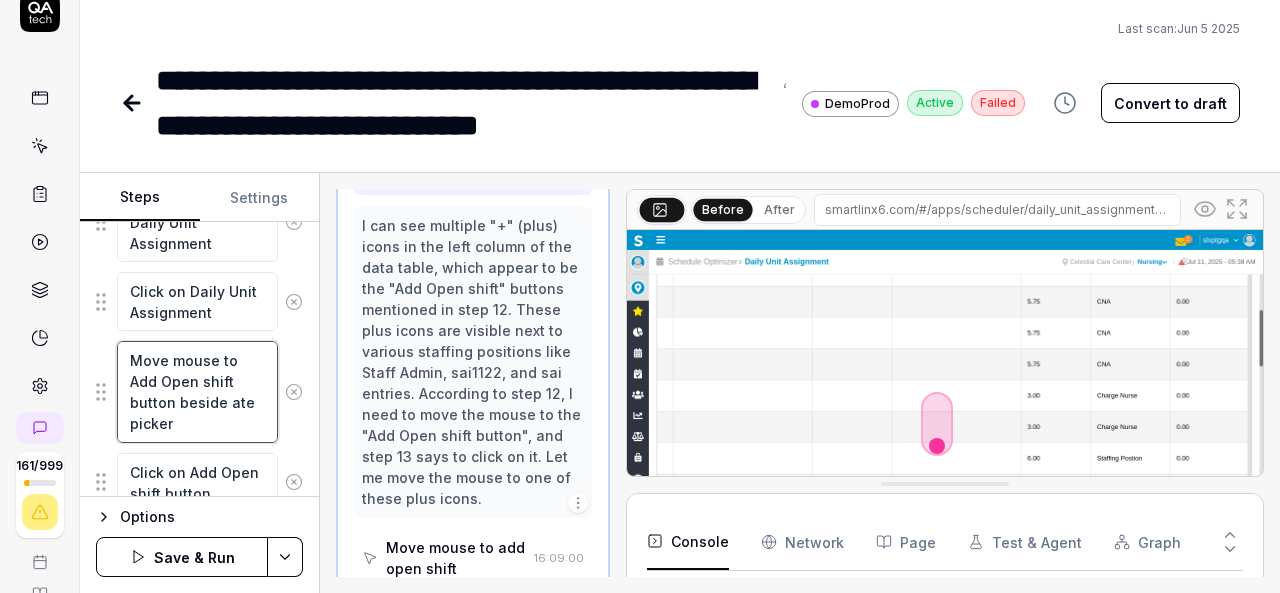 type on "*" 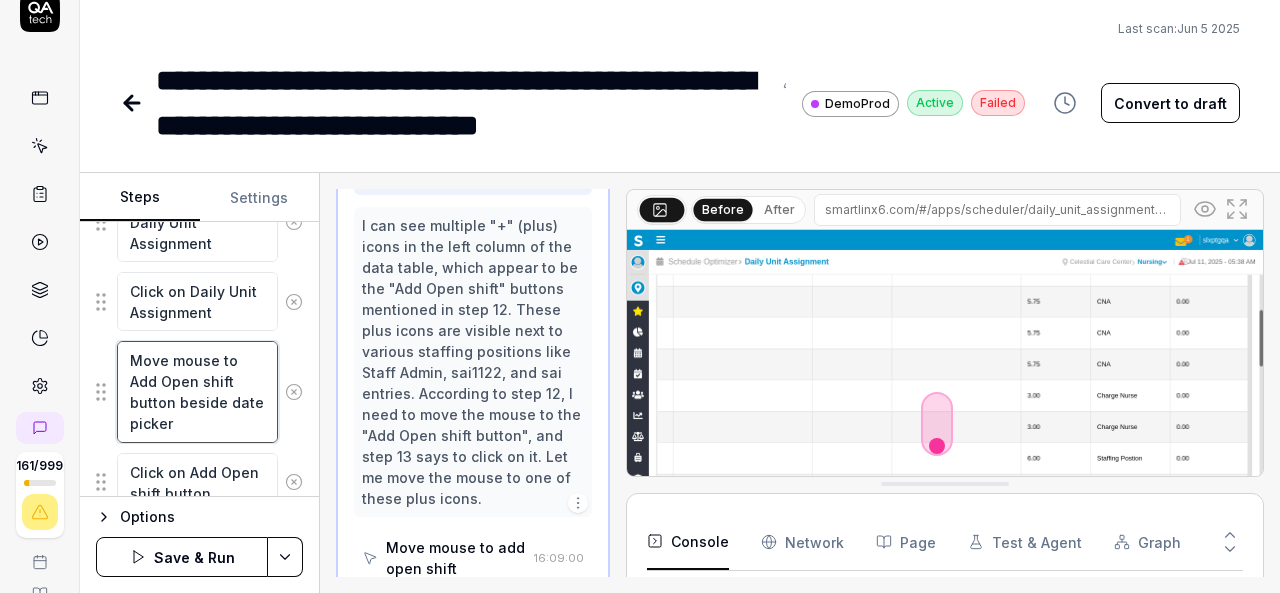 type on "*" 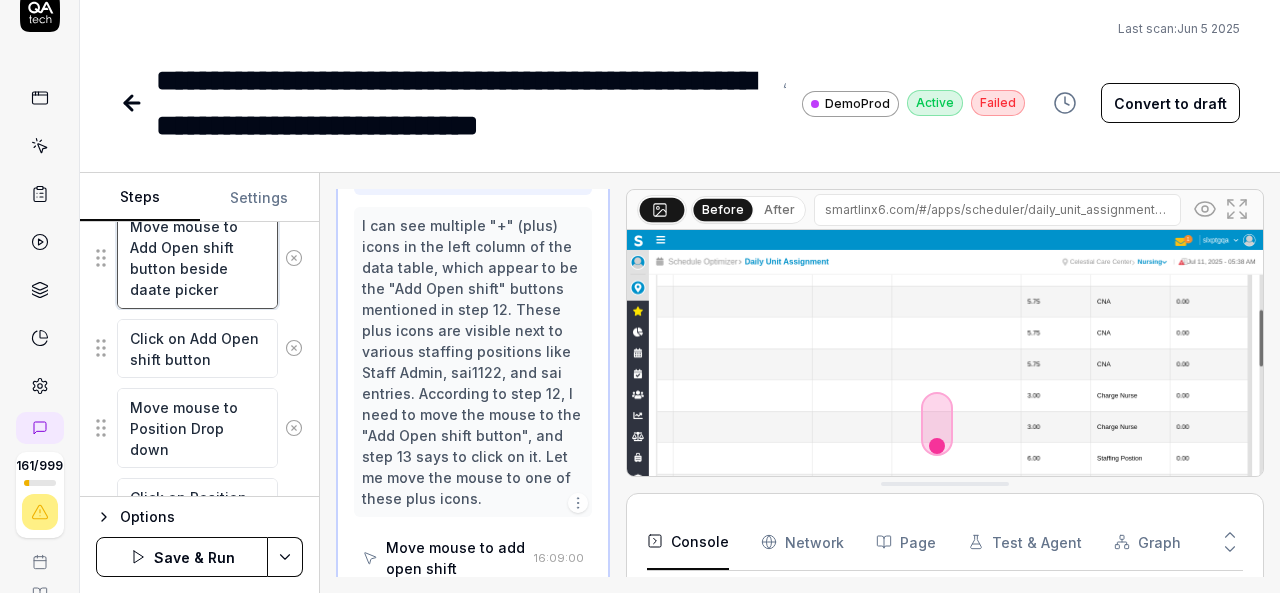 scroll, scrollTop: 1189, scrollLeft: 0, axis: vertical 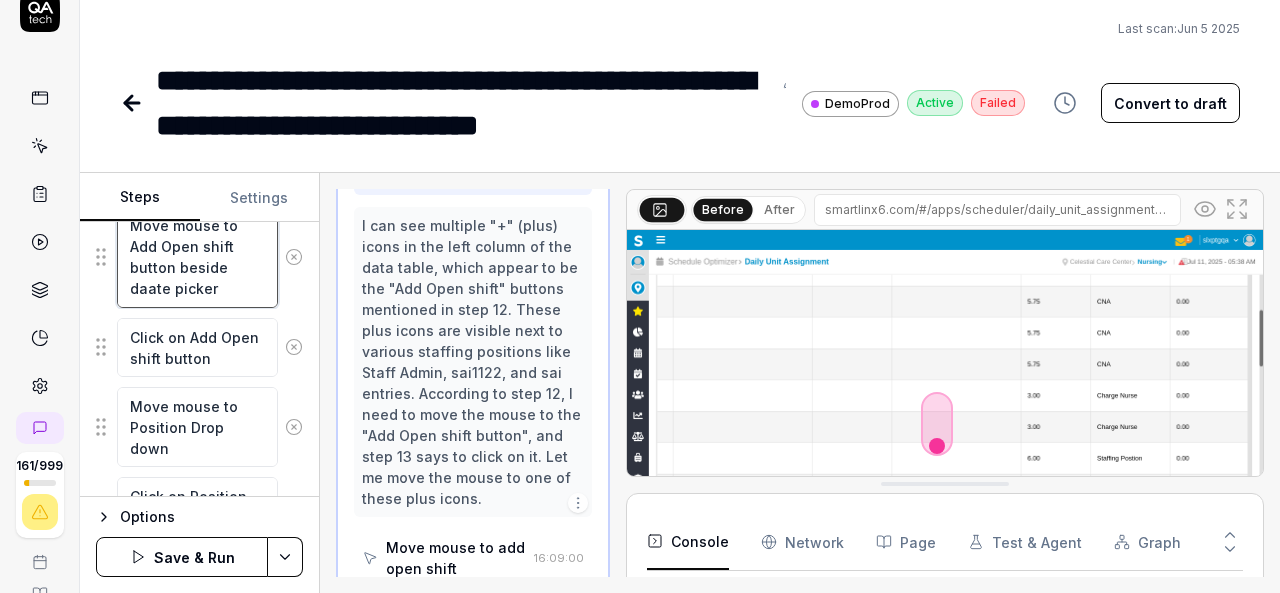 type on "*" 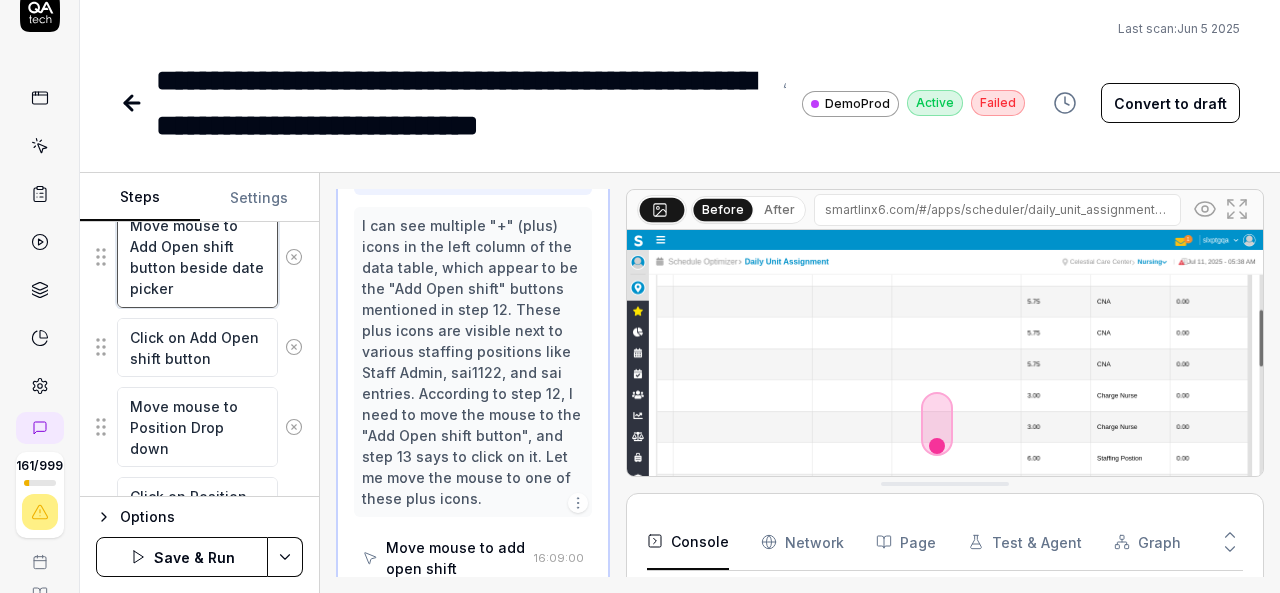 type on "Move mouse to Add Open shift button beside date picker" 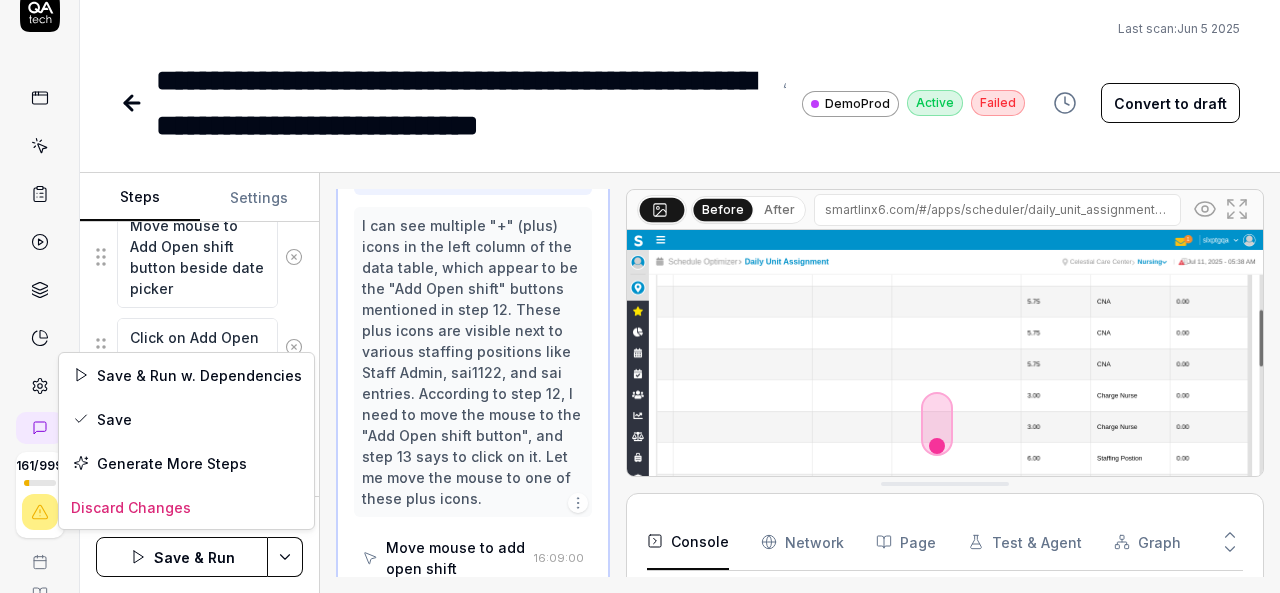 click on "**********" at bounding box center [640, 296] 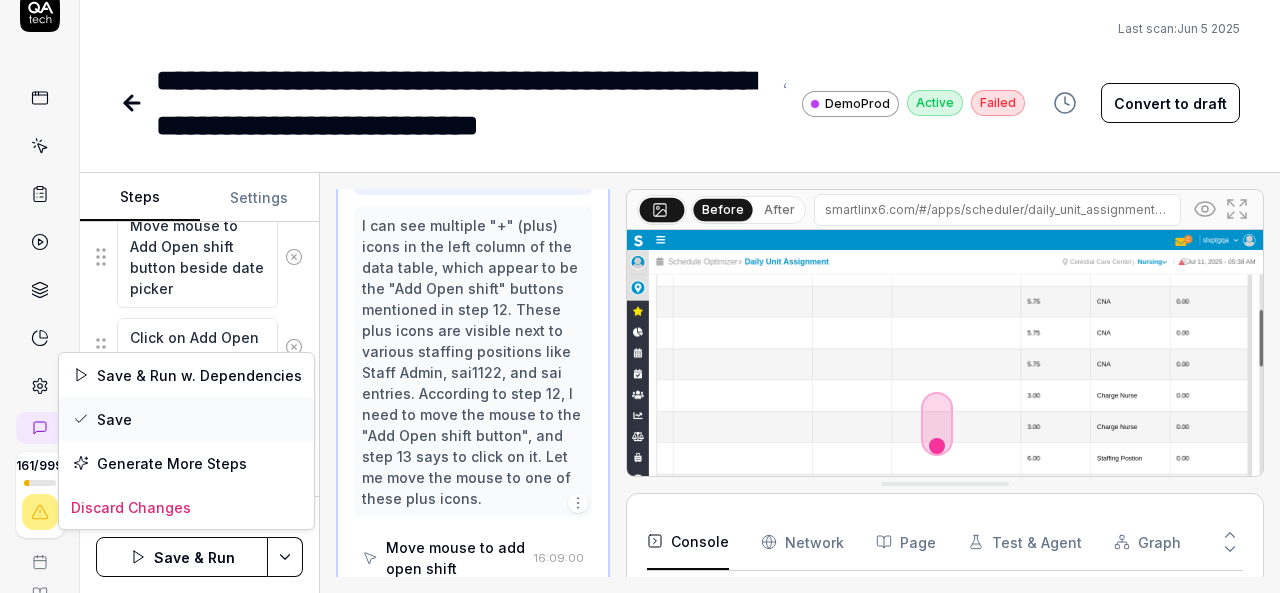 click on "Save" at bounding box center (186, 419) 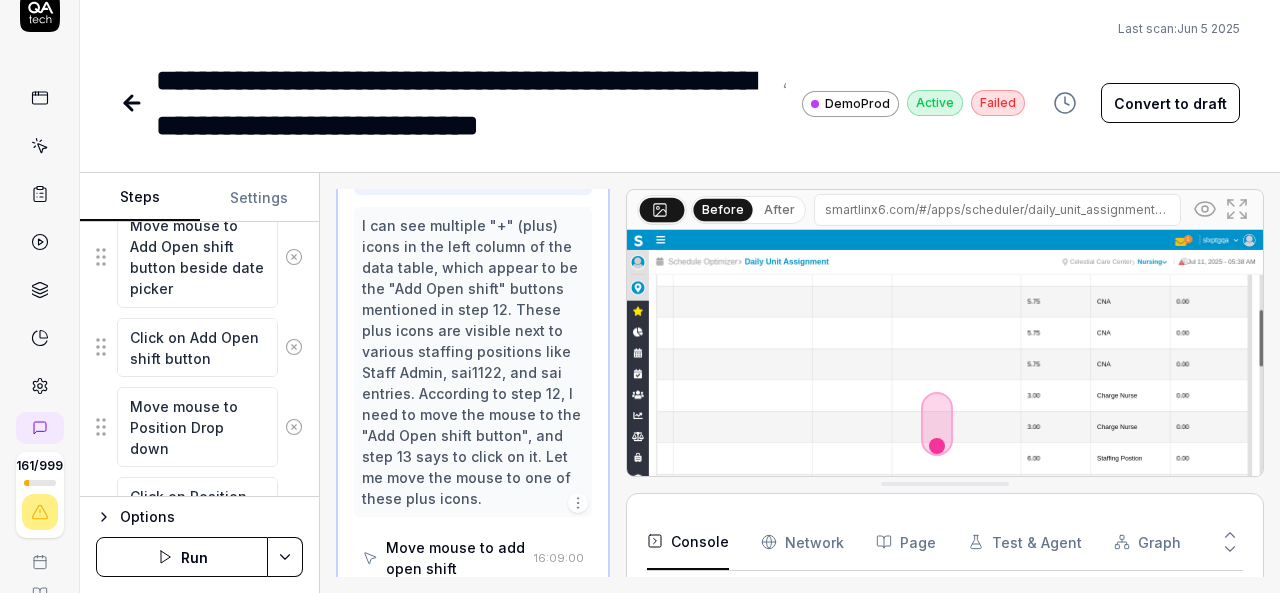 click on "**********" at bounding box center [640, 296] 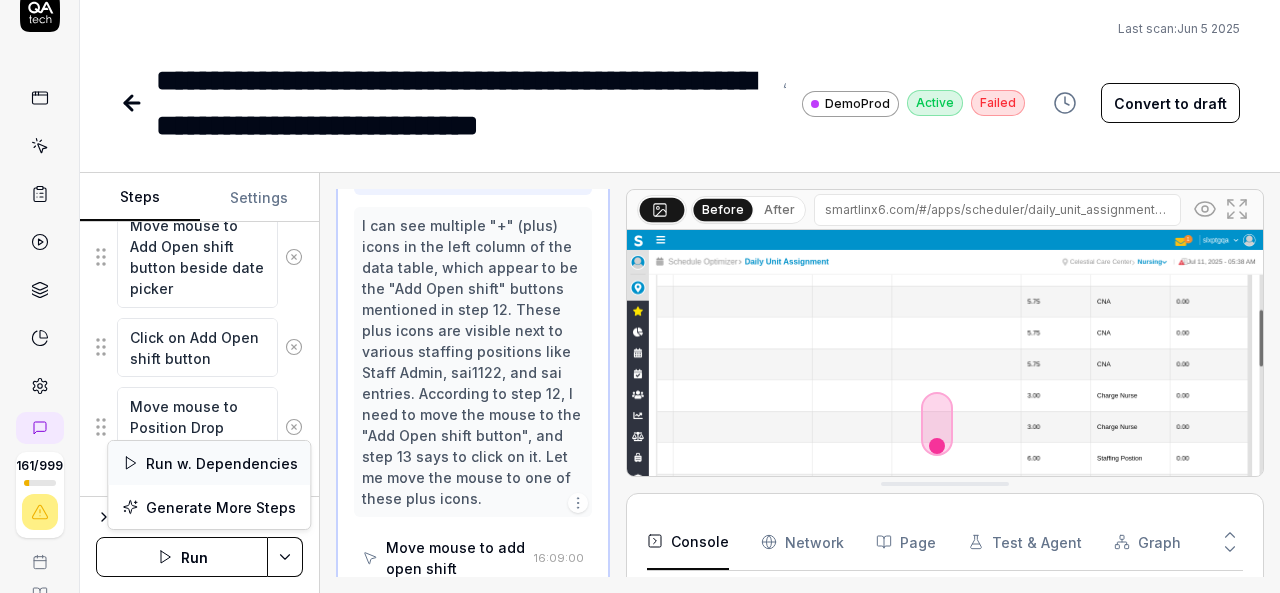 click on "Run w. Dependencies" at bounding box center (209, 463) 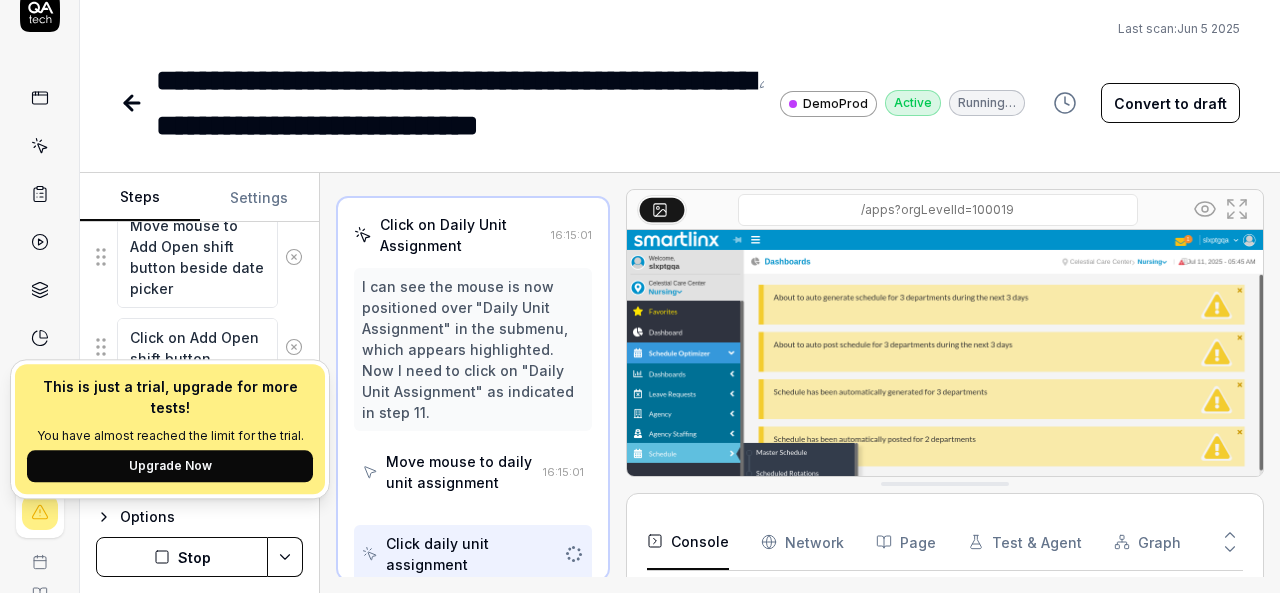 scroll, scrollTop: 693, scrollLeft: 0, axis: vertical 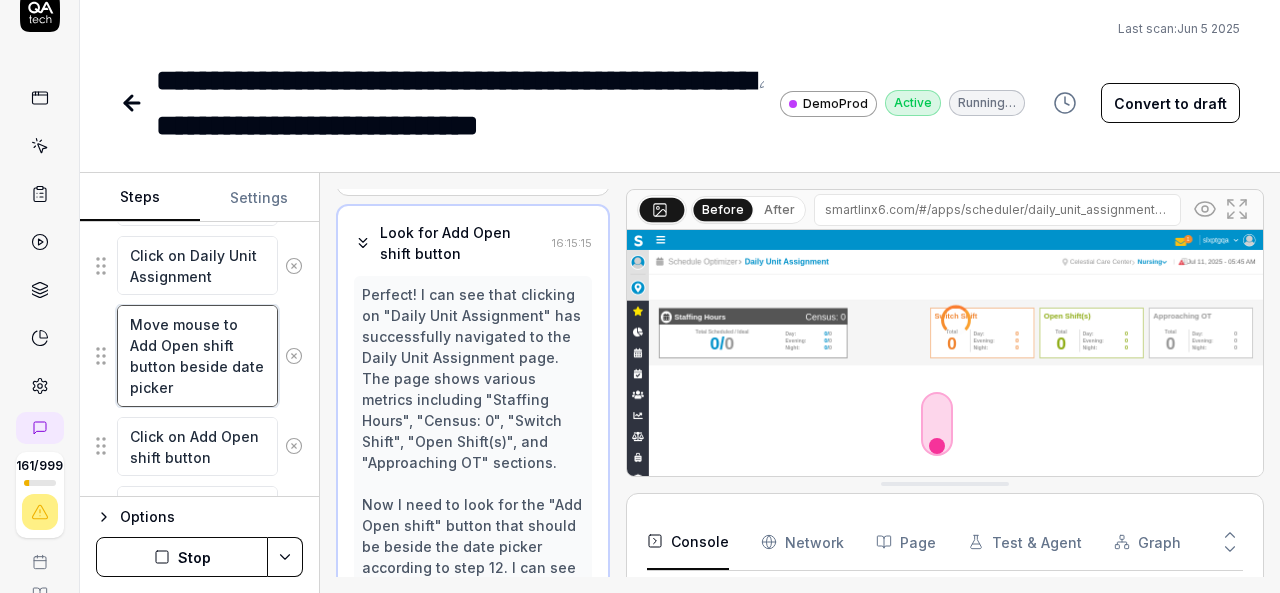 click on "Move mouse to Add Open shift button beside date picker" at bounding box center (197, 355) 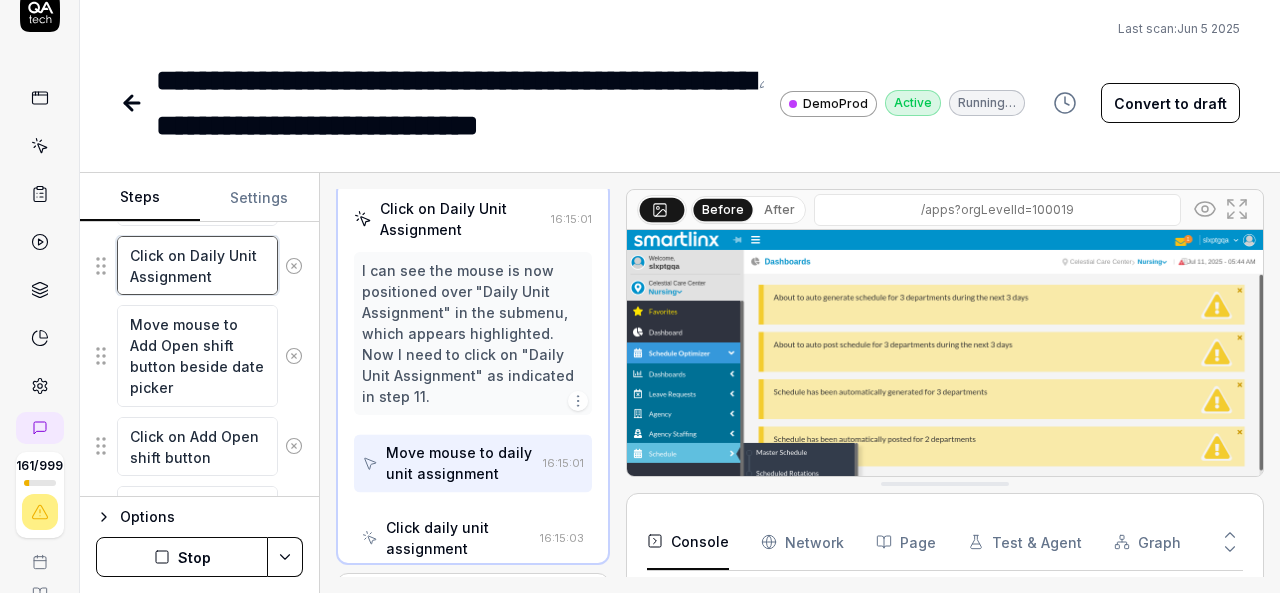 click on "Click on Daily Unit Assignment" at bounding box center [197, 265] 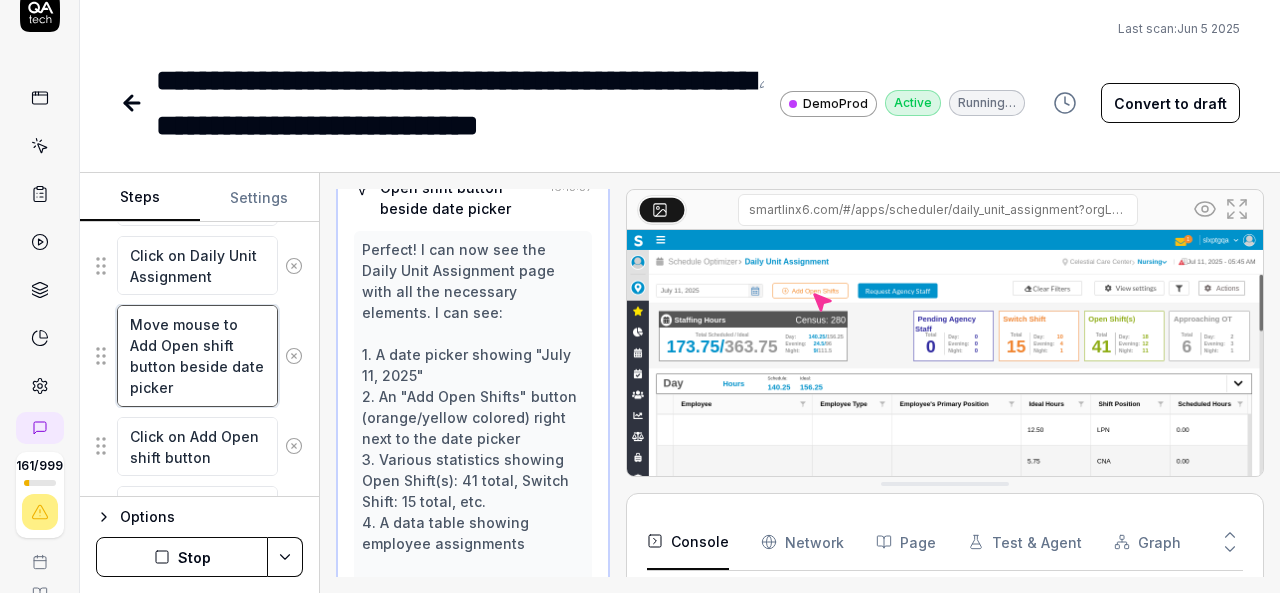 click on "Move mouse to Add Open shift button beside date picker" at bounding box center [197, 355] 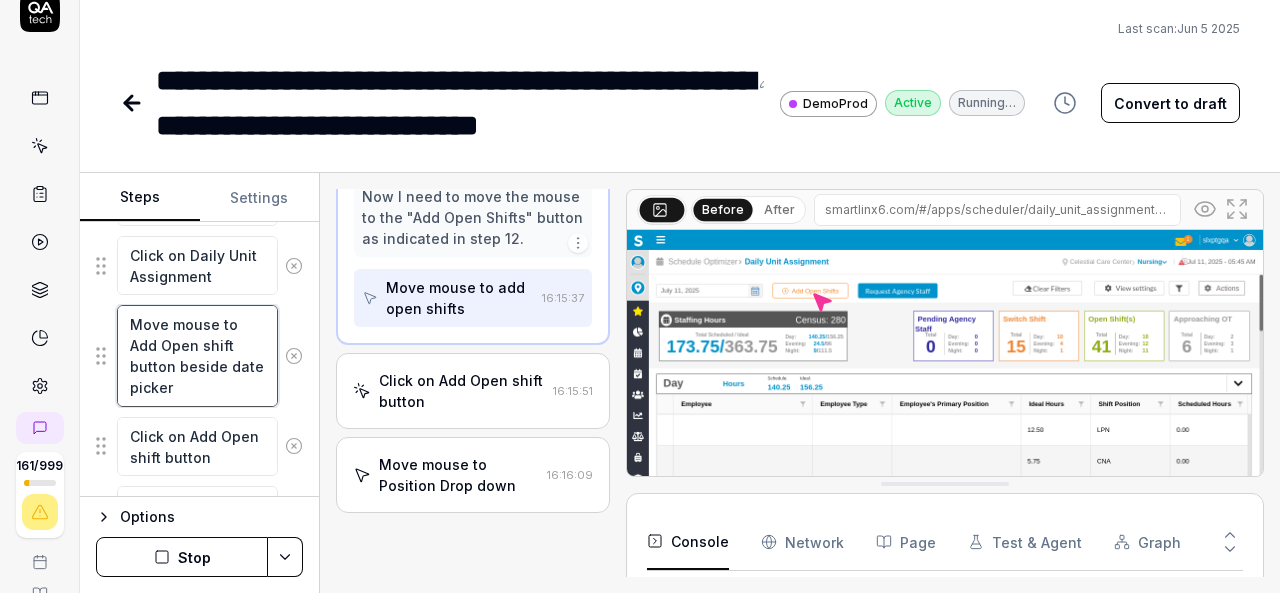 scroll, scrollTop: 1322, scrollLeft: 0, axis: vertical 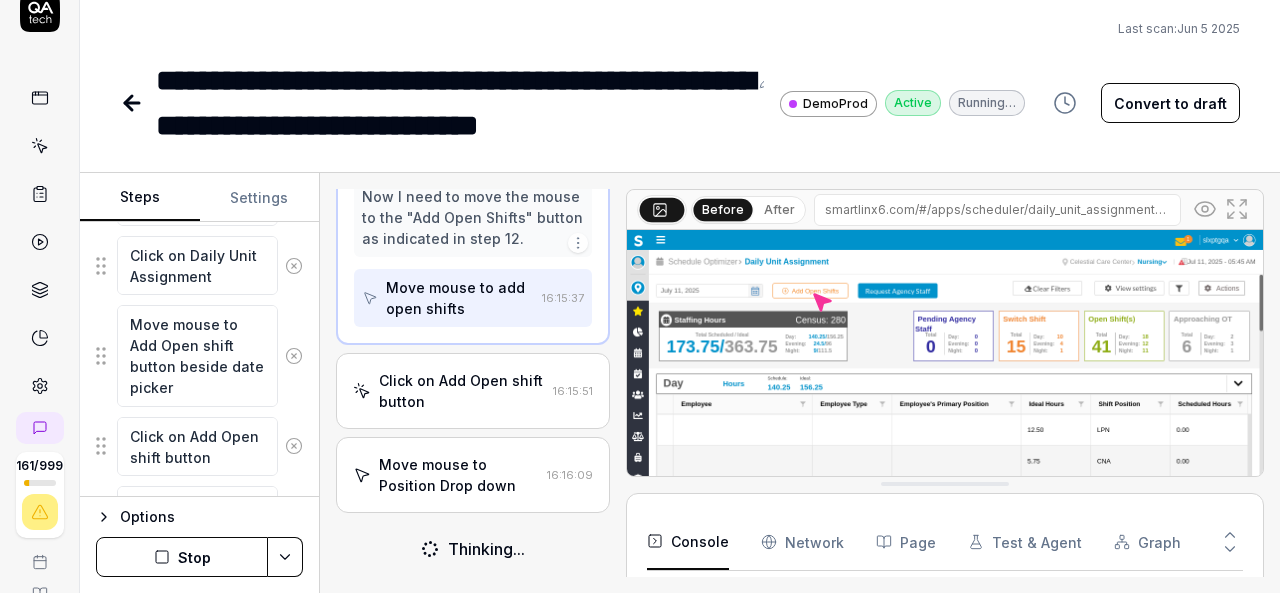 click on "Click on Add Open shift button" at bounding box center [462, 391] 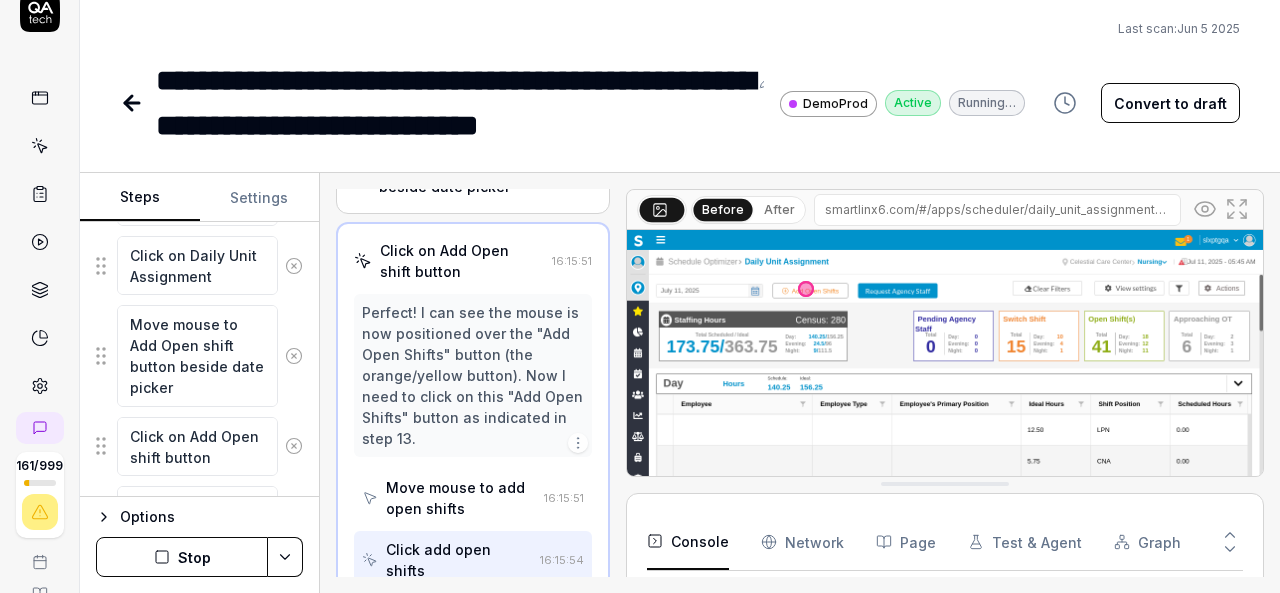 scroll, scrollTop: 1090, scrollLeft: 0, axis: vertical 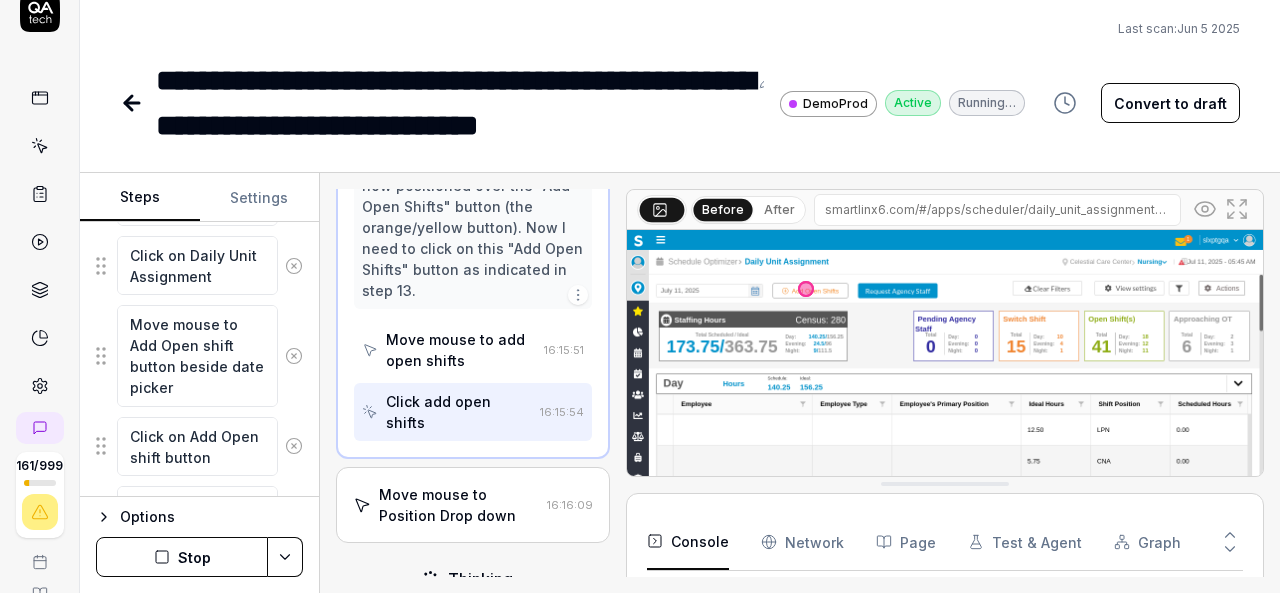 click on "Move mouse to Position Drop down" at bounding box center [459, 505] 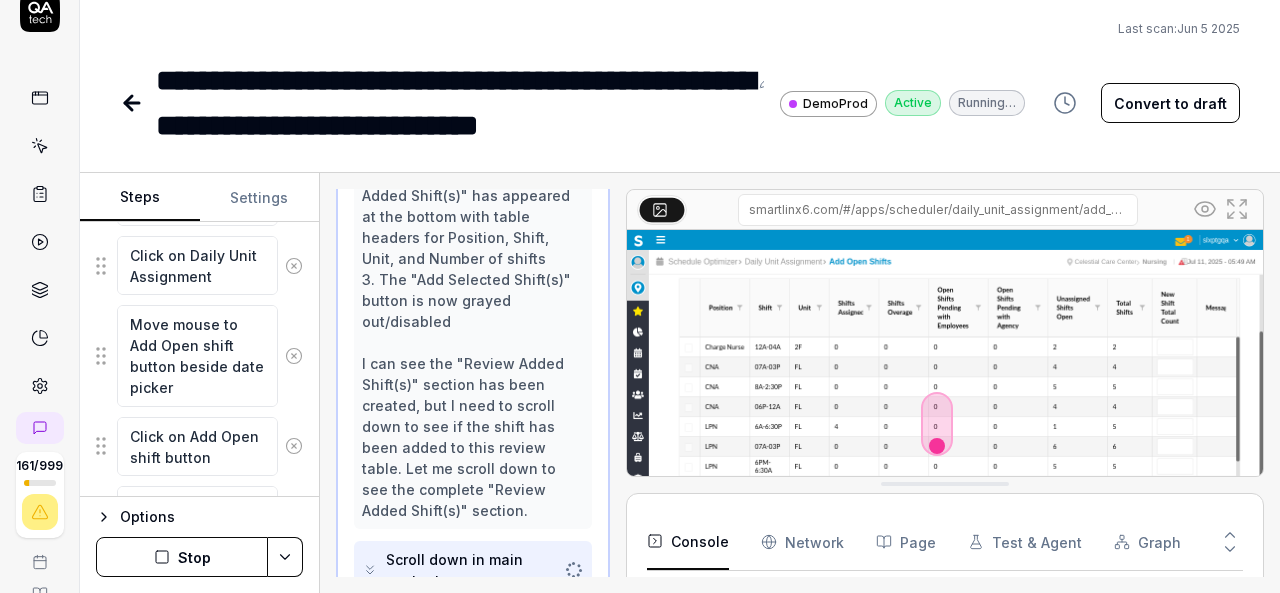 scroll, scrollTop: 2676, scrollLeft: 0, axis: vertical 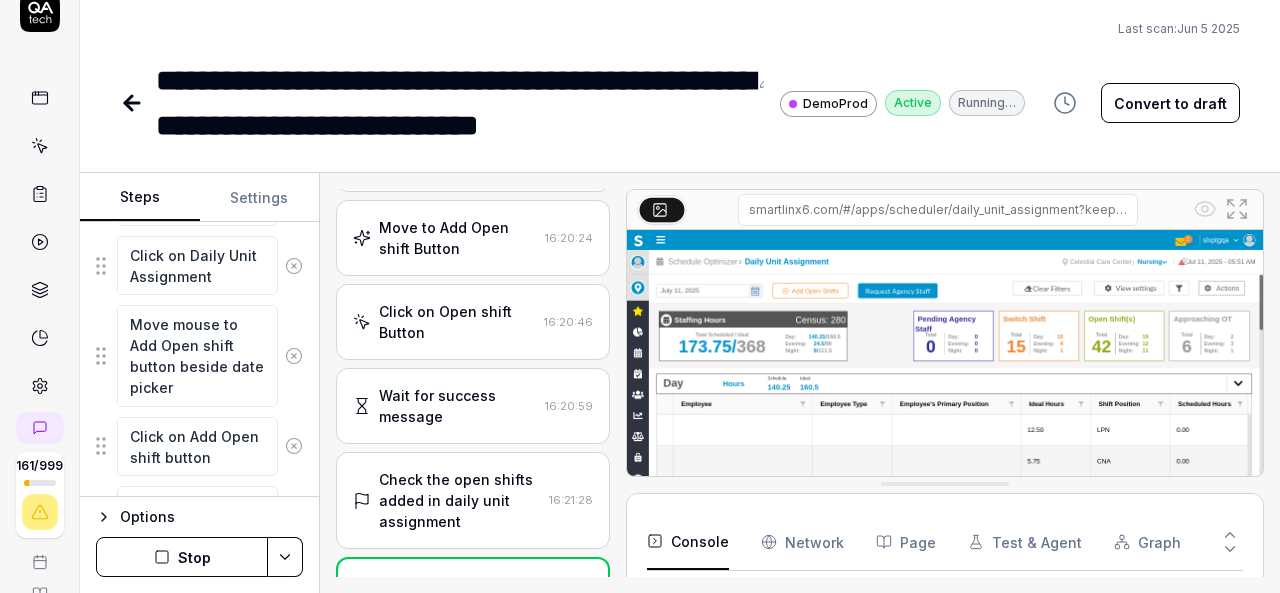 type on "*" 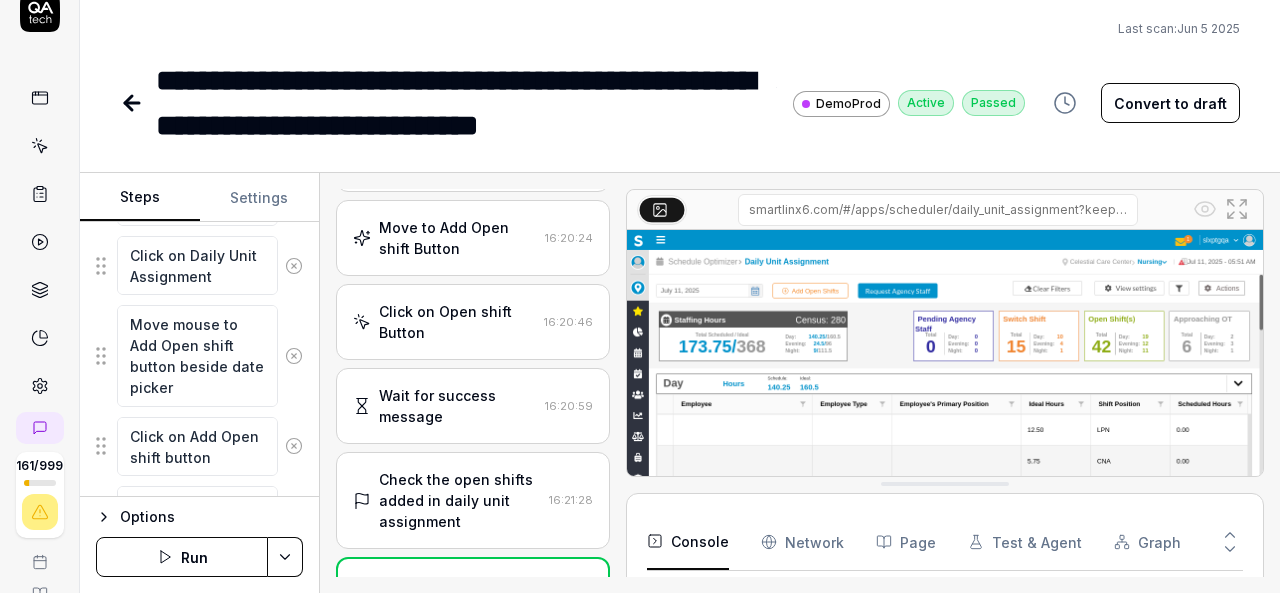 click at bounding box center (134, 103) 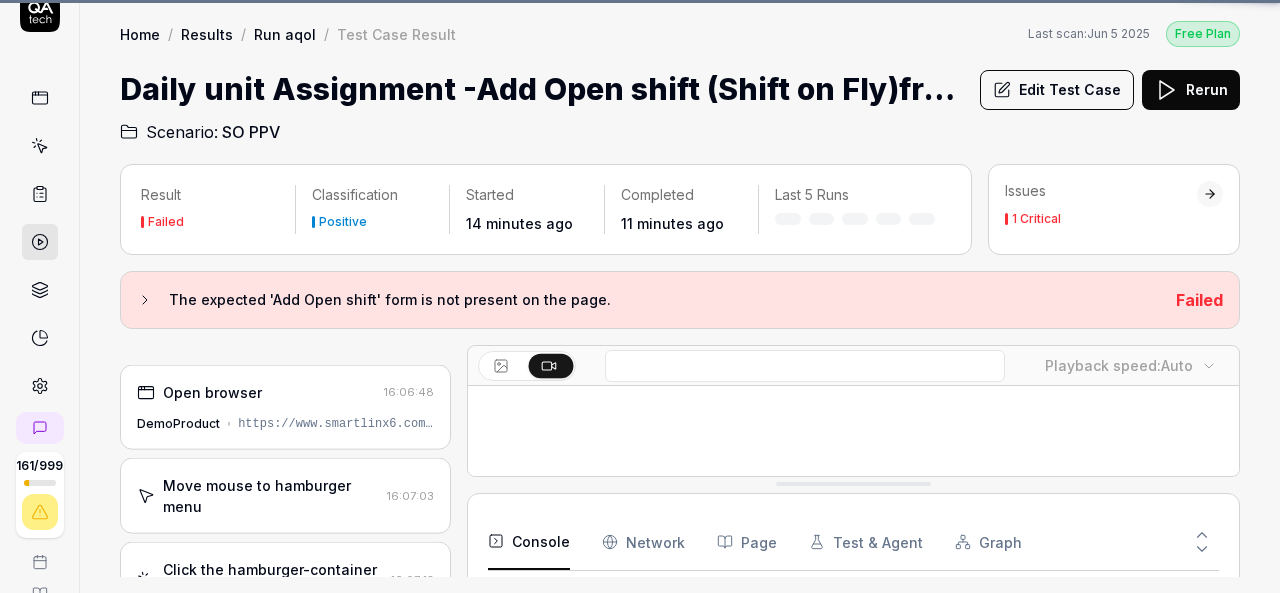 scroll, scrollTop: 362, scrollLeft: 0, axis: vertical 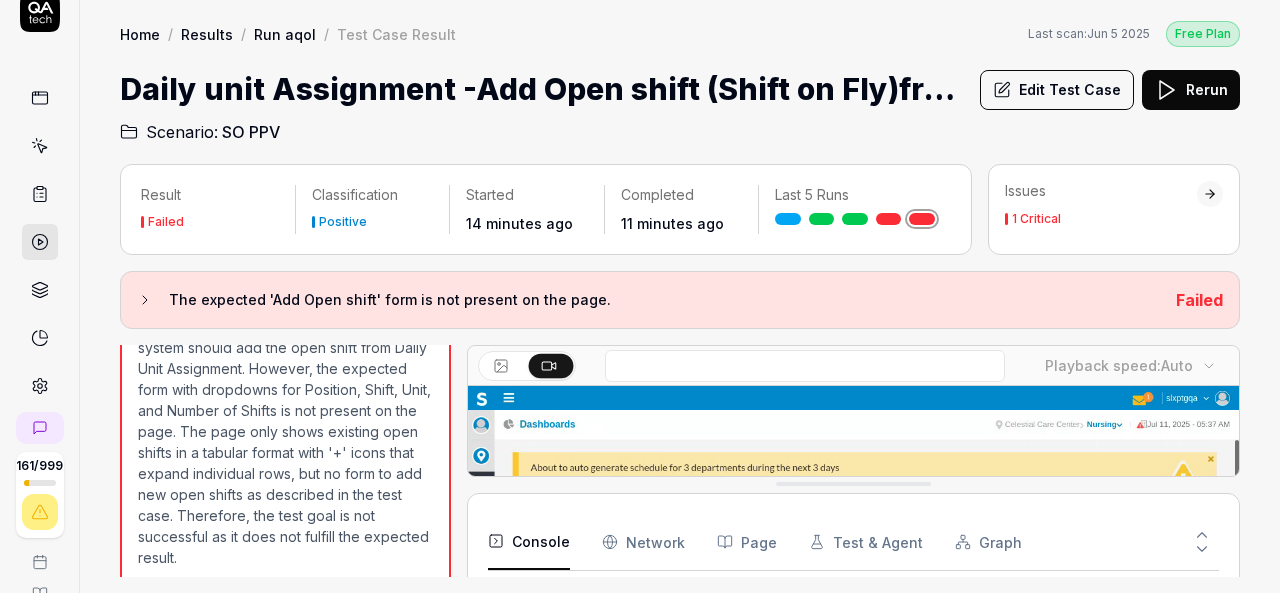 click on "Rerun" at bounding box center (1191, 90) 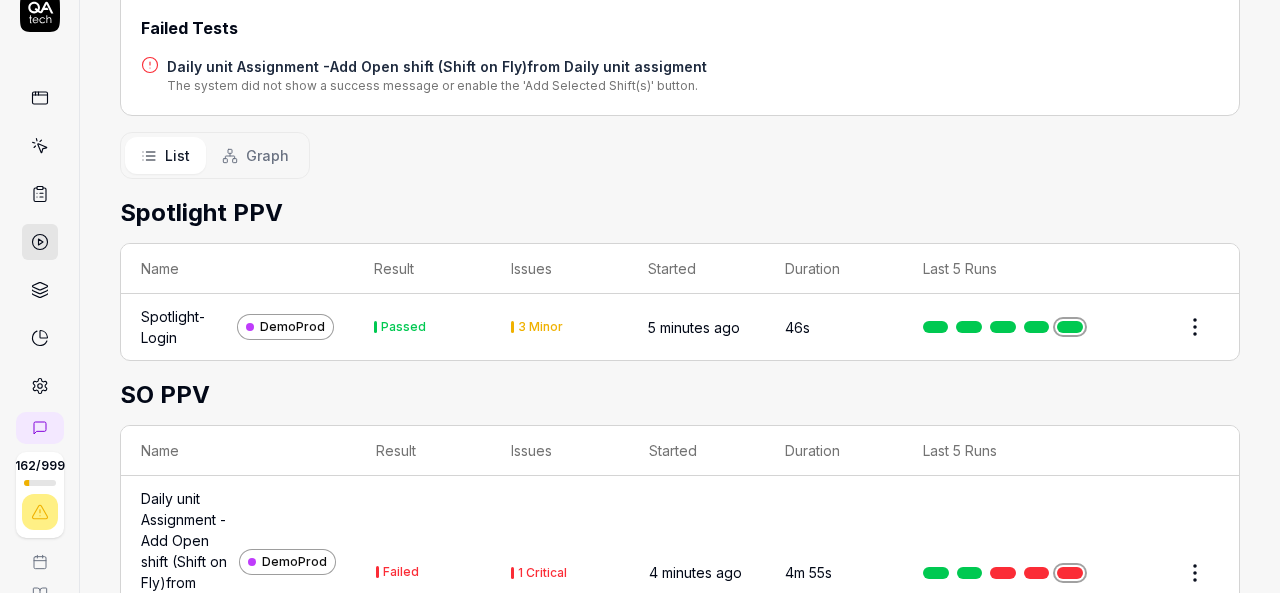 scroll, scrollTop: 438, scrollLeft: 0, axis: vertical 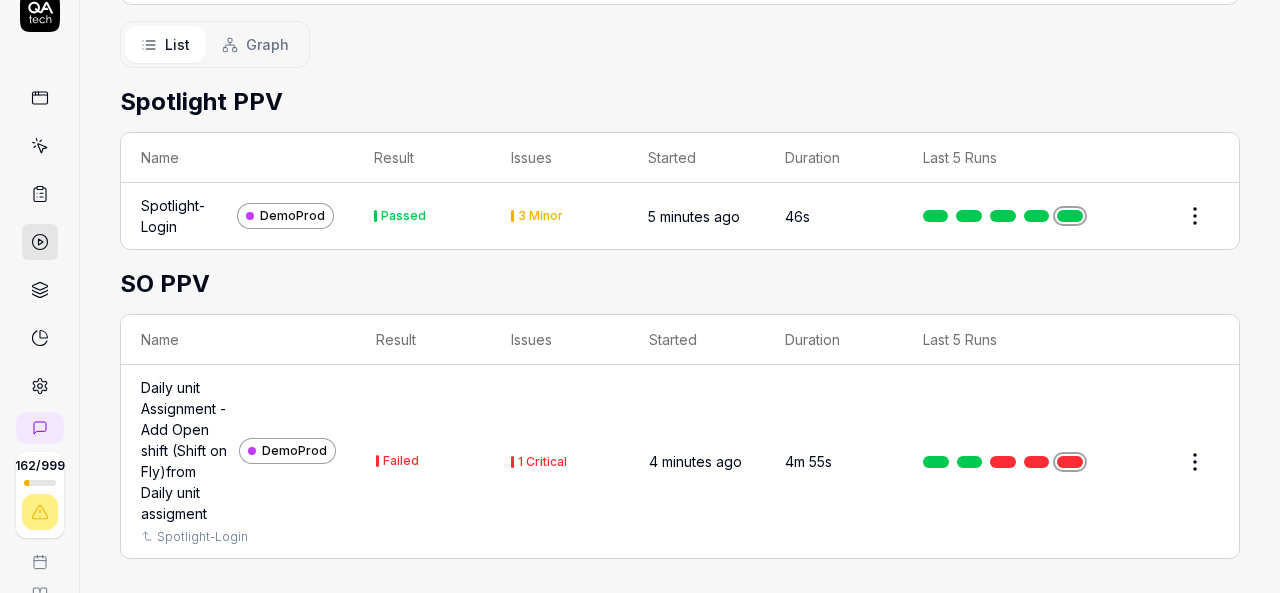 click at bounding box center (1070, 462) 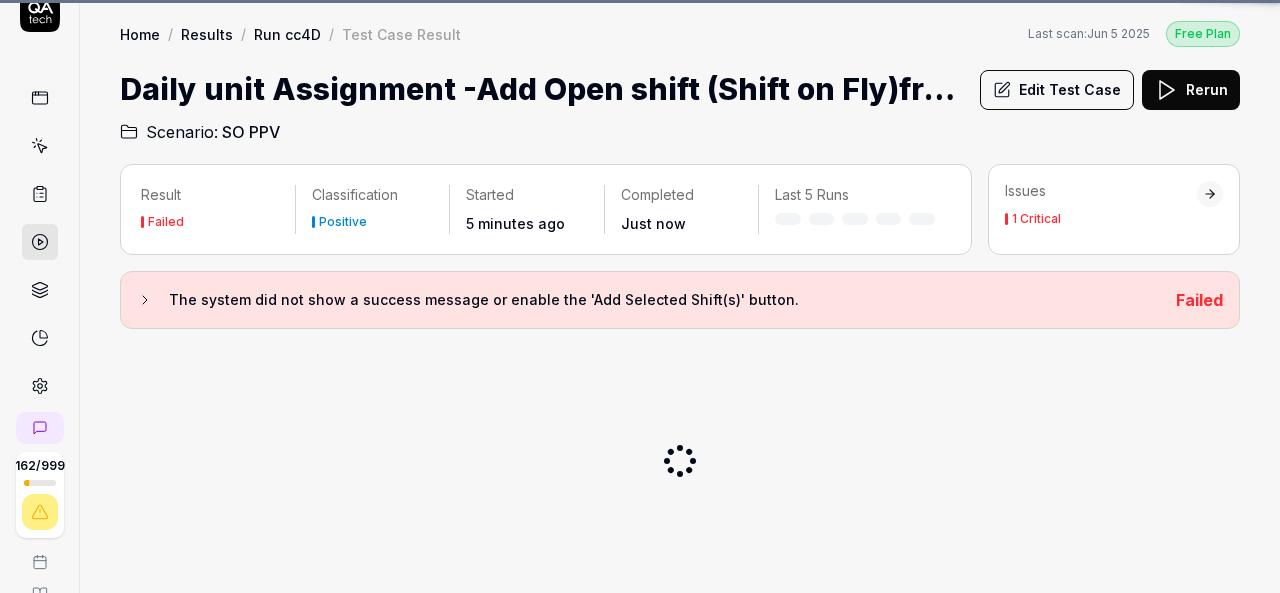 scroll, scrollTop: 0, scrollLeft: 0, axis: both 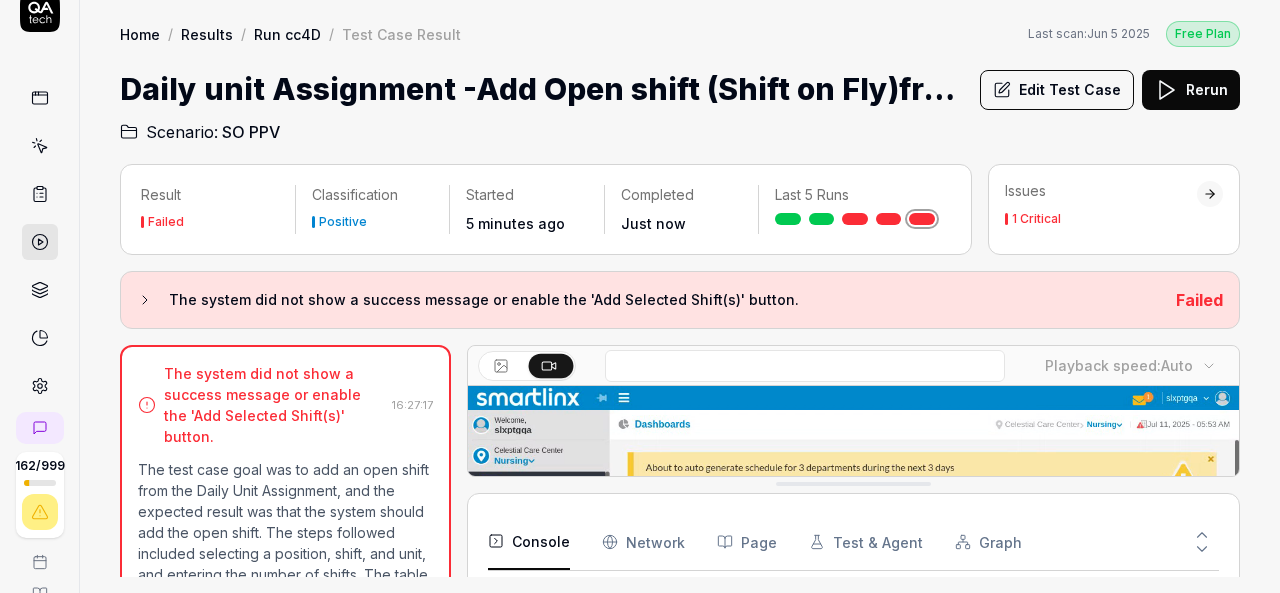 click at bounding box center (853, 627) 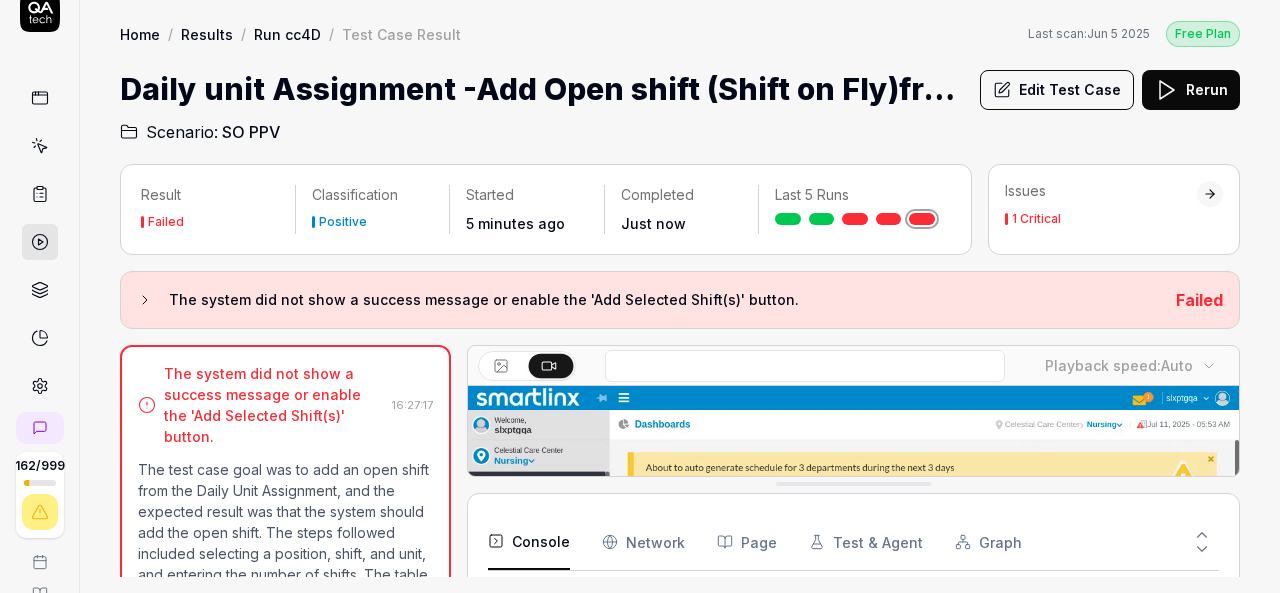 click at bounding box center [853, 627] 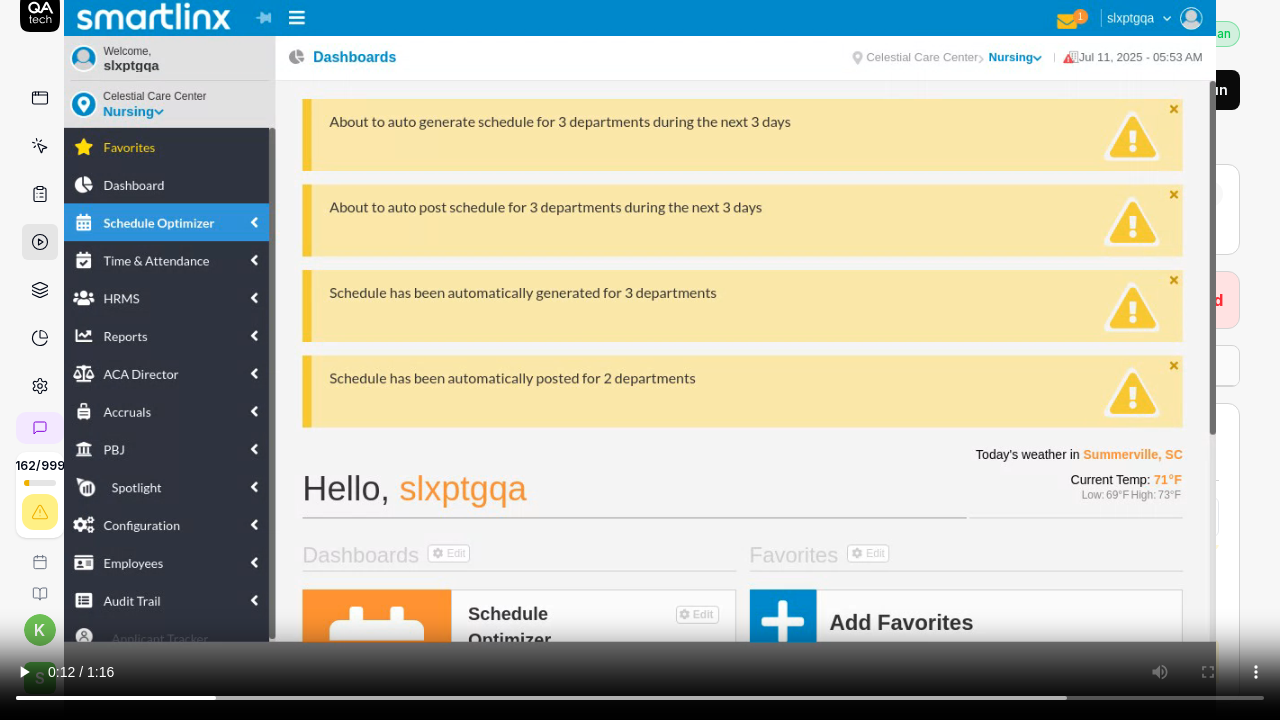 type 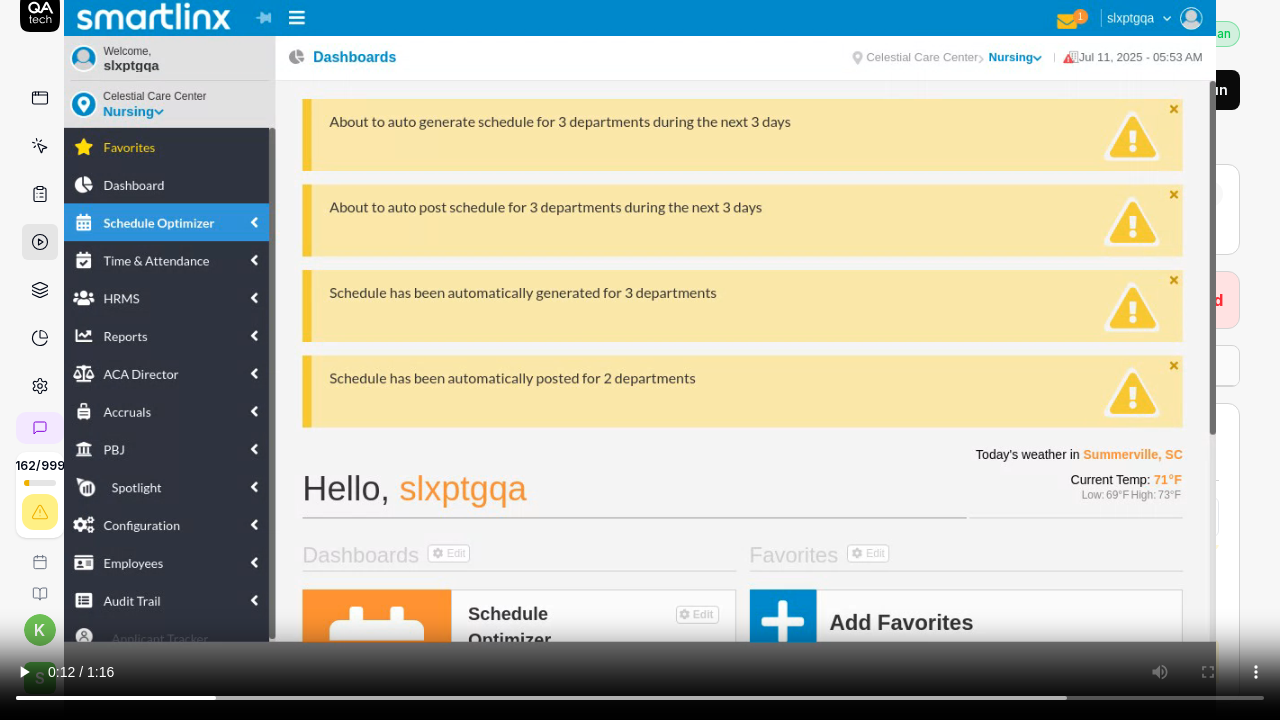 click at bounding box center (640, 360) 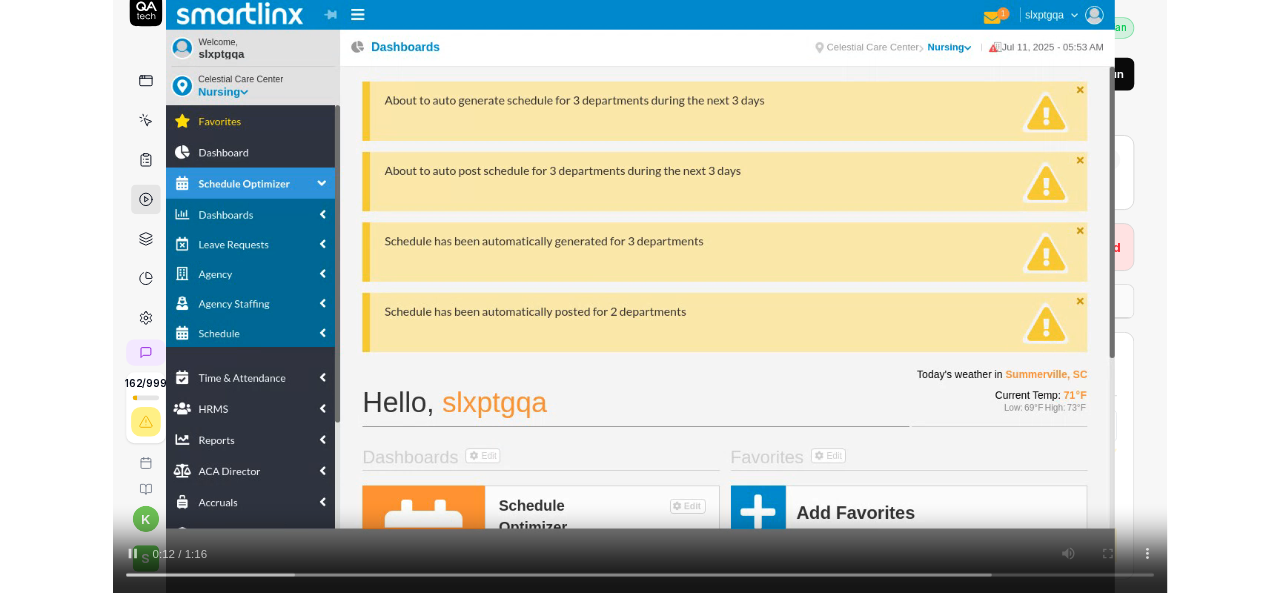 scroll, scrollTop: 32, scrollLeft: 0, axis: vertical 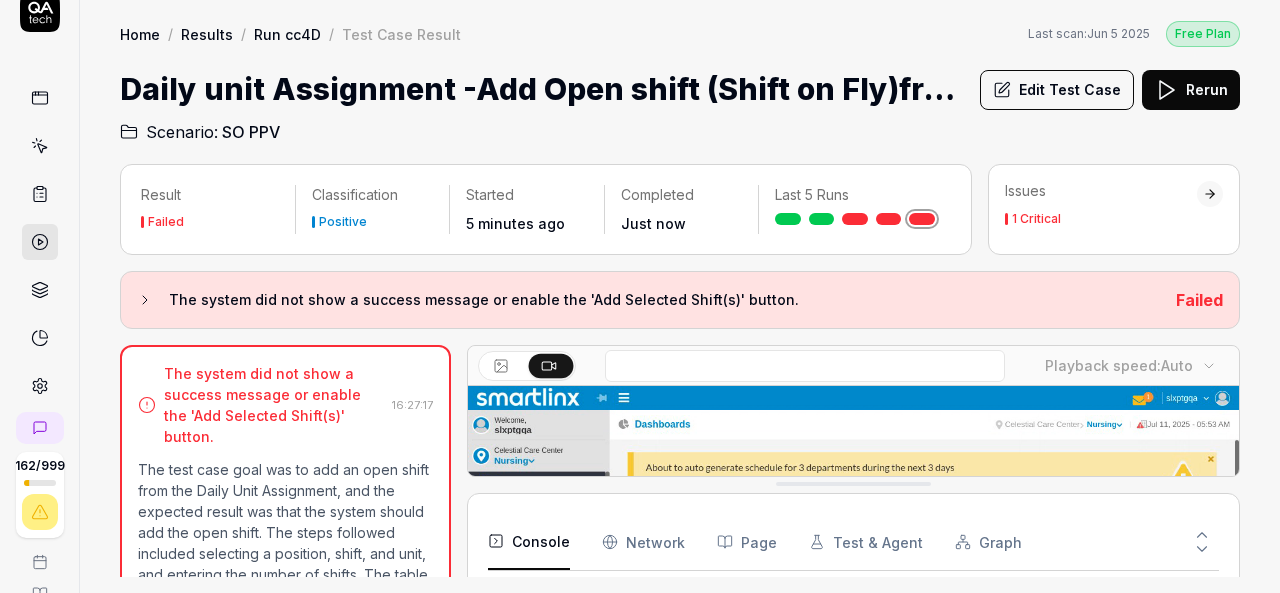click on "Edit Test Case" at bounding box center (1057, 90) 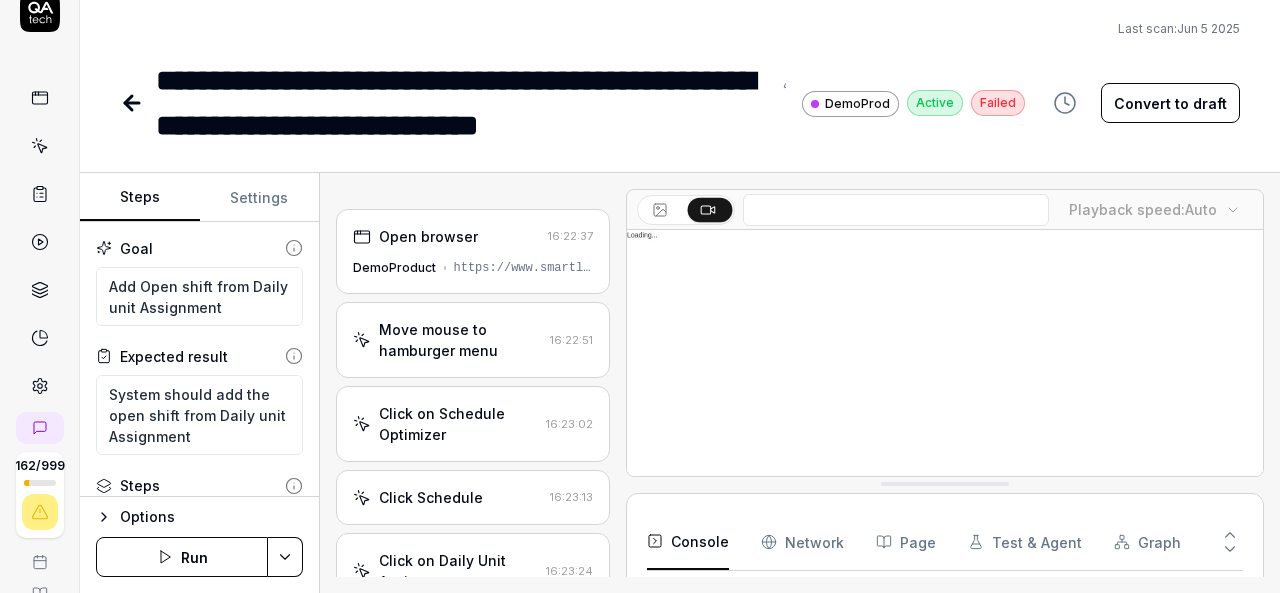 scroll, scrollTop: 32, scrollLeft: 0, axis: vertical 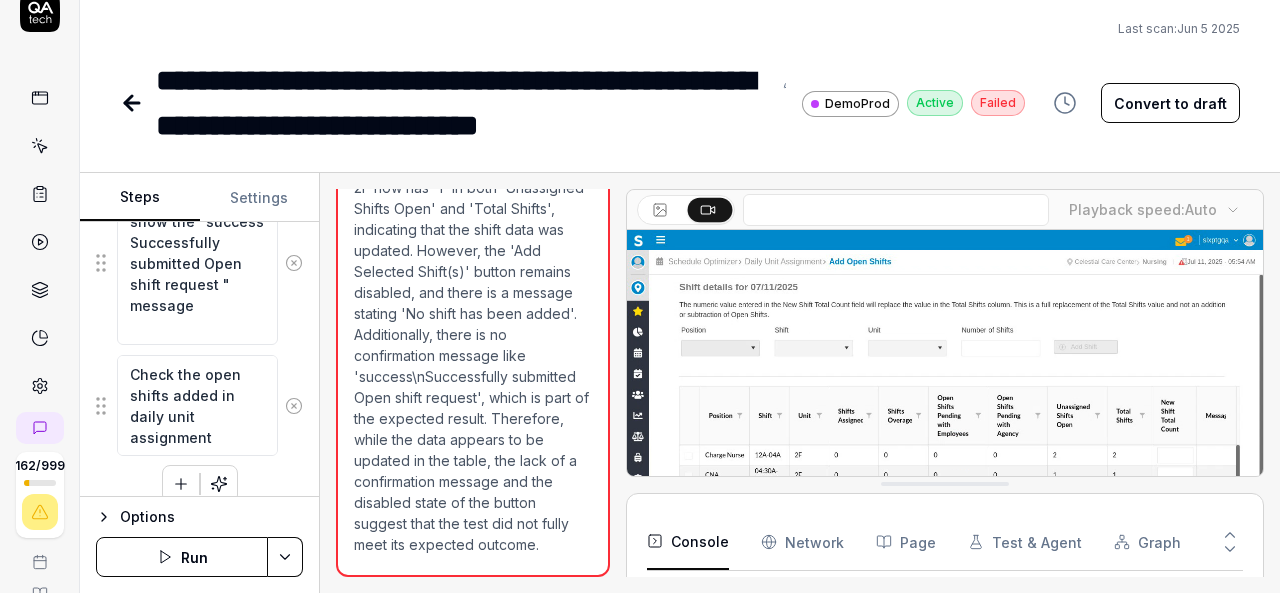 click 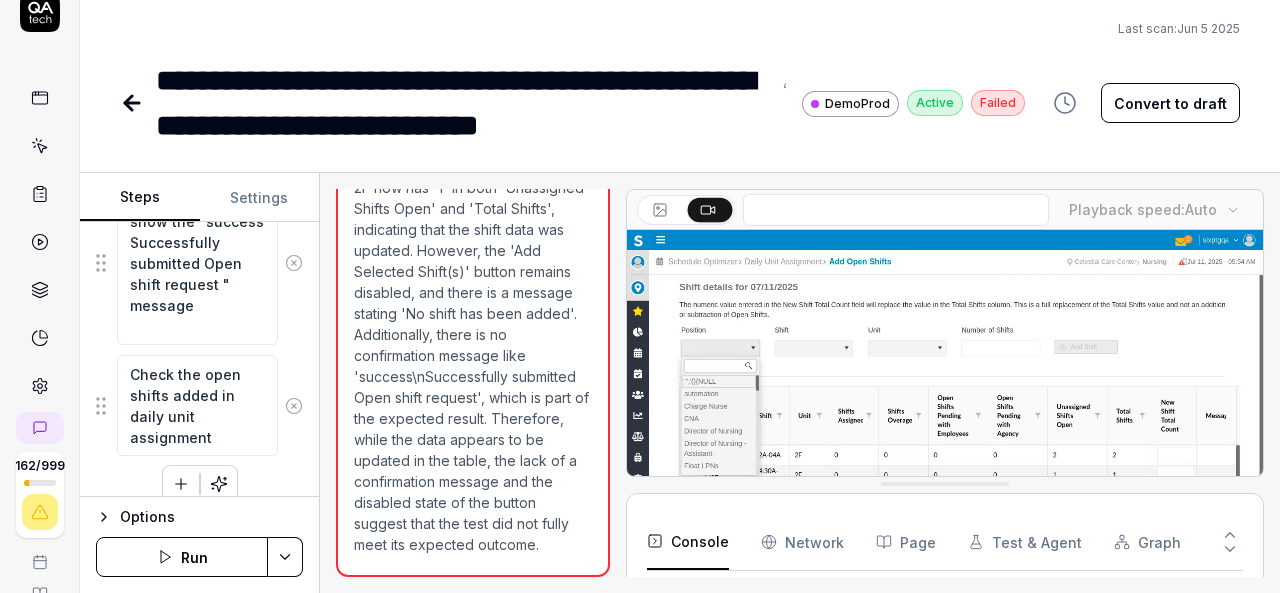 scroll, scrollTop: 0, scrollLeft: 0, axis: both 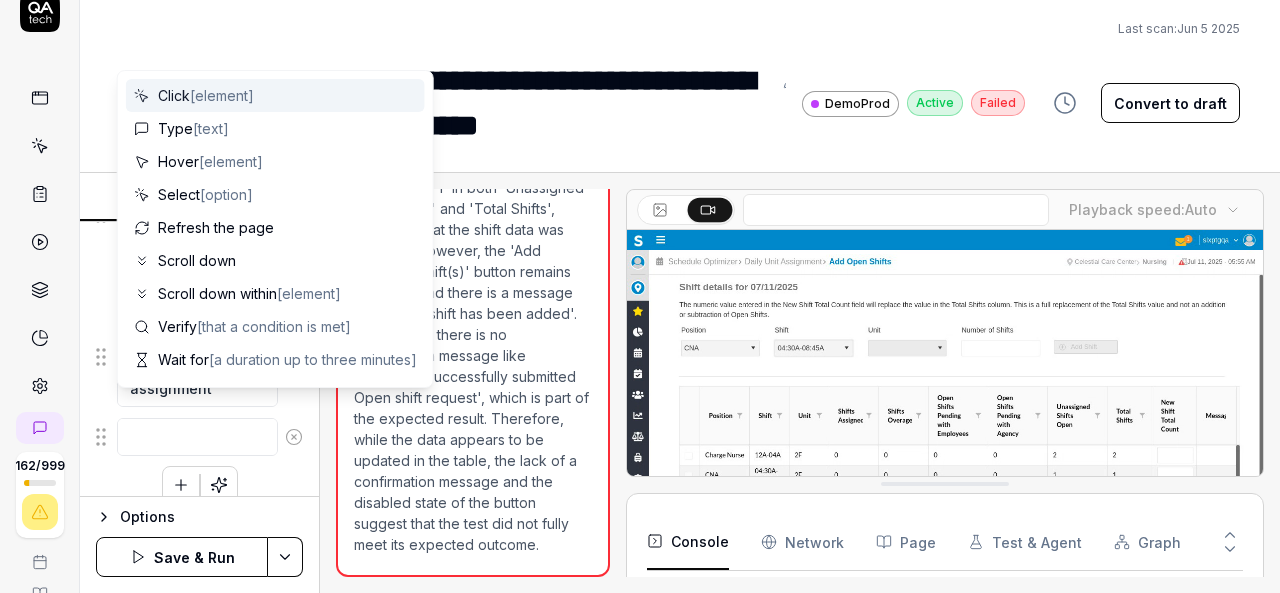 click at bounding box center (197, 437) 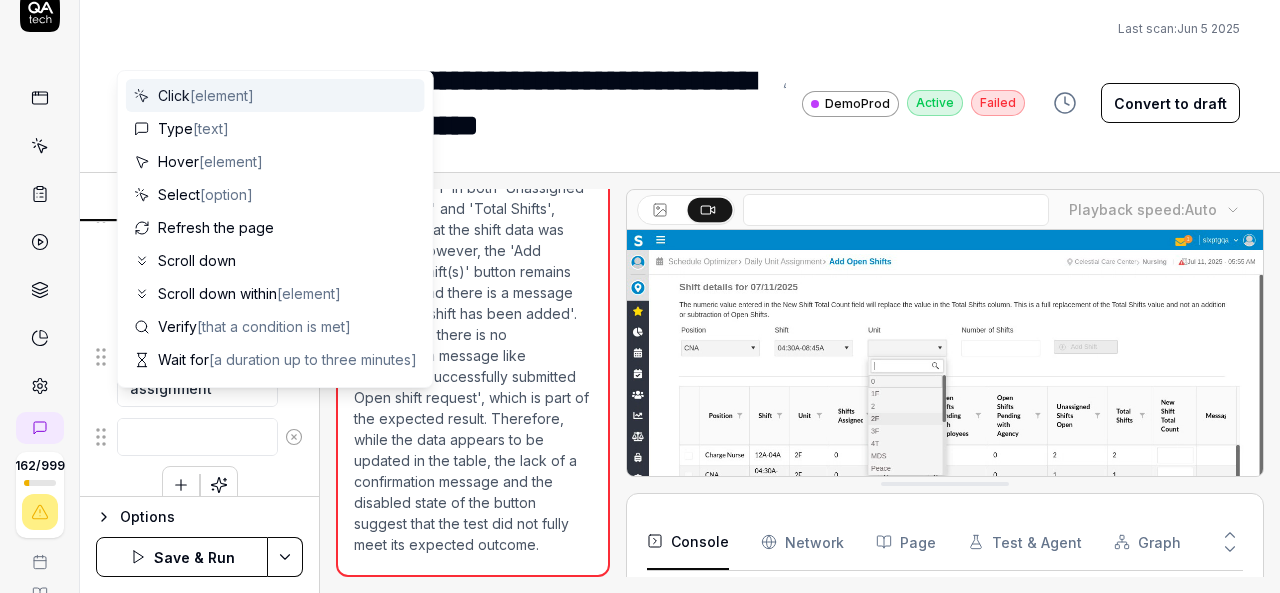 type on "*" 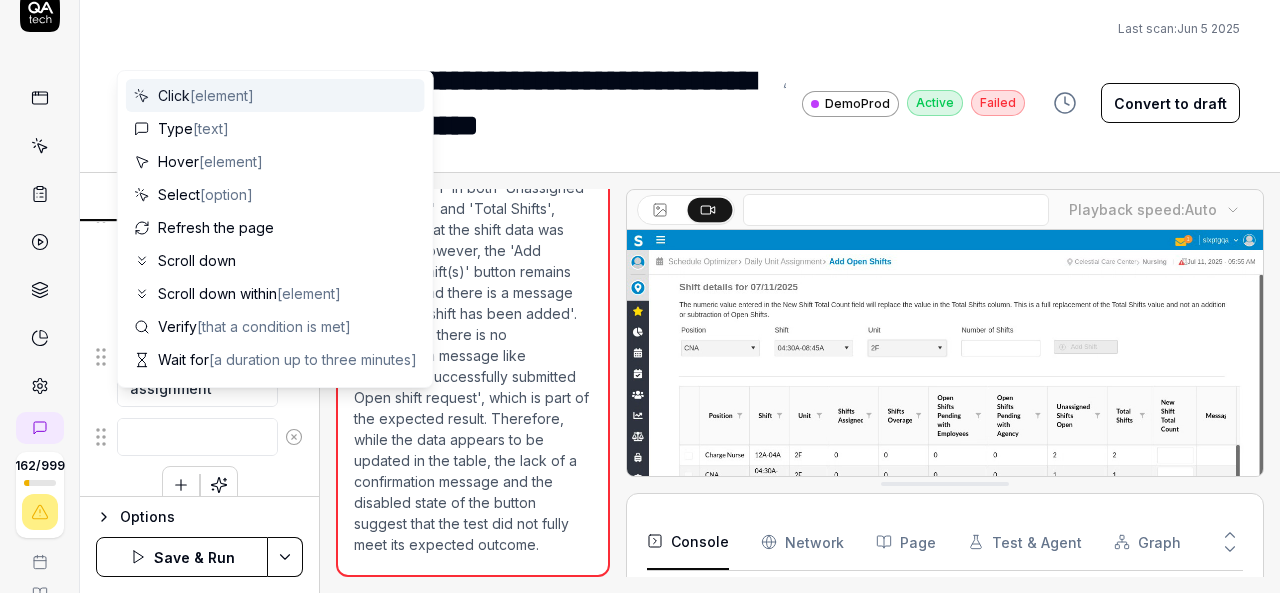 type on "I" 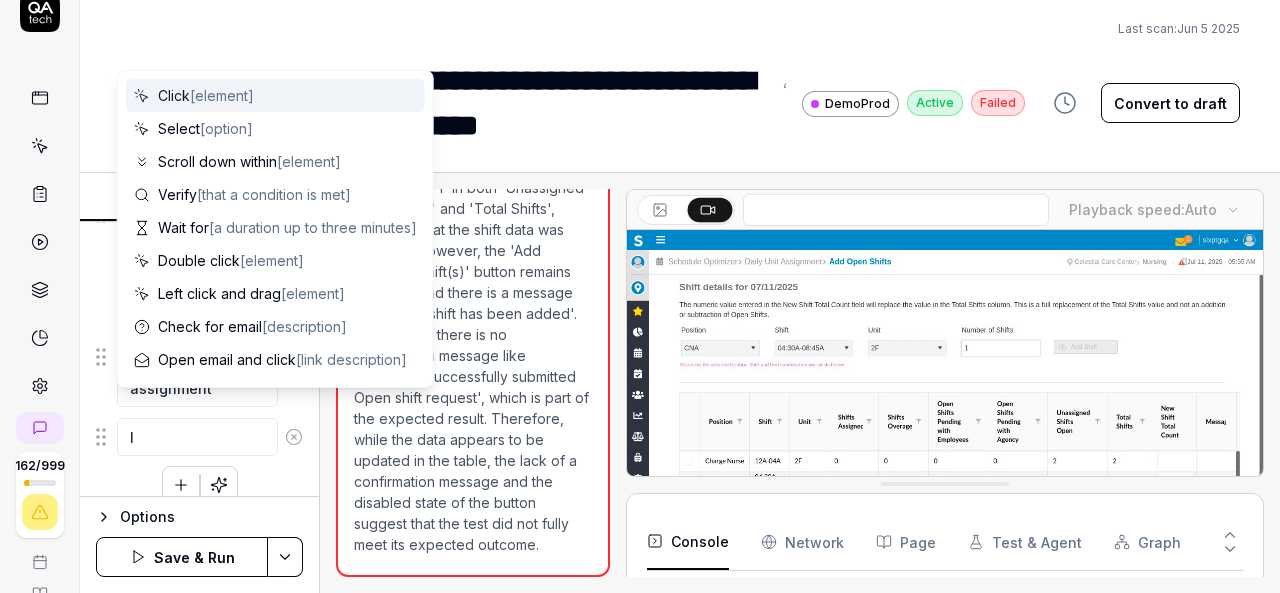 type on "*" 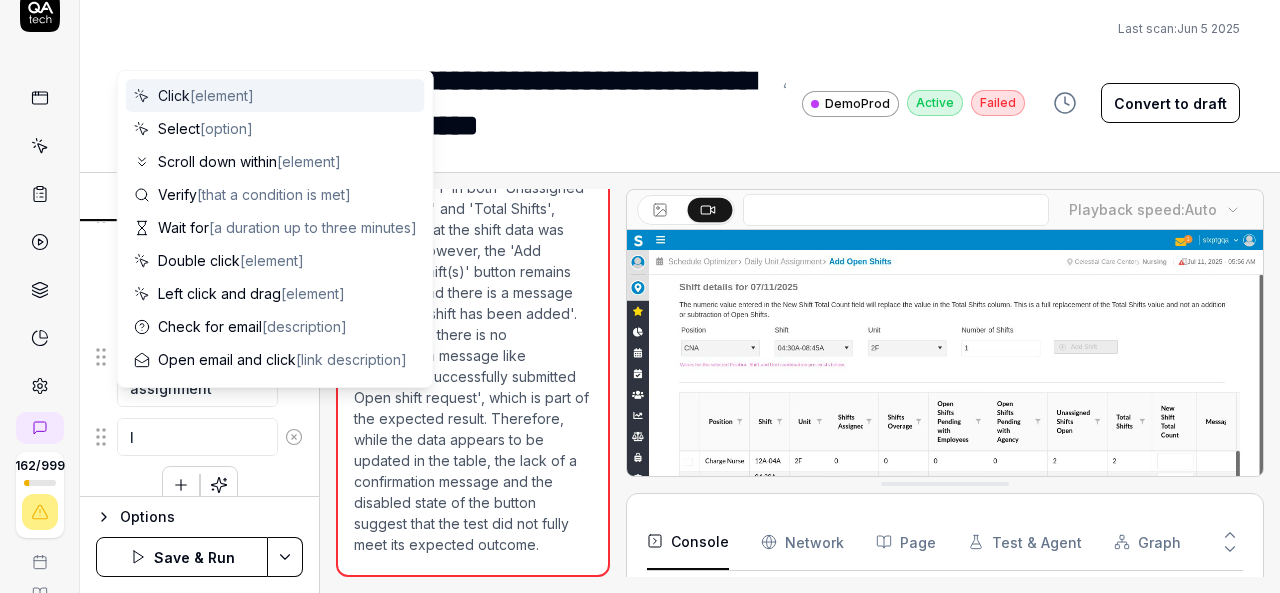 type on "If" 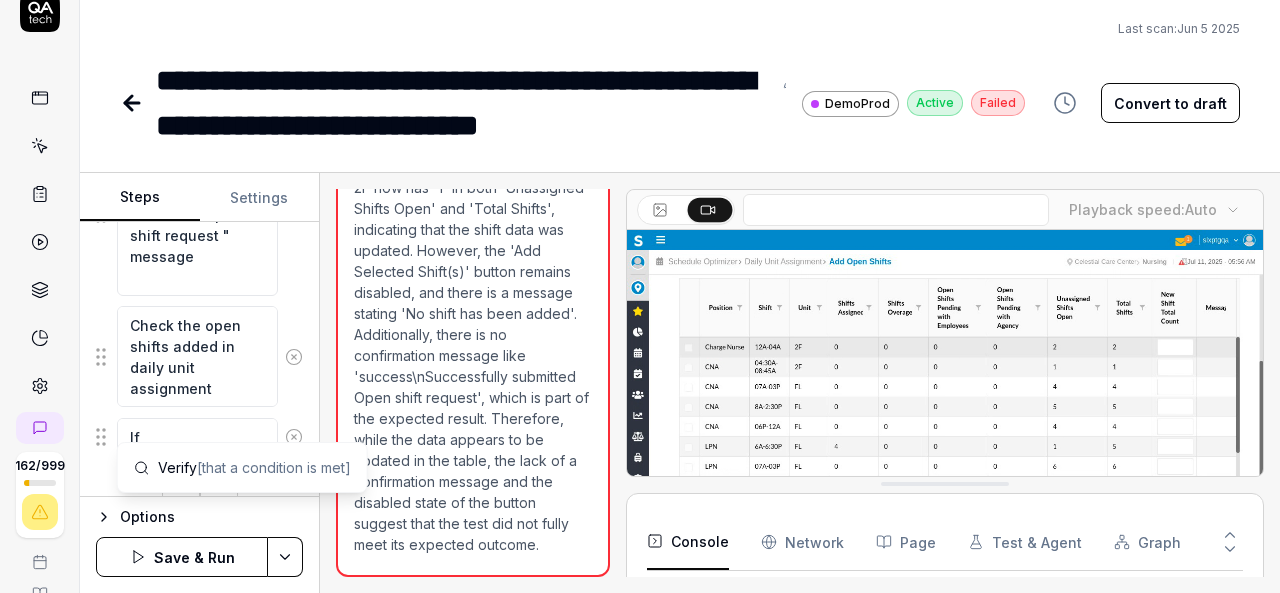 type on "*" 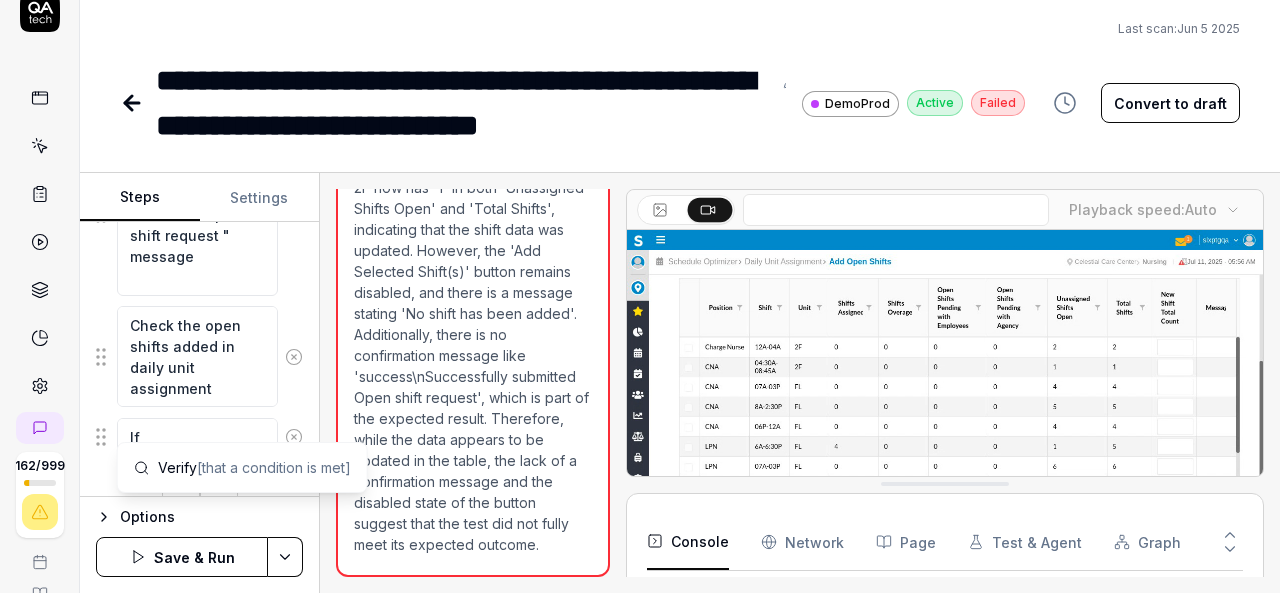 type on "If" 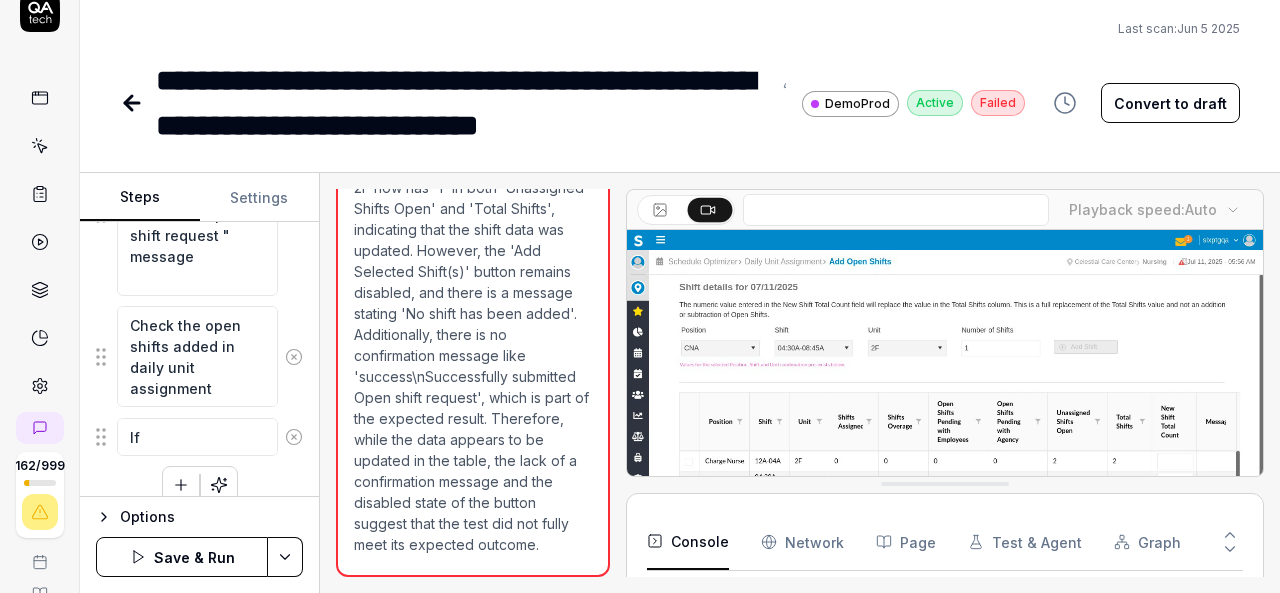 type on "*" 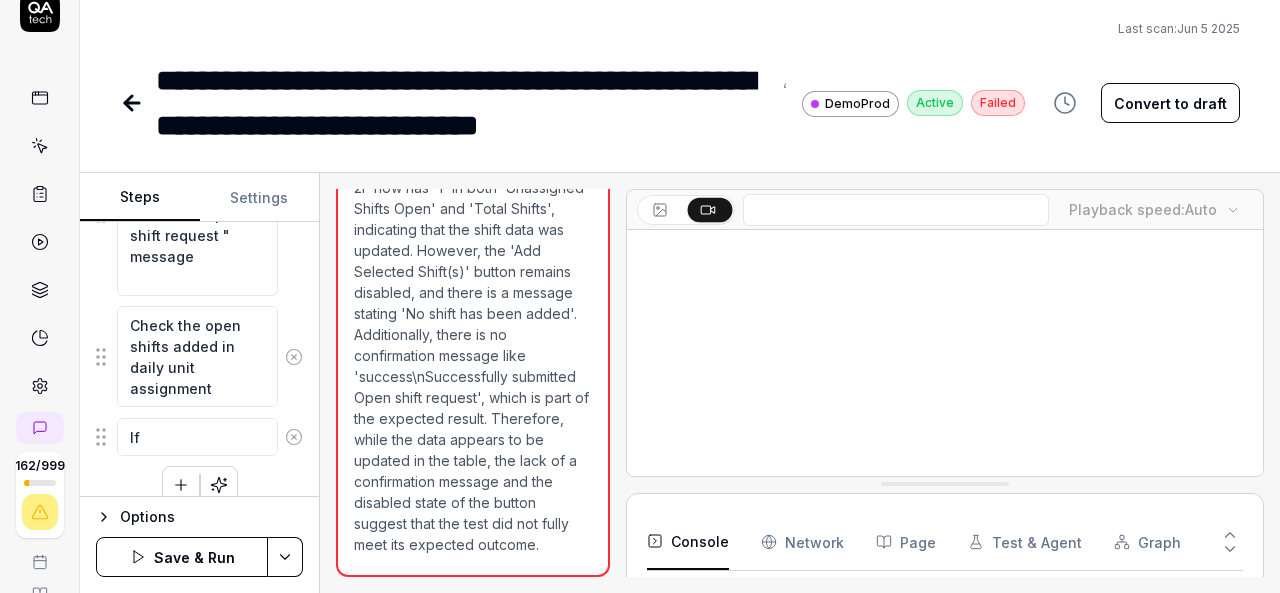 type on "If s" 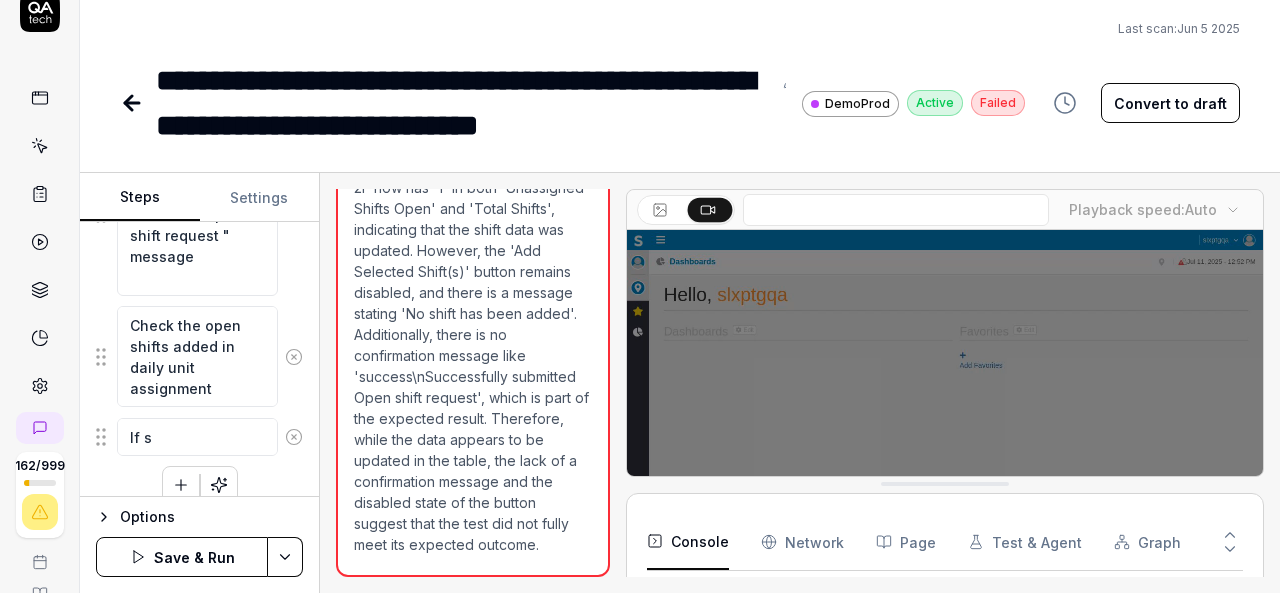 type on "*" 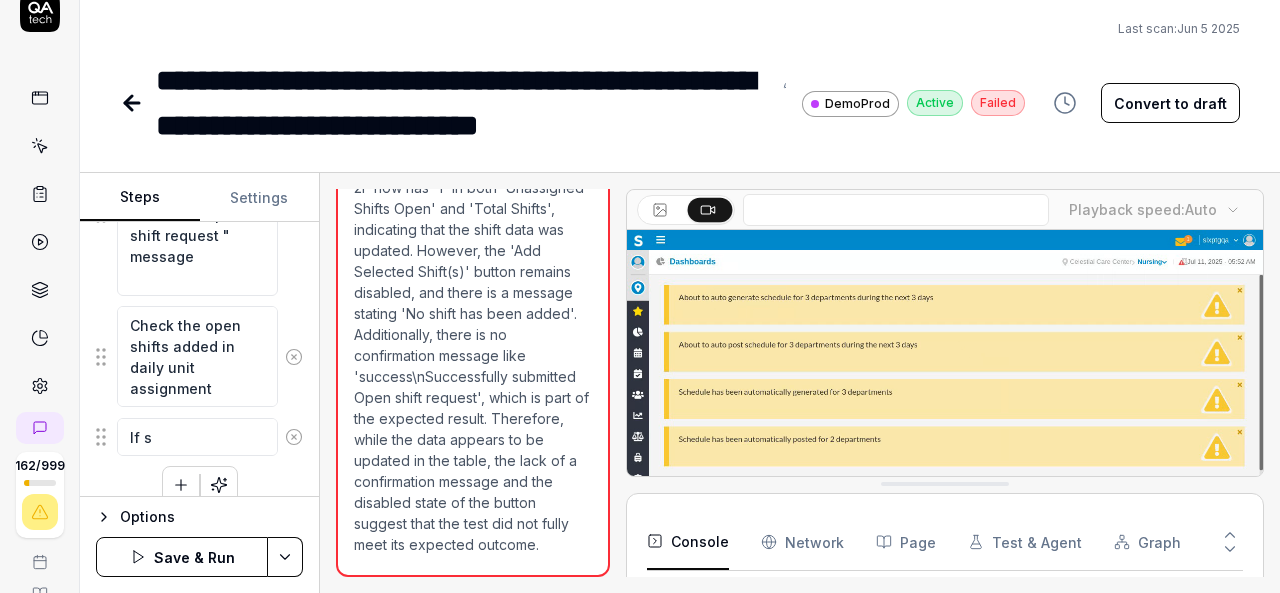 type on "If sy" 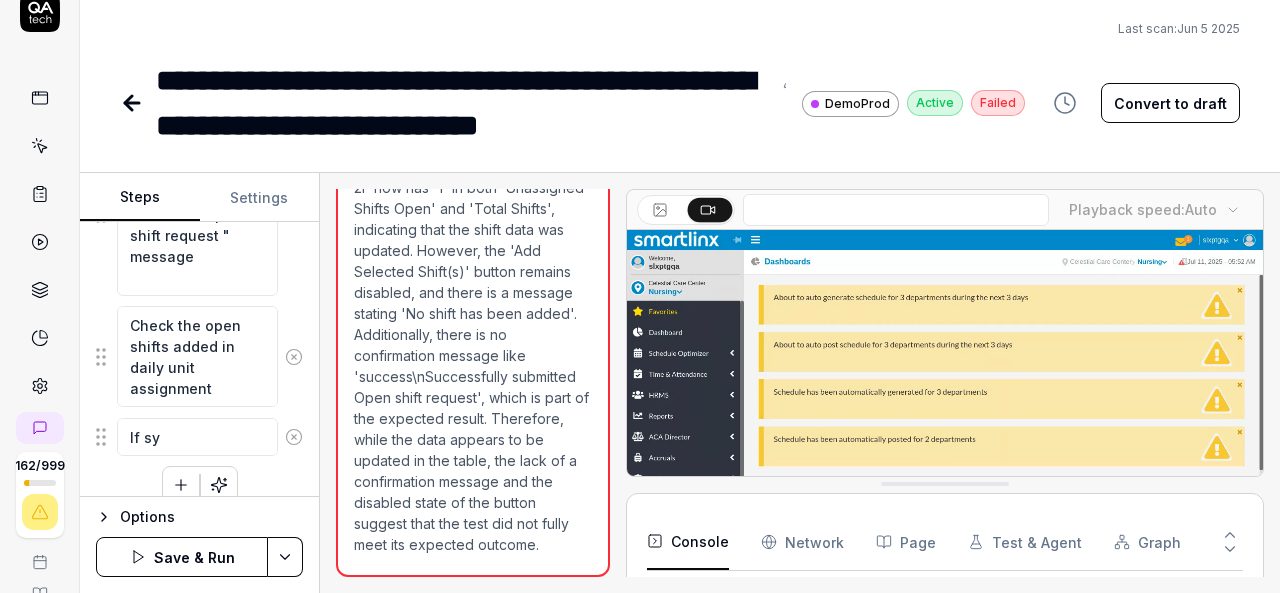 type on "*" 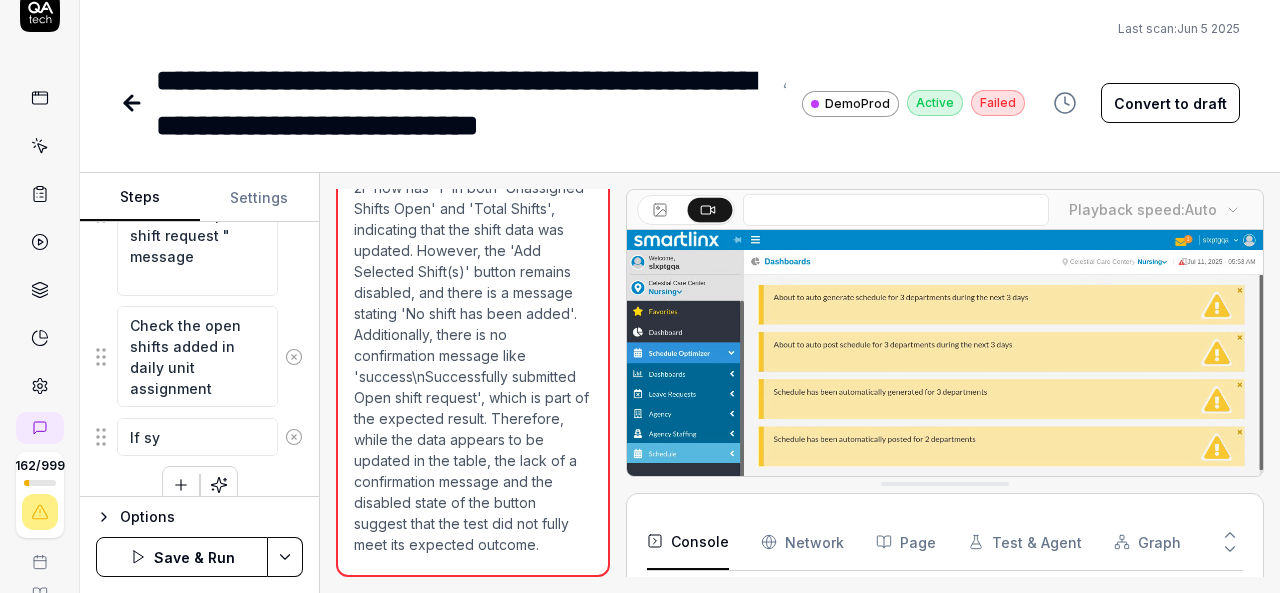 type on "If sys" 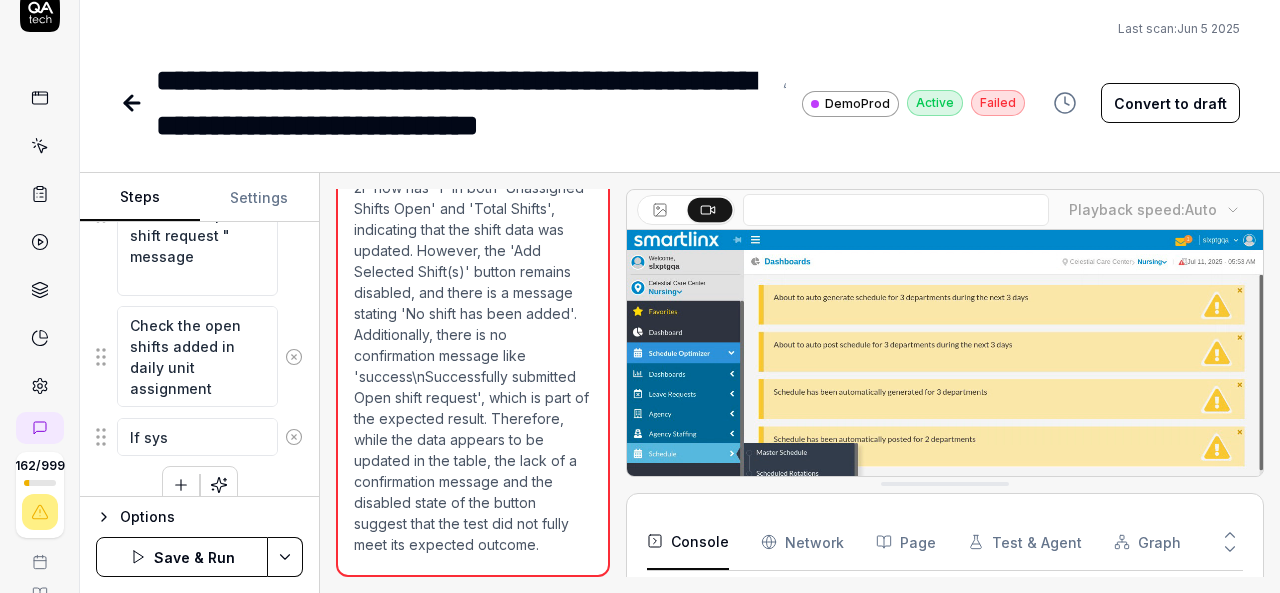 type on "*" 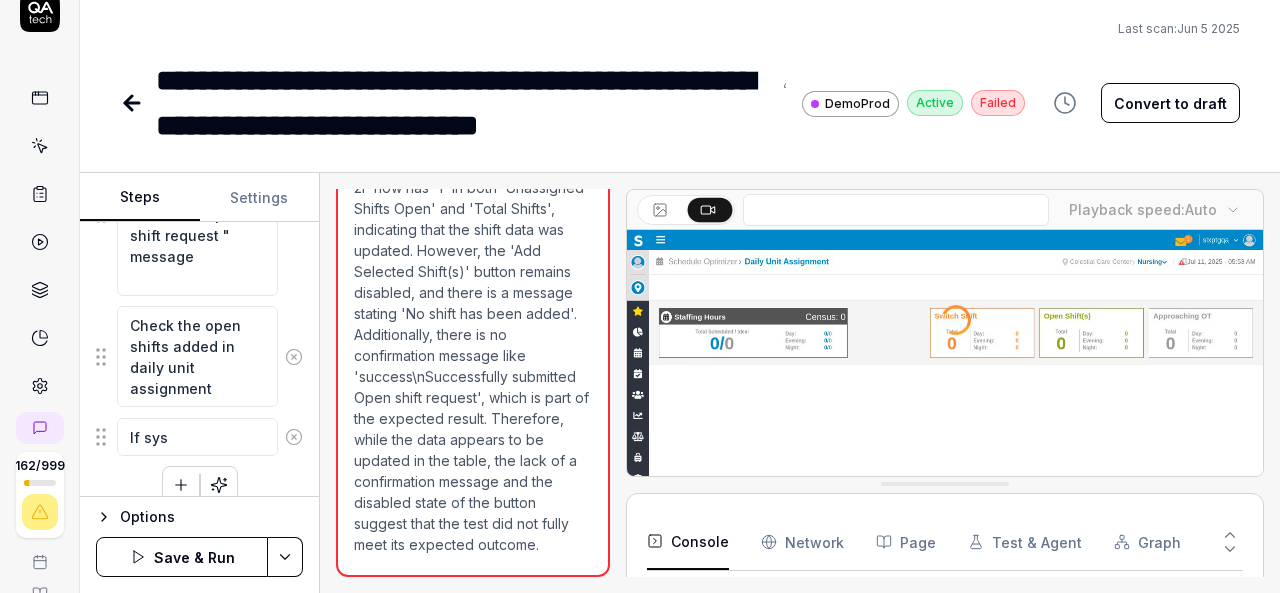 type on "If syst" 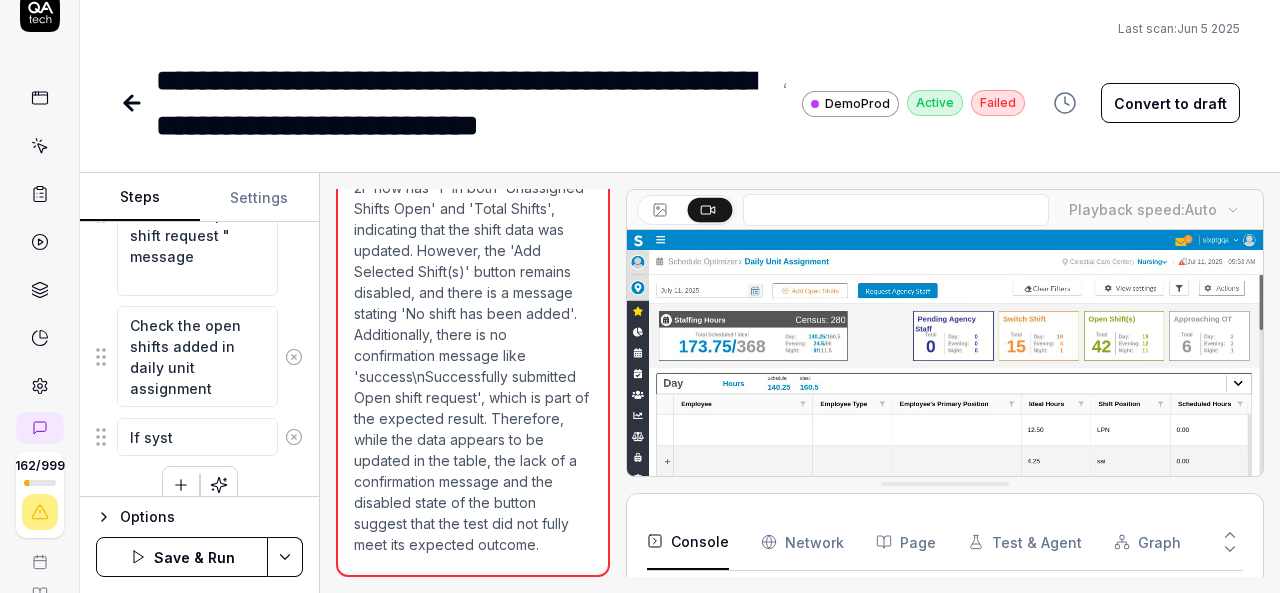 type on "*" 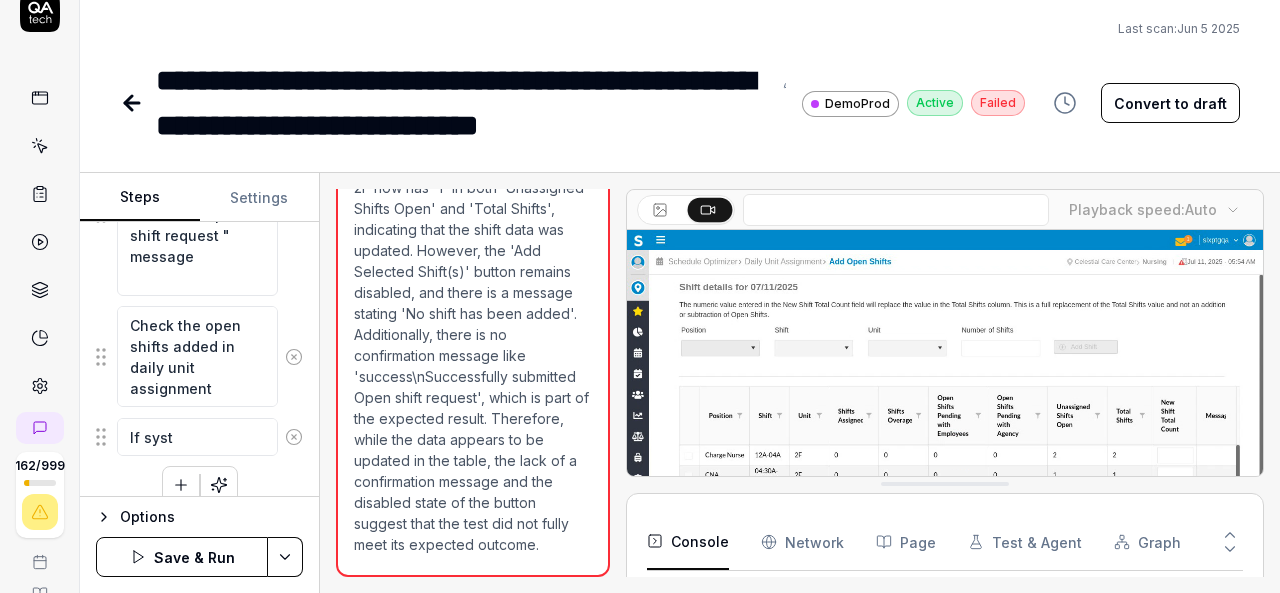 type on "If syste" 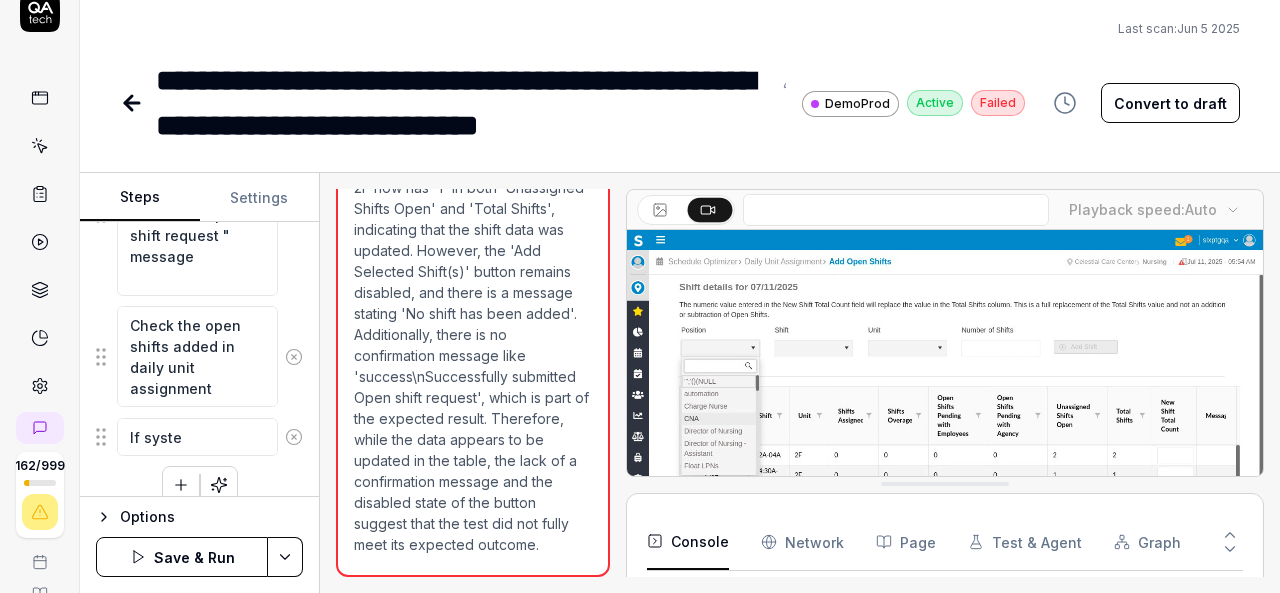 type on "*" 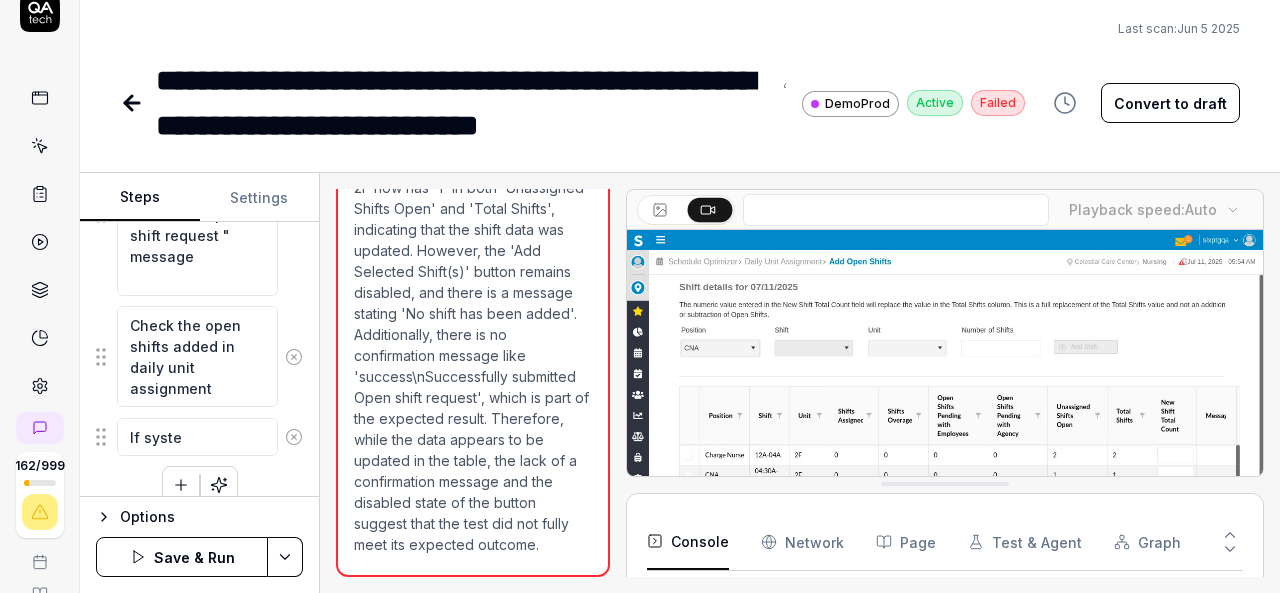 type on "If system" 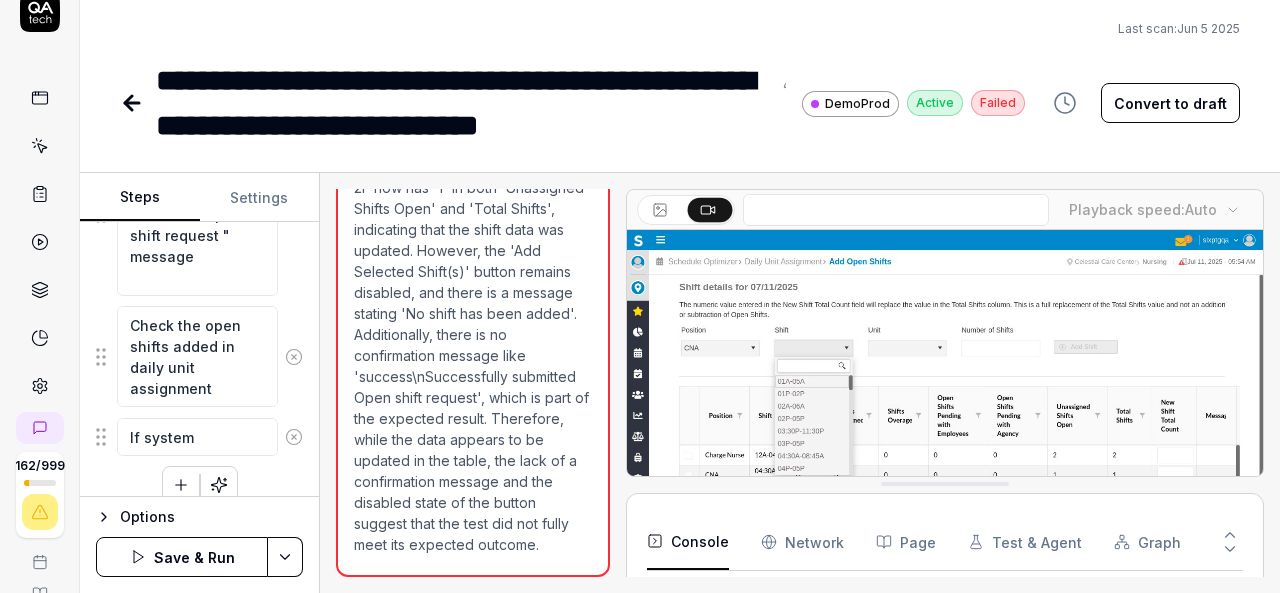 type on "*" 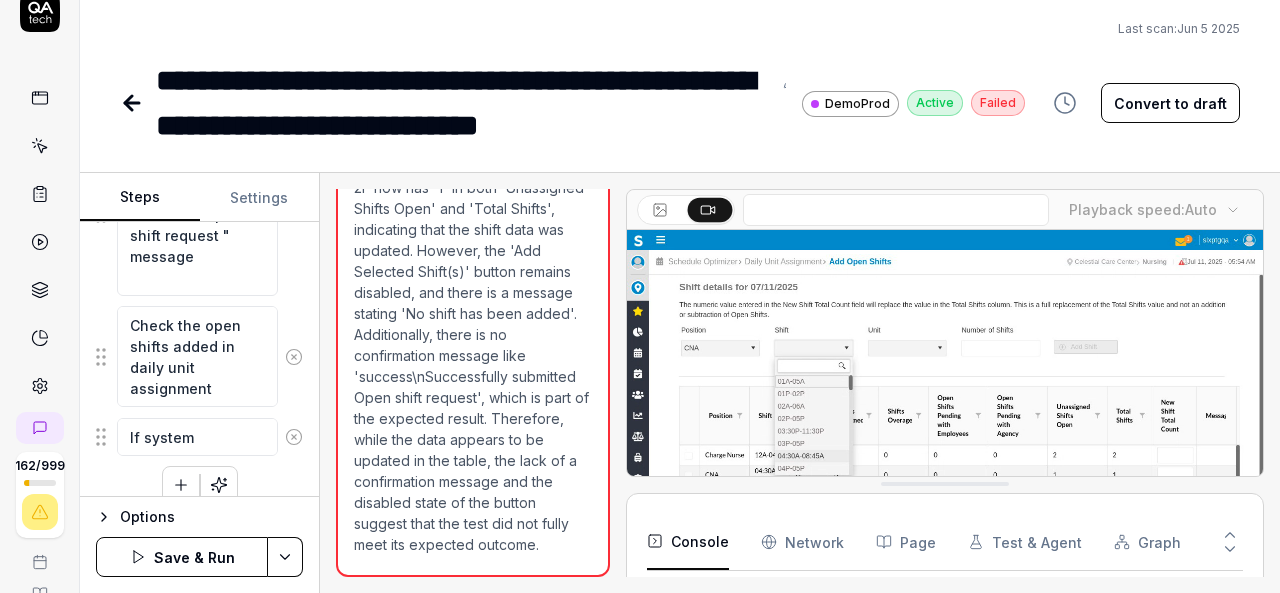 type on "If system" 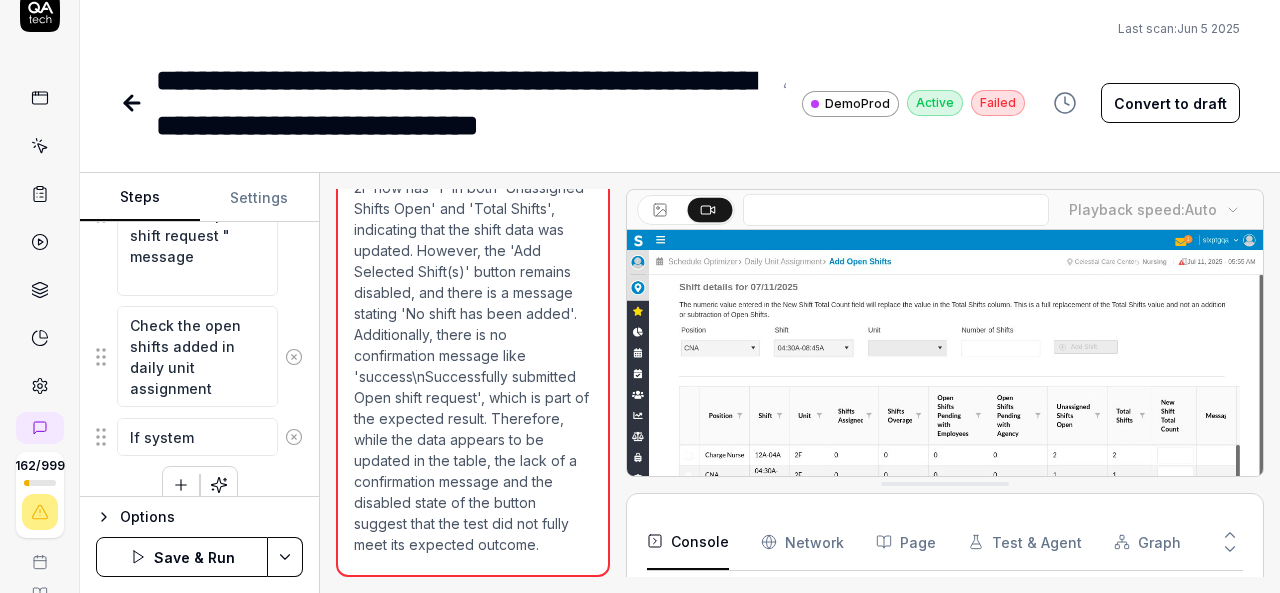 type on "*" 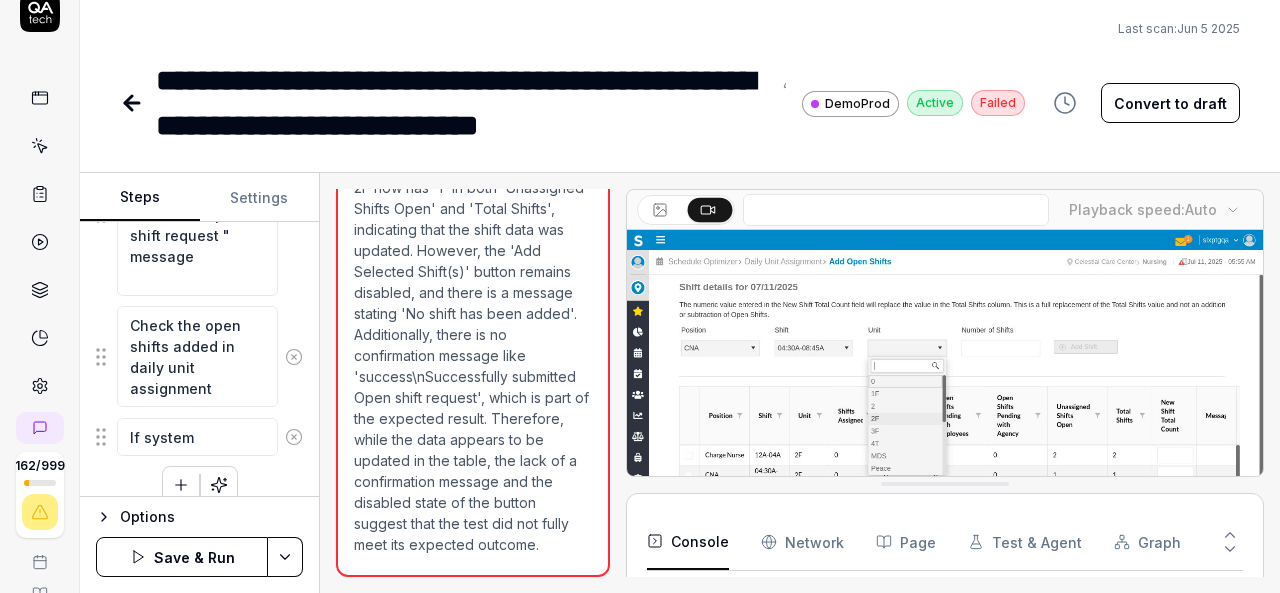 type on "If system s" 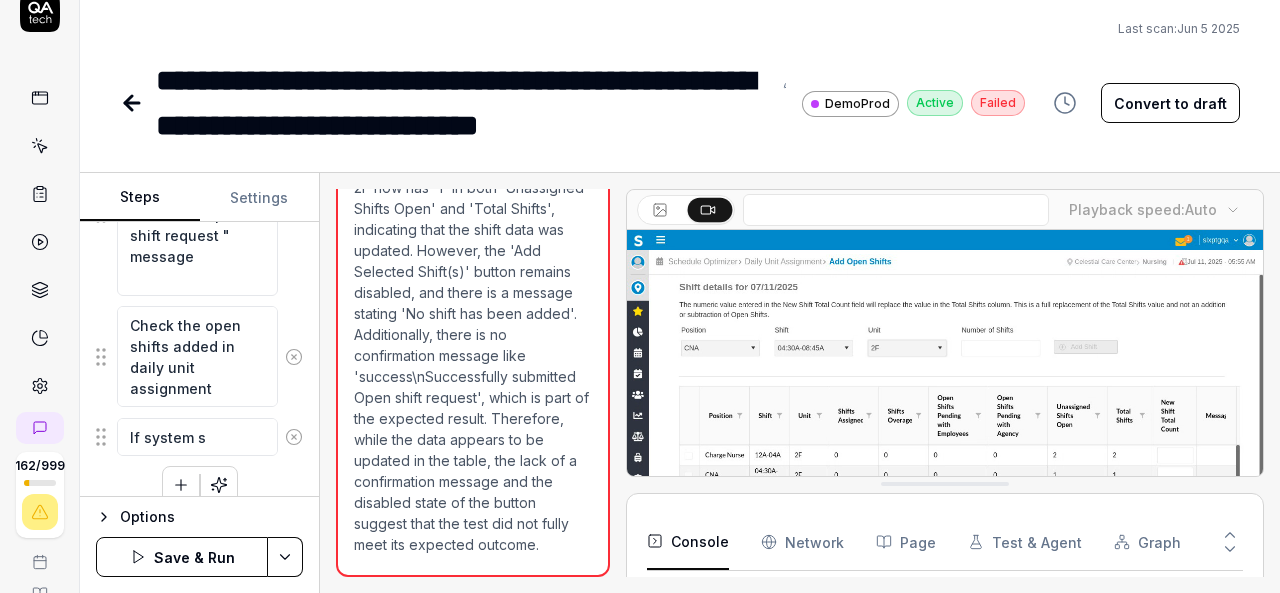 type on "*" 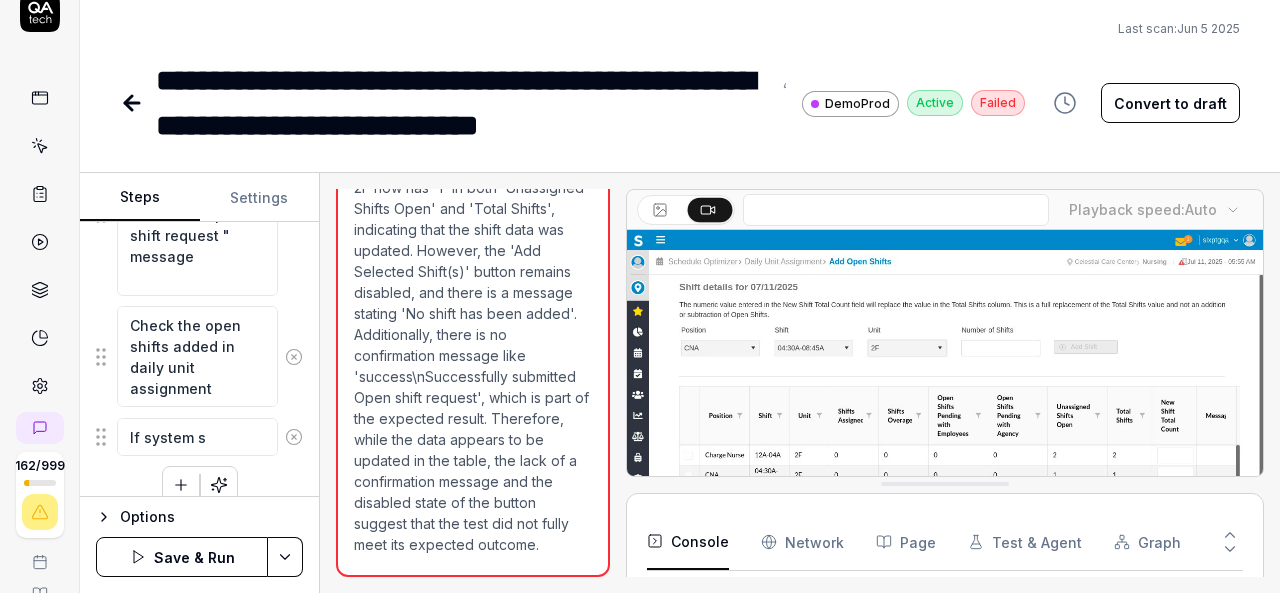 type on "If system sh" 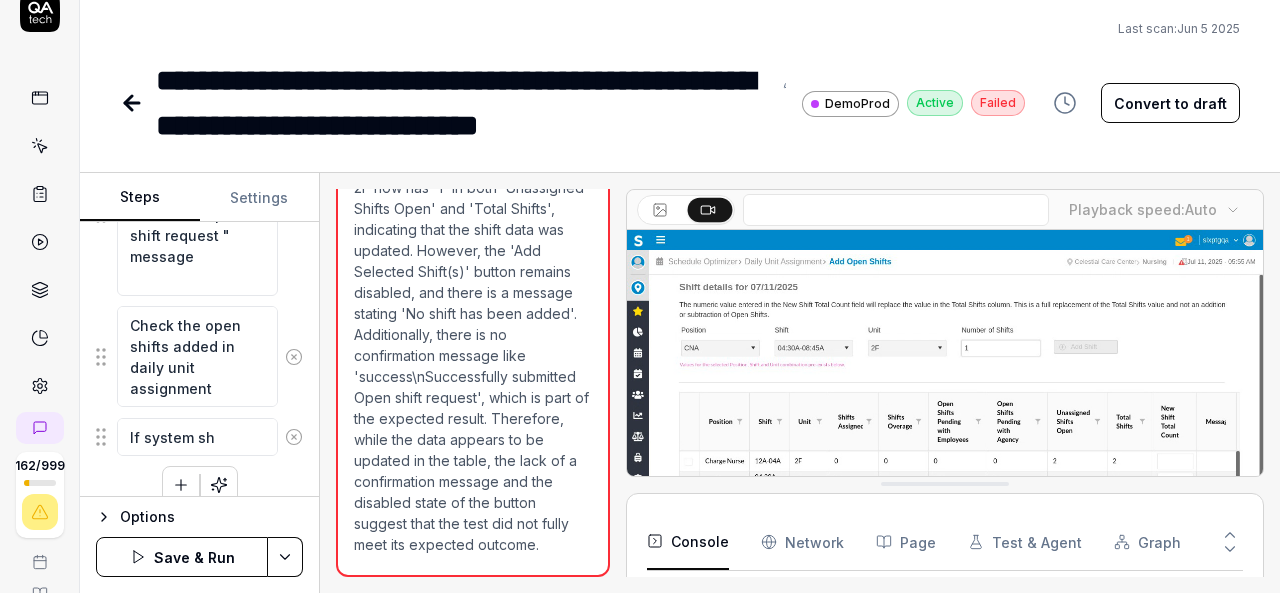 type on "*" 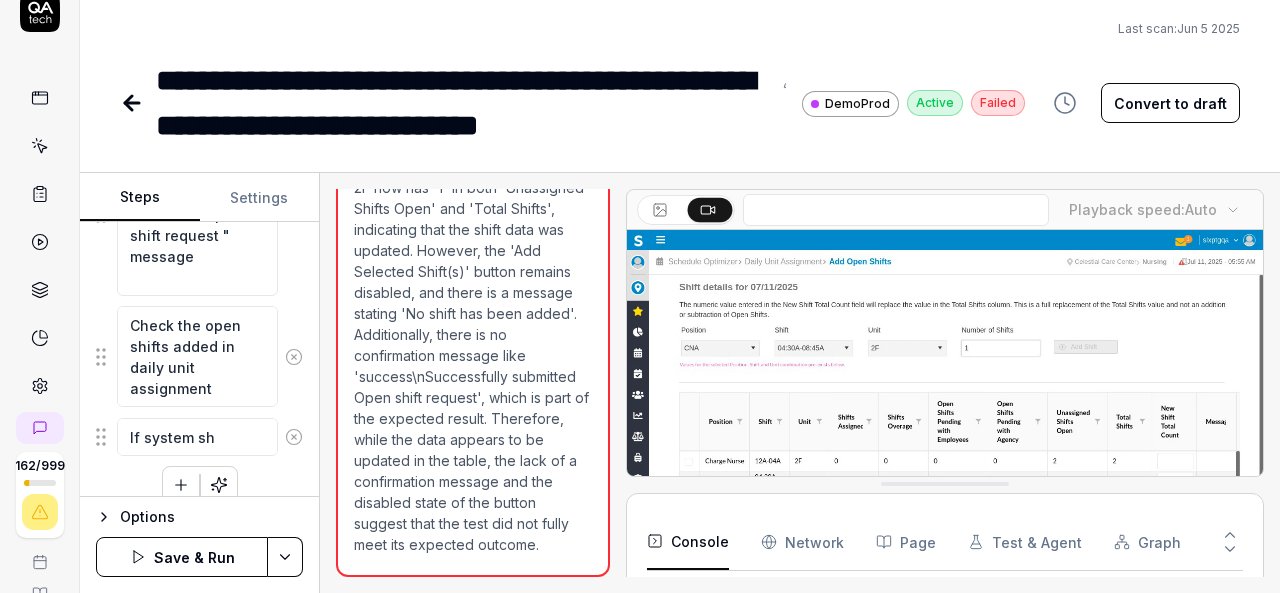 type on "If system sho" 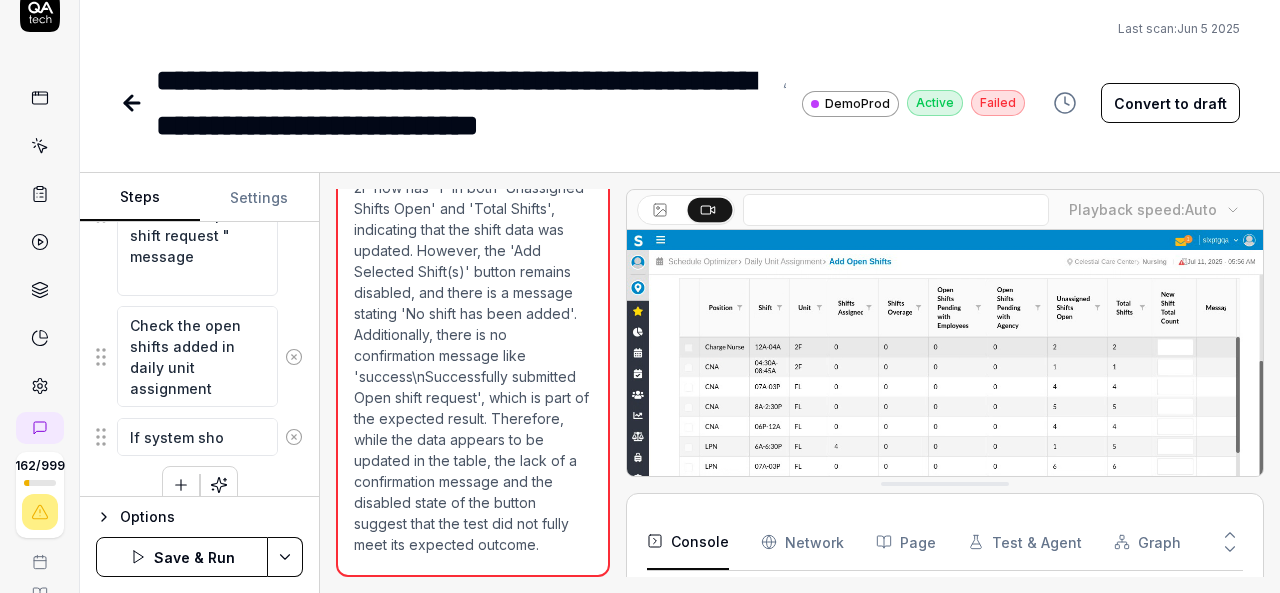 type on "*" 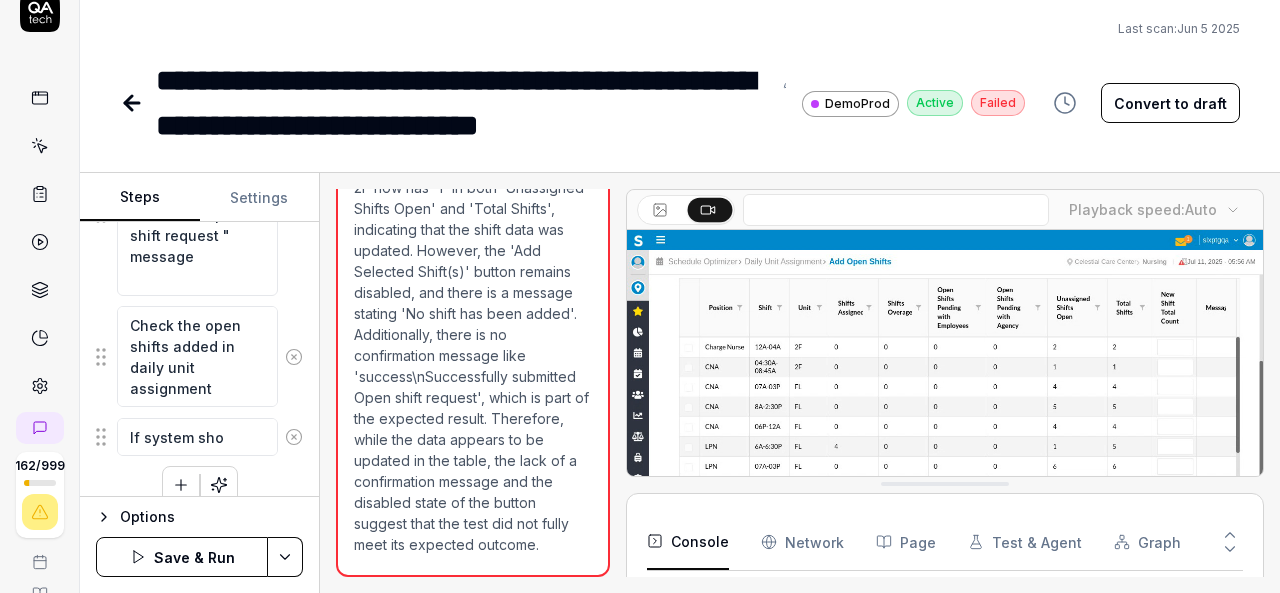 type on "If system show" 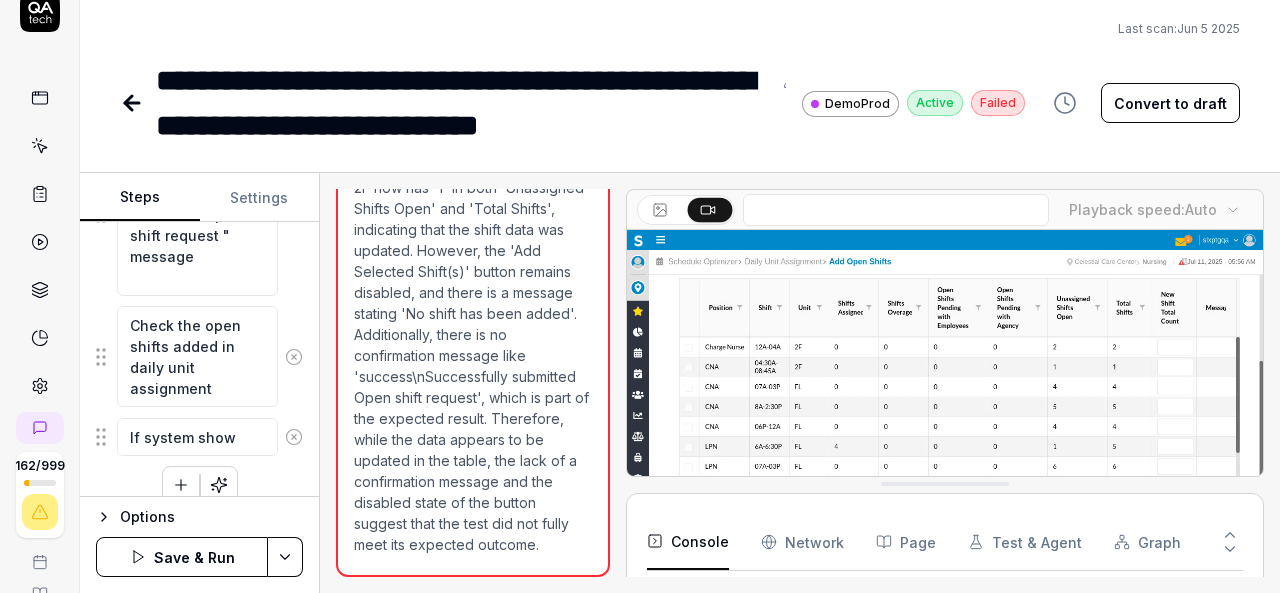 type on "*" 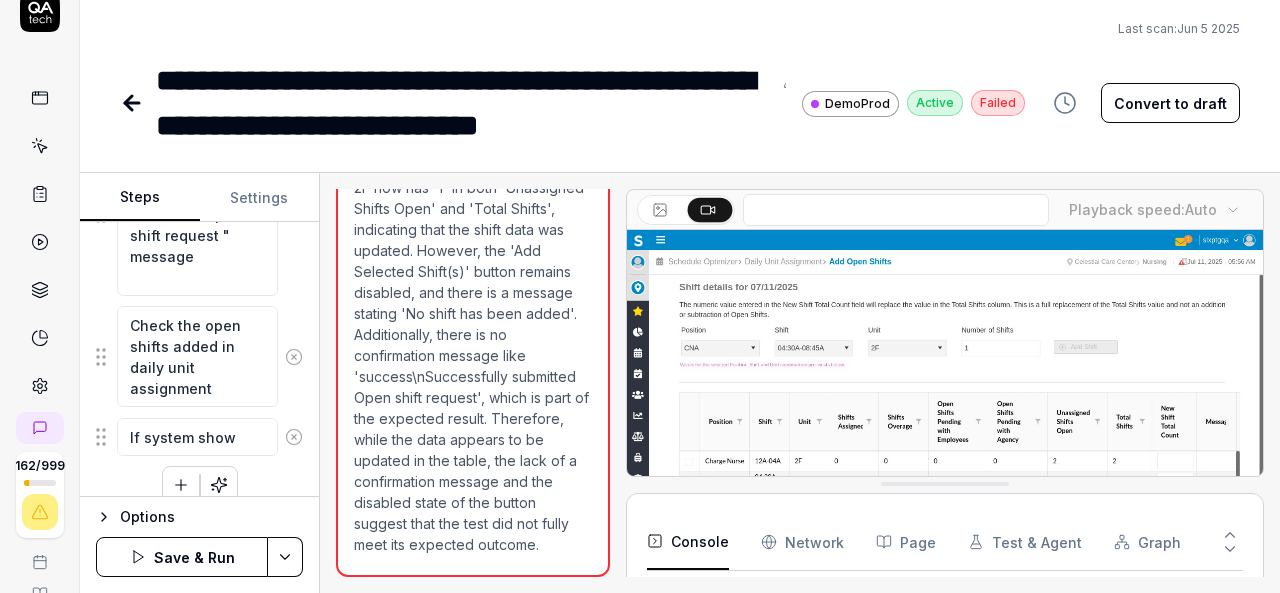 type on "If system shows" 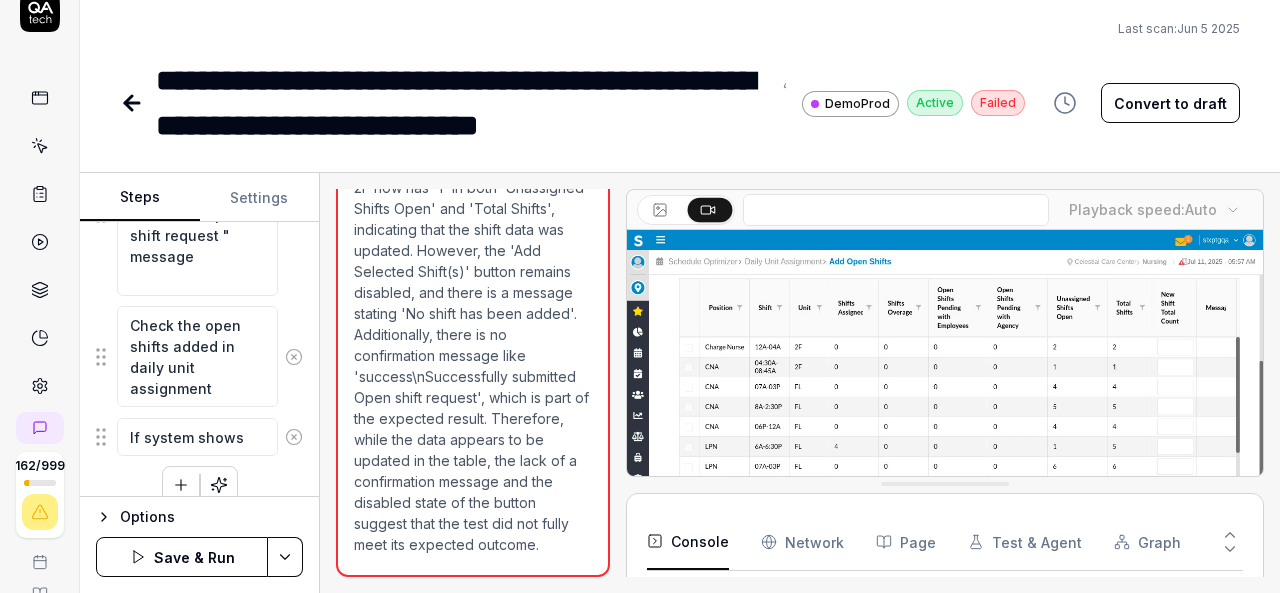 type on "*" 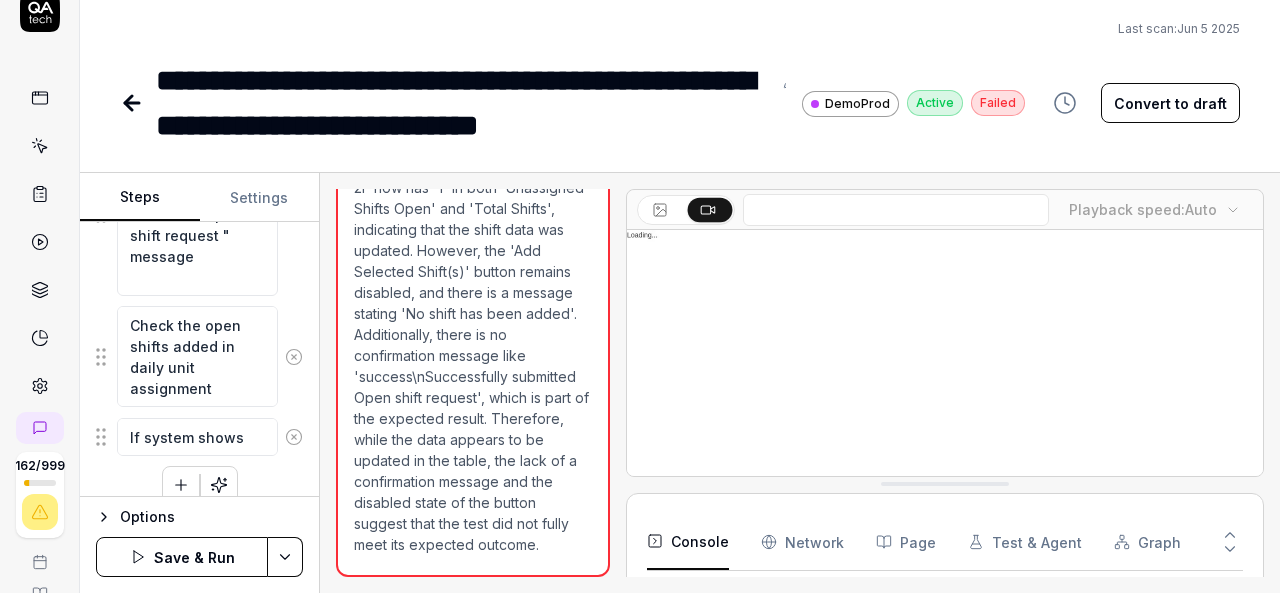 type on "If system shows" 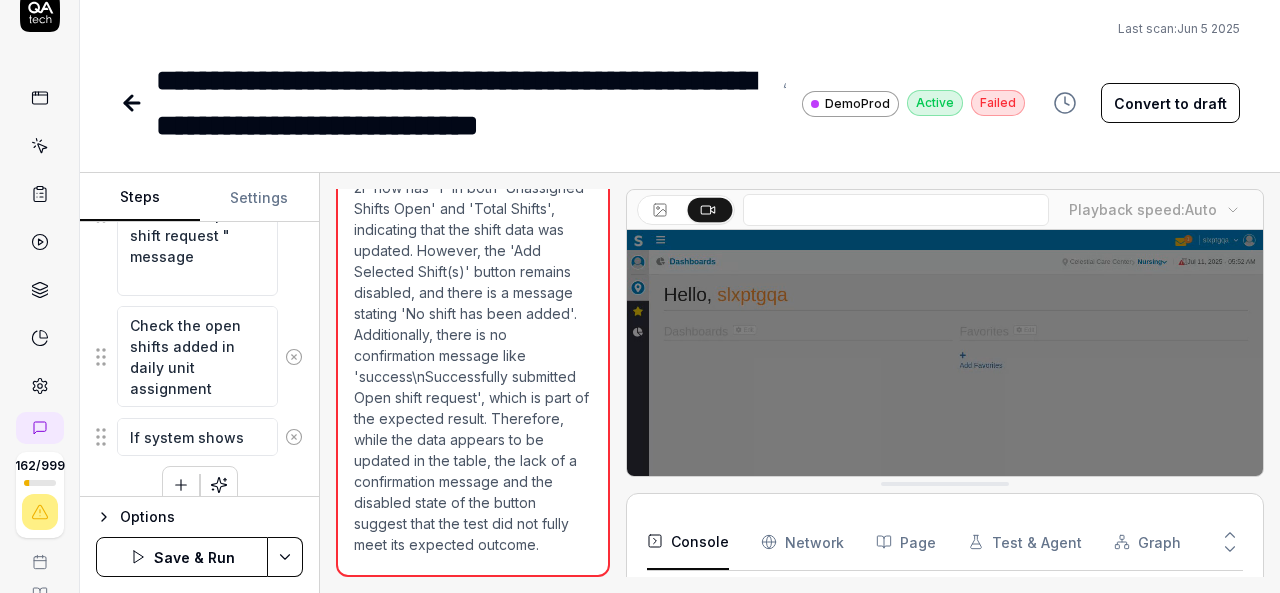 type on "*" 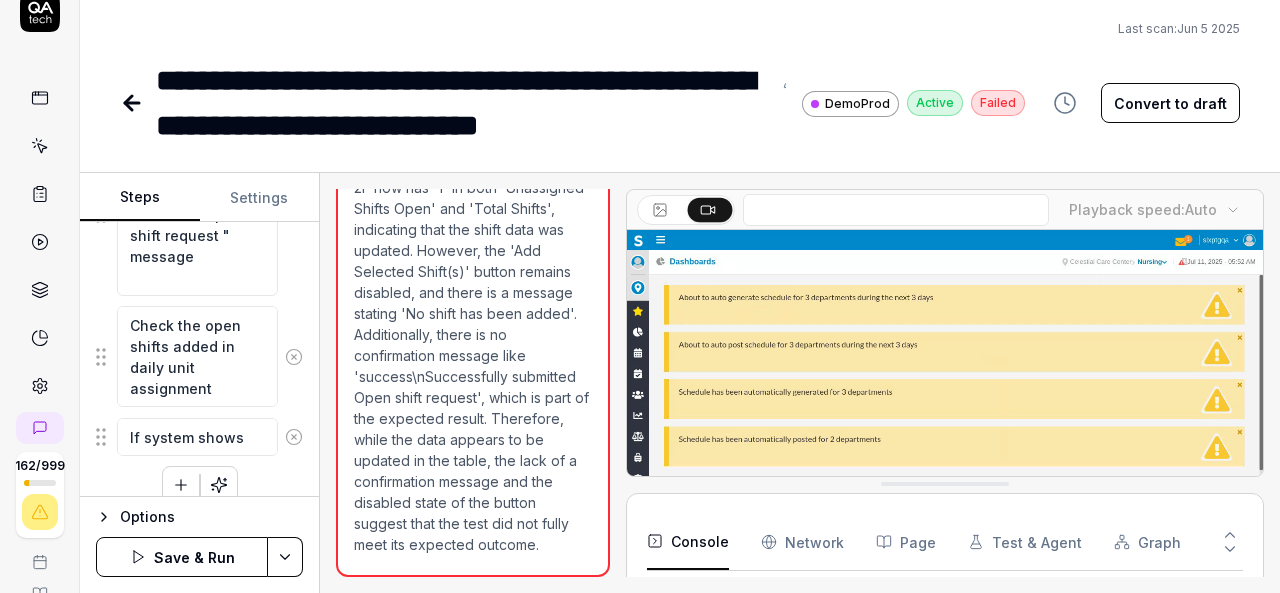 type on "If system shows t" 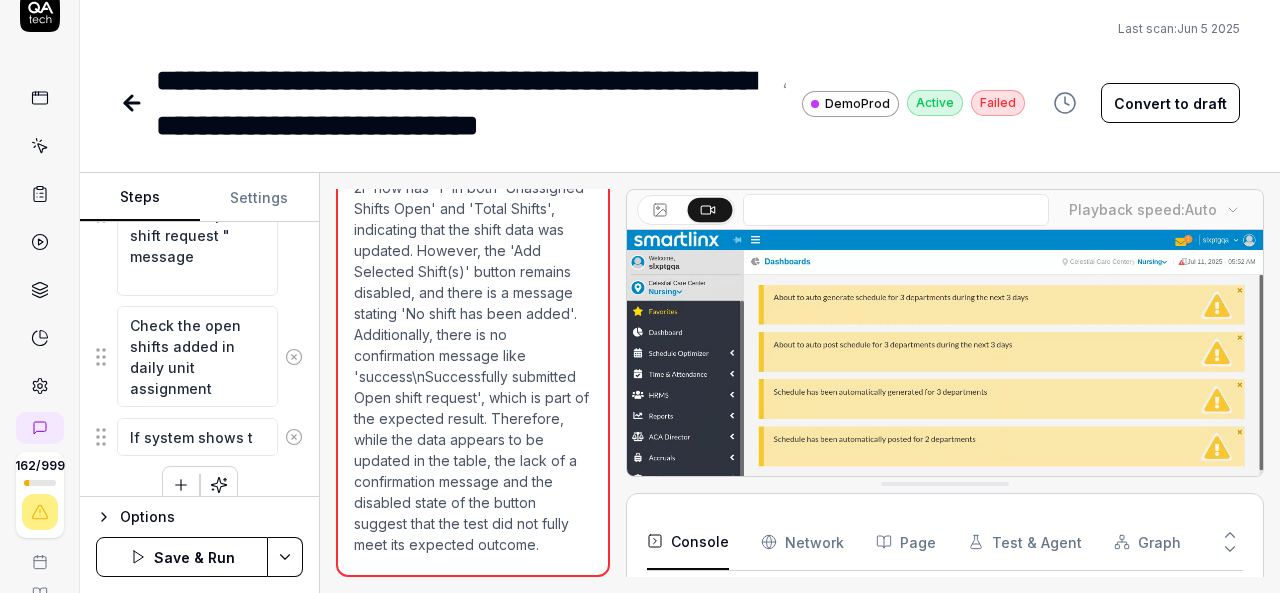 type on "*" 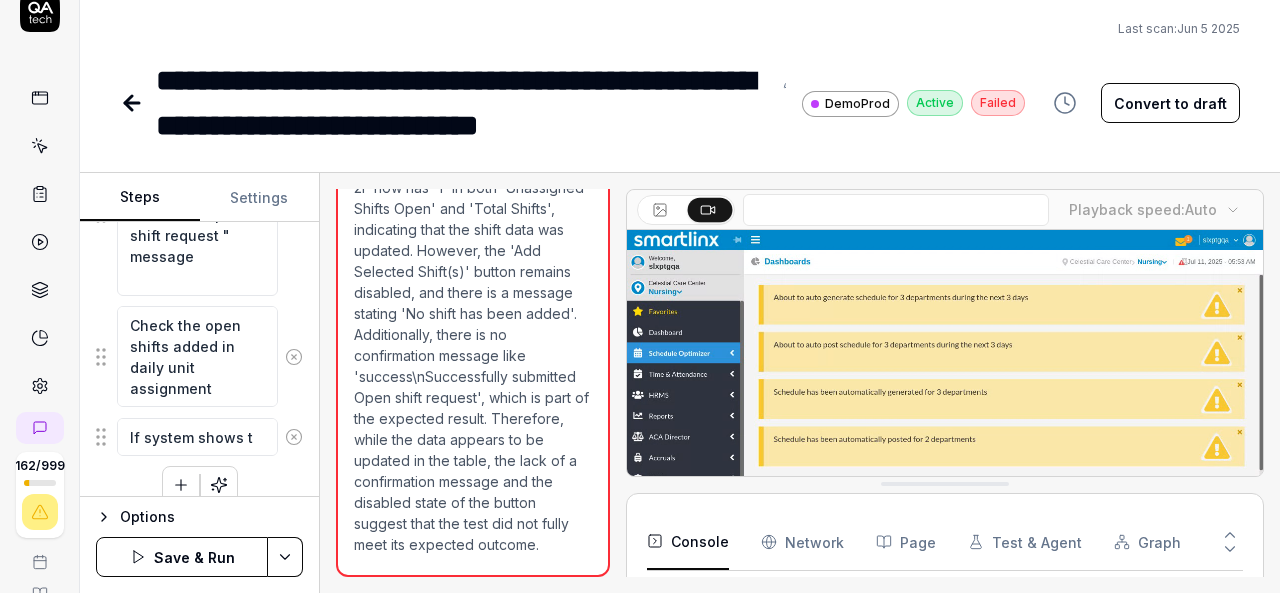 type on "If system shows th" 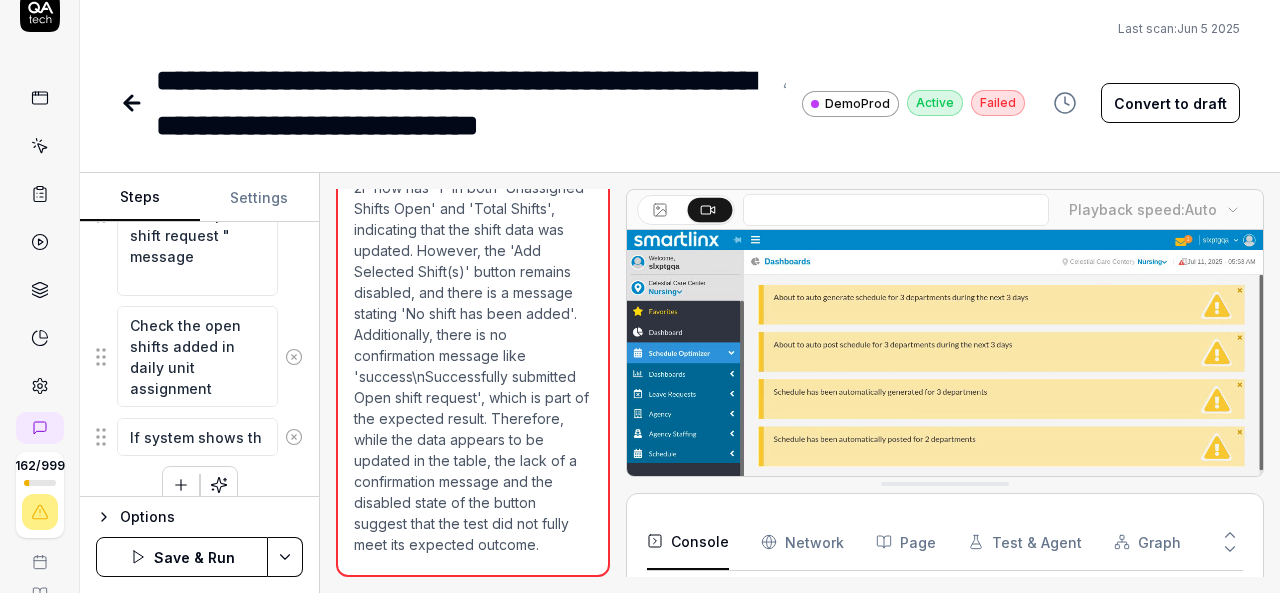 type on "*" 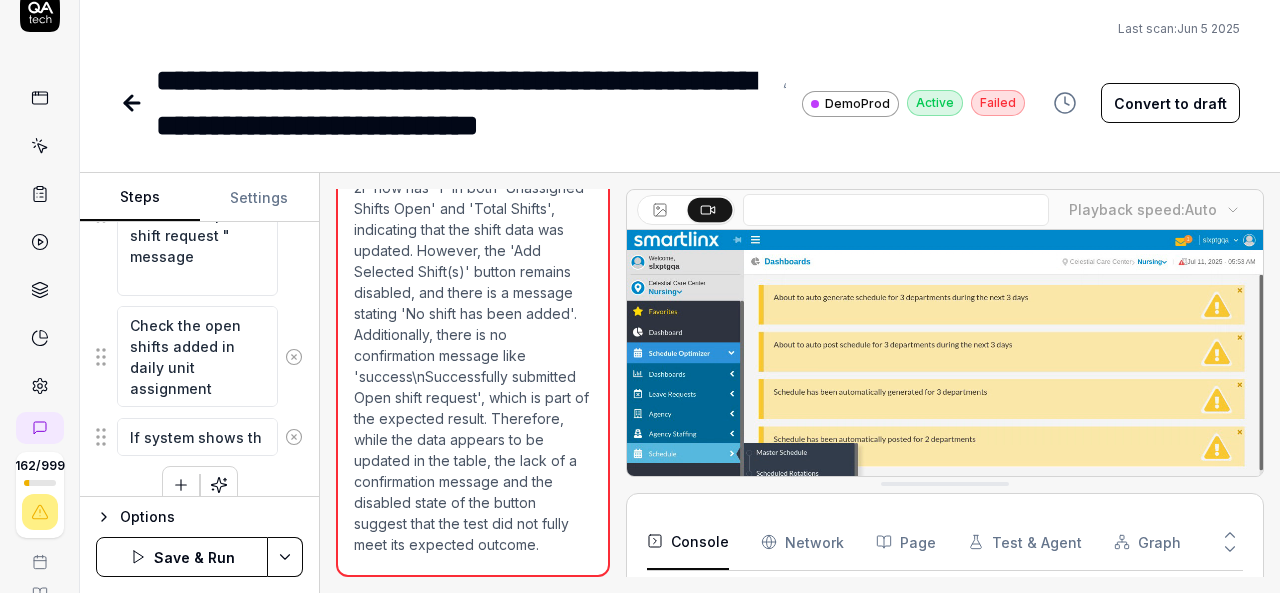 type on "If system shows the" 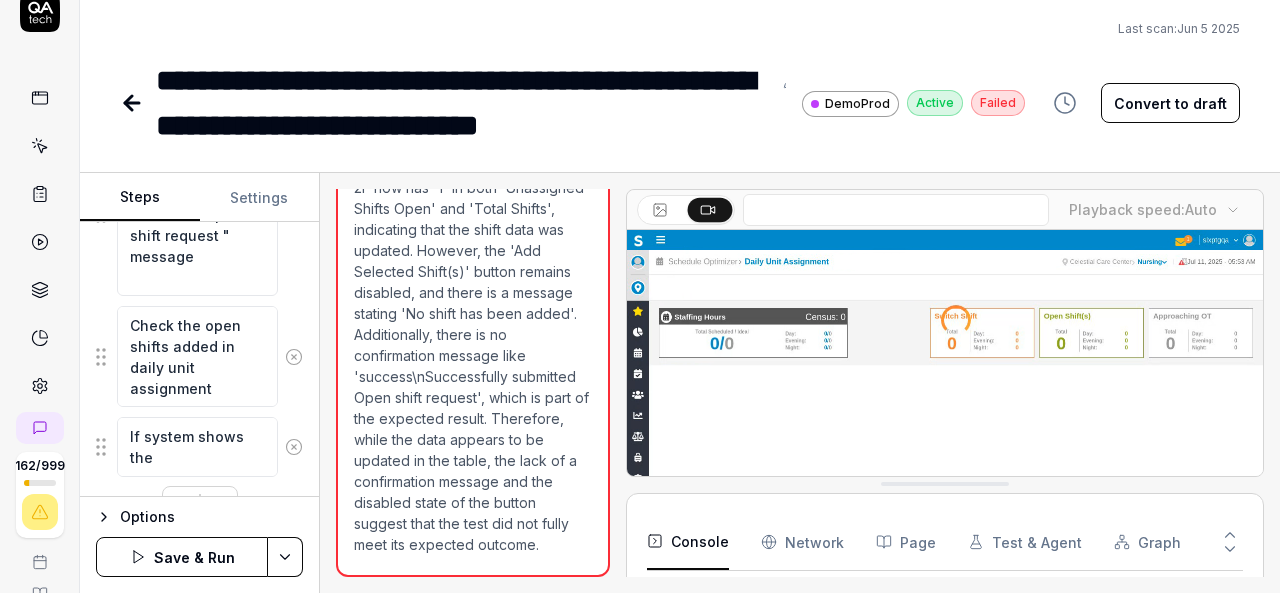 type on "*" 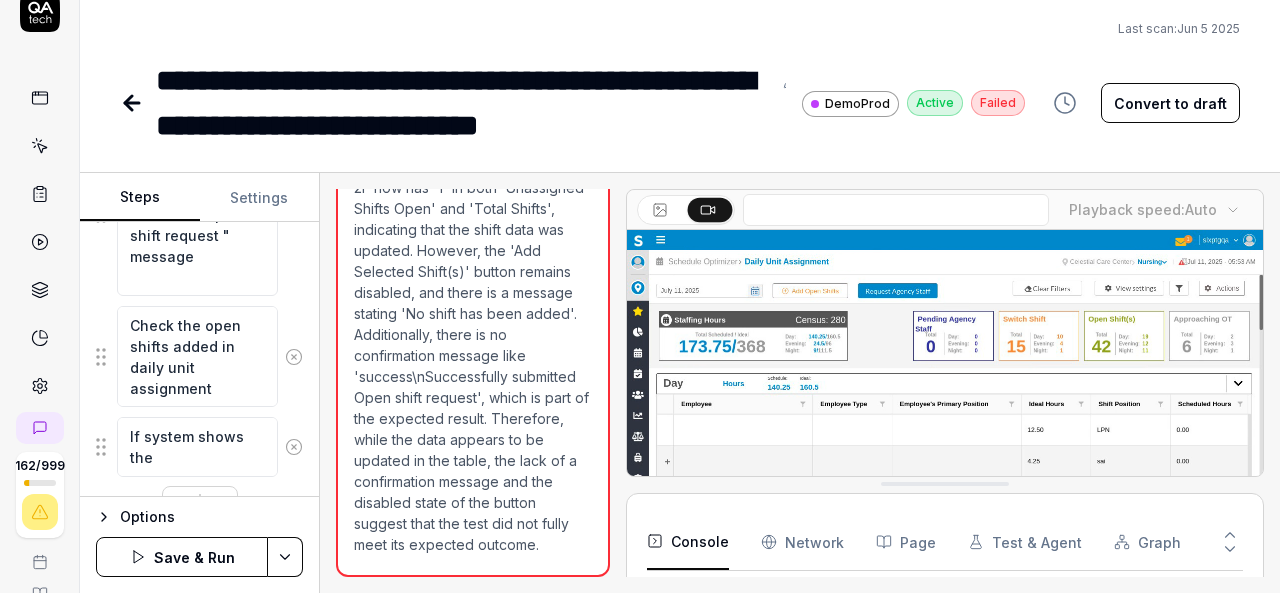 type on "If system shows the" 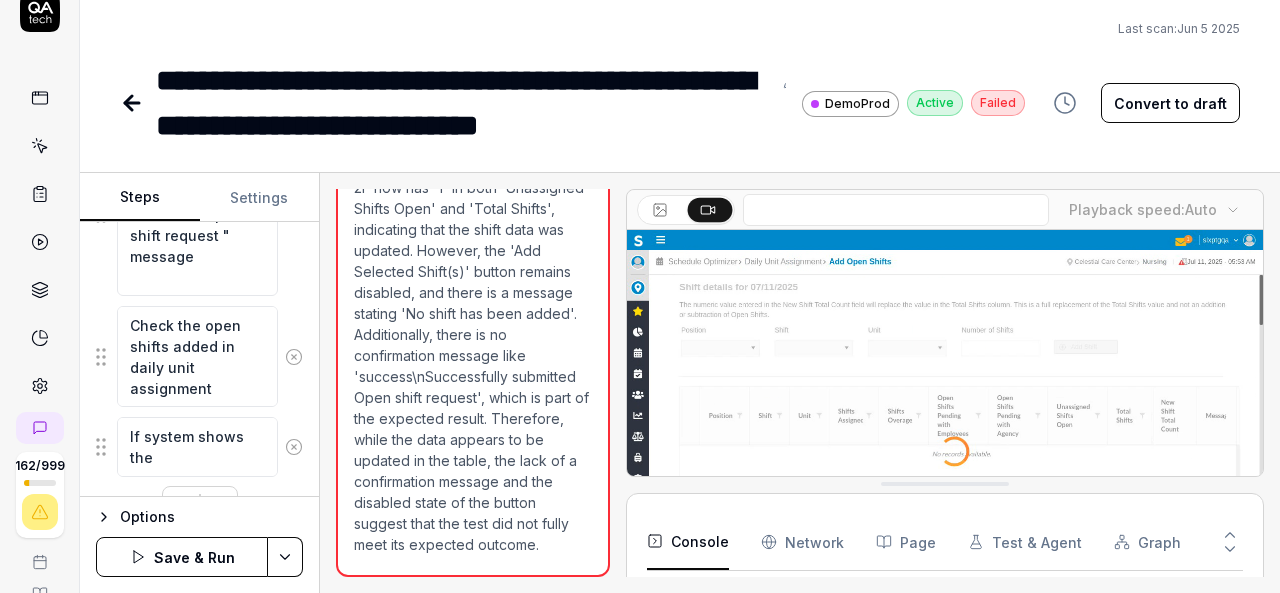 type on "*" 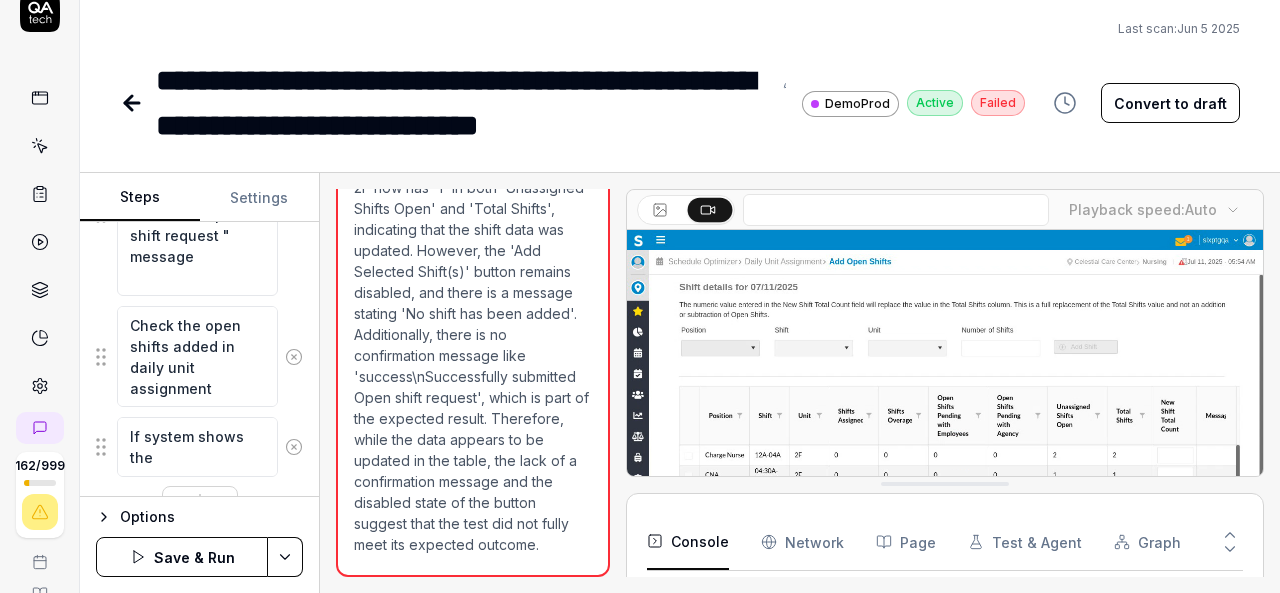 type on "If system shows the :" 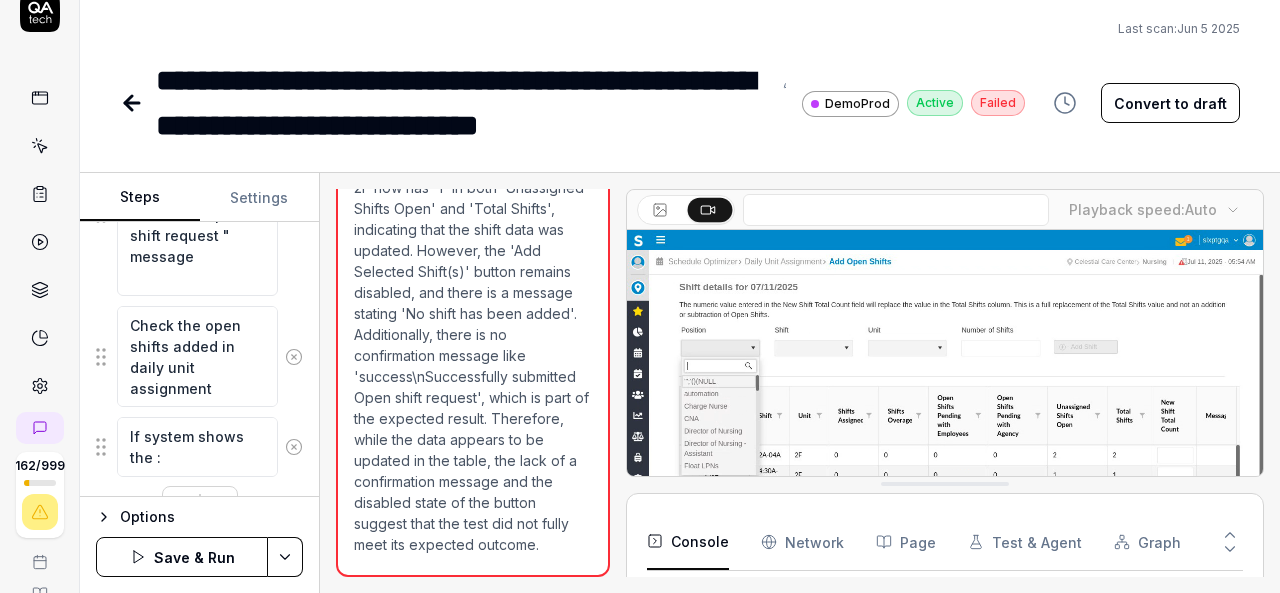 type on "*" 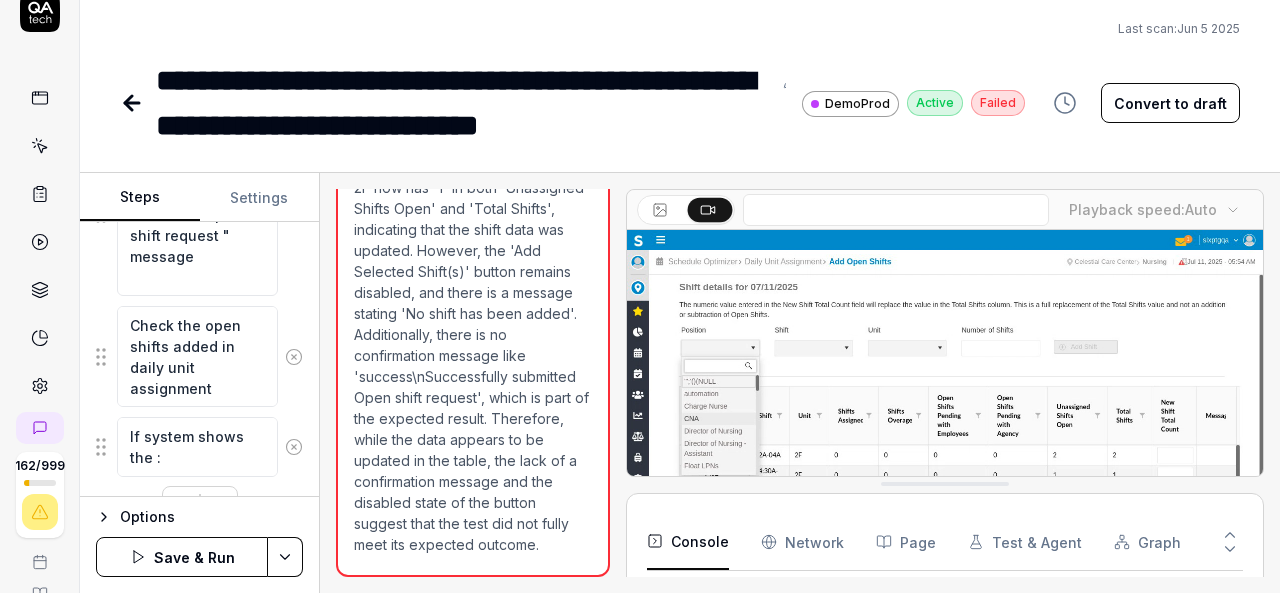 type on "If system shows the ::" 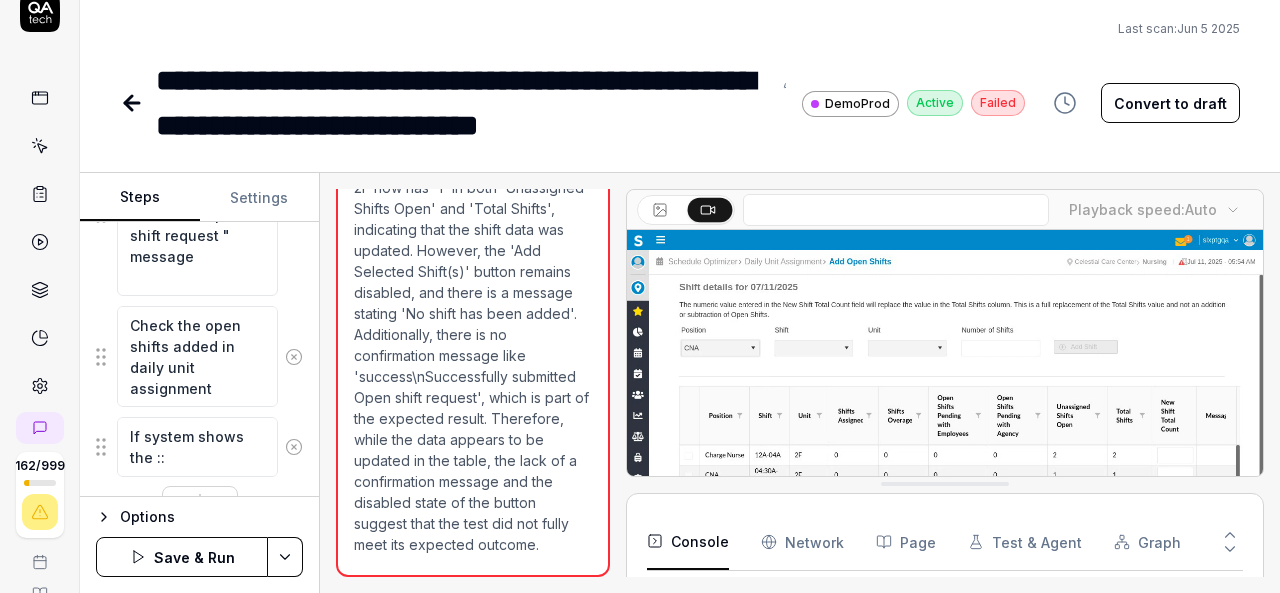 type on "*" 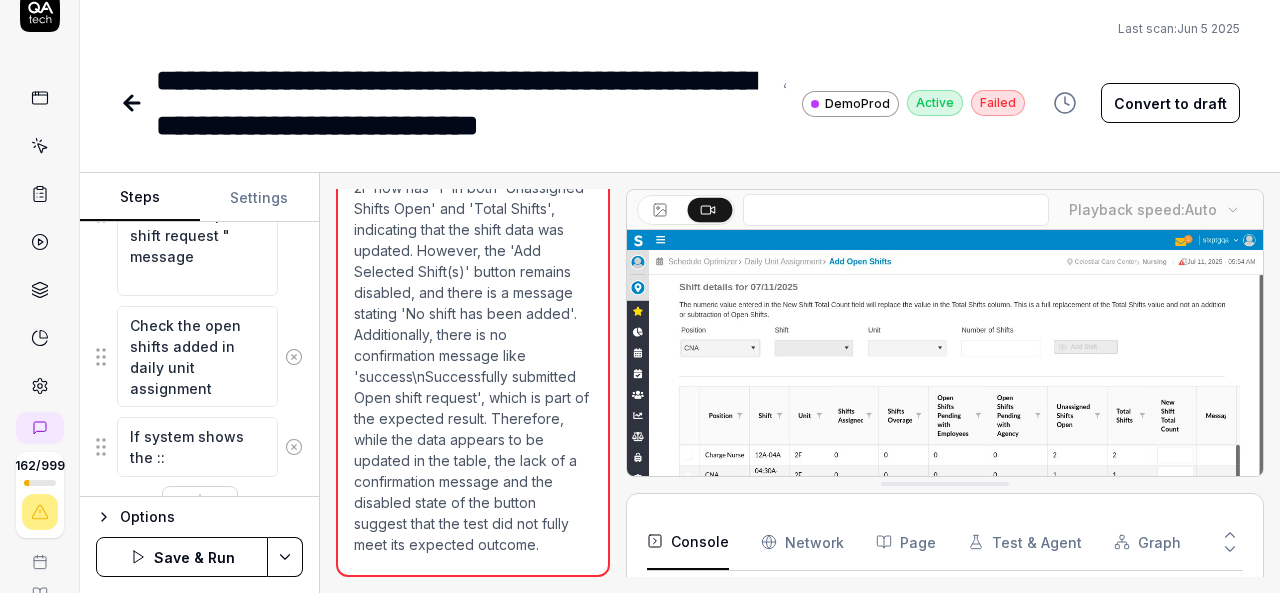 type on "If system shows the :" 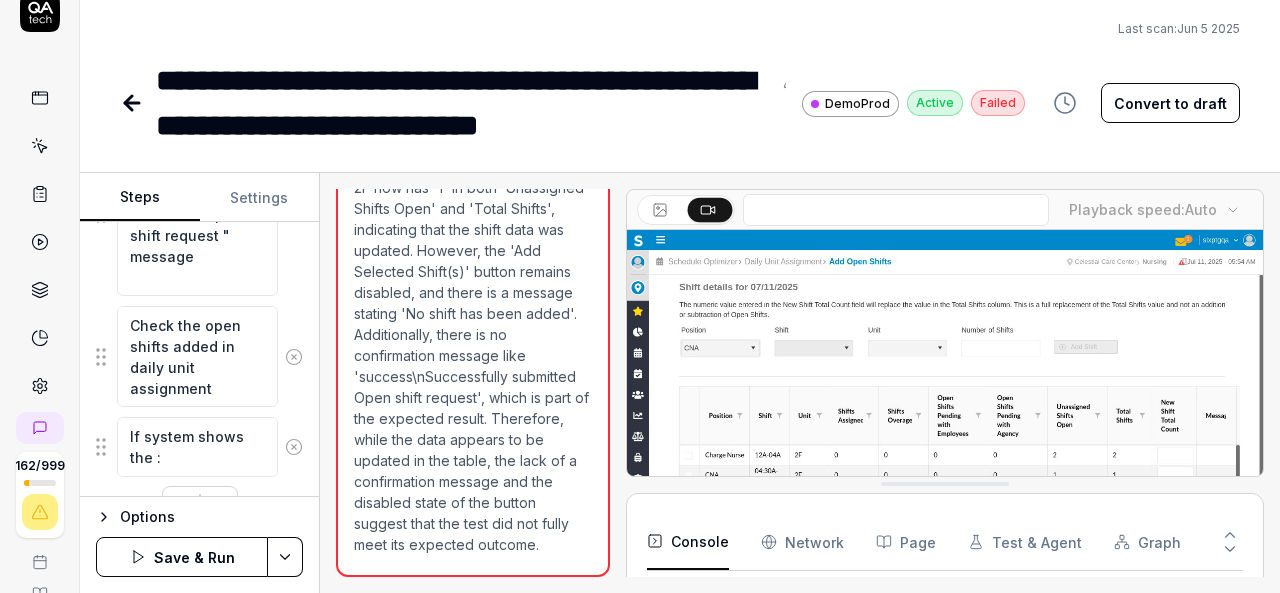 type on "*" 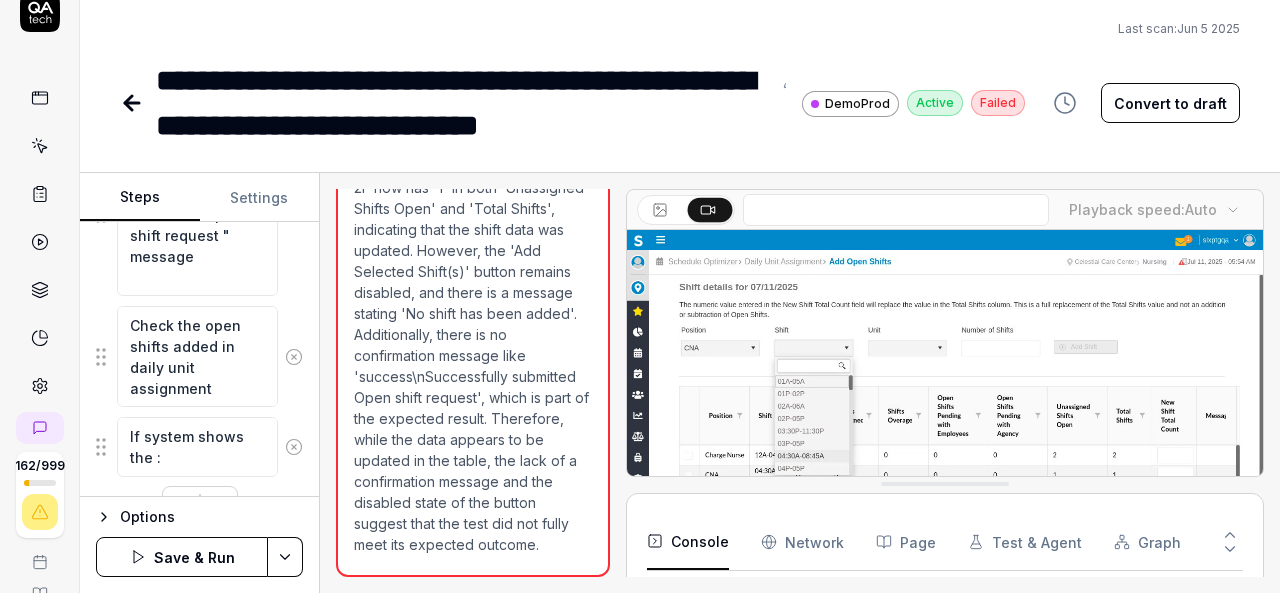 type on "If system shows the" 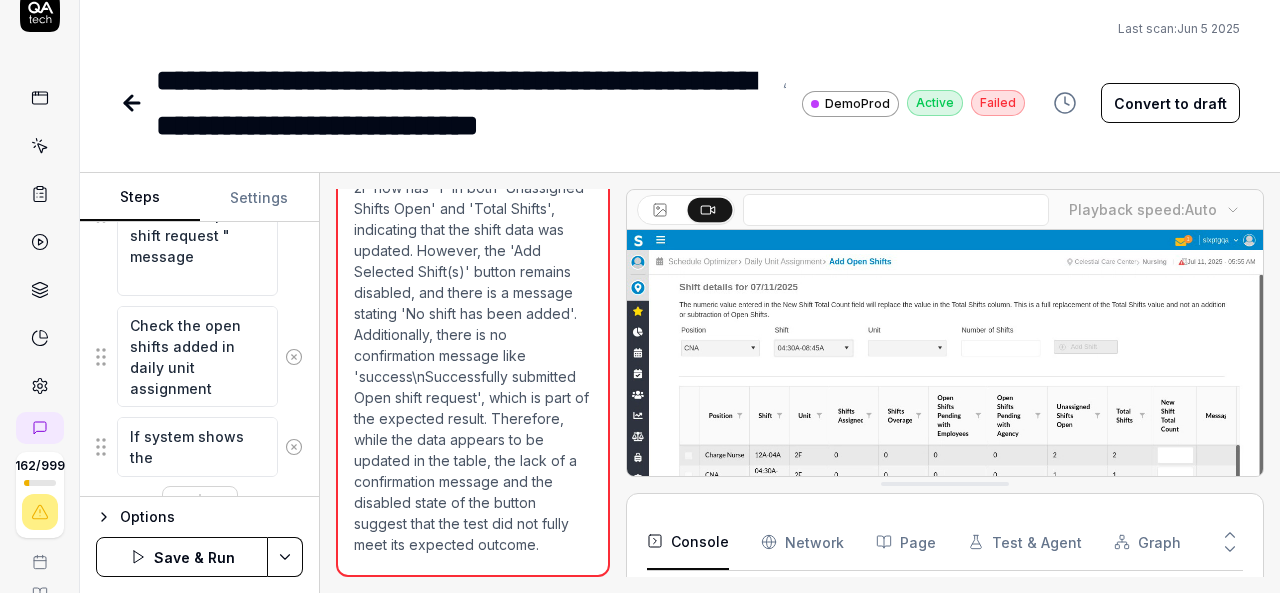 type on "*" 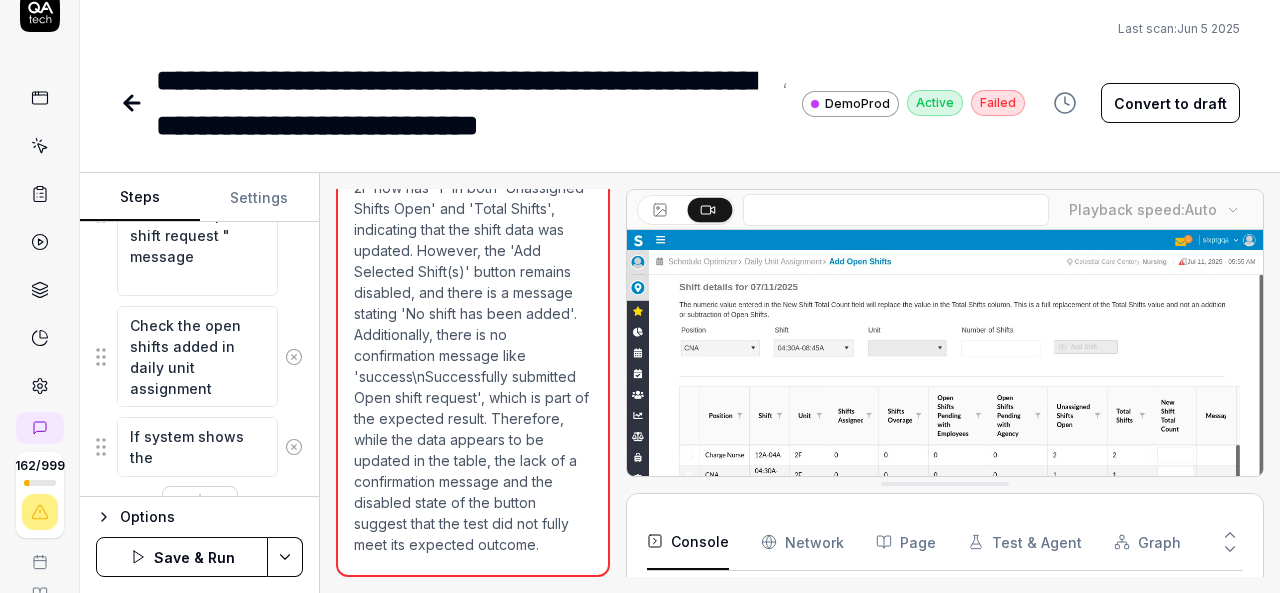 type on "If system shows the '" 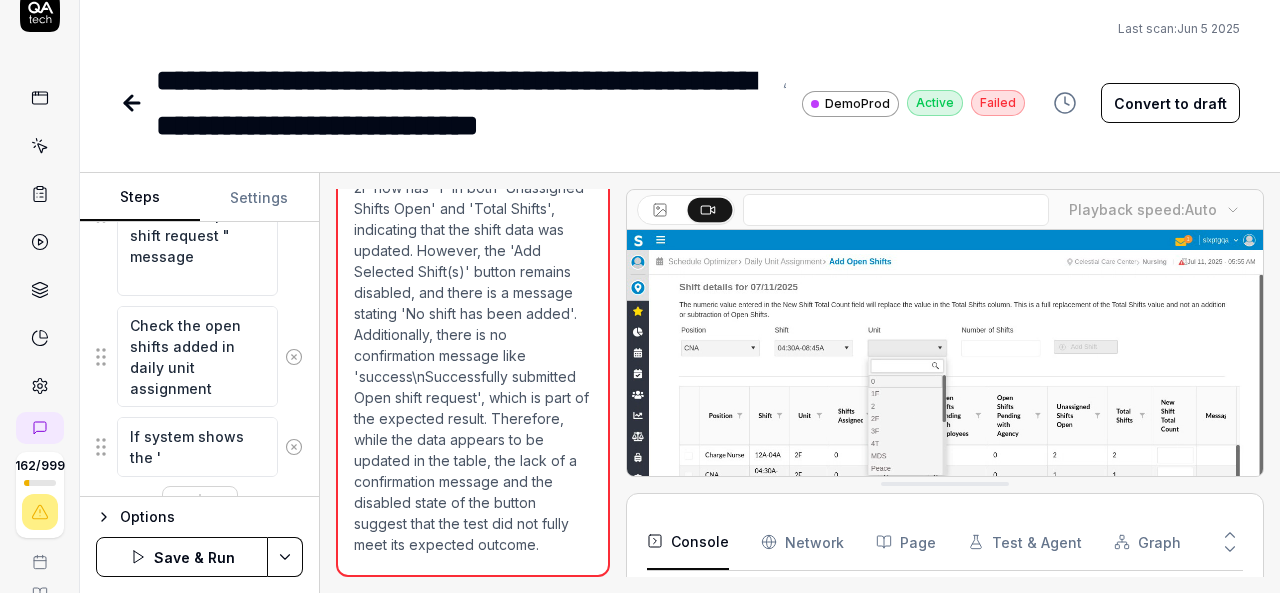 type on "*" 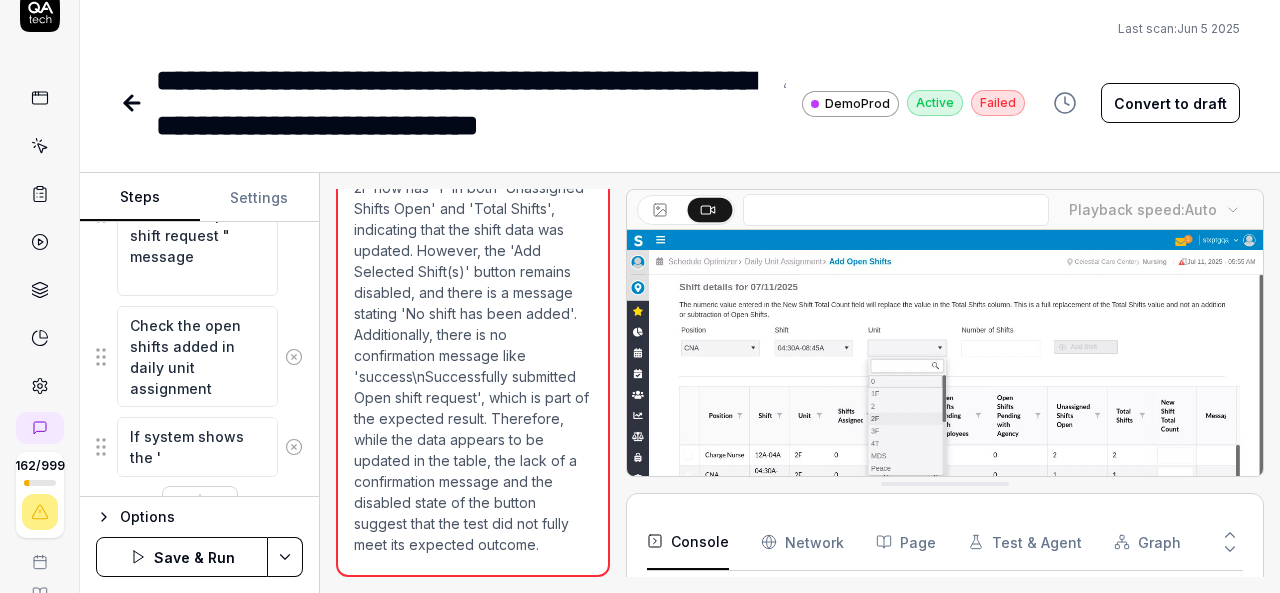 type on "If system shows the ''" 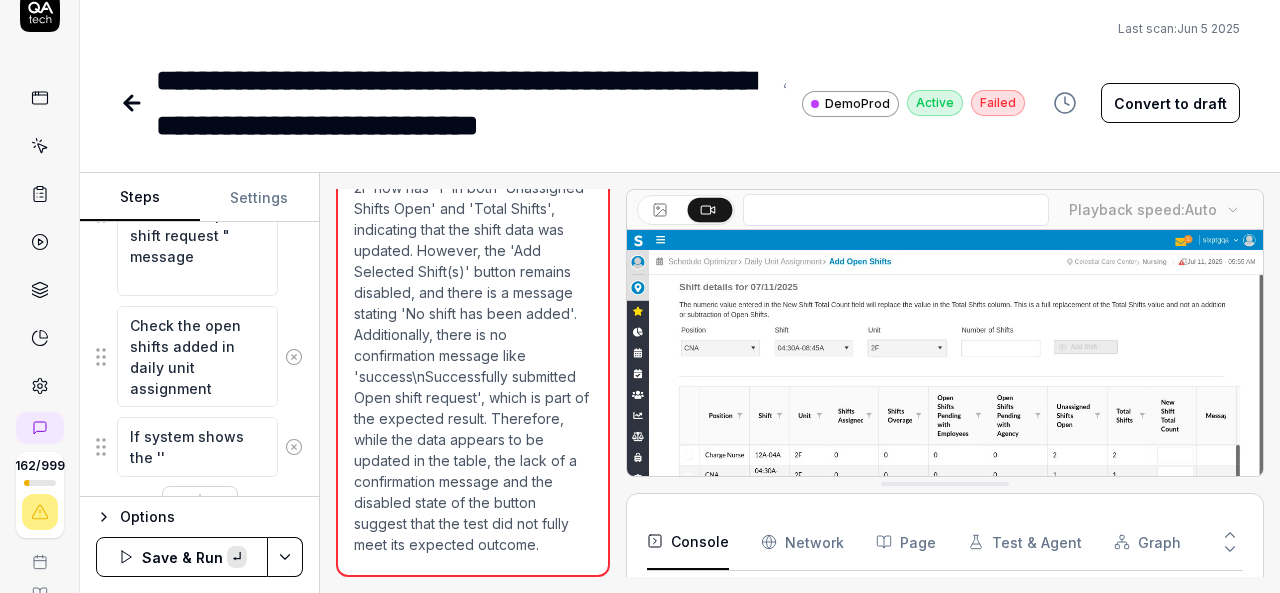 type on "*" 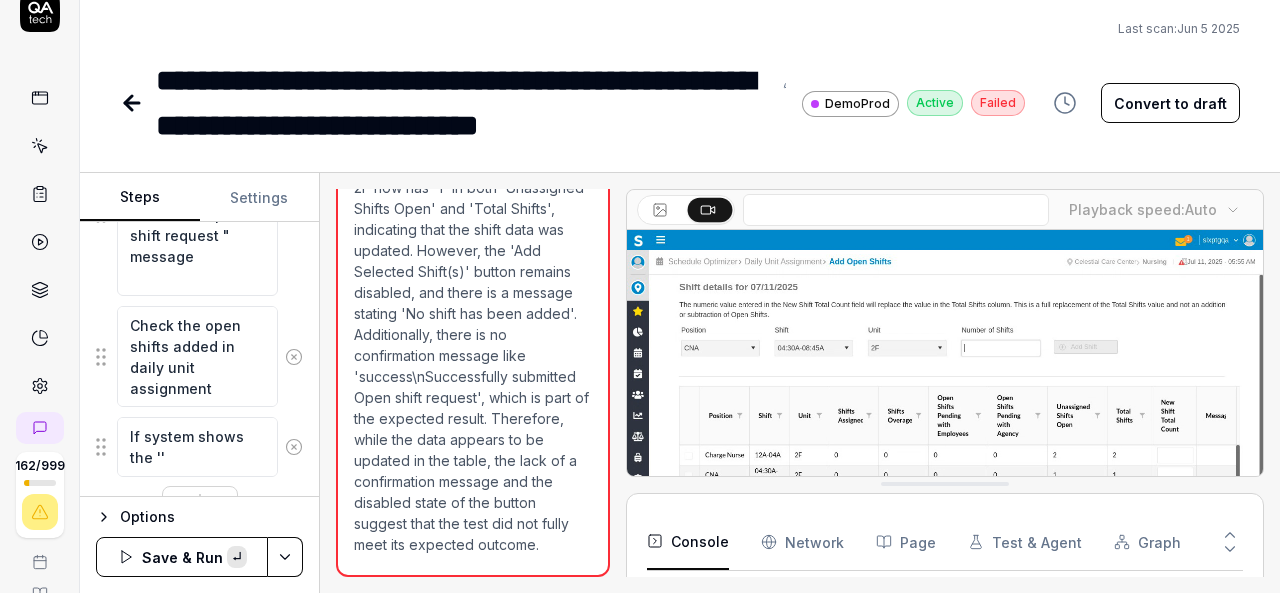 type on "If system shows the 'Values for the selected Position, Shift and Unit combination pre-exists below.'" 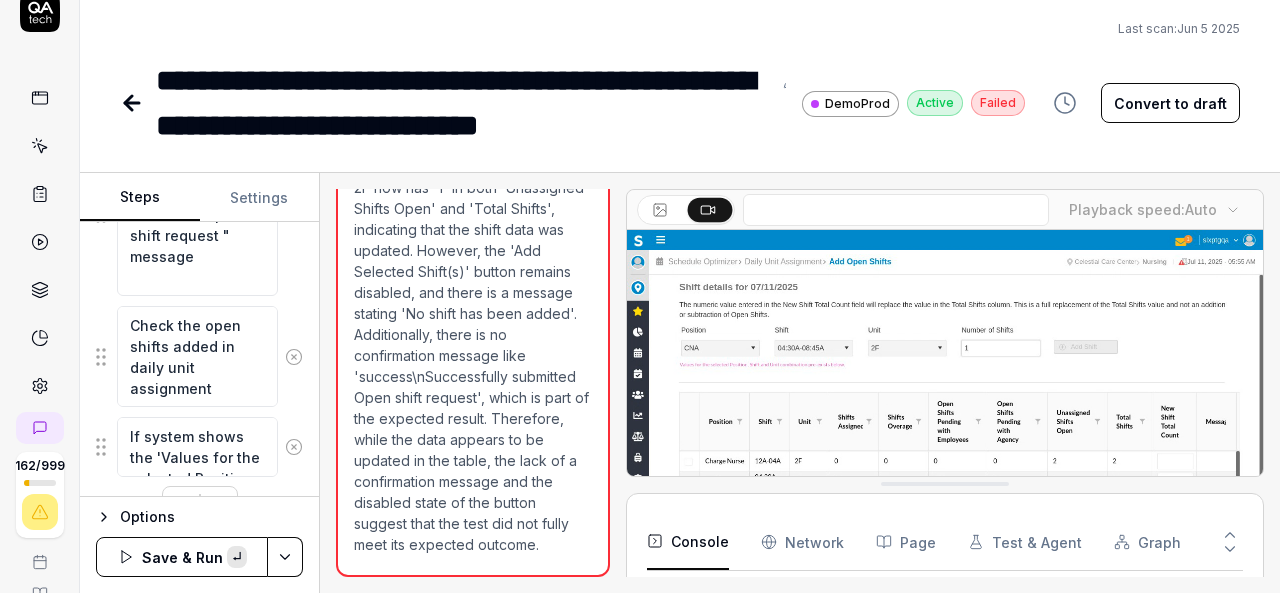 scroll, scrollTop: 52, scrollLeft: 0, axis: vertical 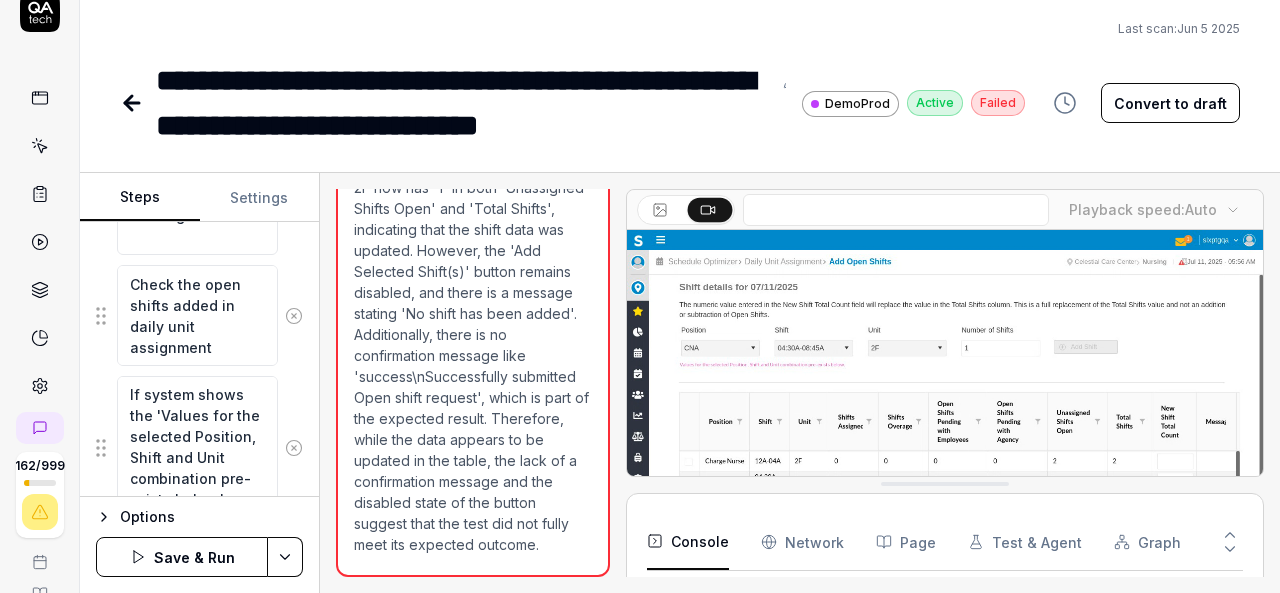 type on "*" 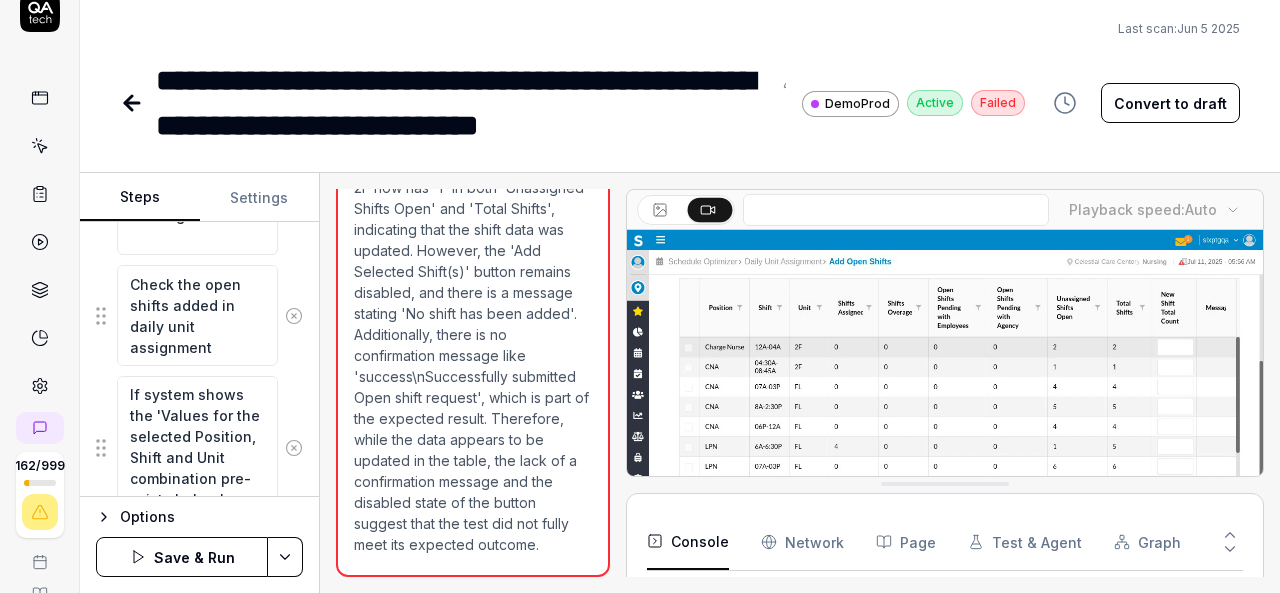 type on "If system shows the 'Values for the selected Position, Shift and Unit combination pre-exists below.'" 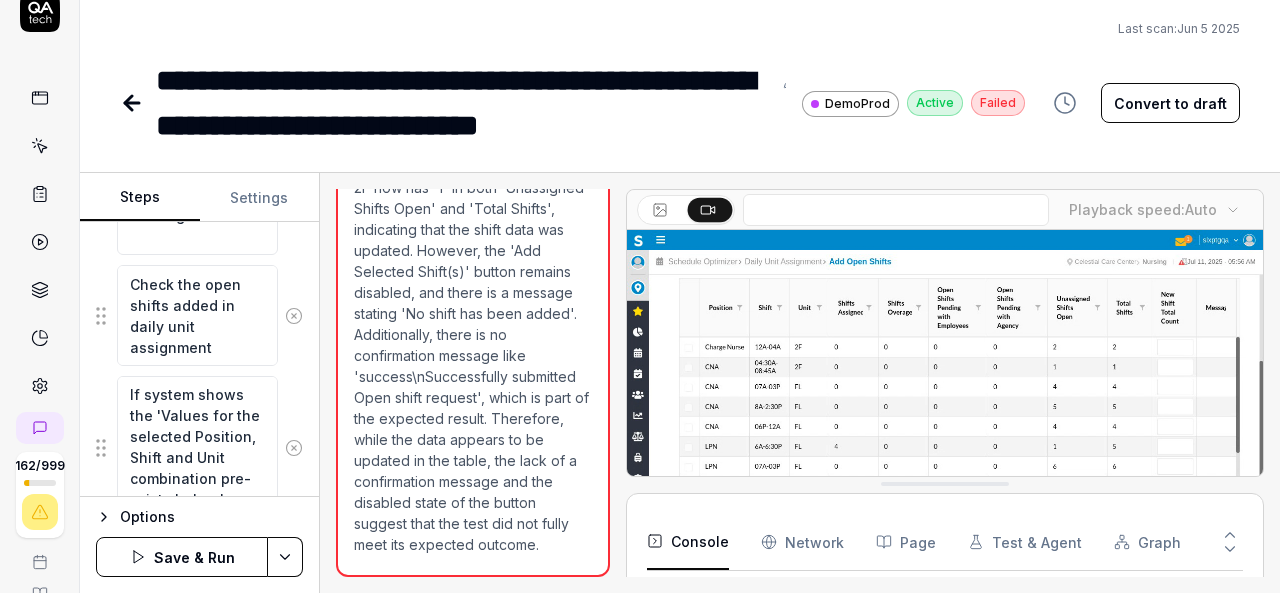 type on "*" 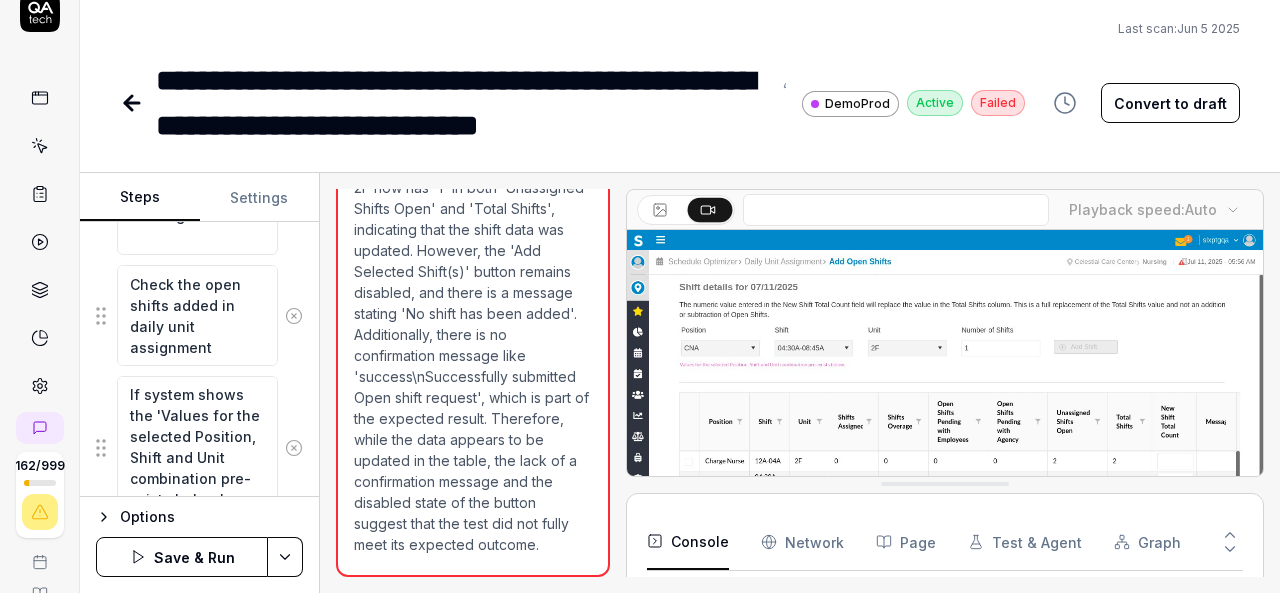 type on "If system shows the 'Values for the selected Position, Shift and Unit combination pre-exists below.' v" 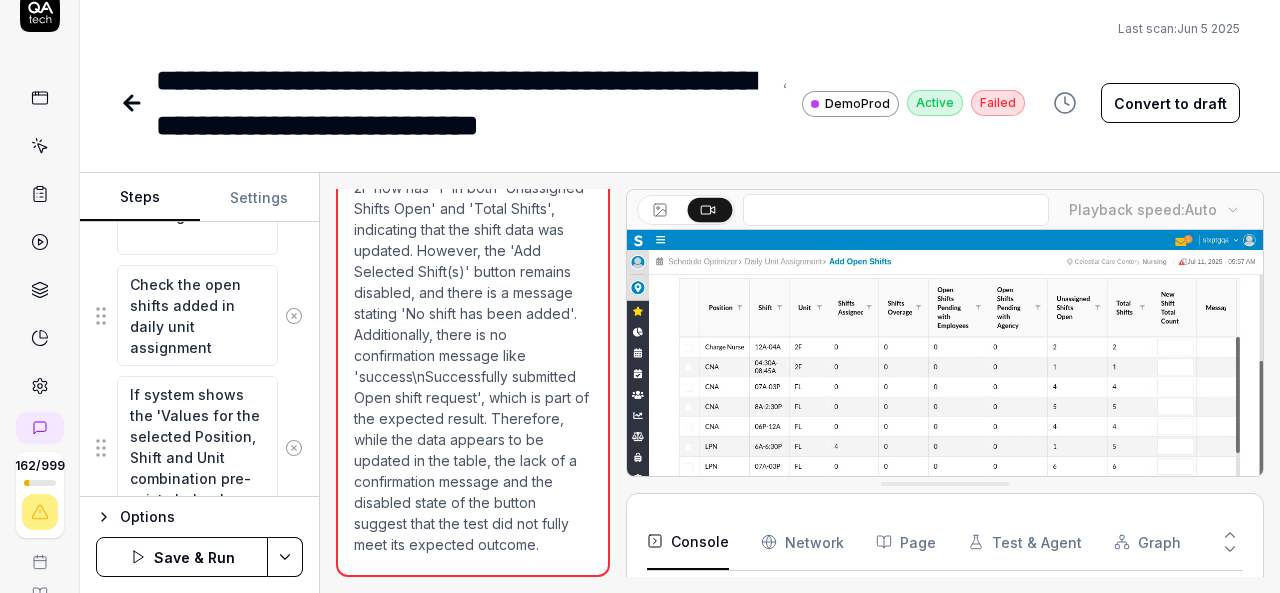 type on "*" 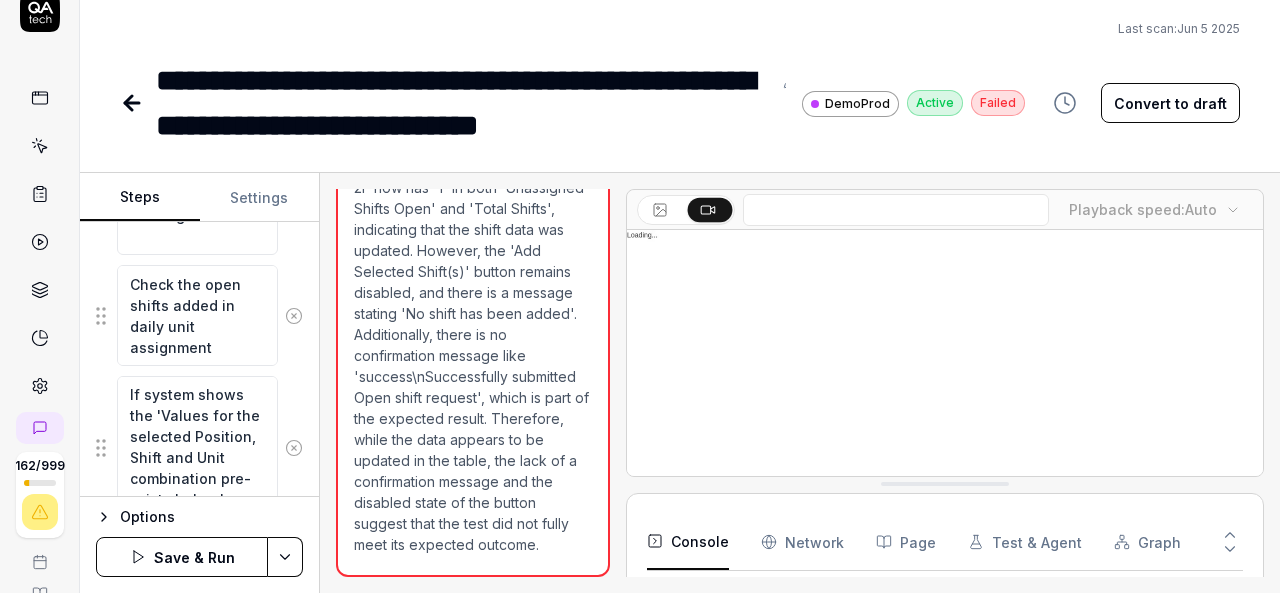 type on "If system shows the 'Values for the selected Position, Shift and Unit combination pre-exists below.' va" 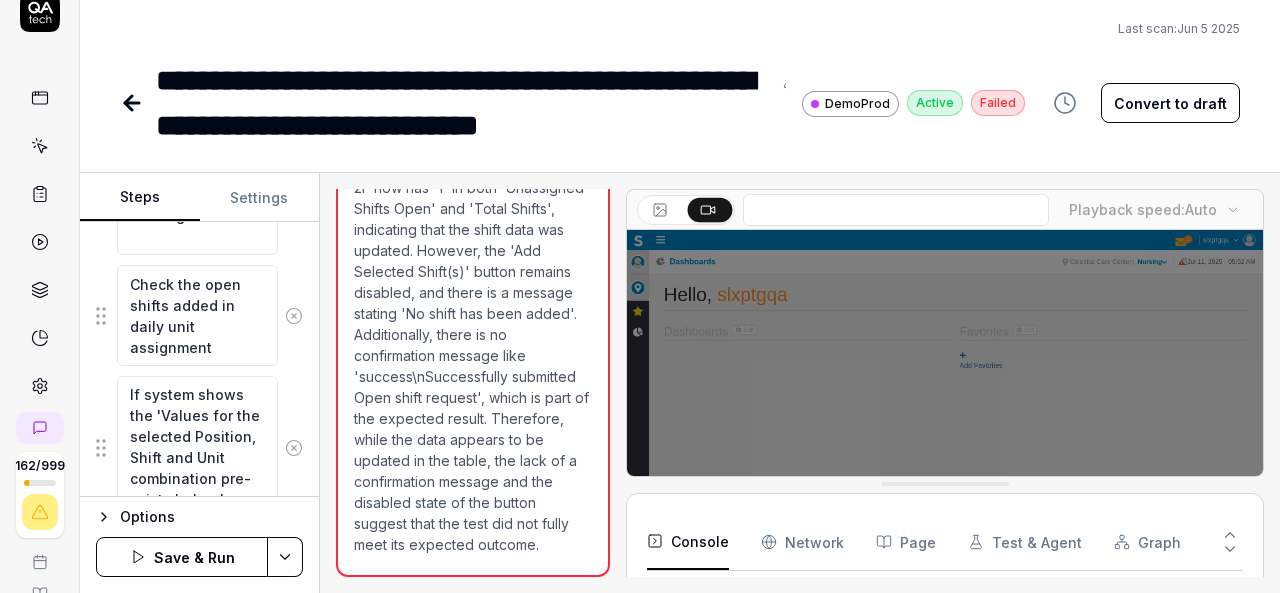 type on "*" 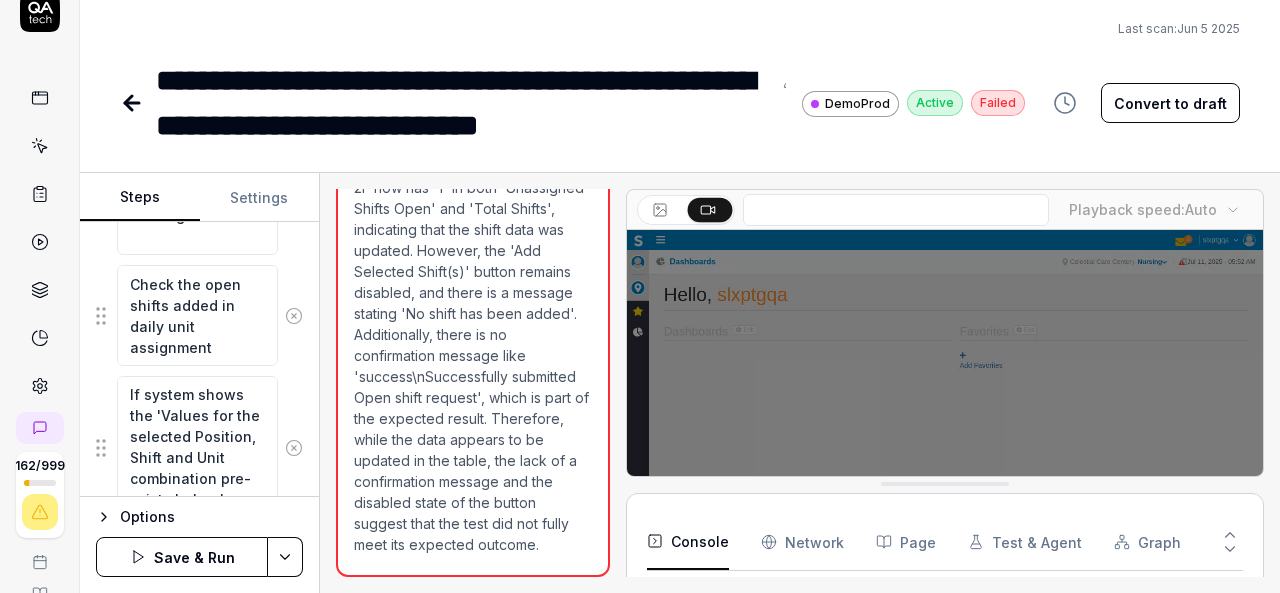 type on "If system shows the 'Values for the selected Position, Shift and Unit combination pre-exists below.' val" 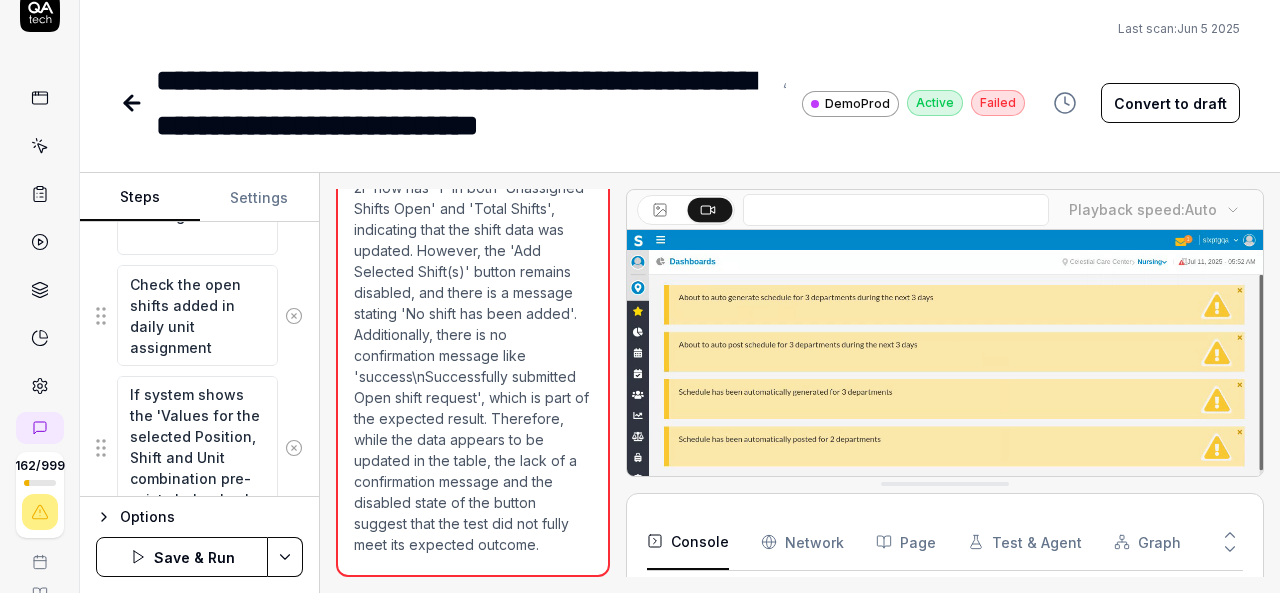 type on "*" 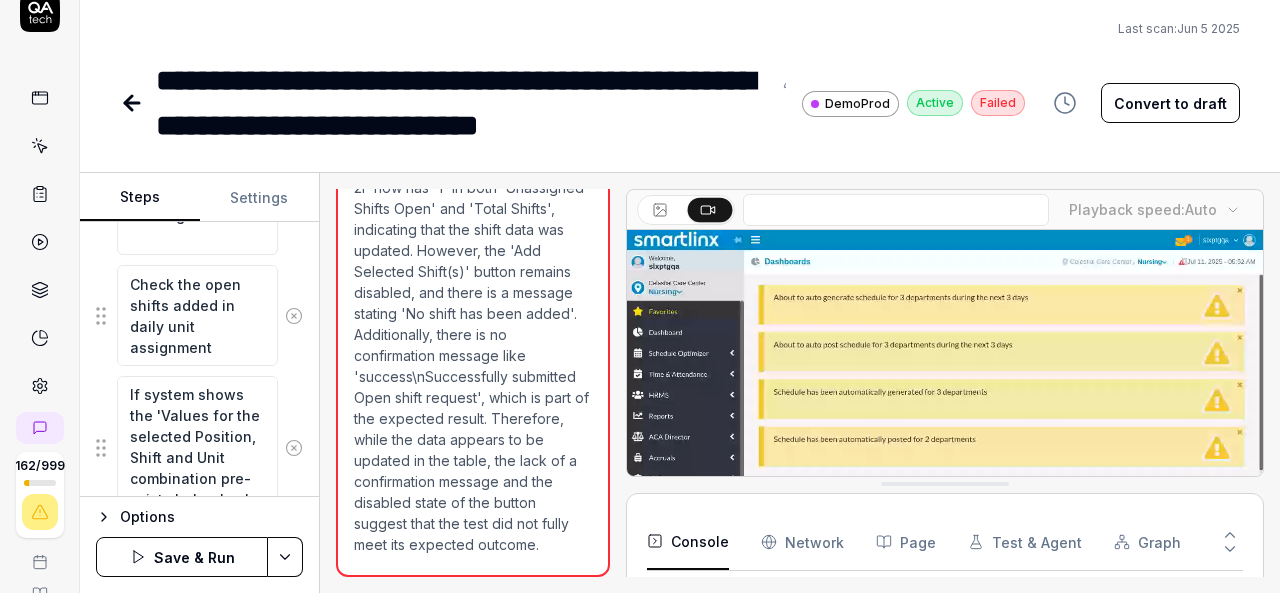 type on "If system shows the 'Values for the selected Position, Shift and Unit combination pre-exists below.' vali" 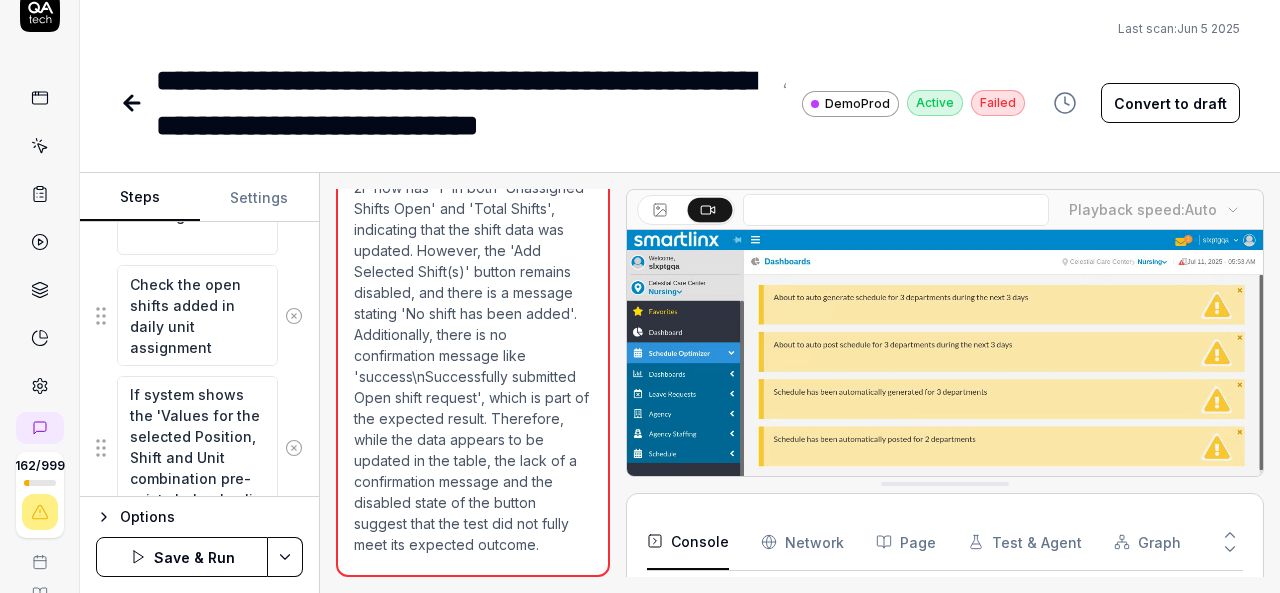 type on "*" 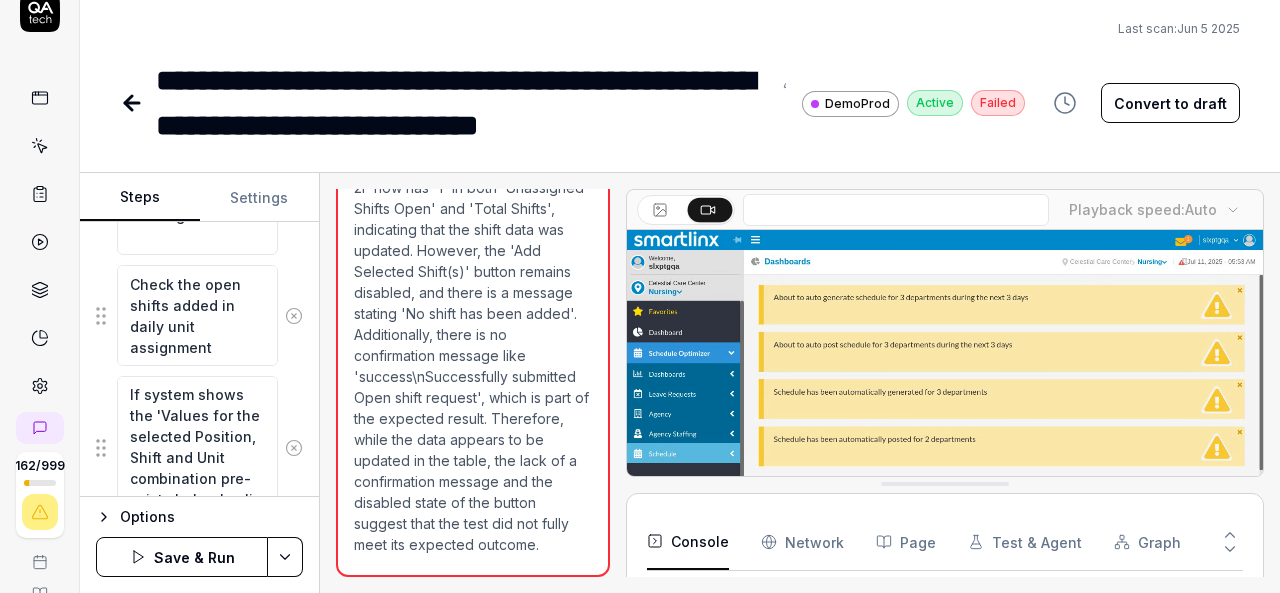 type on "If system shows the 'Values for the selected Position, Shift and Unit combination pre-exists below.' valid" 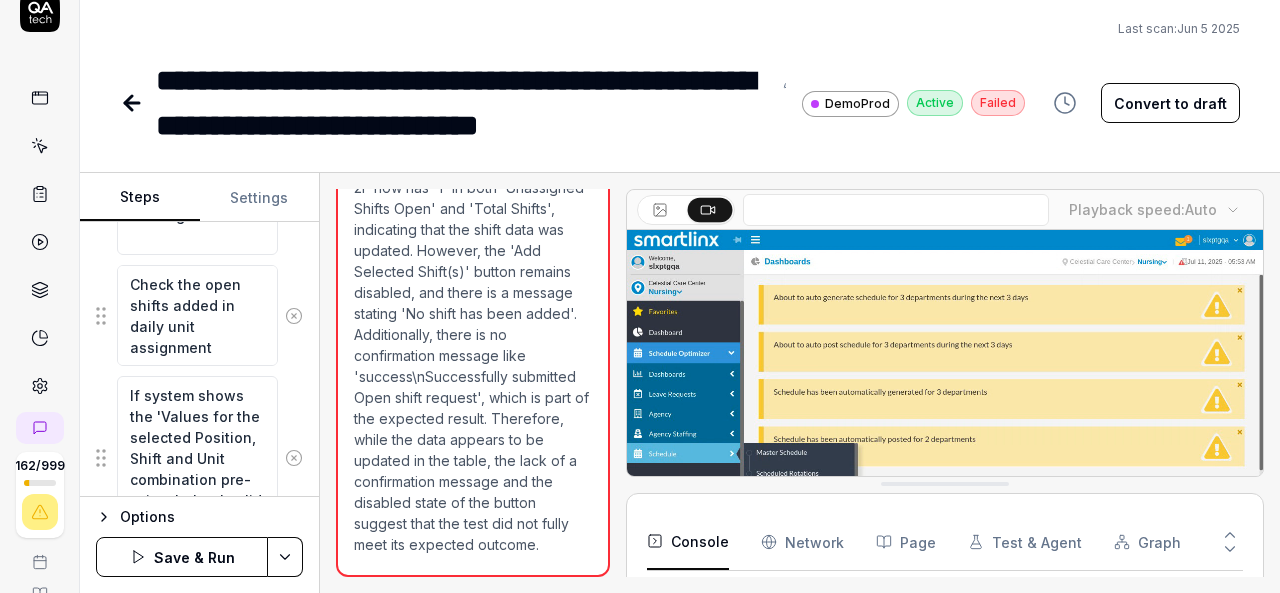 scroll, scrollTop: 2738, scrollLeft: 0, axis: vertical 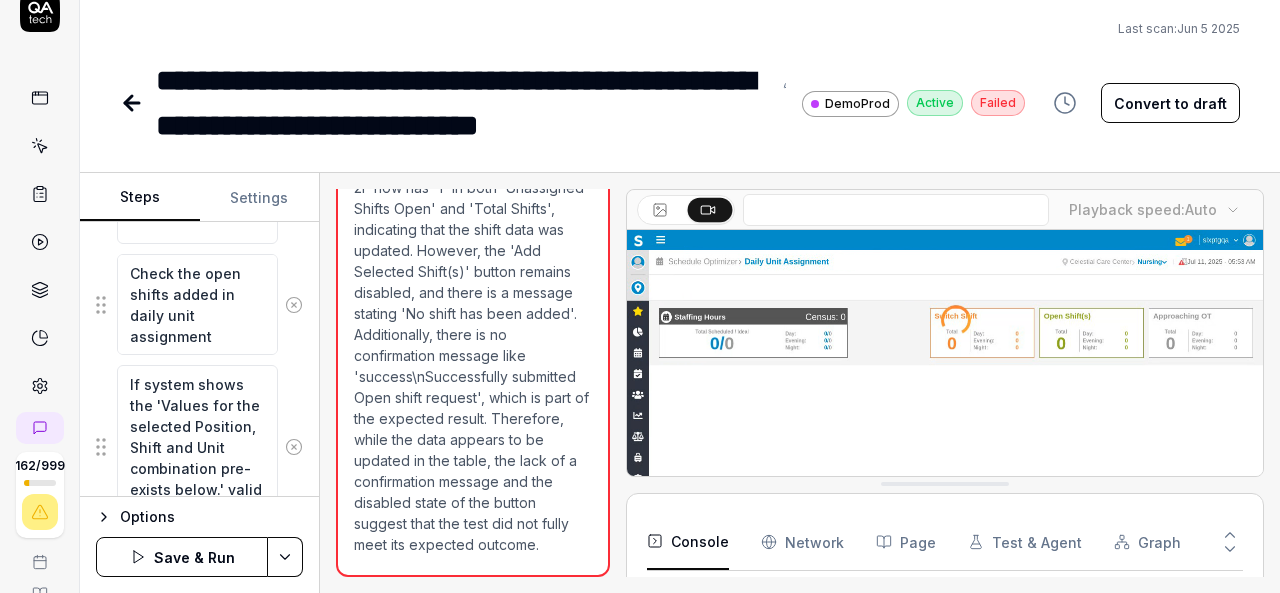 type on "*" 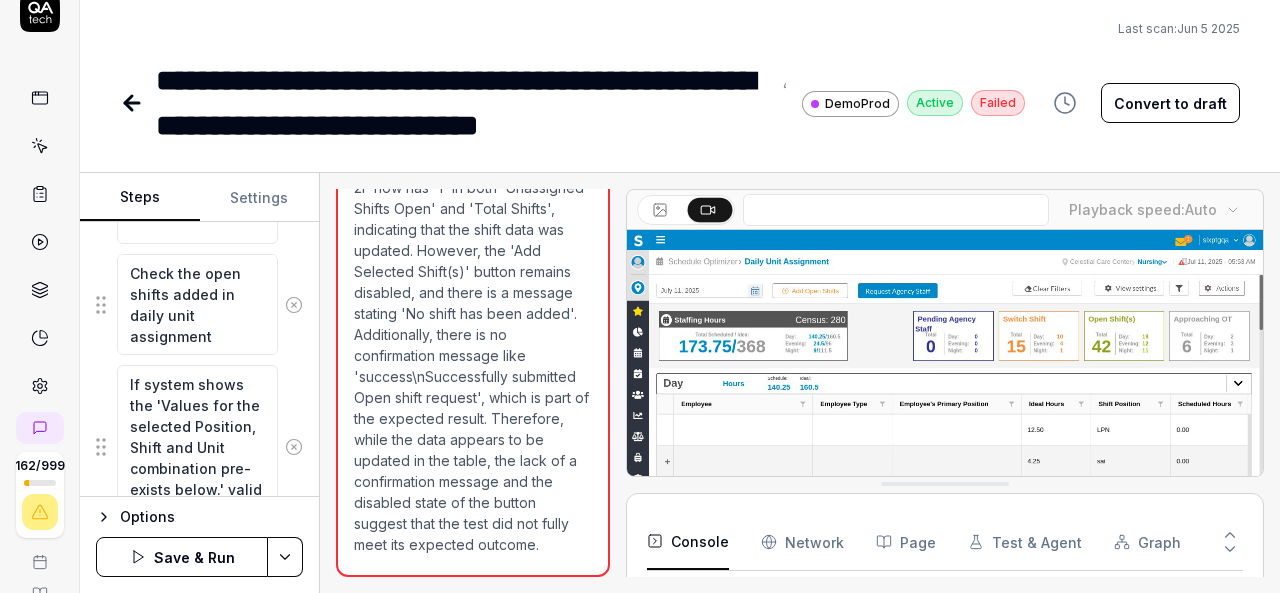 type on "If system shows the 'Values for the selected Position, Shift and Unit combination pre-exists below.' valida" 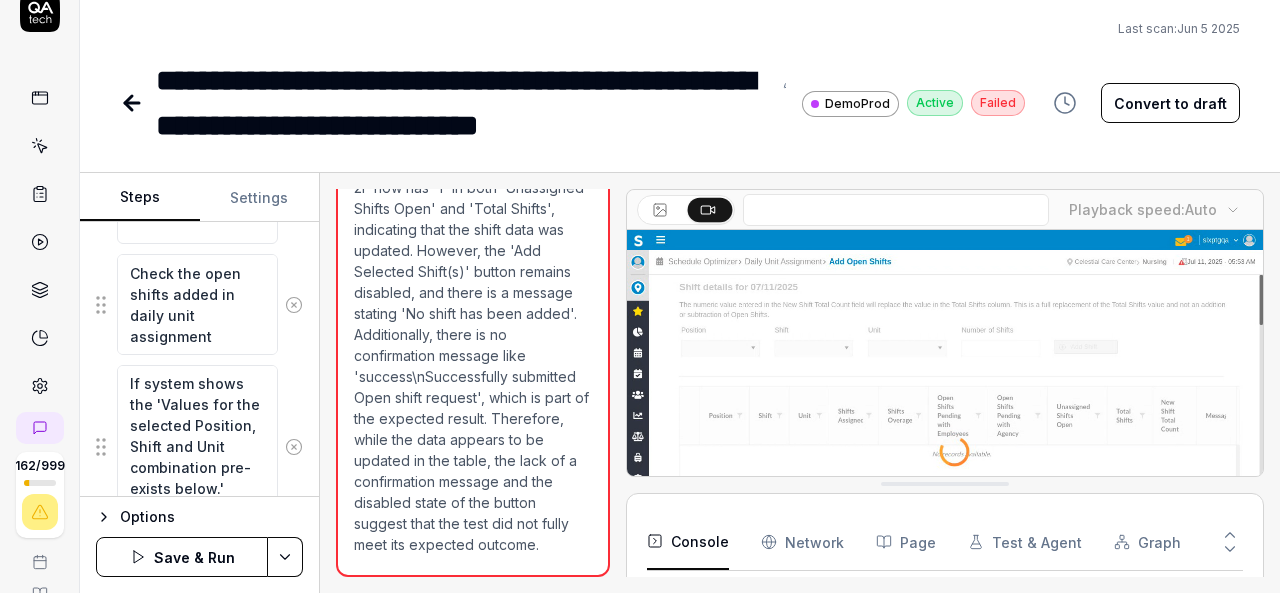 type on "*" 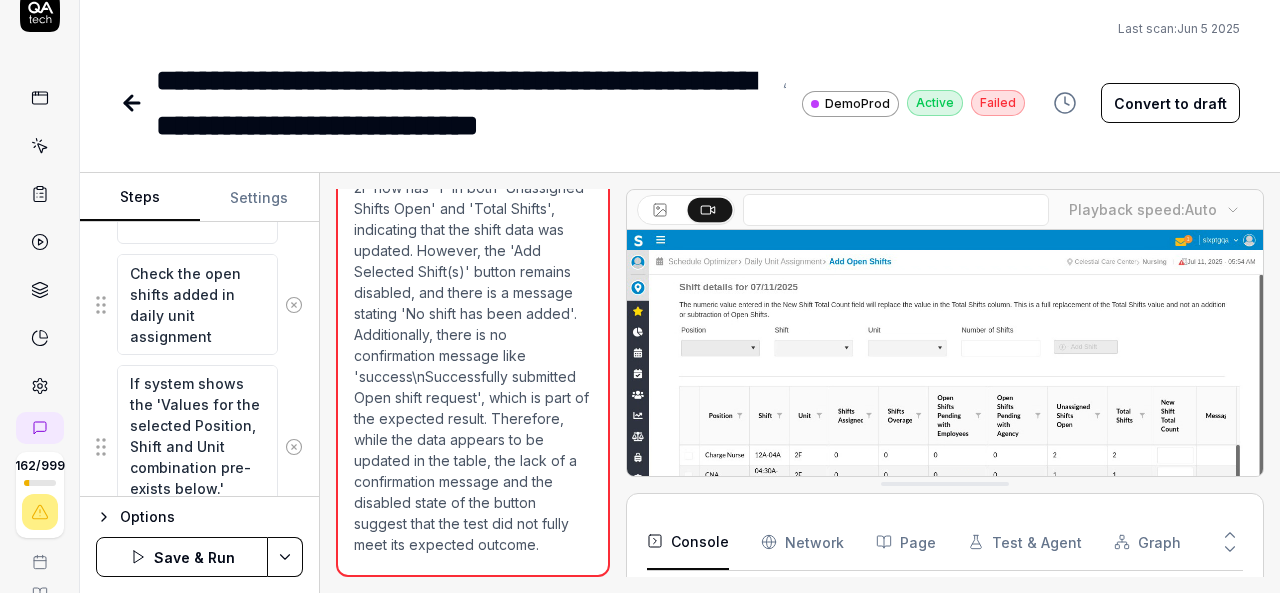 type on "If system shows the 'Values for the selected Position, Shift and Unit combination pre-exists below.' validat" 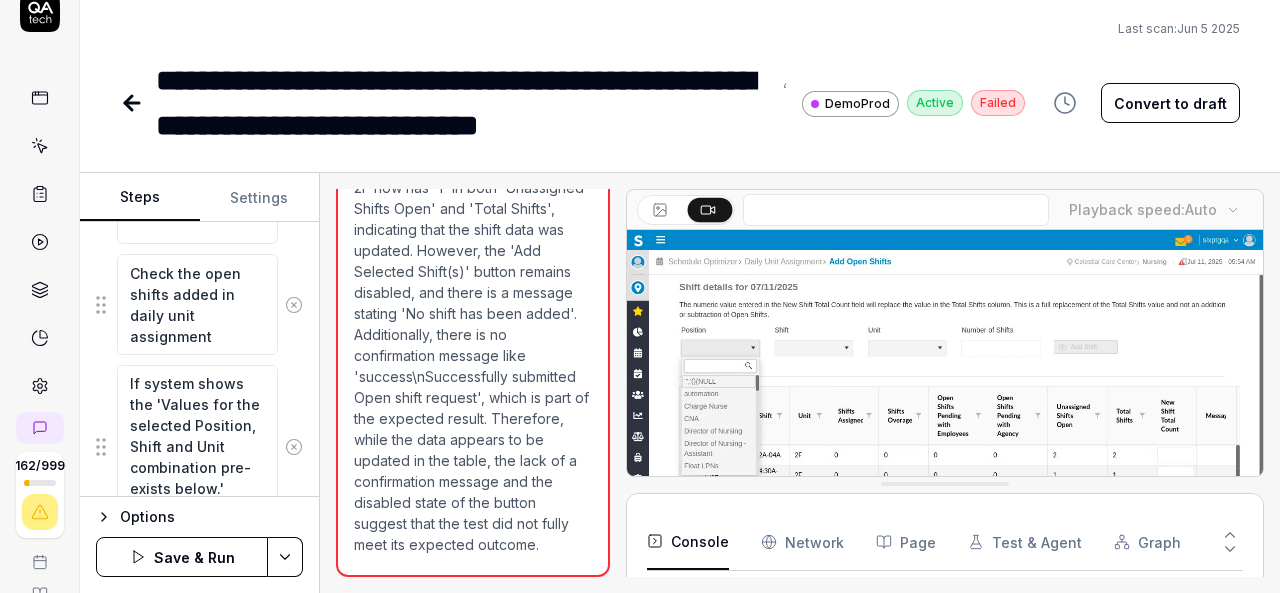 type on "*" 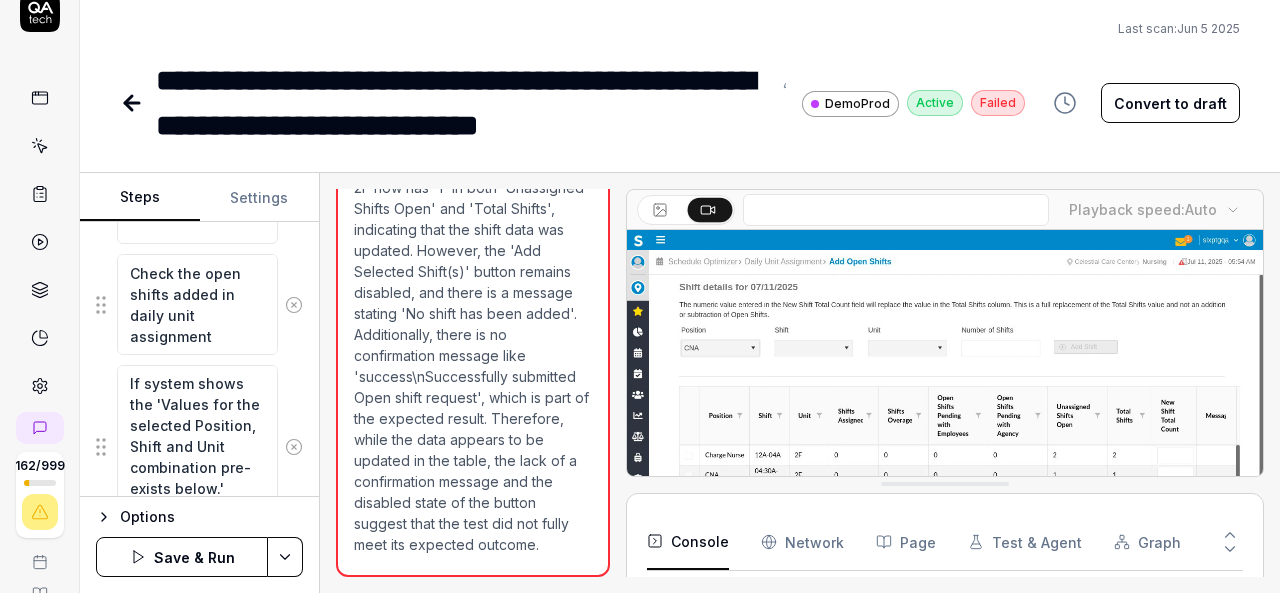 type on "If system shows the 'Values for the selected Position, Shift and Unit combination pre-exists below.' validati" 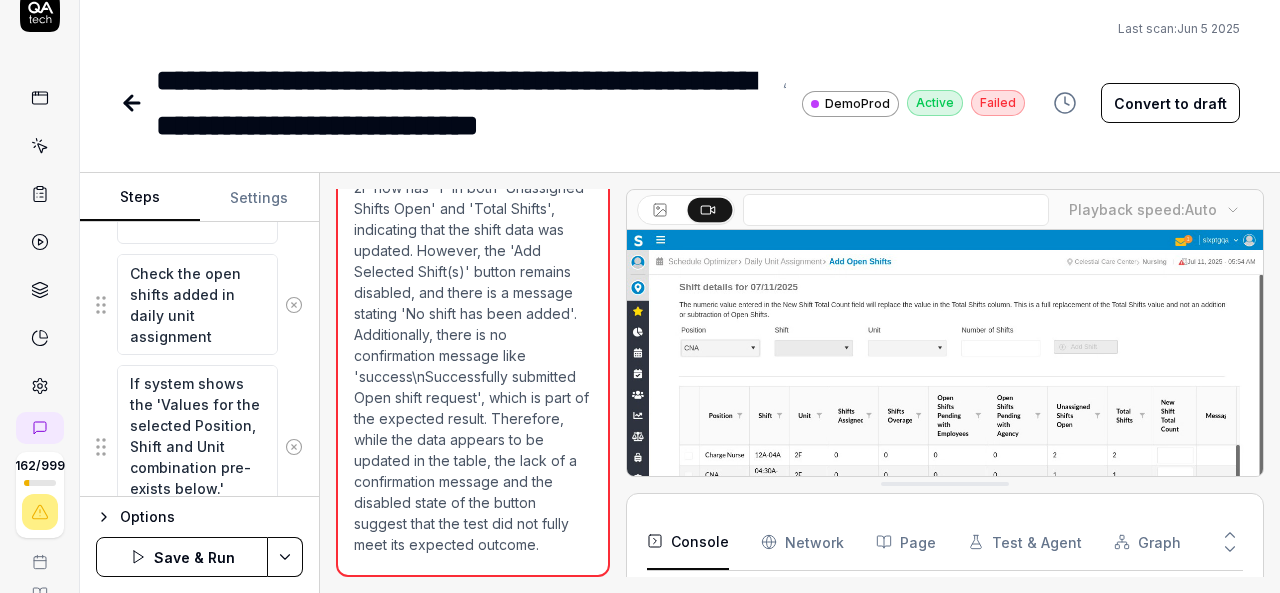 type on "*" 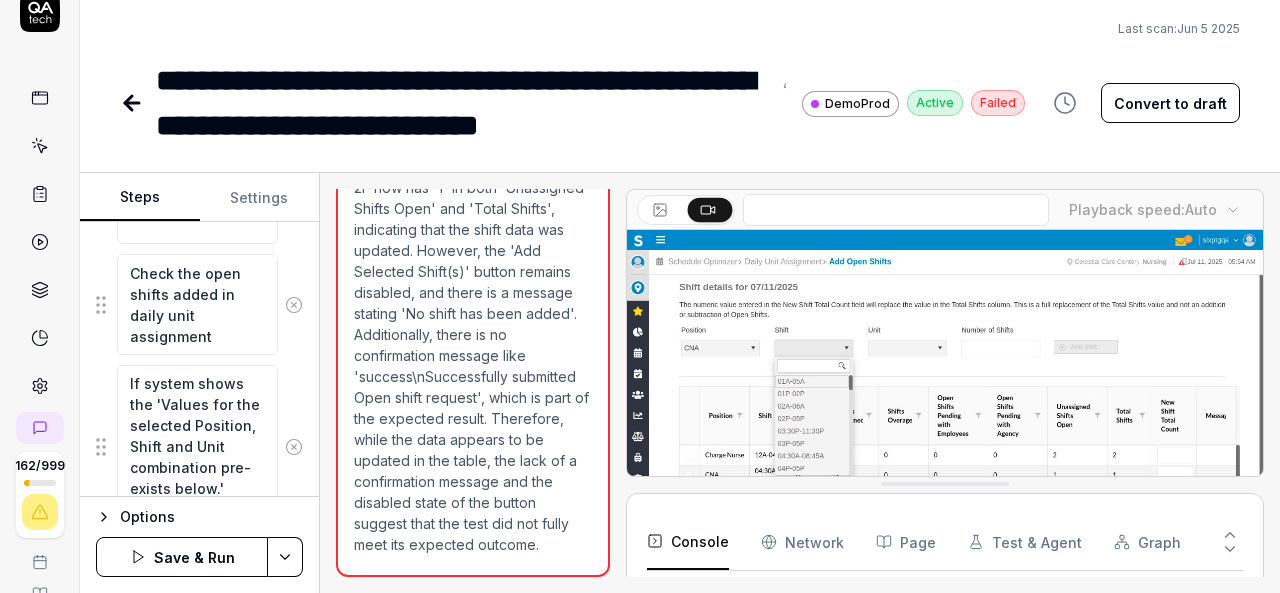 type on "If system shows the 'Values for the selected Position, Shift and Unit combination pre-exists below.' validatio" 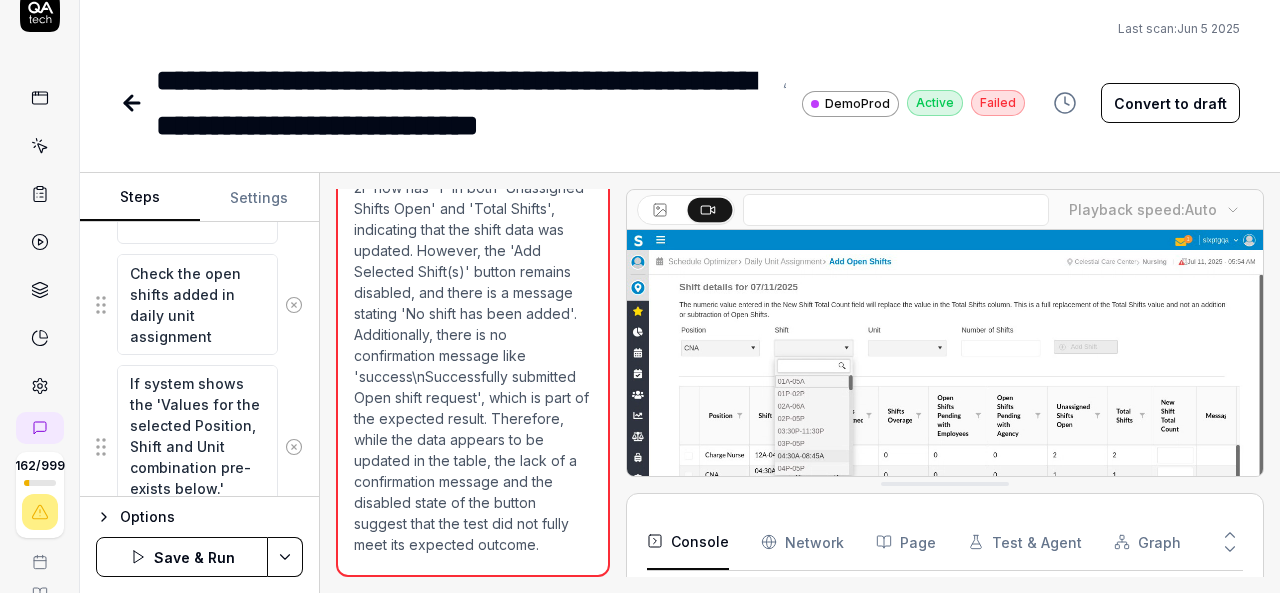 type on "*" 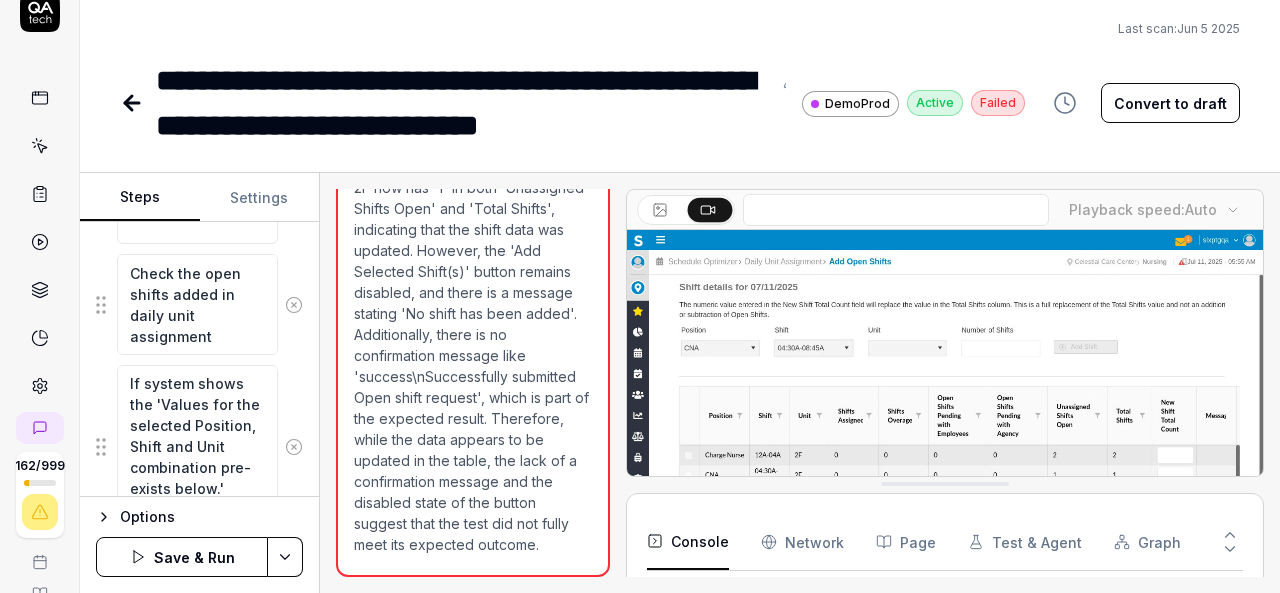type on "If system shows the 'Values for the selected Position, Shift and Unit combination pre-exists below.' validation" 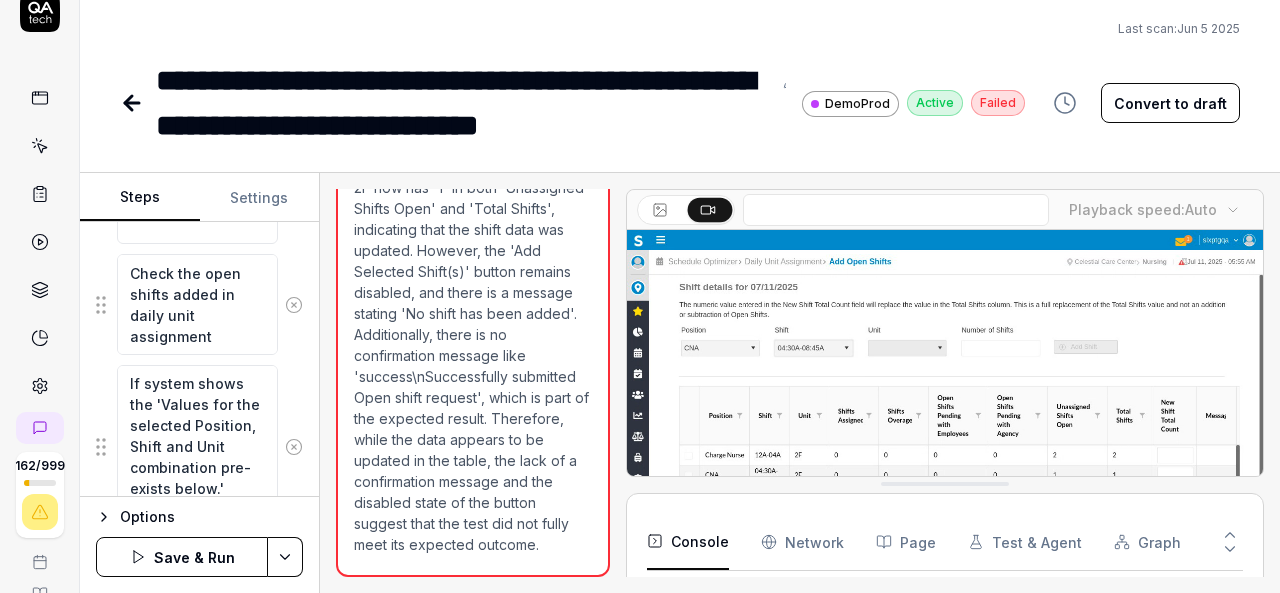 scroll, scrollTop: 53, scrollLeft: 0, axis: vertical 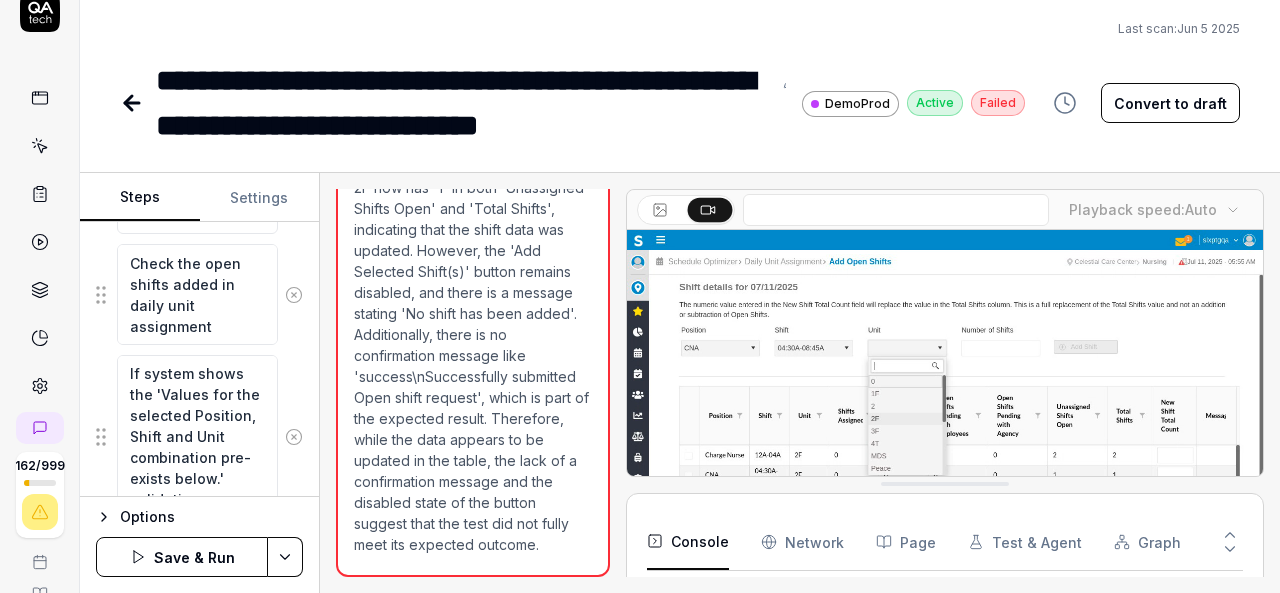 type on "*" 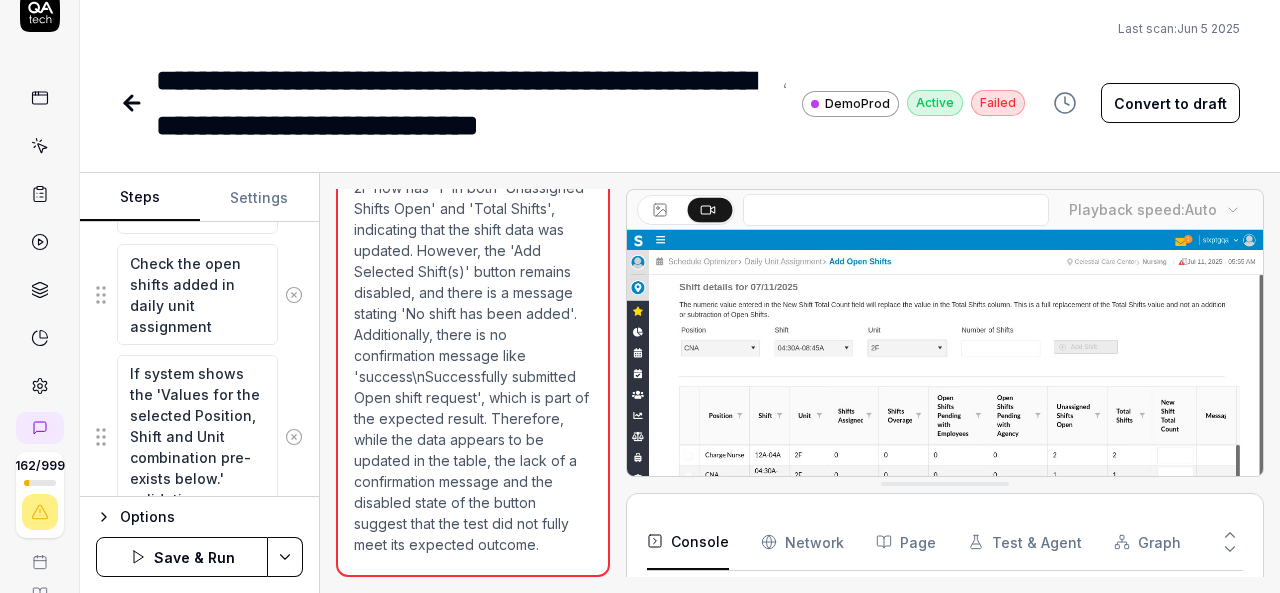 type on "If system shows the 'Values for the selected Position, Shift and Unit combination pre-exists below.' validationm" 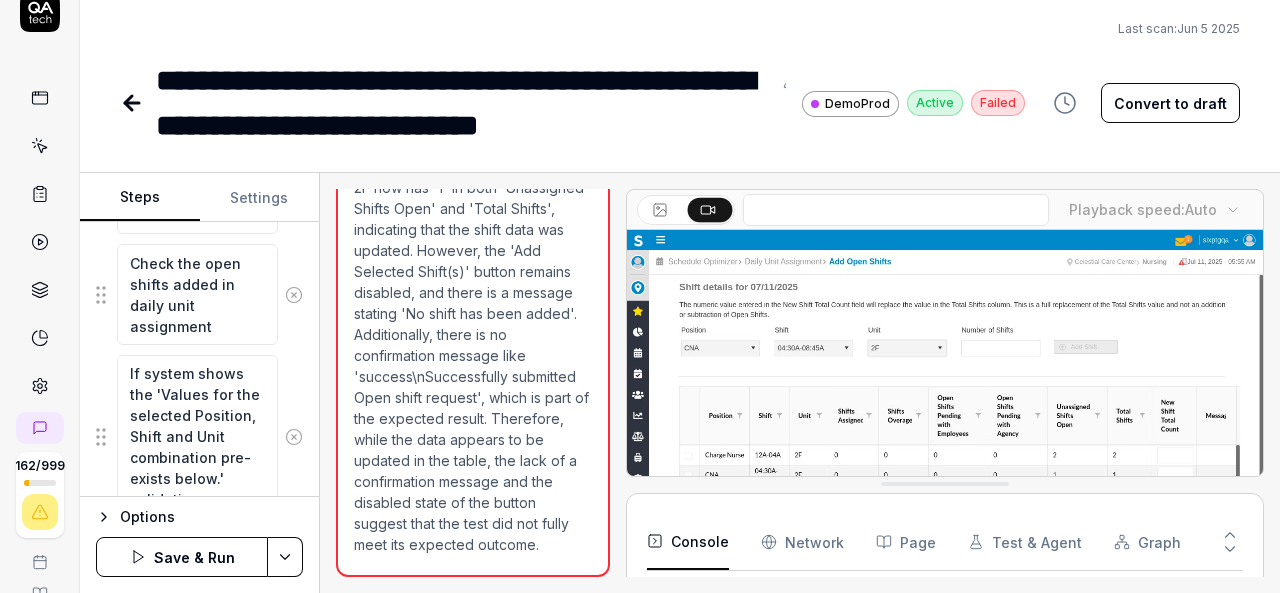 type on "*" 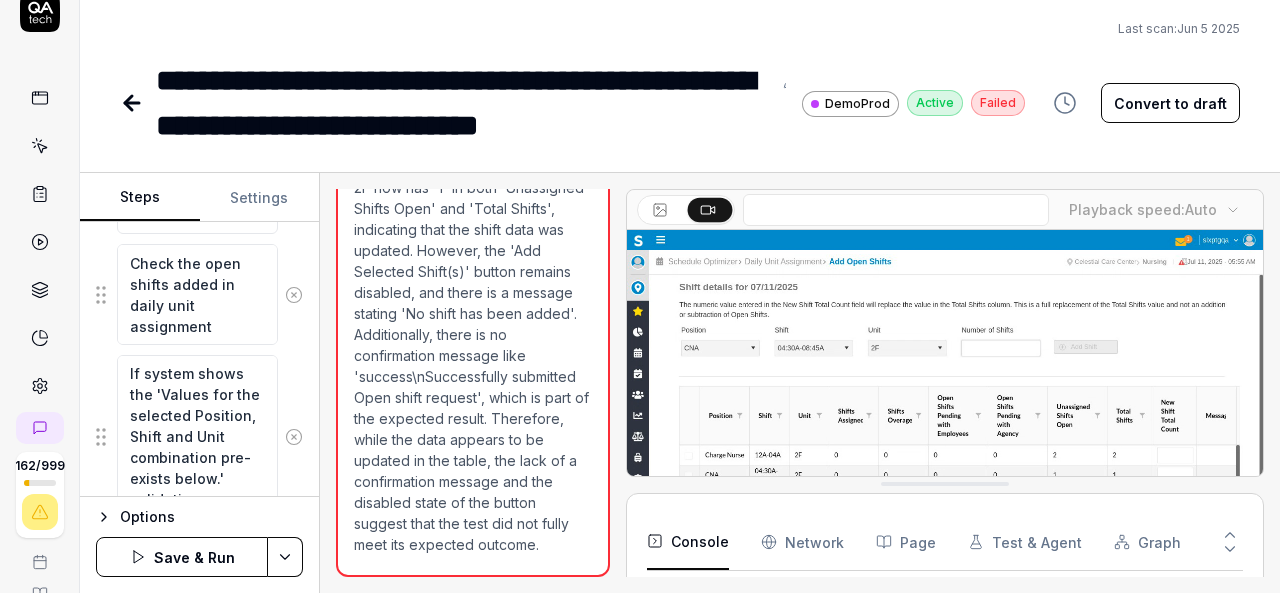 type on "If system shows the 'Values for the selected Position, Shift and Unit combination pre-exists below.' validationmm" 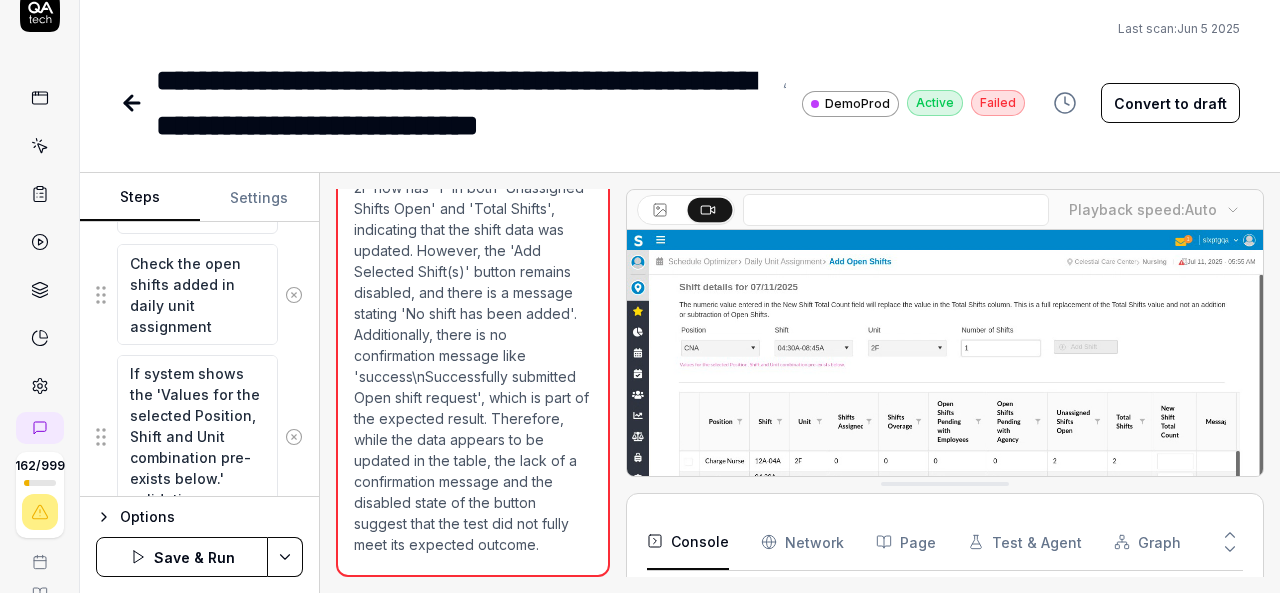 type on "*" 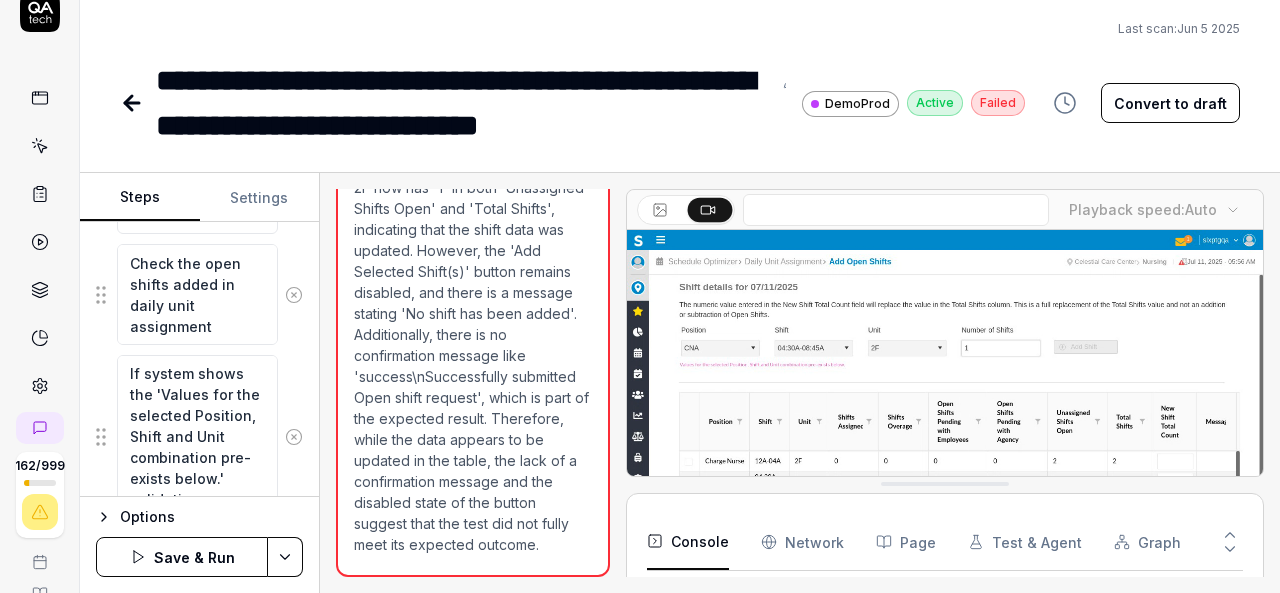 type on "If system shows the 'Values for the selected Position, Shift and Unit combination pre-exists below.' validationm" 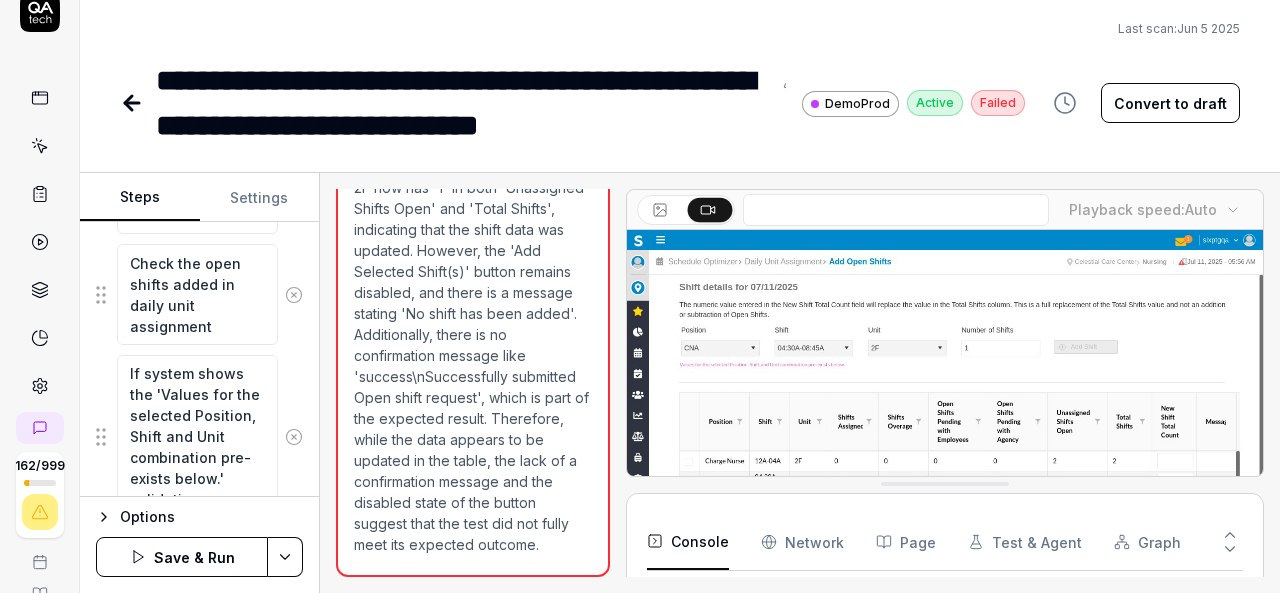 type on "*" 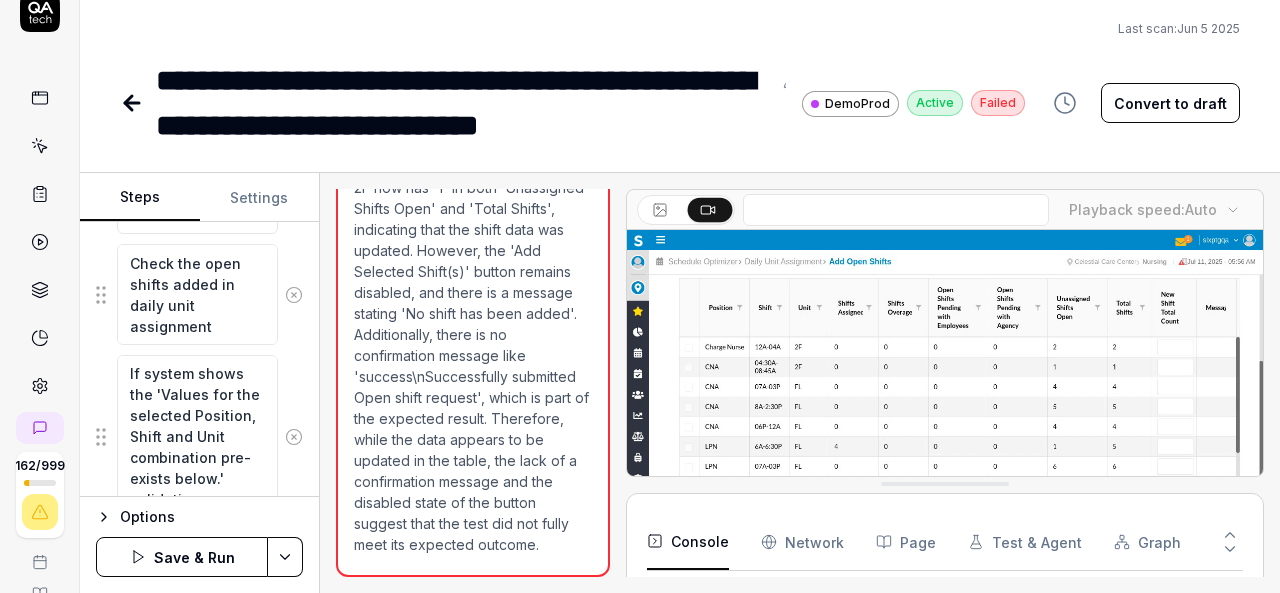 type on "If system shows the 'Values for the selected Position, Shift and Unit combination pre-exists below.' validation" 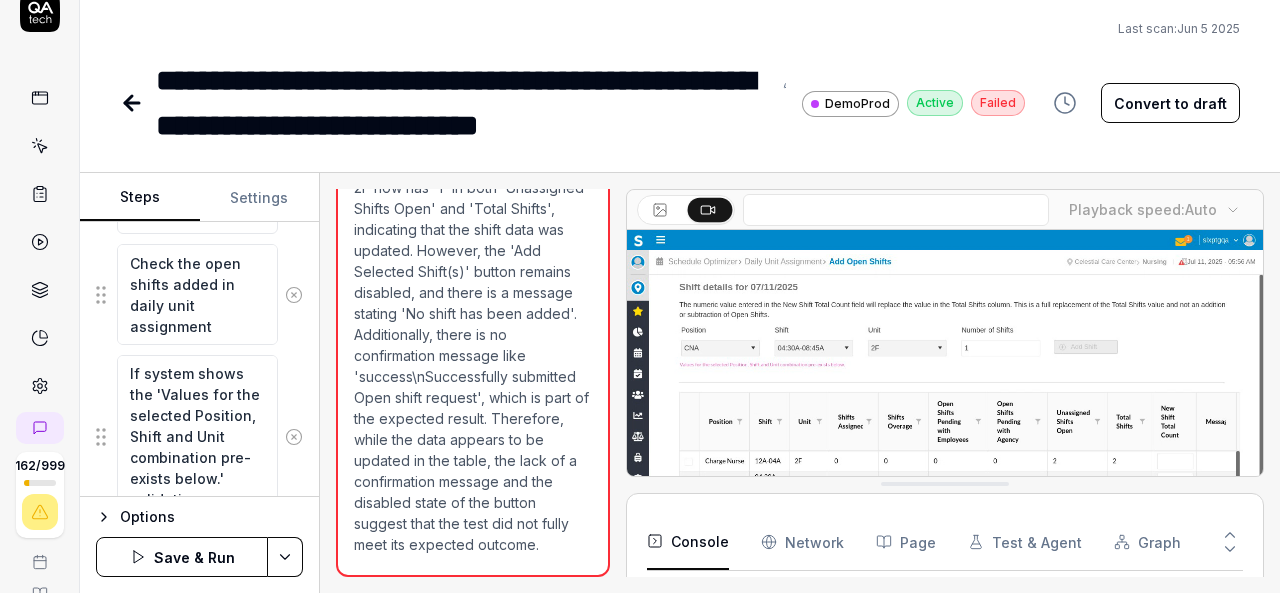 type on "*" 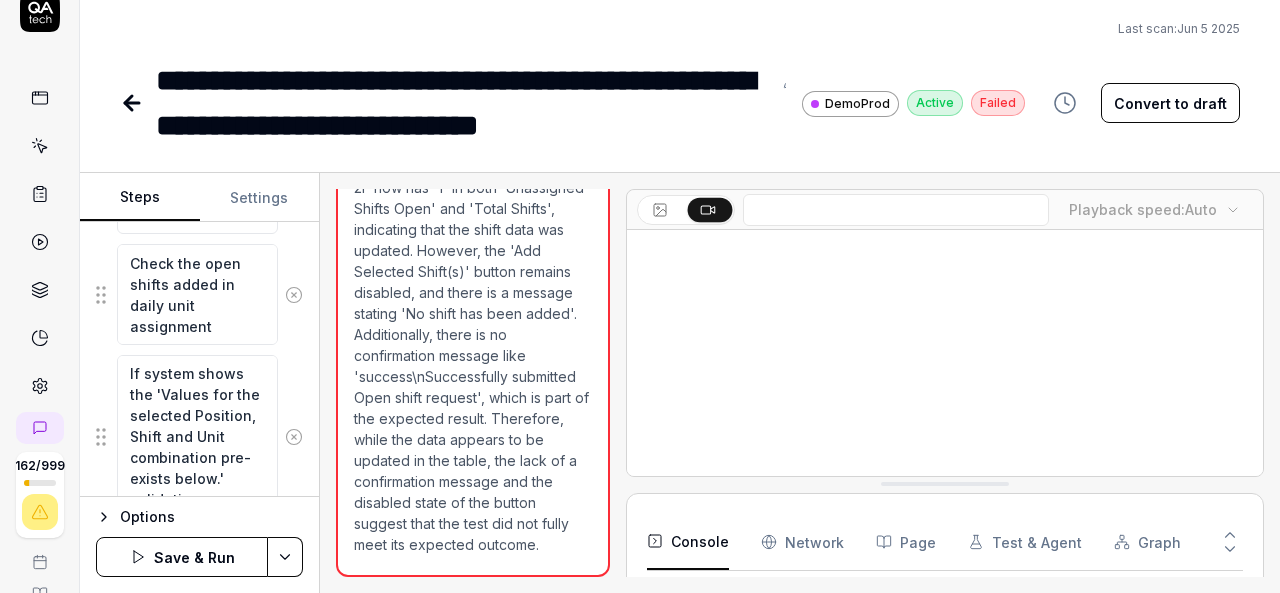 type on "If system shows the 'Values for the selected Position, Shift and Unit combination pre-exists below.' validation" 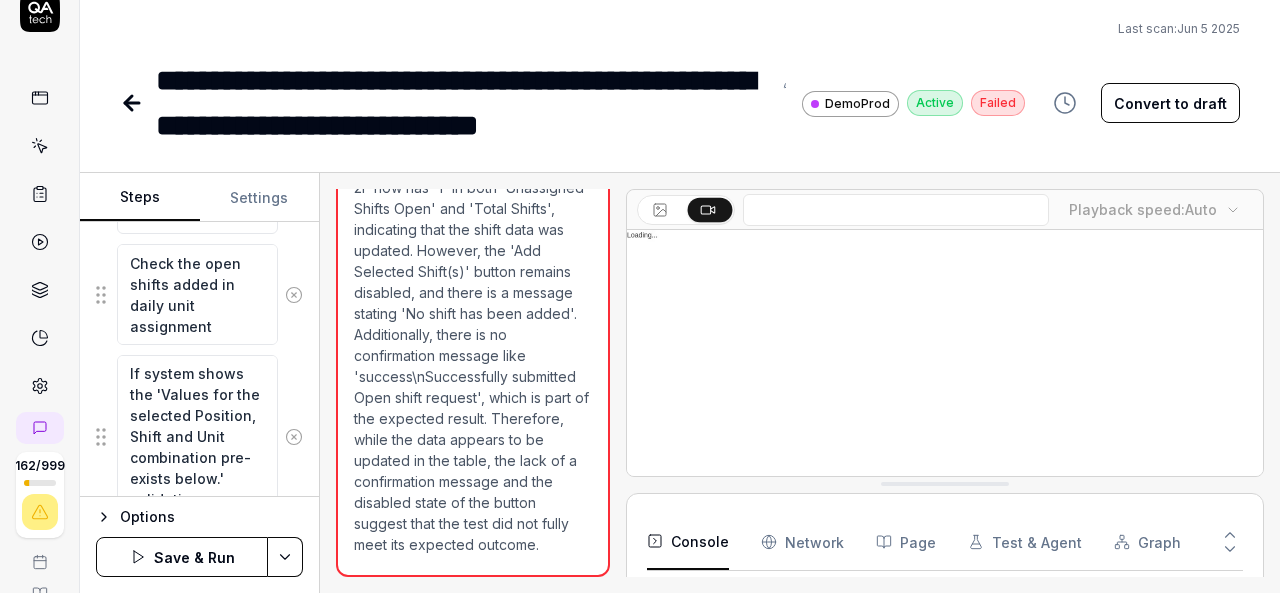 type on "*" 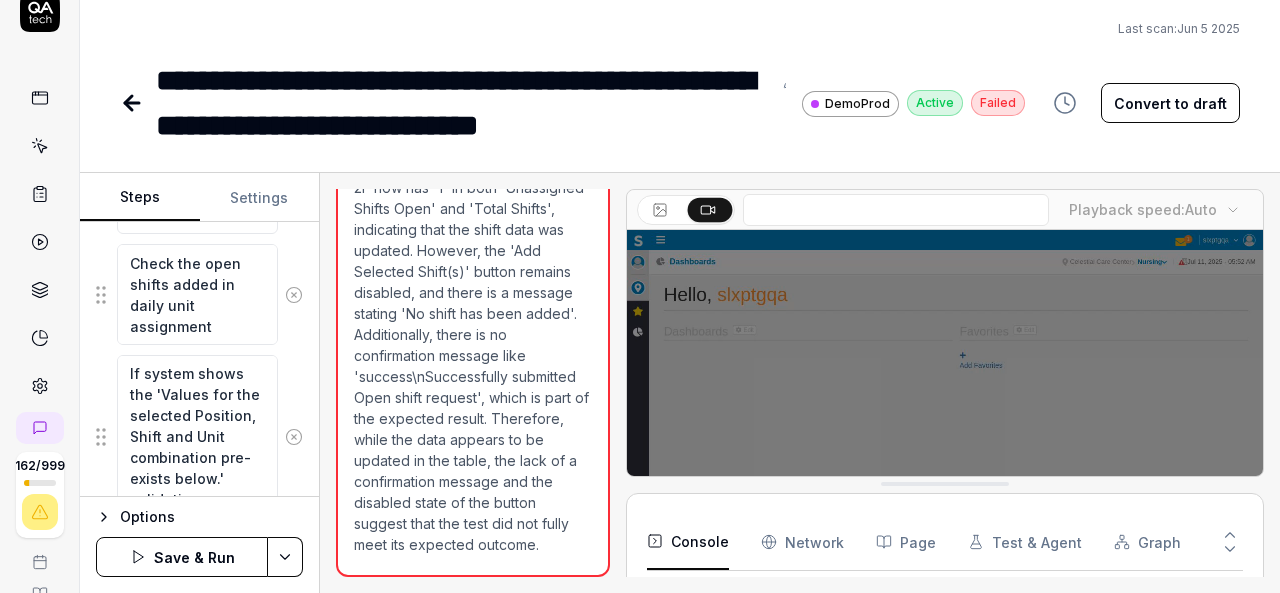 type on "If system shows the 'Values for the selected Position, Shift and Unit combination pre-exists below.' validation m" 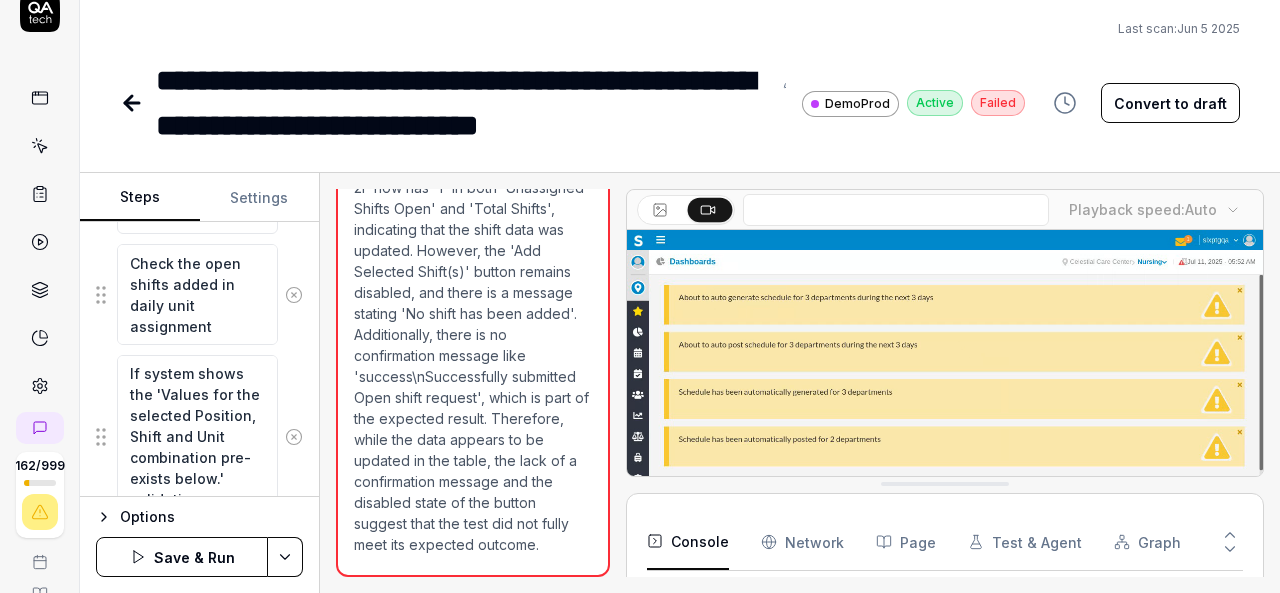 type on "*" 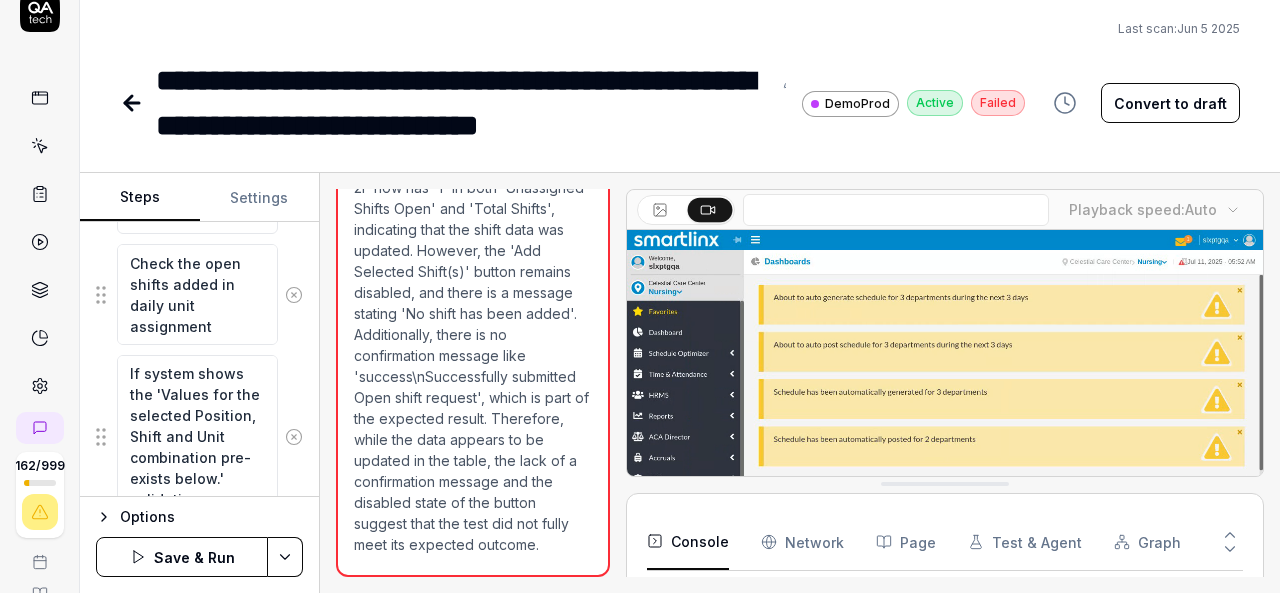 type on "If system shows the 'Values for the selected Position, Shift and Unit combination pre-exists below.' validation me" 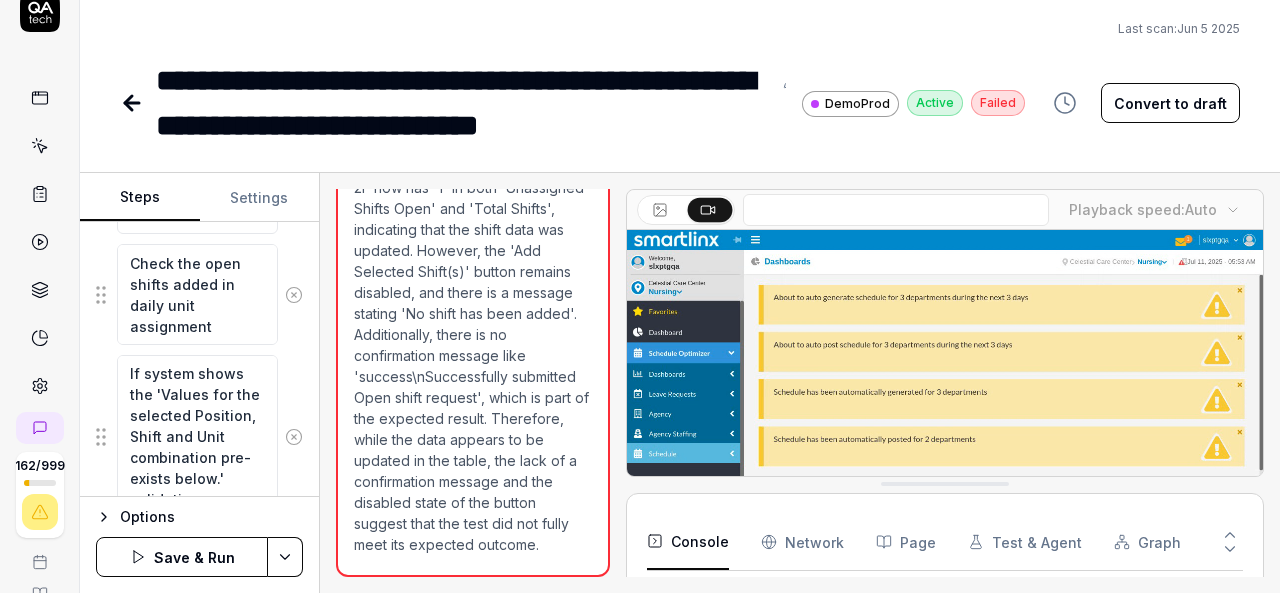 type on "*" 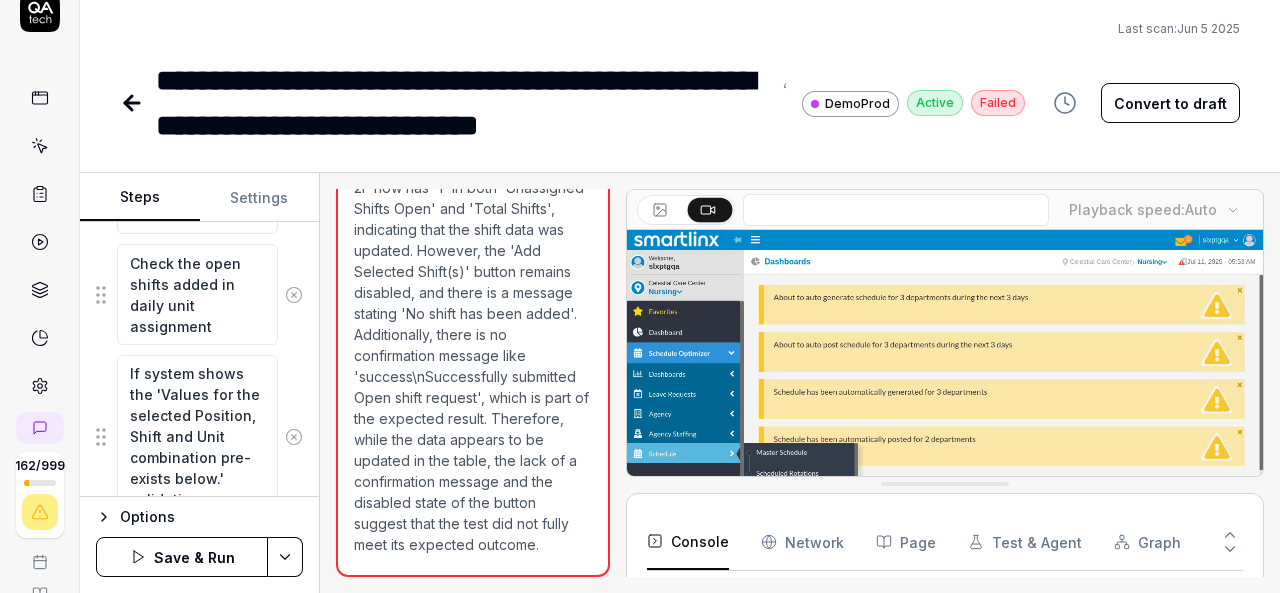 type on "If system shows the 'Values for the selected Position, Shift and Unit combination pre-exists below.' validation mes" 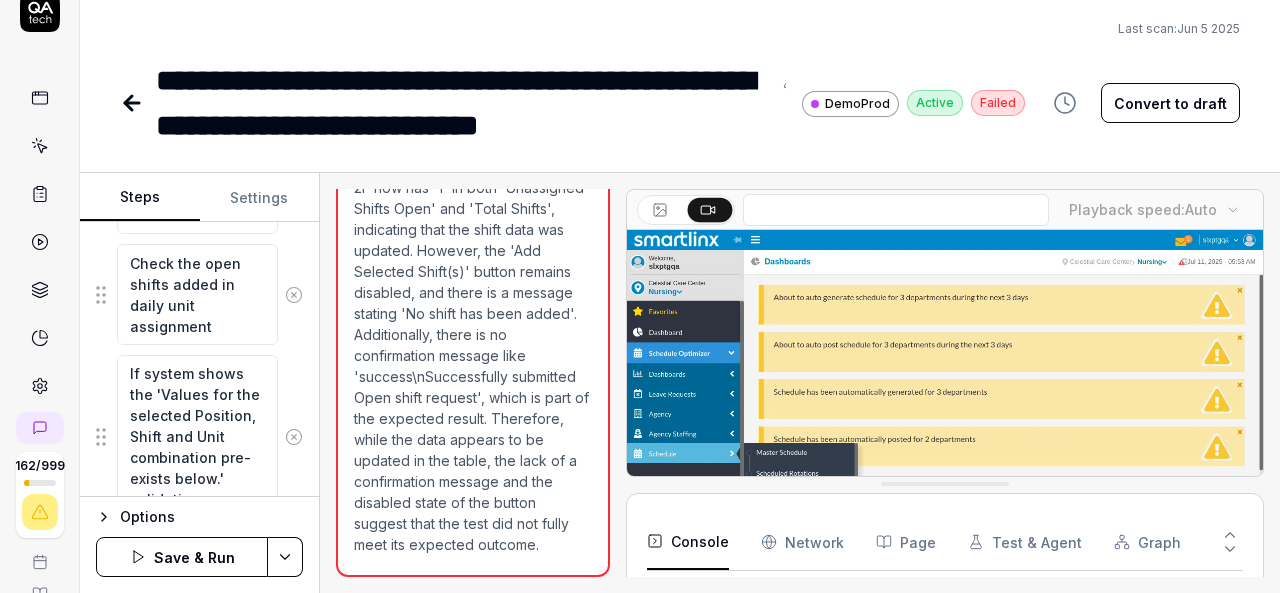 type on "*" 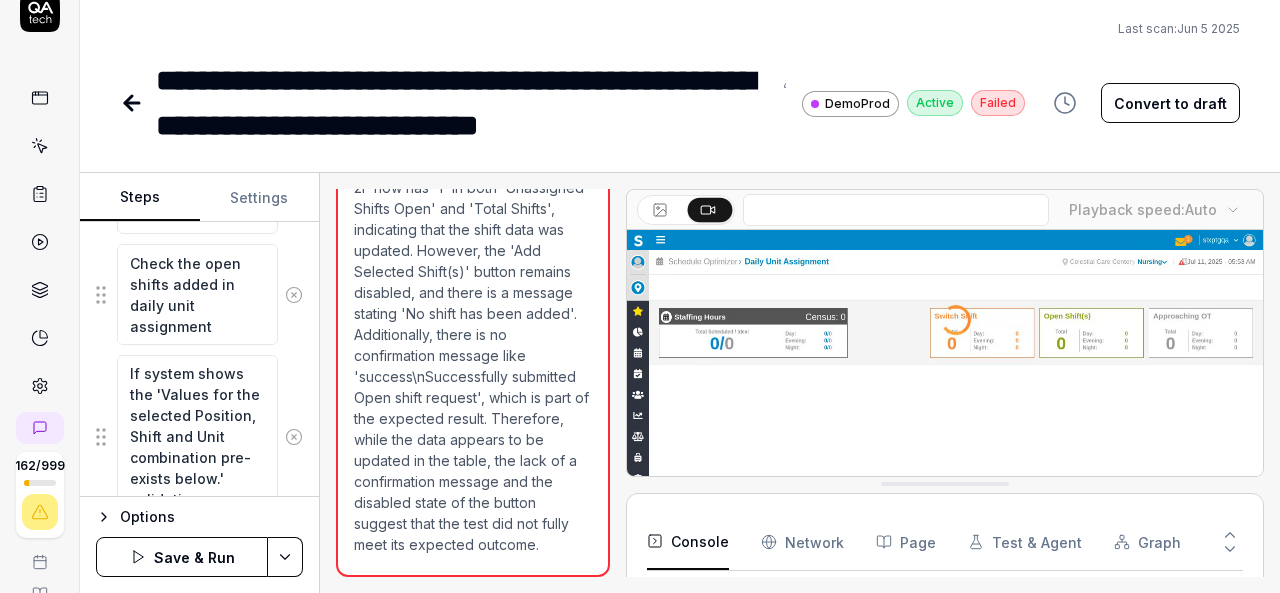 type on "If system shows the 'Values for the selected Position, Shift and Unit combination pre-exists below.' validation mess" 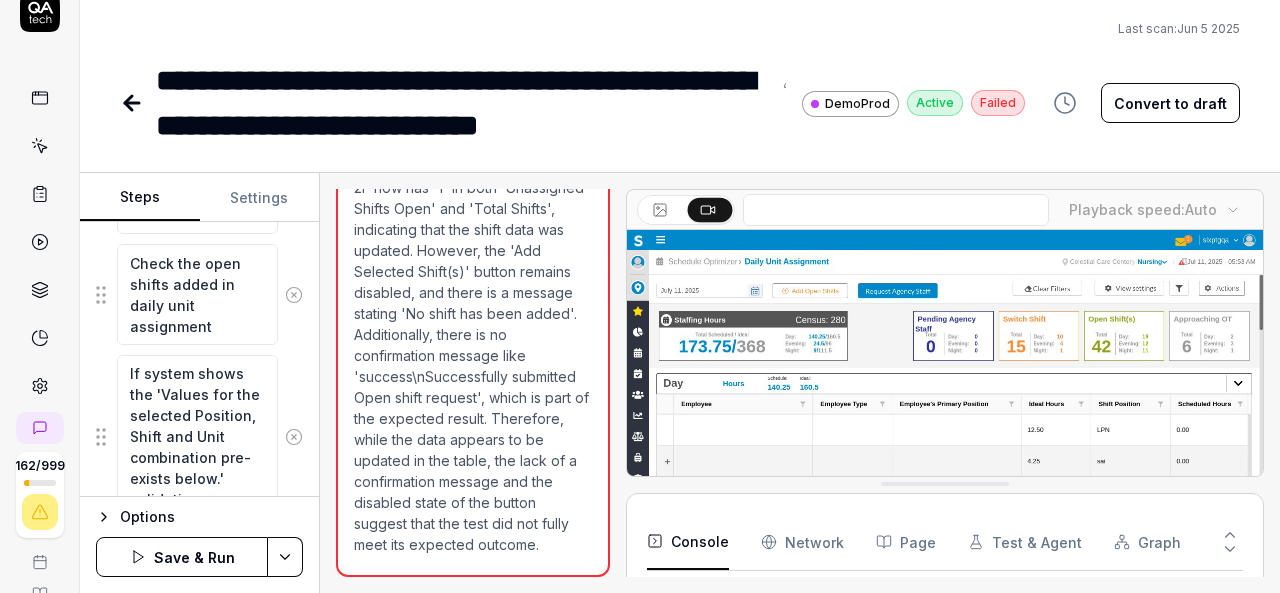 type on "*" 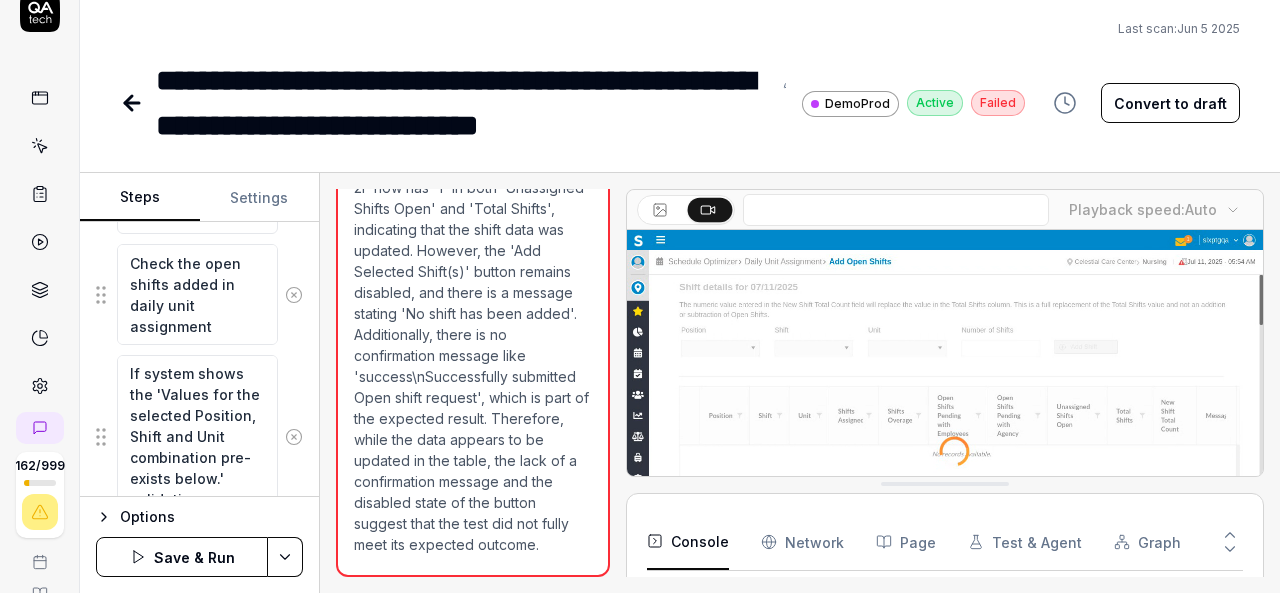 type on "If system shows the 'Values for the selected Position, Shift and Unit combination pre-exists below.' validation messa" 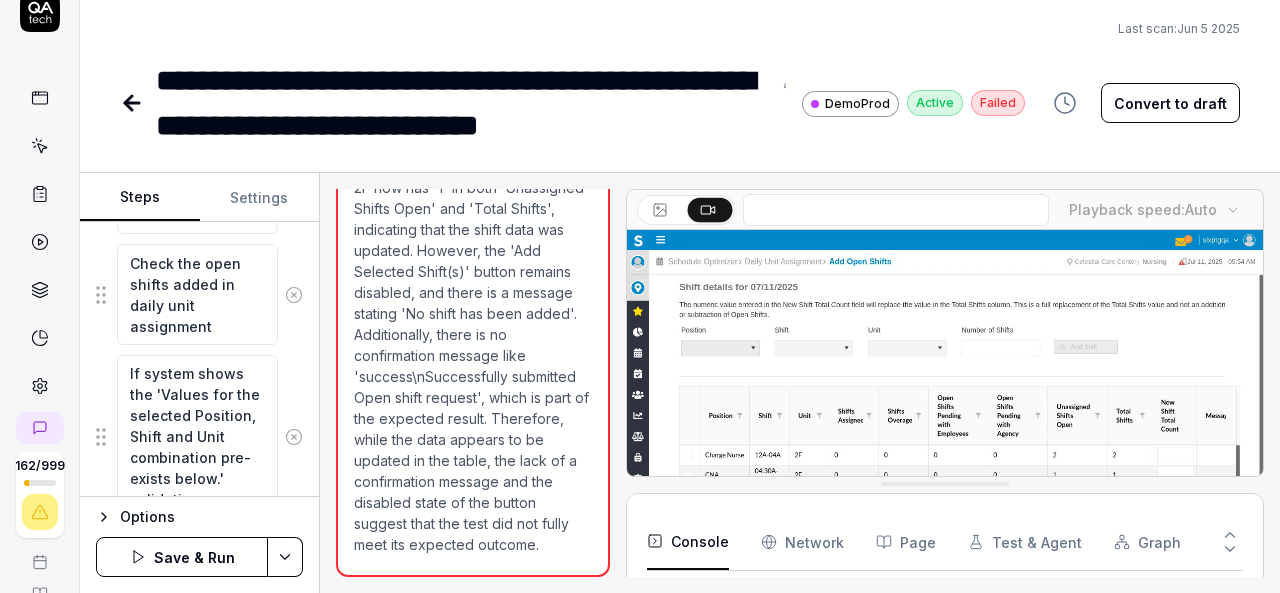 scroll, scrollTop: 74, scrollLeft: 0, axis: vertical 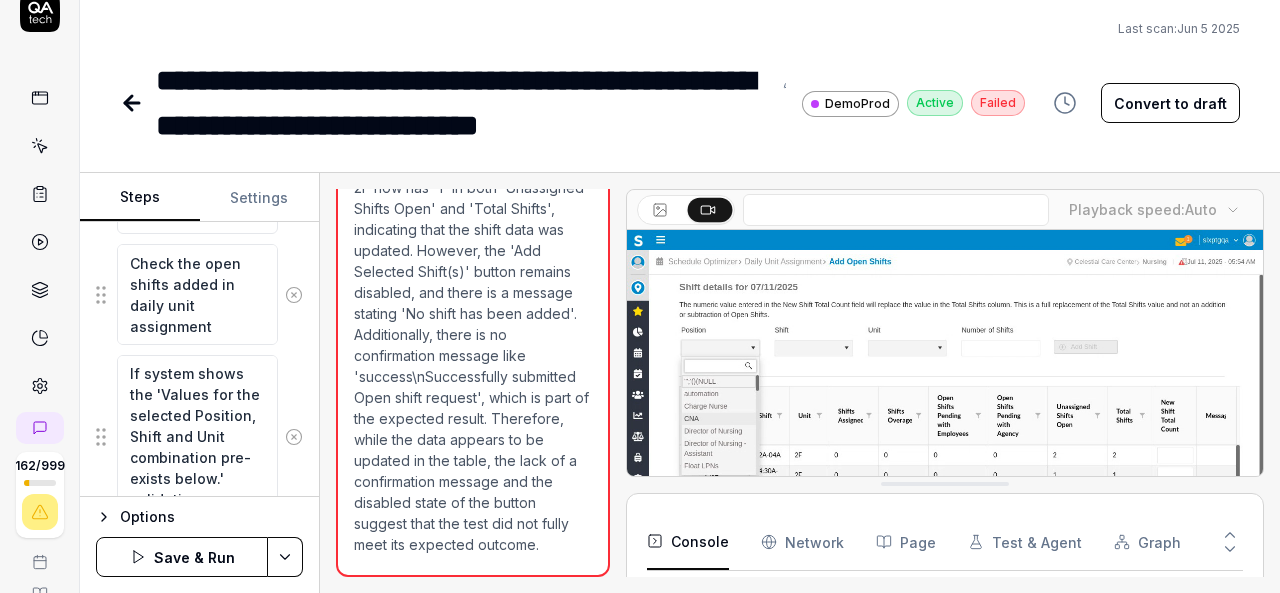 type on "*" 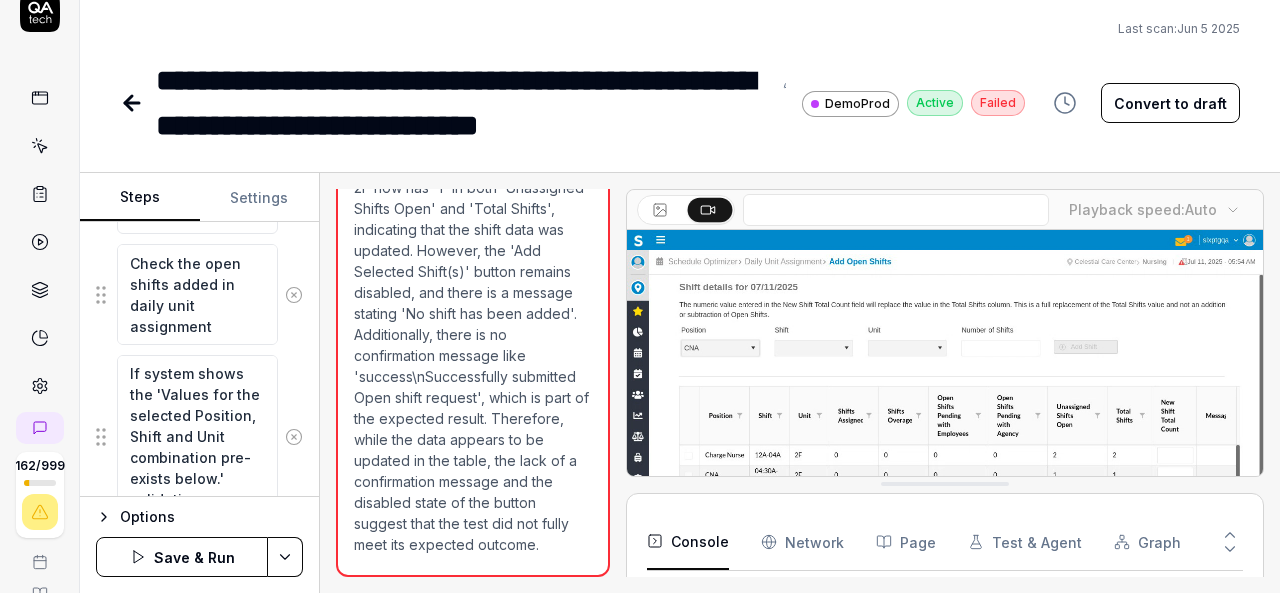 type on "If system shows the 'Values for the selected Position, Shift and Unit combination pre-exists below.' validation messag" 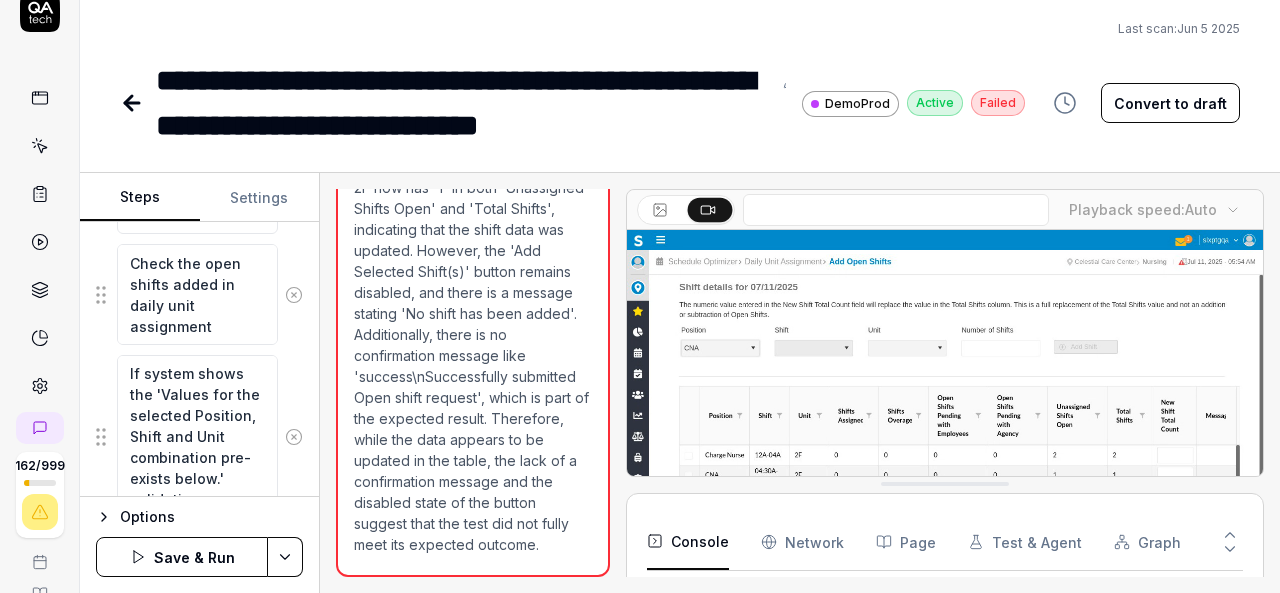type on "*" 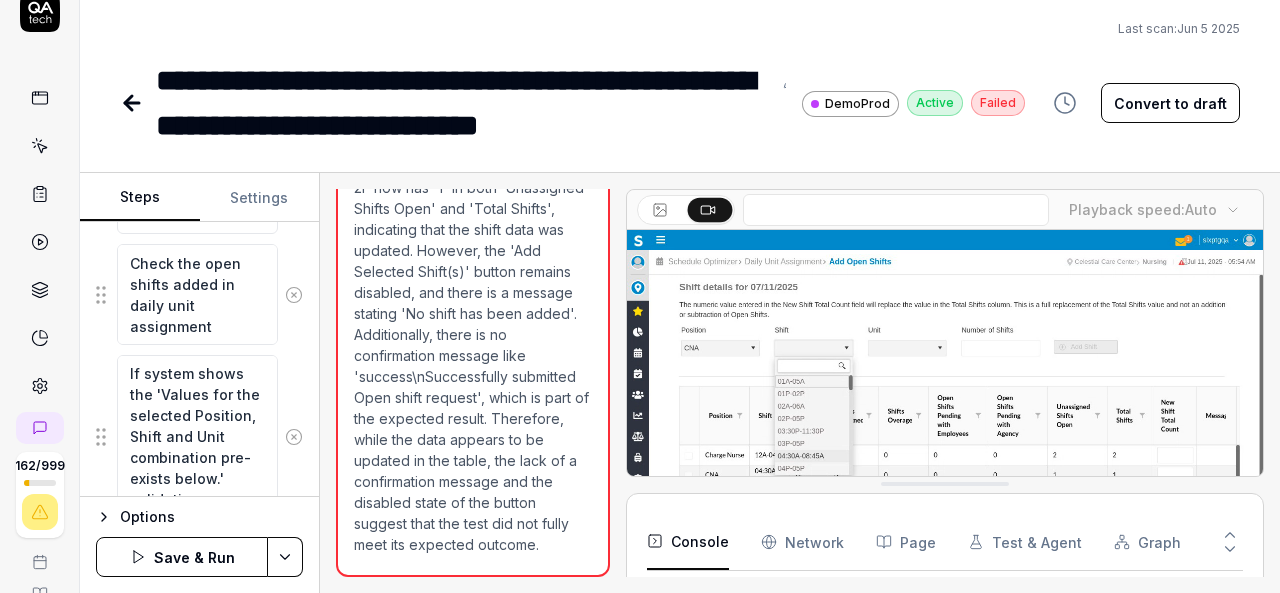 type on "If system shows the 'Values for the selected Position, Shift and Unit combination pre-exists below.' validation message" 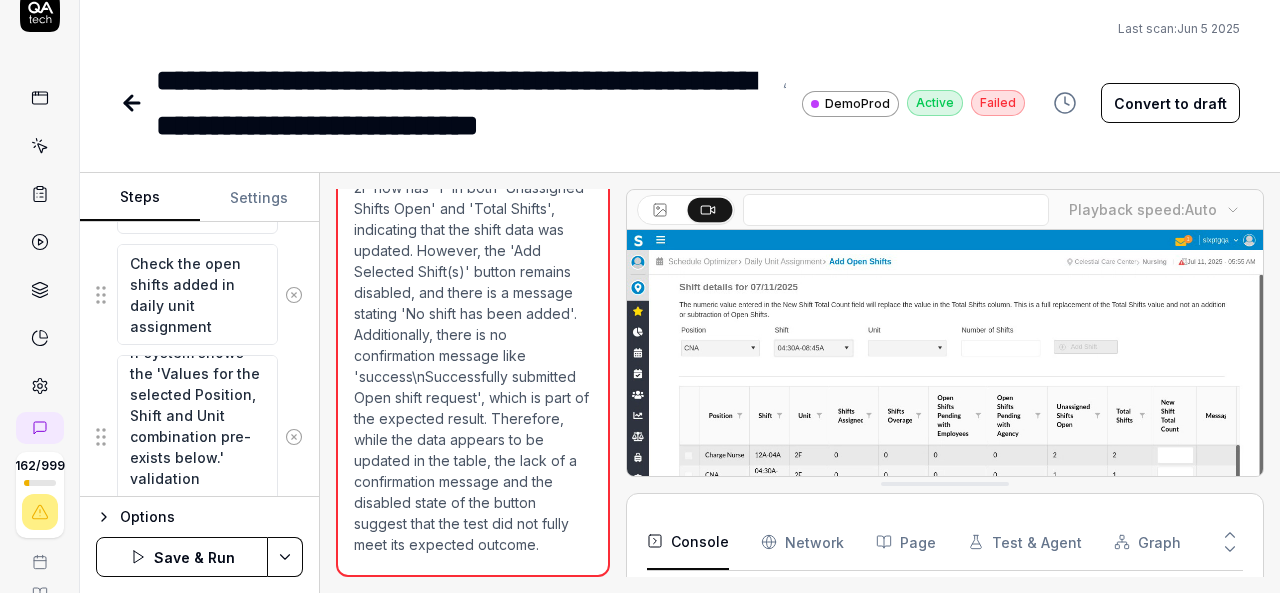 scroll, scrollTop: 2758, scrollLeft: 0, axis: vertical 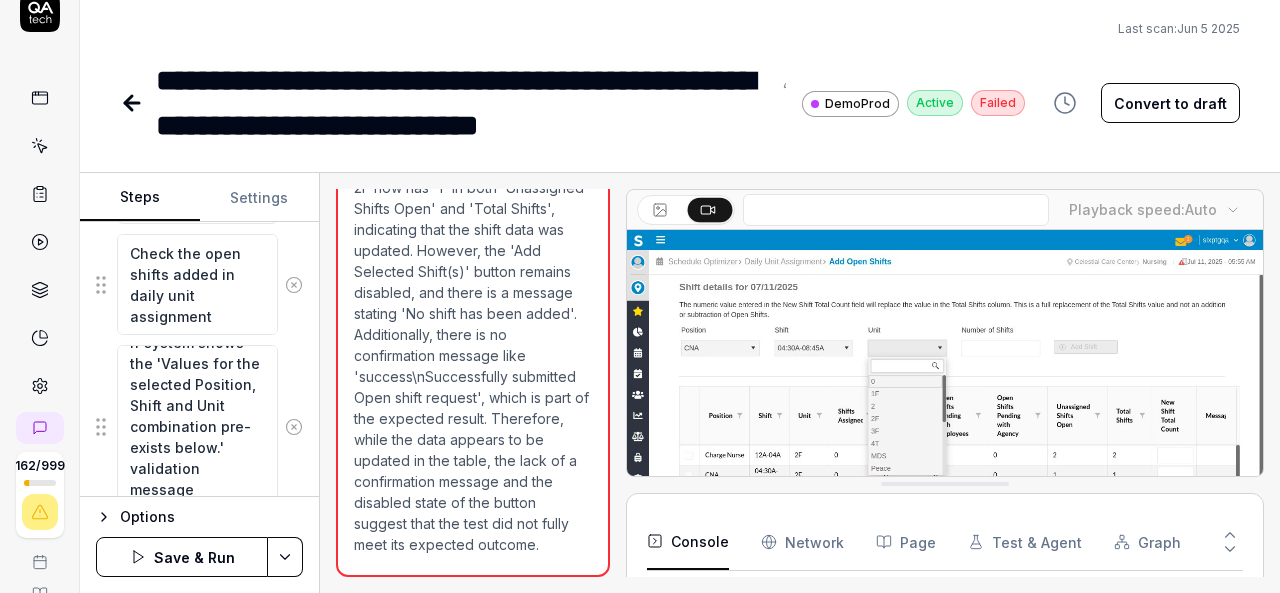 type on "*" 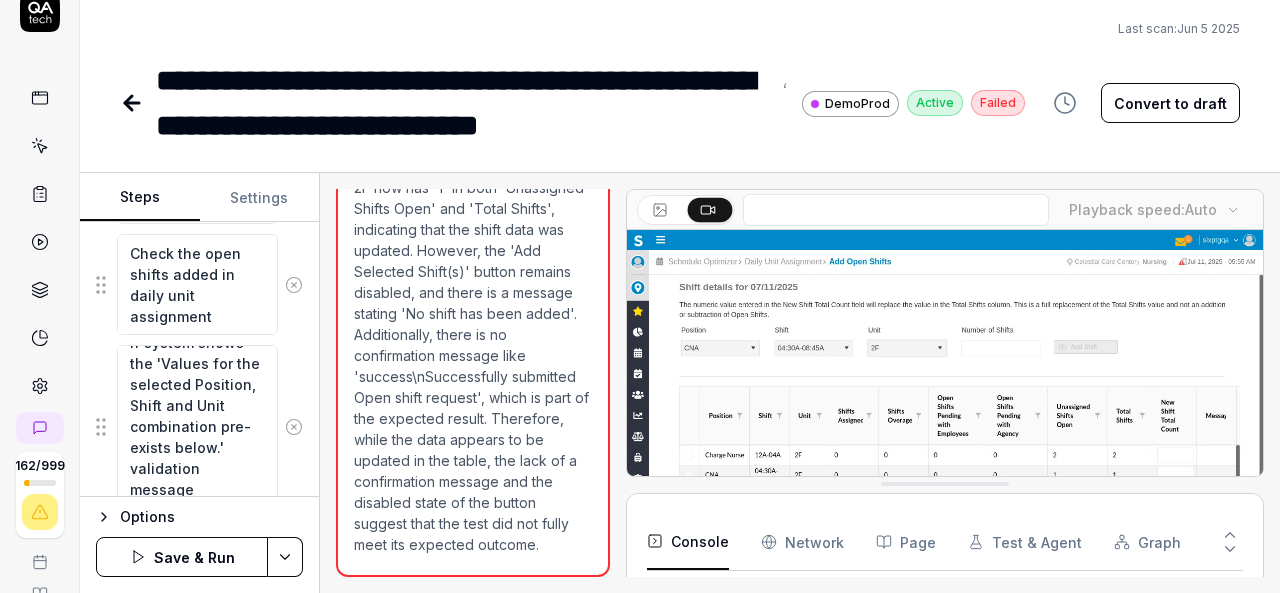 type on "If system shows the 'Values for the selected Position, Shift and Unit combination pre-exists below.' validation messages" 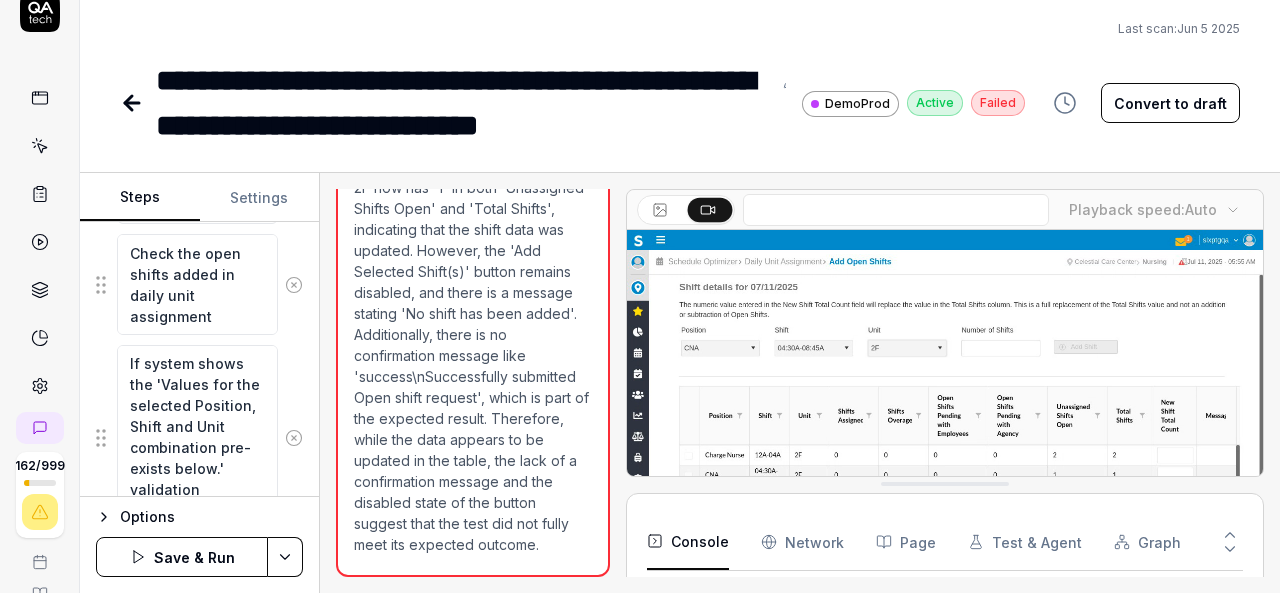 type on "*" 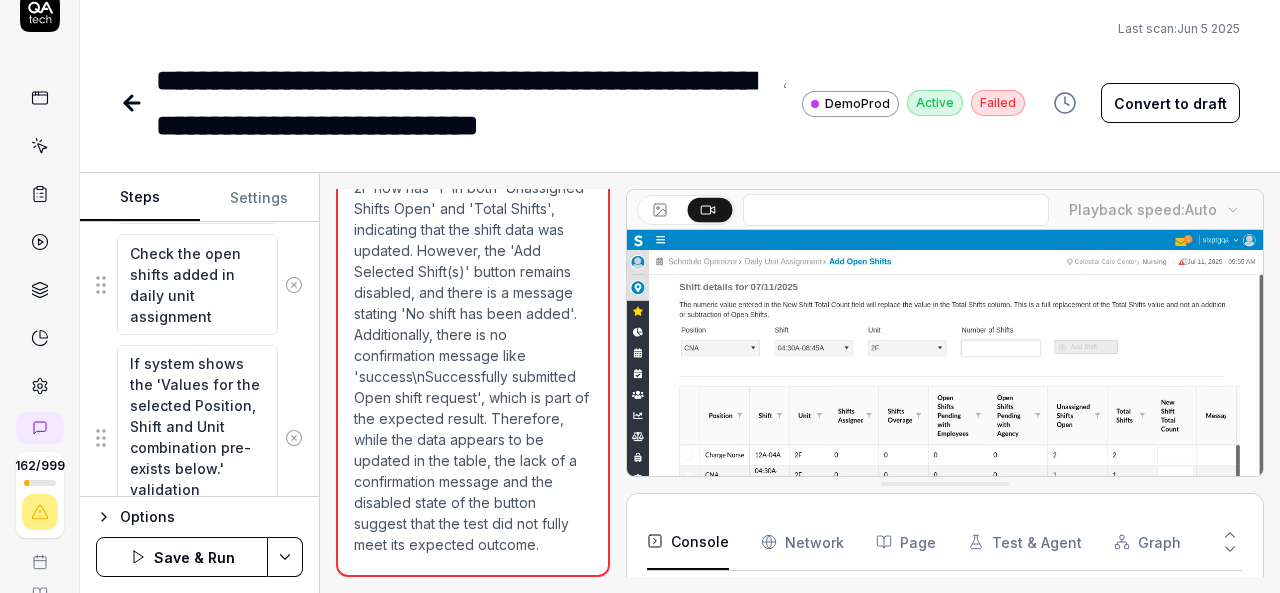 type on "If system shows the 'Values for the selected Position, Shift and Unit combination pre-exists below.' validation messages" 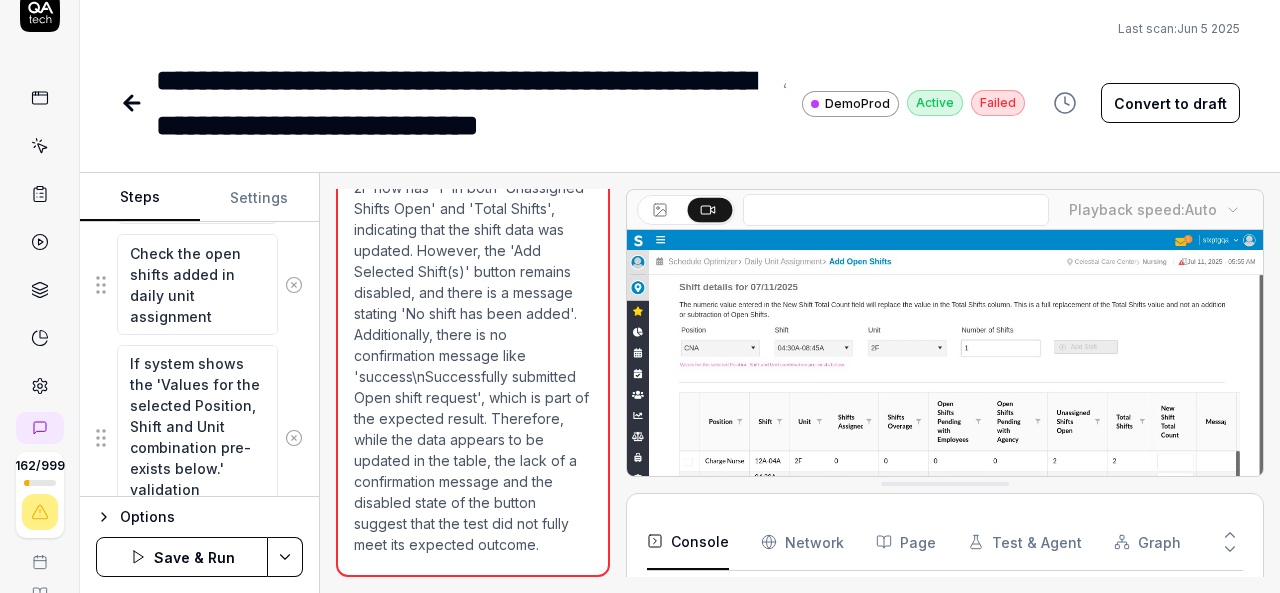 type on "*" 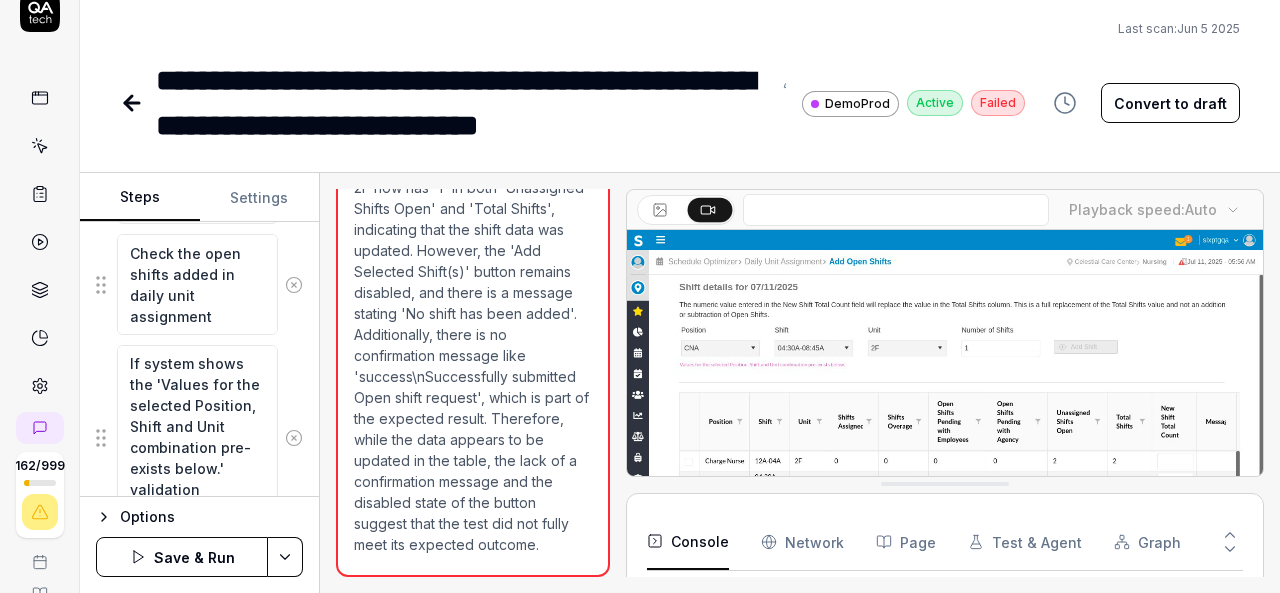 type on "If system shows the 'Values for the selected Position, Shift and Unit combination pre-exists below.' validation messages" 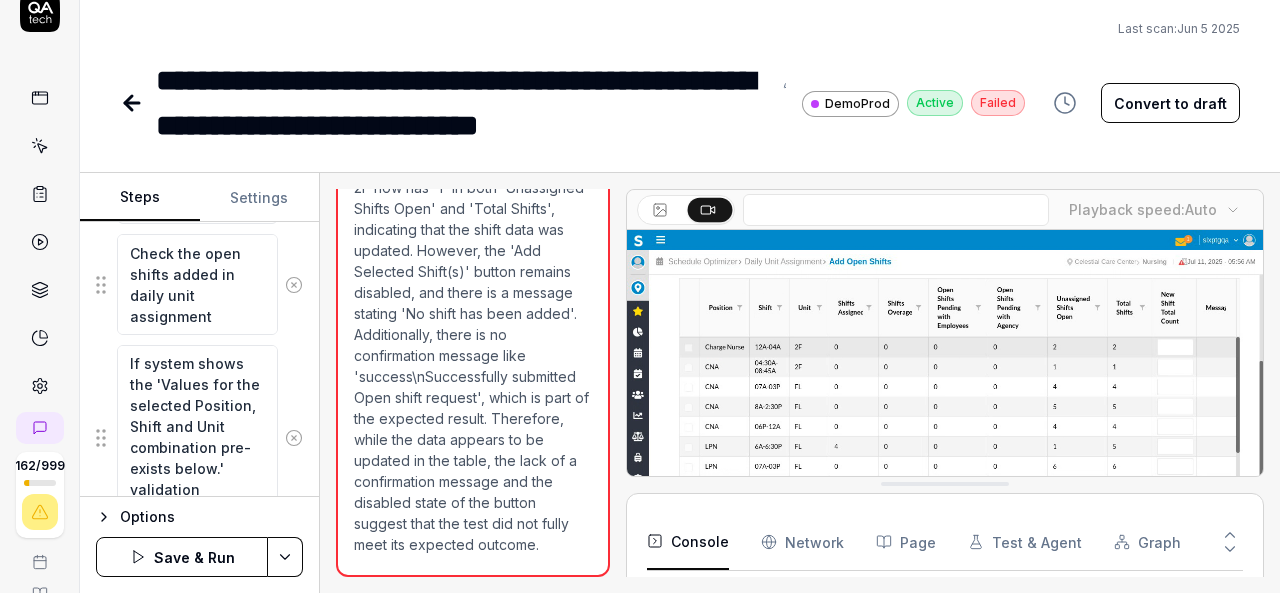type on "*" 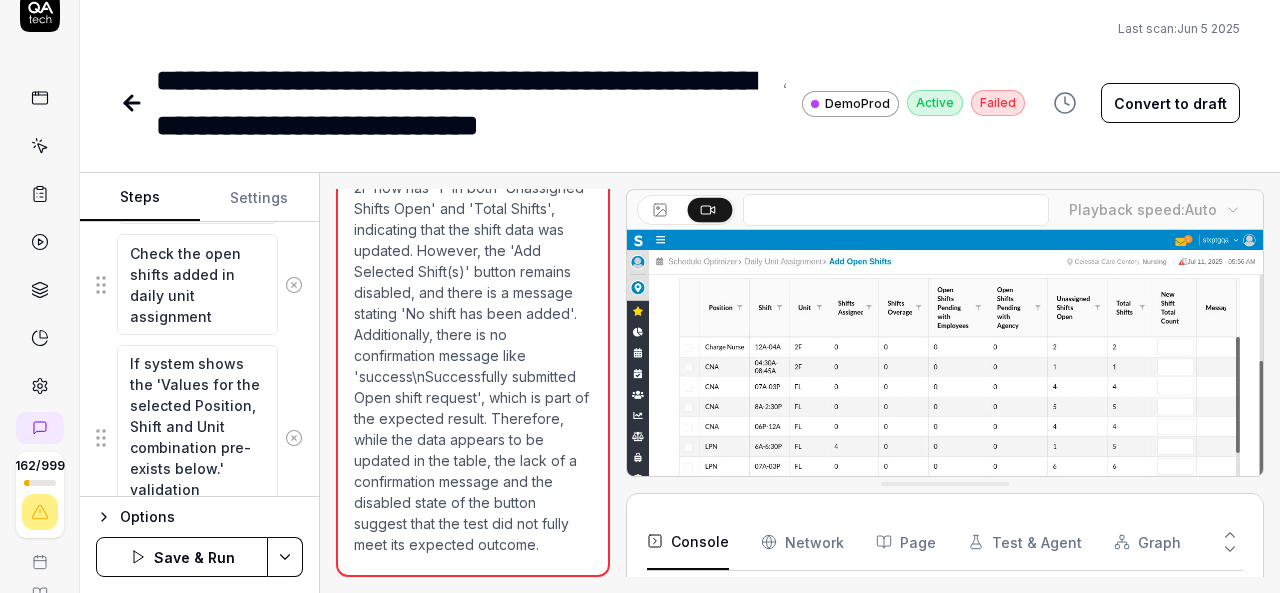 type on "If system shows the 'Values for the selected Position, Shift and Unit combination pre-exists below.' validation messages" 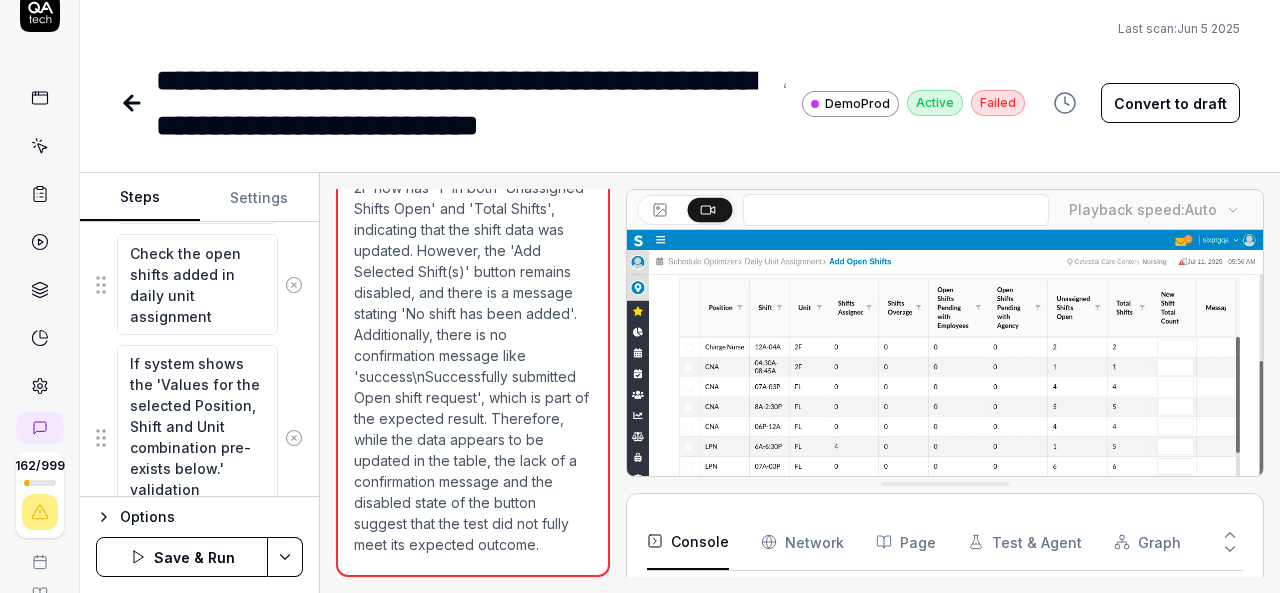 type on "*" 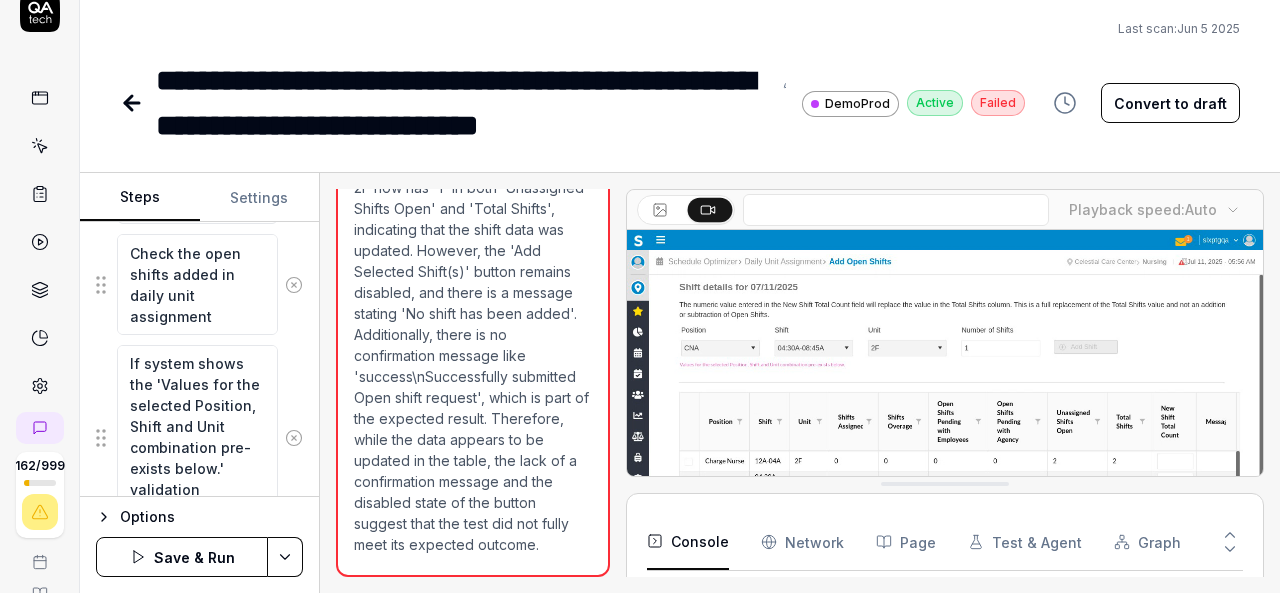 type on "If system shows the 'Values for the selected Position, Shift and Unit combination pre-exists below.' validation messages t" 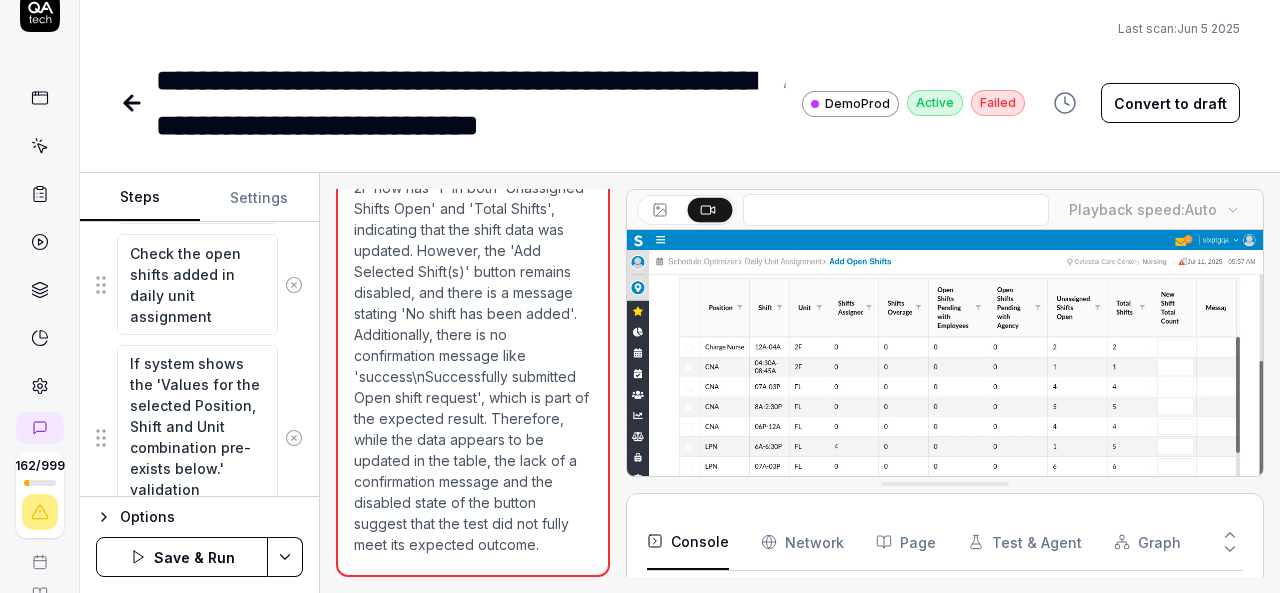 type on "*" 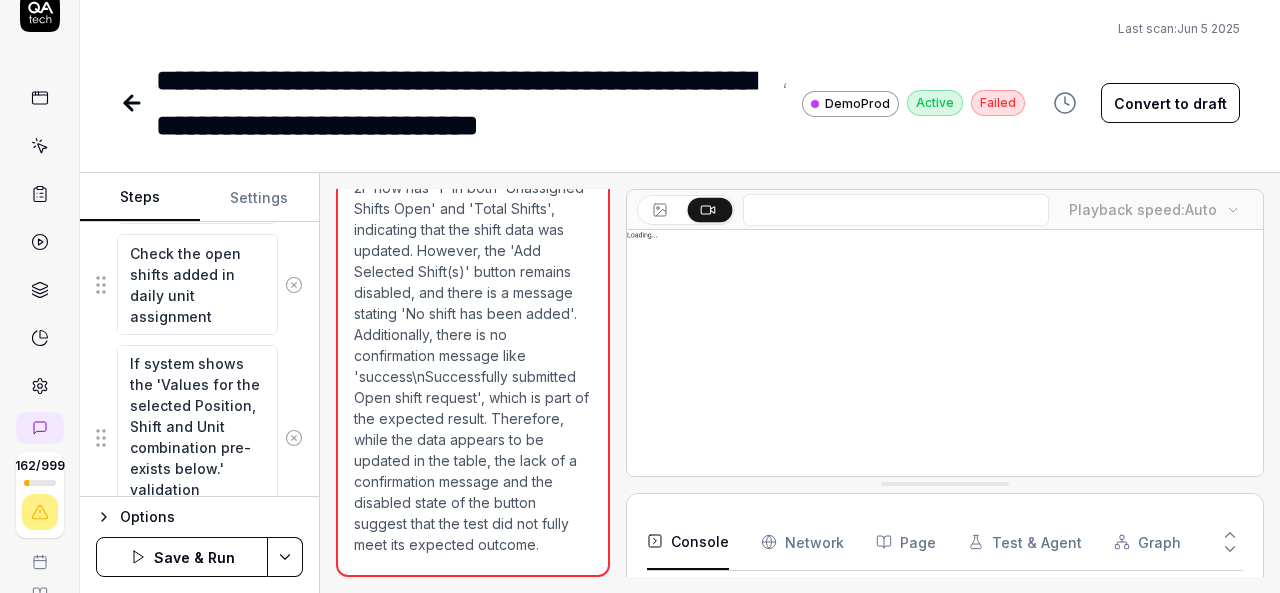 type on "If system shows the 'Values for the selected Position, Shift and Unit combination pre-exists below.' validation messages th" 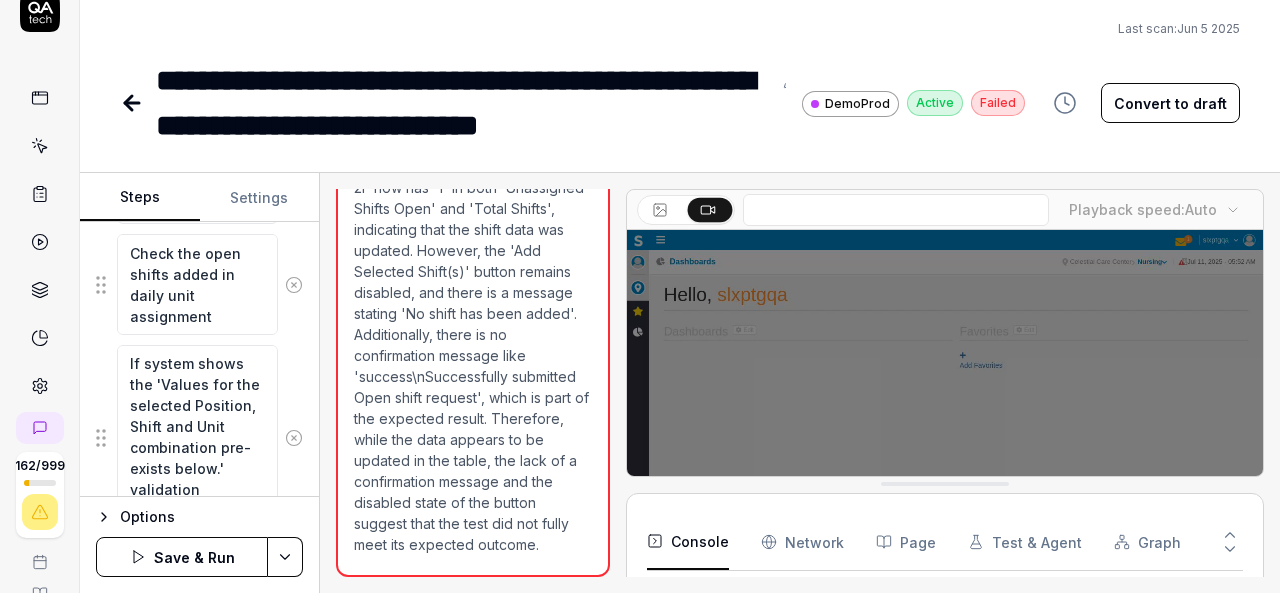 type on "*" 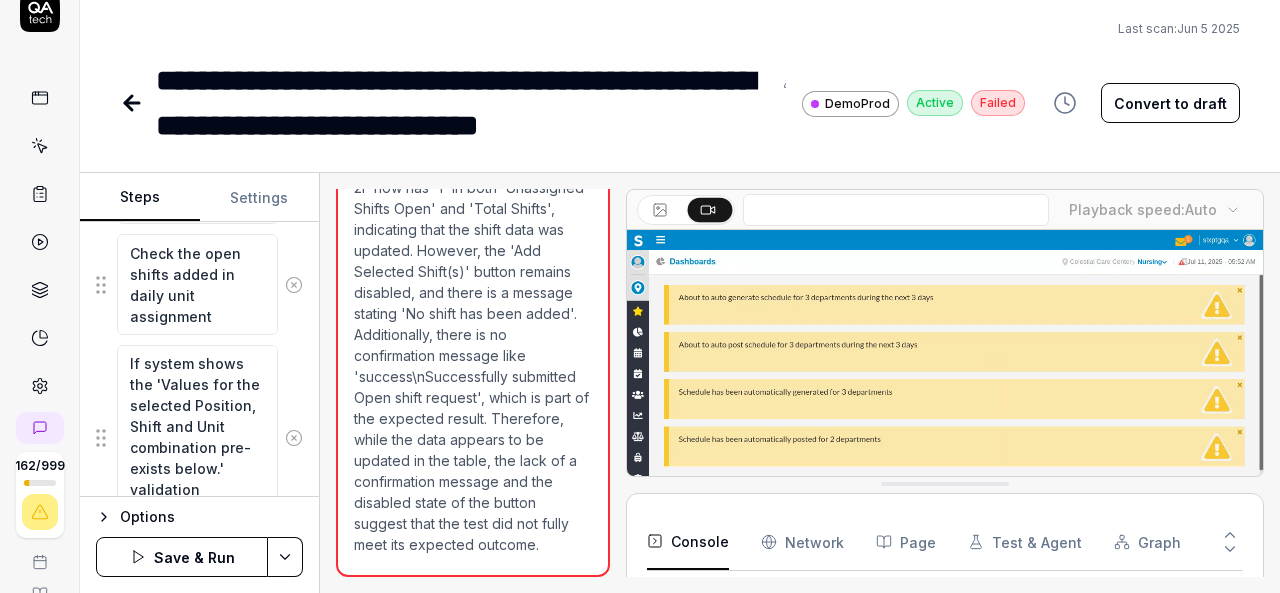 type on "If system shows the 'Values for the selected Position, Shift and Unit combination pre-exists below.' validation messages the" 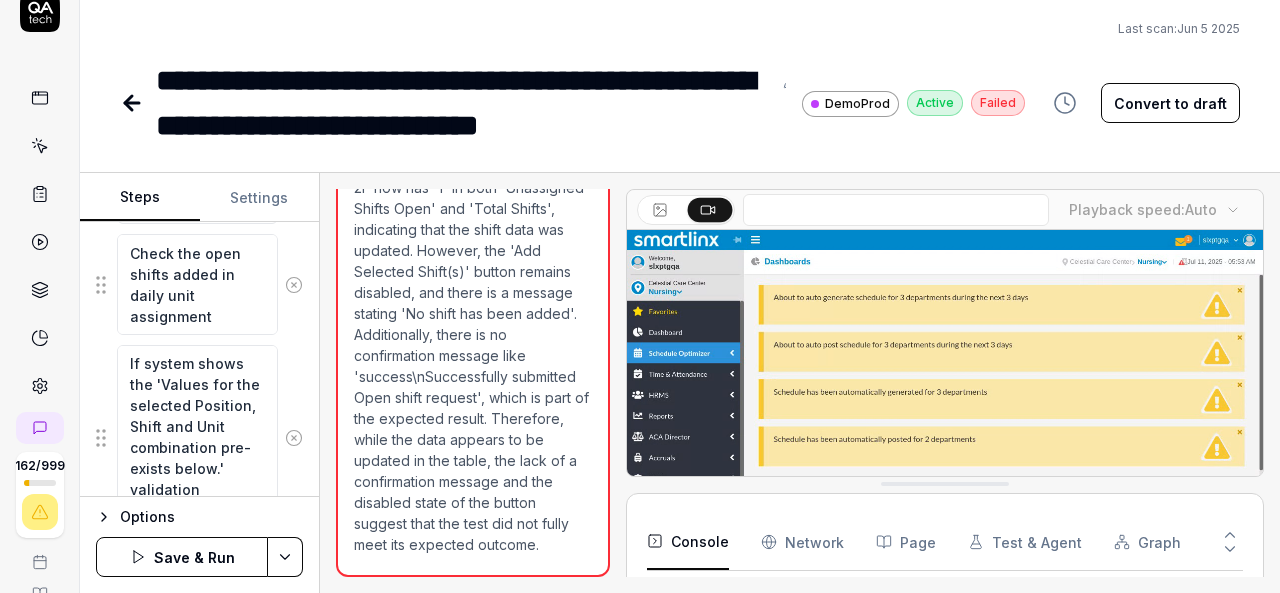 type on "*" 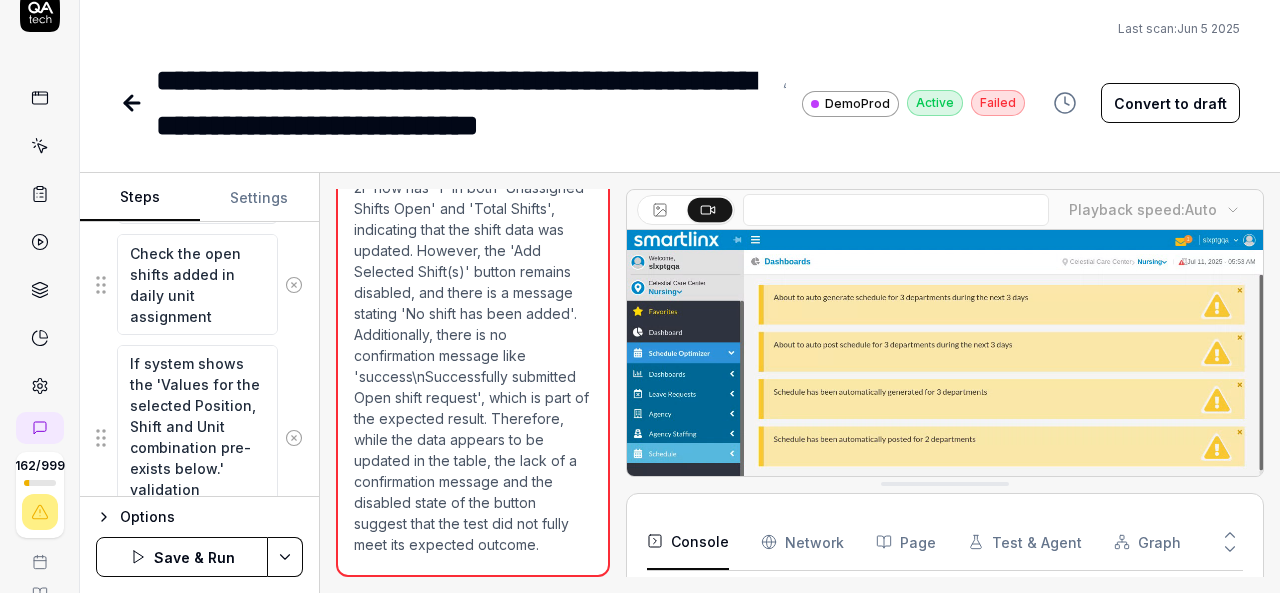 type on "If system shows the 'Values for the selected Position, Shift and Unit combination pre-exists below.' validation messages then" 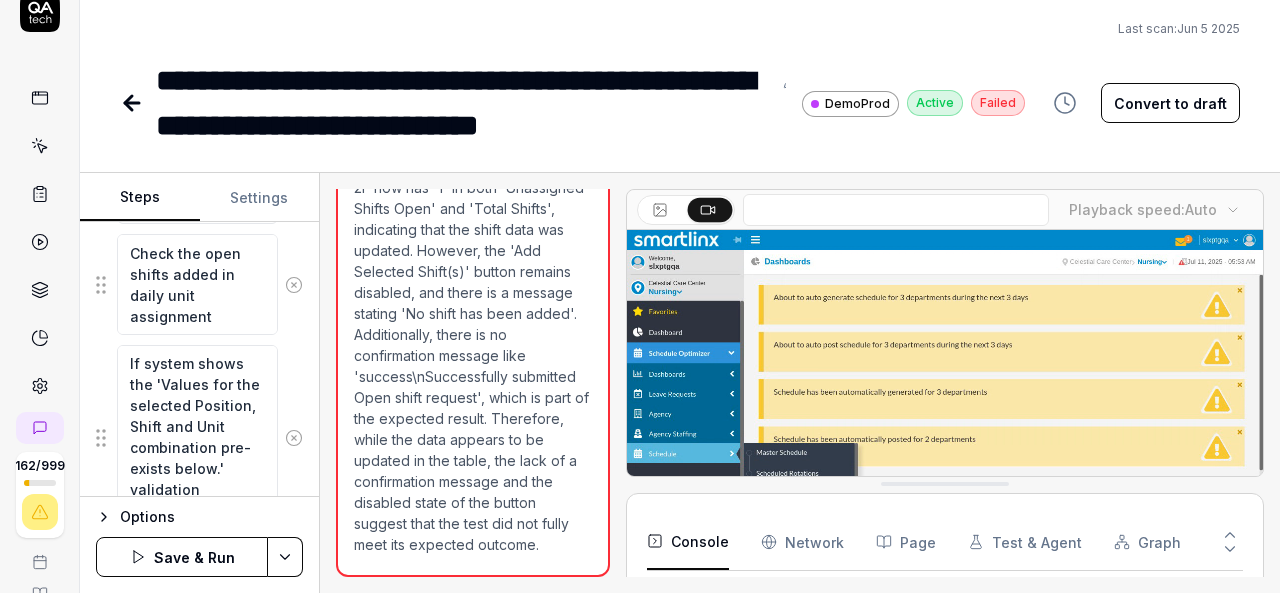 type on "*" 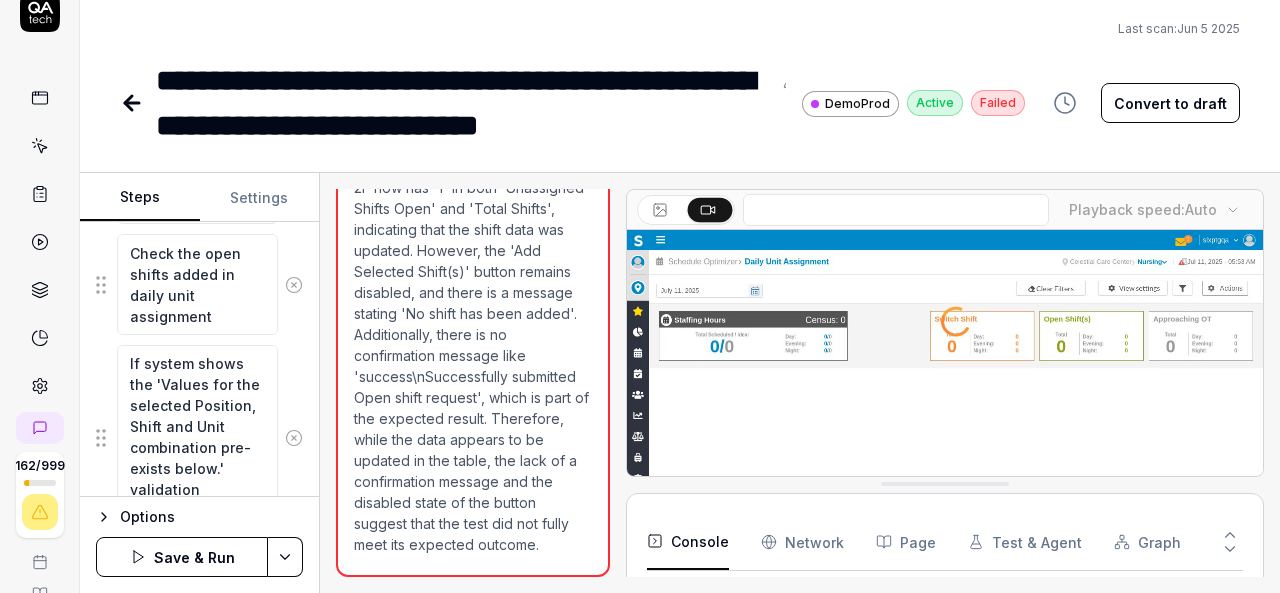 type on "If system shows the 'Values for the selected Position, Shift and Unit combination pre-exists below.' validation messages then" 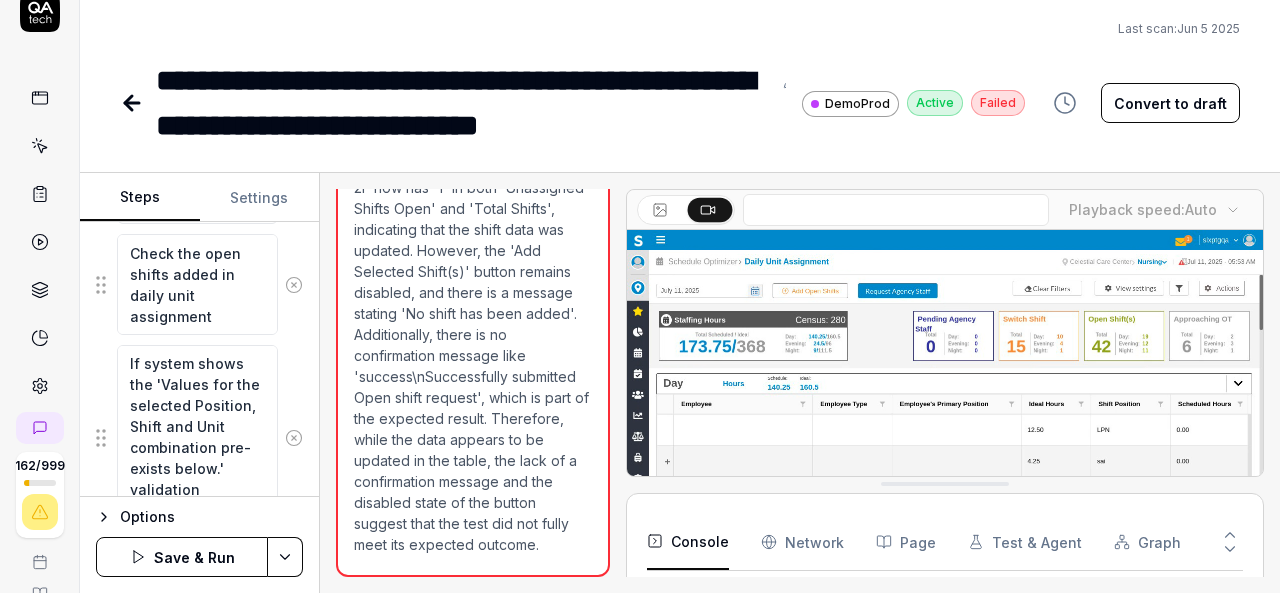 type on "*" 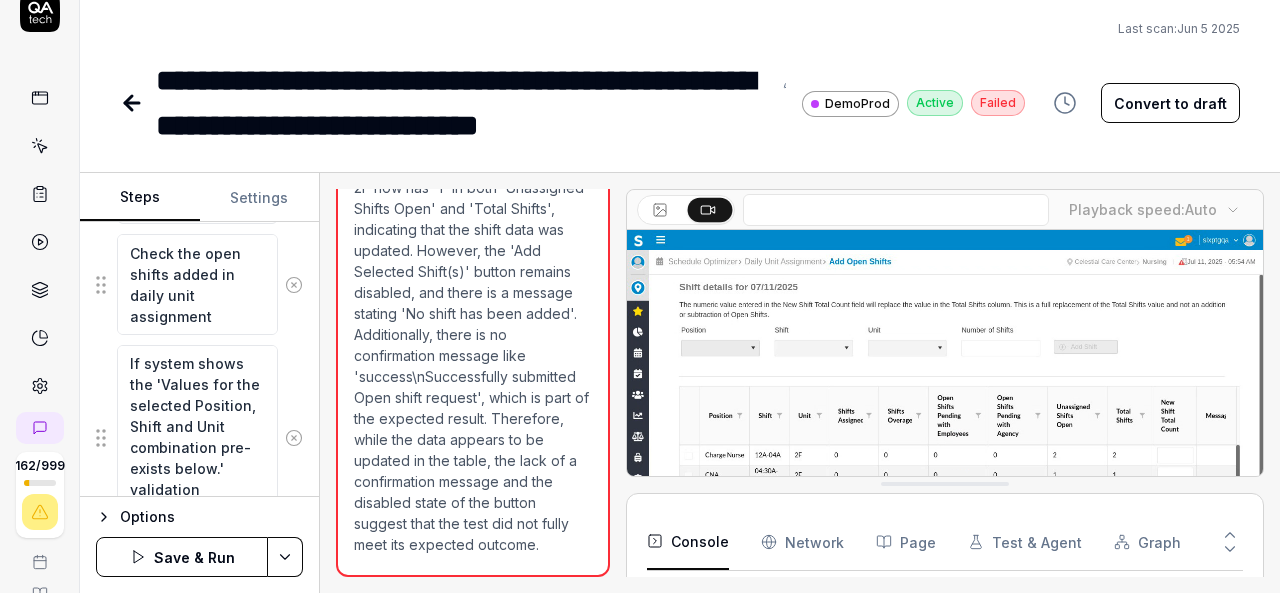 type on "If system shows the 'Values for the selected Position, Shift and Unit combination pre-exists below.' validation messages then c" 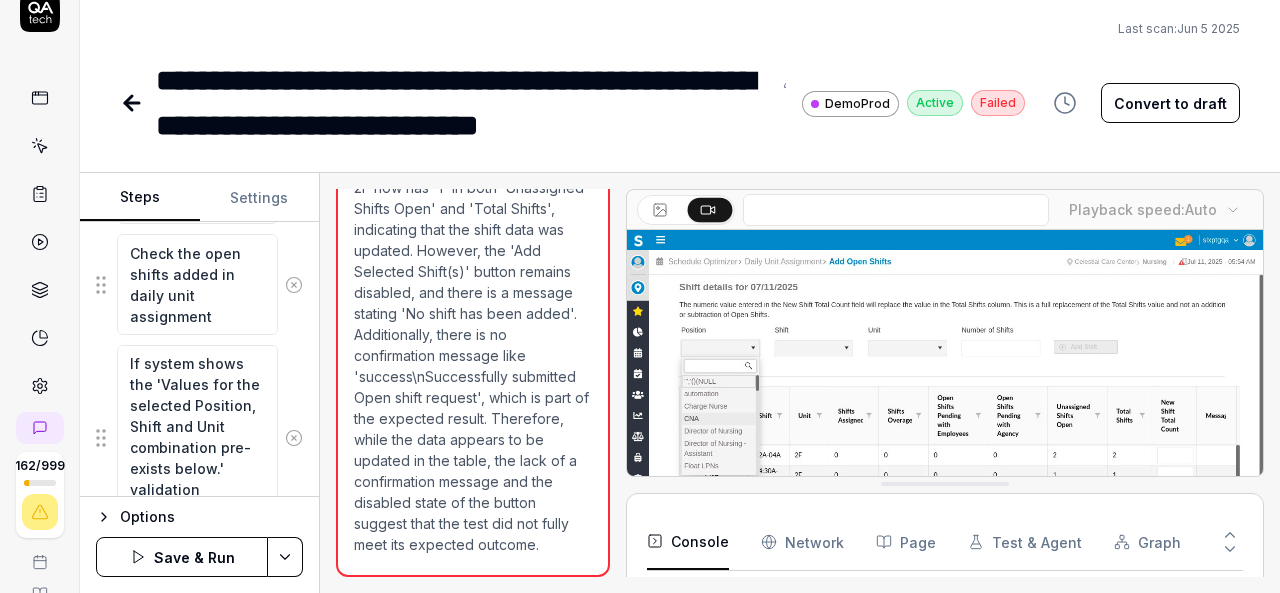 scroll, scrollTop: 74, scrollLeft: 0, axis: vertical 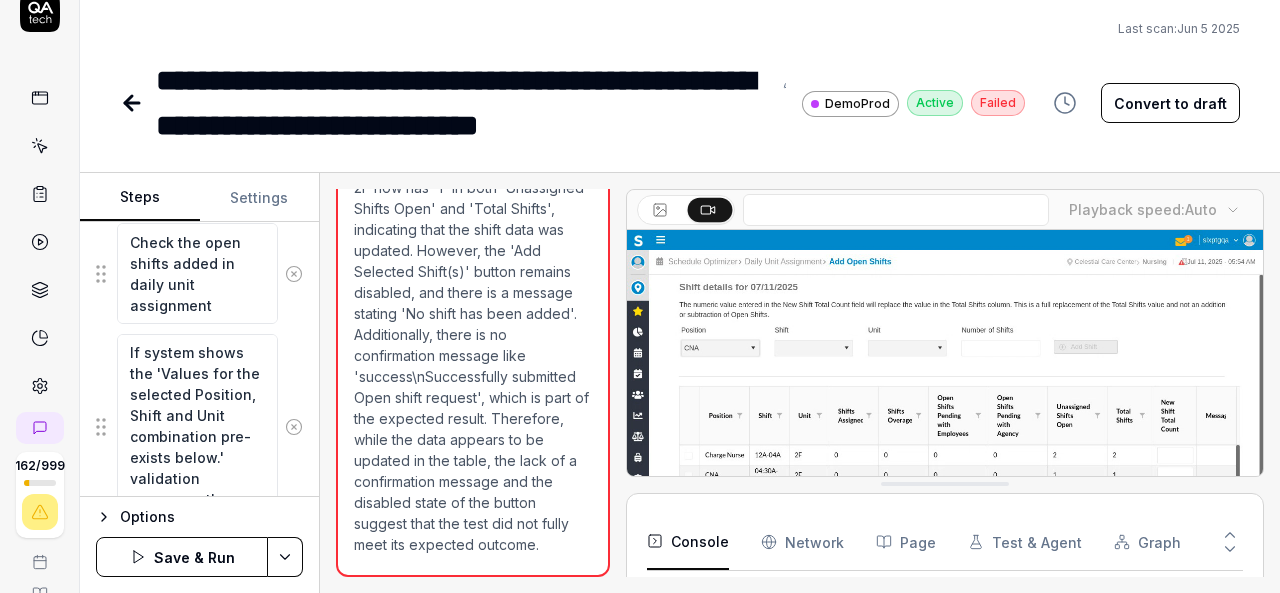 type on "*" 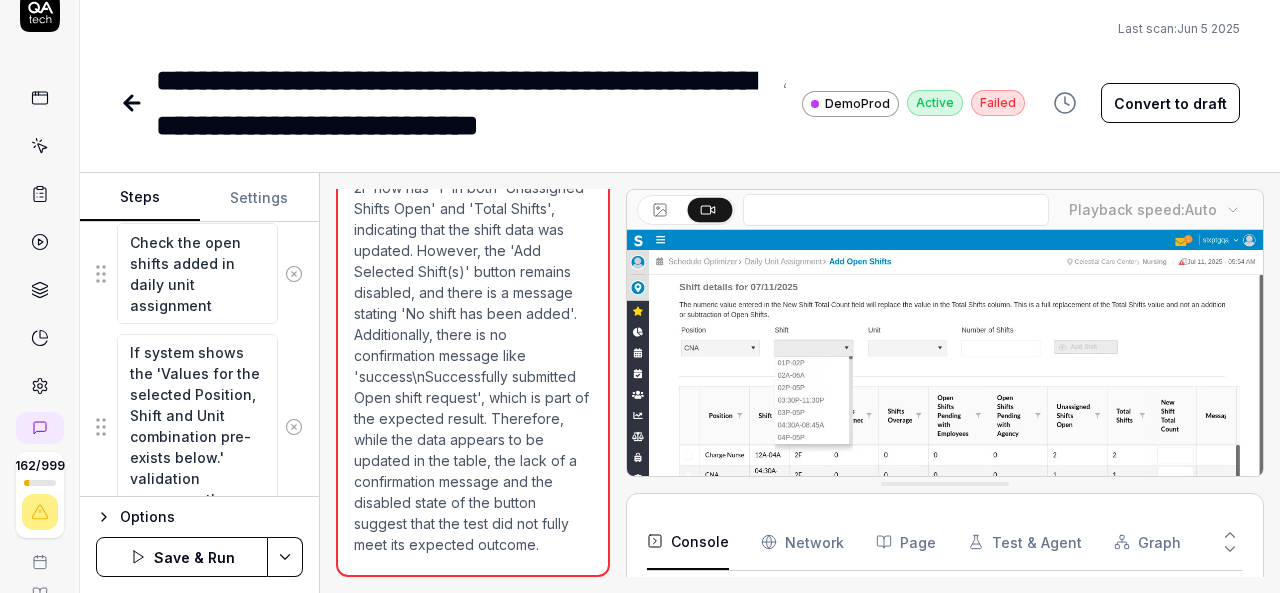 type on "If system shows the 'Values for the selected Position, Shift and Unit combination pre-exists below.' validation messages then ch" 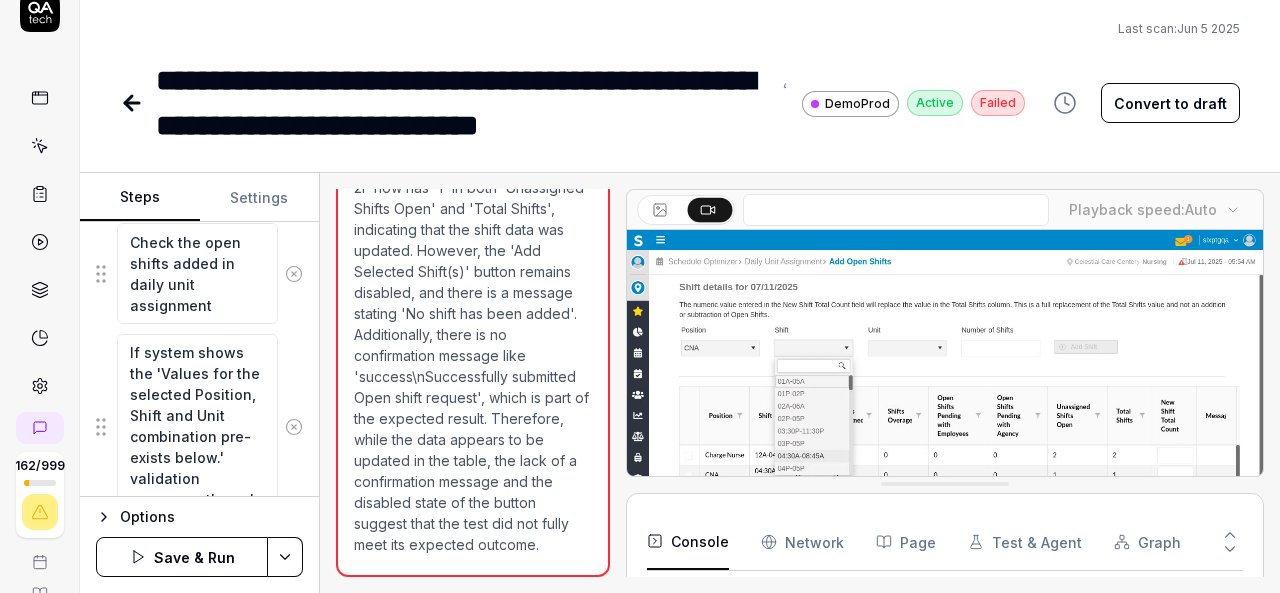 type on "*" 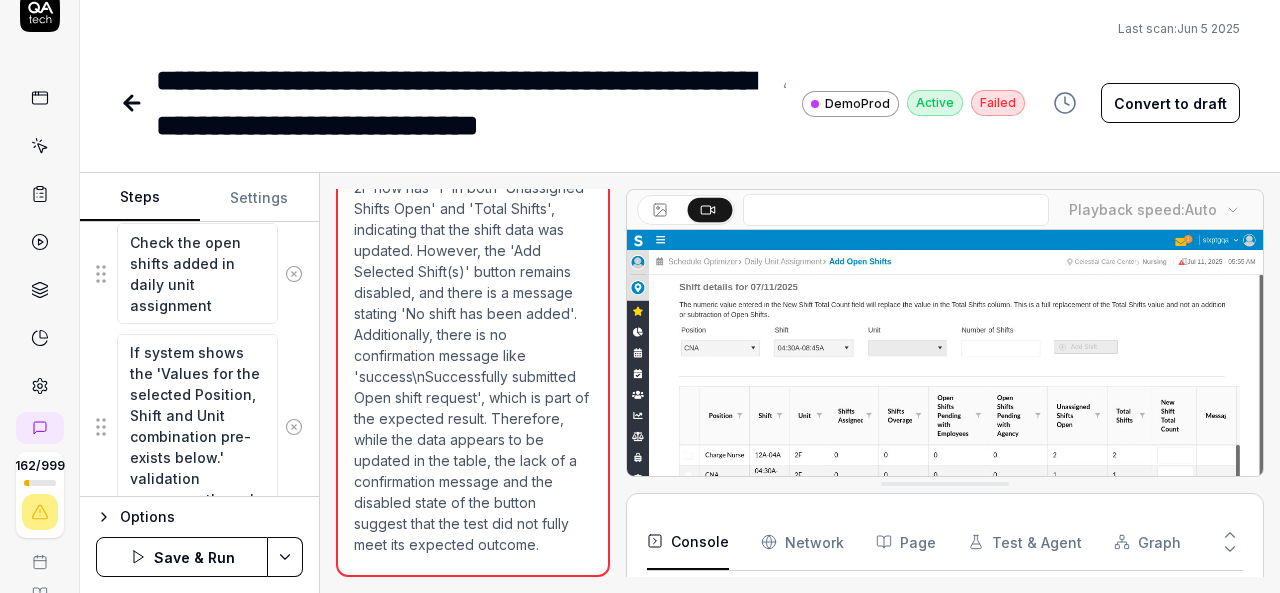 type on "If system shows the 'Values for the selected Position, Shift and Unit combination pre-exists below.' validation messages then cha" 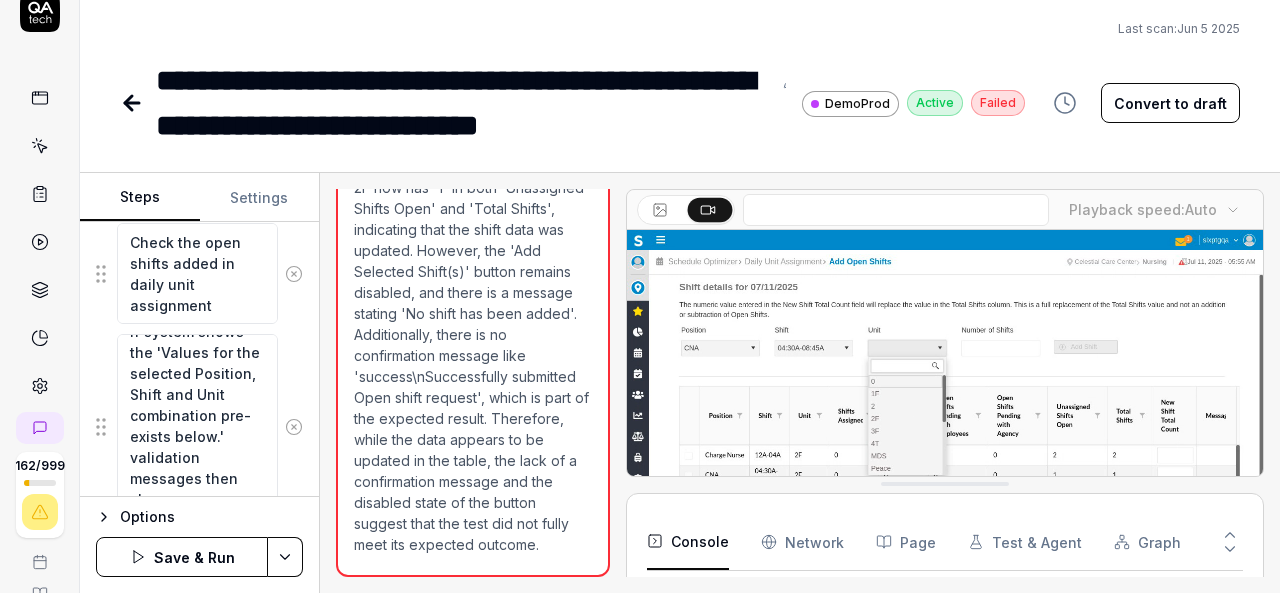type on "*" 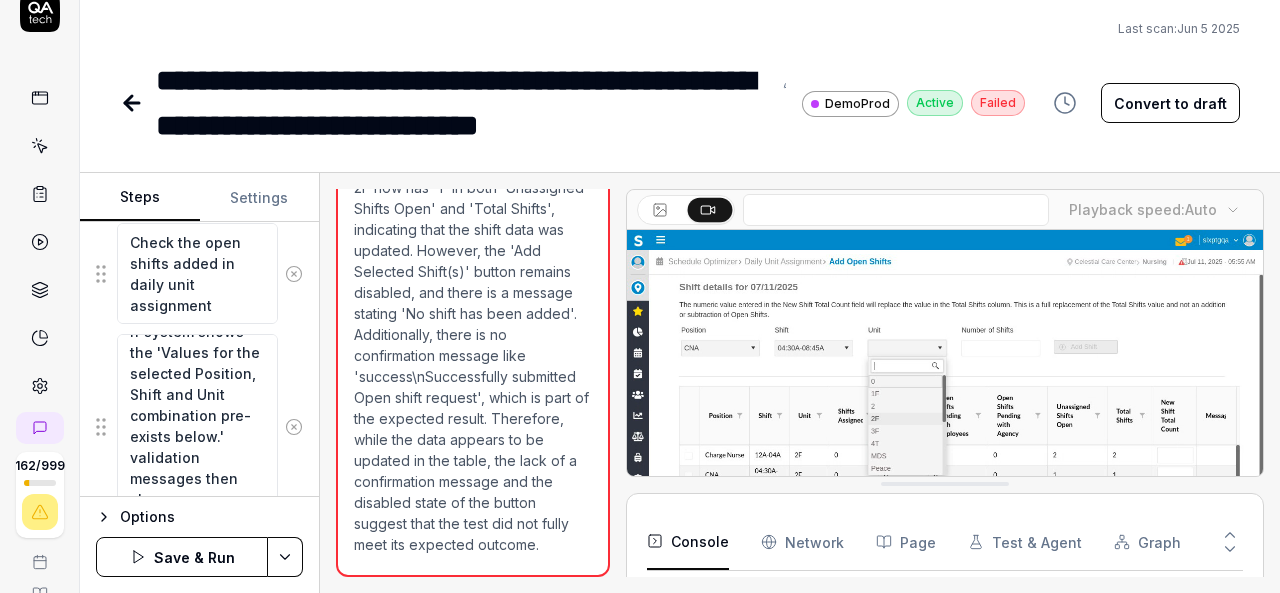 type on "If system shows the 'Values for the selected Position, Shift and Unit combination pre-exists below.' validation messages then chan" 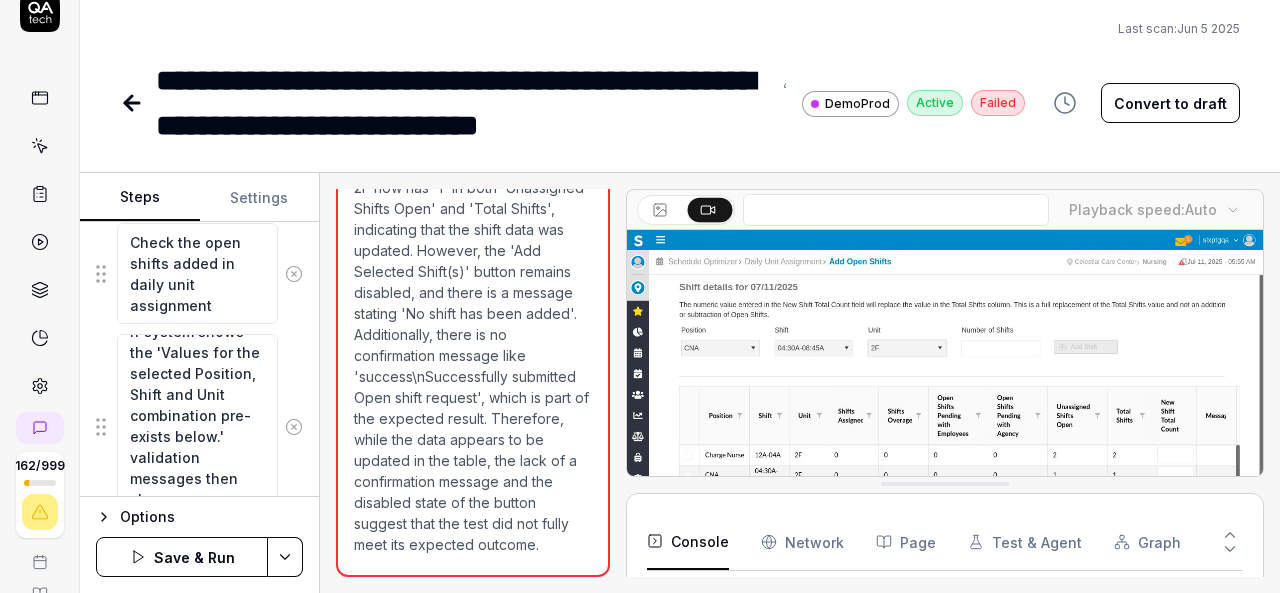scroll, scrollTop: 2780, scrollLeft: 0, axis: vertical 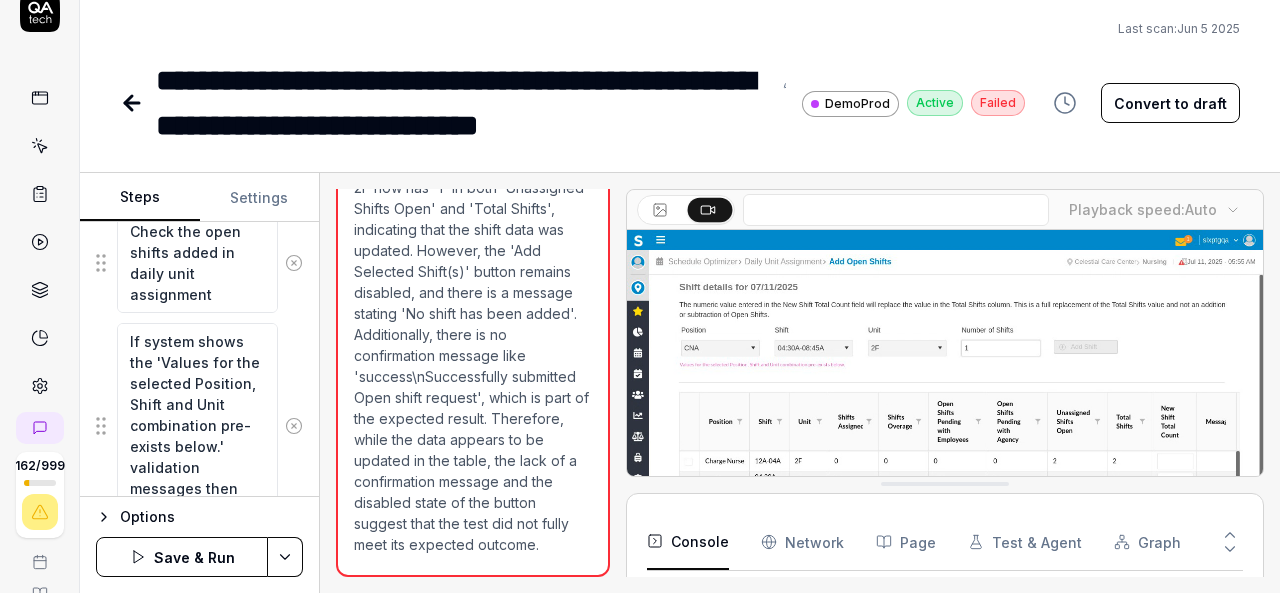 type on "*" 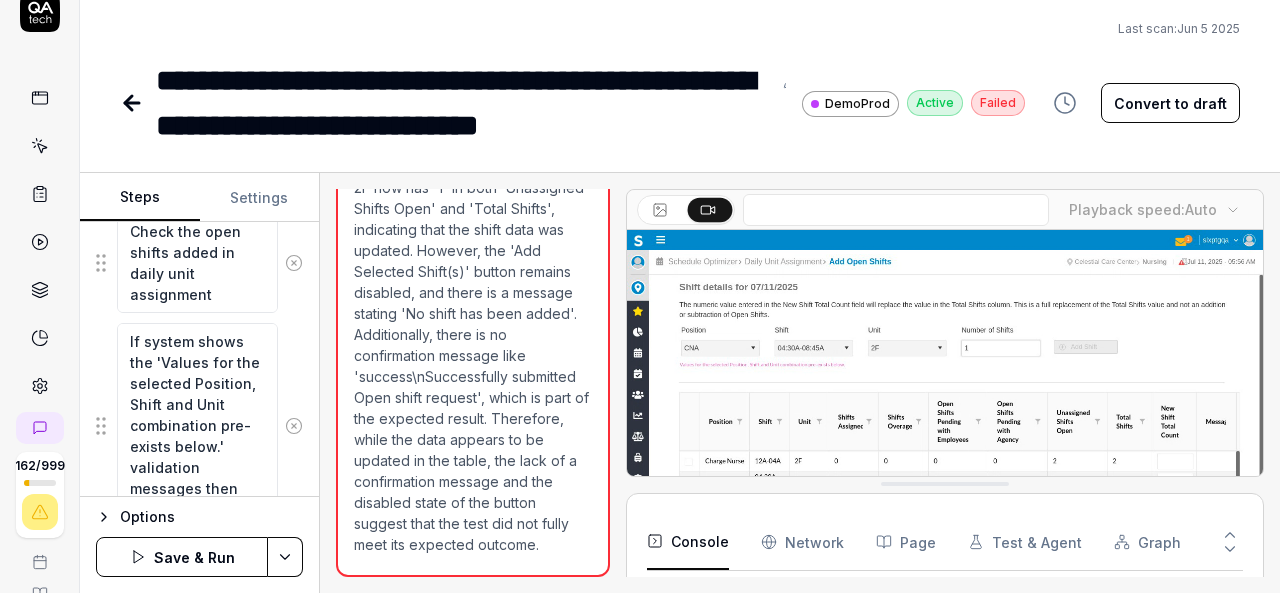 type on "If system shows the 'Values for the selected Position, Shift and Unit combination pre-exists below.' validation messages then chang" 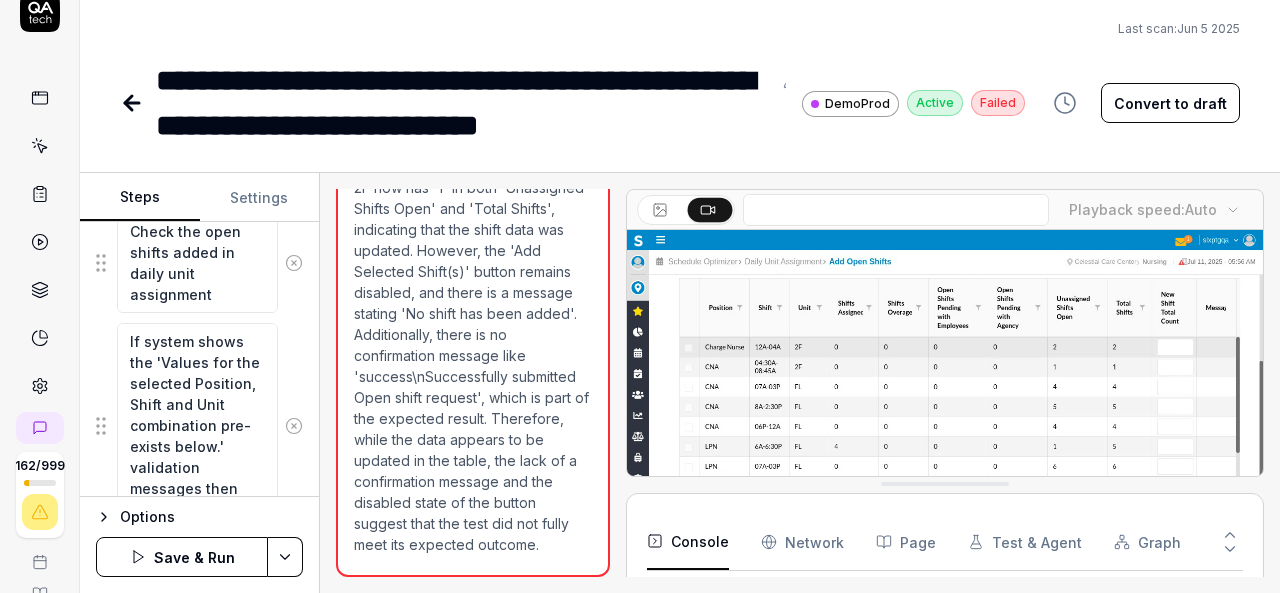 type on "*" 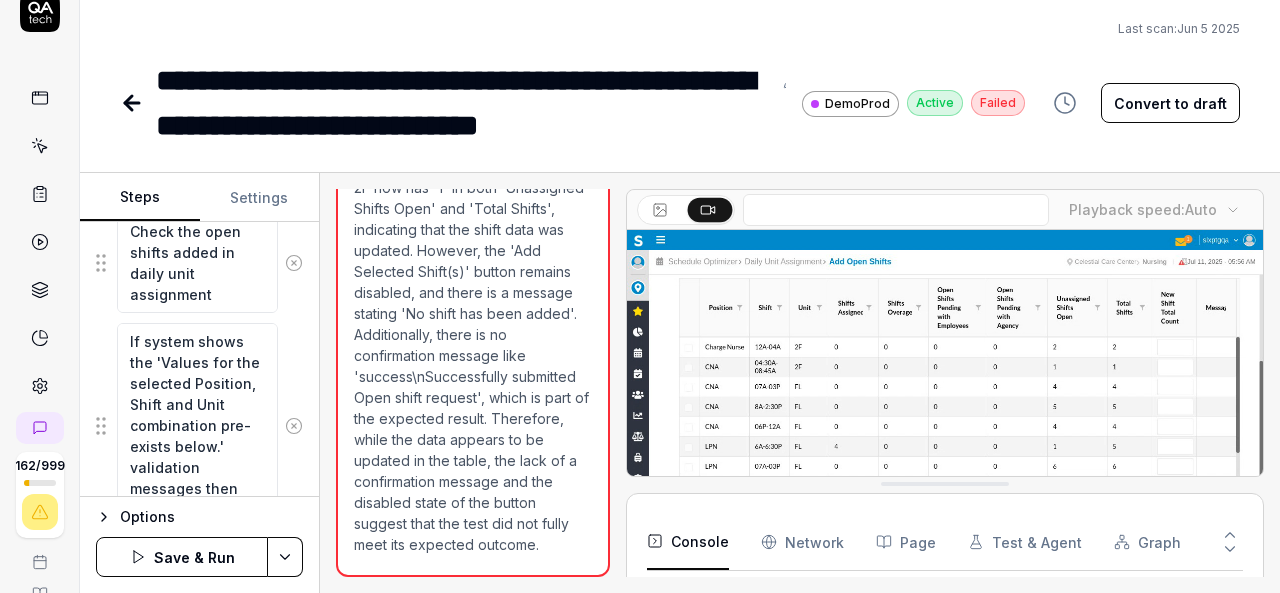 type on "If system shows the 'Values for the selected Position, Shift and Unit combination pre-exists below.' validation messages then change" 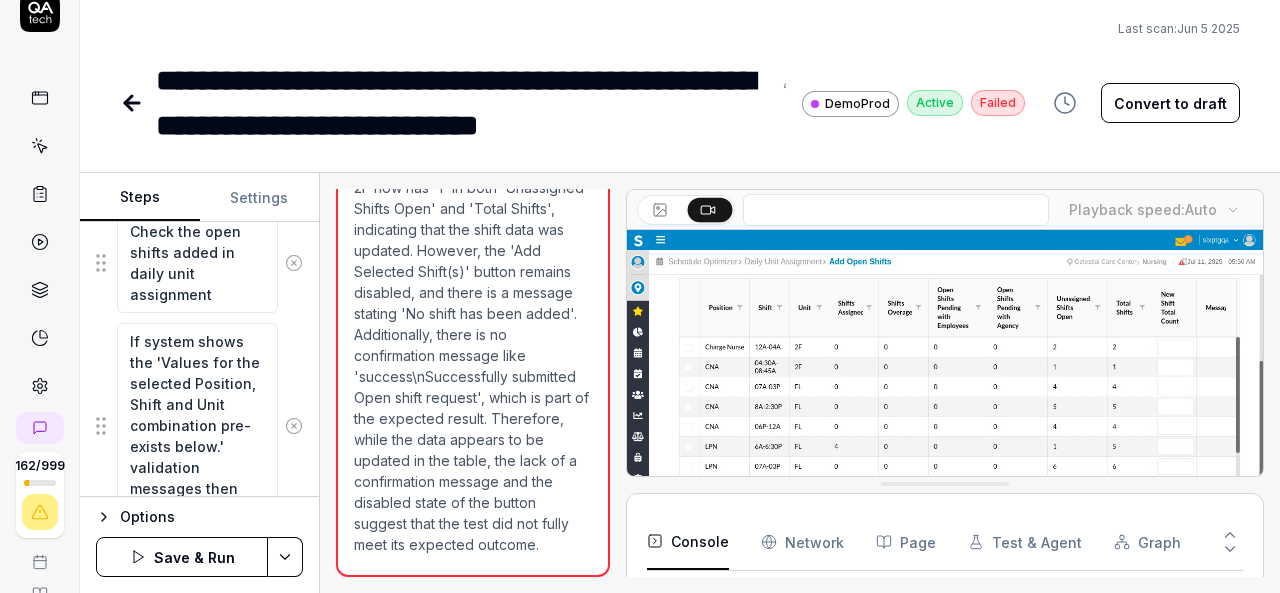 type on "*" 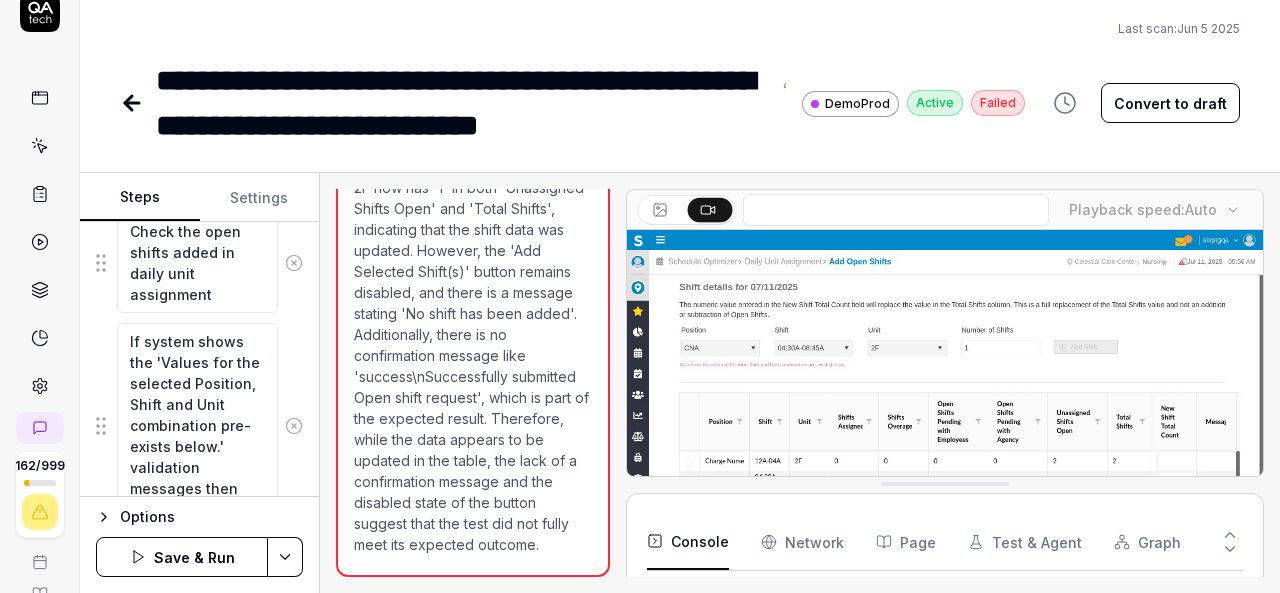type on "If system shows the 'Values for the selected Position, Shift and Unit combination pre-exists below.' validation messages then change" 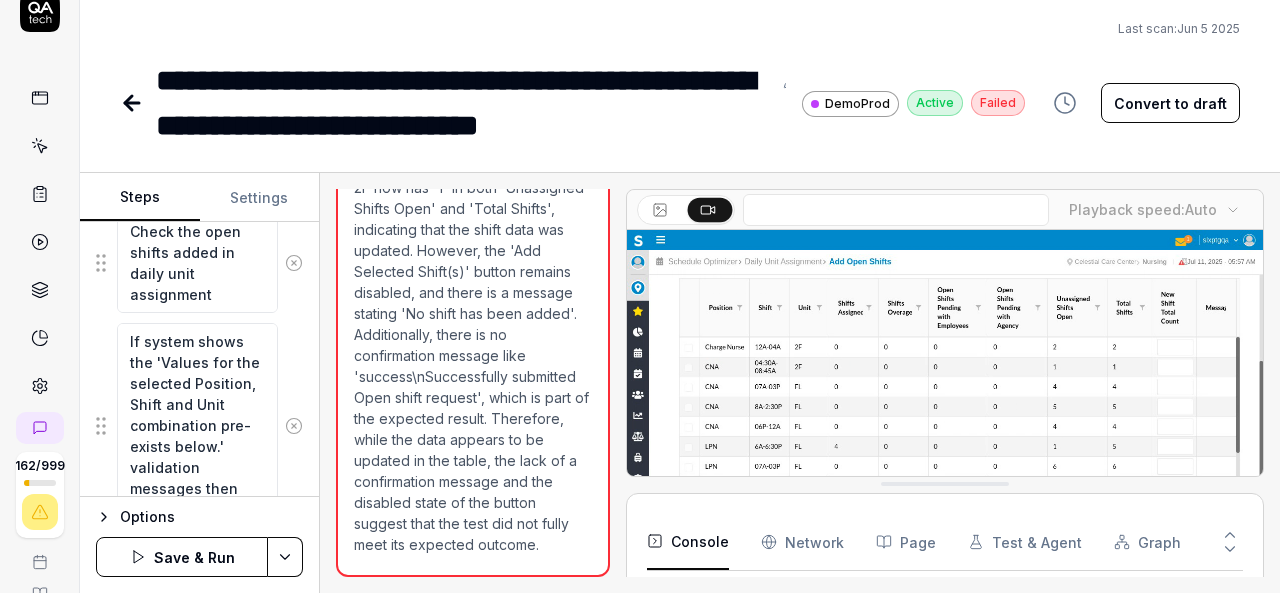 type on "*" 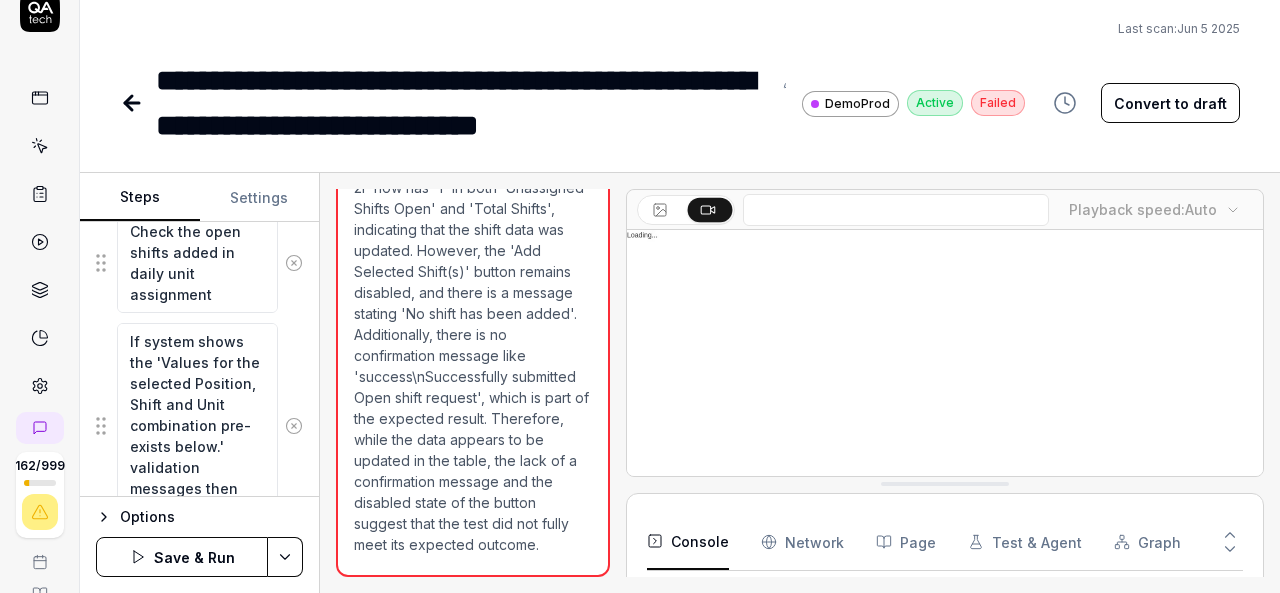 type on "If system shows the 'Values for the selected Position, Shift and Unit combination pre-exists below.' validation messages then change d" 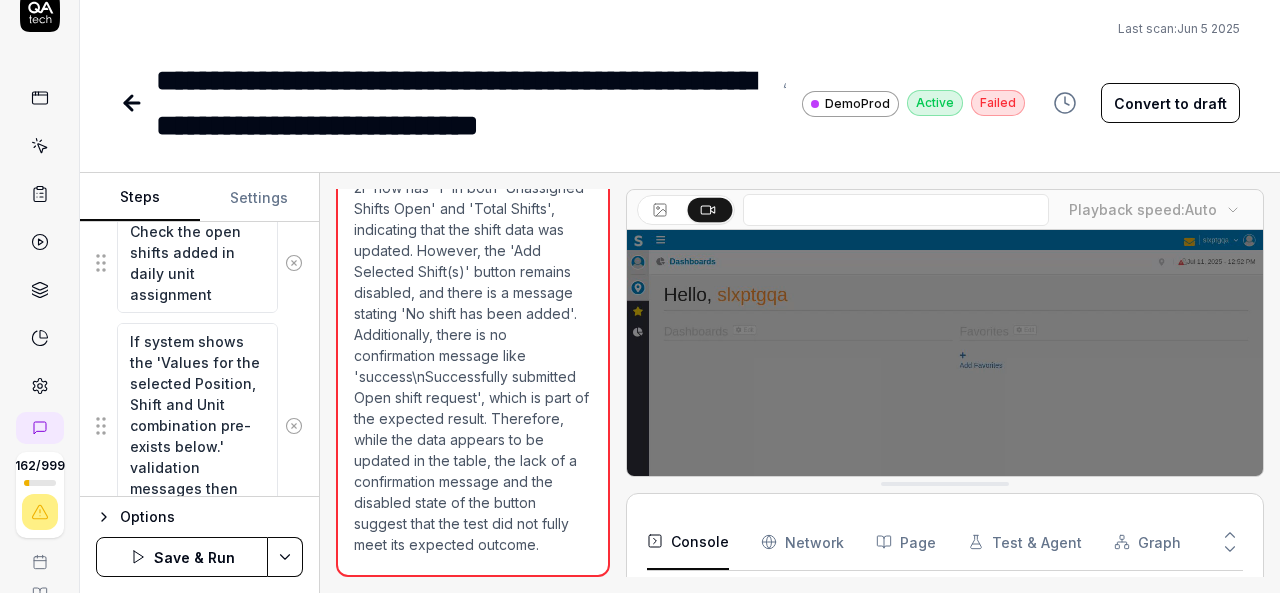 type on "*" 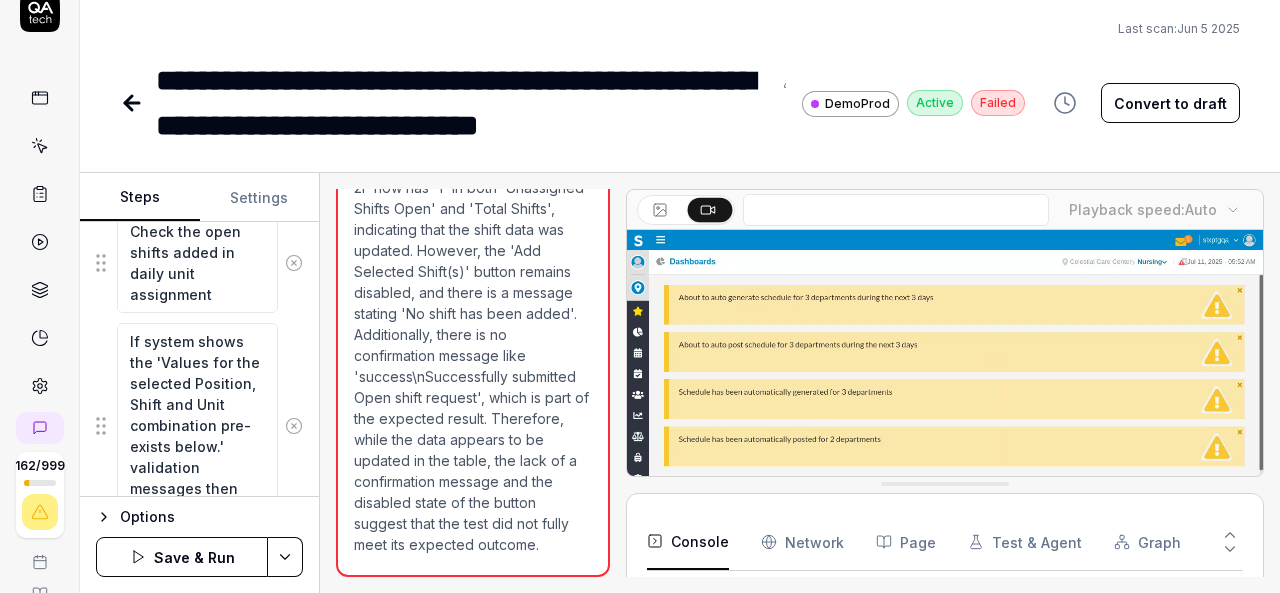 type on "If system shows the 'Values for the selected Position, Shift and Unit combination pre-exists below.' validation messages then change dr" 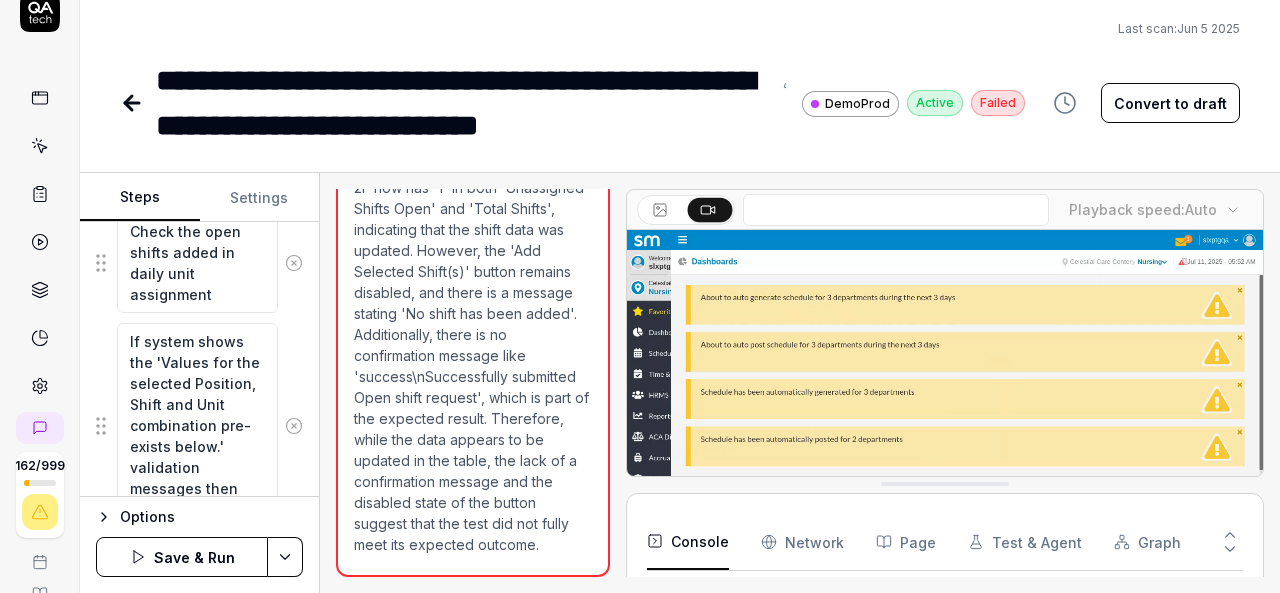 type on "*" 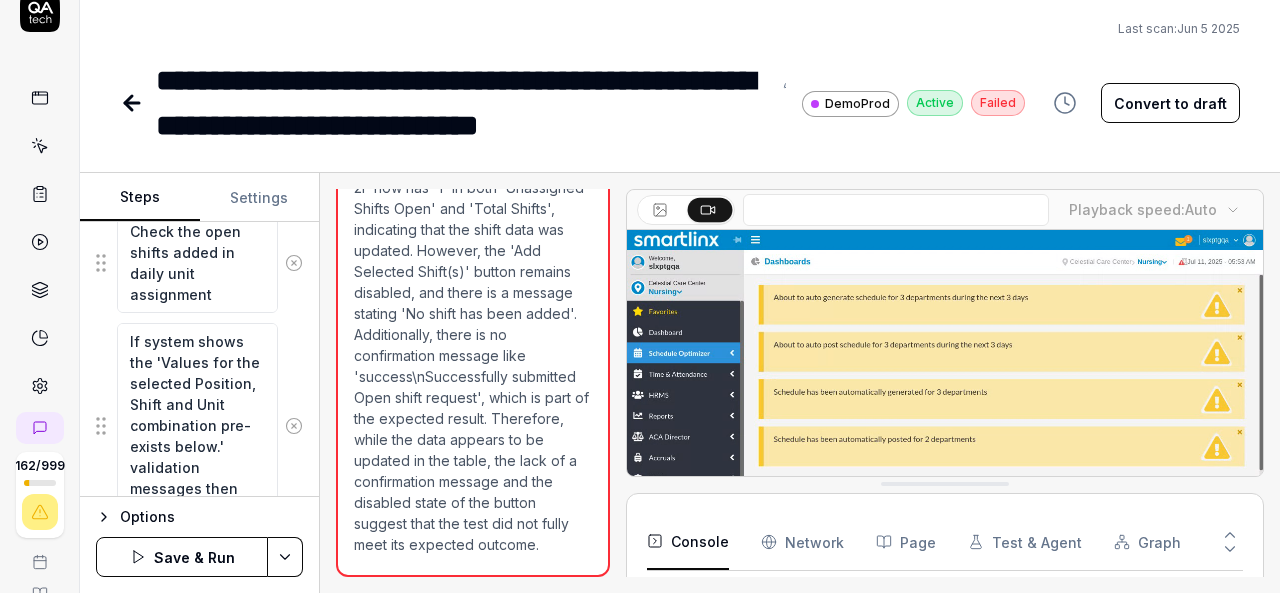 type on "If system shows the 'Values for the selected Position, Shift and Unit combination pre-exists below.' validation messages then change dro" 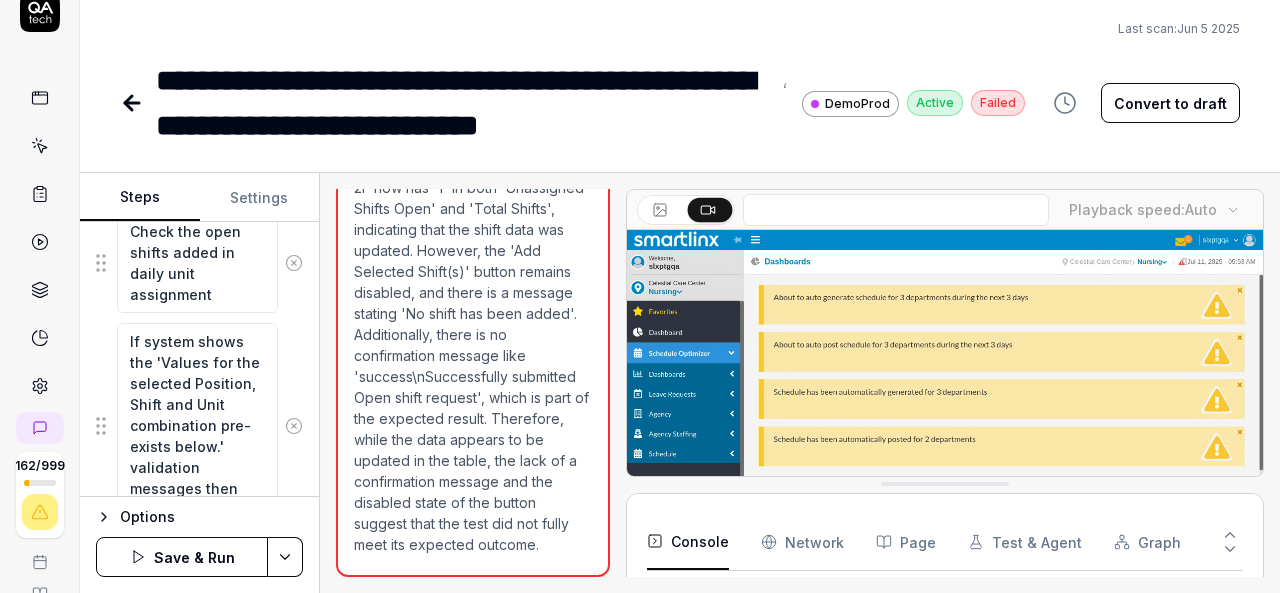 type on "*" 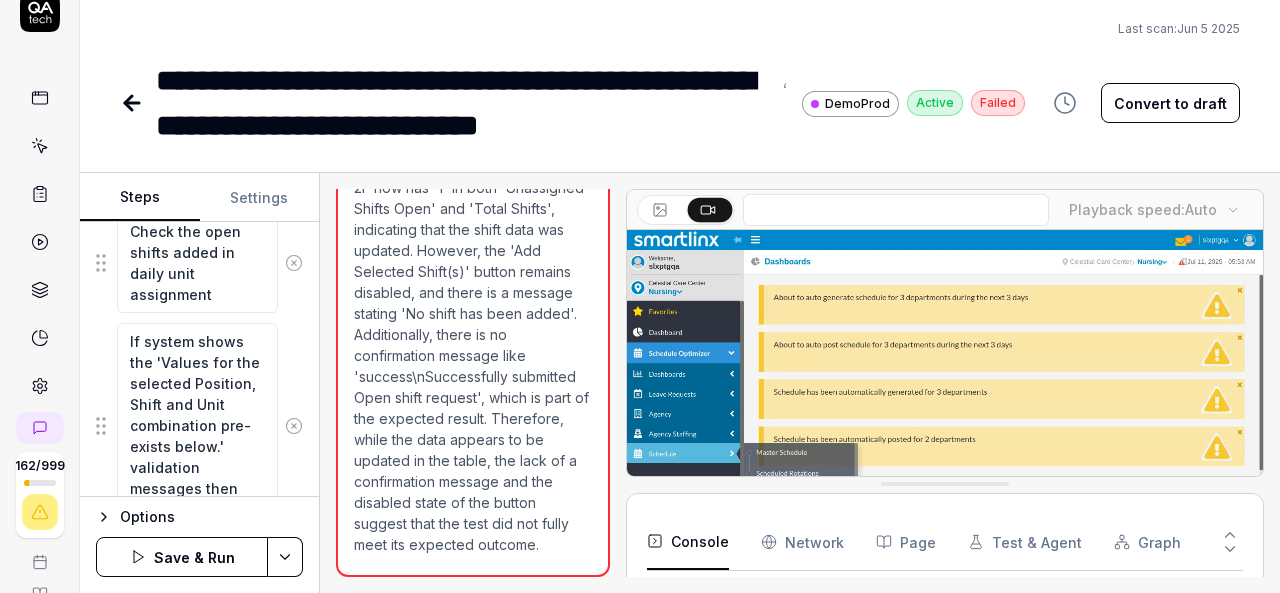 type on "If system shows the 'Values for the selected Position, Shift and Unit combination pre-exists below.' validation messages then change drop" 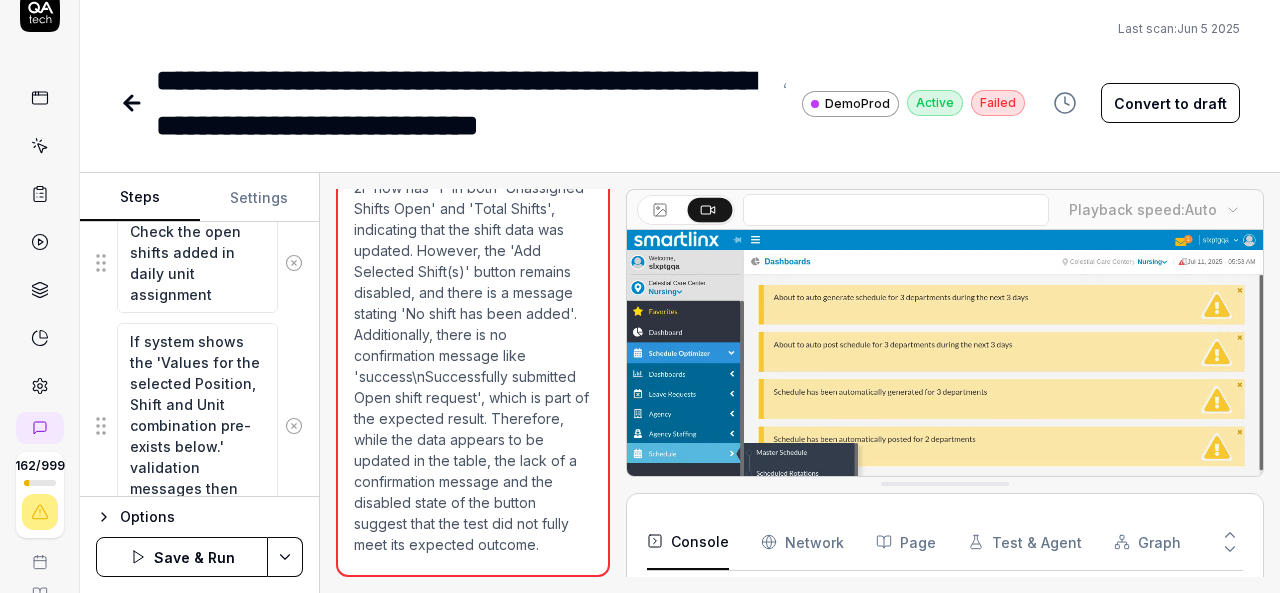 type on "*" 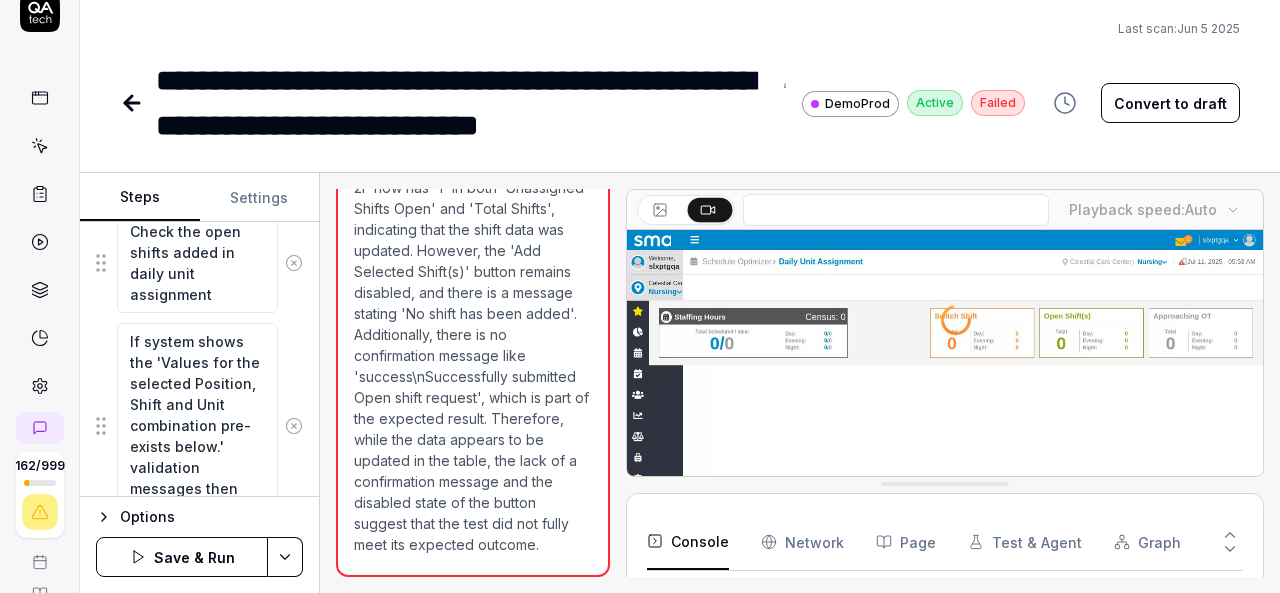 type on "If system shows the 'Values for the selected Position, Shift and Unit combination pre-exists below.' validation messages then change dropd" 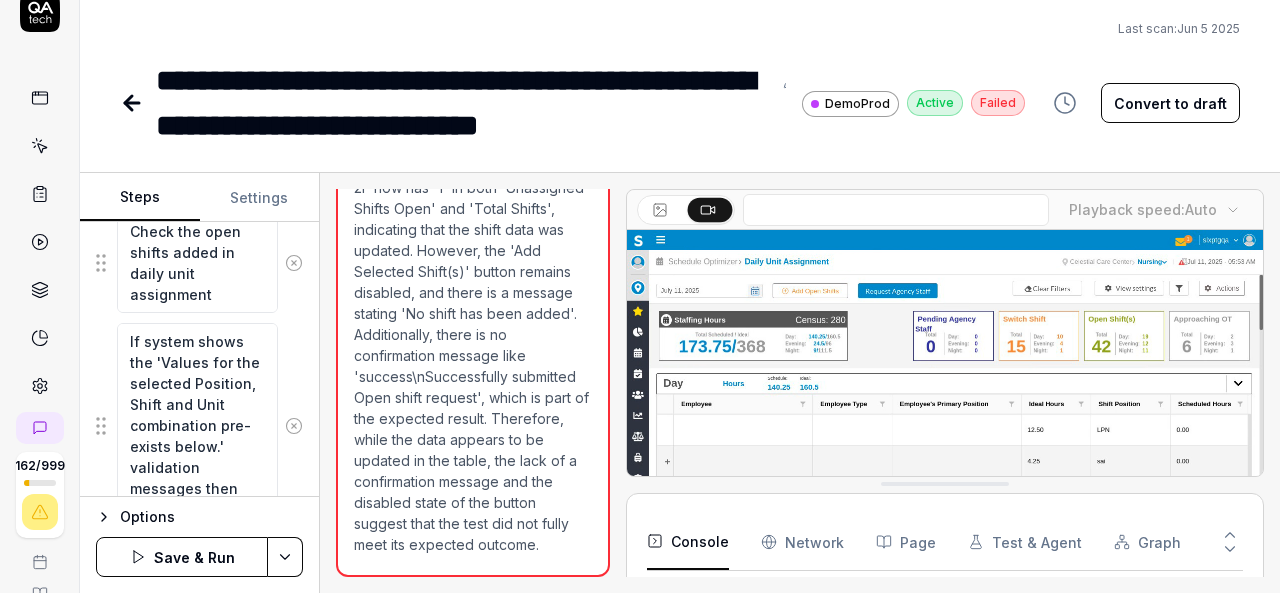 type 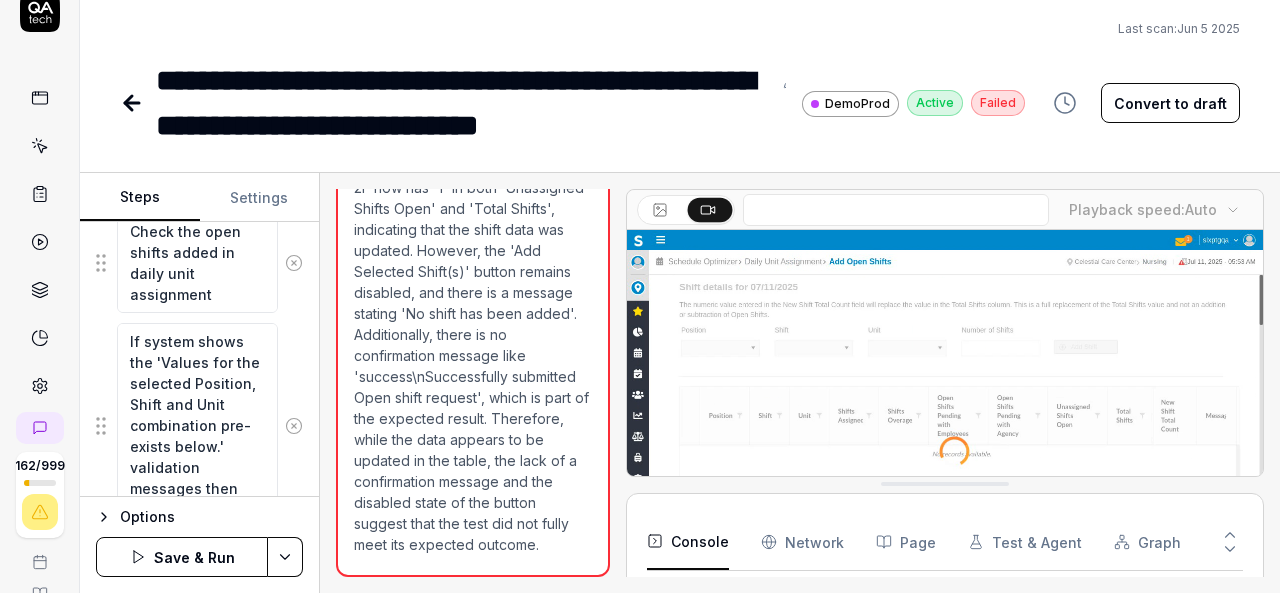 scroll, scrollTop: 74, scrollLeft: 0, axis: vertical 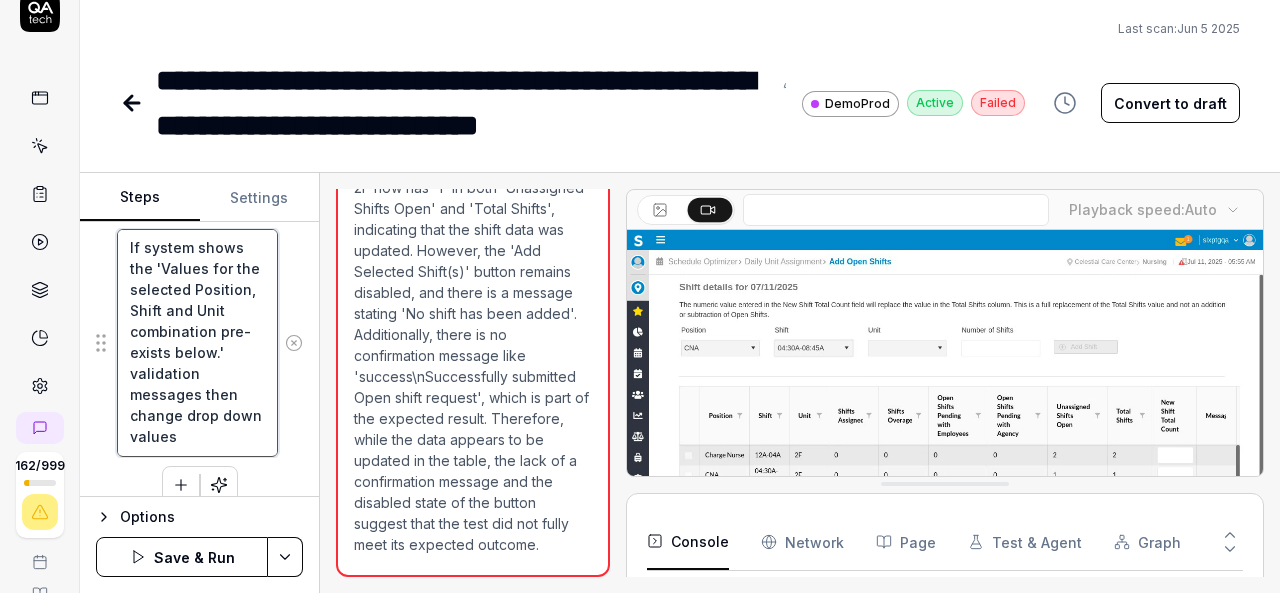 click on "If system shows the 'Values for the selected Position, Shift and Unit combination pre-exists below.' validation messages then change drop down values" at bounding box center [197, 342] 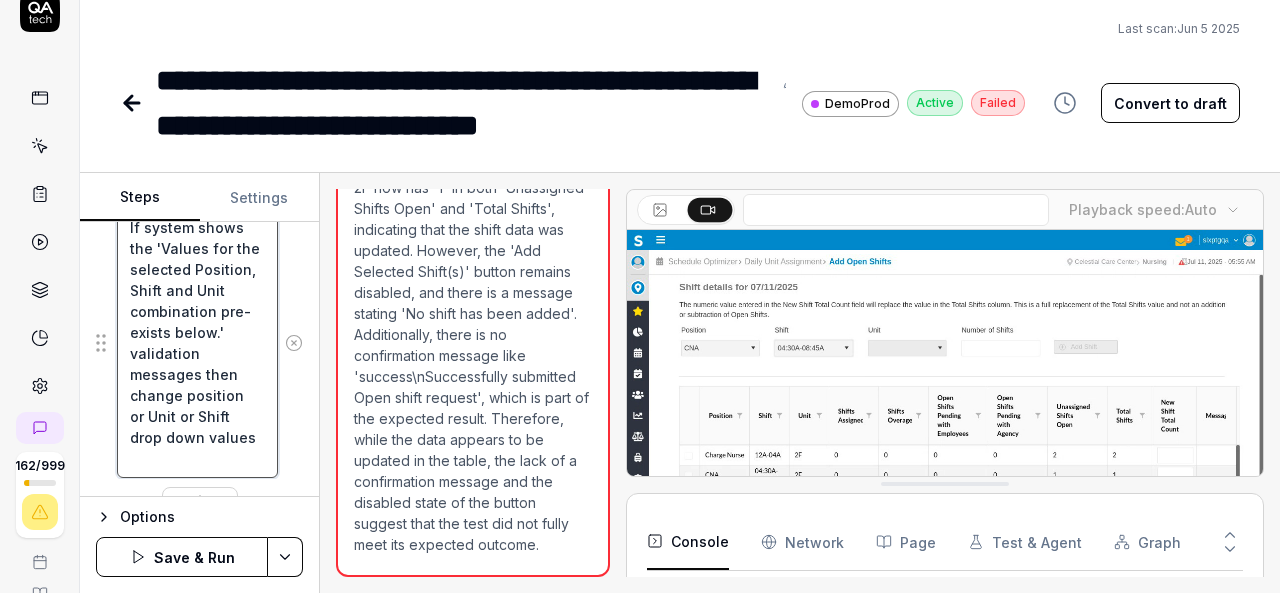 scroll, scrollTop: 2884, scrollLeft: 0, axis: vertical 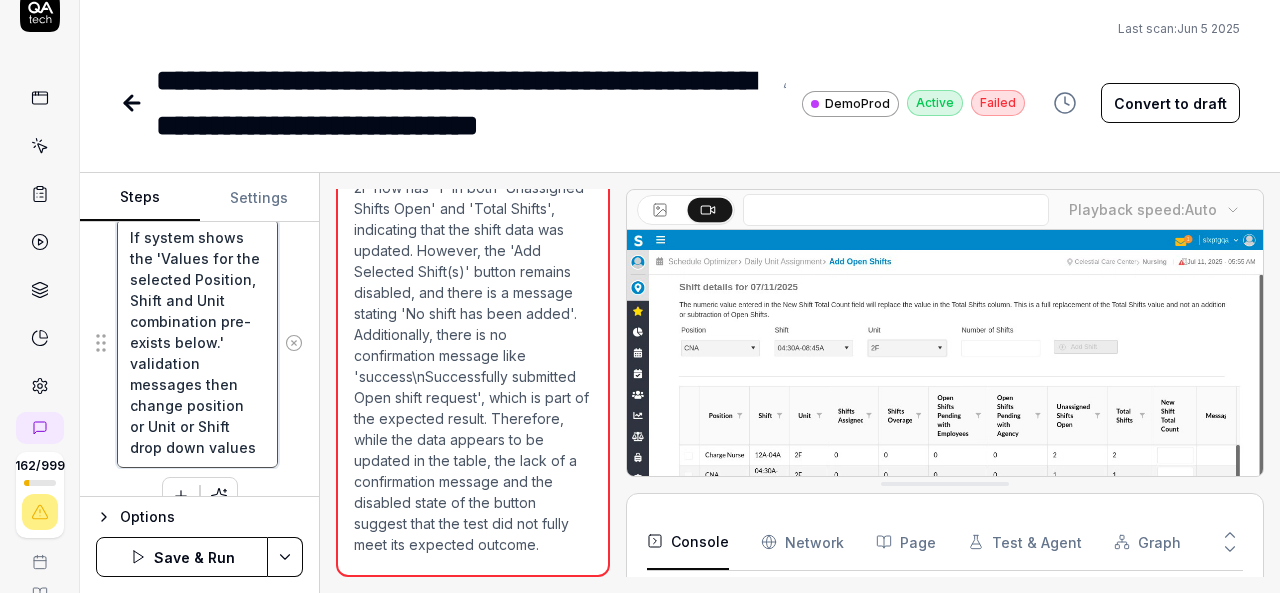 click on "If system shows the 'Values for the selected Position, Shift and Unit combination pre-exists below.' validation messages then change position  or Unit or Shift drop down values" at bounding box center (197, 343) 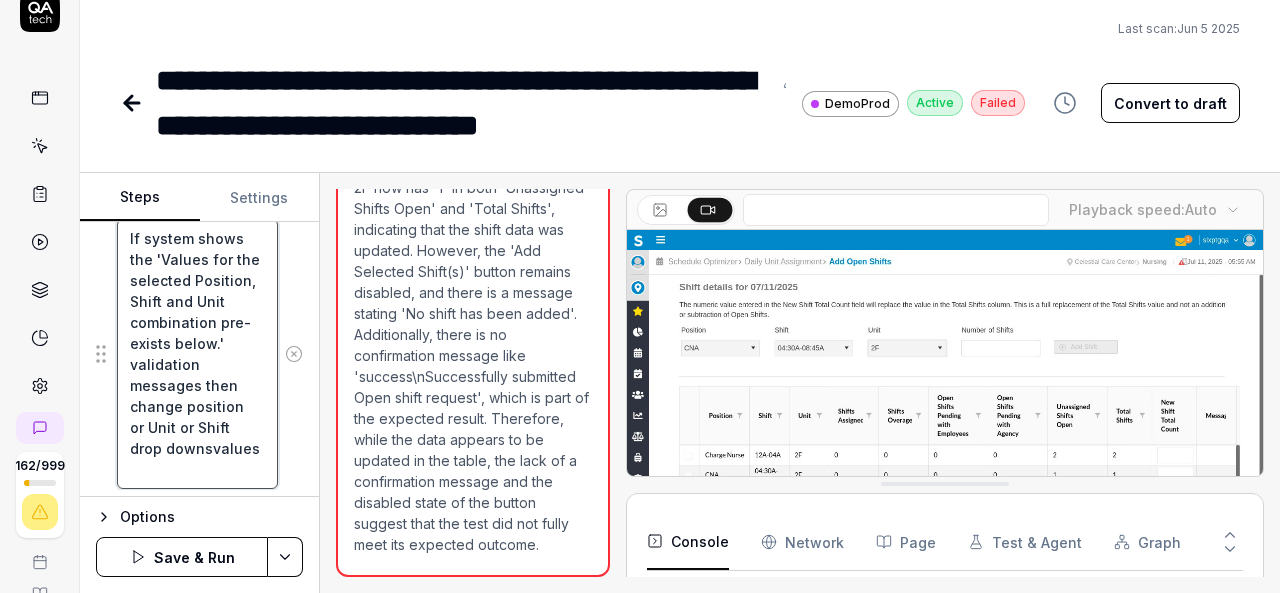 scroll, scrollTop: 63, scrollLeft: 0, axis: vertical 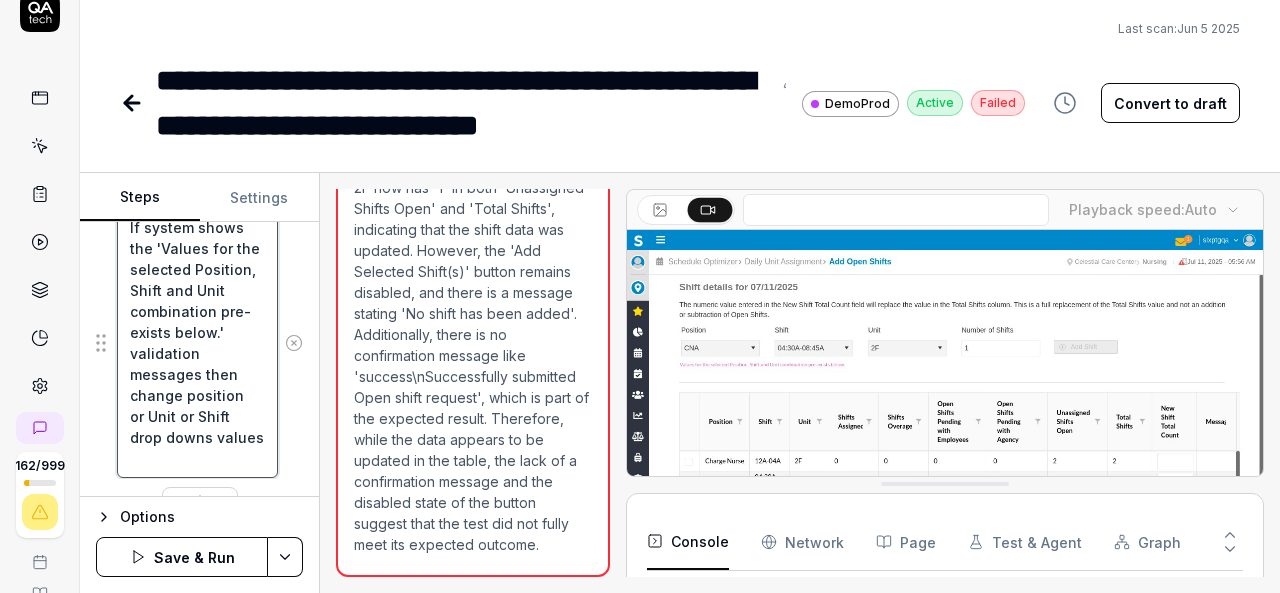 click on "If system shows the 'Values for the selected Position, Shift and Unit combination pre-exists below.' validation messages then change position  or Unit or Shift drop downs values" at bounding box center [197, 342] 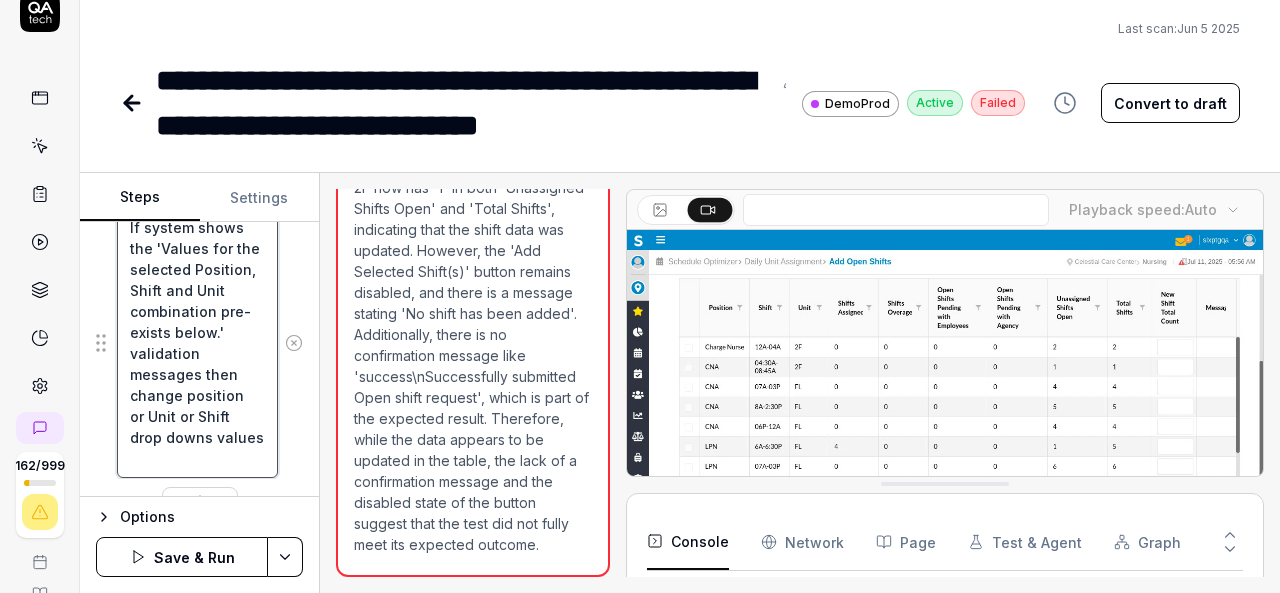 drag, startPoint x: 198, startPoint y: 439, endPoint x: 206, endPoint y: 426, distance: 15.264338 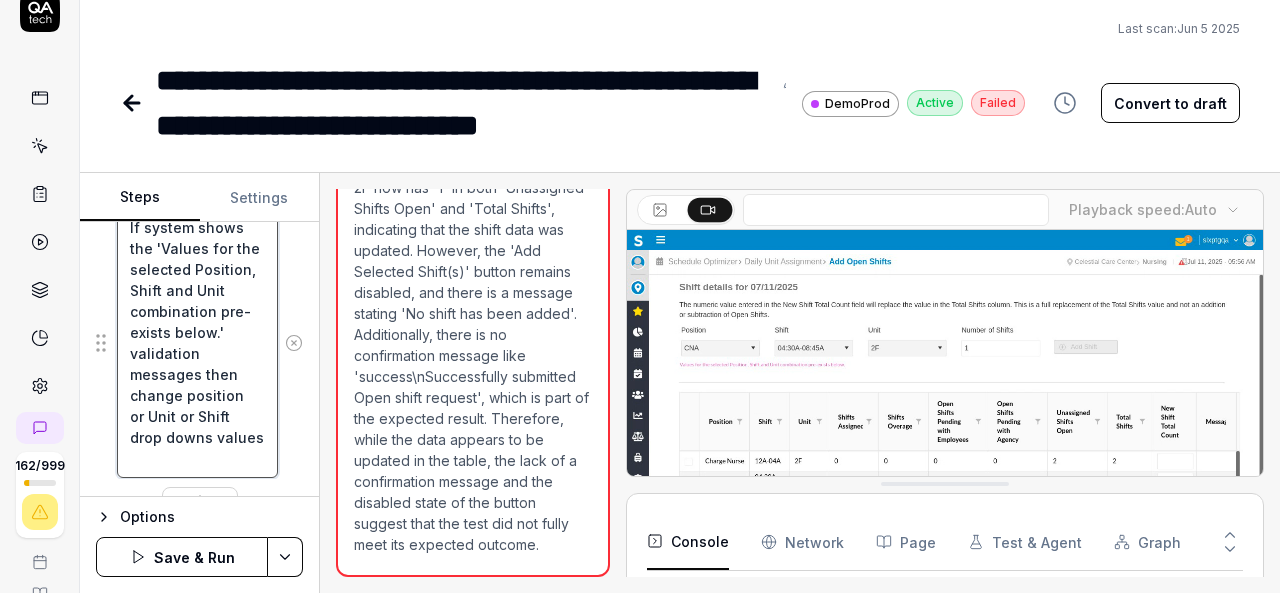 click on "If system shows the 'Values for the selected Position, Shift and Unit combination pre-exists below.' validation messages then change position  or Unit or Shift drop downs values" at bounding box center [197, 342] 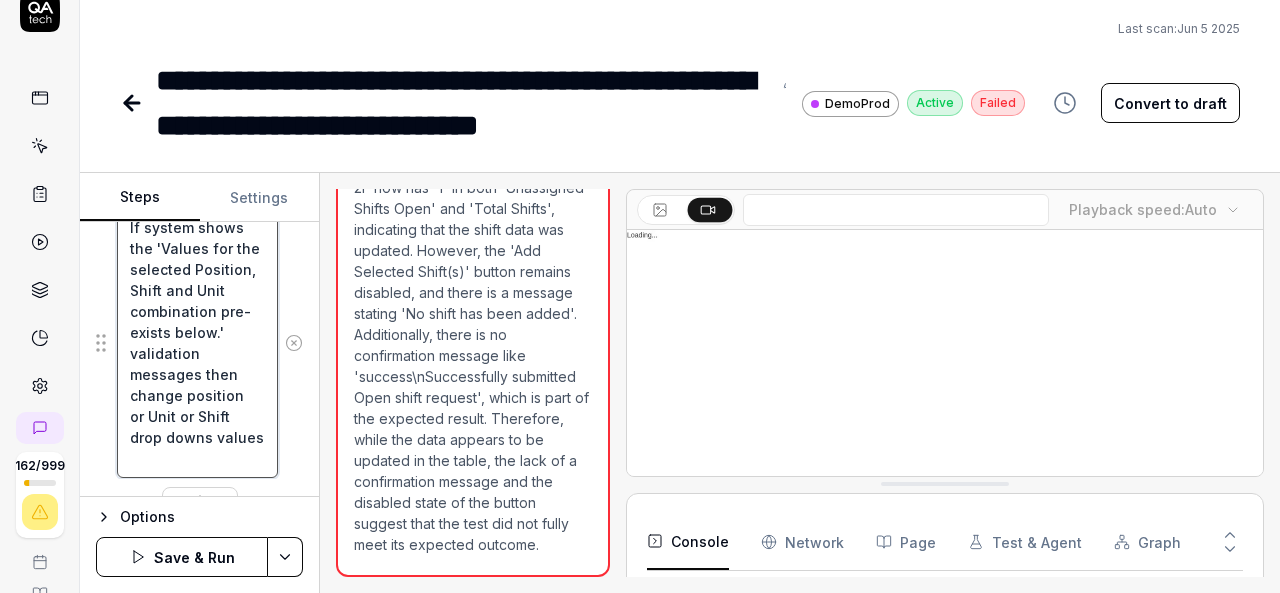 click on "If system shows the 'Values for the selected Position, Shift and Unit combination pre-exists below.' validation messages then change position  or Unit or Shift drop downs values" at bounding box center [197, 342] 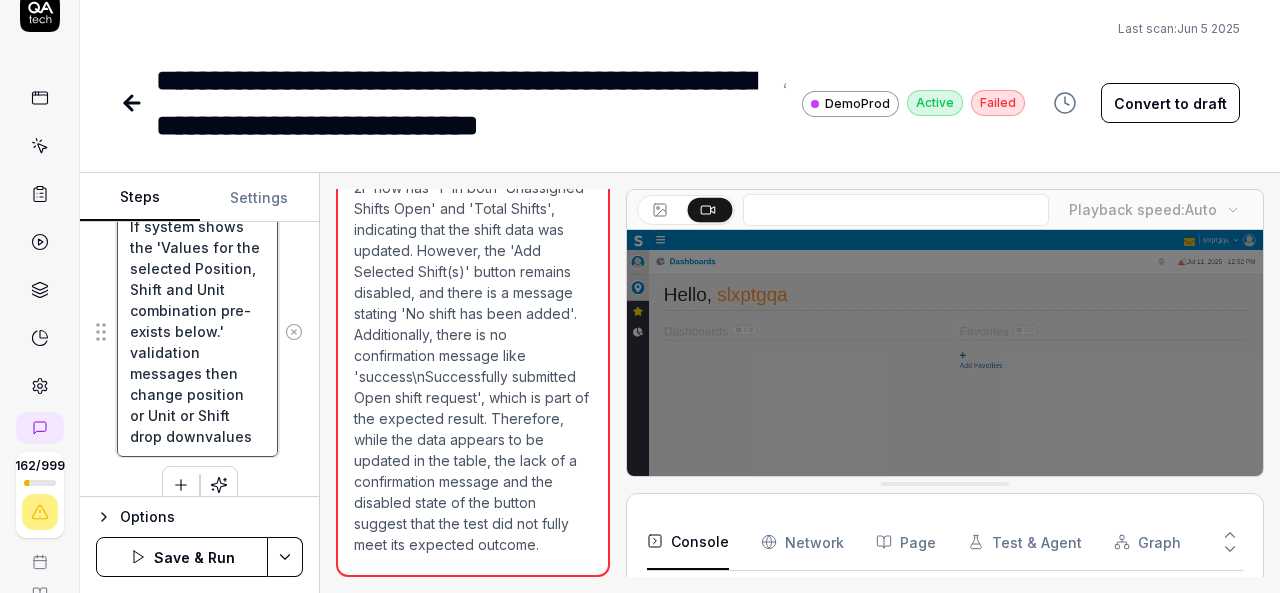 scroll, scrollTop: 74, scrollLeft: 0, axis: vertical 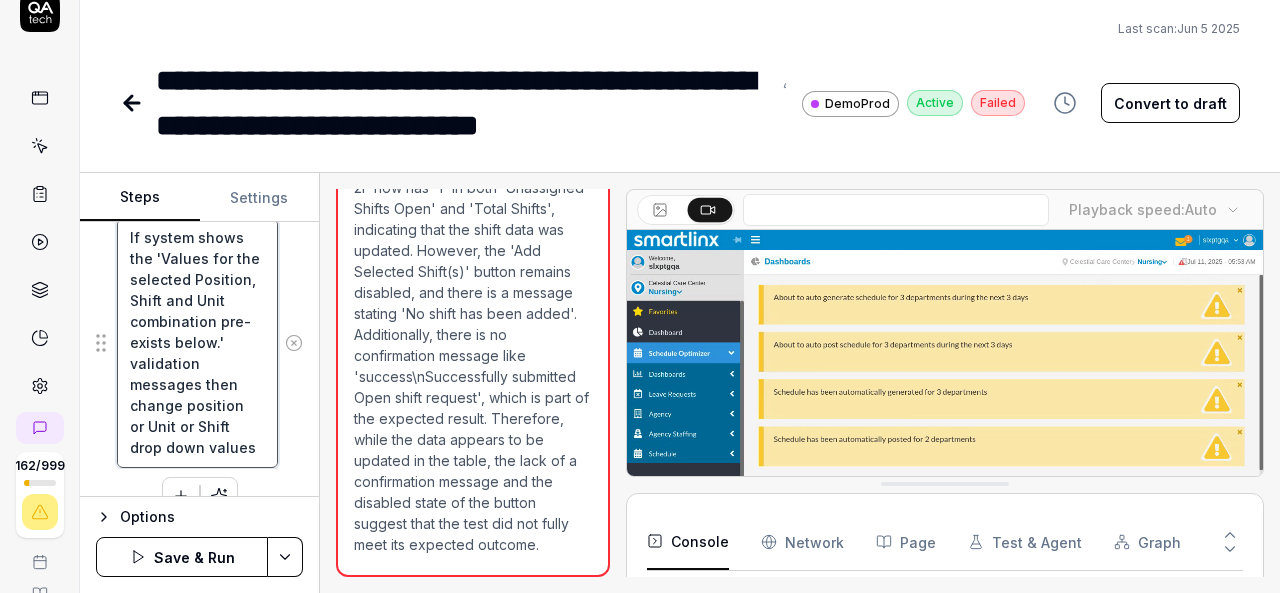 click on "If system shows the 'Values for the selected Position, Shift and Unit combination pre-exists below.' validation messages then change position  or Unit or Shift drop down values" at bounding box center [197, 343] 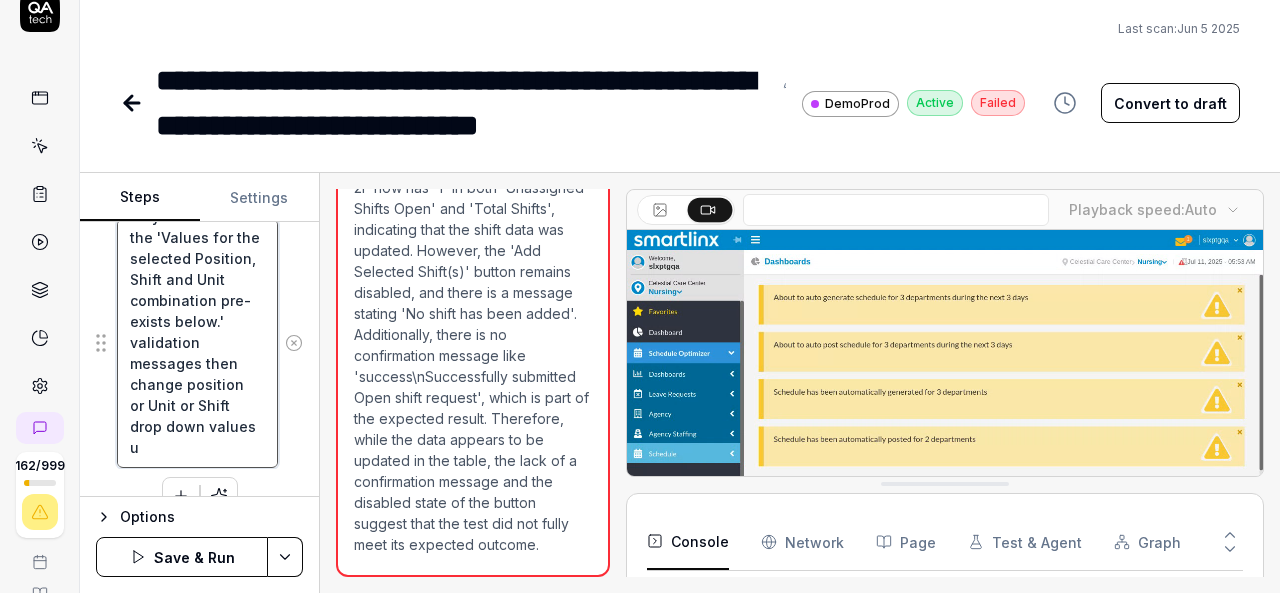 scroll, scrollTop: 63, scrollLeft: 0, axis: vertical 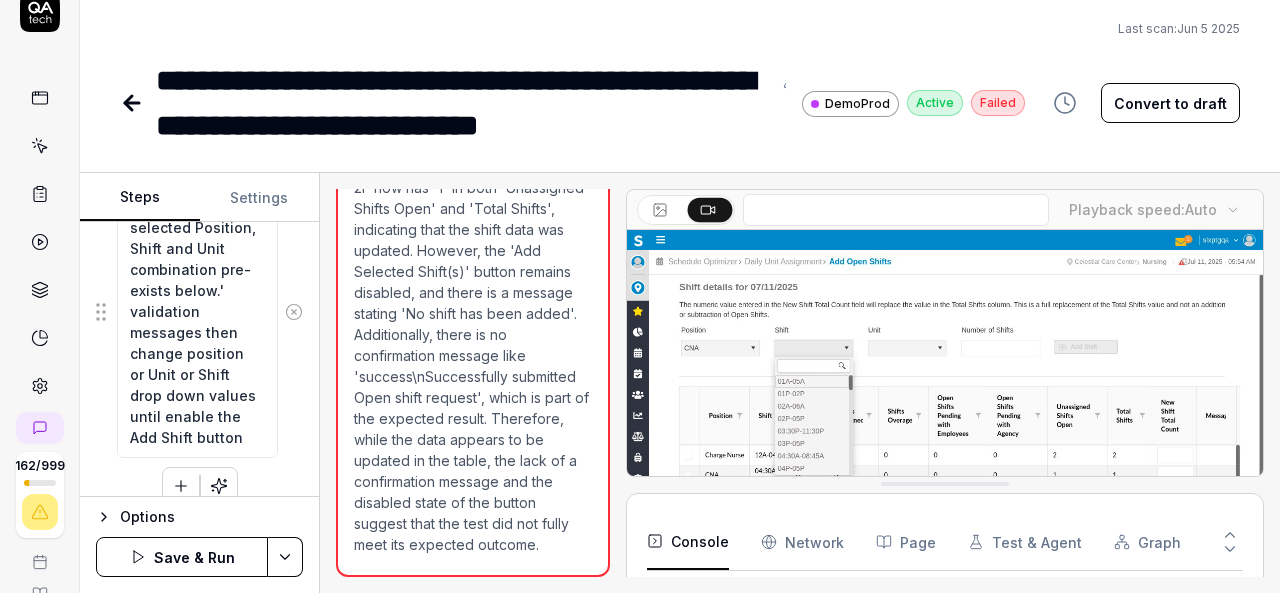 click on "If system shows the 'Values for the selected Position, Shift and Unit combination pre-exists below.' validation messages then change position  or Unit or Shift drop down values until enable the Add Shift button" at bounding box center (199, 312) 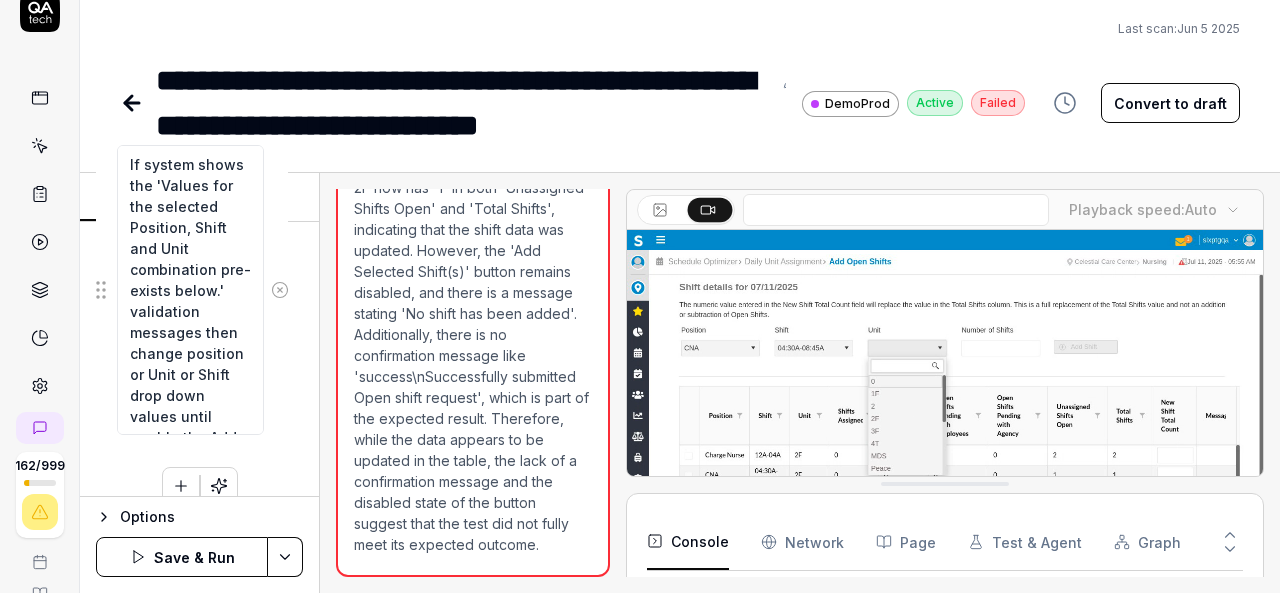 scroll, scrollTop: 0, scrollLeft: 0, axis: both 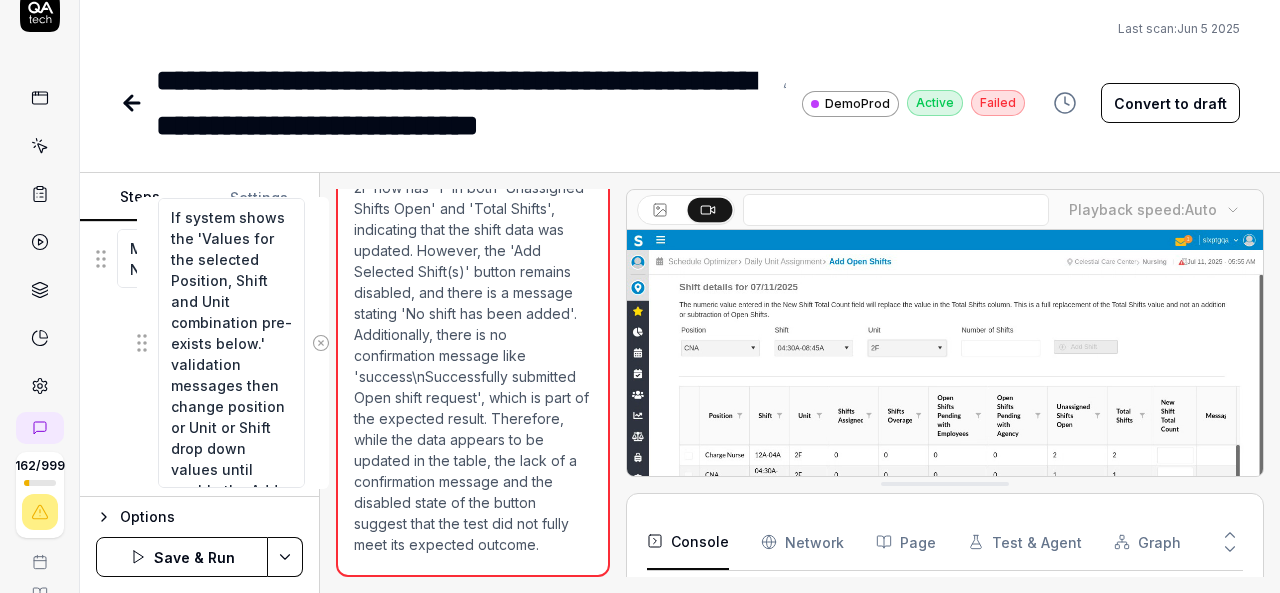 drag, startPoint x: 101, startPoint y: 289, endPoint x: 140, endPoint y: 346, distance: 69.065186 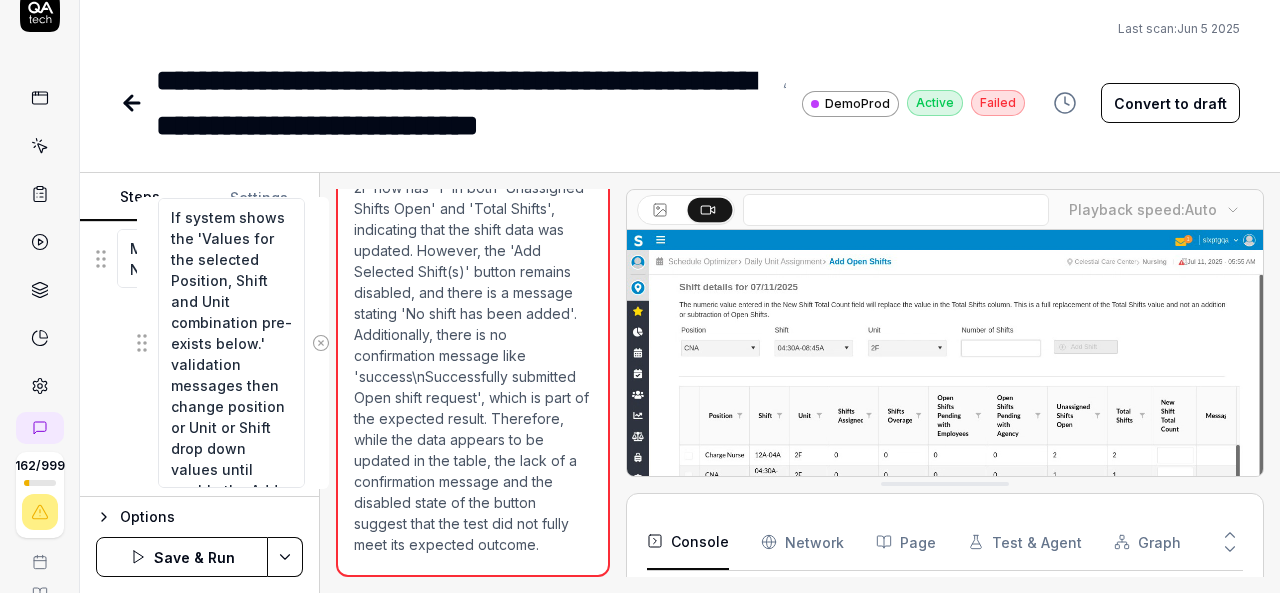 click on "Enter the username in the username field Enter the password in the password field Click the Login button Move mouse to hamburger menu Click the  hamburger-container slx-navigation-menu-ignore Move mouse to Schedule Optimizer Click on Schedule Optimizer Move mouse to Schedule Click Schedule Move mouse to Daily Unit Assignment Click on Daily Unit Assignment Move mouse to Add Open shift button beside date picker Click on Add Open shift button Move mouse to Position Drop down Click on Position Dropdown Select position from Dropdown Move mouse to Shift Drop down Click on Shift Dropdown Select the shift from dropdown Move mouse to Unit Dropdown Click Unit dropdown Select the unit from drop down Mouse move to Number of Shifts Enter the number in Number of Shifts Mouse move to Add shift button Click on Add Shift button Mouse move to Add Selected Shift(s) Click on Add Selected Shift(s) Move to Add Open shift Button Click on Open shift Button Check the open shifts added in daily unit assignment" at bounding box center [199, -43] 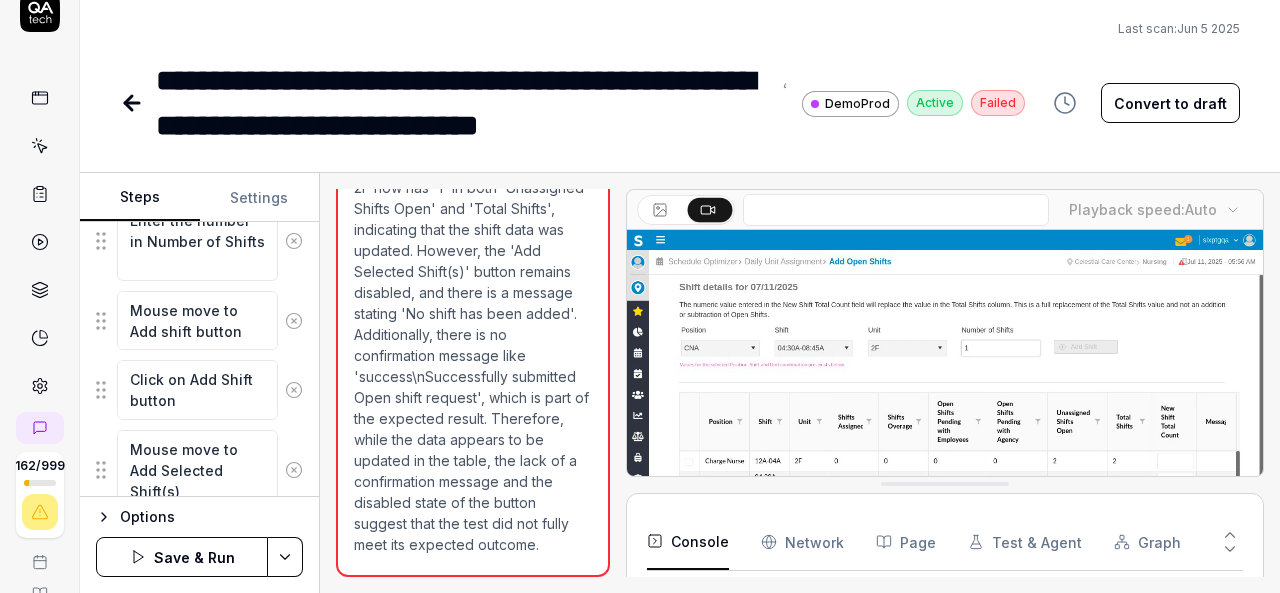 scroll, scrollTop: 2391, scrollLeft: 0, axis: vertical 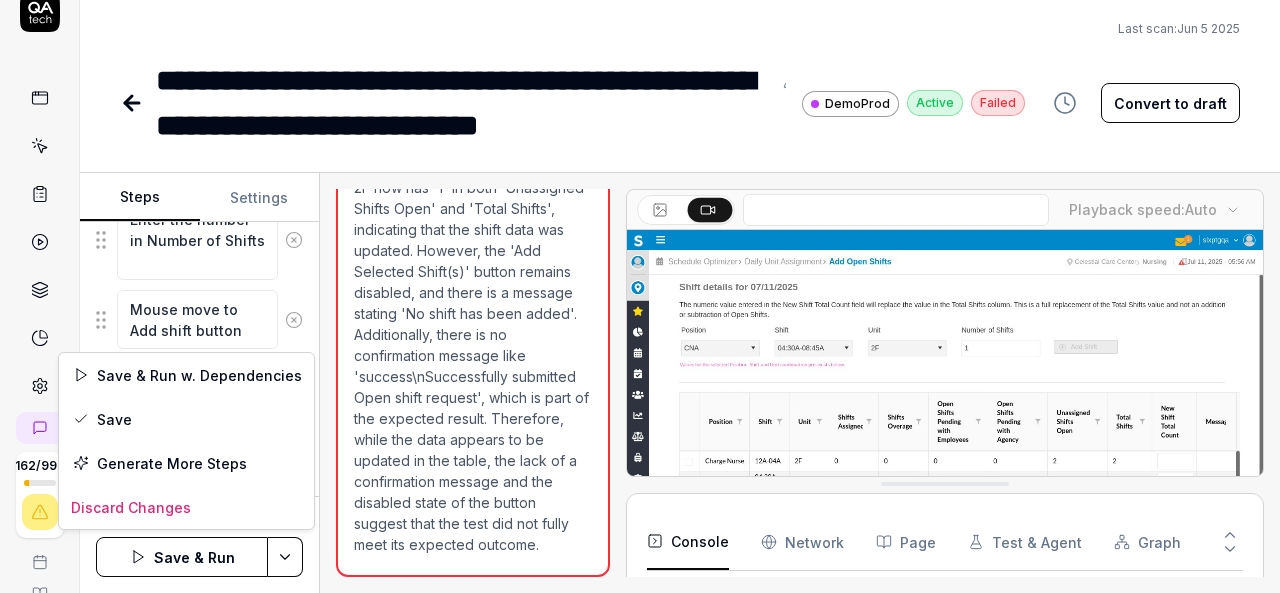 click on "**********" at bounding box center (640, 296) 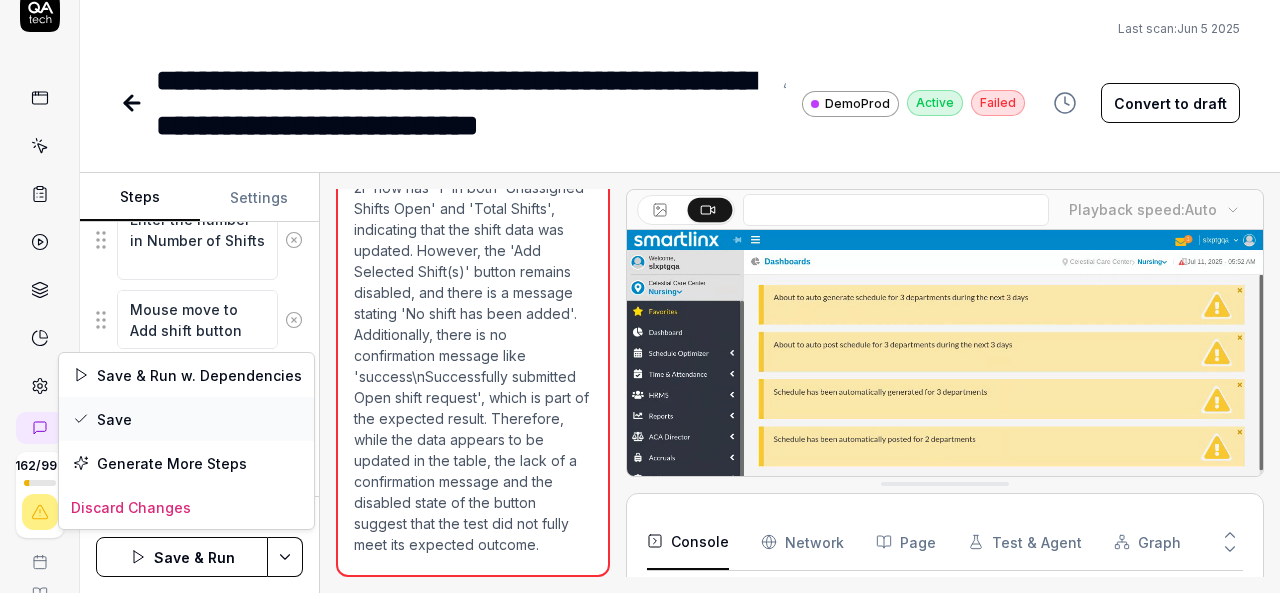 click on "Save" at bounding box center (186, 419) 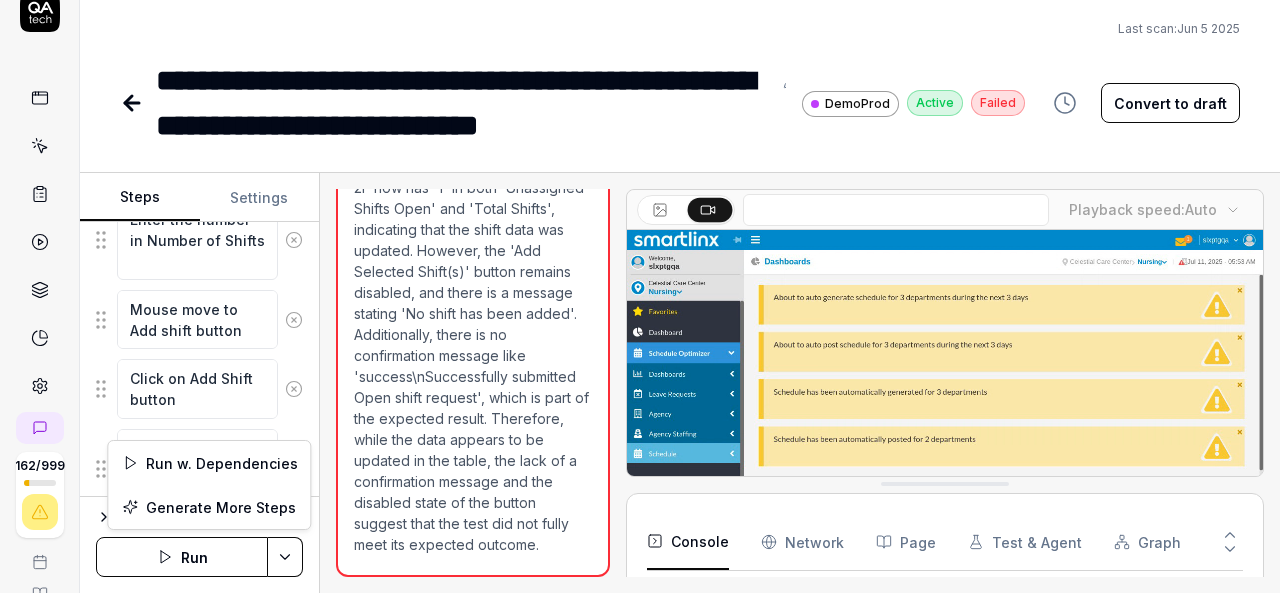 click on "**********" at bounding box center (640, 296) 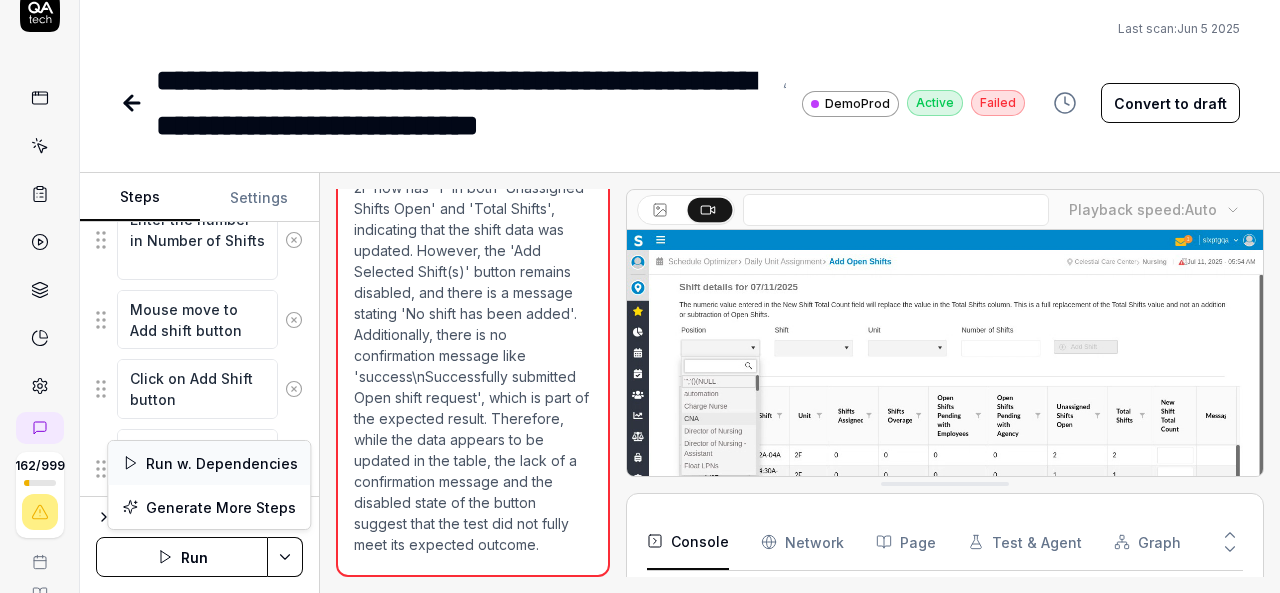 click on "Run w. Dependencies" at bounding box center [209, 463] 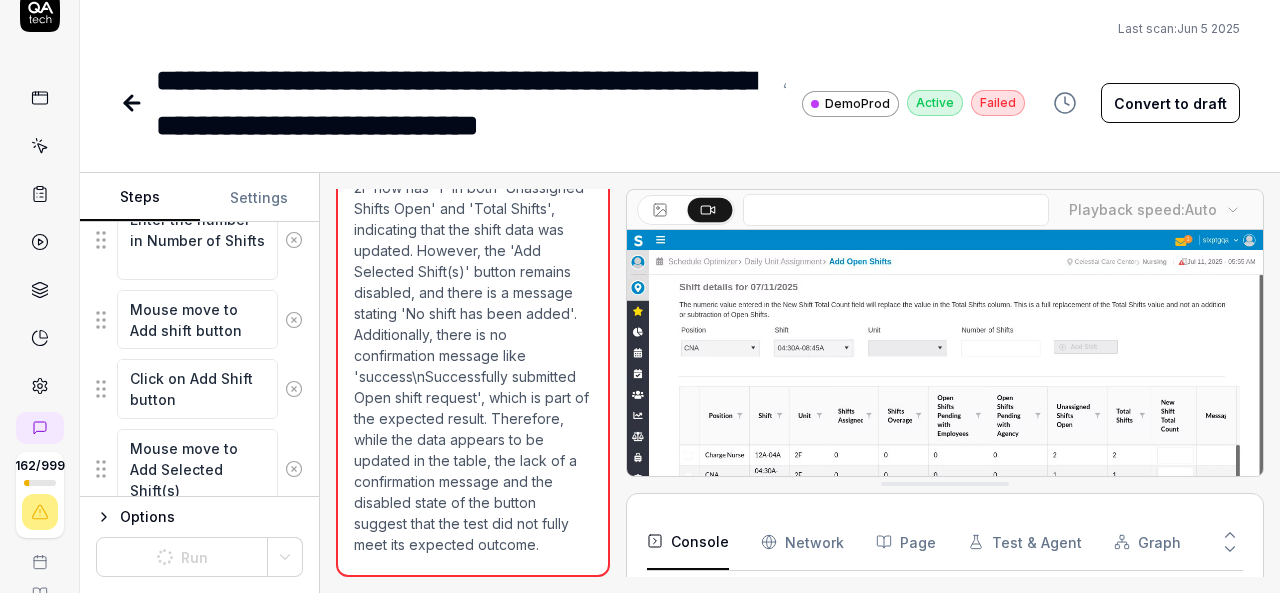 click on "Convert to draft" at bounding box center [1170, 103] 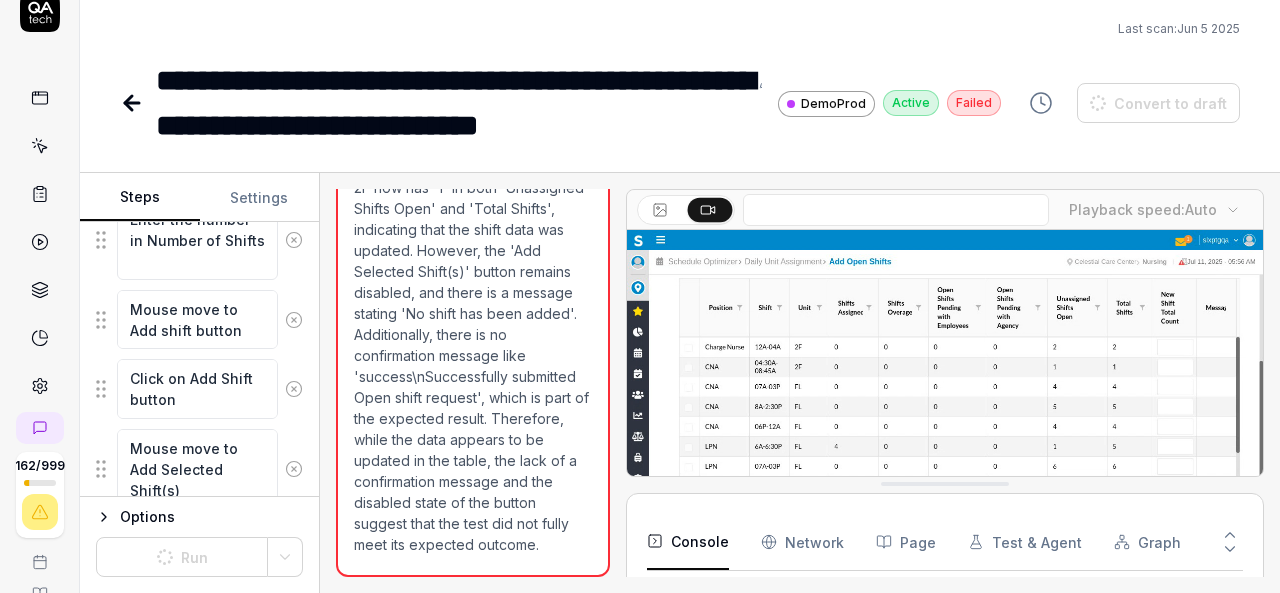 click on "**********" at bounding box center (680, 74) 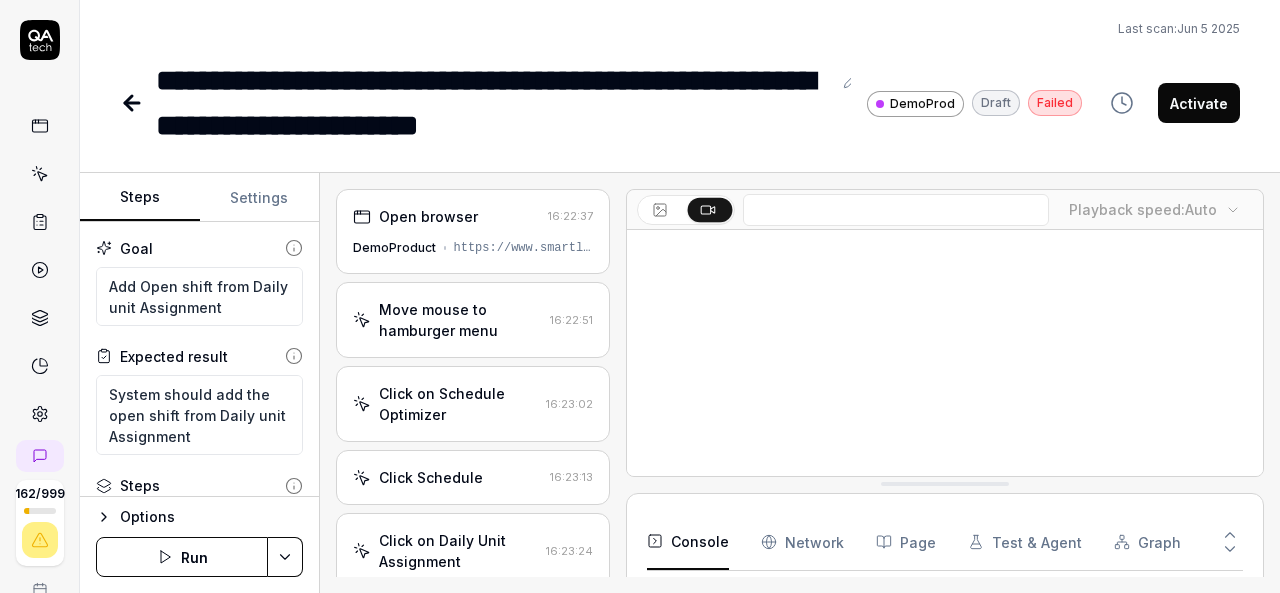 scroll, scrollTop: 0, scrollLeft: 0, axis: both 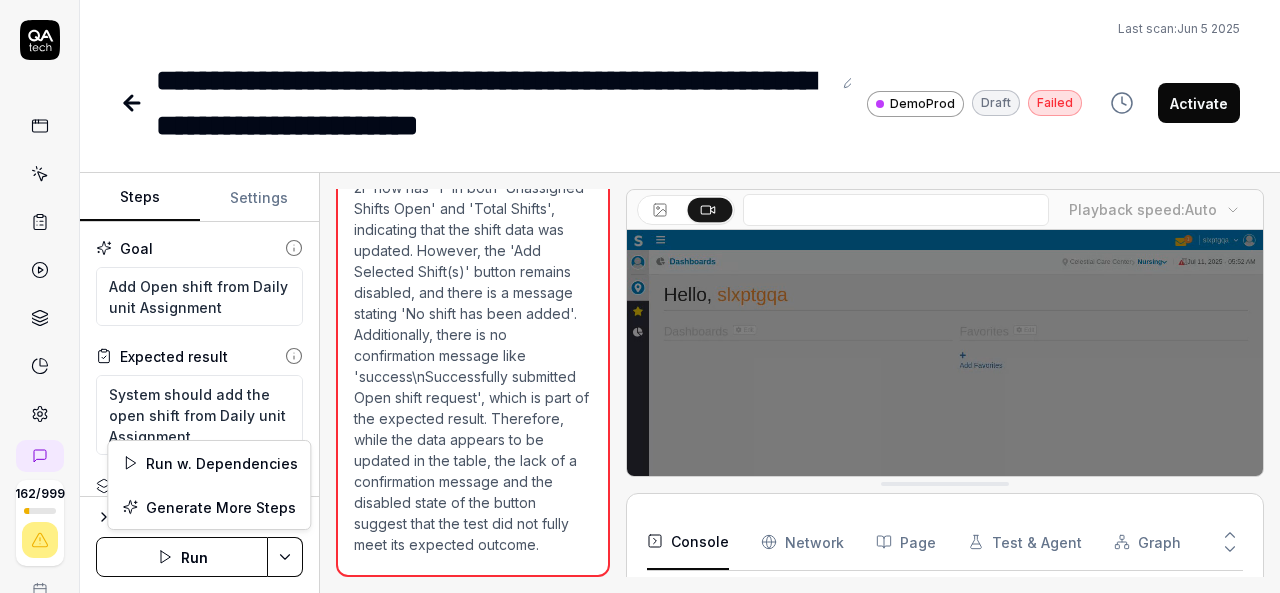 click on "**********" at bounding box center [640, 296] 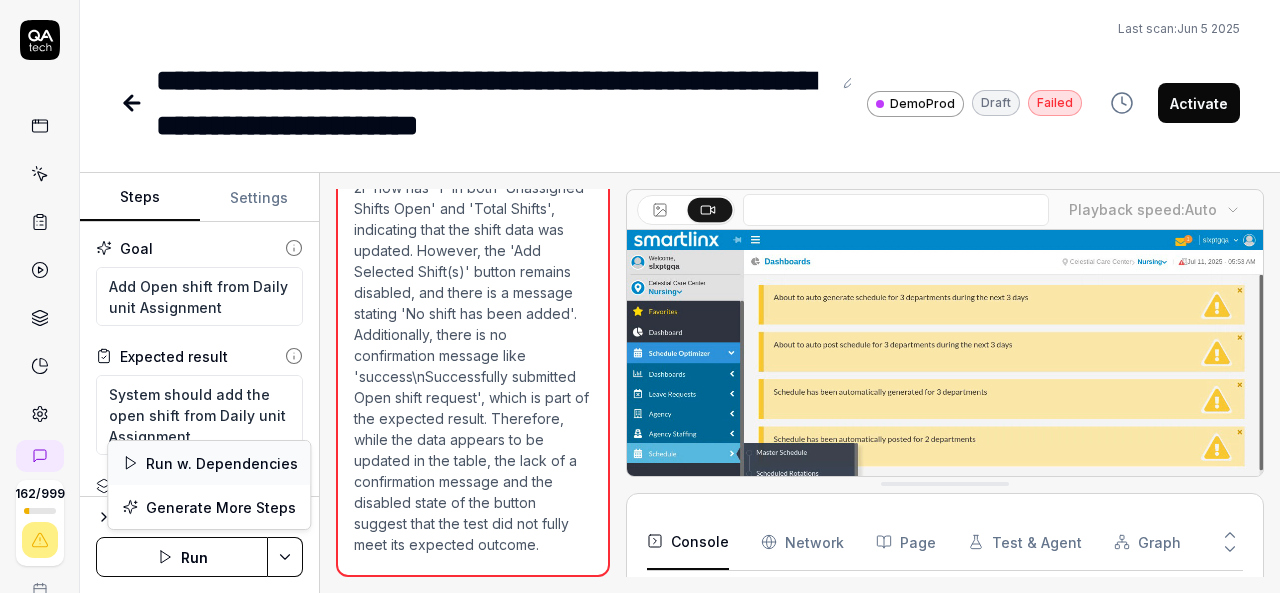 click on "Run w. Dependencies" at bounding box center [209, 463] 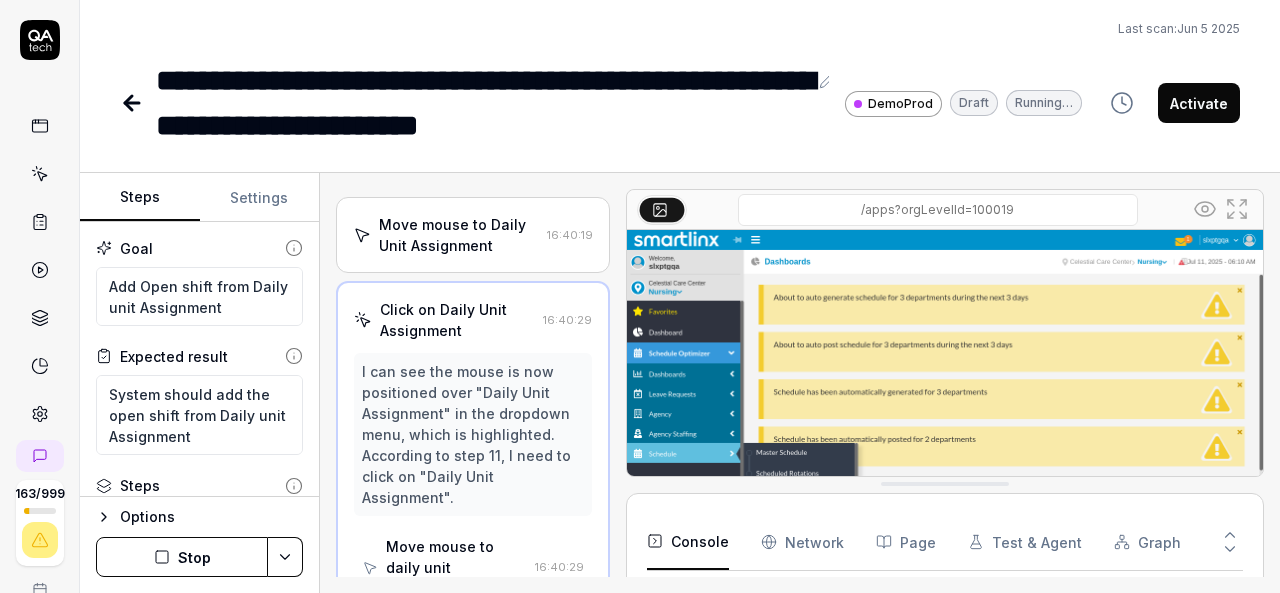 scroll, scrollTop: 693, scrollLeft: 0, axis: vertical 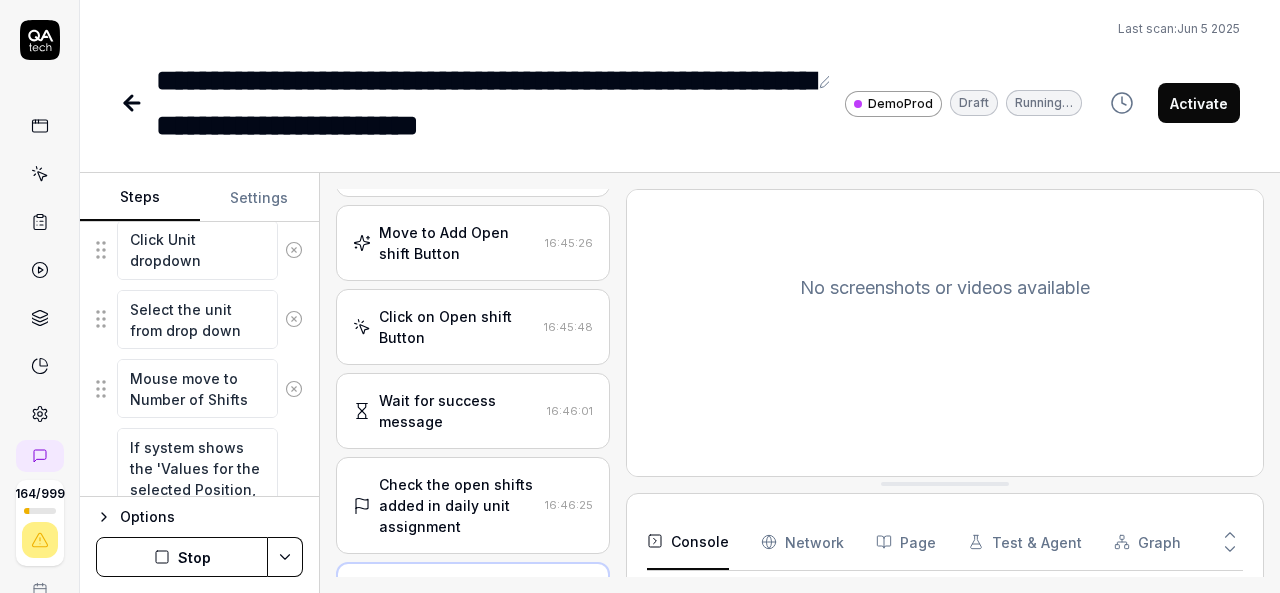 click on "Check the open shifts added in daily unit assignment" at bounding box center (458, 505) 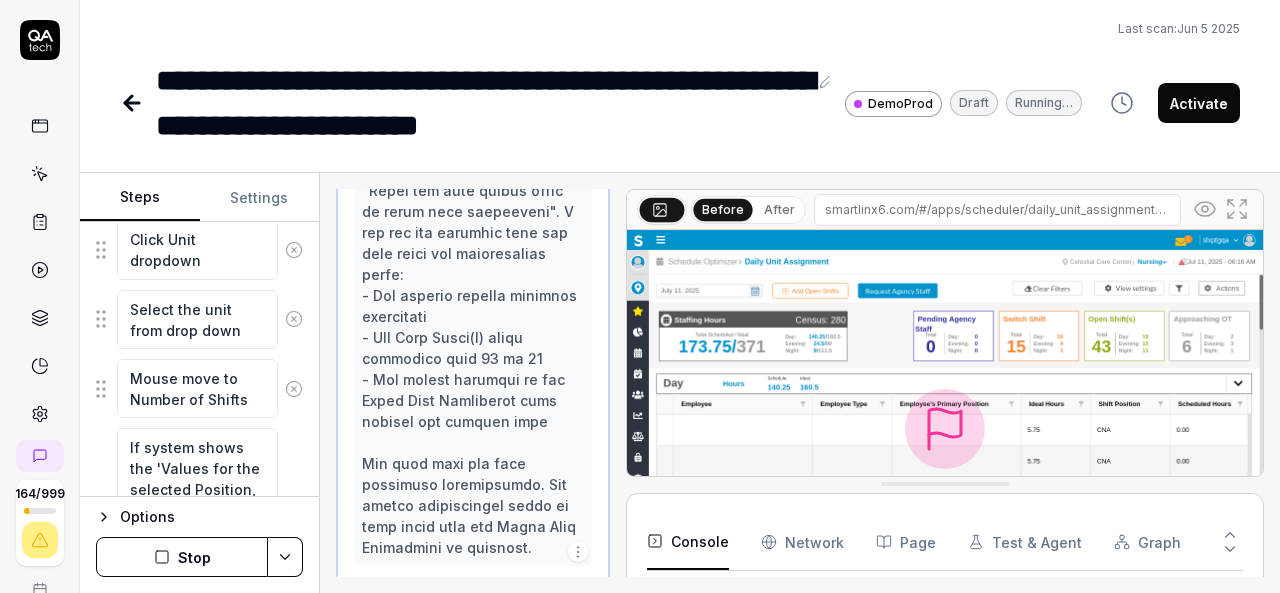 scroll, scrollTop: 3304, scrollLeft: 0, axis: vertical 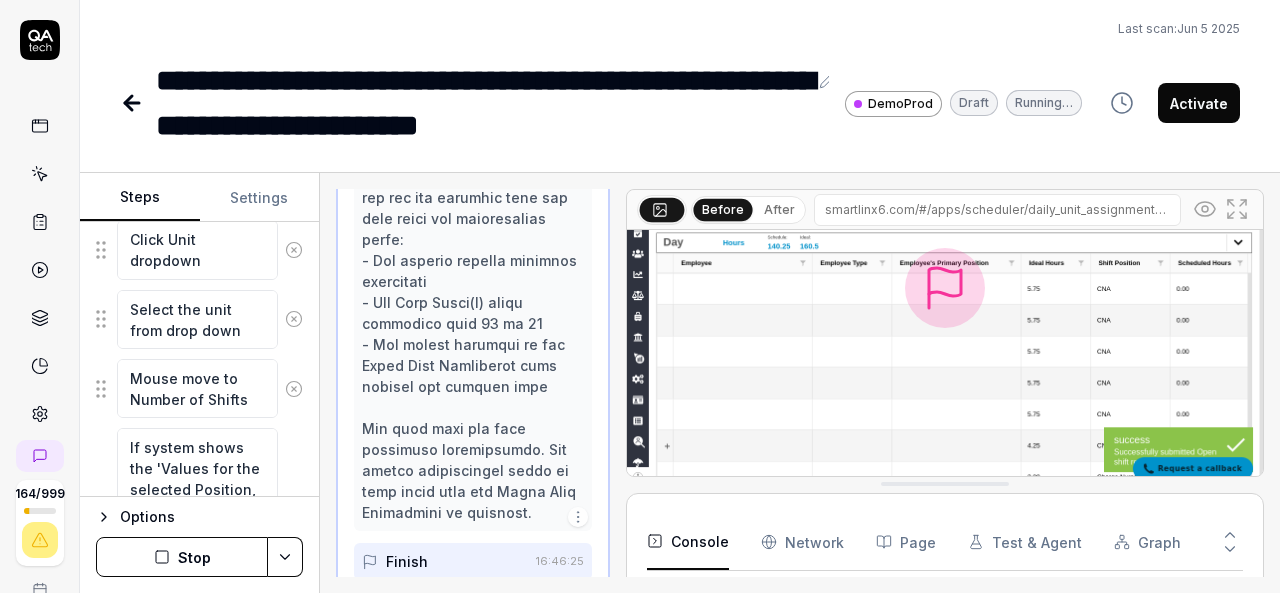 type on "*" 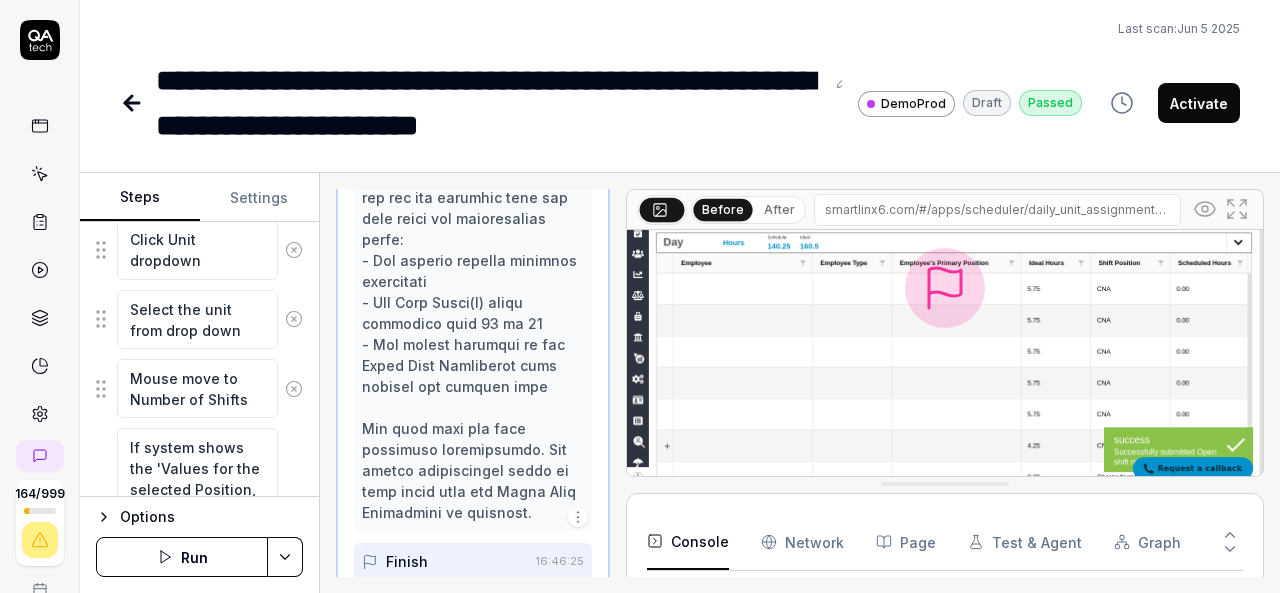 click 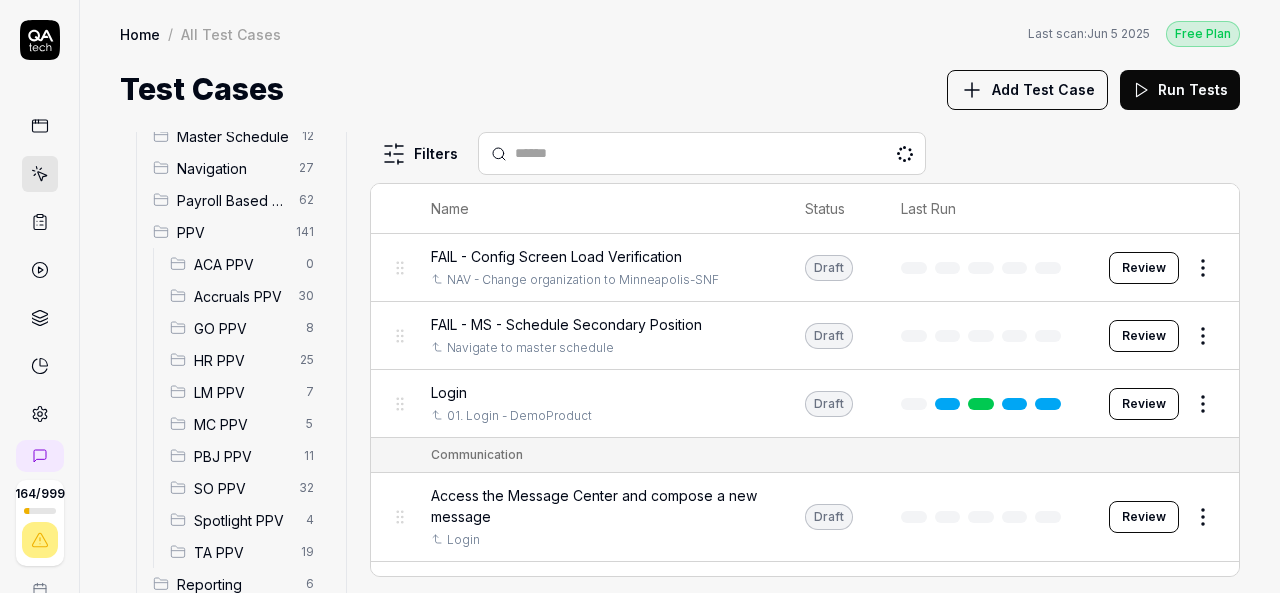 scroll, scrollTop: 302, scrollLeft: 0, axis: vertical 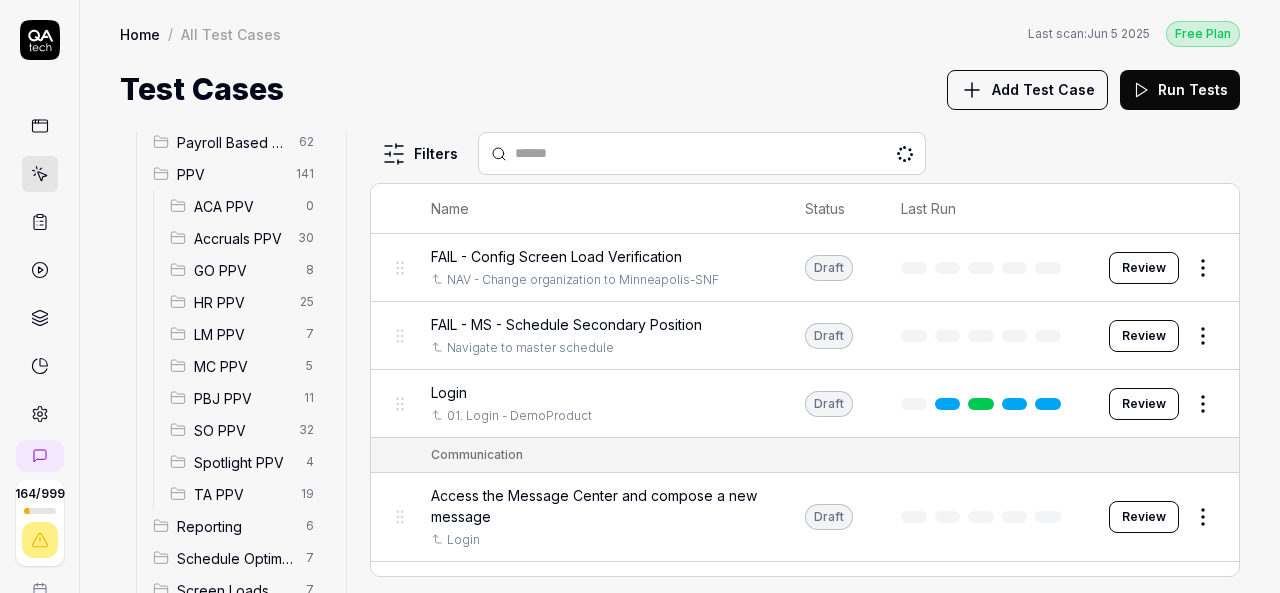 click on "SO PPV" at bounding box center [240, 430] 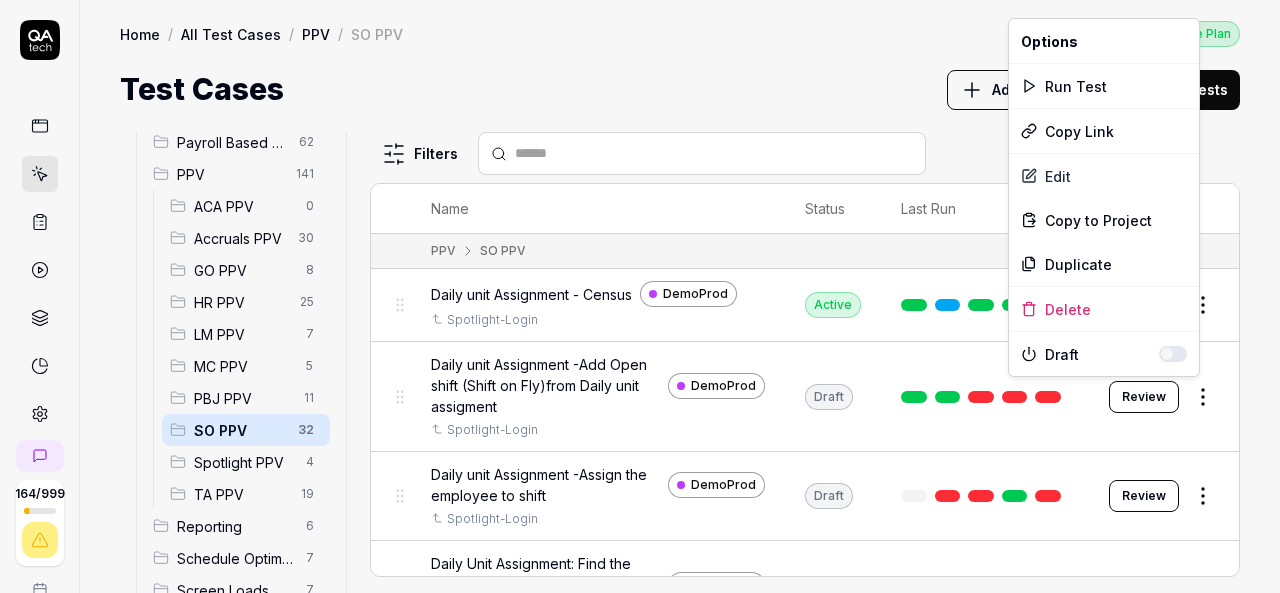 click on "164 / 999 k S Home / All Test Cases / PPV / SO PPV Free Plan Home / All Test Cases / PPV / SO PPV Last scan: Jun 5 2025 Free Plan Test Cases Add Test Case Run Tests All Test Cases 586 Communication 46 Dashboard Management 13 Employee Management 42 Help and Support 19 Login 7 Logout 1 Master Schedule 12 Navigation 27 Payroll Based Journal 62 PPV 141 ACA PPV 0 Accruals PPV 30 GO PPV 8 HR PPV 25 LM PPV 7 MC PPV 5 PBJ PPV 11 SO PPV 32 Spotlight PPV 4 TA PPV 19 Reporting 6 Schedule Optimizer 7 Screen Loads 7 TestPPV 0 Time & Attendance 192 User Profile 1 Filters Name Status Last Run PPV SO PPV Daily unit Assignment - Census [COMPANY] Spotlight-Login Active Edit Daily unit Assignment -Add Open shift (Shift on Fly)from Daily unit assigment [COMPANY] Spotlight-Login Draft Review Daily unit Assignment -Assign the employee to shift [COMPANY] Spotlight-Login Draft Review Daily Unit Assignment: Find the employee records text color in ADD popup [COMPANY] Spotlight-Login Draft Review [COMPANY] Spotlight-Login Active Edit *" at bounding box center (640, 296) 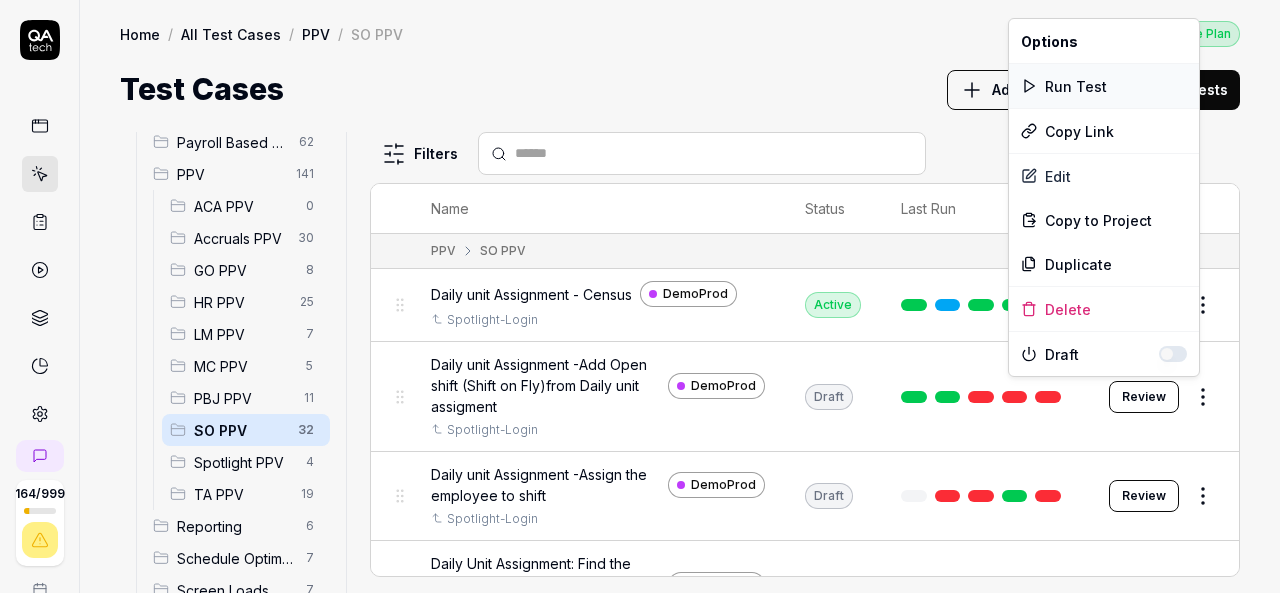 click on "Run Test" at bounding box center (1104, 86) 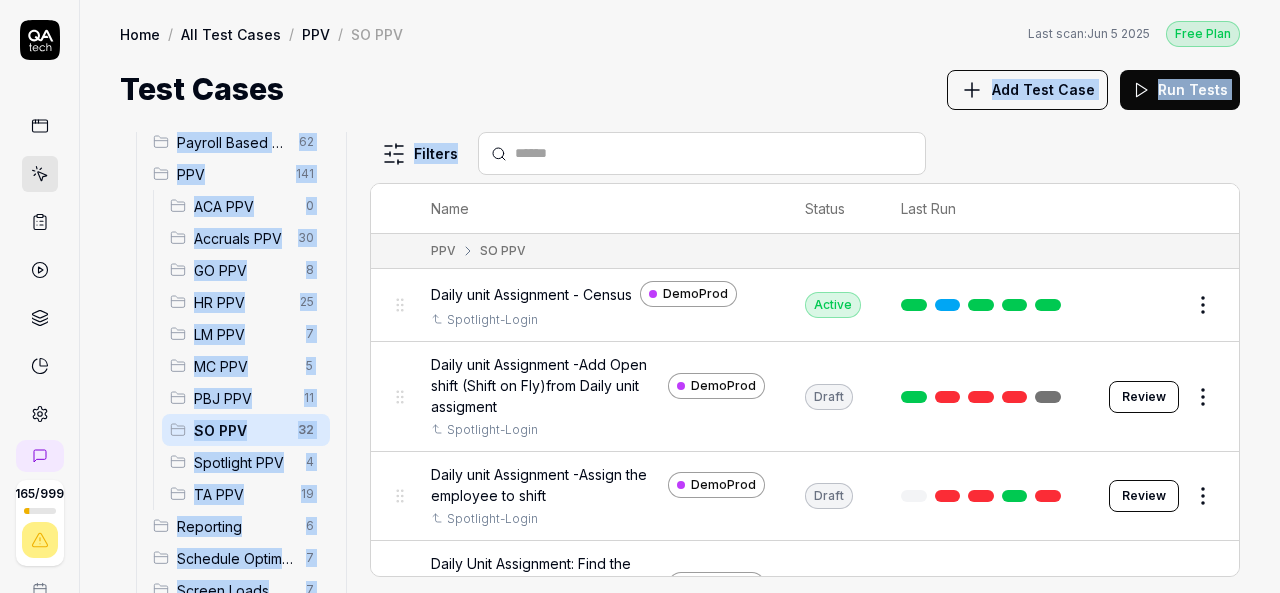 drag, startPoint x: 877, startPoint y: 431, endPoint x: 752, endPoint y: 111, distance: 343.54767 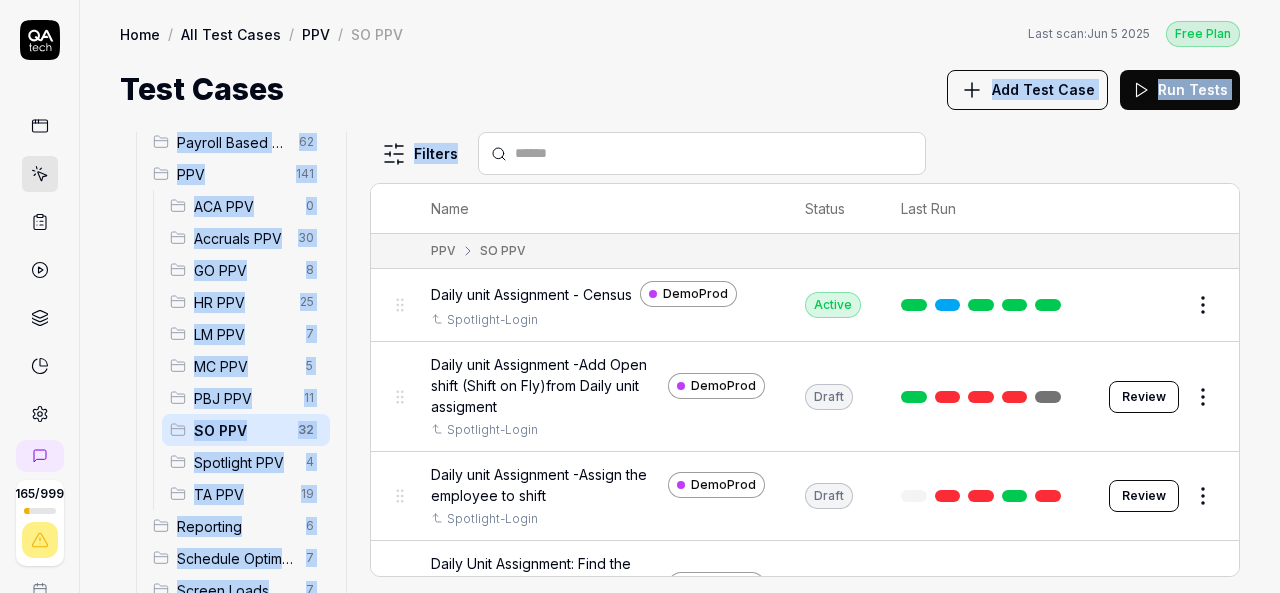 click on "Home / All Test Cases / PPV / SO PPV Free Plan Home / All Test Cases / PPV / SO PPV Last scan: Jun 5 2025 Free Plan Test Cases Add Test Case Run Tests All Test Cases 586 Communication 46 Dashboard Management 13 Employee Management 42 Help and Support 19 Login 7 Logout 1 Master Schedule 12 Navigation 27 Payroll Based Journal 62 PPV 141 ACA PPV 0 Accruals PPV 30 GO PPV 8 HR PPV 25 LM PPV 7 MC PPV 5 PBJ PPV 11 SO PPV 32 Spotlight PPV 4 TA PPV 19 Reporting 6 Schedule Optimizer 7 Screen Loads 7 TestPPV 0 Time & Attendance 192 User Profile 1 Filters Name Status Last Run PPV SO PPV Daily unit Assignment - Census [COMPANY] Spotlight-Login Active Edit Daily unit Assignment -Add Open shift (Shift on Fly)from Daily unit assigment [COMPANY] Spotlight-Login Draft Review Daily unit Assignment -Assign the employee to shift [COMPANY] Spotlight-Login Draft Review Daily Unit Assignment: Find the employee records text color in ADD popup [COMPANY] Spotlight-Login Draft Review [COMPANY] Spotlight-Login Active Edit" at bounding box center (680, 296) 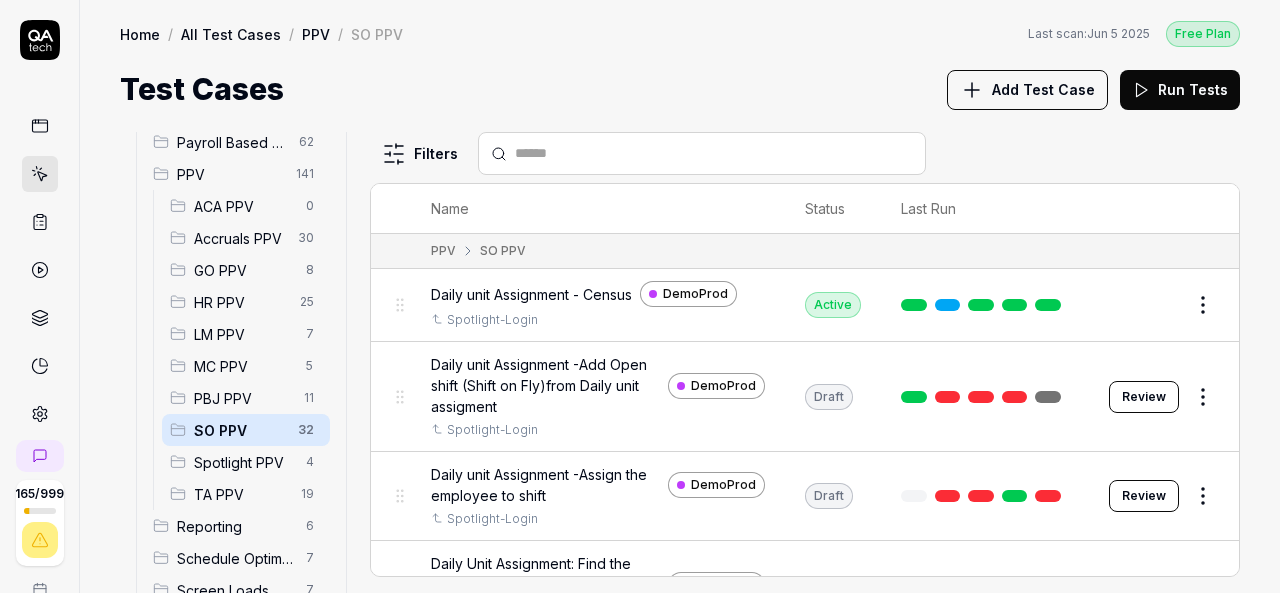 click on "Test Cases Add Test Case Run Tests" at bounding box center (680, 89) 